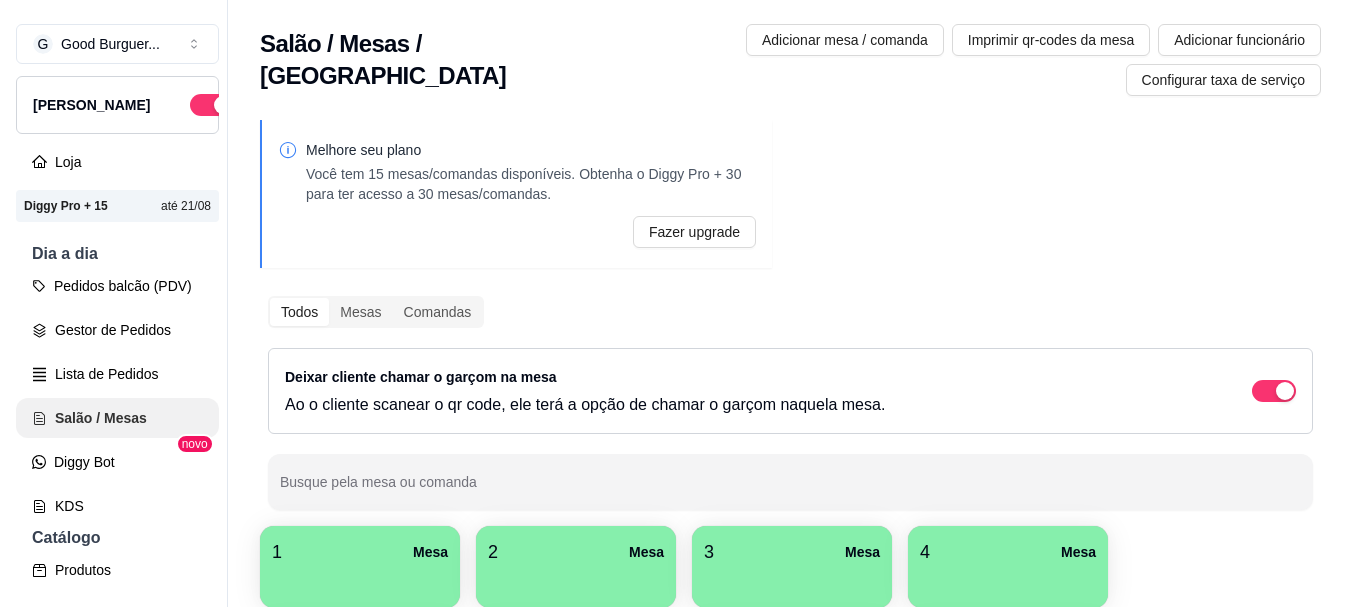 scroll, scrollTop: 0, scrollLeft: 0, axis: both 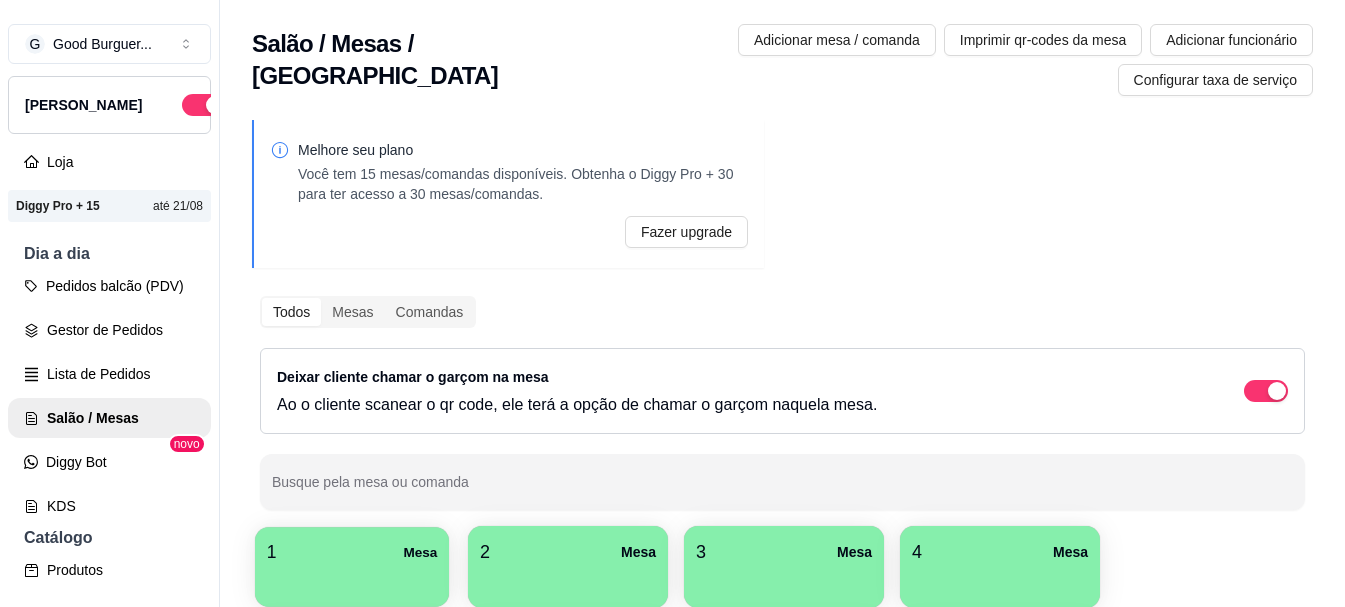 click on "1 Mesa" at bounding box center [352, 552] 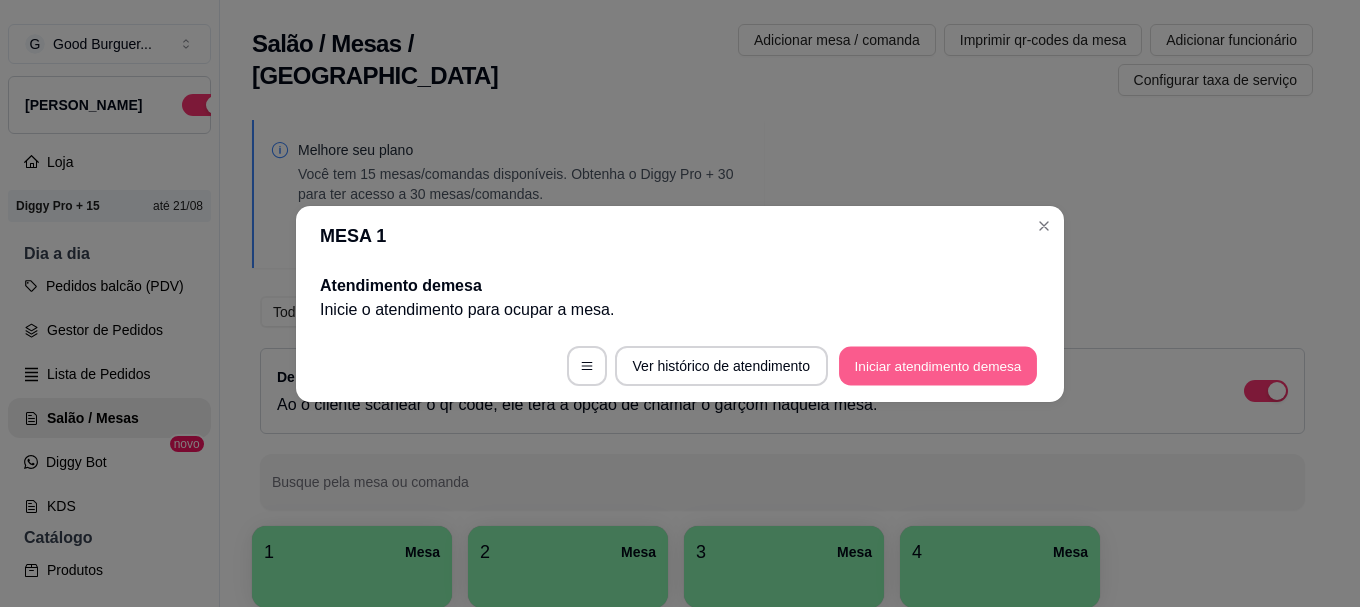 click on "Iniciar atendimento de  mesa" at bounding box center (938, 365) 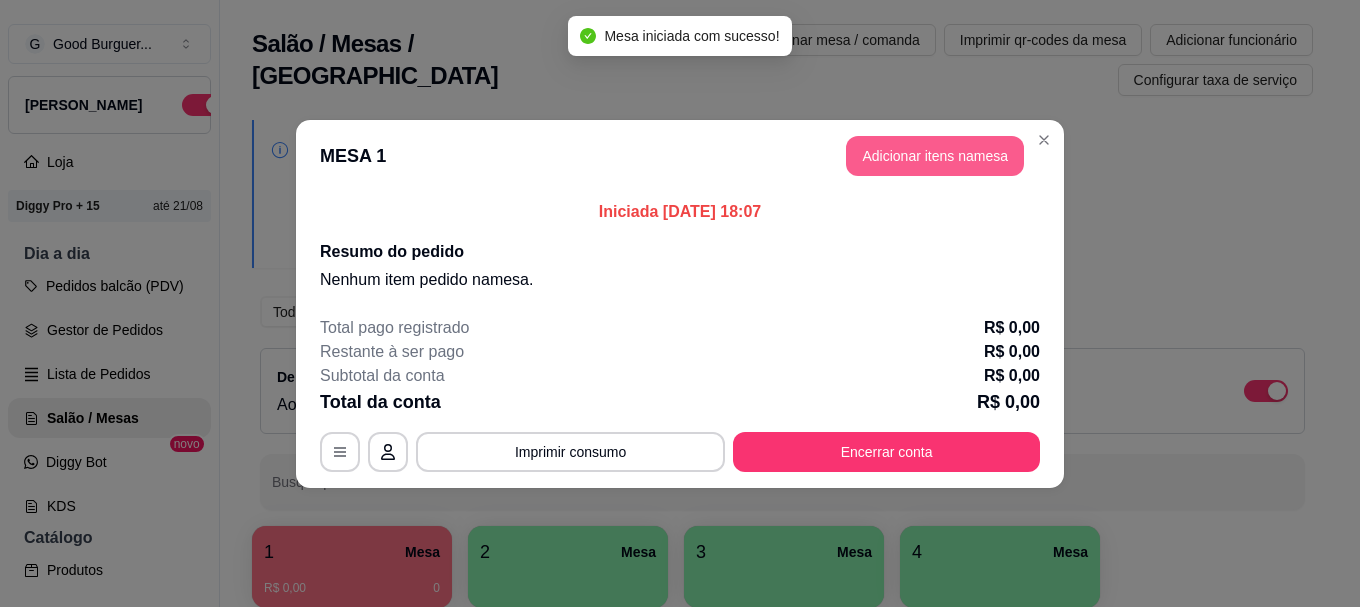 click on "Adicionar itens na  mesa" at bounding box center (935, 156) 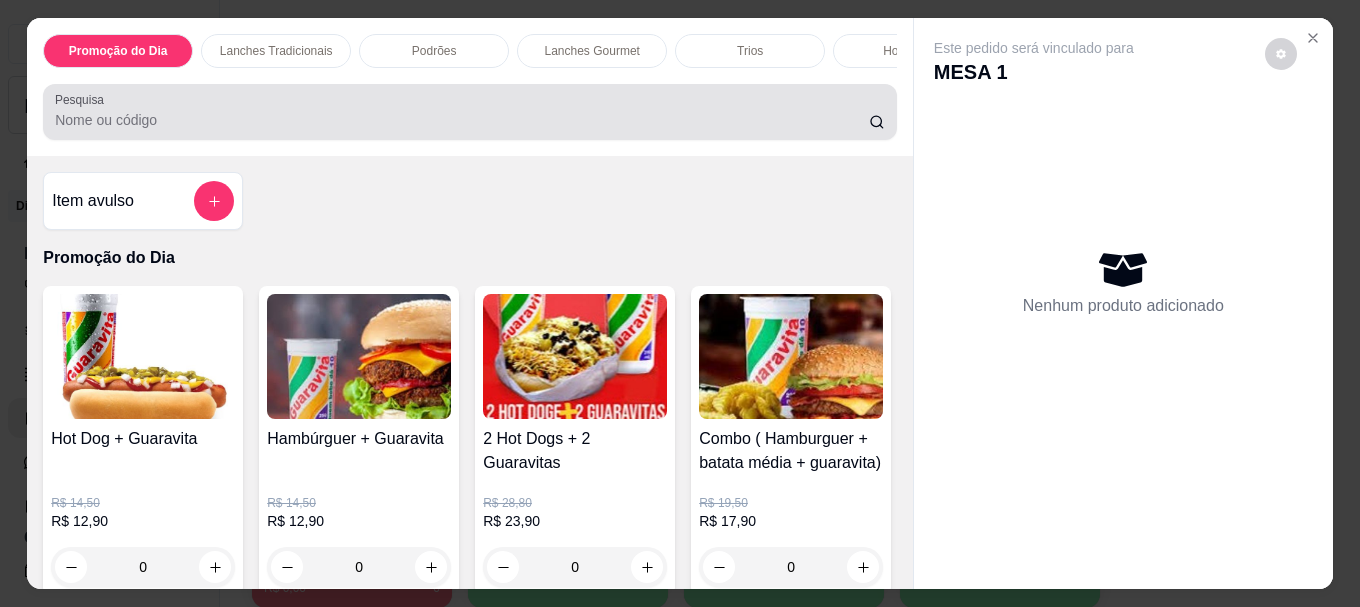 click on "Pesquisa" at bounding box center [462, 120] 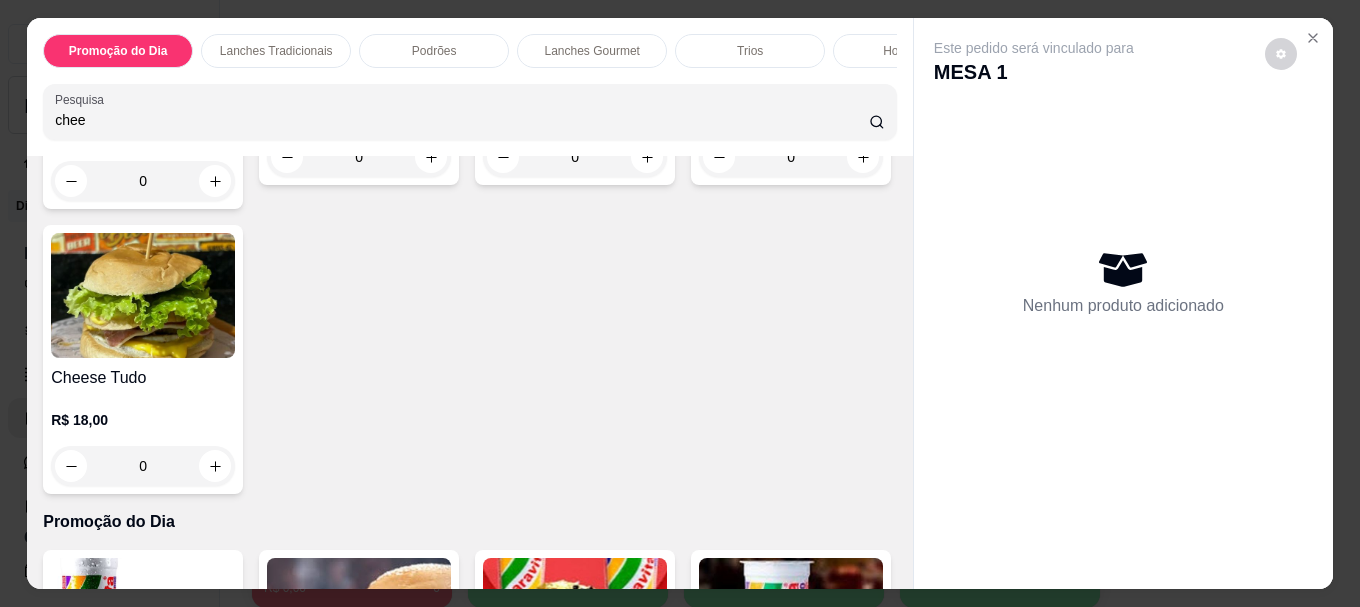 scroll, scrollTop: 400, scrollLeft: 0, axis: vertical 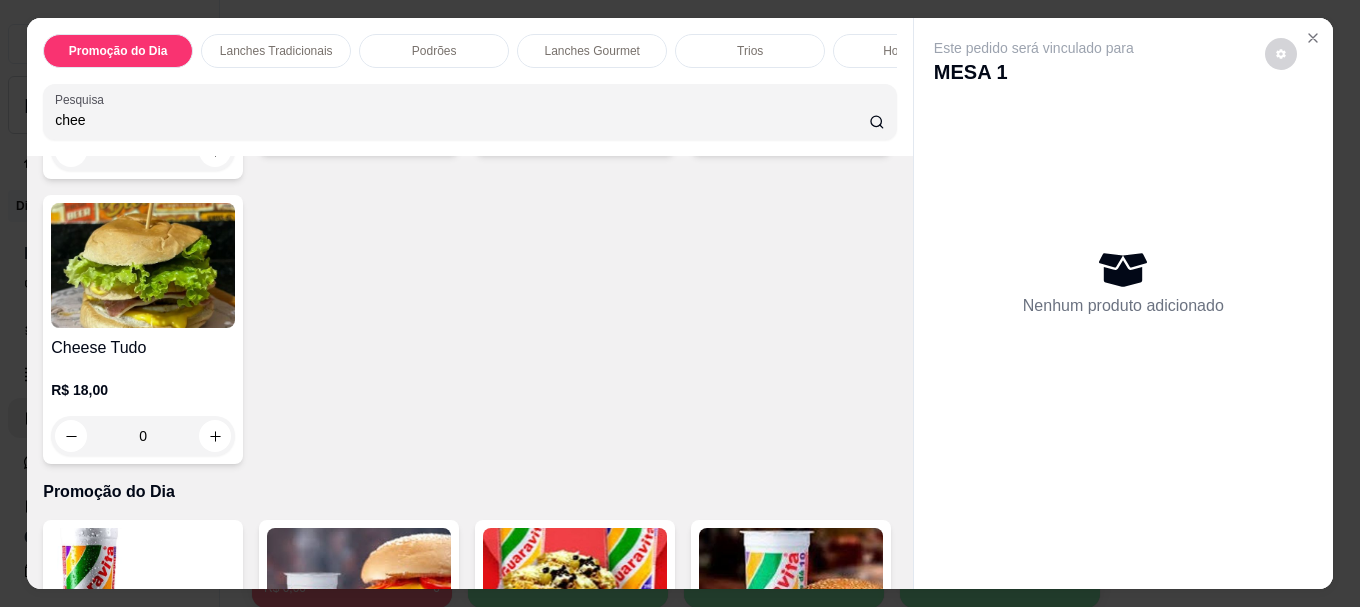 type on "chee" 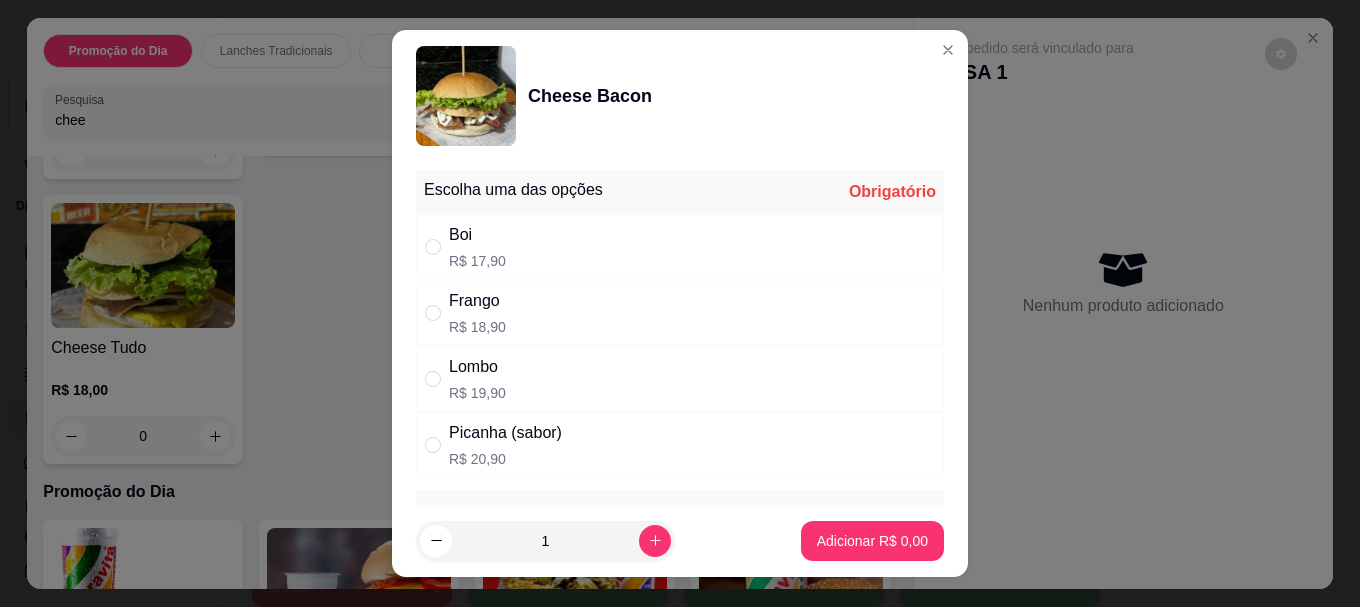 click on "Boi R$ 17,90" at bounding box center (680, 247) 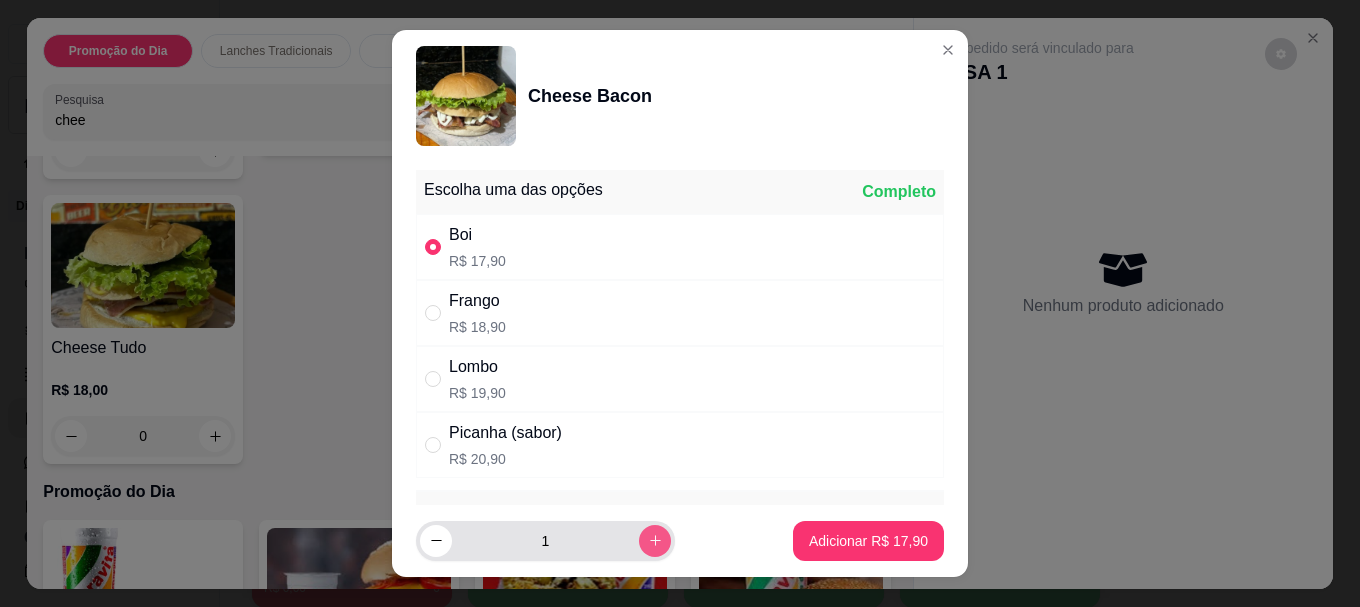 click at bounding box center [655, 541] 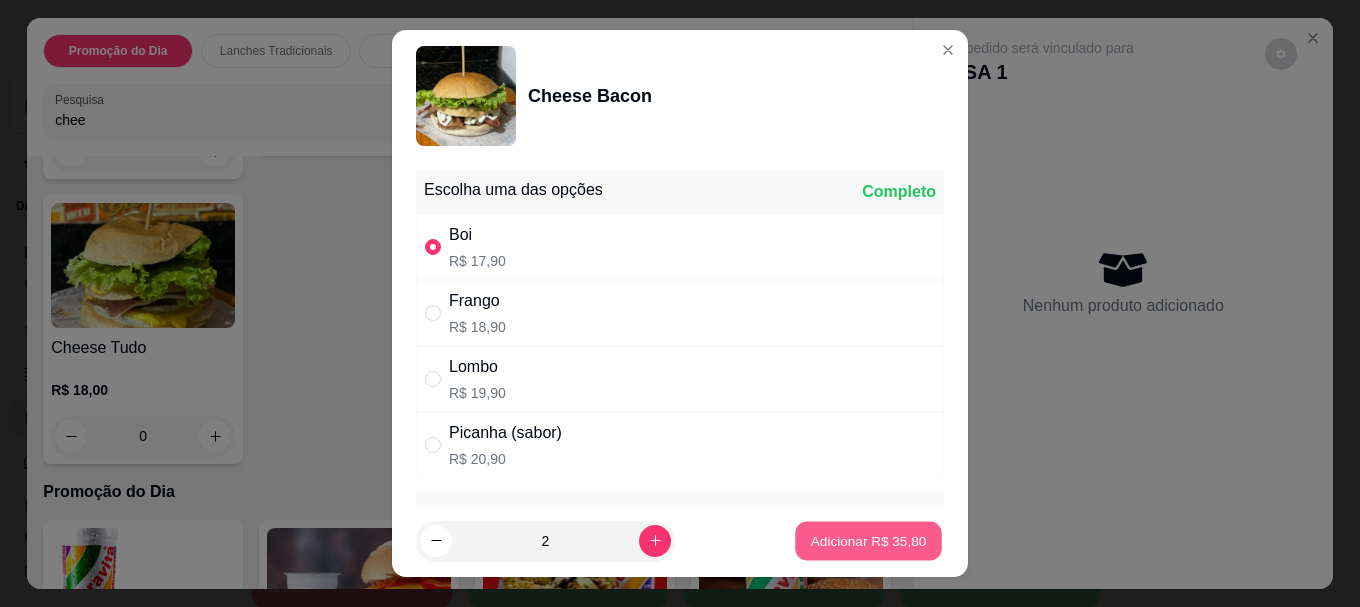 click on "Adicionar   R$ 35,80" at bounding box center (869, 540) 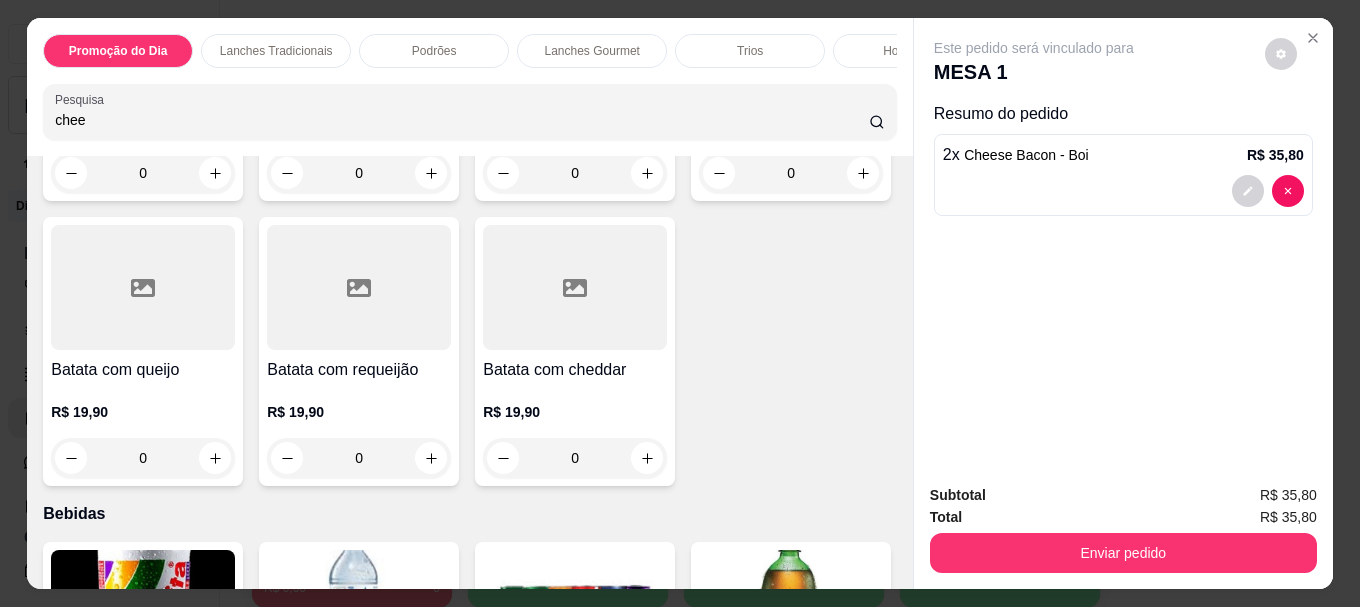 scroll, scrollTop: 6100, scrollLeft: 0, axis: vertical 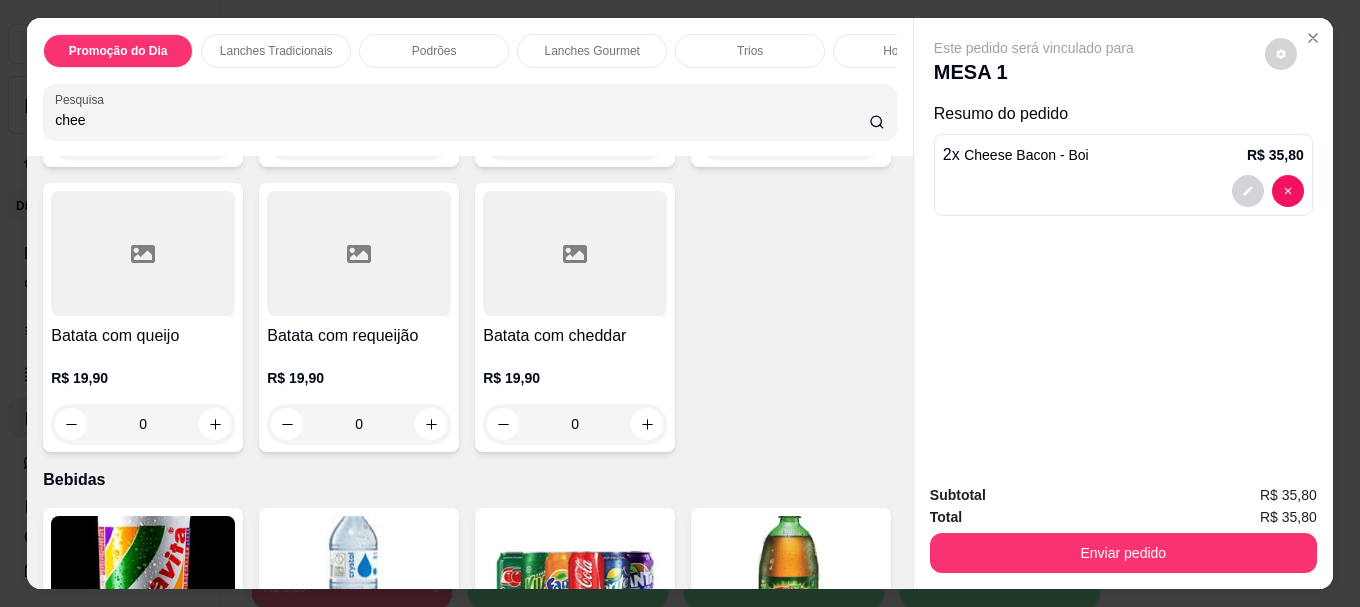 click on "Batata com cheddar e bacon" at bounding box center (359, -270) 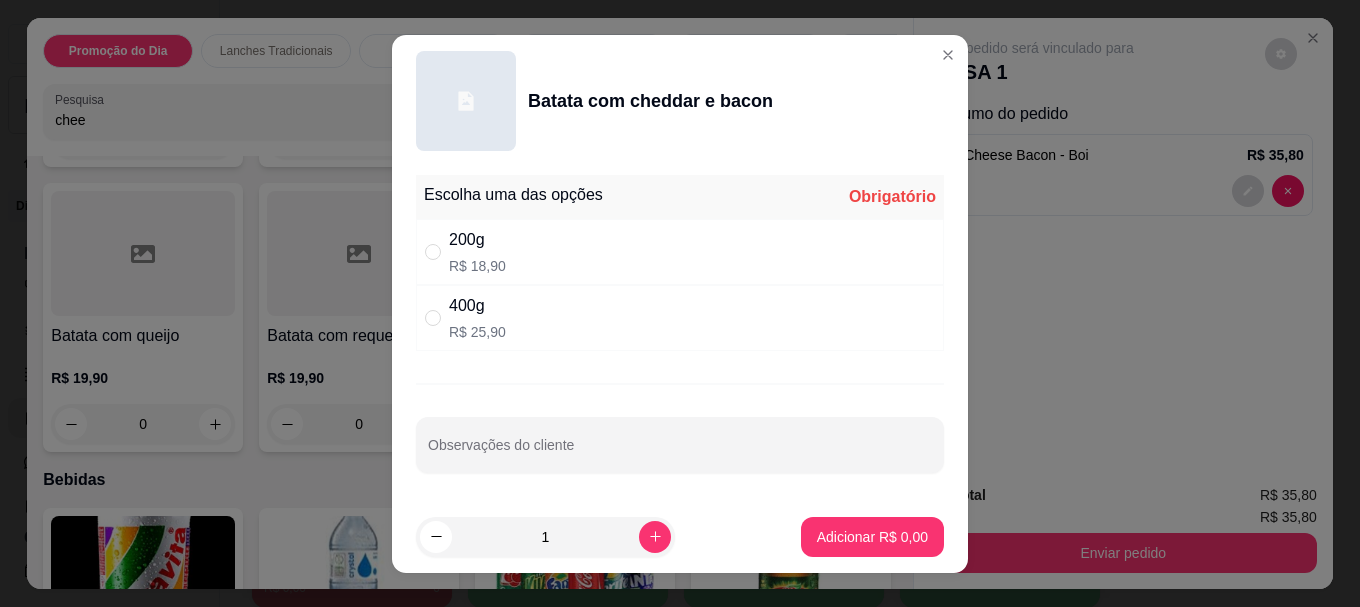 click on "400g" at bounding box center (477, 306) 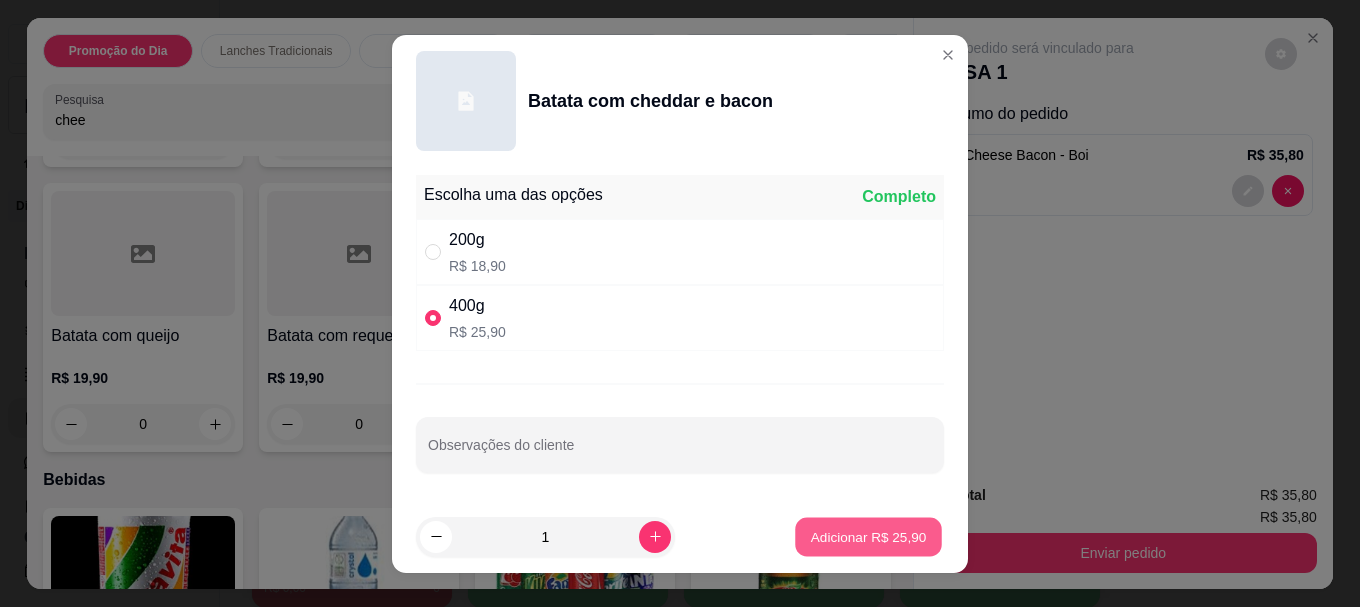click on "Adicionar   R$ 25,90" at bounding box center [869, 536] 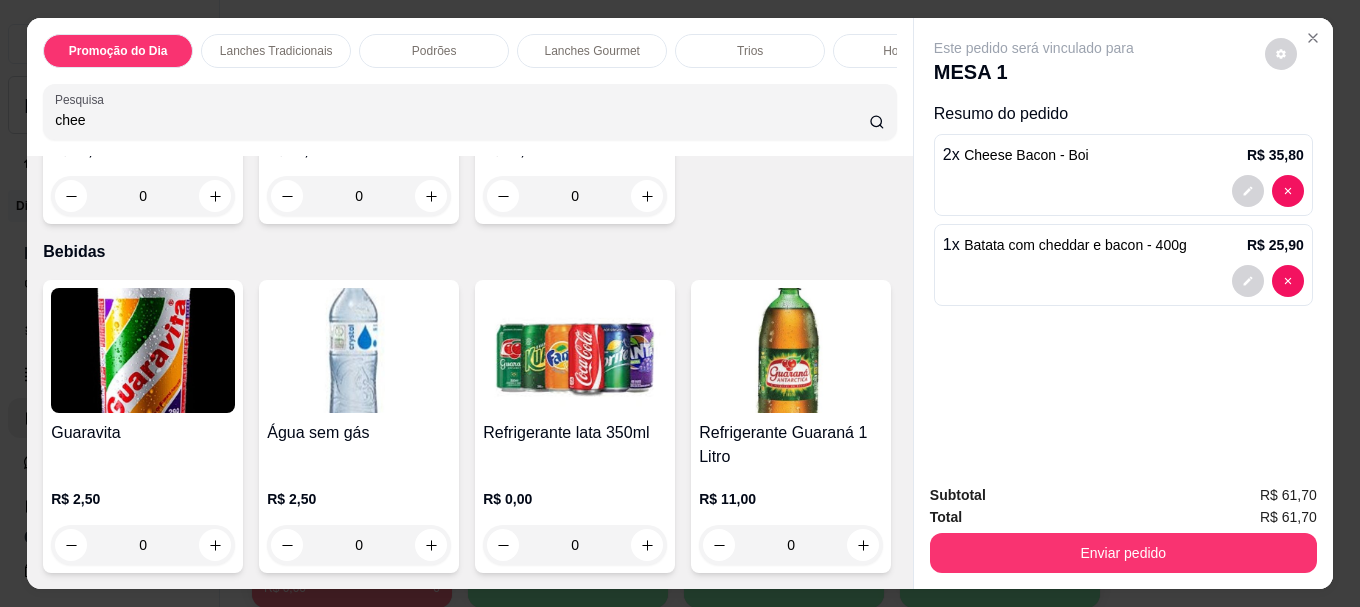 scroll, scrollTop: 7527, scrollLeft: 0, axis: vertical 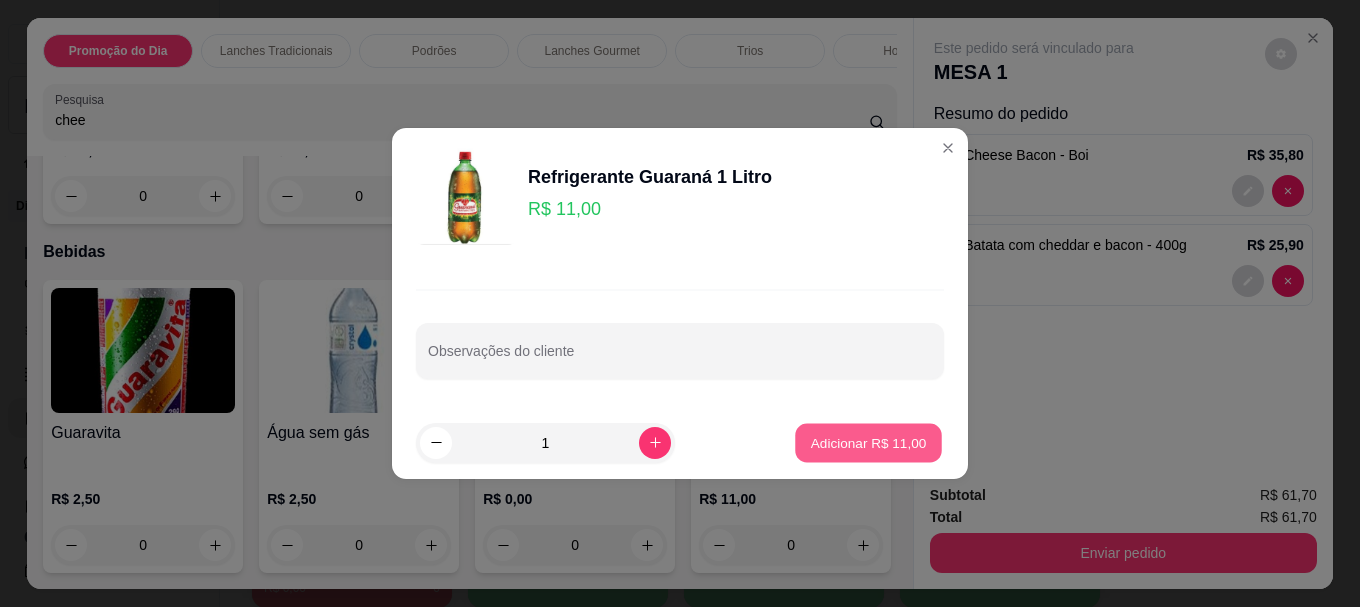 click on "Adicionar   R$ 11,00" at bounding box center (869, 442) 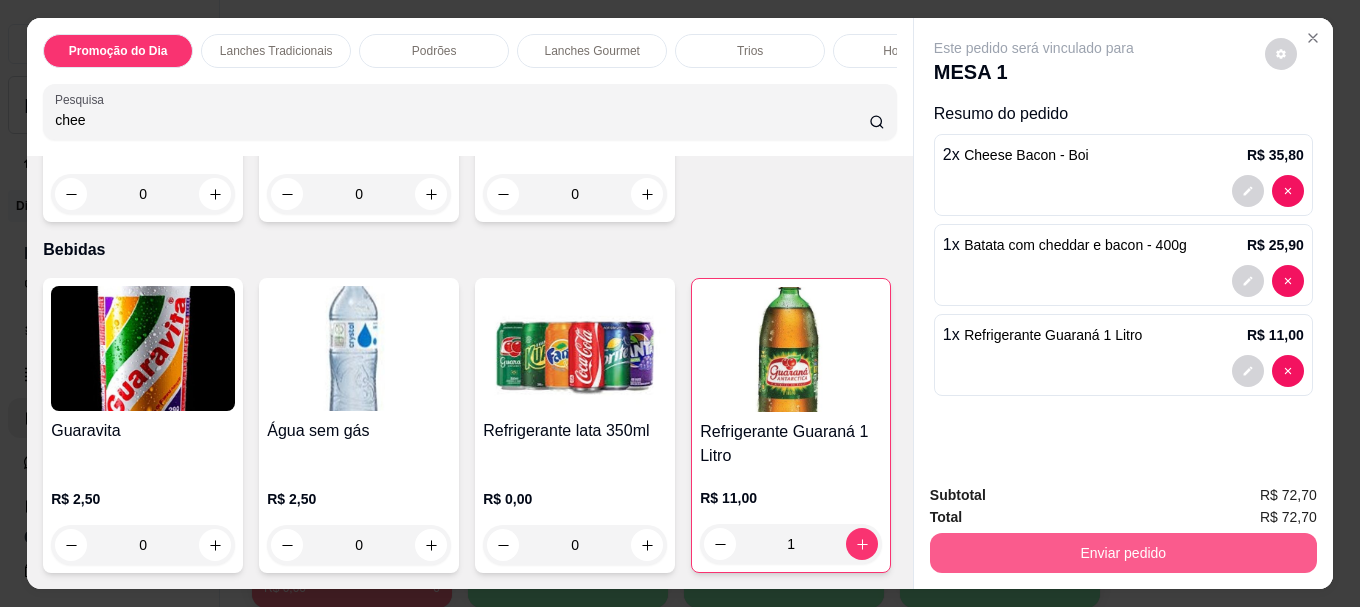 click on "Enviar pedido" at bounding box center (1123, 553) 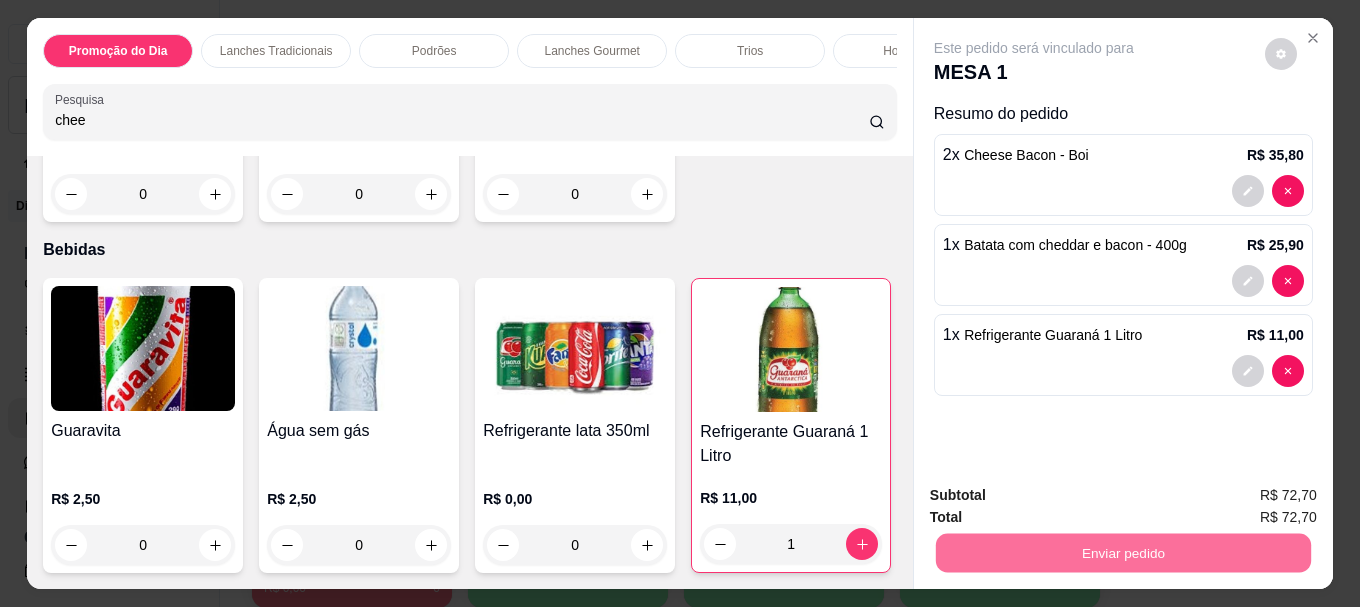 click on "Não registrar e enviar pedido" at bounding box center (1057, 495) 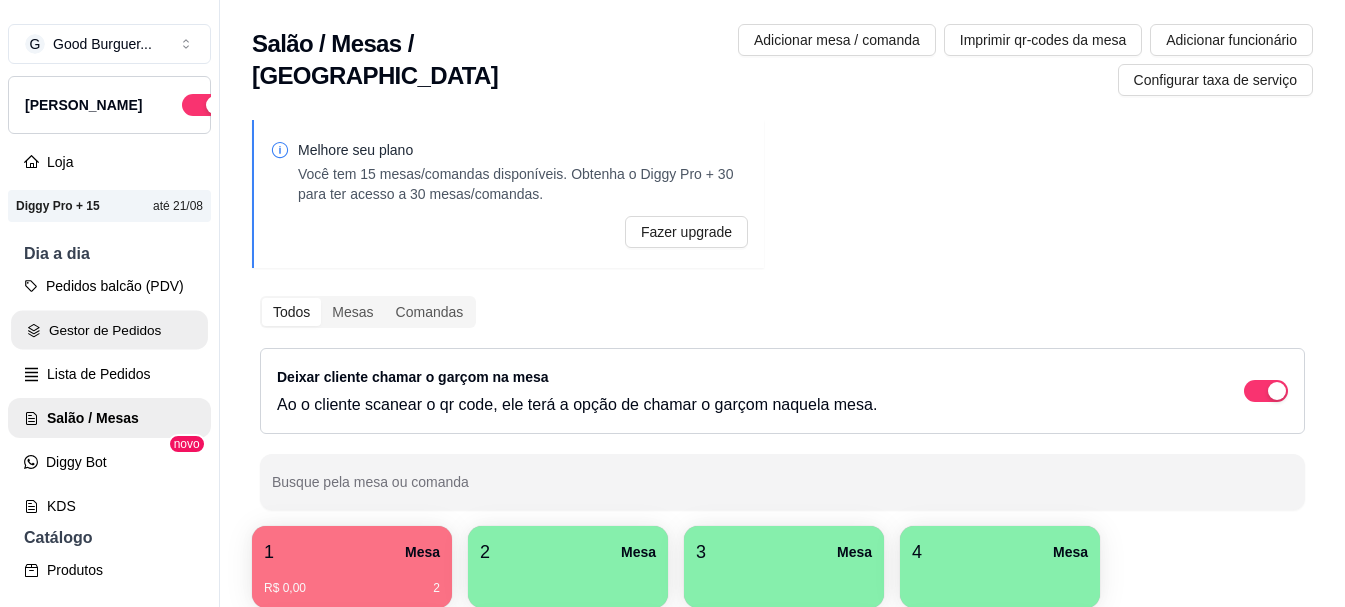 click on "Gestor de Pedidos" at bounding box center [109, 330] 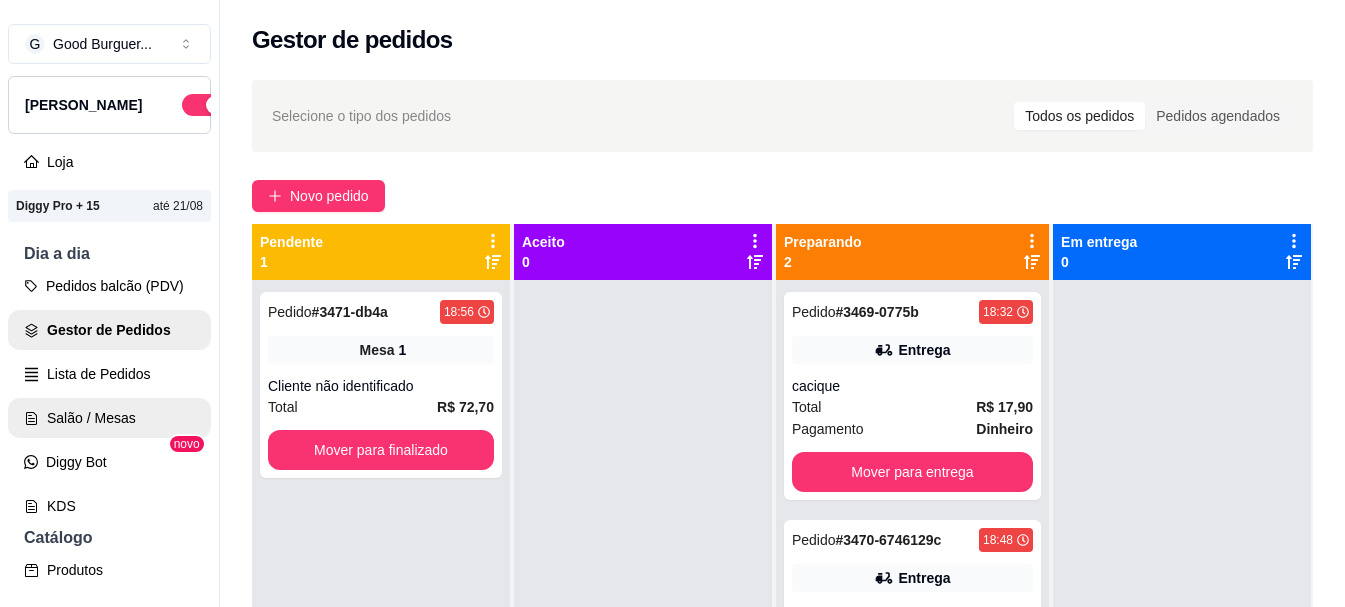 click on "Salão / Mesas" at bounding box center [109, 418] 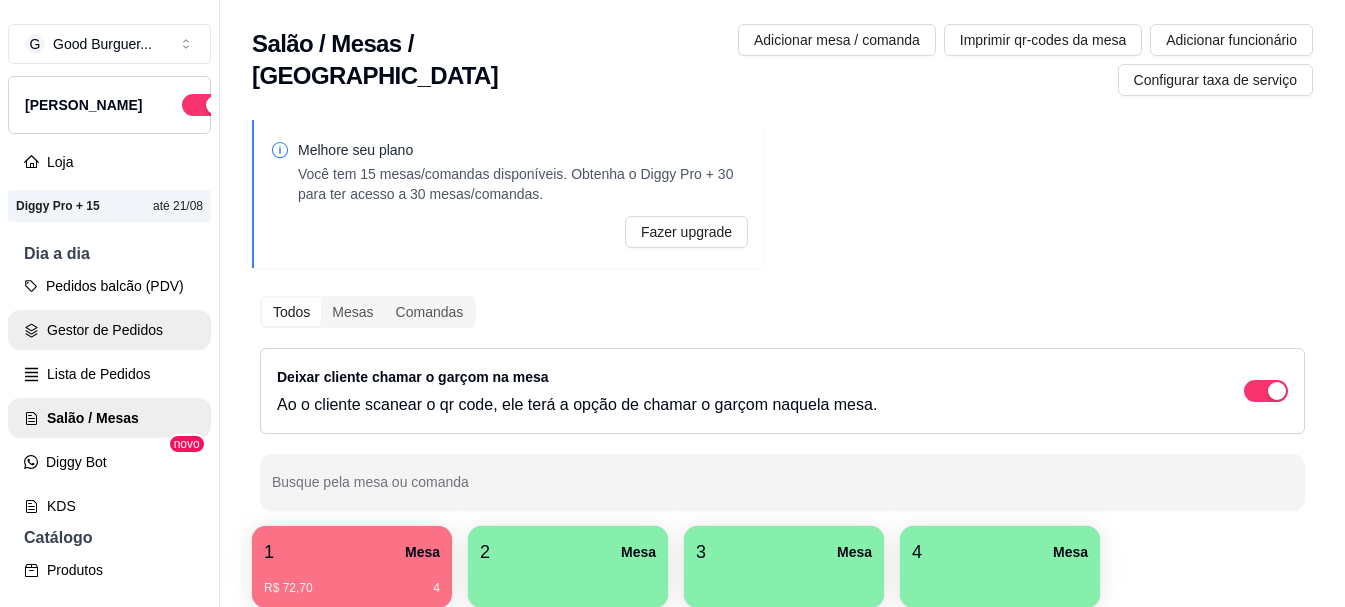 click on "Gestor de Pedidos" at bounding box center [109, 330] 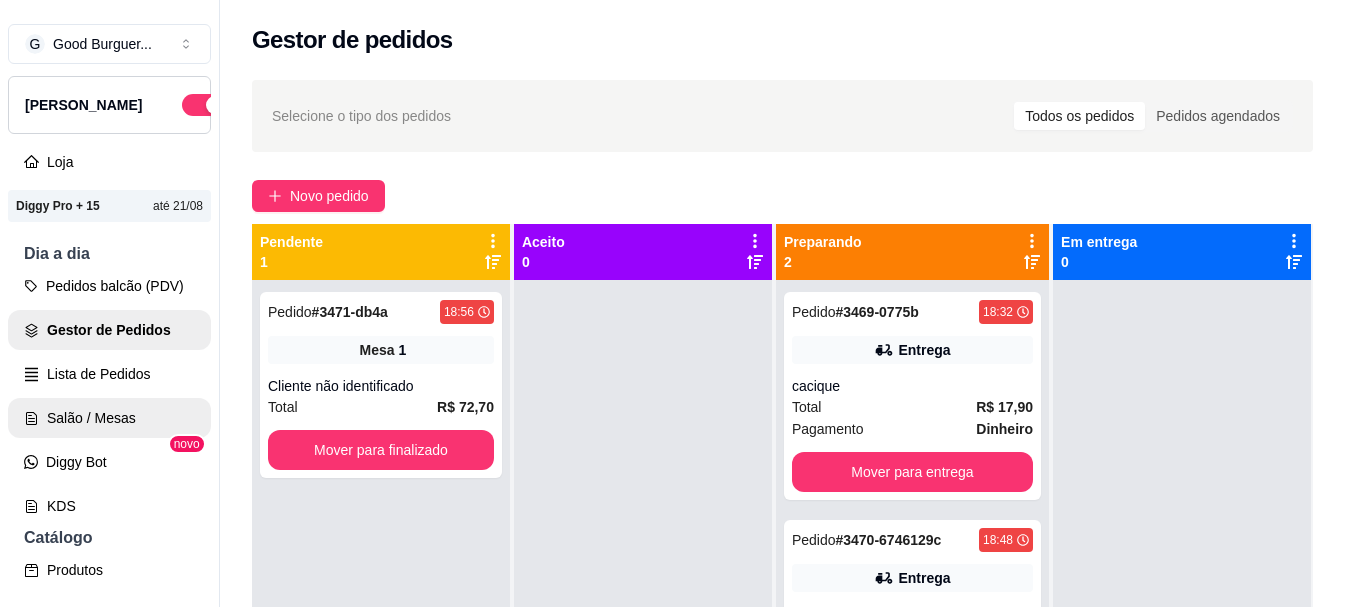 click on "Salão / Mesas" at bounding box center [109, 418] 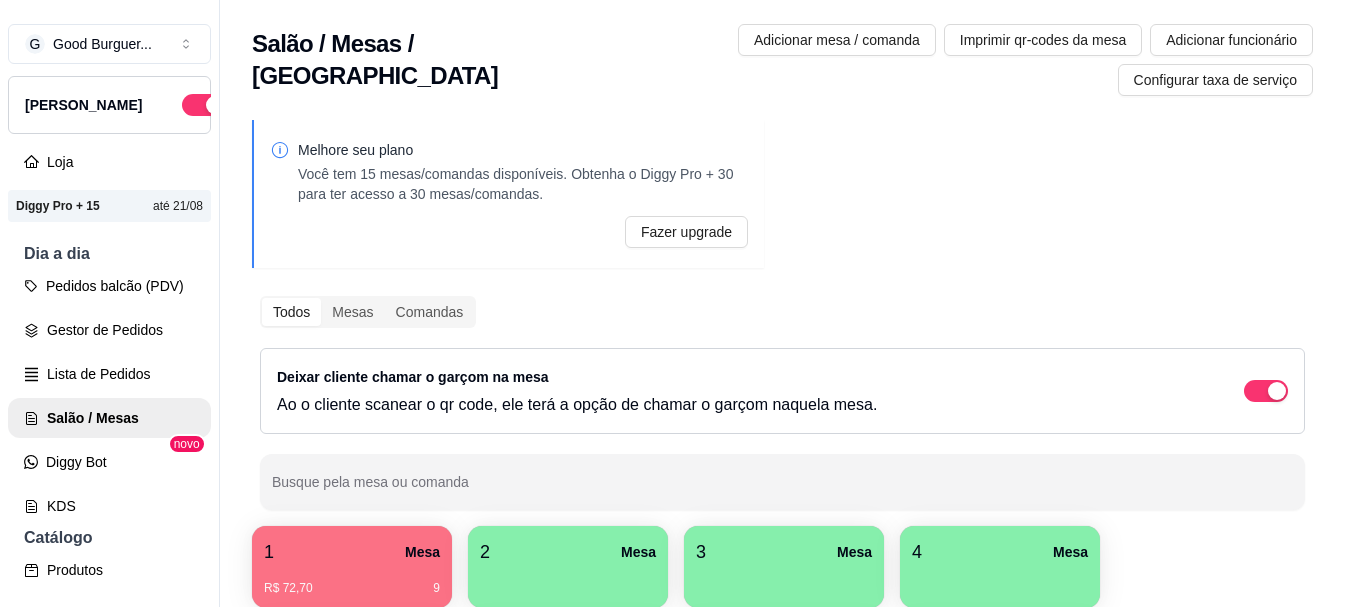 click on "1 Mesa" at bounding box center (352, 552) 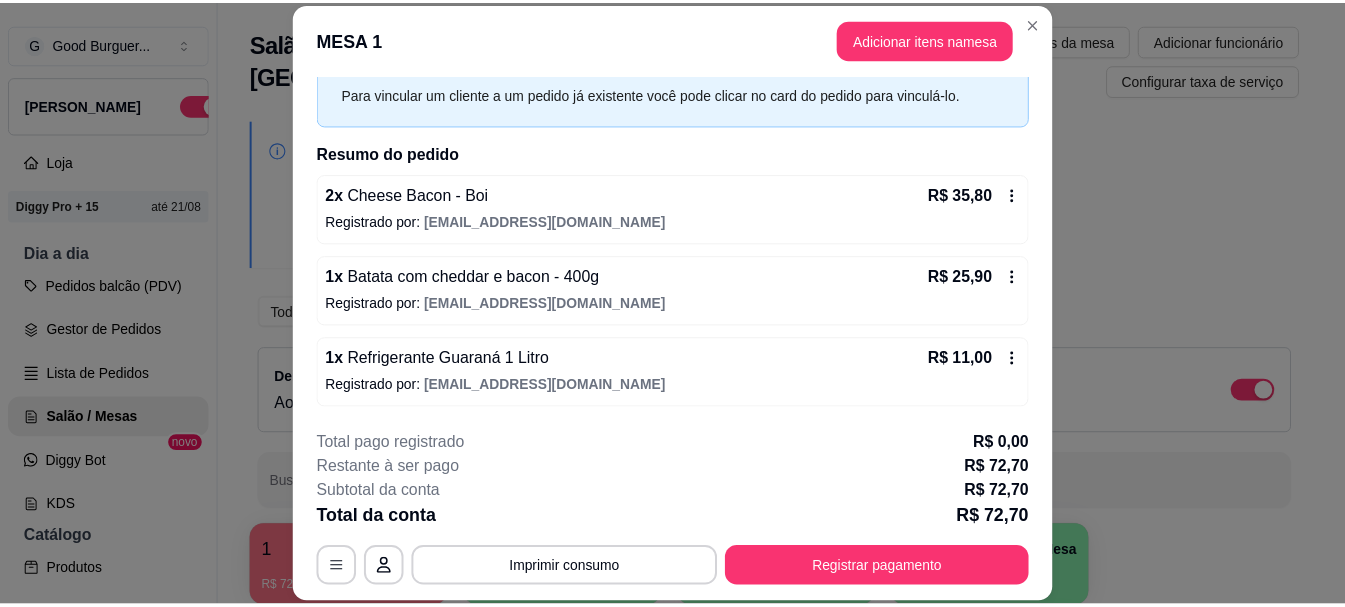 scroll, scrollTop: 0, scrollLeft: 0, axis: both 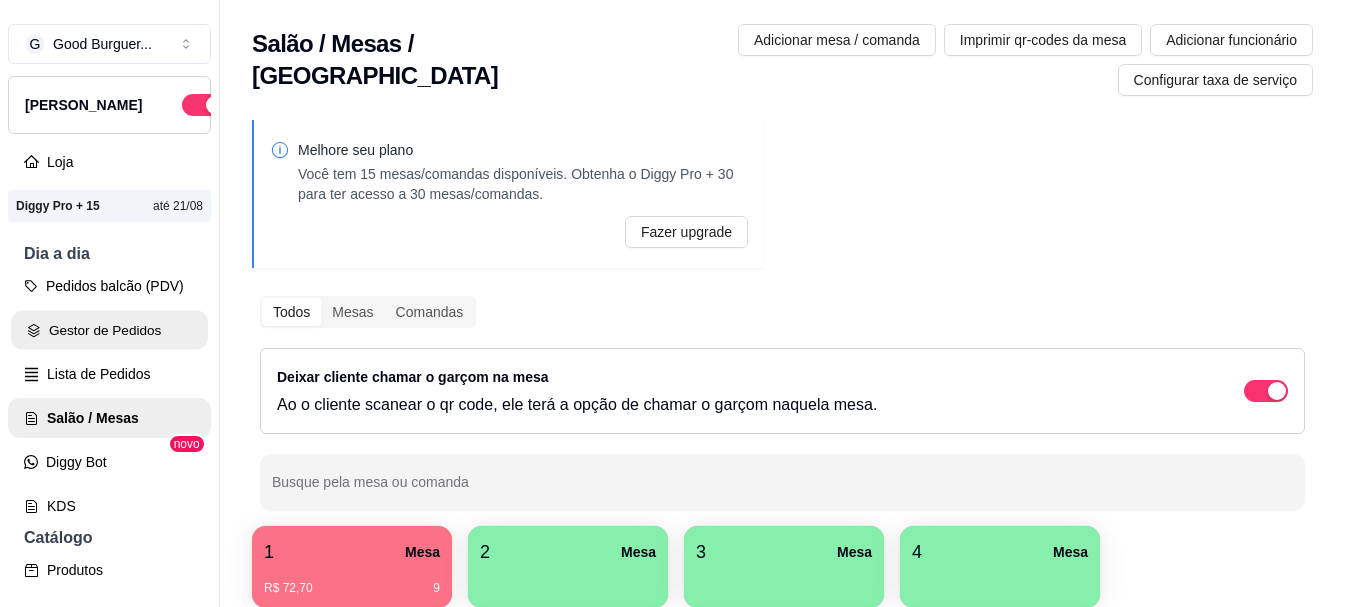 click on "Gestor de Pedidos" at bounding box center [109, 330] 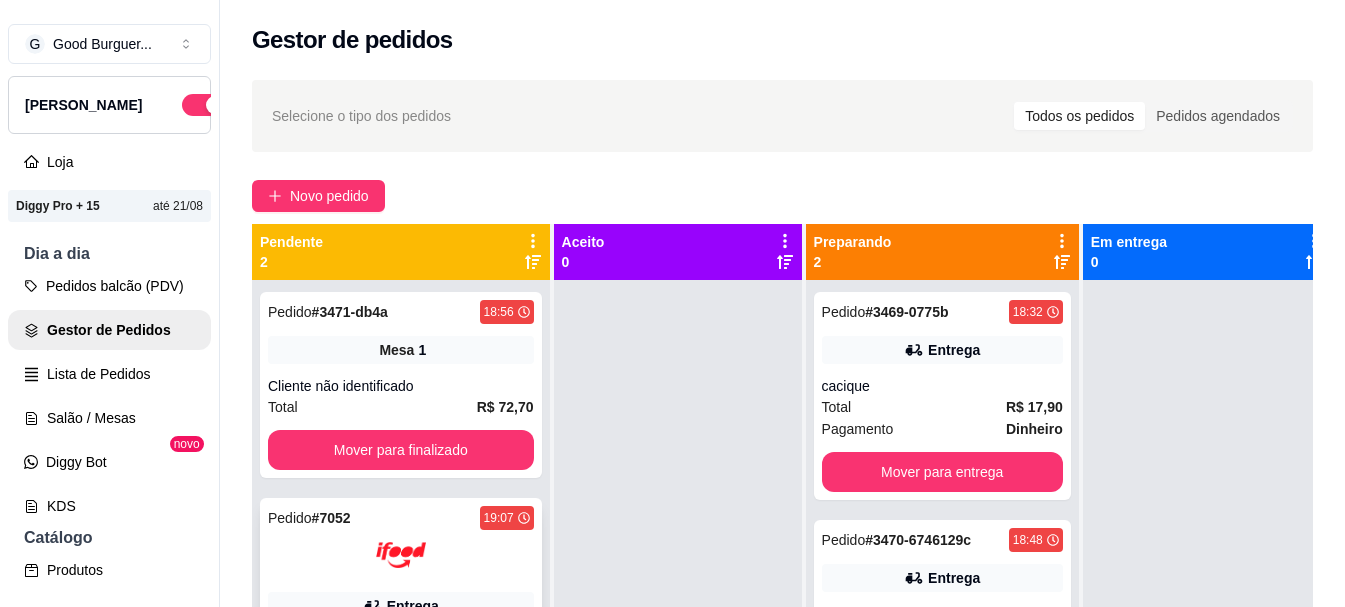 scroll, scrollTop: 71, scrollLeft: 0, axis: vertical 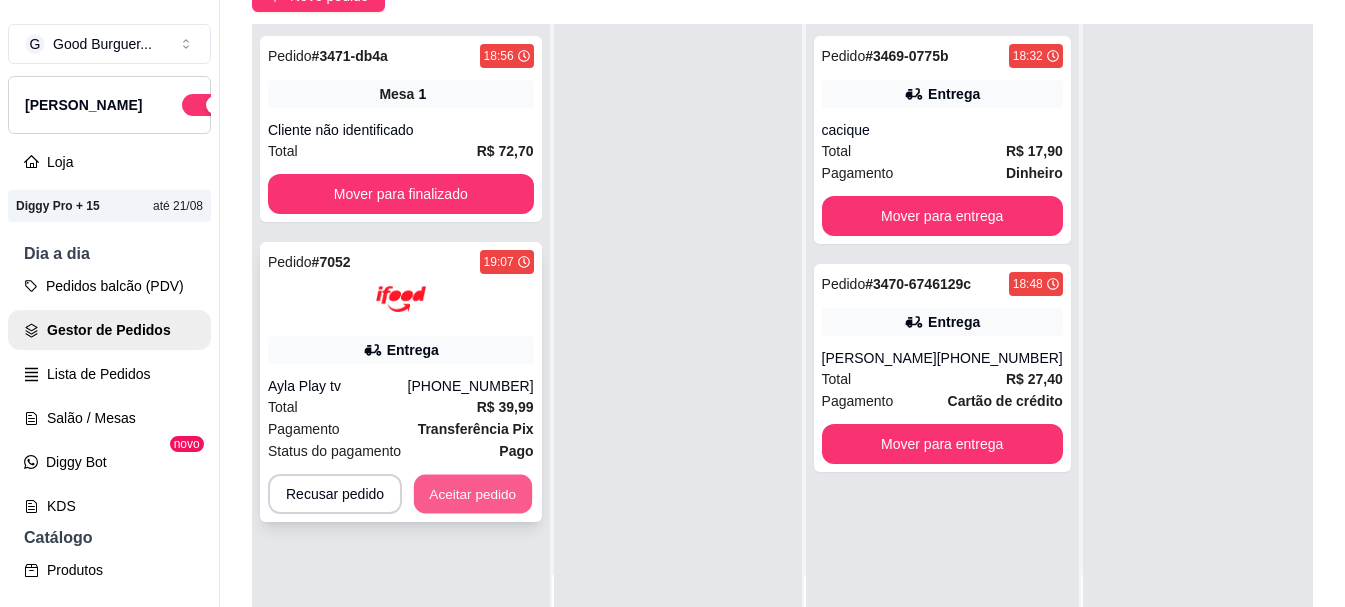 click on "Aceitar pedido" at bounding box center (473, 494) 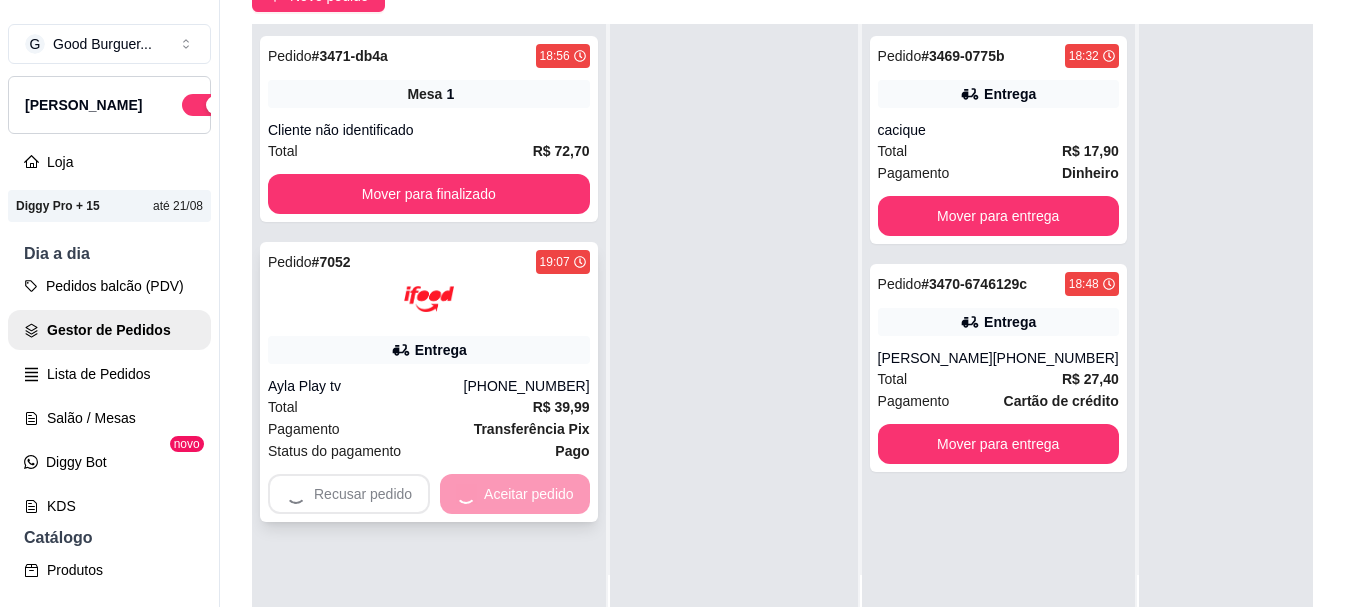 scroll, scrollTop: 56, scrollLeft: 0, axis: vertical 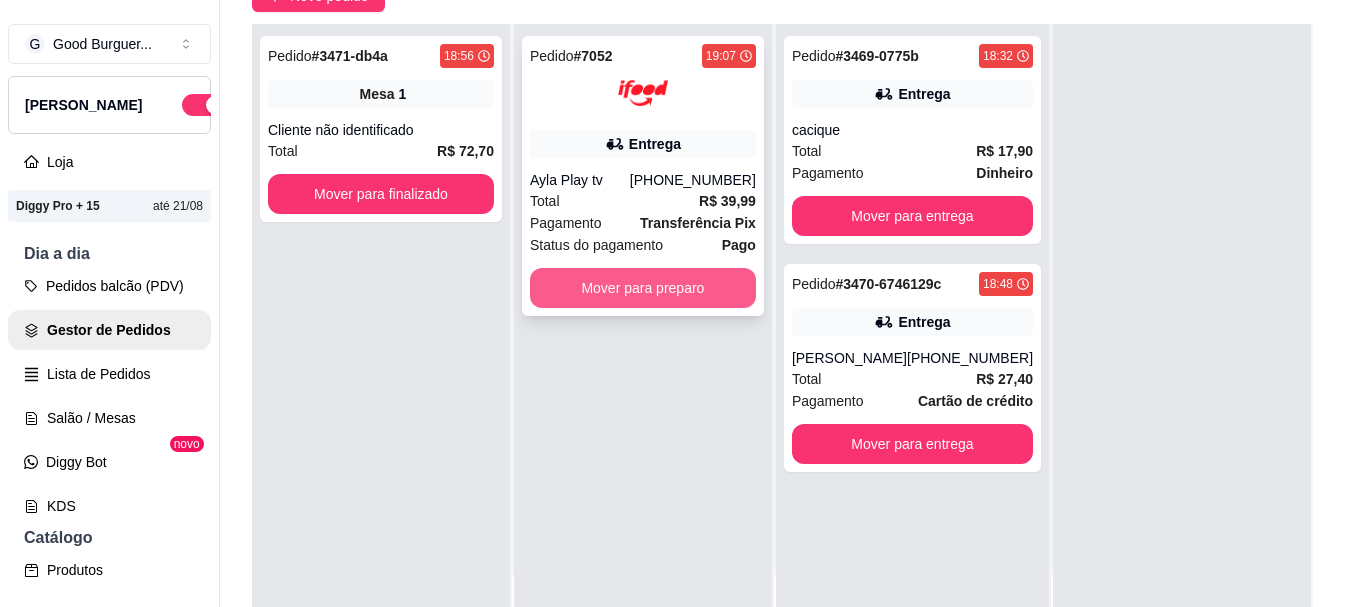 click on "Mover para preparo" at bounding box center (643, 288) 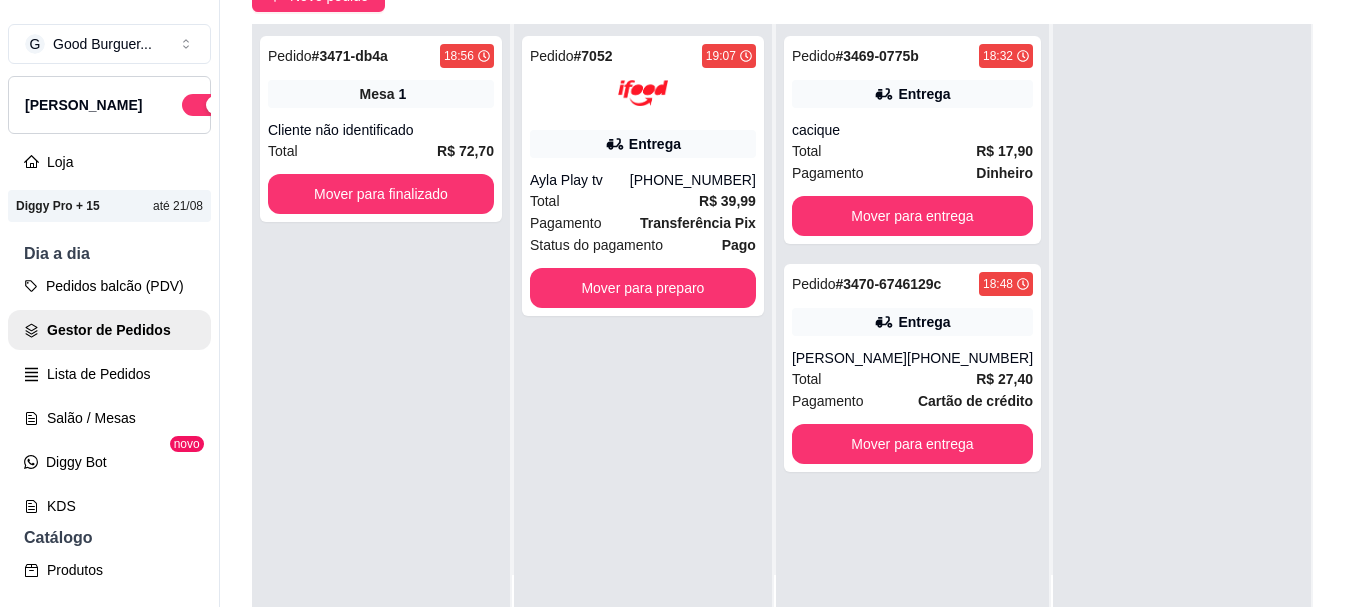 scroll, scrollTop: 0, scrollLeft: 0, axis: both 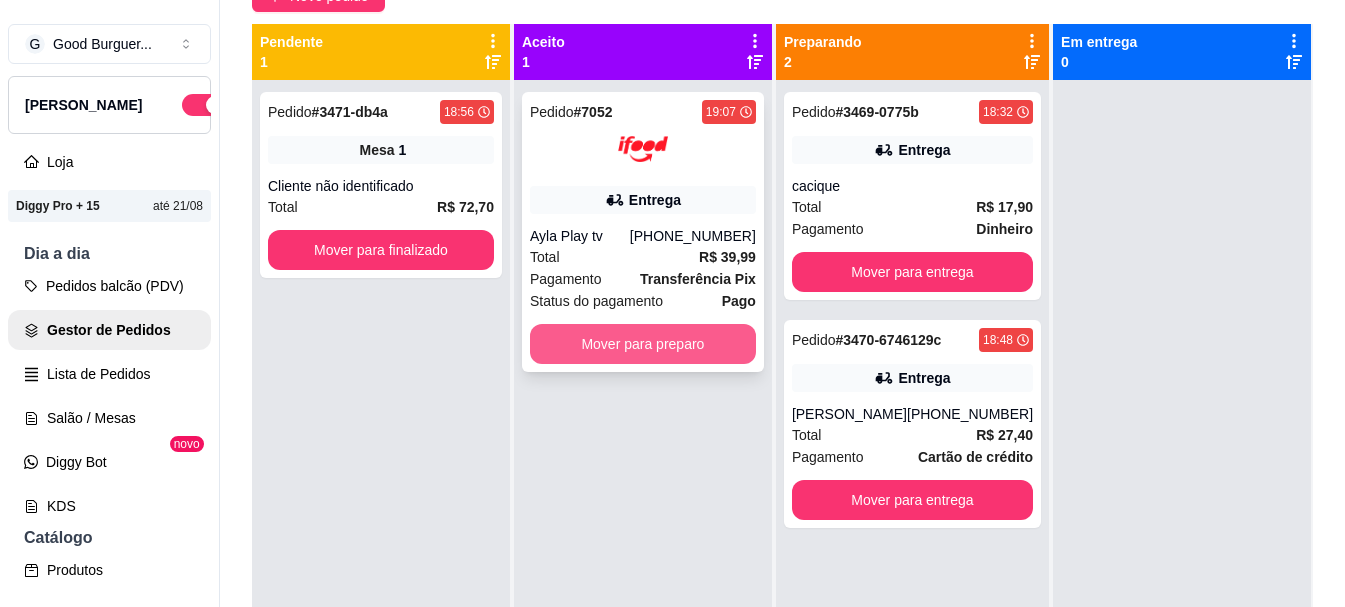 click on "Mover para preparo" at bounding box center [643, 344] 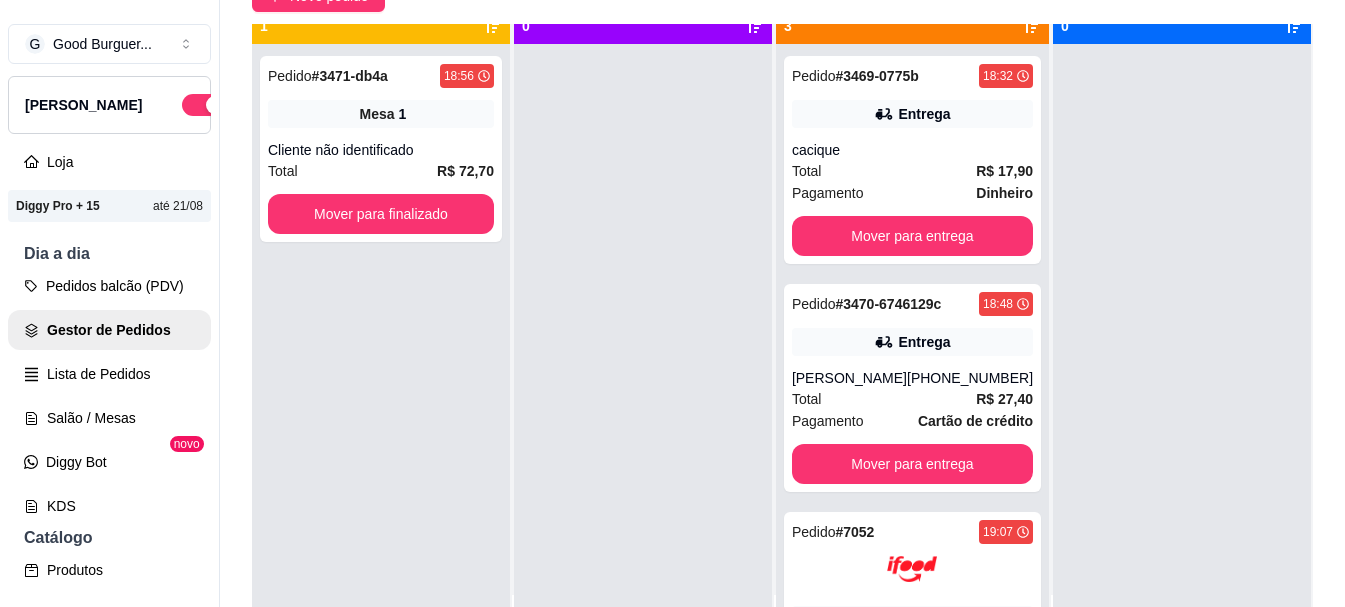 scroll, scrollTop: 56, scrollLeft: 0, axis: vertical 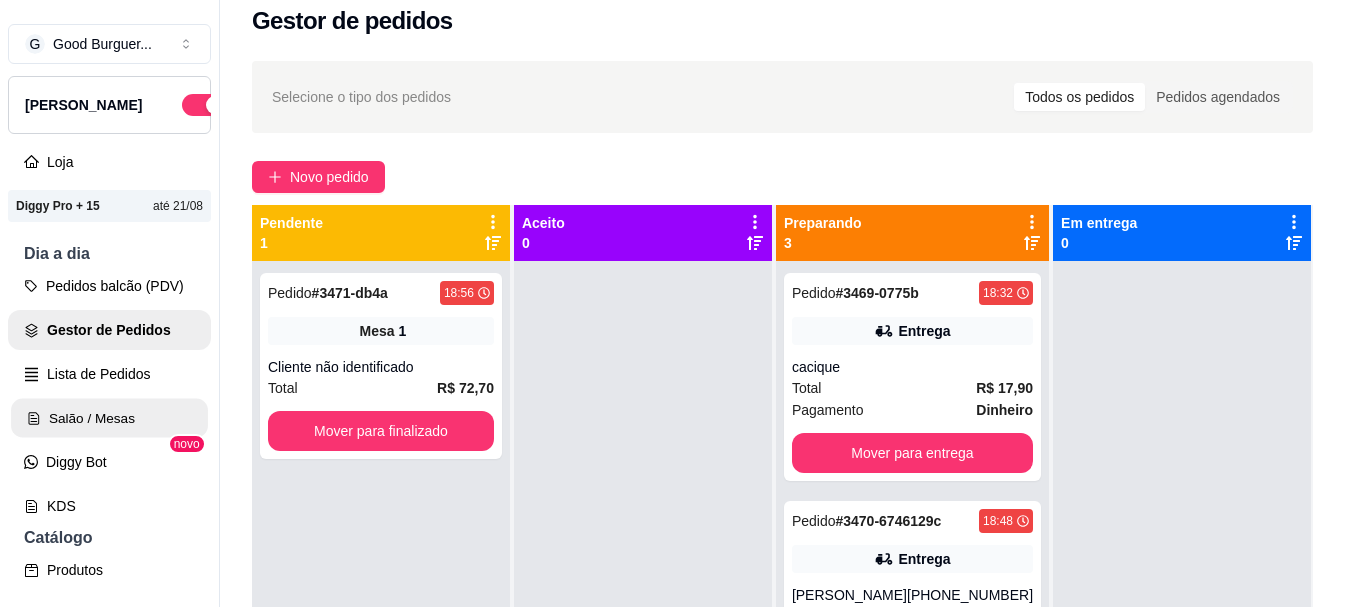click on "Salão / Mesas" at bounding box center (109, 418) 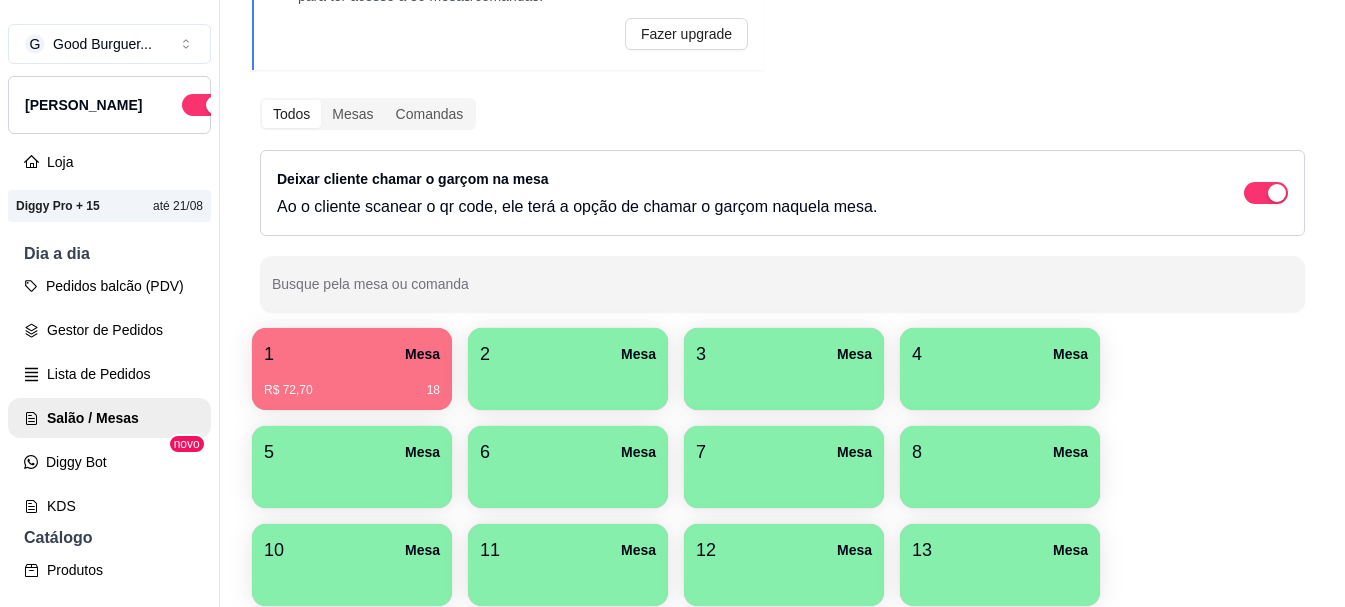 scroll, scrollTop: 200, scrollLeft: 0, axis: vertical 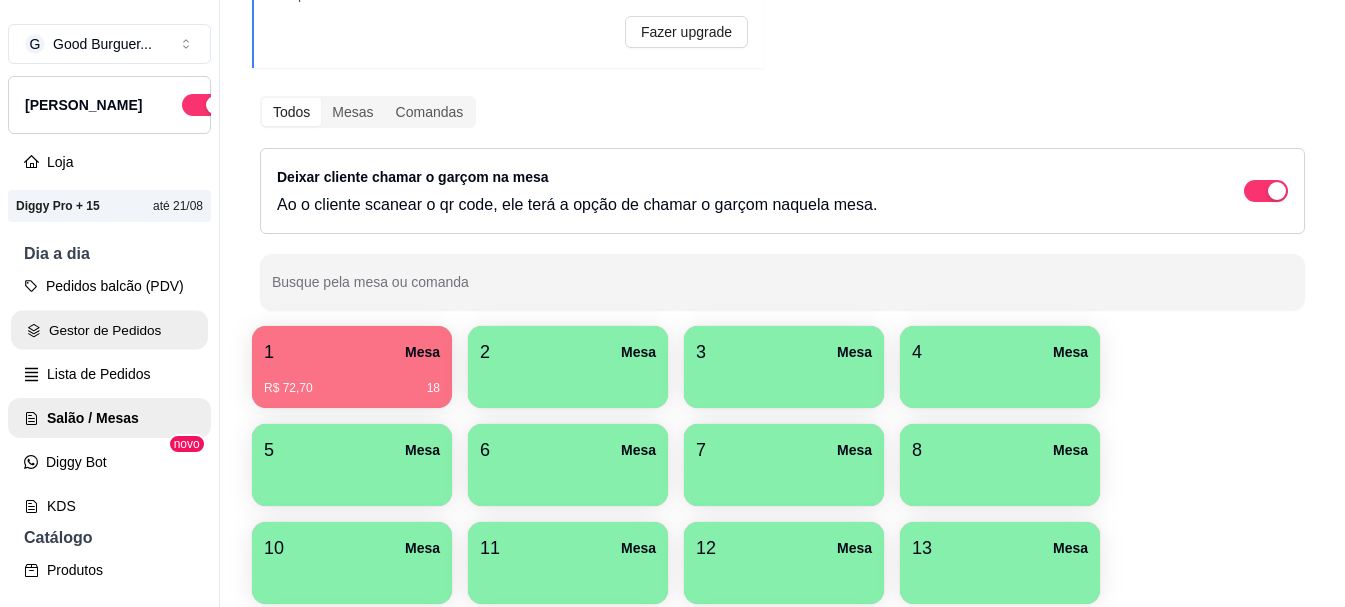 click on "Gestor de Pedidos" at bounding box center [109, 330] 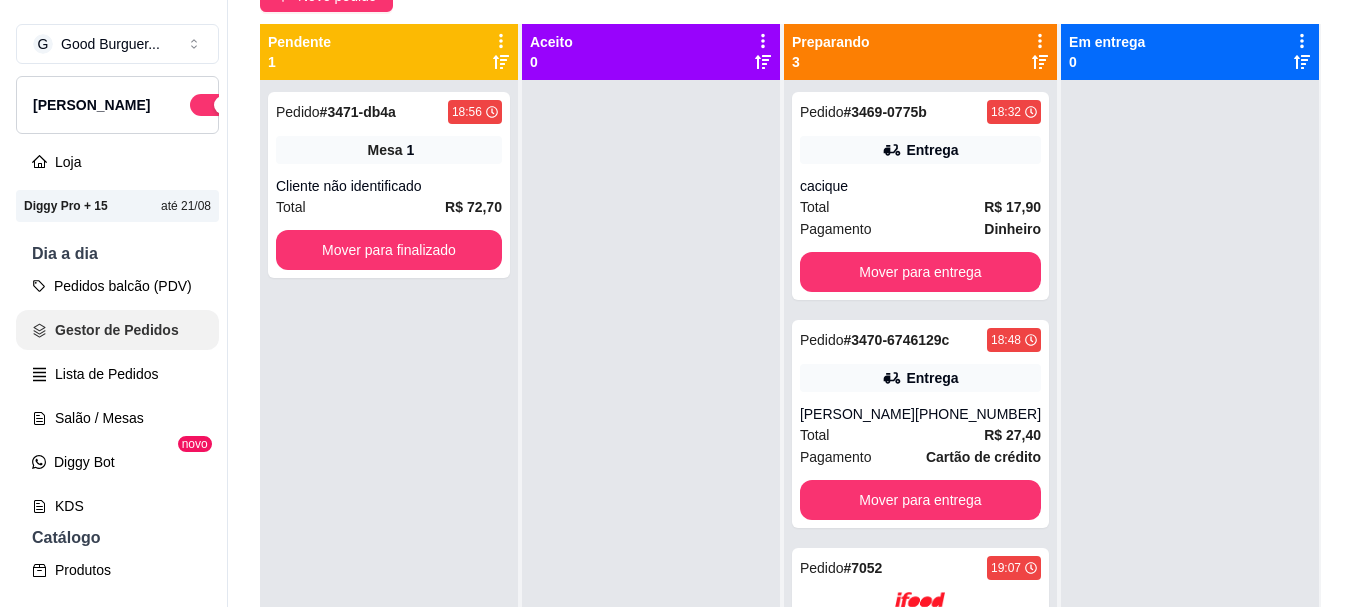 scroll, scrollTop: 0, scrollLeft: 0, axis: both 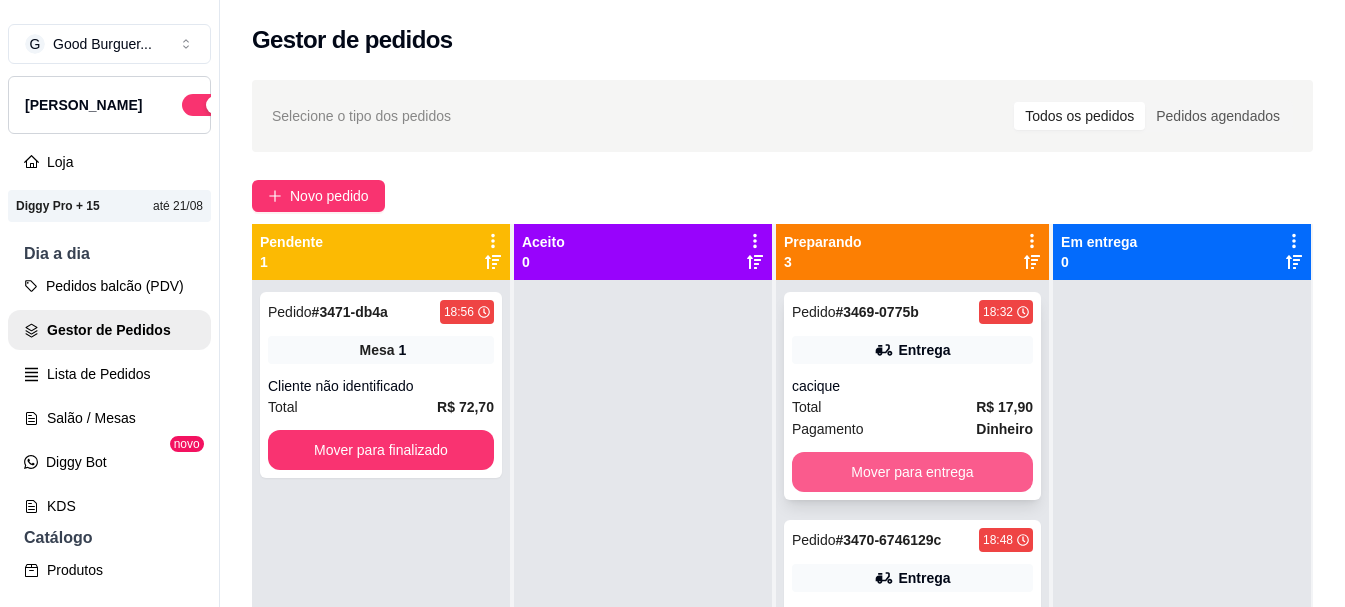 click on "Mover para entrega" at bounding box center [912, 472] 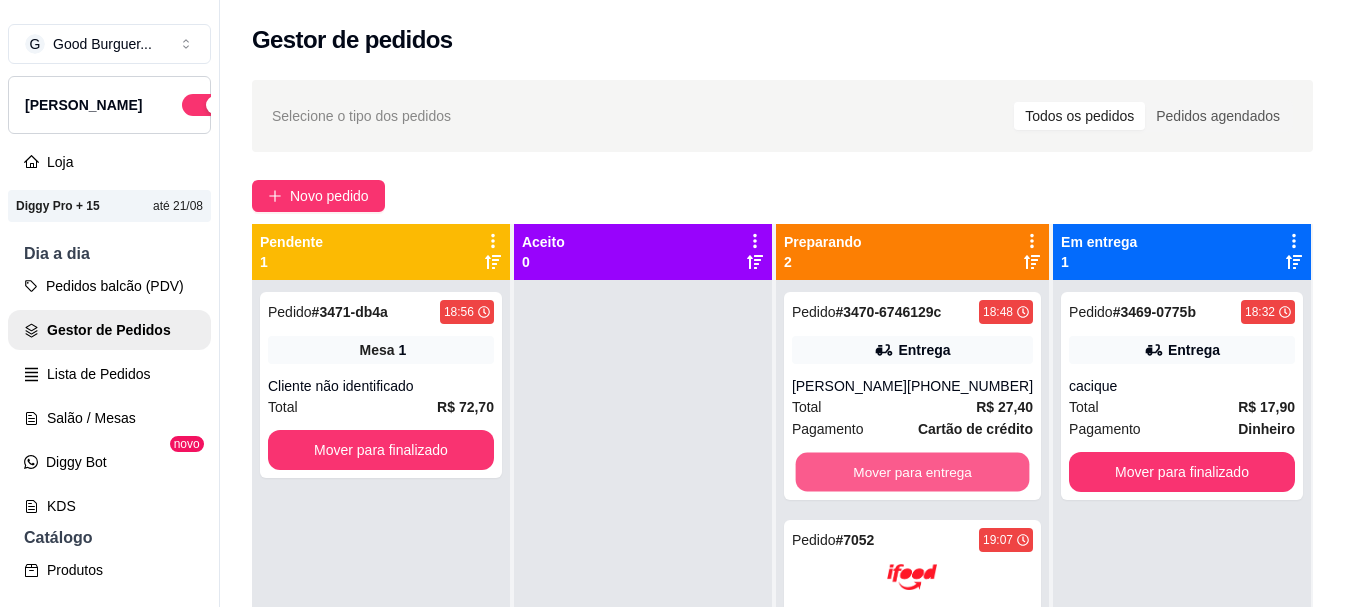click on "Mover para entrega" at bounding box center [912, 472] 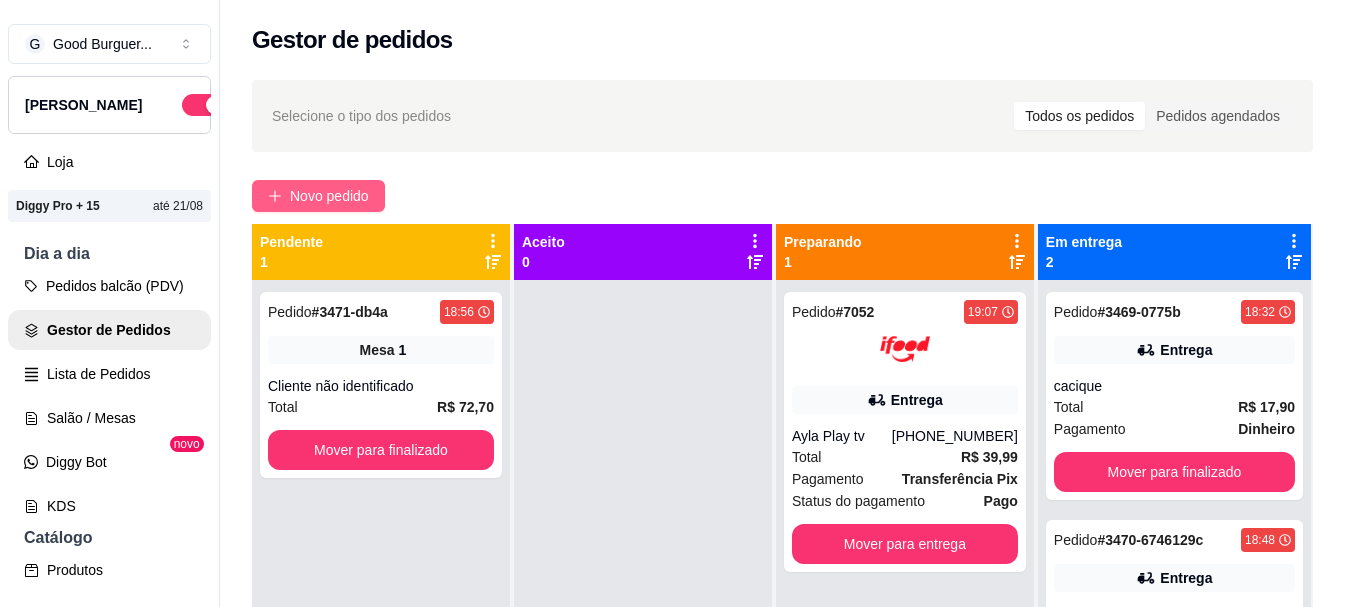 click on "Novo pedido" at bounding box center (329, 196) 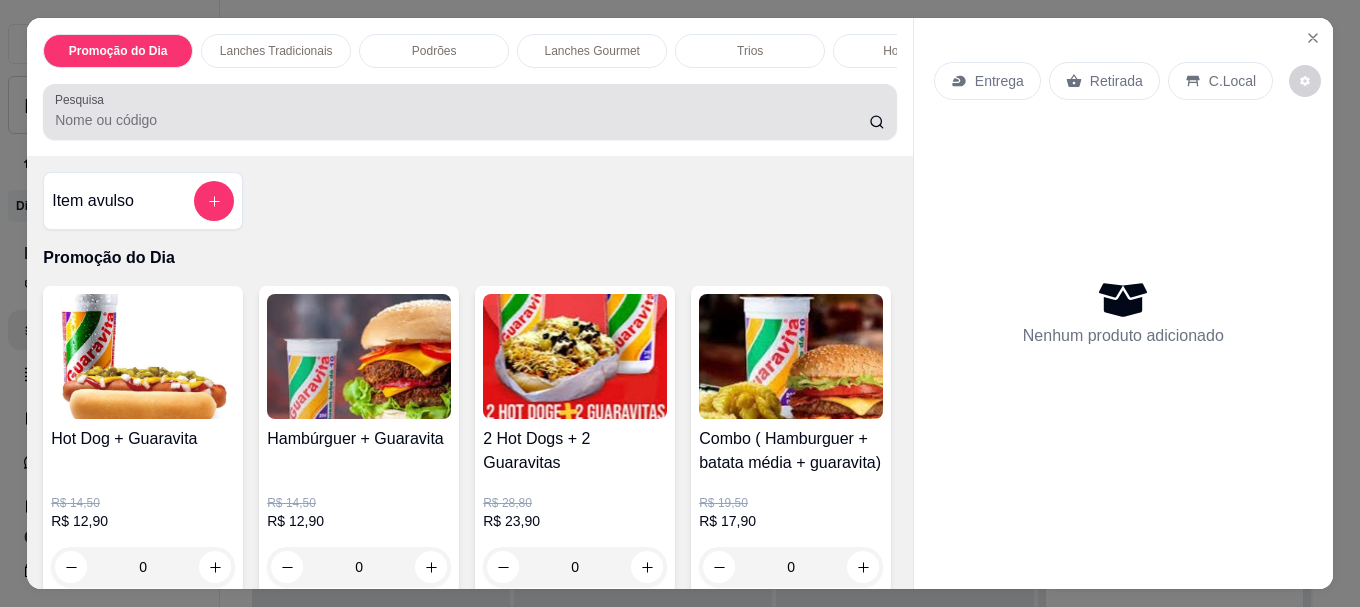 click on "Pesquisa" at bounding box center [462, 120] 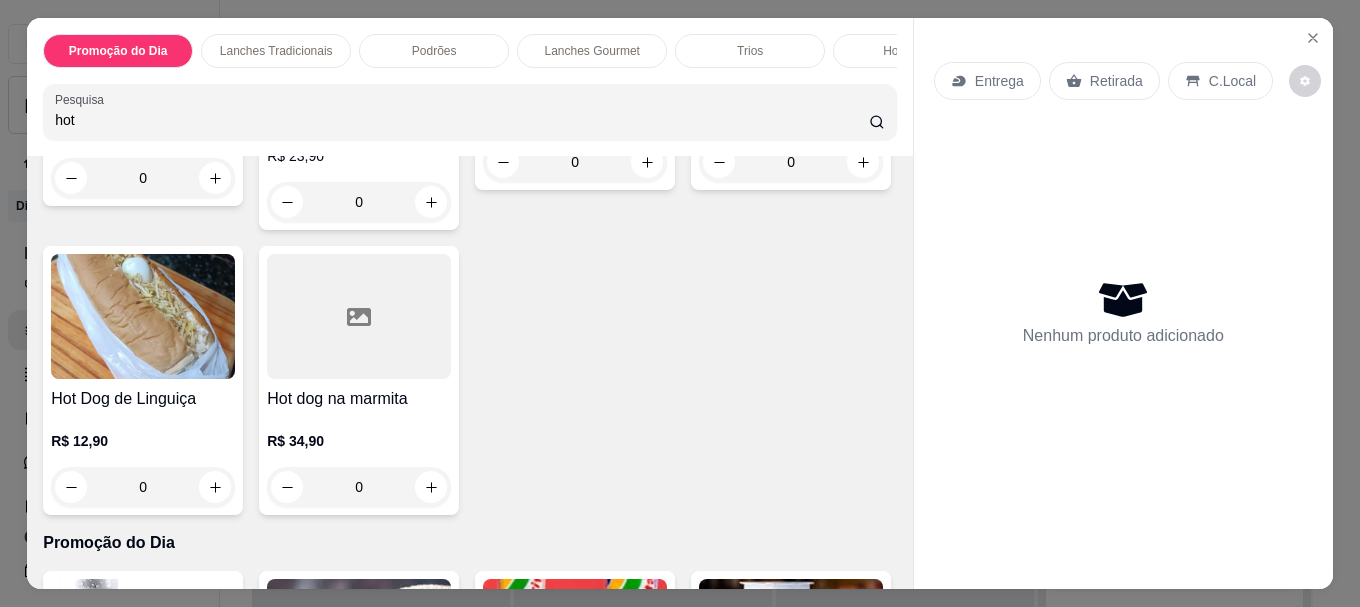 scroll, scrollTop: 400, scrollLeft: 0, axis: vertical 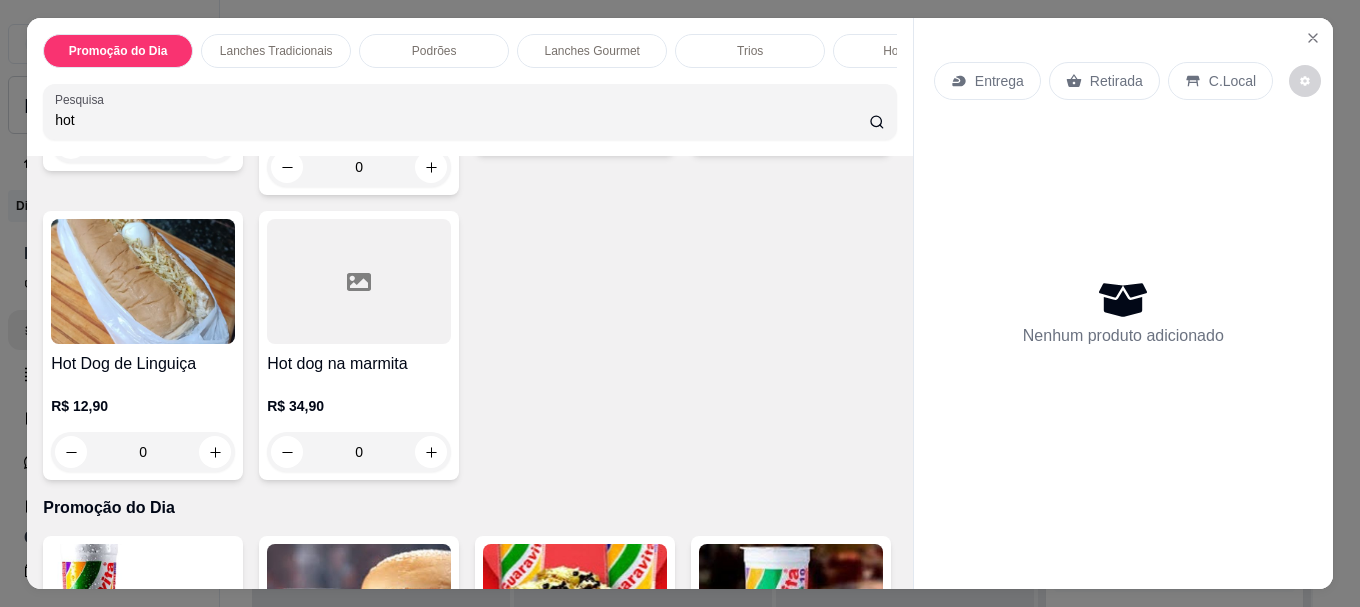 type on "hot" 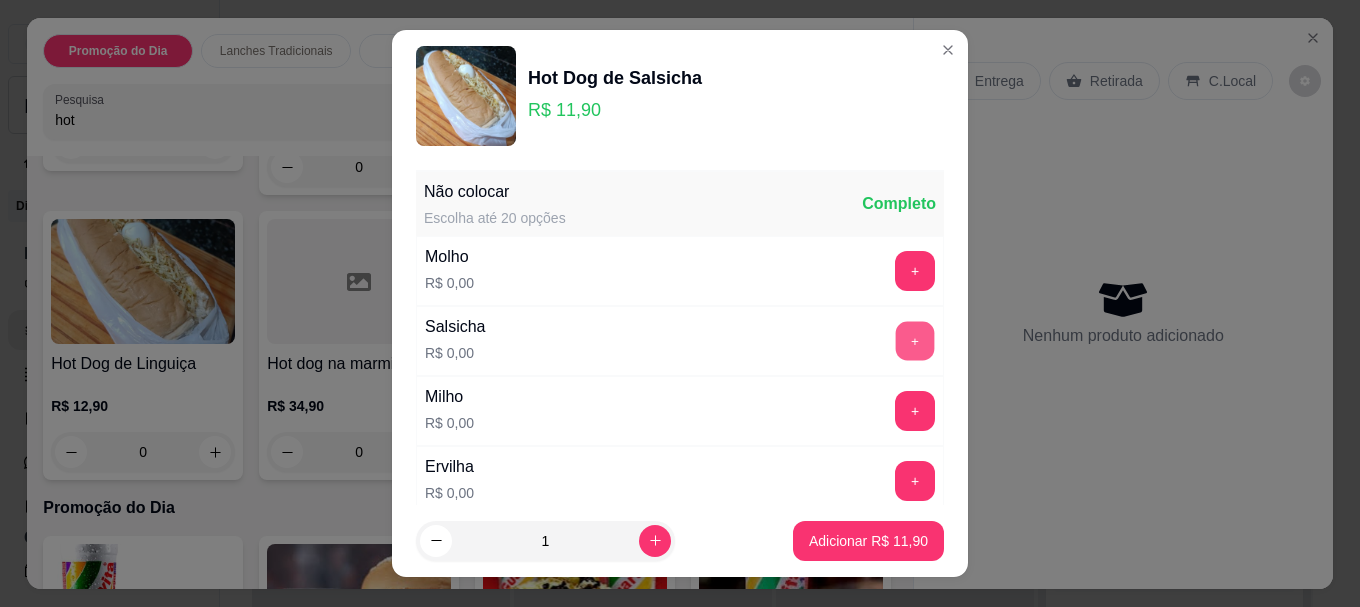 click on "+" at bounding box center [915, 341] 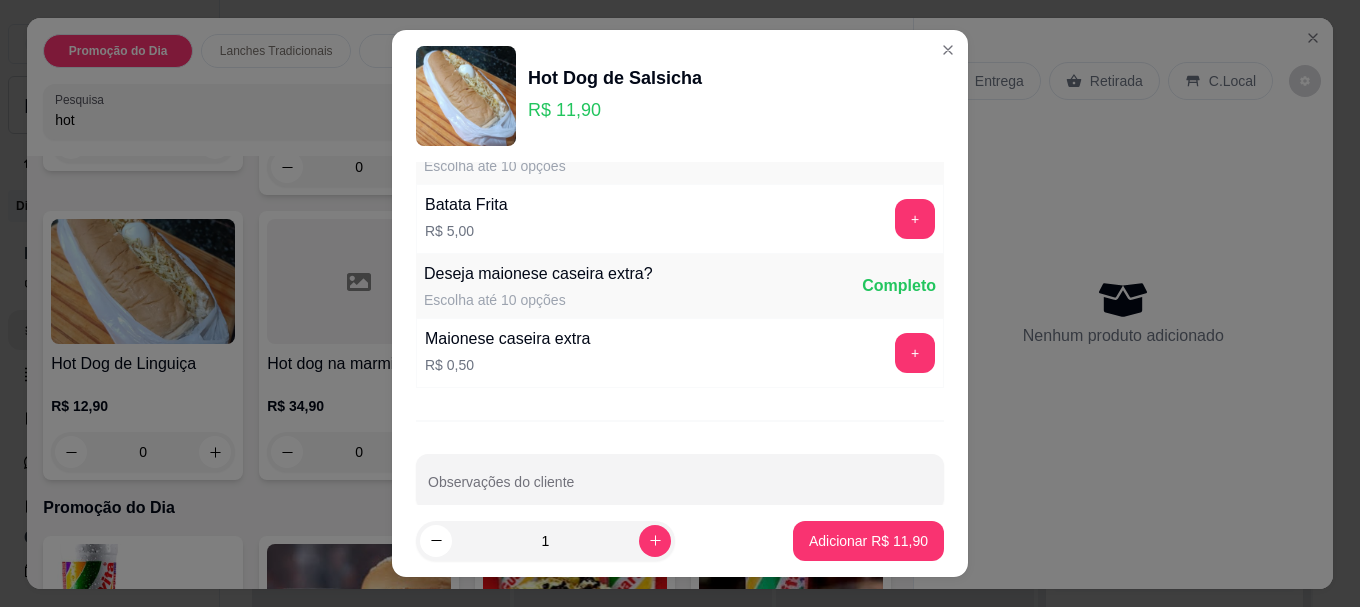 scroll, scrollTop: 1893, scrollLeft: 0, axis: vertical 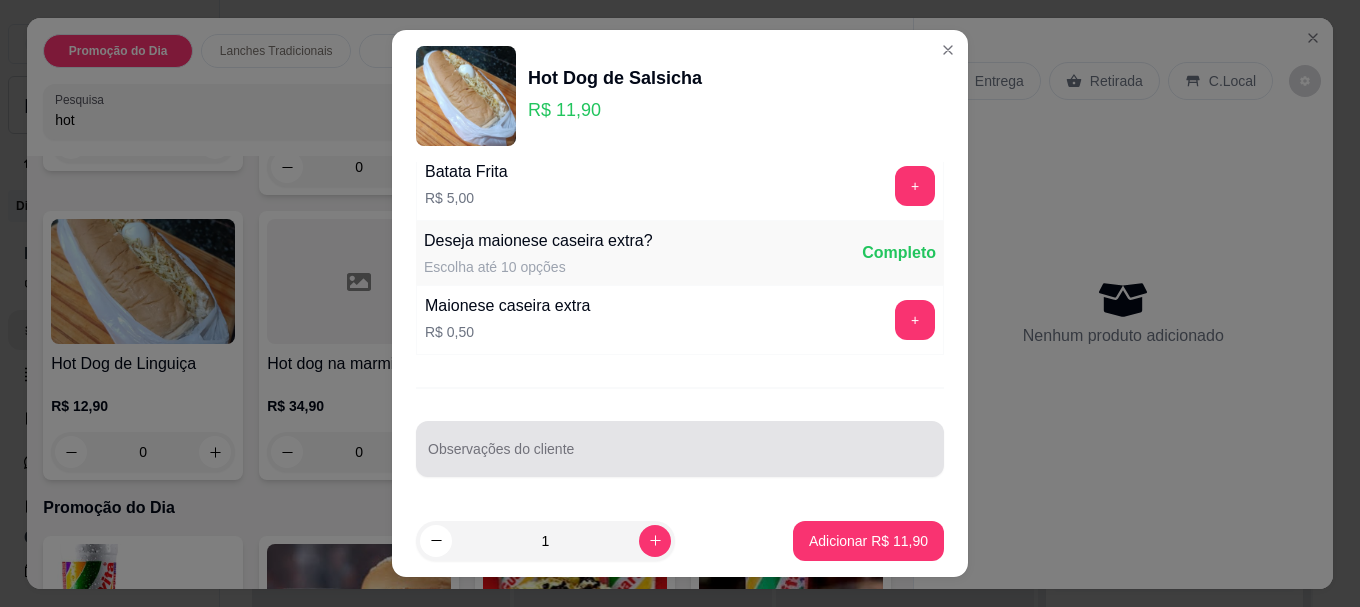 click on "Observações do cliente" at bounding box center [680, 457] 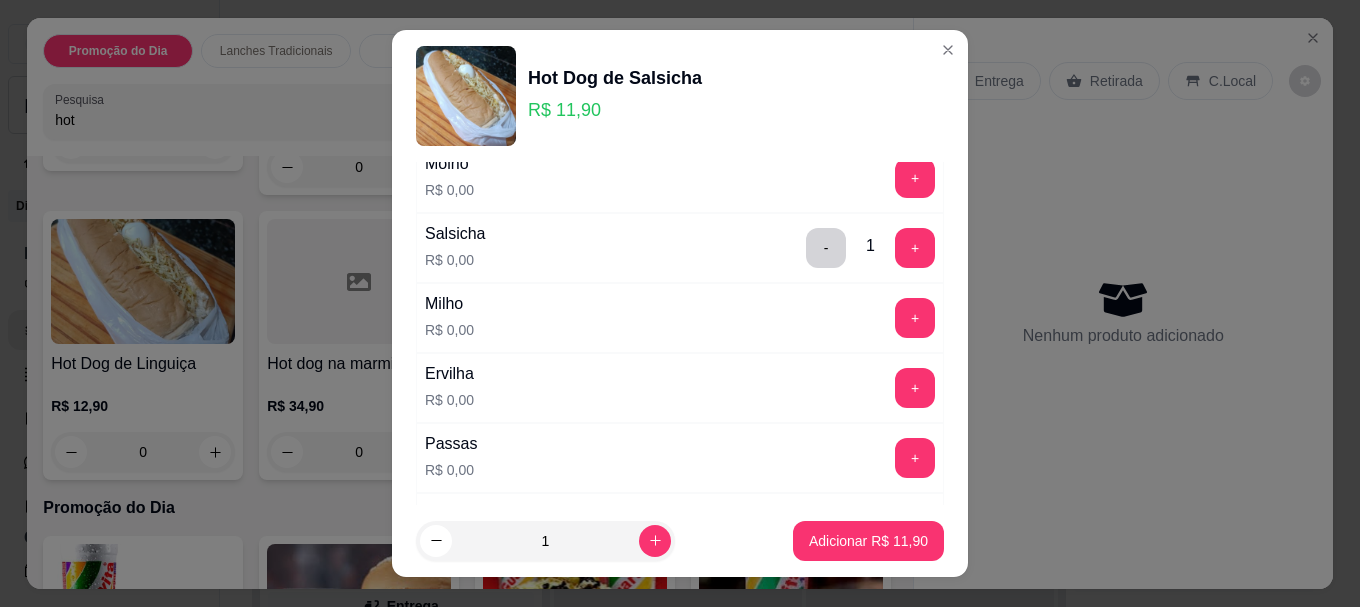 scroll, scrollTop: 0, scrollLeft: 0, axis: both 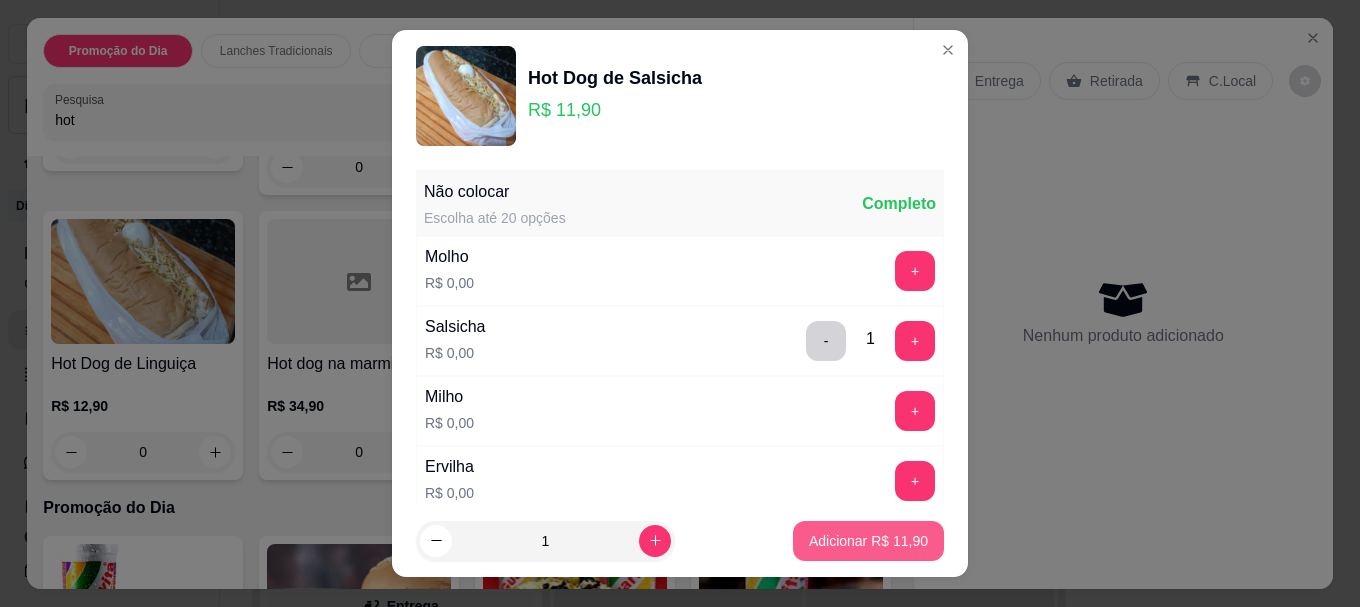 type on "com molho,maionese,quetchup,batata" 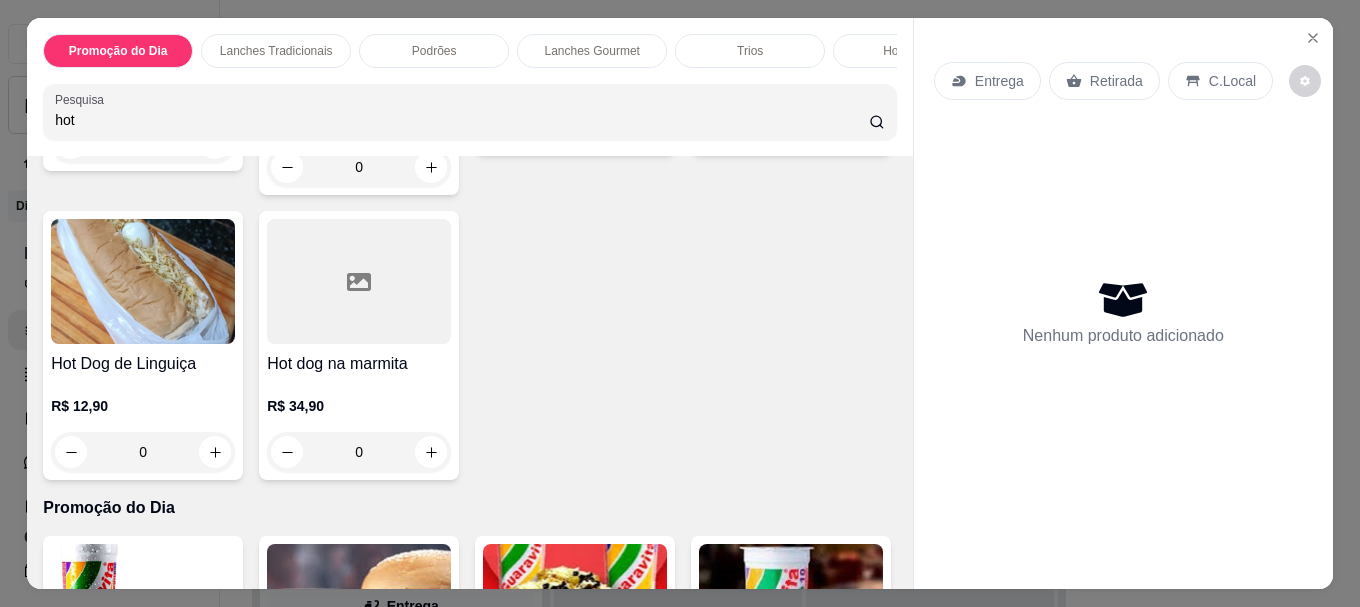 click on "Hot Dog de Salsicha" at bounding box center (791, 39) 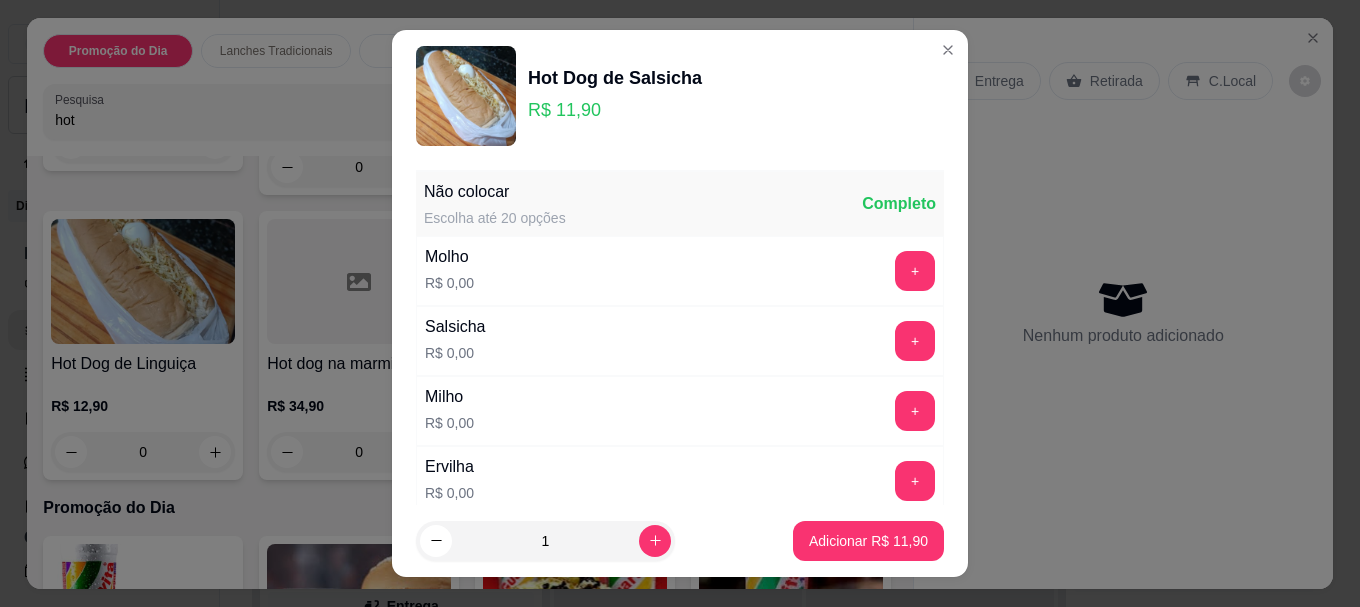 click on "Salsicha R$ 0,00" at bounding box center (455, 341) 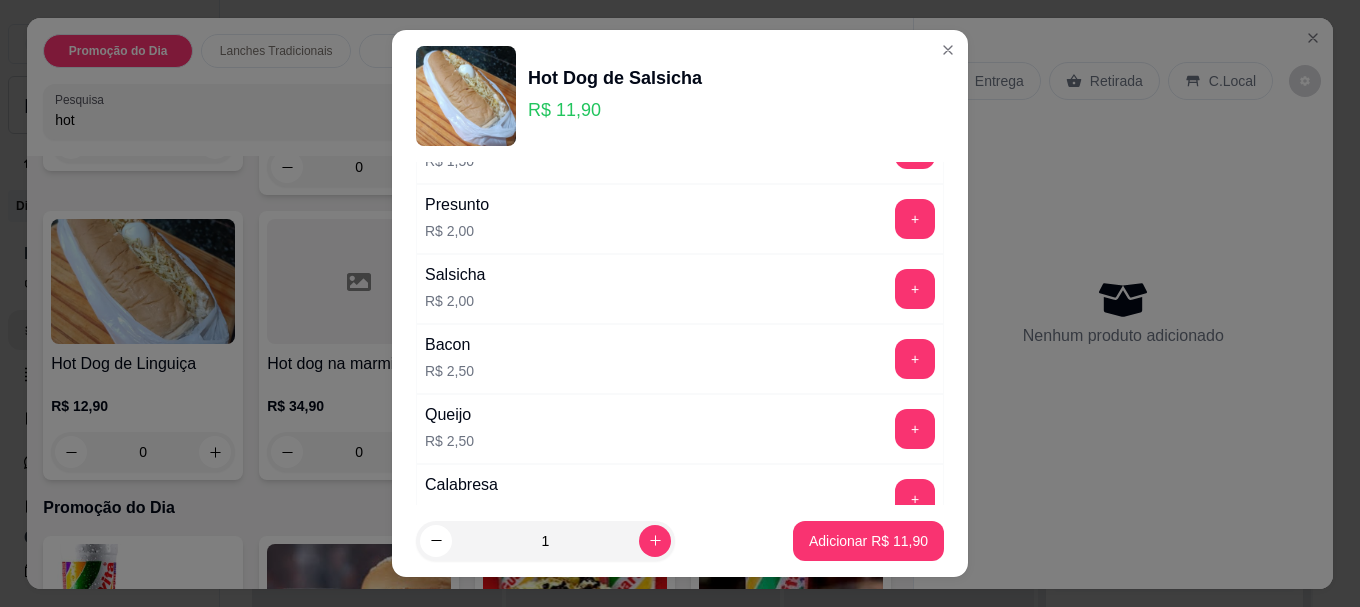 scroll, scrollTop: 1200, scrollLeft: 0, axis: vertical 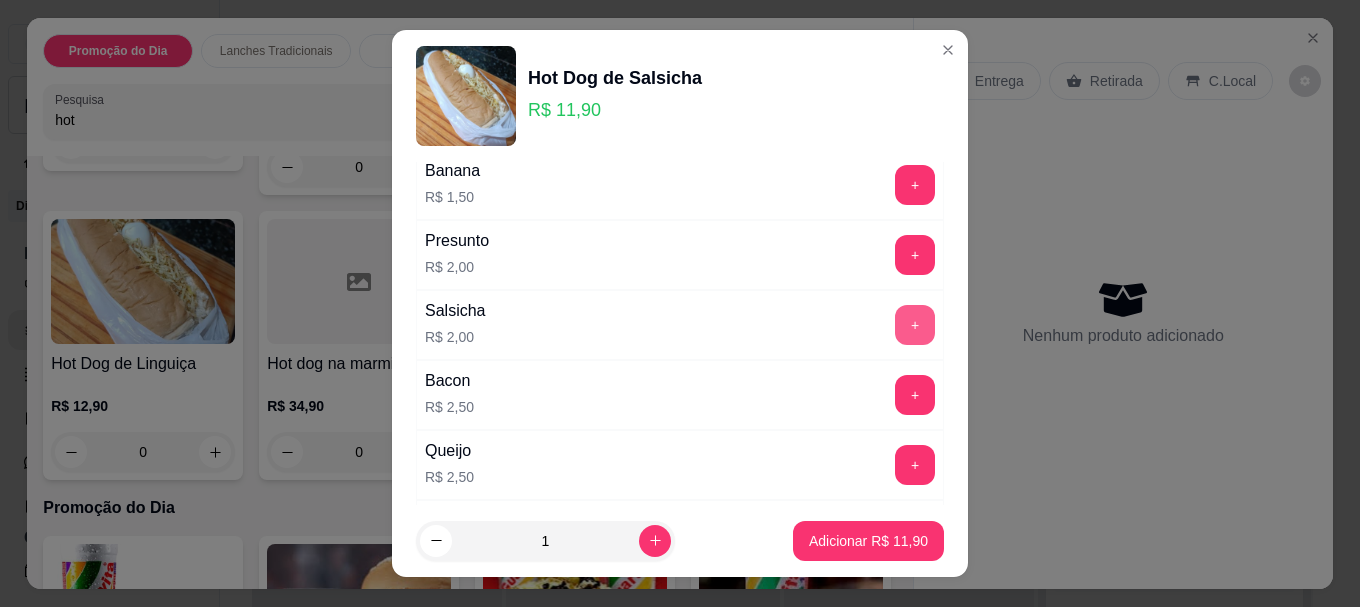 click on "+" at bounding box center [915, 325] 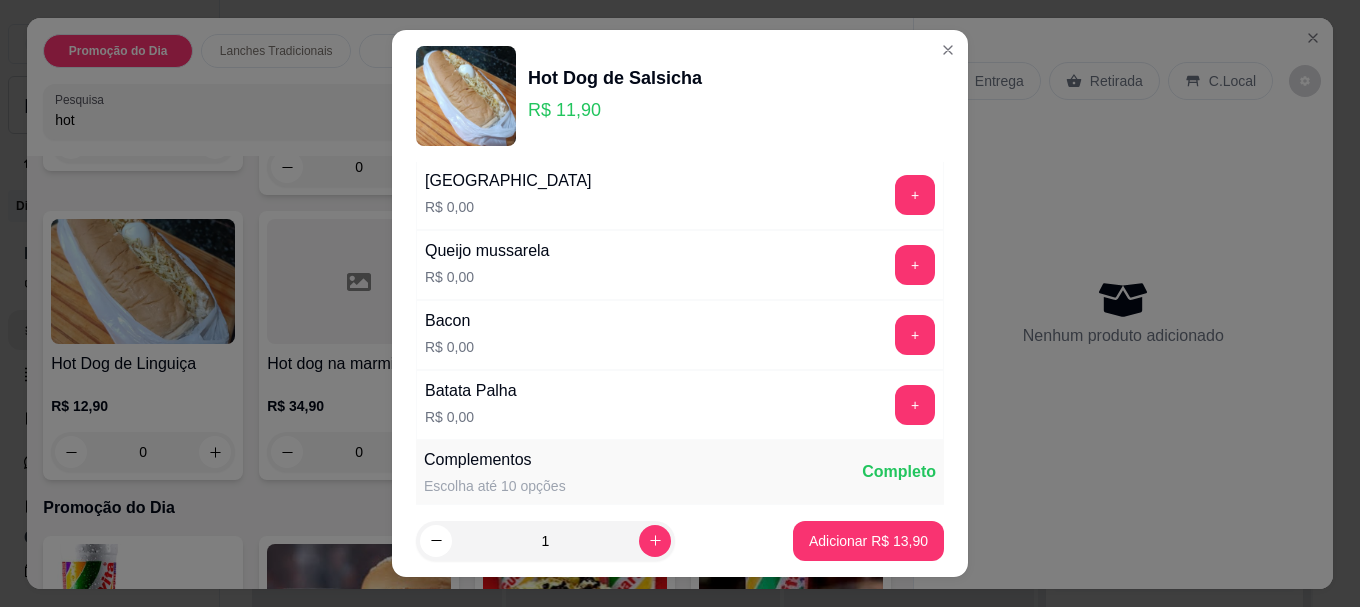 scroll, scrollTop: 600, scrollLeft: 0, axis: vertical 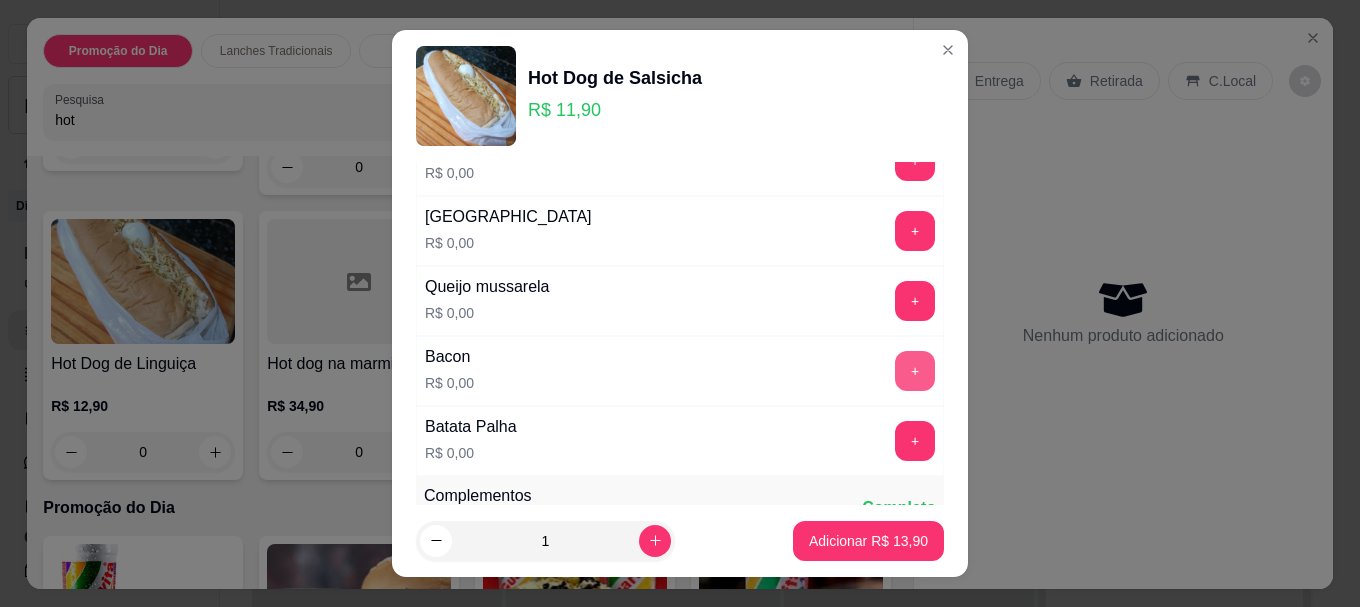 click on "+" at bounding box center [915, 371] 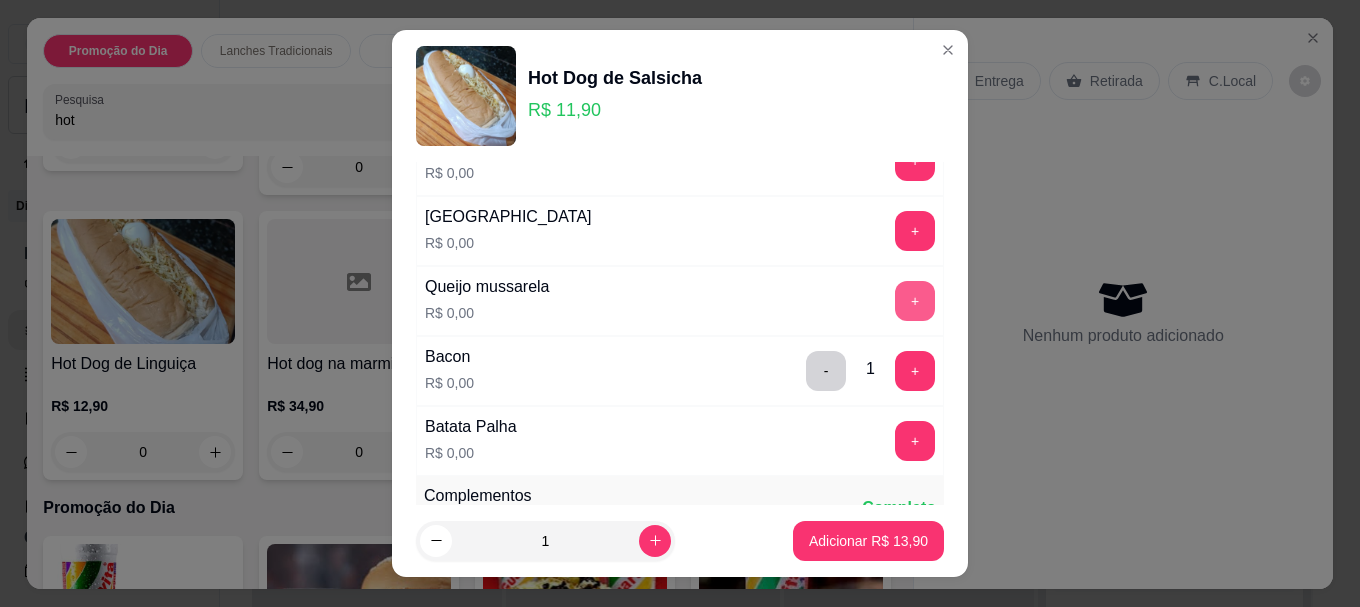 click on "+" at bounding box center [915, 301] 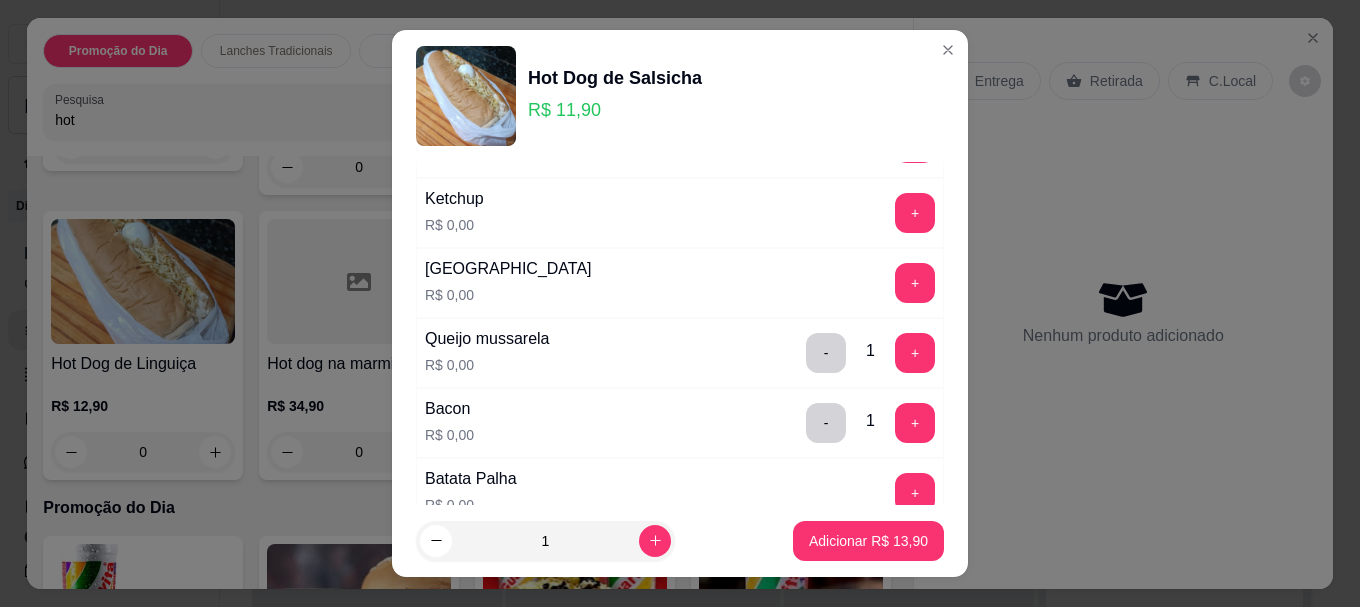 scroll, scrollTop: 500, scrollLeft: 0, axis: vertical 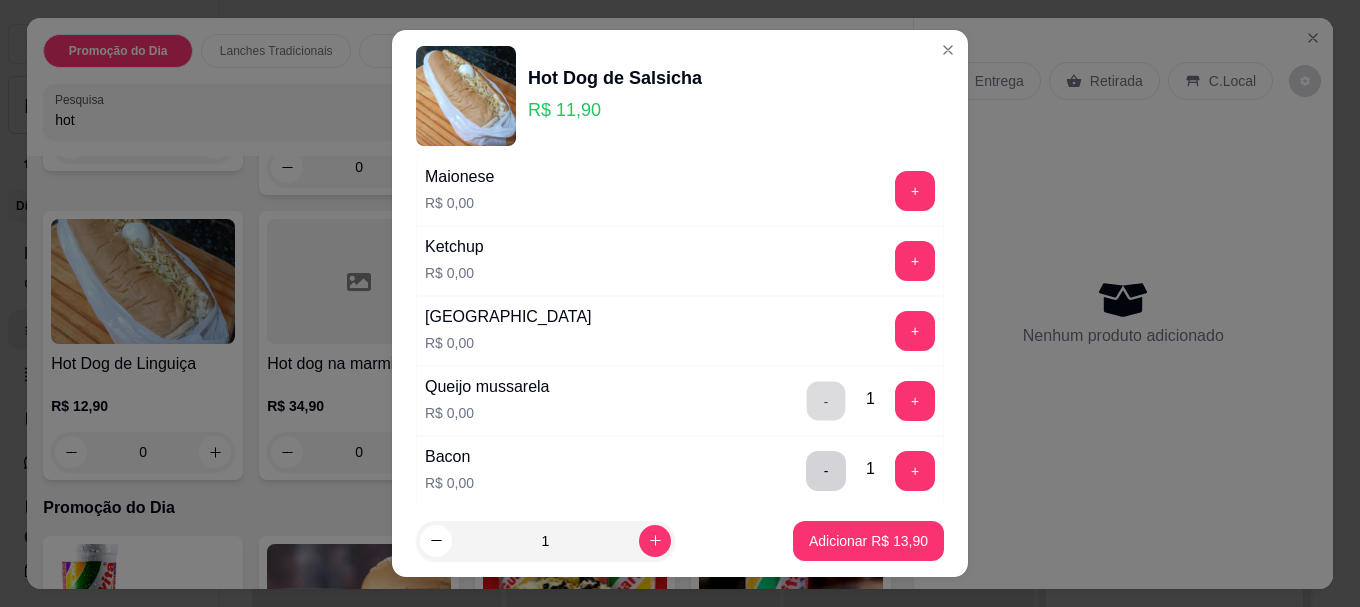 click on "-" at bounding box center [826, 401] 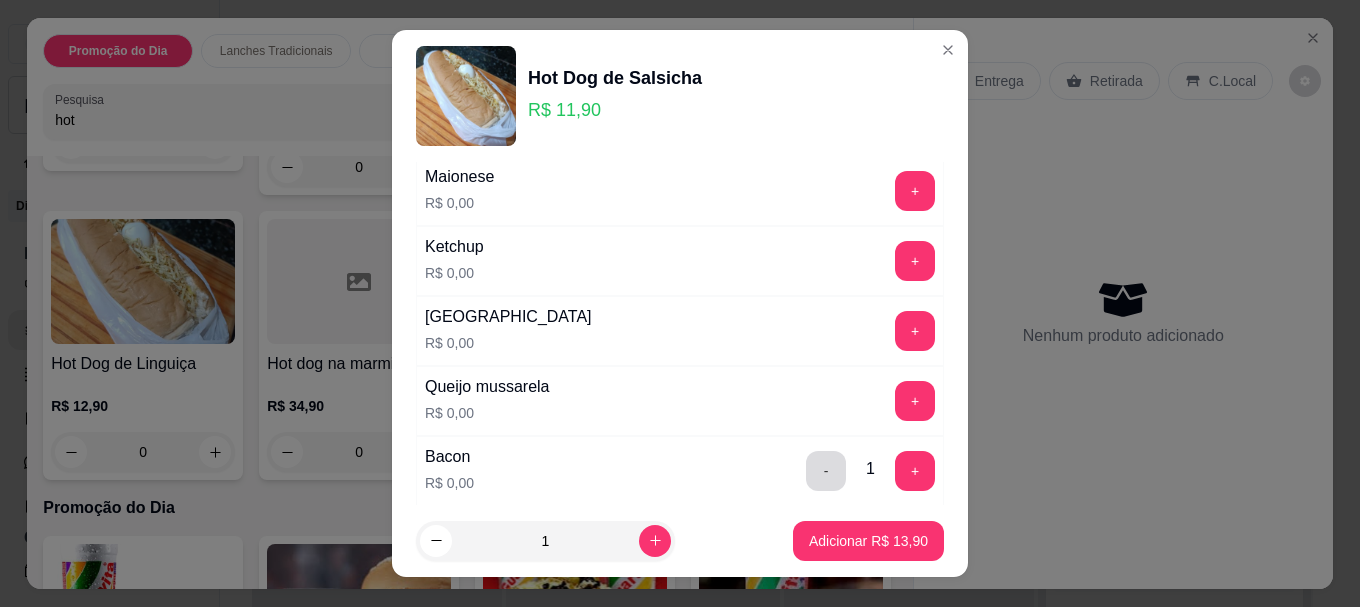click on "-" at bounding box center [826, 471] 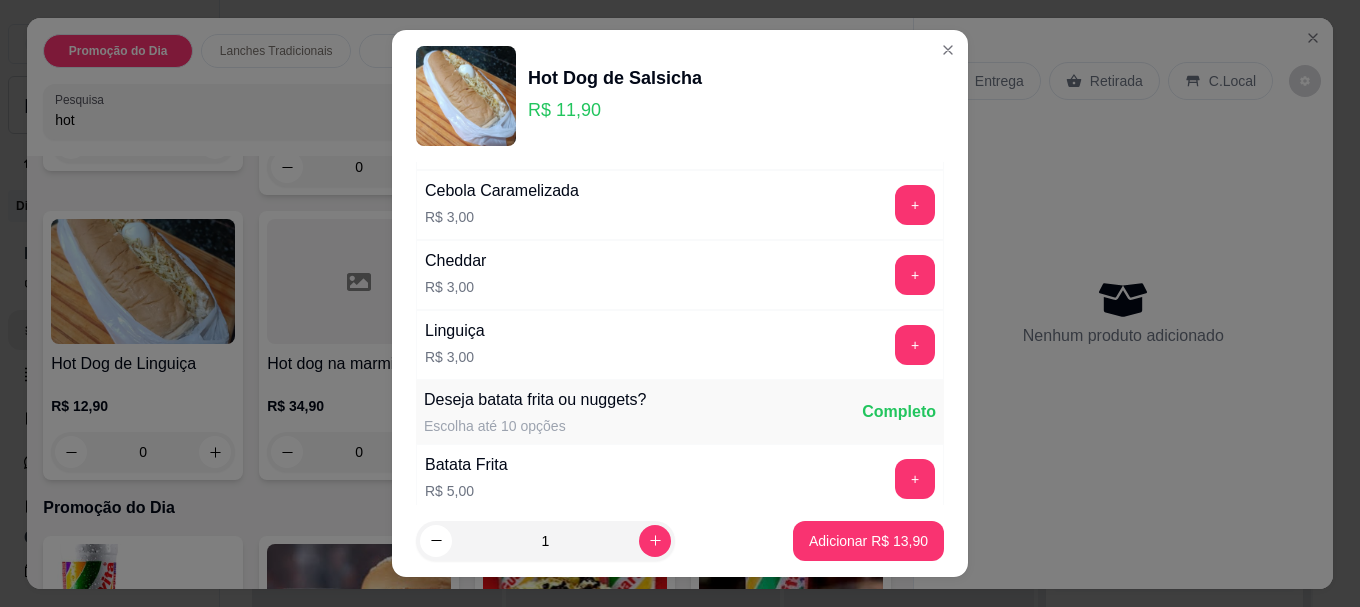 scroll, scrollTop: 1893, scrollLeft: 0, axis: vertical 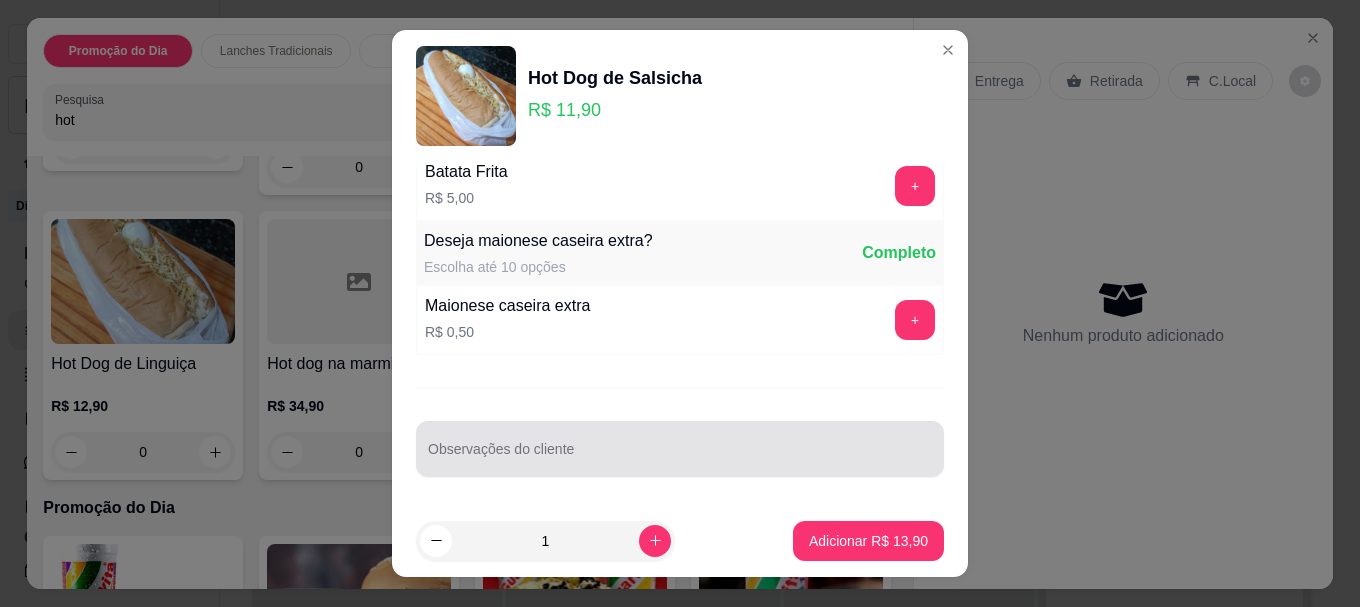 click on "Observações do cliente" at bounding box center (680, 457) 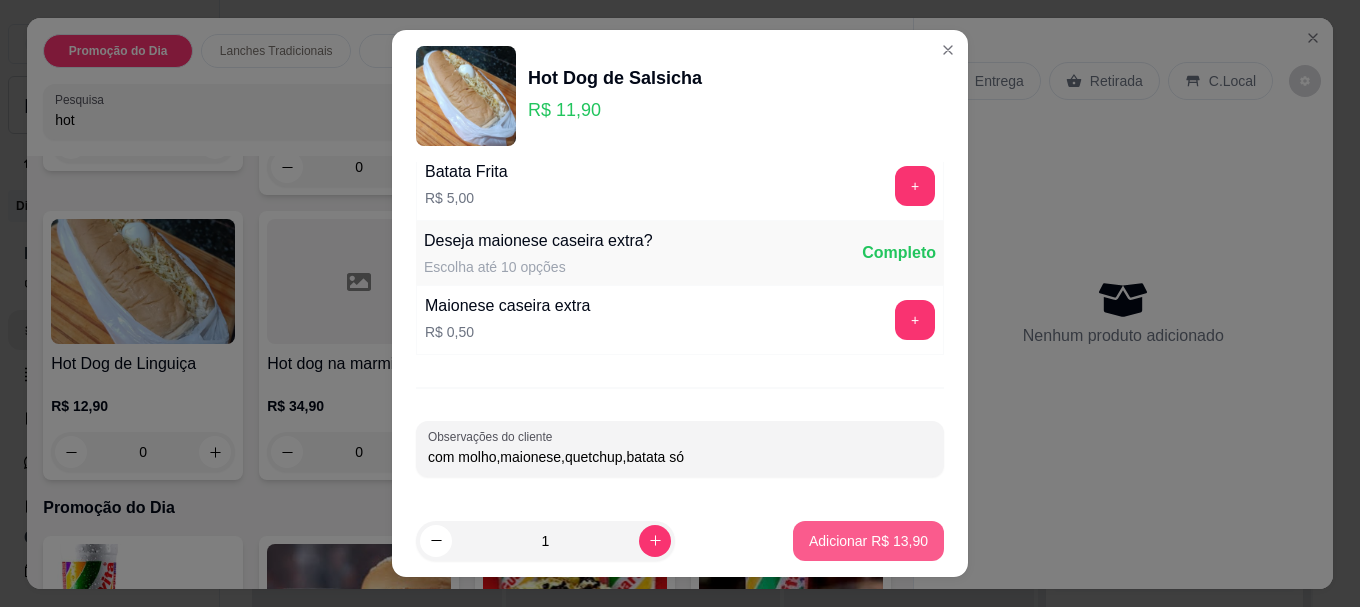 type on "com molho,maionese,quetchup,batata só" 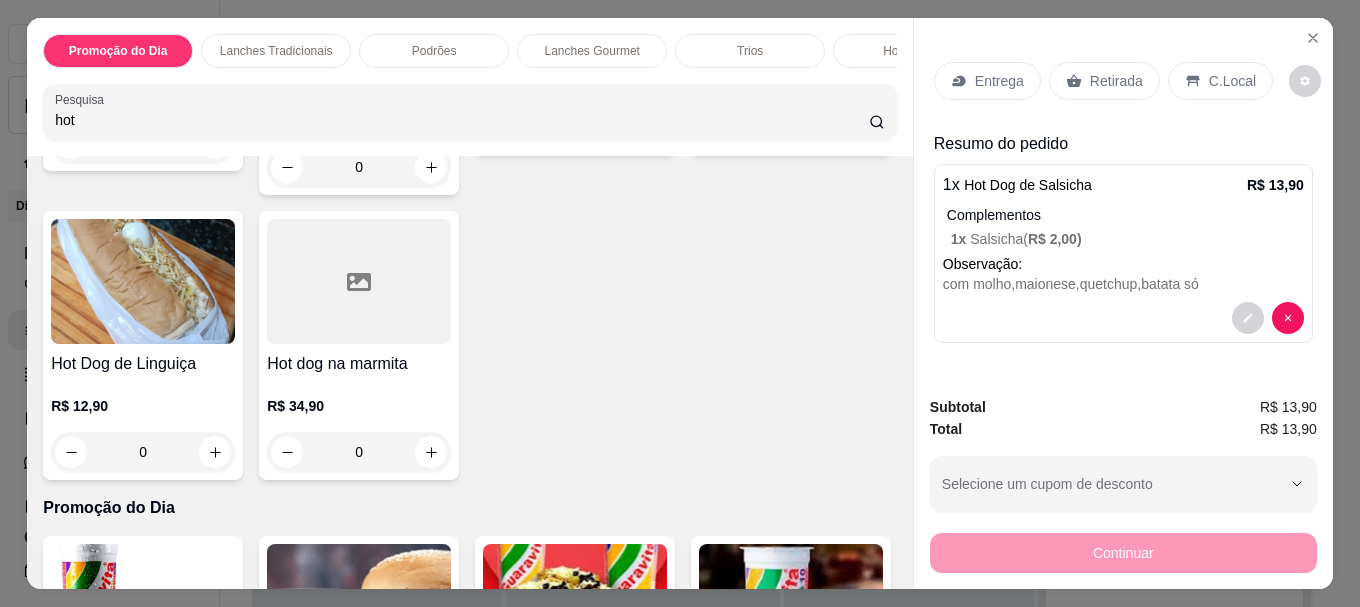 click on "Retirada" at bounding box center (1104, 81) 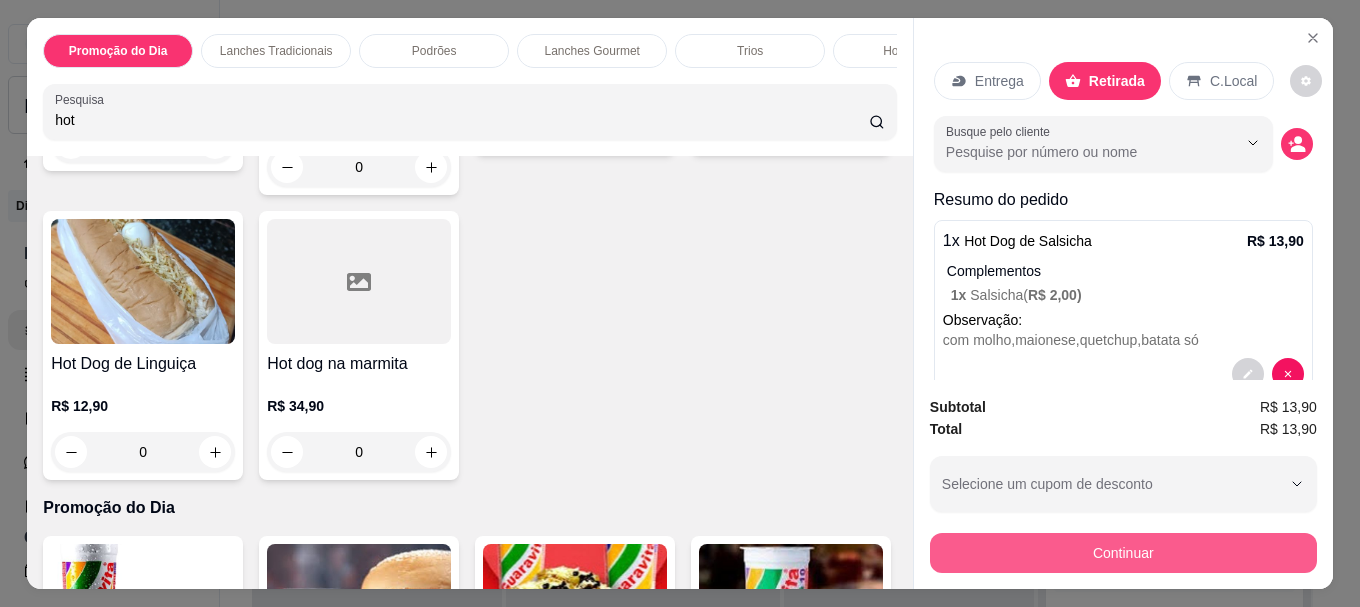 click on "Continuar" at bounding box center [1123, 553] 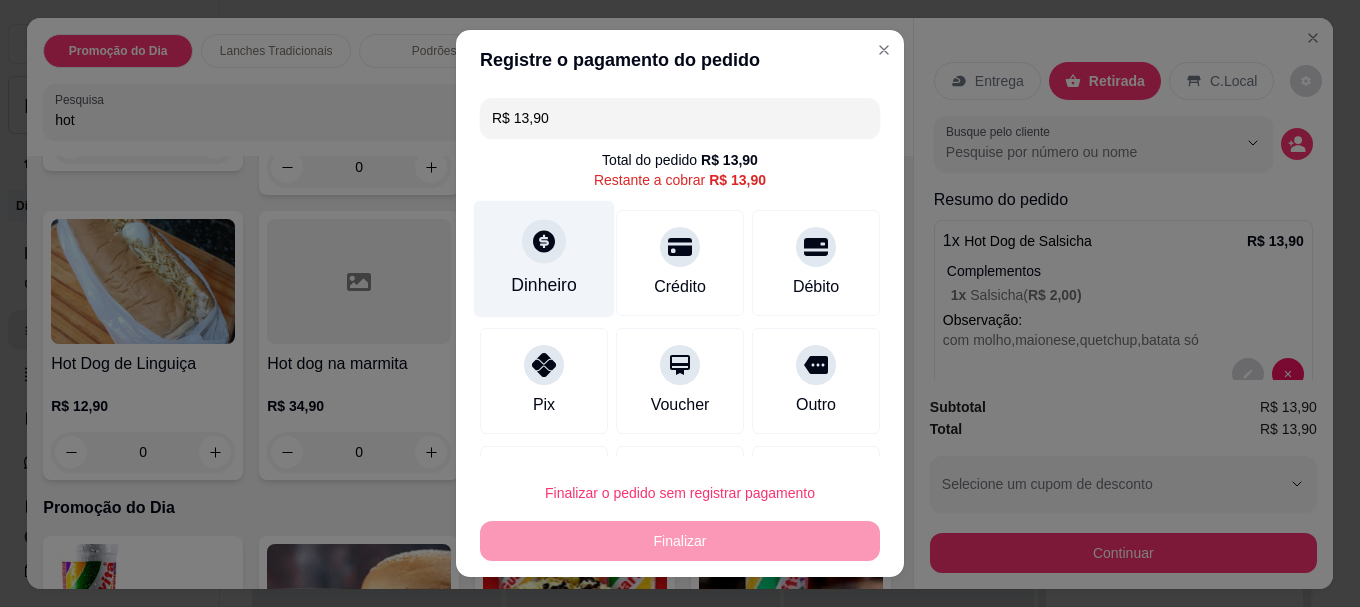 click 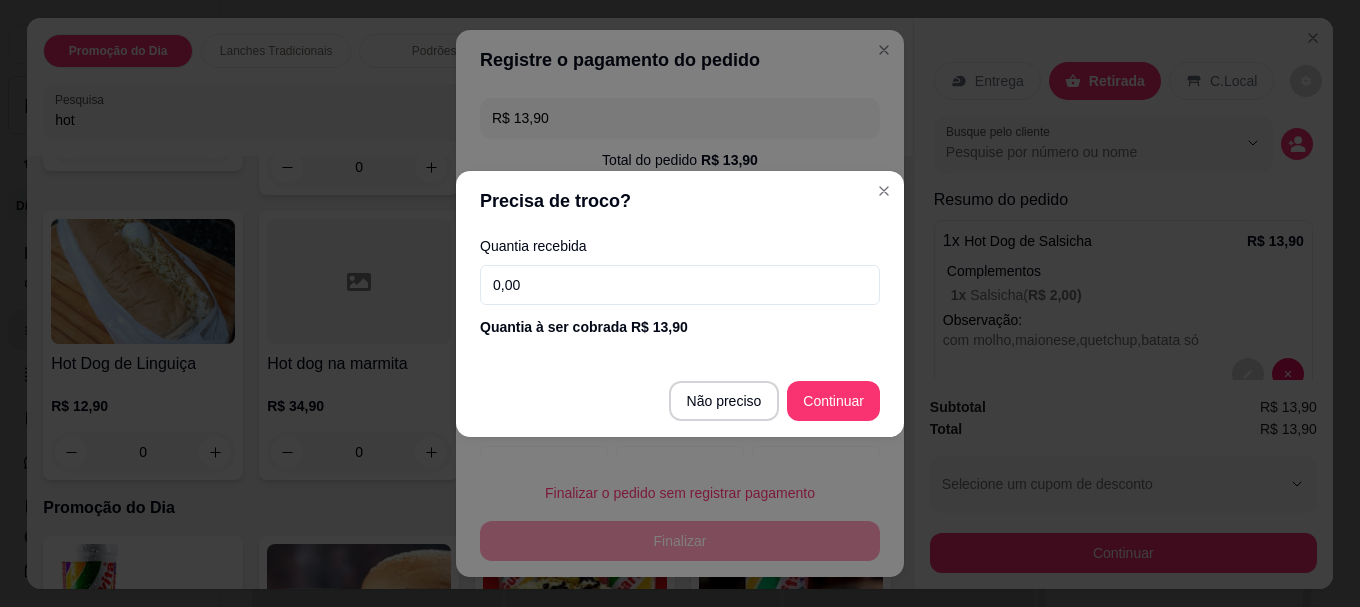click on "0,00" at bounding box center (680, 285) 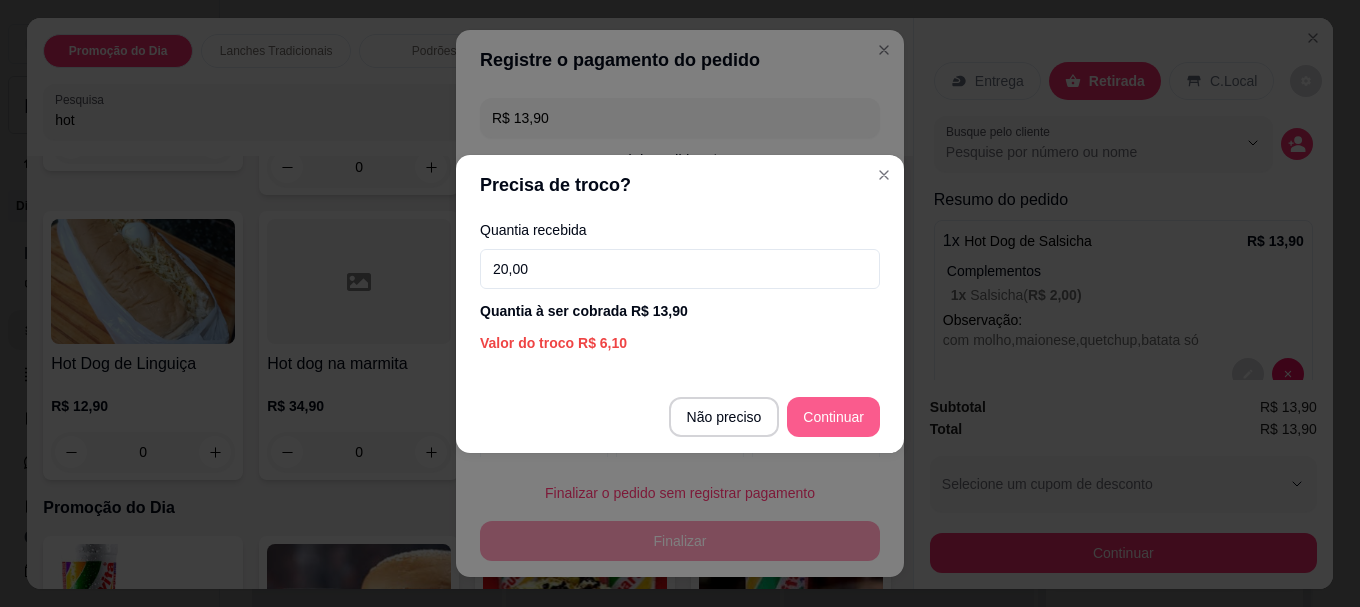 type on "20,00" 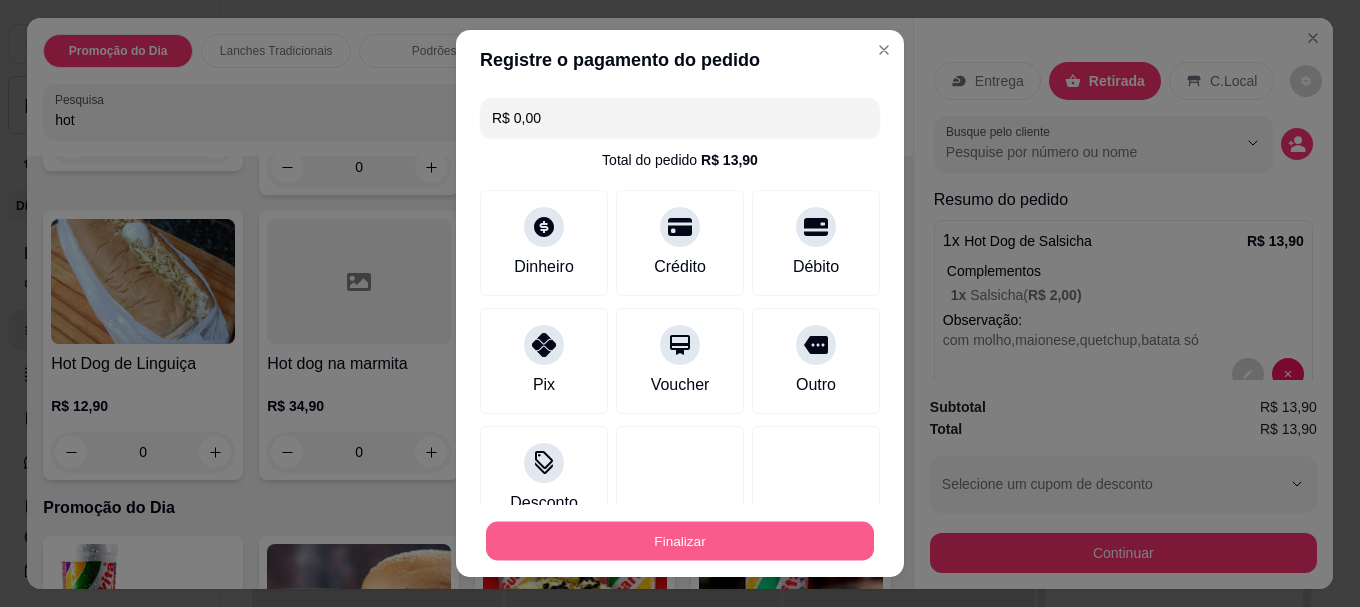 click on "Finalizar" at bounding box center (680, 540) 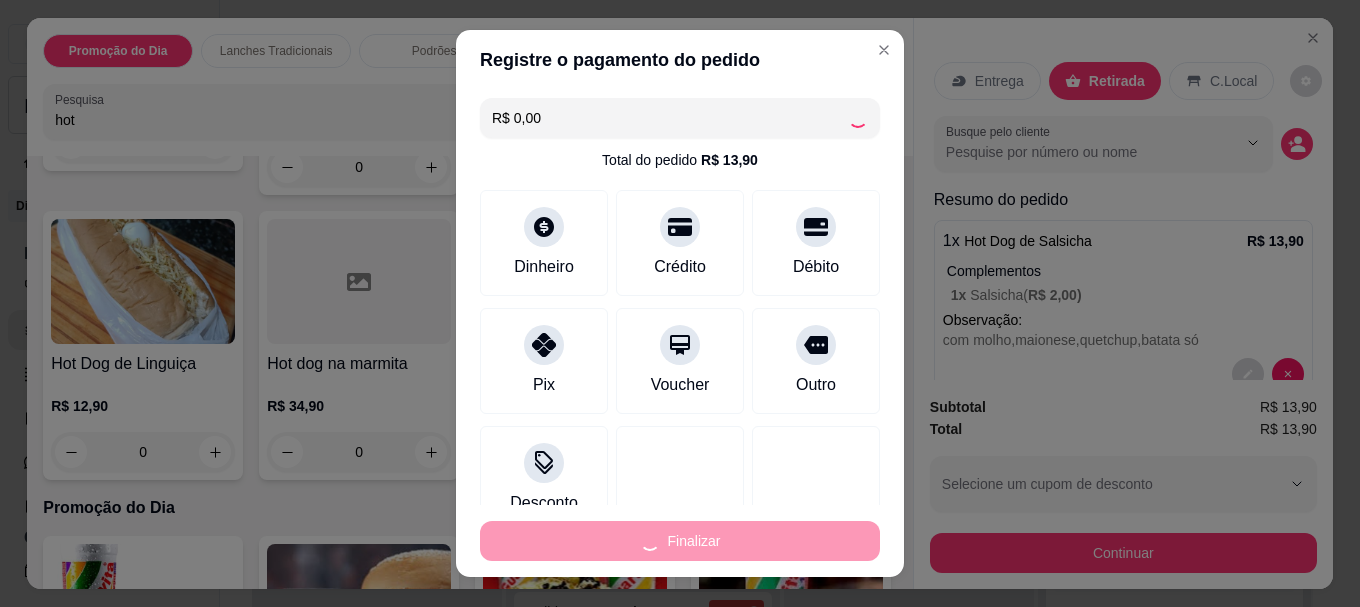 type on "-R$ 13,90" 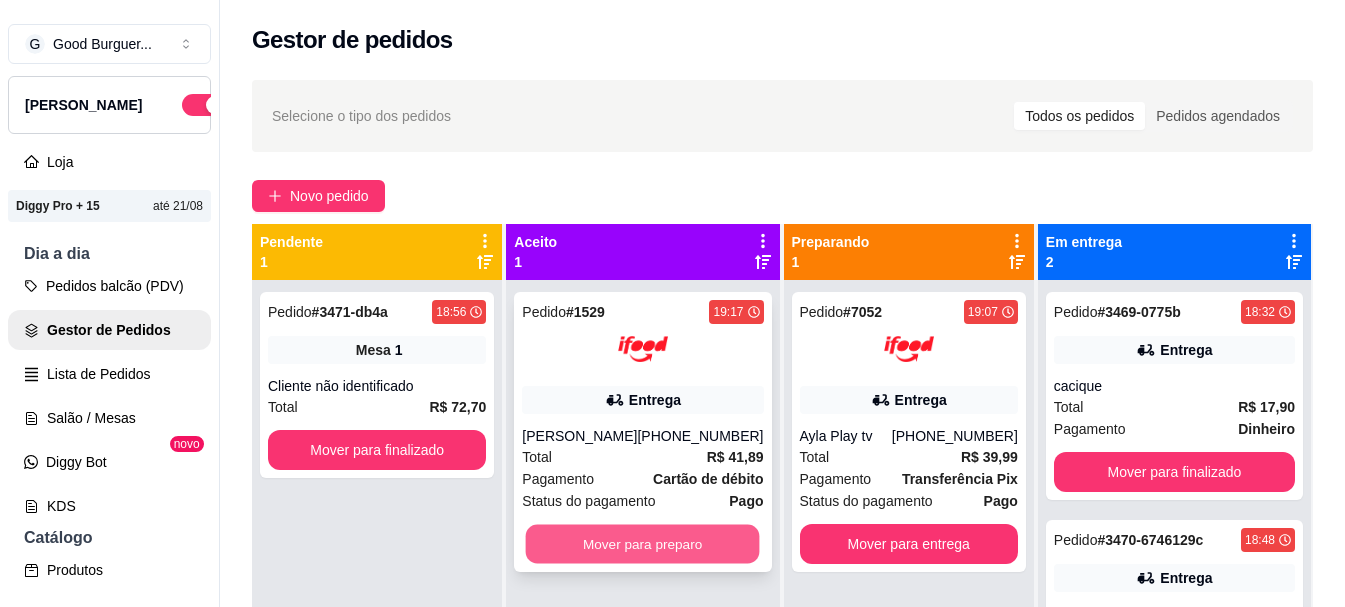 click on "Mover para preparo" at bounding box center (643, 544) 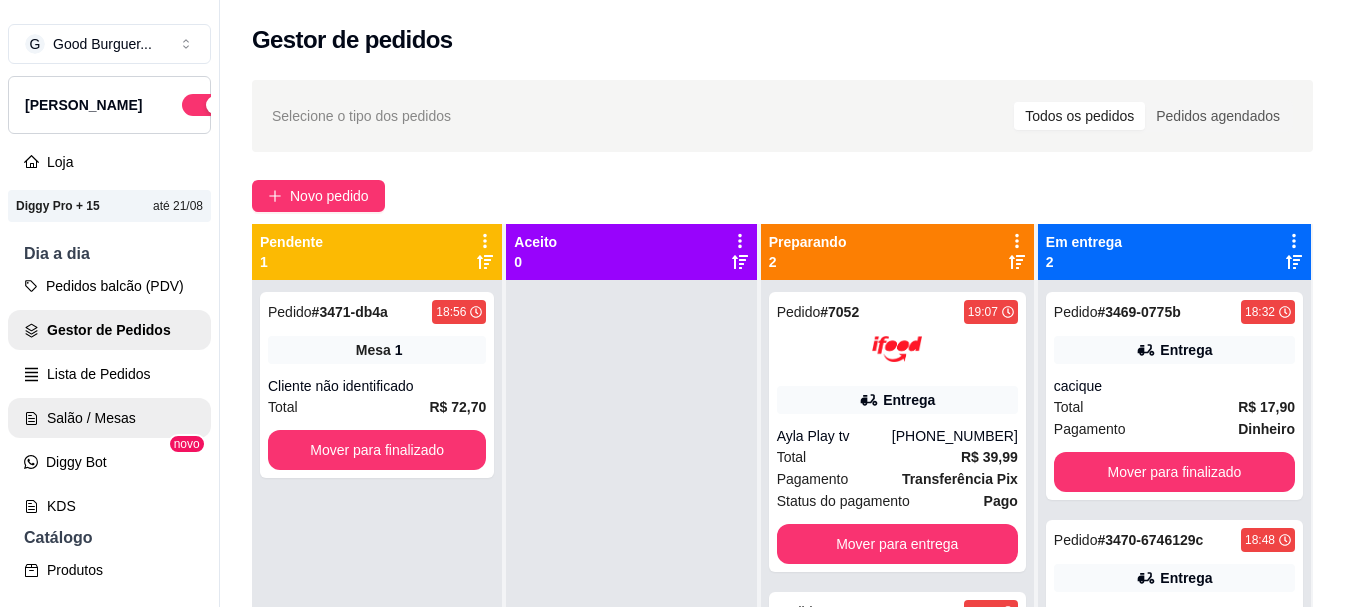click on "Salão / Mesas" at bounding box center [109, 418] 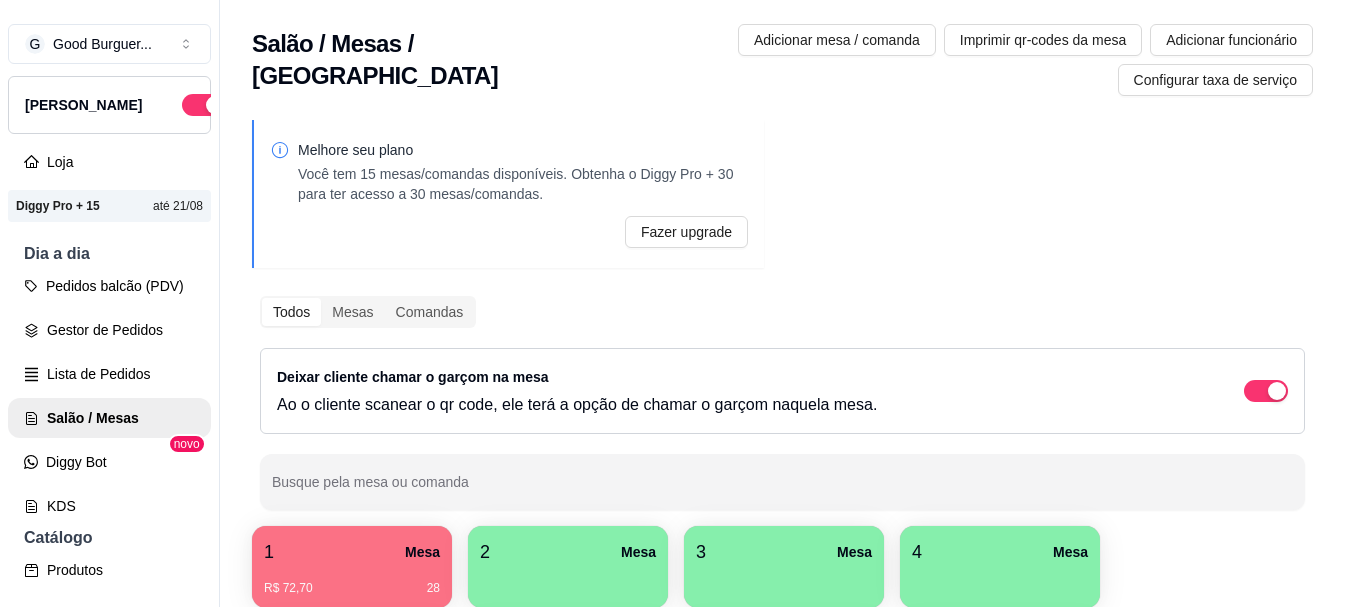 click on "2 Mesa" at bounding box center (568, 552) 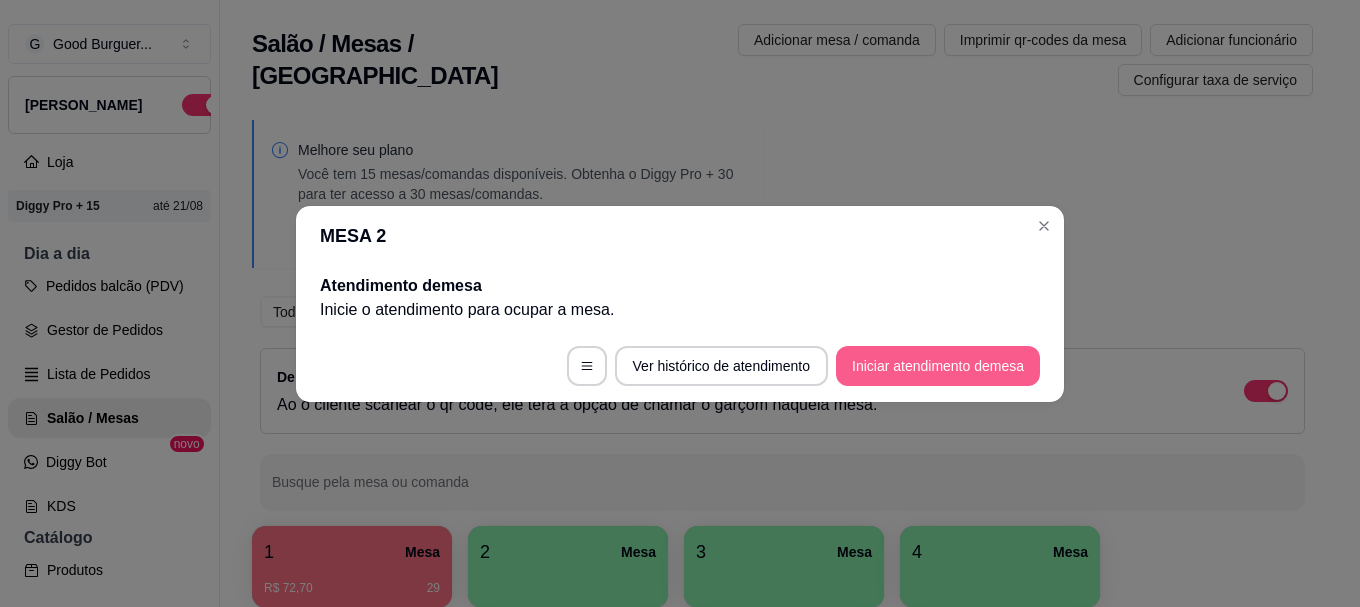 click on "Iniciar atendimento de  mesa" at bounding box center (938, 366) 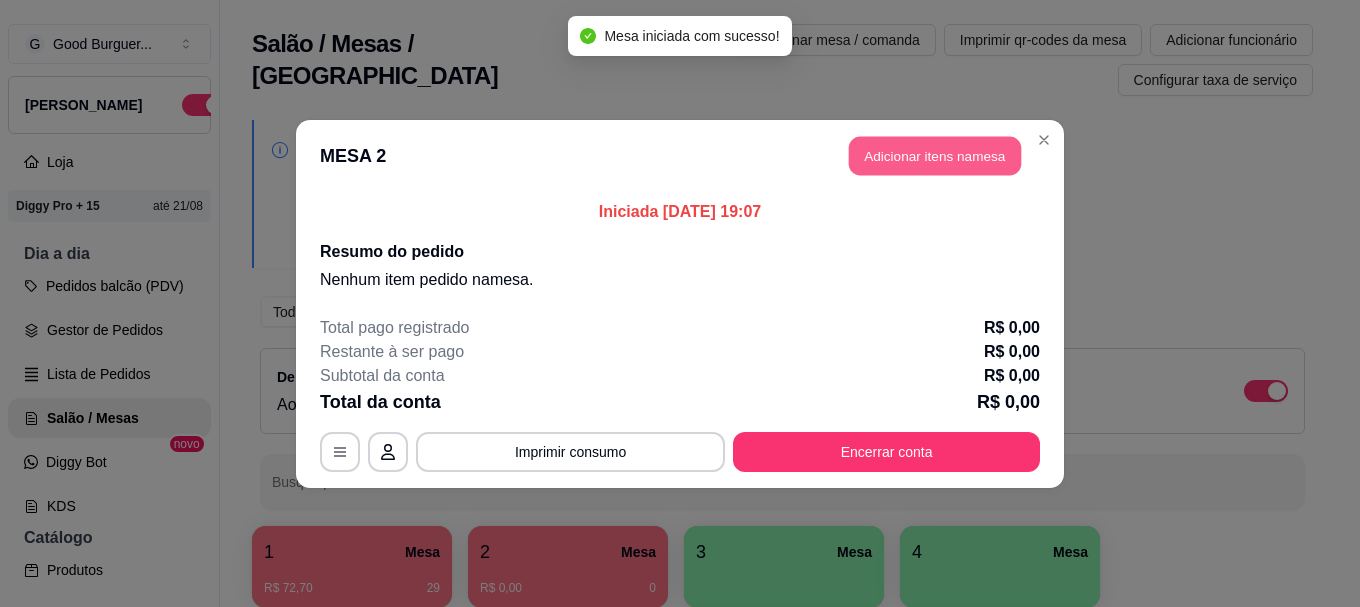 click on "Adicionar itens na  mesa" at bounding box center [935, 155] 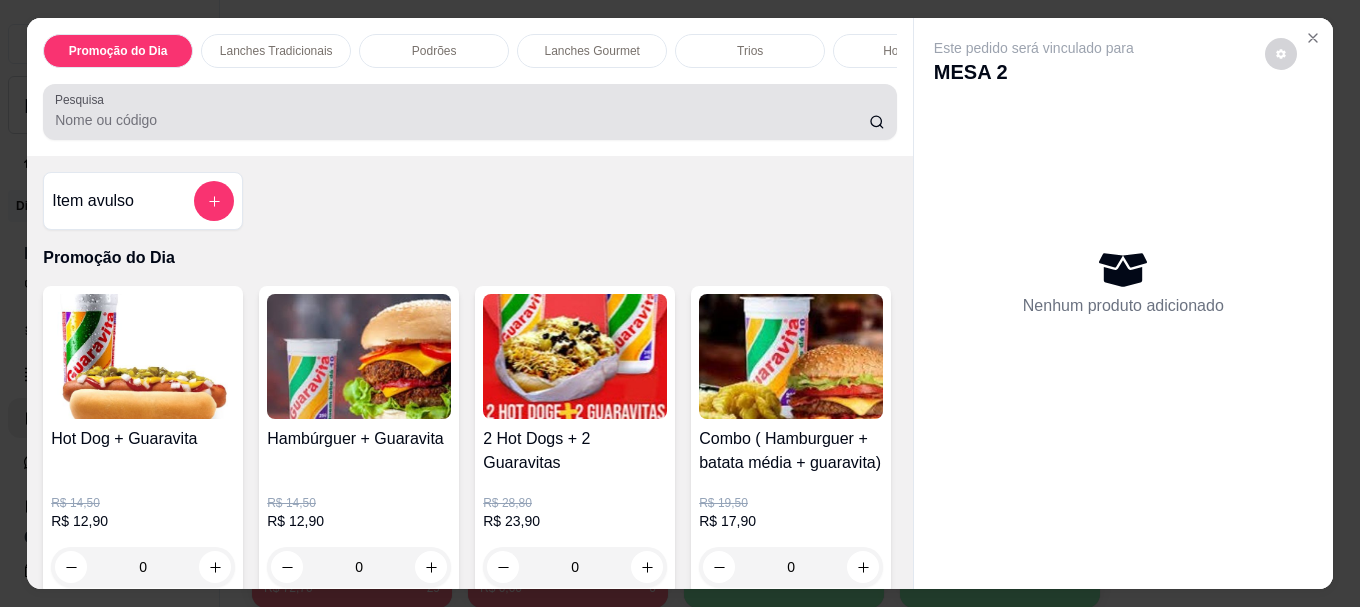 click on "Pesquisa" at bounding box center (470, 112) 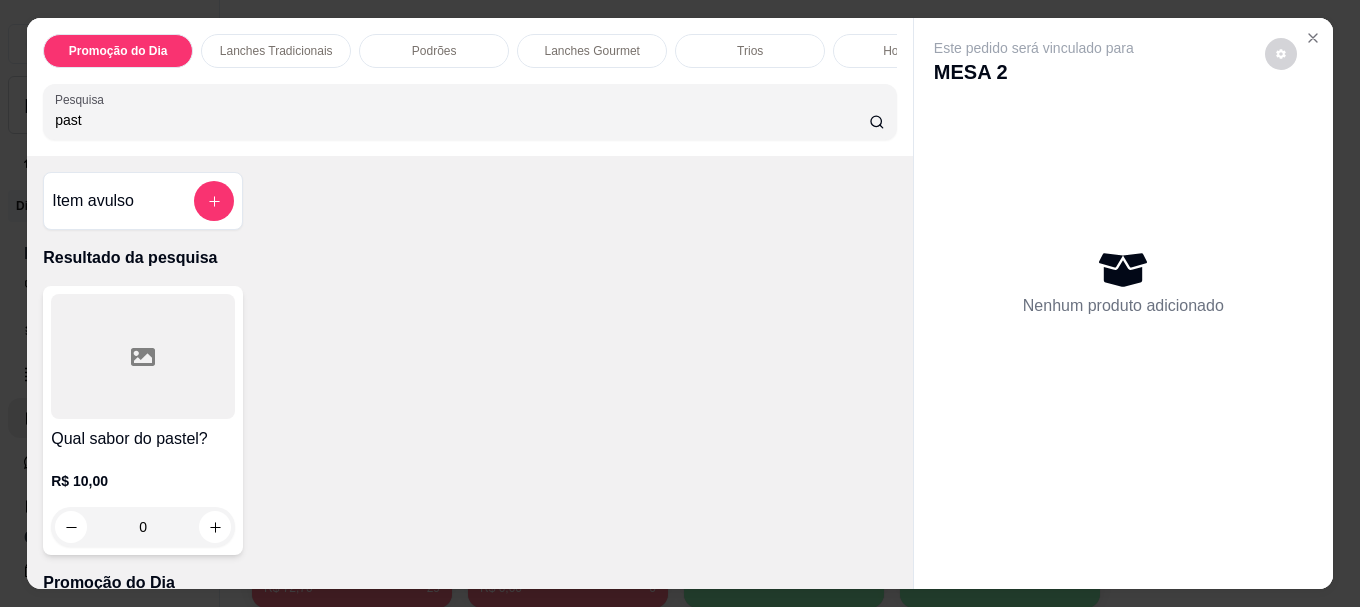 type on "past" 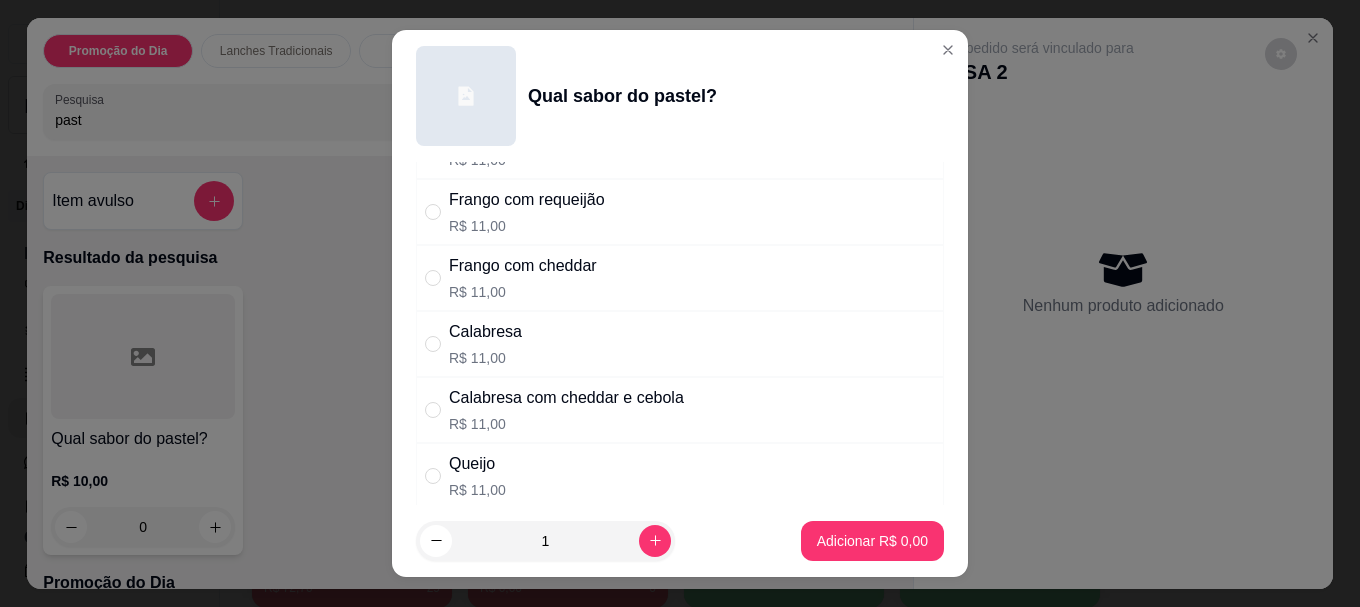 scroll, scrollTop: 400, scrollLeft: 0, axis: vertical 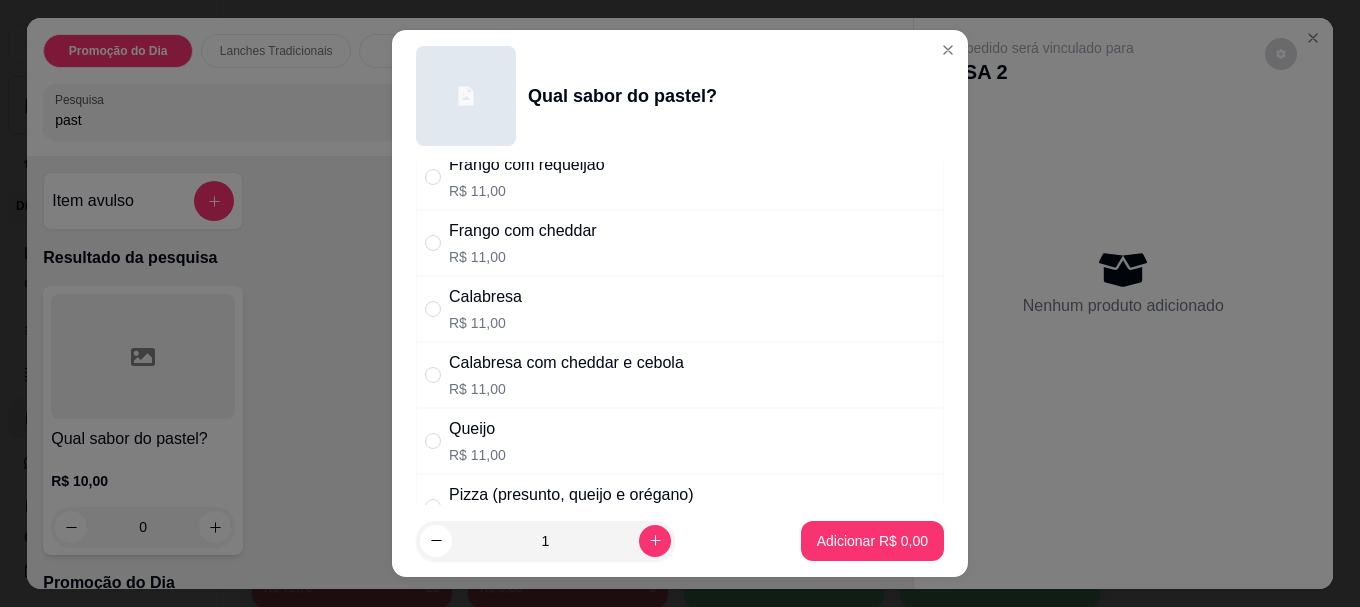 click on "Queijo" at bounding box center (477, 429) 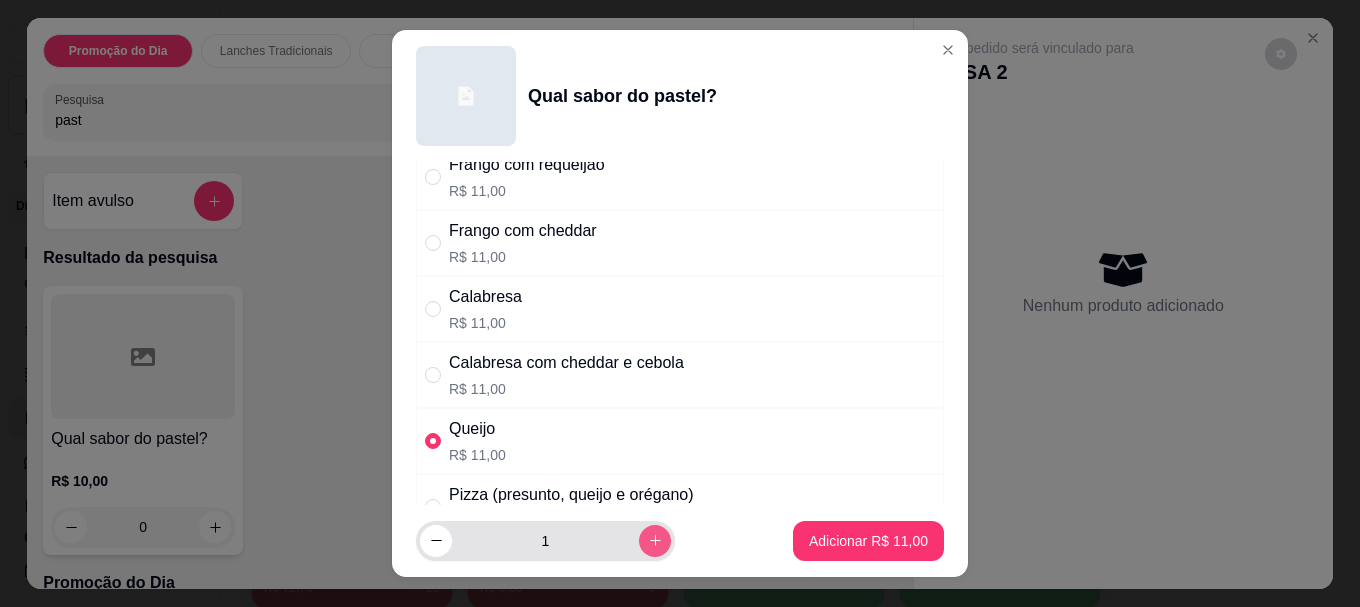click 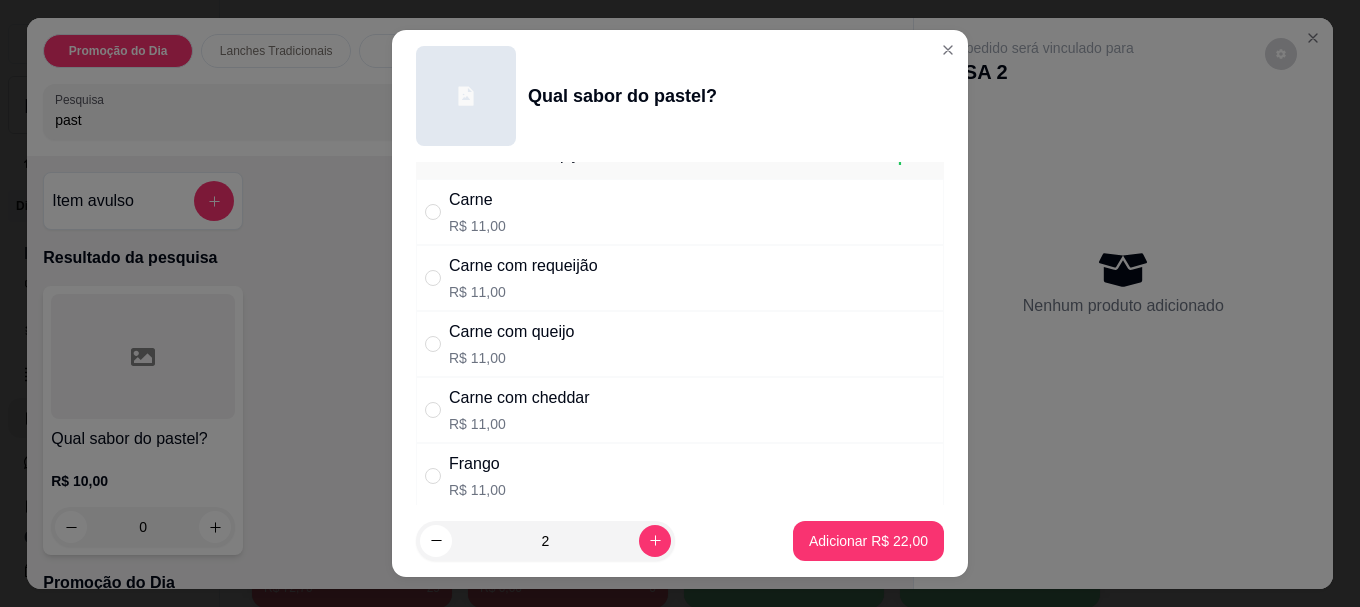 scroll, scrollTop: 0, scrollLeft: 0, axis: both 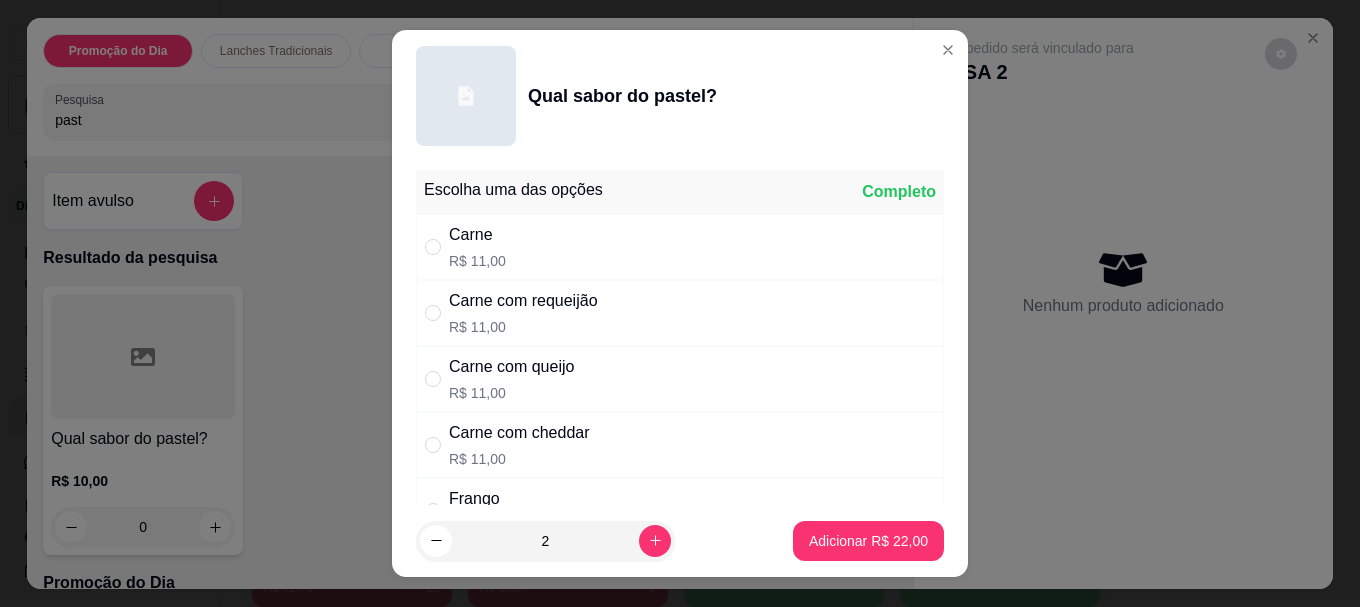 click on "R$ 11,00" at bounding box center (523, 327) 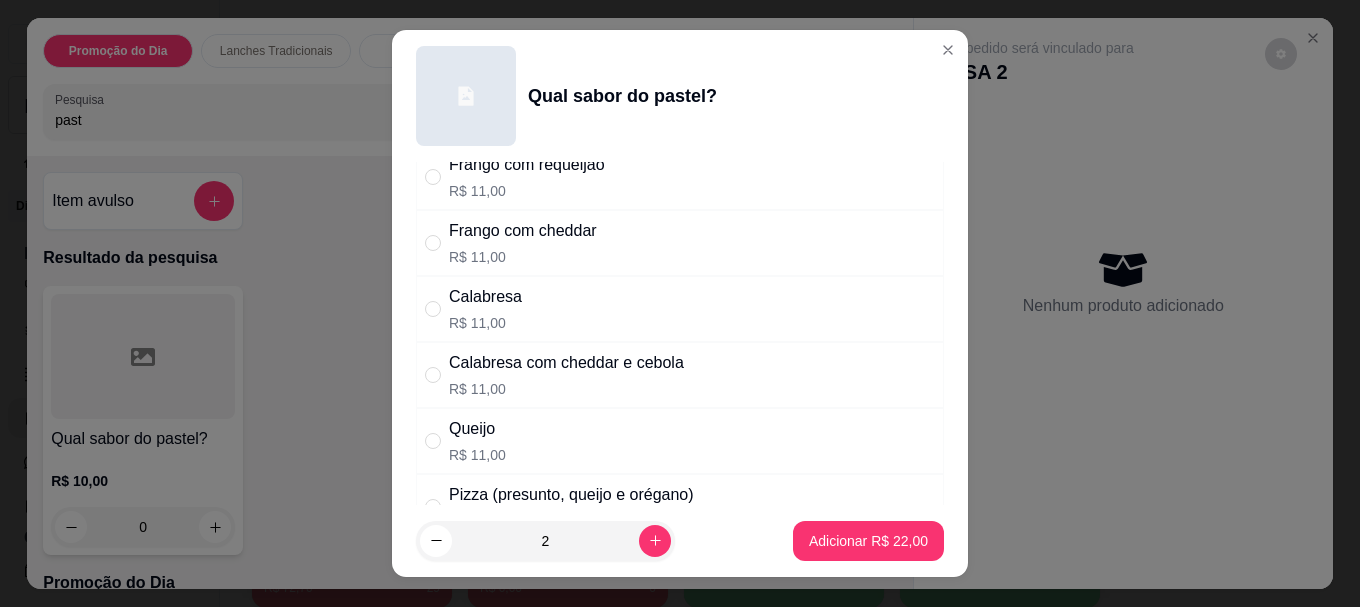 scroll, scrollTop: 300, scrollLeft: 0, axis: vertical 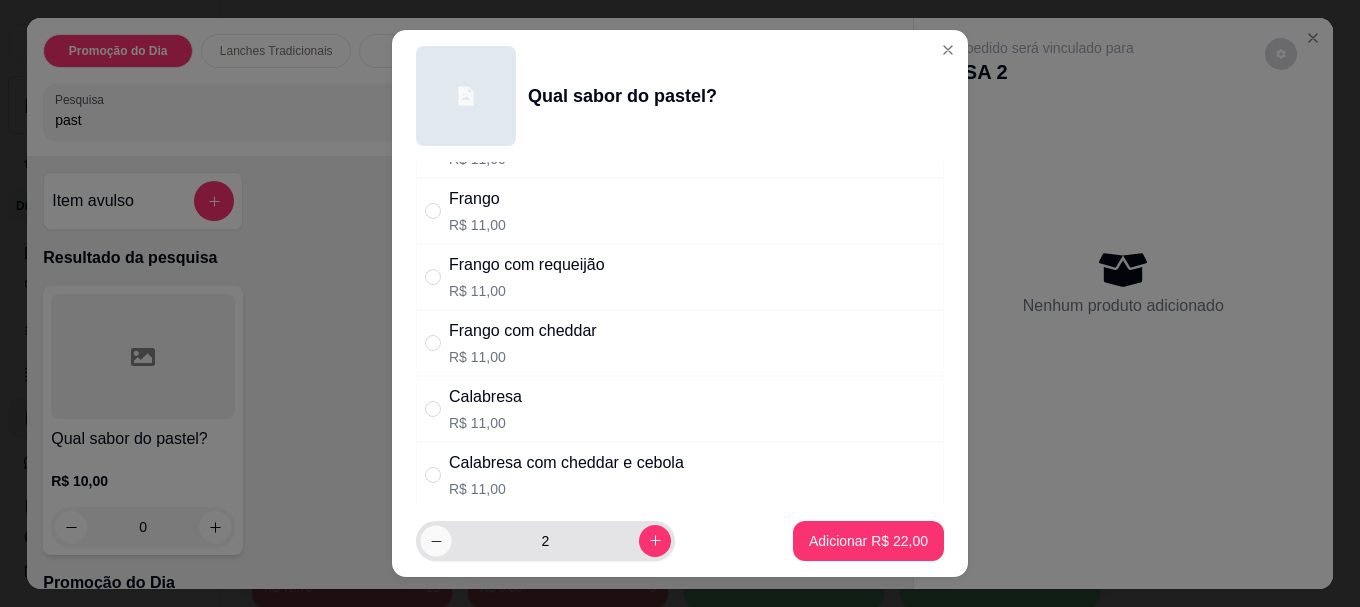 click 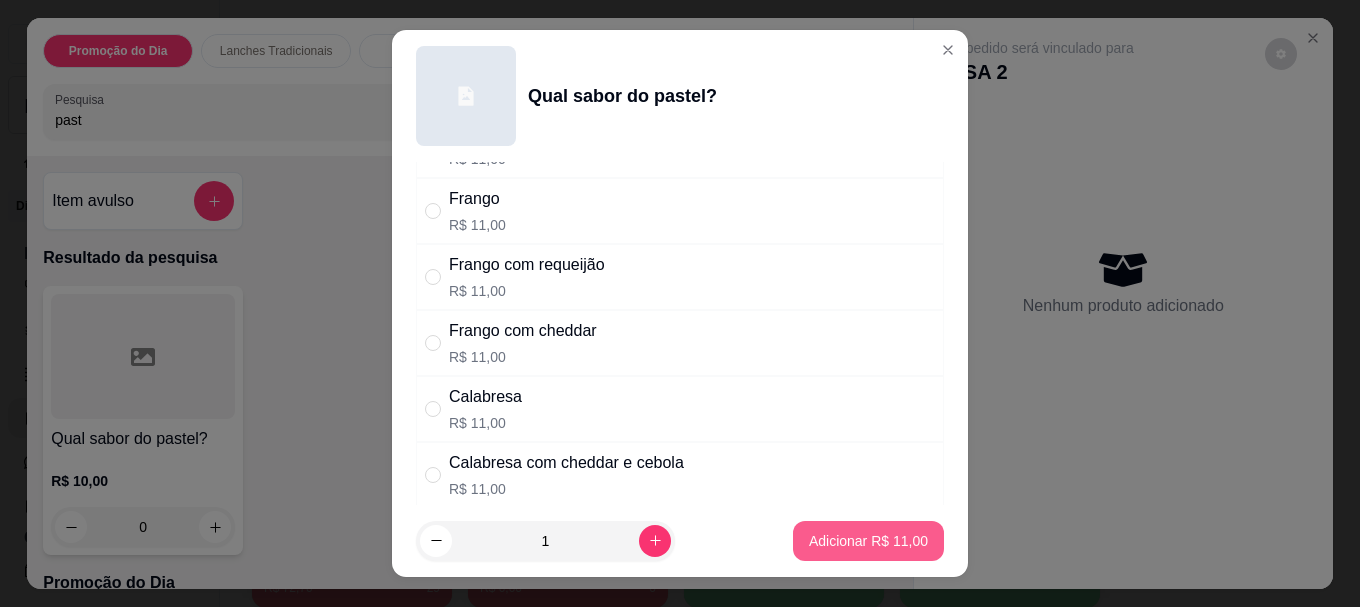 click on "Adicionar   R$ 11,00" at bounding box center [868, 541] 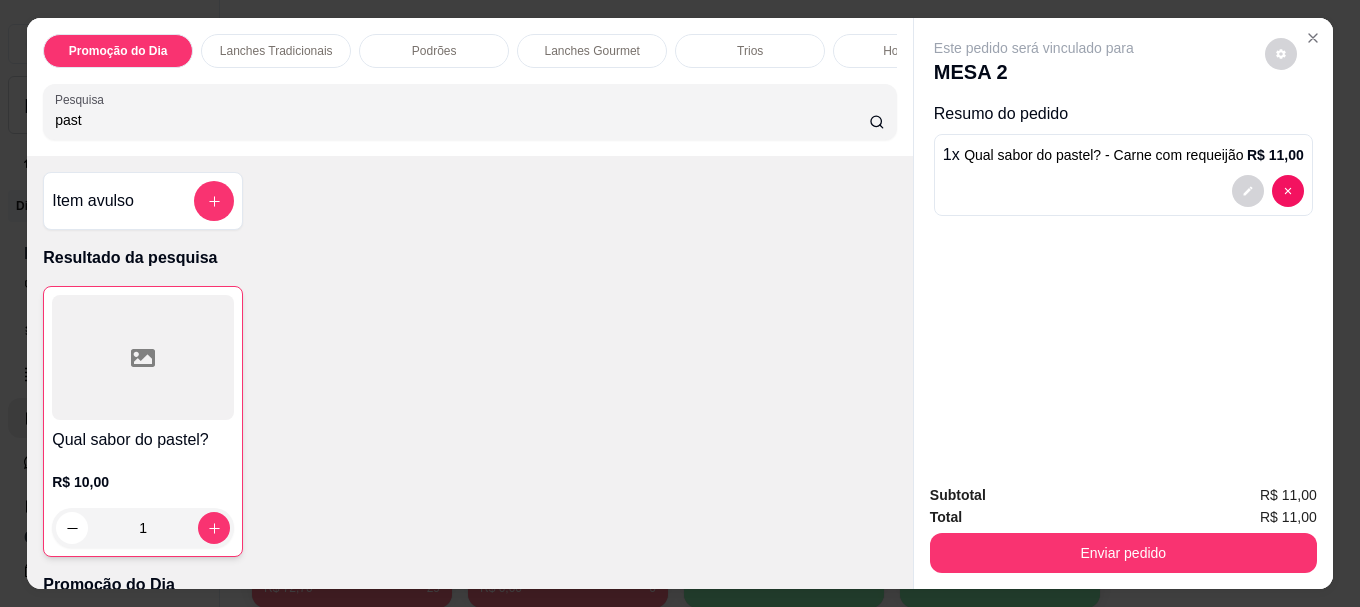 type on "1" 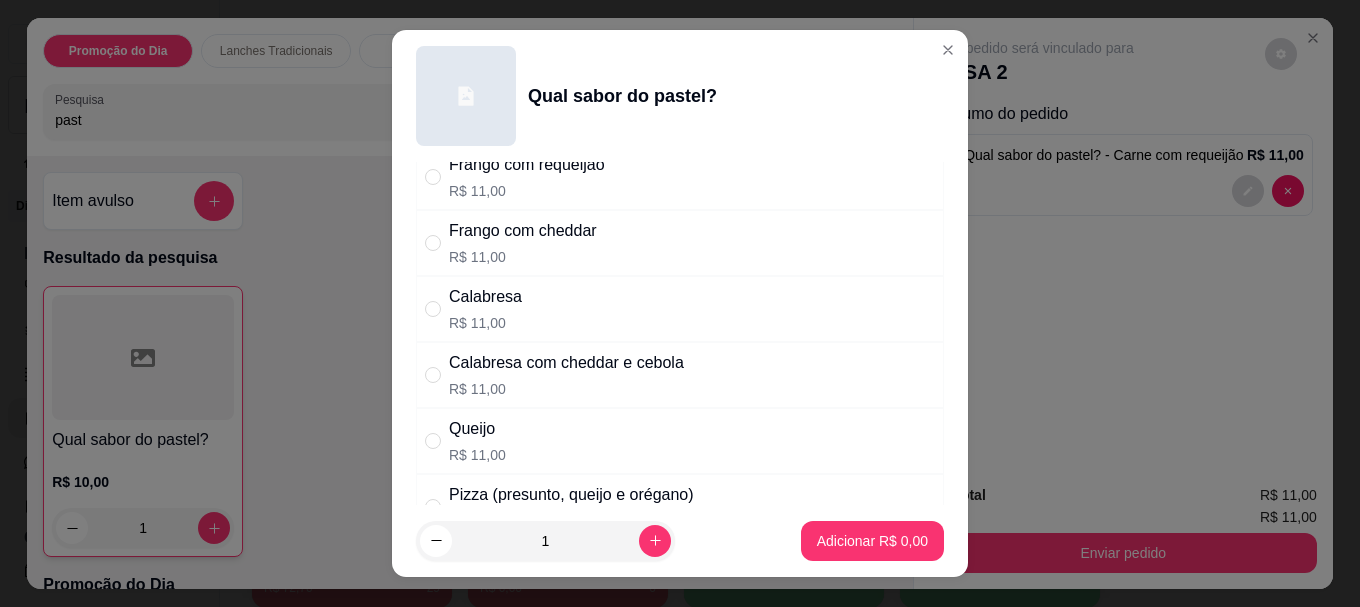 scroll, scrollTop: 500, scrollLeft: 0, axis: vertical 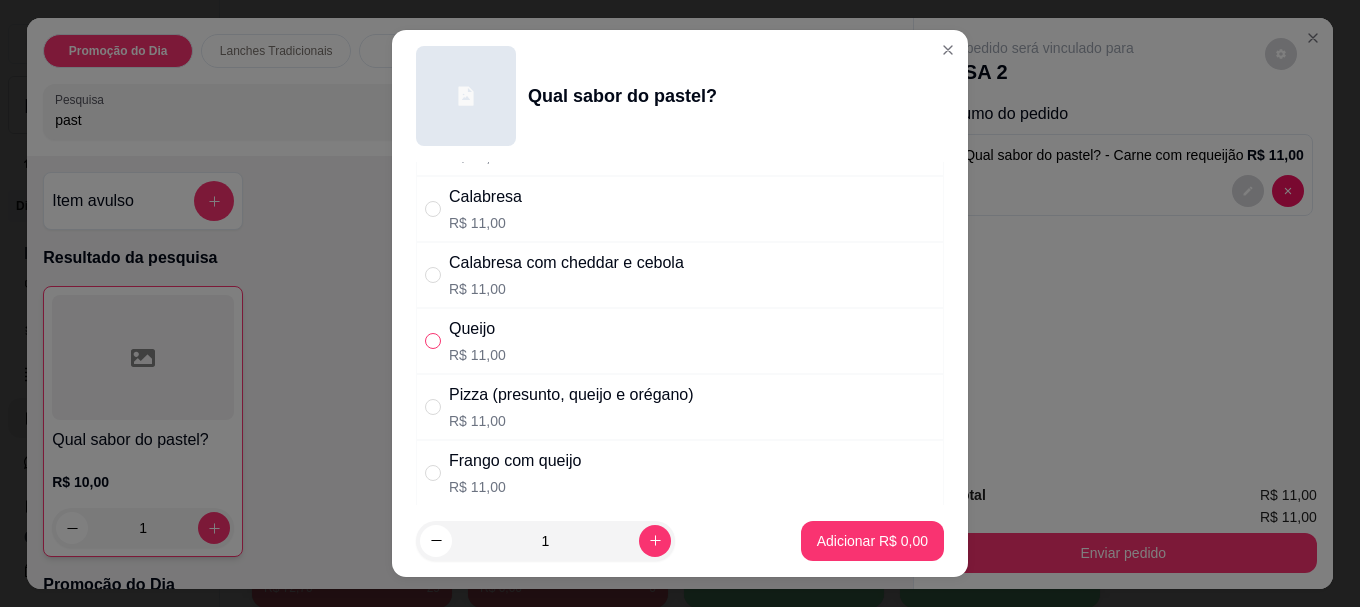 click at bounding box center [433, 341] 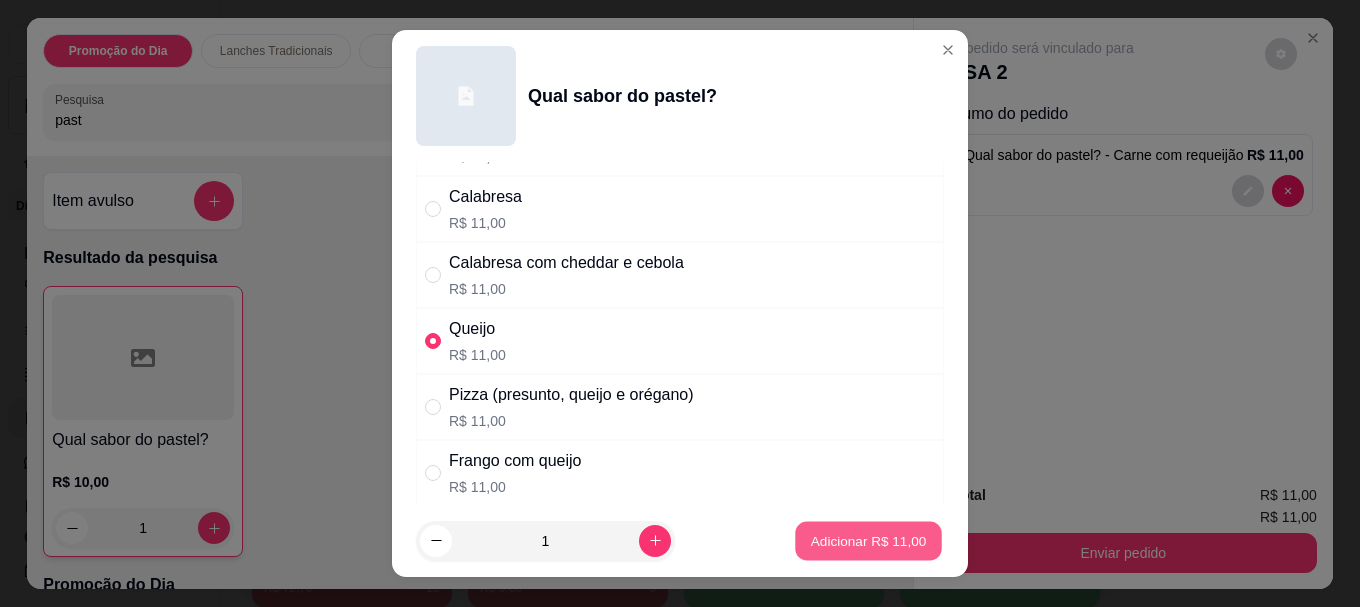 click on "Adicionar   R$ 11,00" at bounding box center [869, 540] 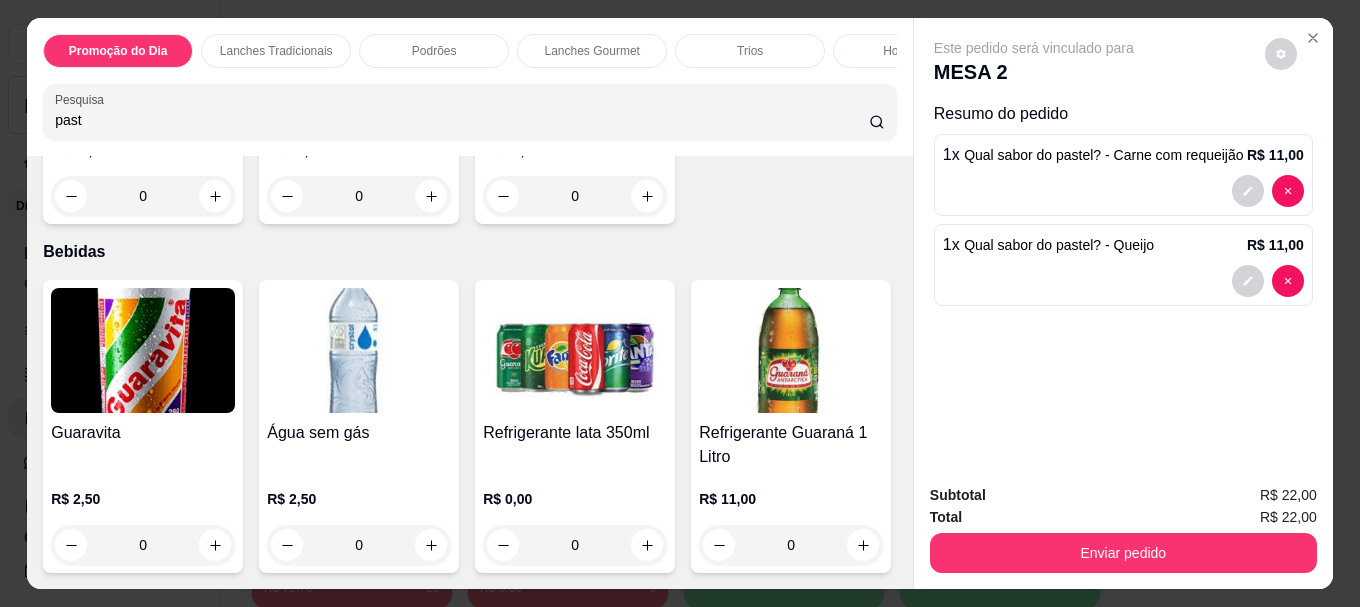 scroll, scrollTop: 7000, scrollLeft: 0, axis: vertical 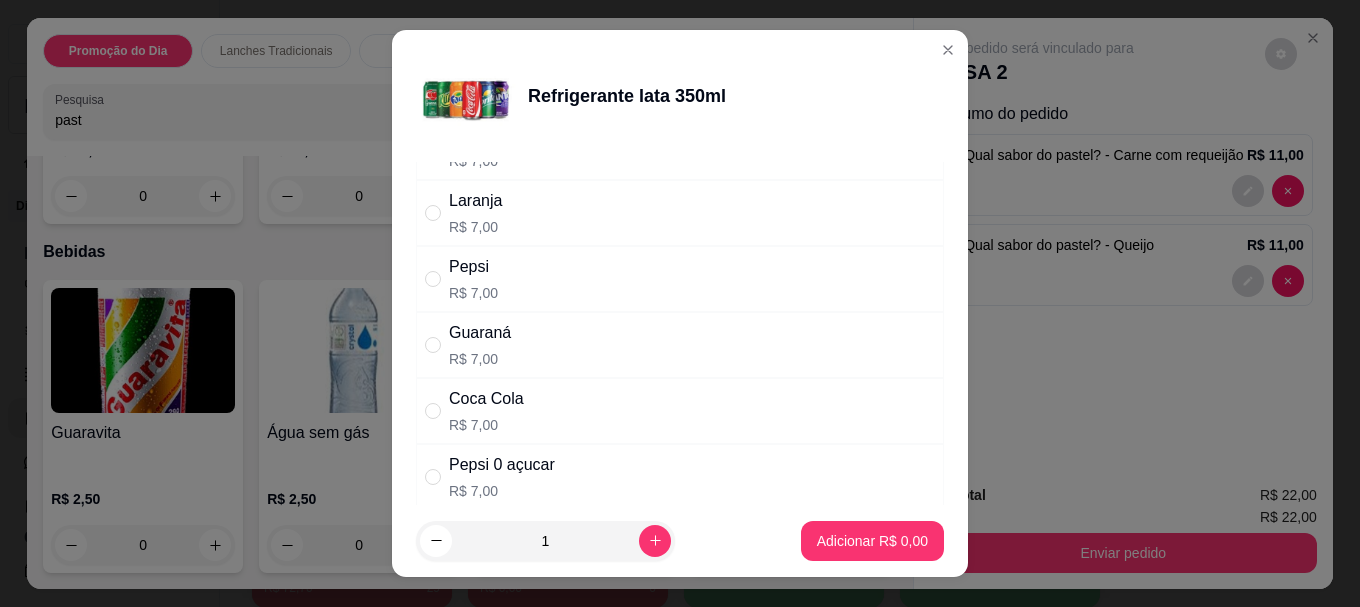 click on "Coca Cola" at bounding box center [486, 399] 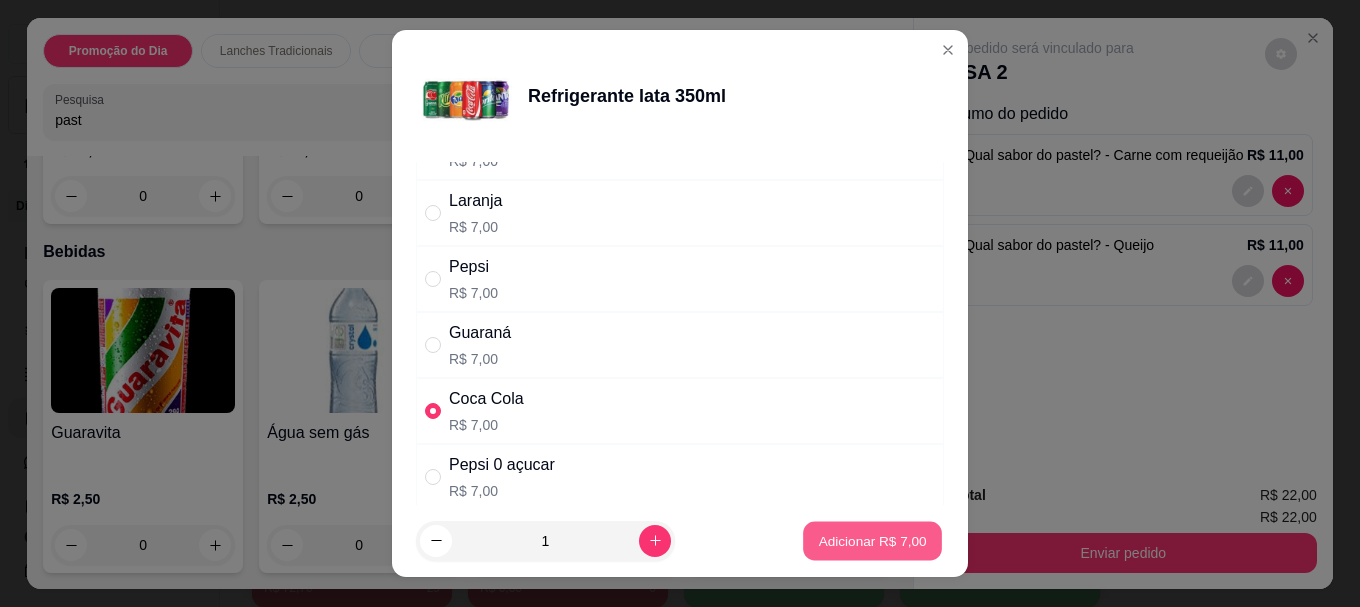 click on "Adicionar   R$ 7,00" at bounding box center [872, 540] 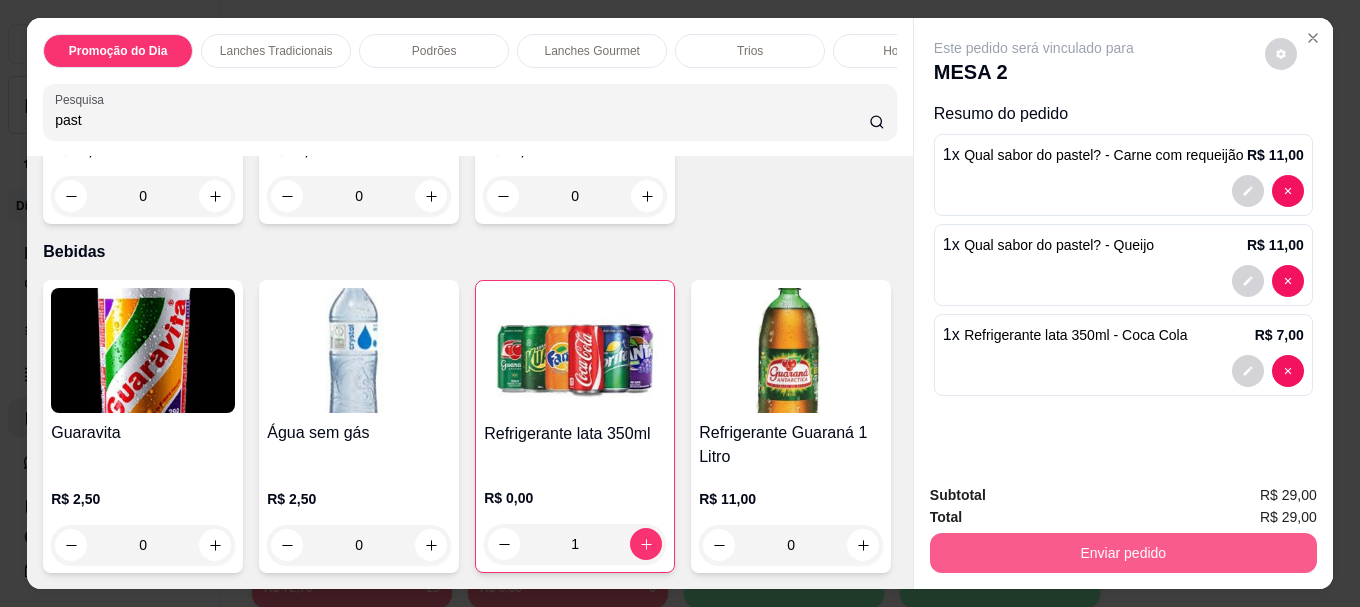 click on "Enviar pedido" at bounding box center [1123, 553] 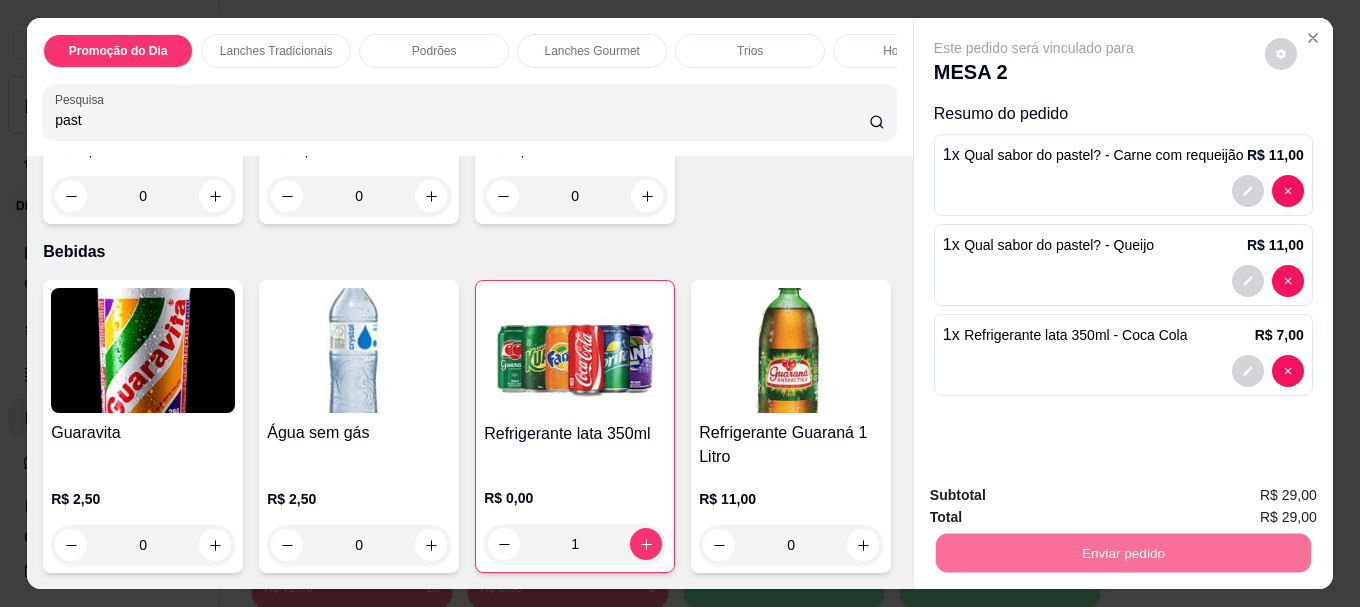 click on "Sim, quero registrar" at bounding box center (1247, 495) 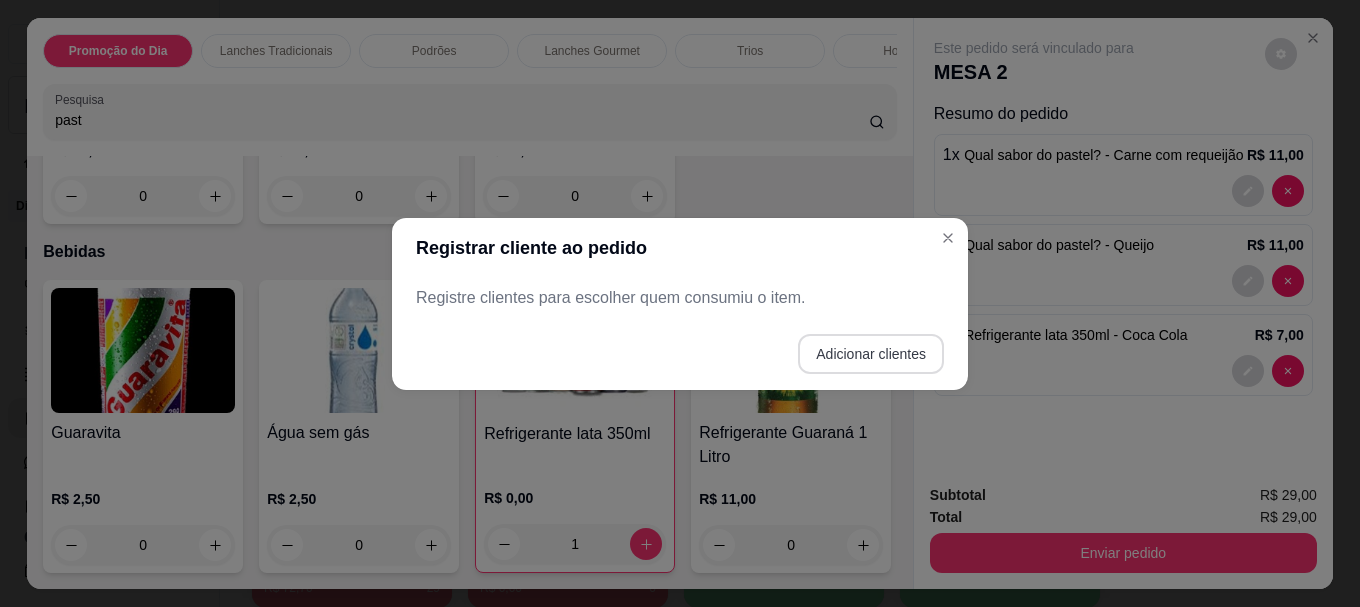 click on "Adicionar clientes" at bounding box center (871, 354) 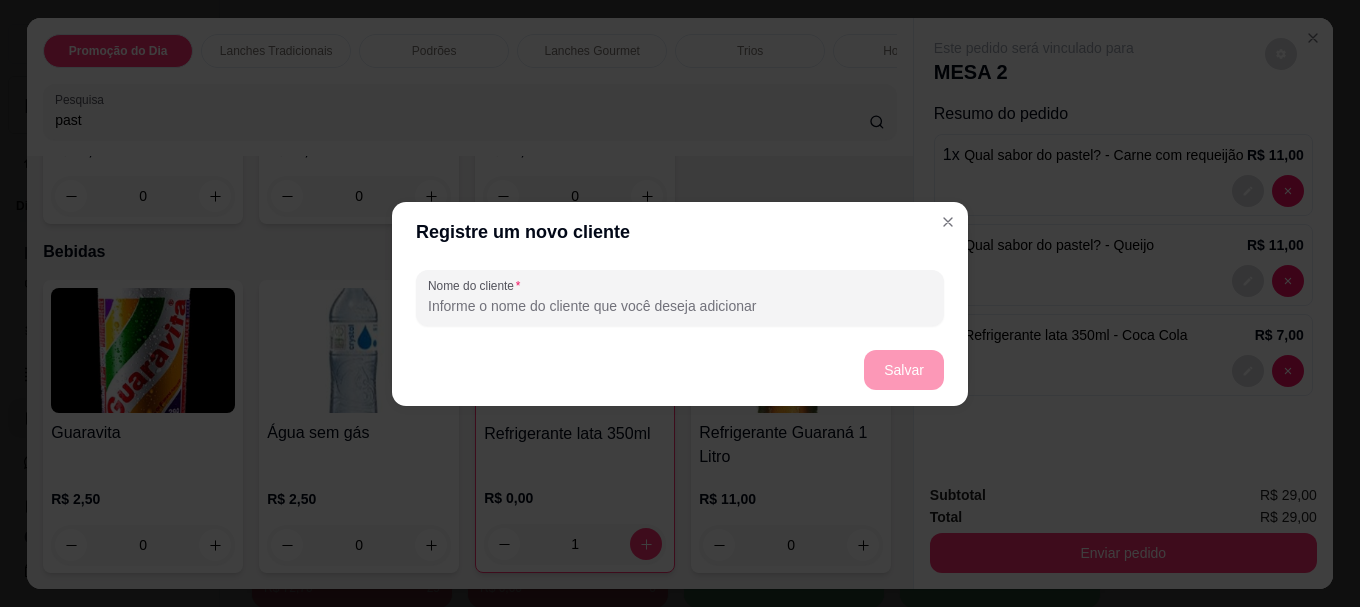 click on "Nome do cliente" at bounding box center [680, 298] 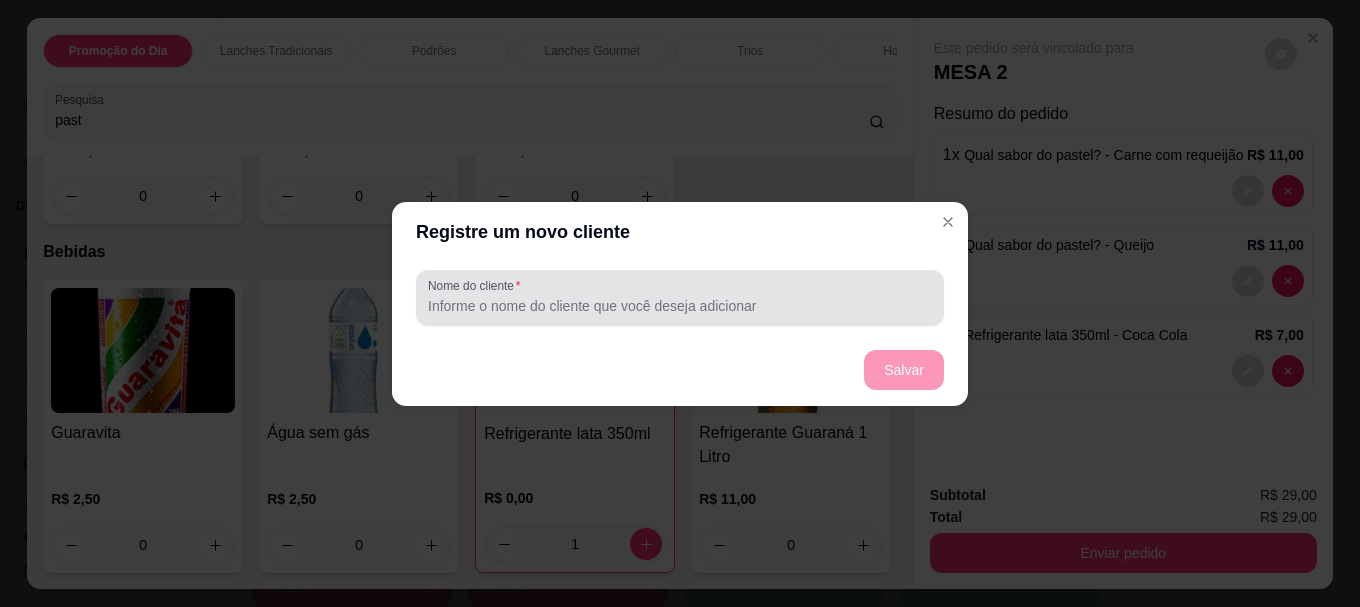 click on "Nome do cliente" at bounding box center [680, 306] 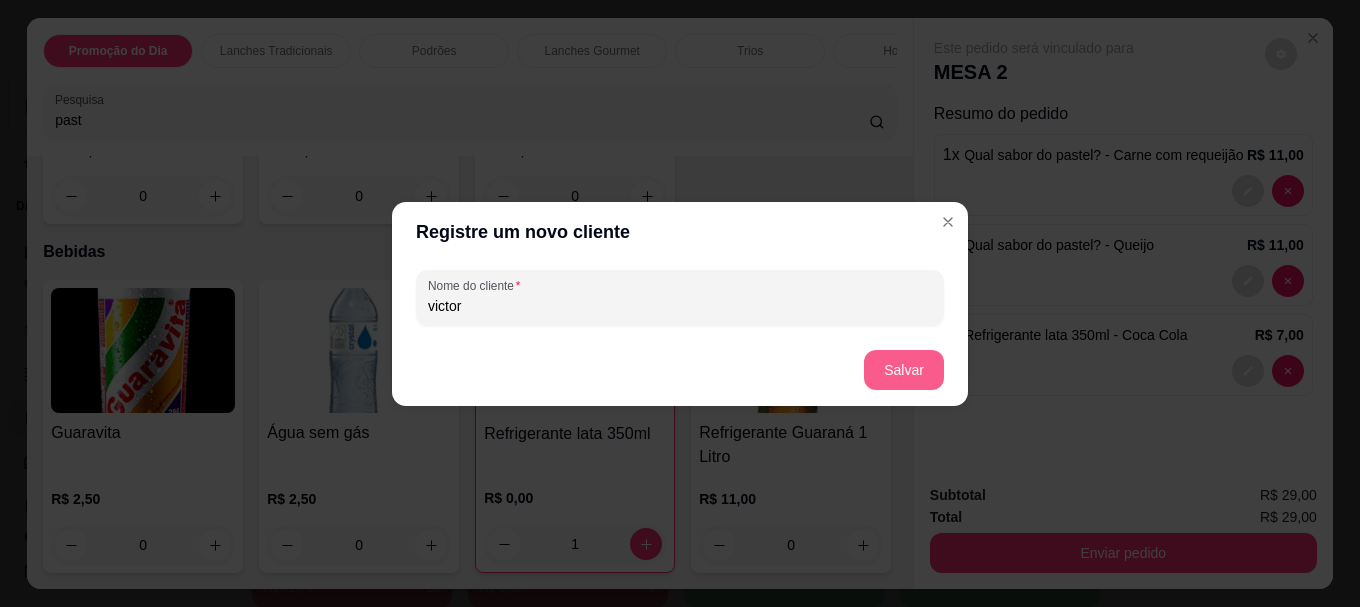 type on "victor" 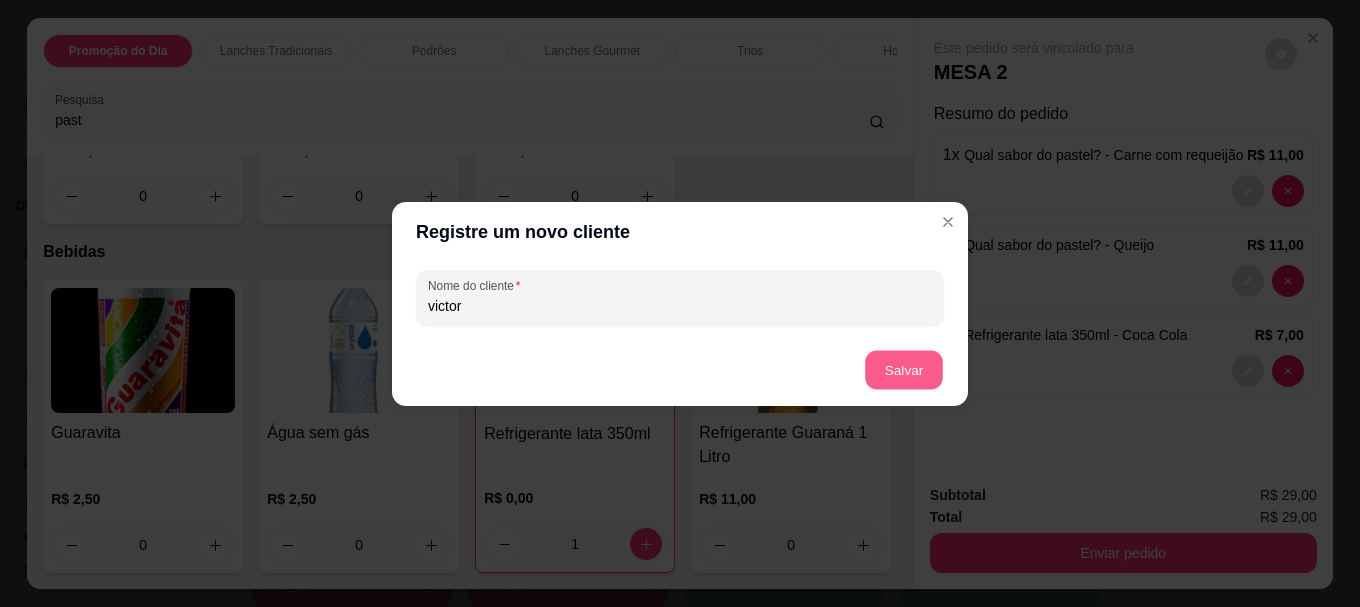 click on "Salvar" at bounding box center (904, 369) 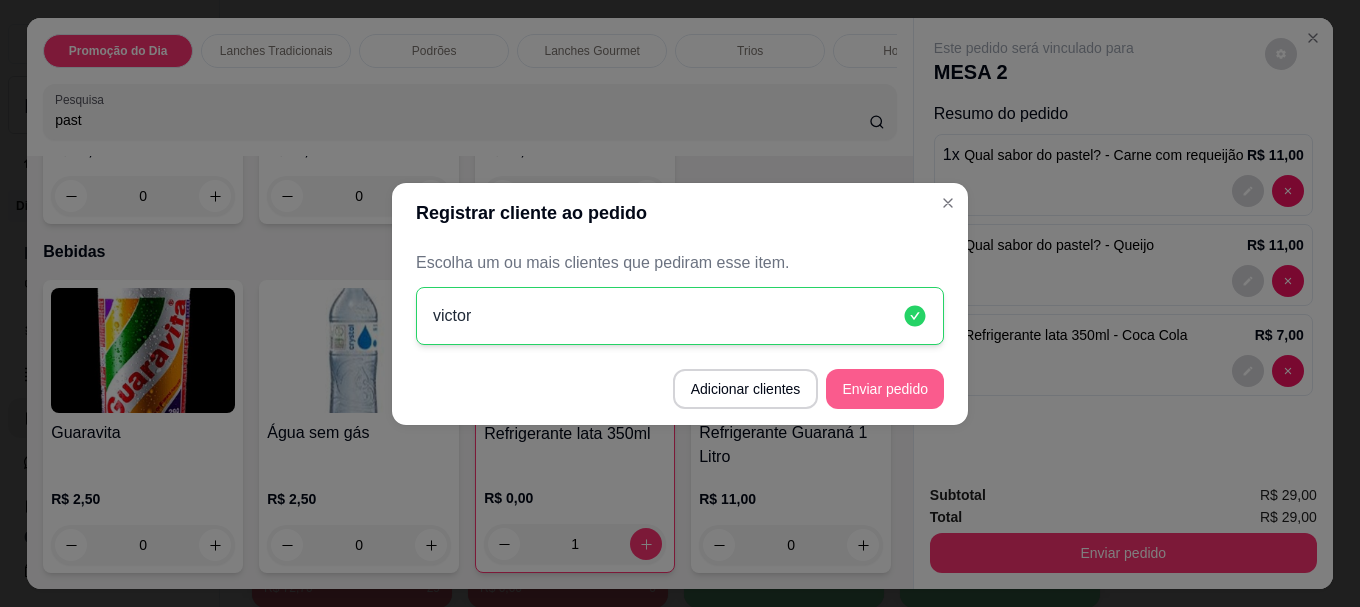 click on "Enviar pedido" at bounding box center (885, 389) 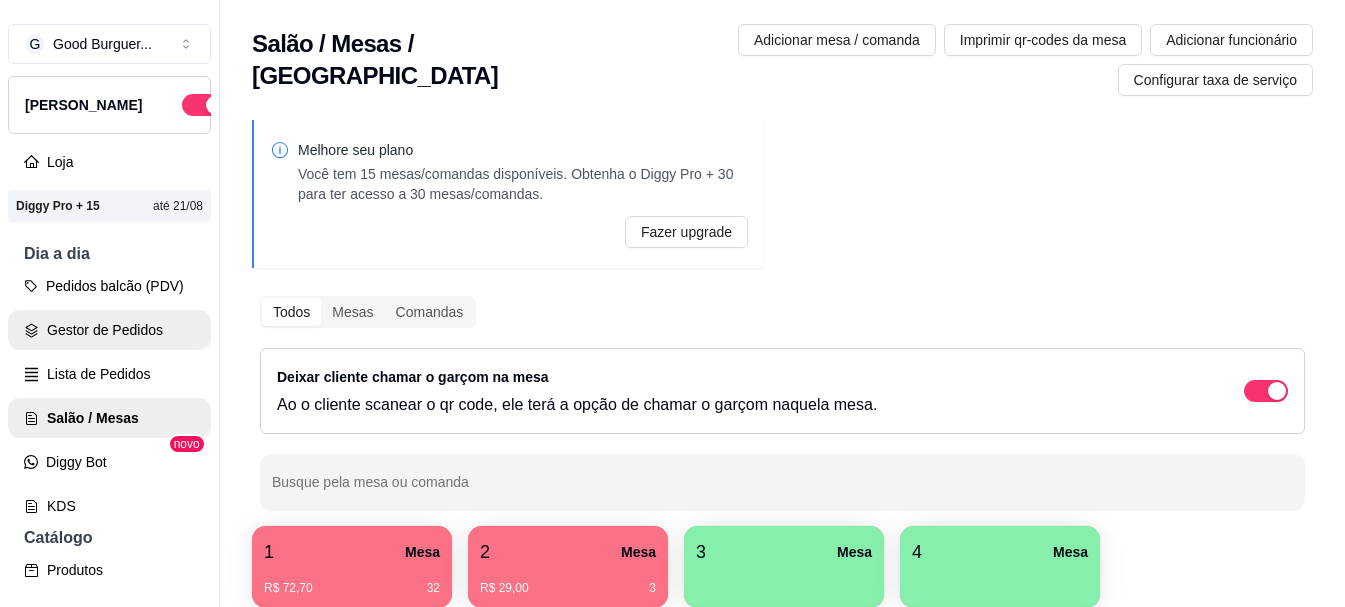 click on "Gestor de Pedidos" at bounding box center [109, 330] 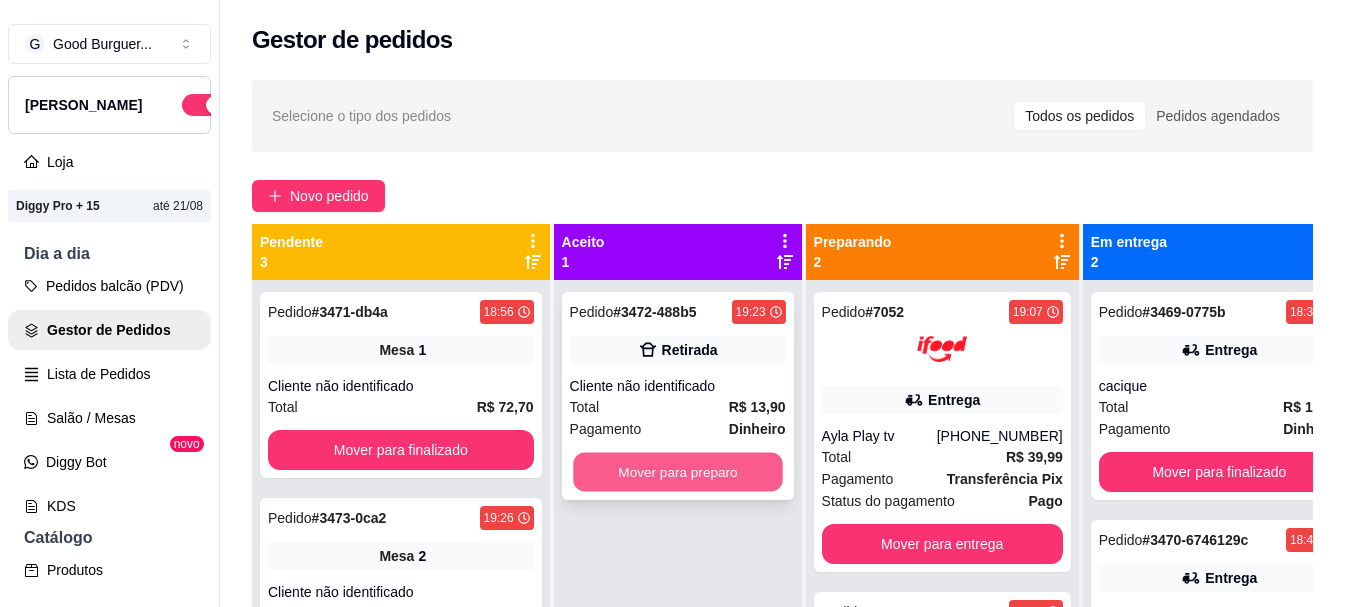 click on "Mover para preparo" at bounding box center (678, 472) 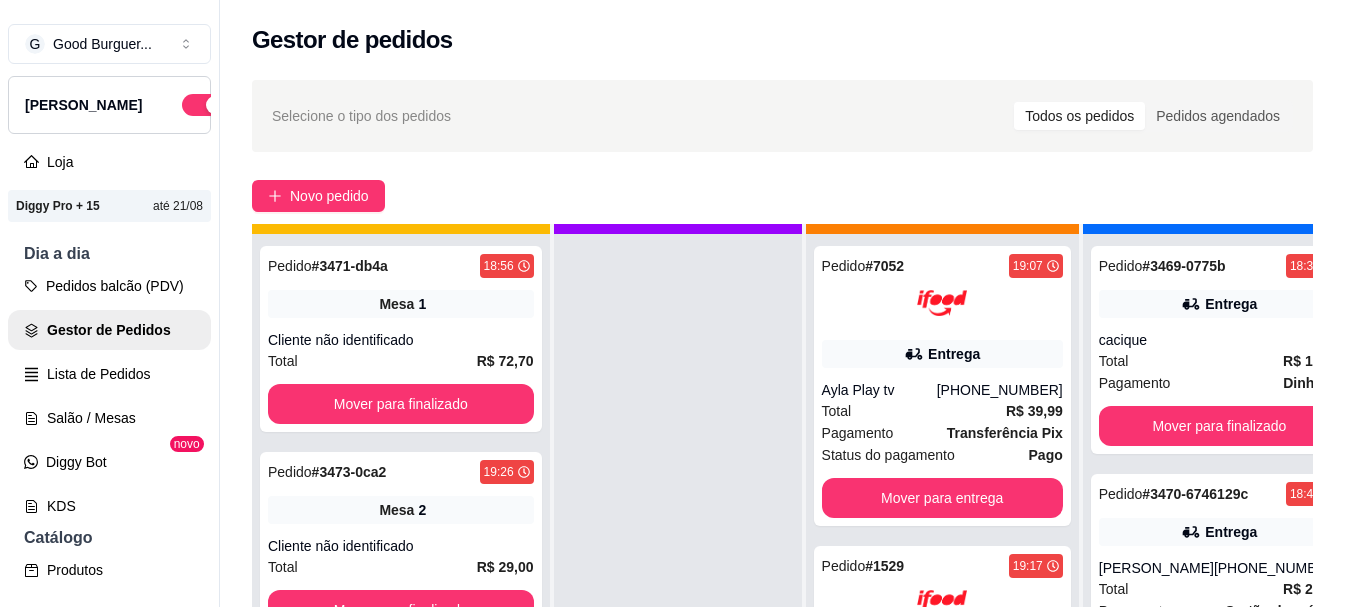 scroll, scrollTop: 71, scrollLeft: 0, axis: vertical 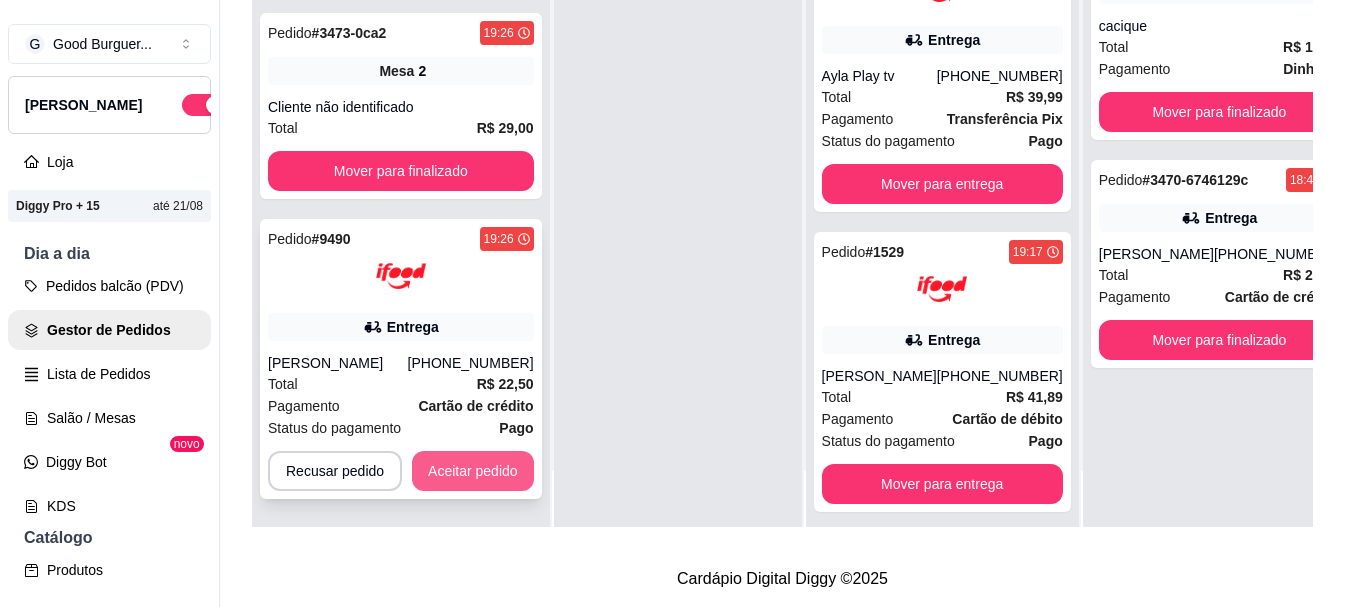 click on "Aceitar pedido" at bounding box center [473, 471] 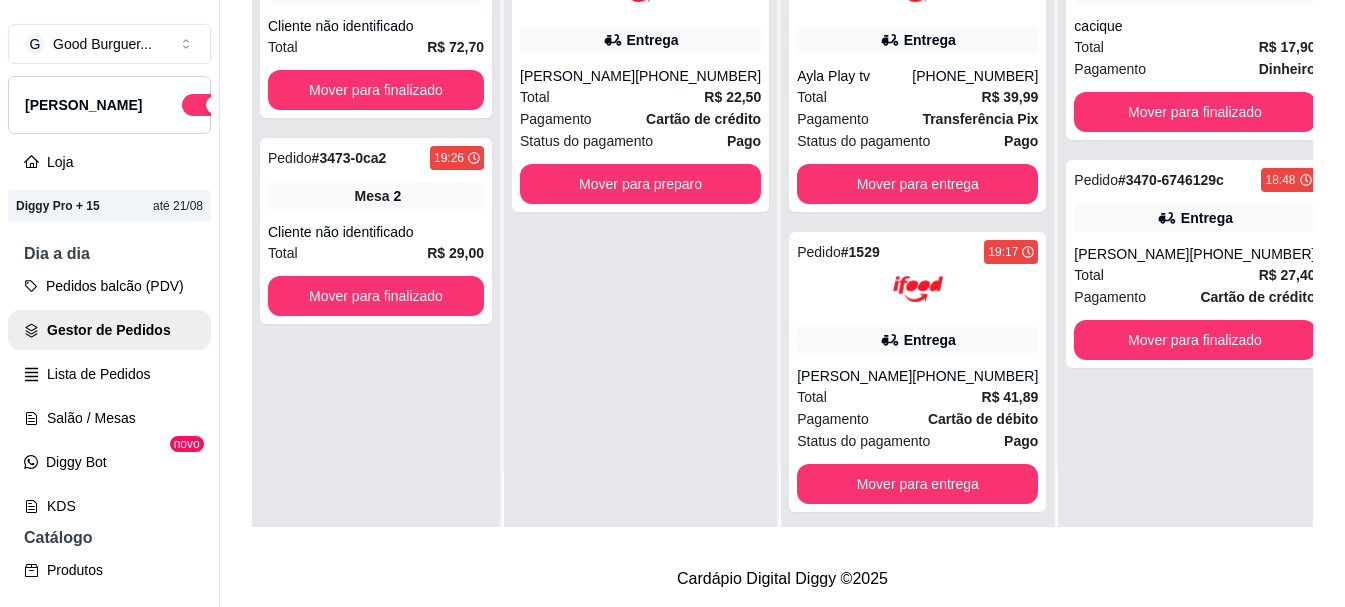 scroll, scrollTop: 0, scrollLeft: 0, axis: both 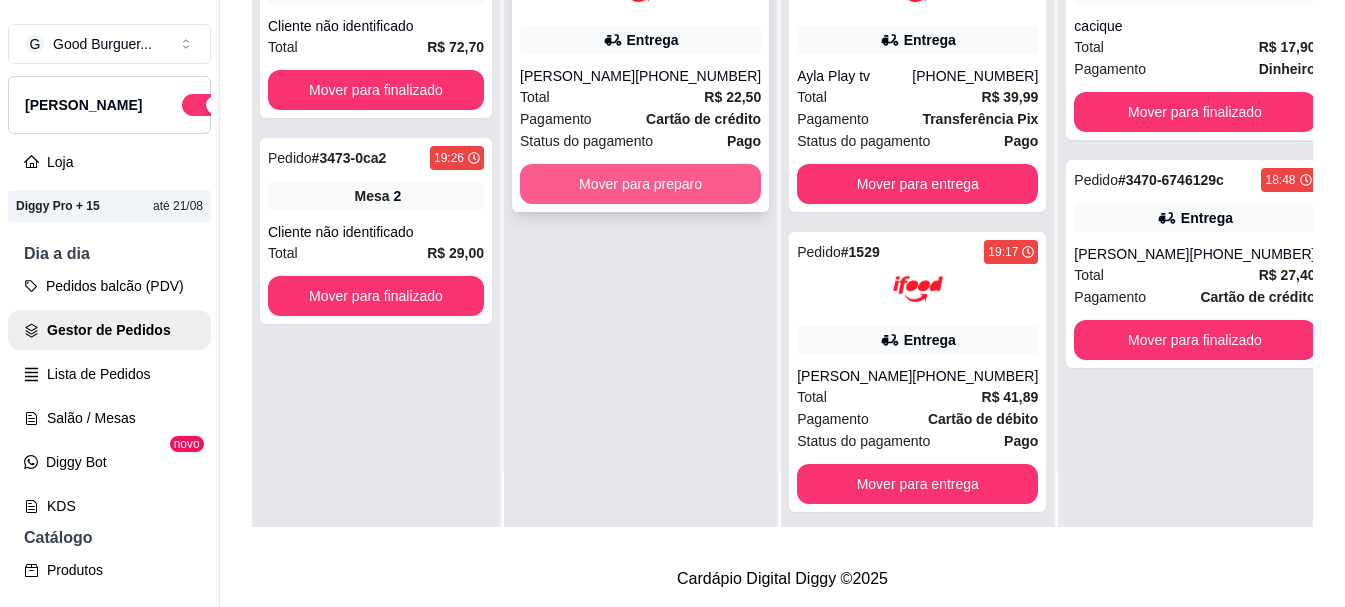click on "Mover para preparo" at bounding box center [640, 184] 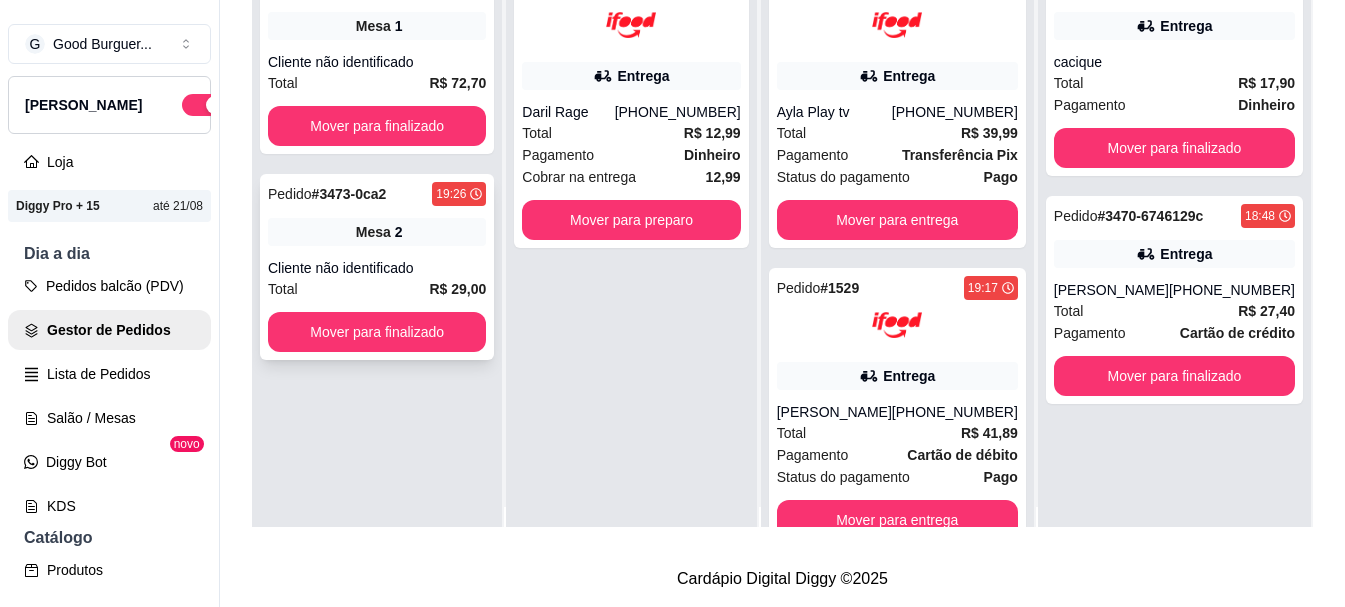 scroll, scrollTop: 0, scrollLeft: 0, axis: both 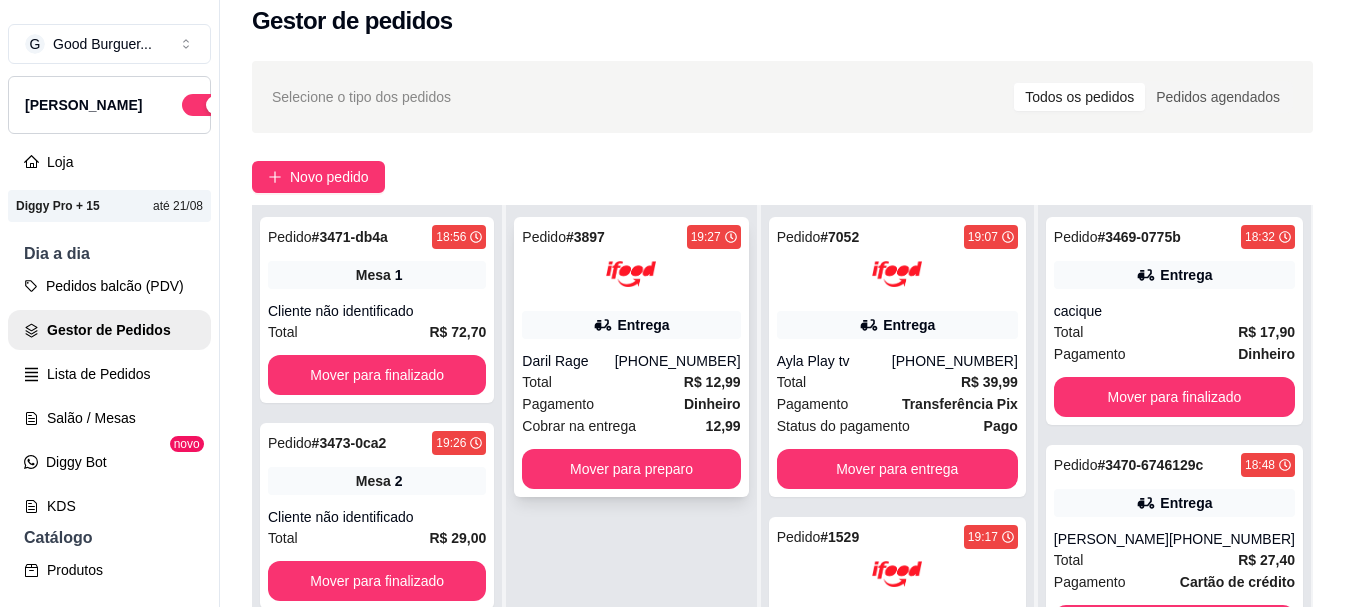 click on "Total R$ 12,99" at bounding box center [631, 382] 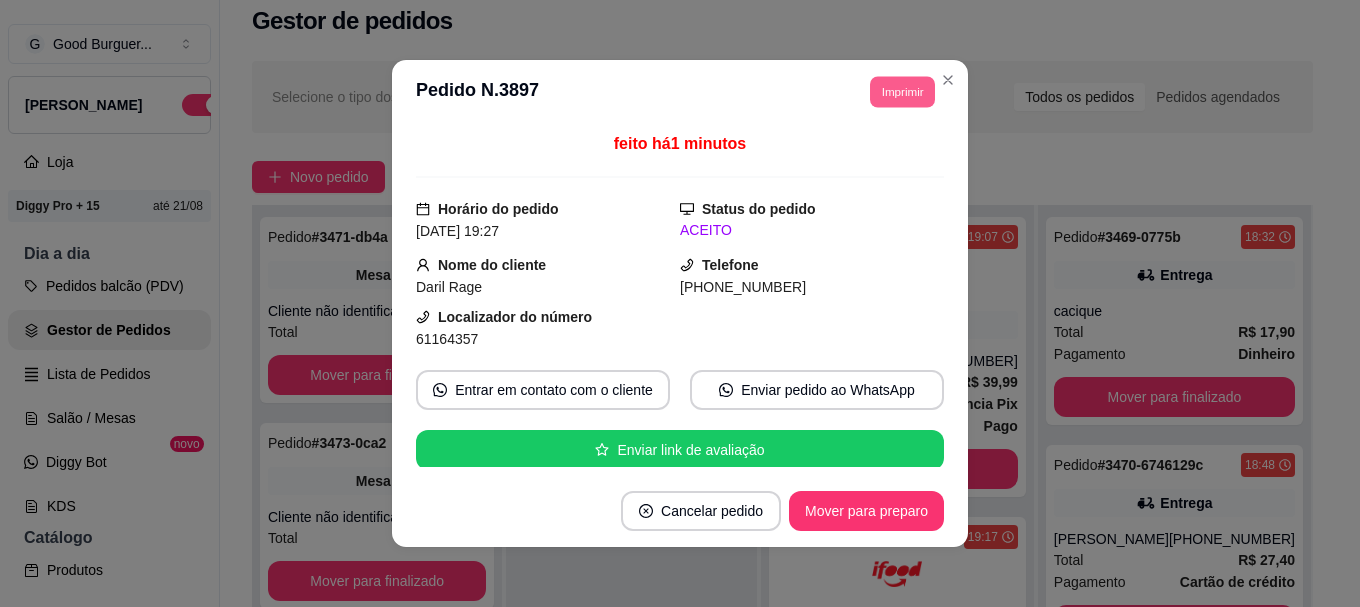 click on "Imprimir" at bounding box center [902, 91] 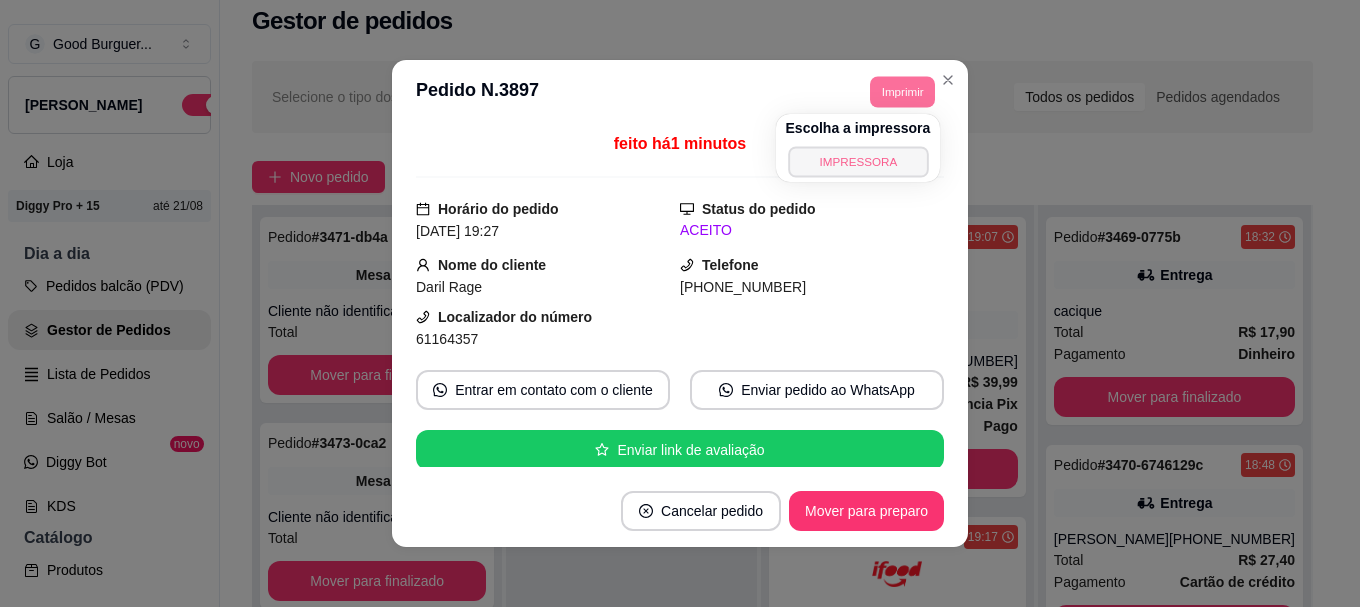 click on "IMPRESSORA" at bounding box center (858, 161) 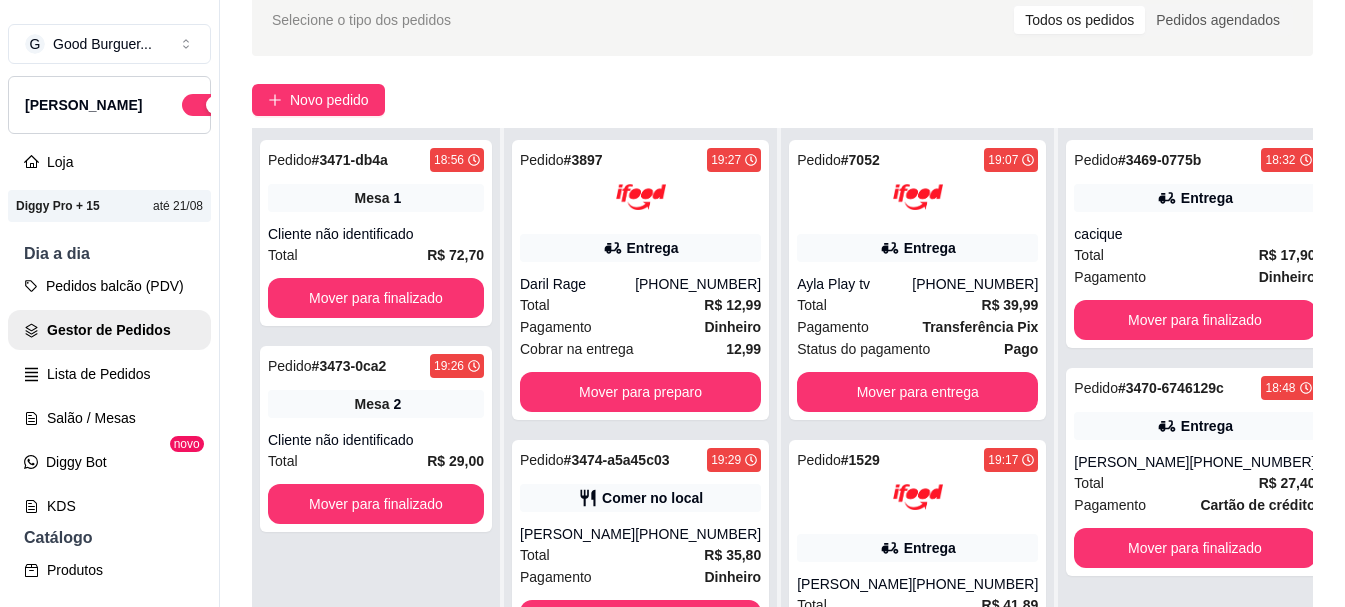 scroll, scrollTop: 219, scrollLeft: 0, axis: vertical 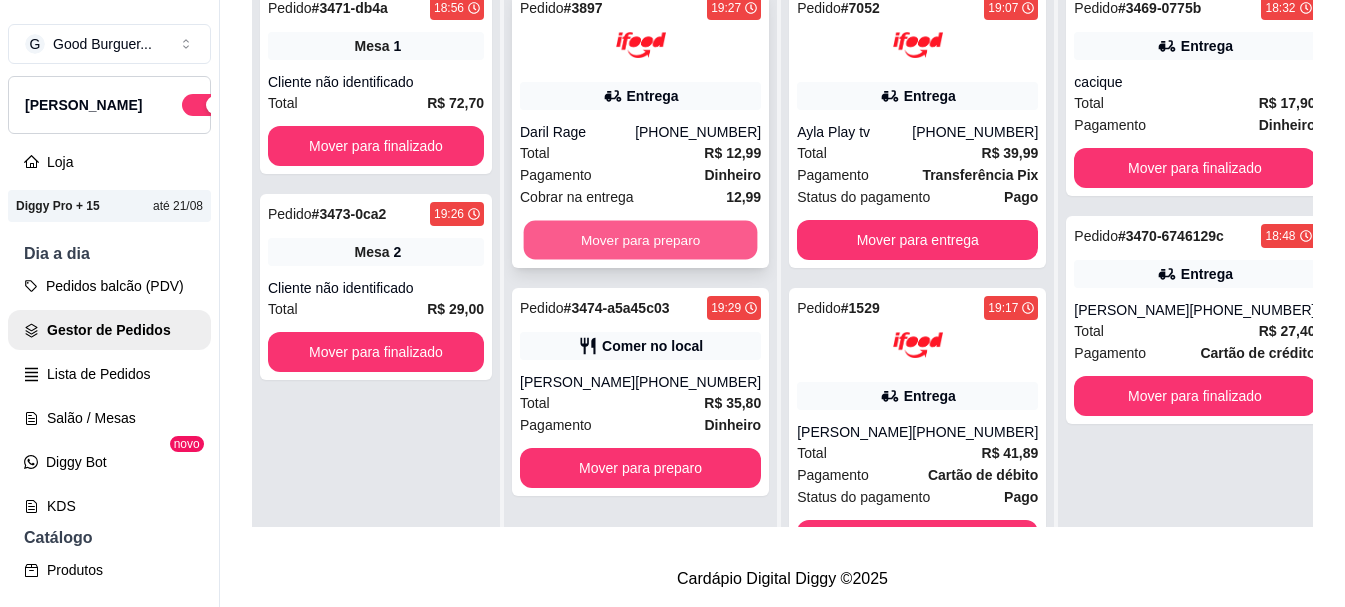 click on "Mover para preparo" at bounding box center (641, 240) 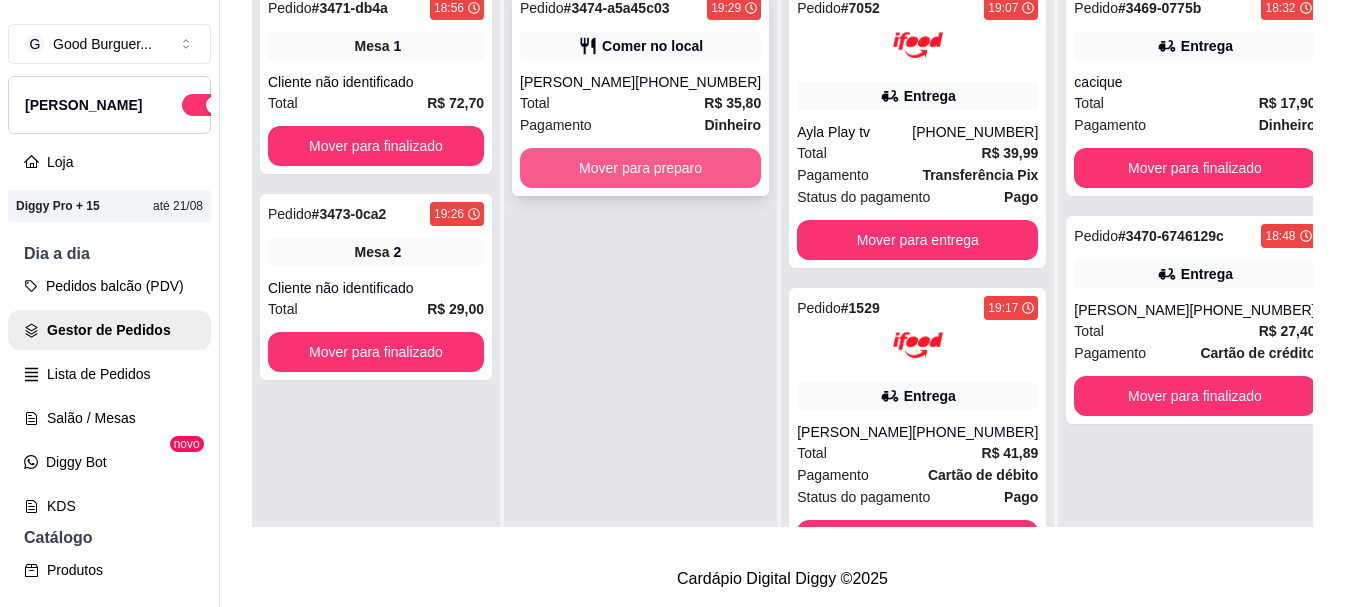 click on "Mover para preparo" at bounding box center [640, 168] 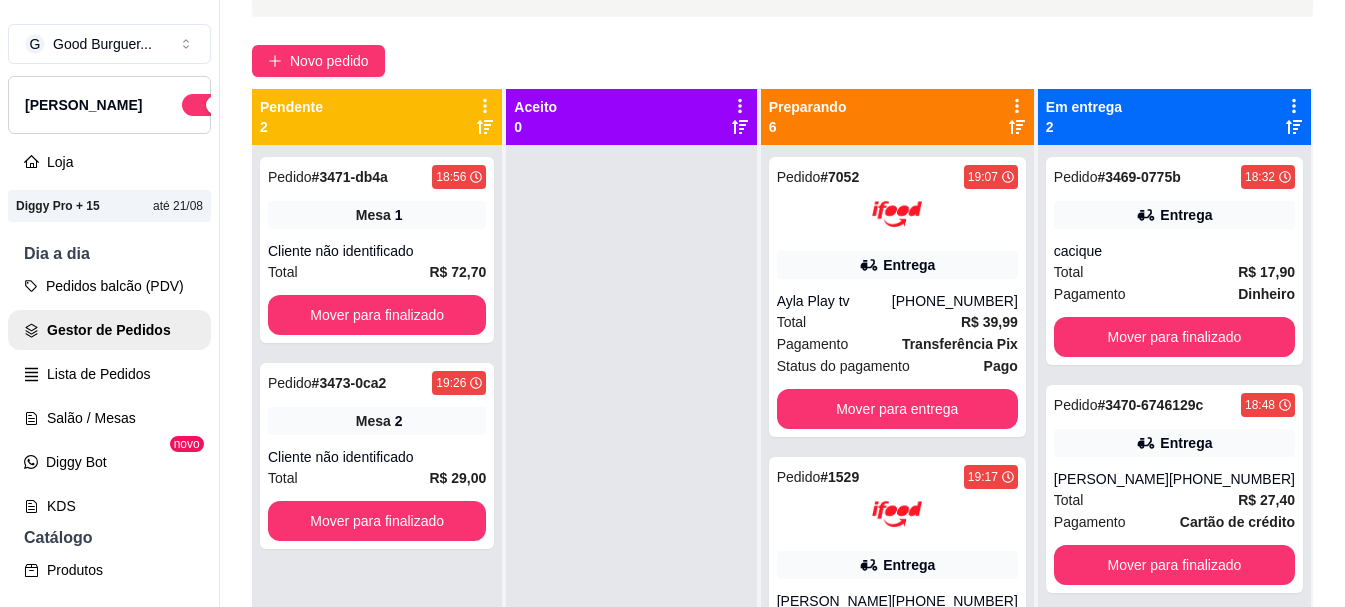 scroll, scrollTop: 119, scrollLeft: 0, axis: vertical 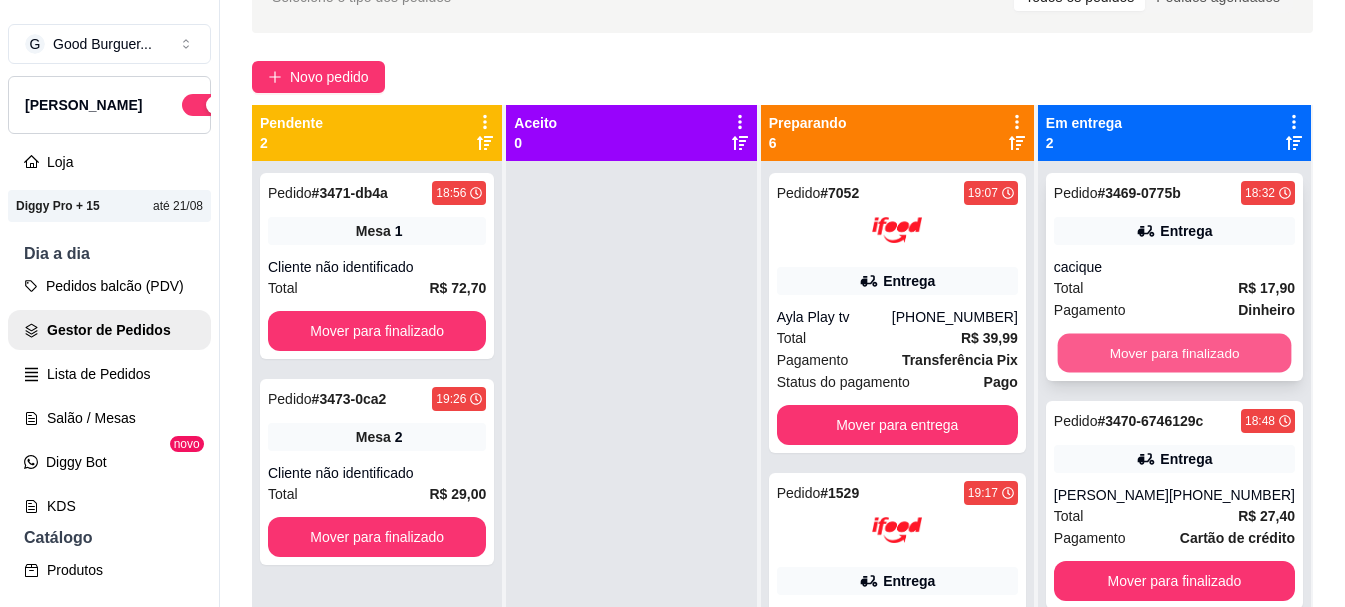 click on "Mover para finalizado" at bounding box center [1174, 353] 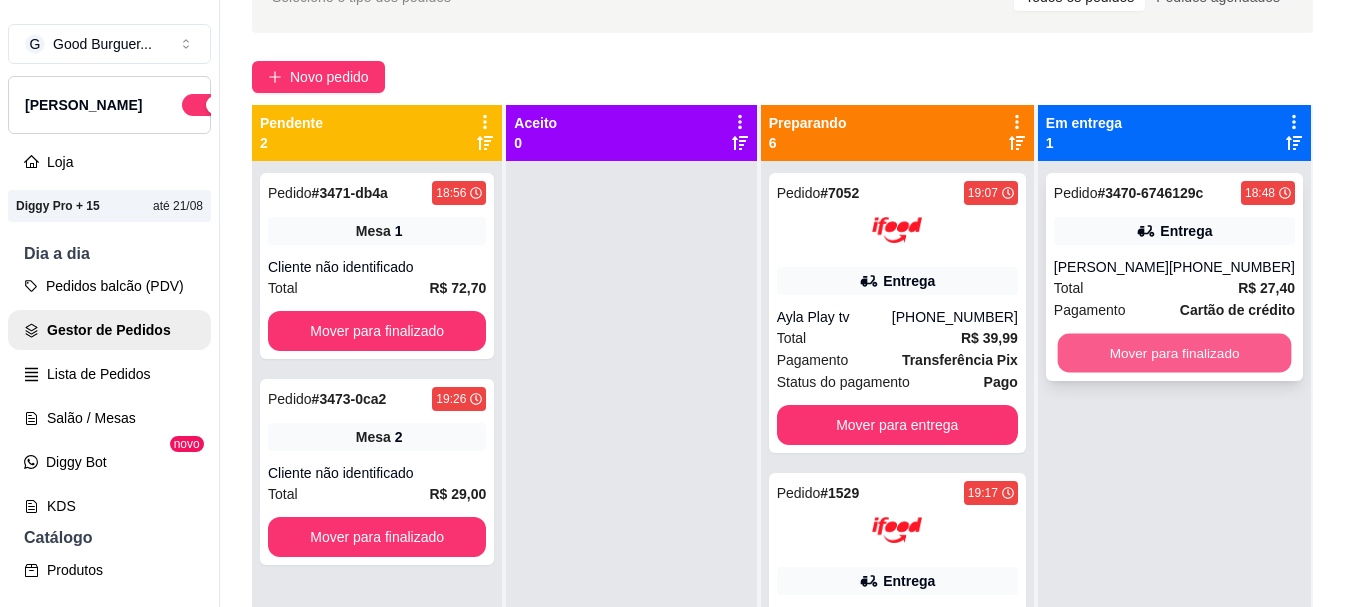 click on "Mover para finalizado" at bounding box center (1174, 353) 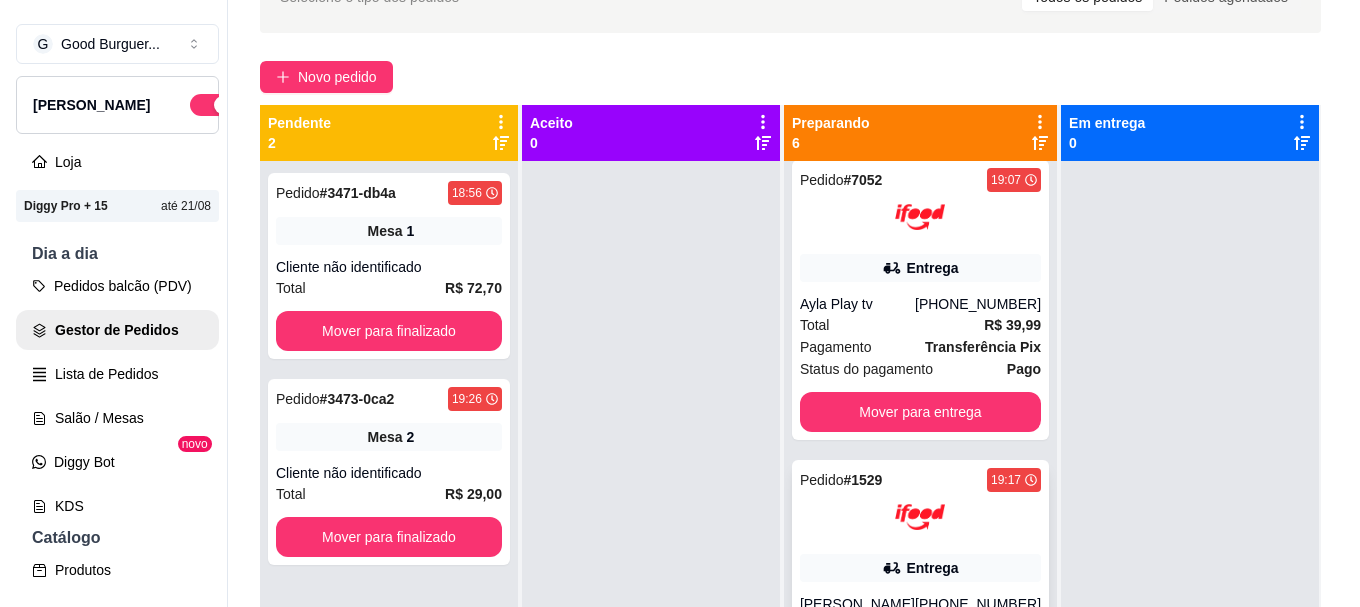 scroll, scrollTop: 0, scrollLeft: 0, axis: both 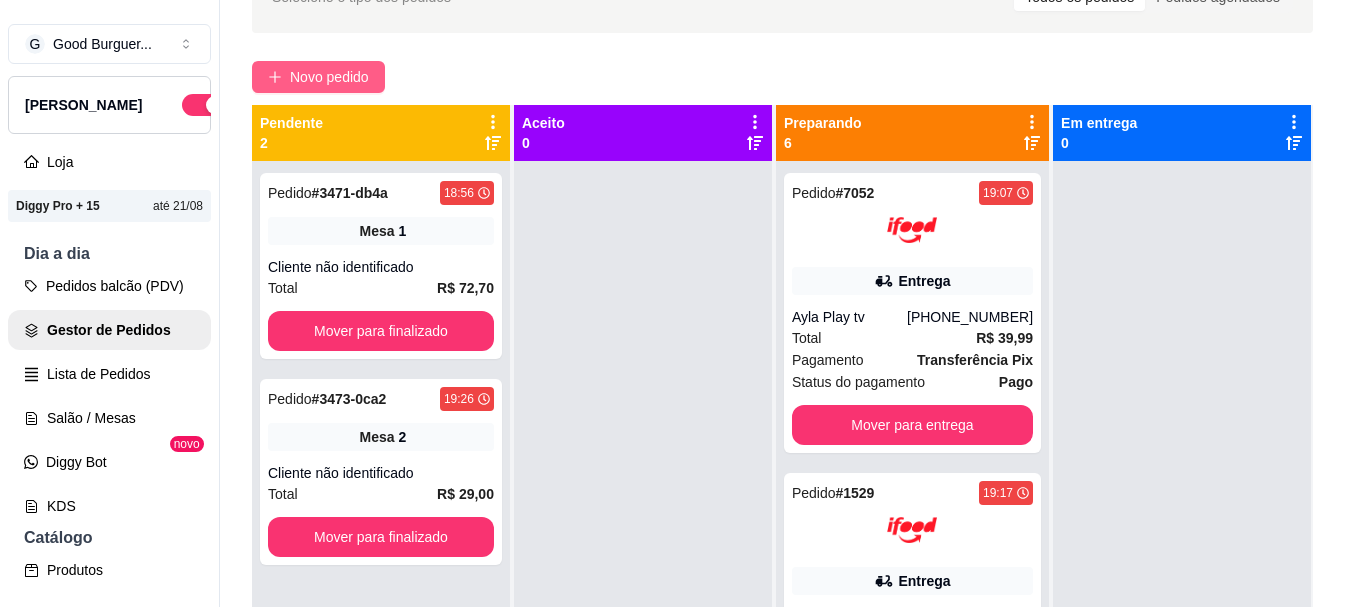 click on "Novo pedido" at bounding box center (329, 77) 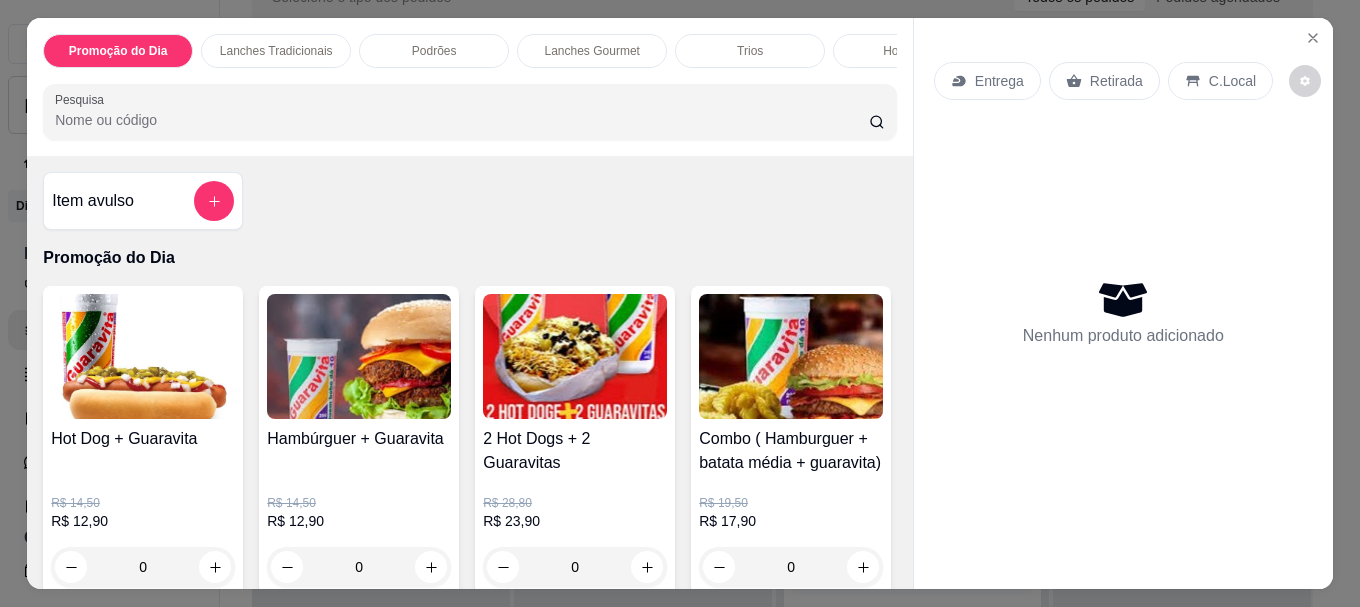 click on "Pesquisa" at bounding box center (462, 120) 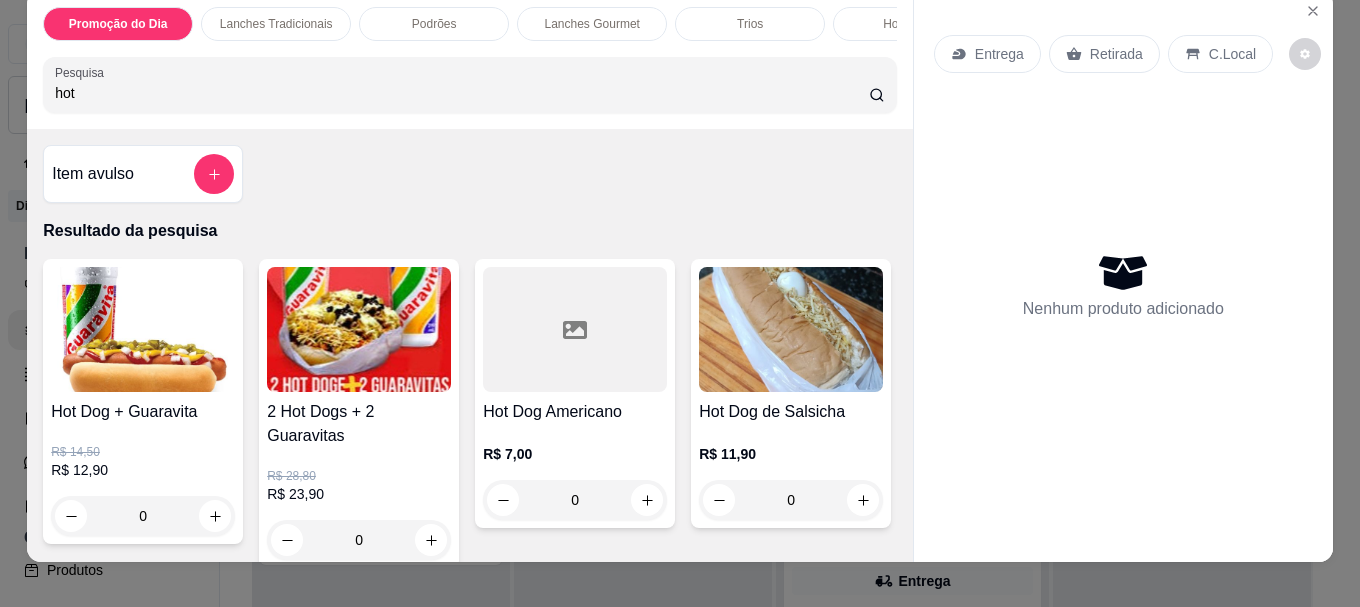 scroll, scrollTop: 53, scrollLeft: 0, axis: vertical 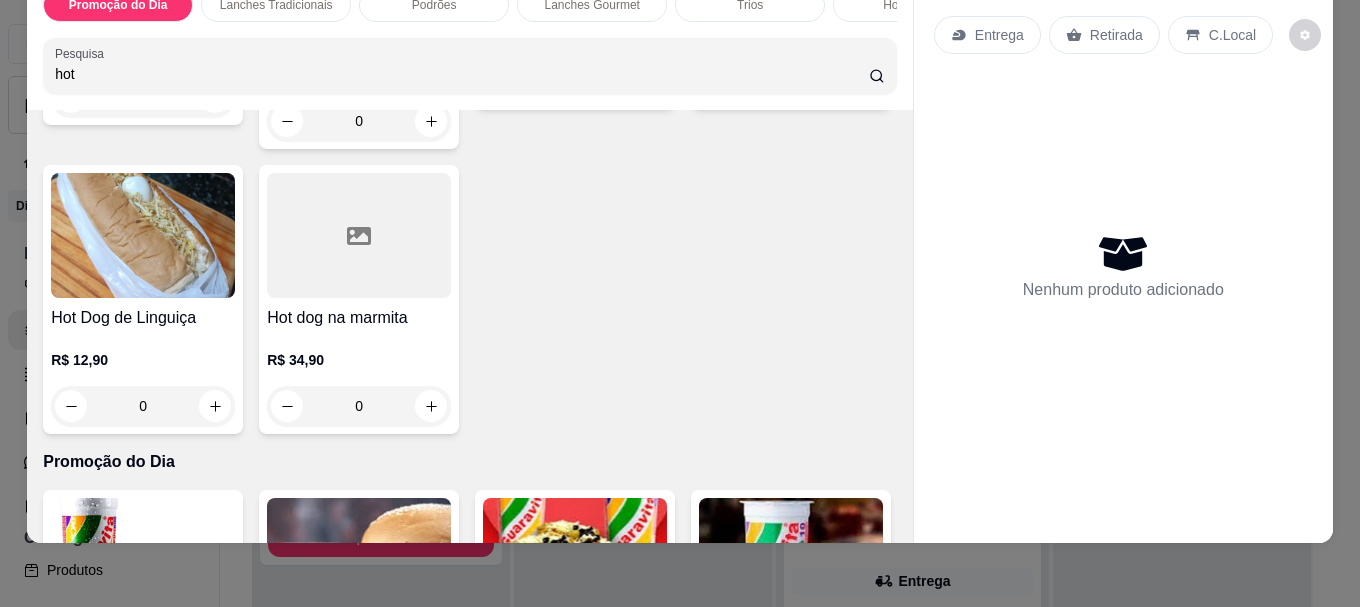 type on "hot" 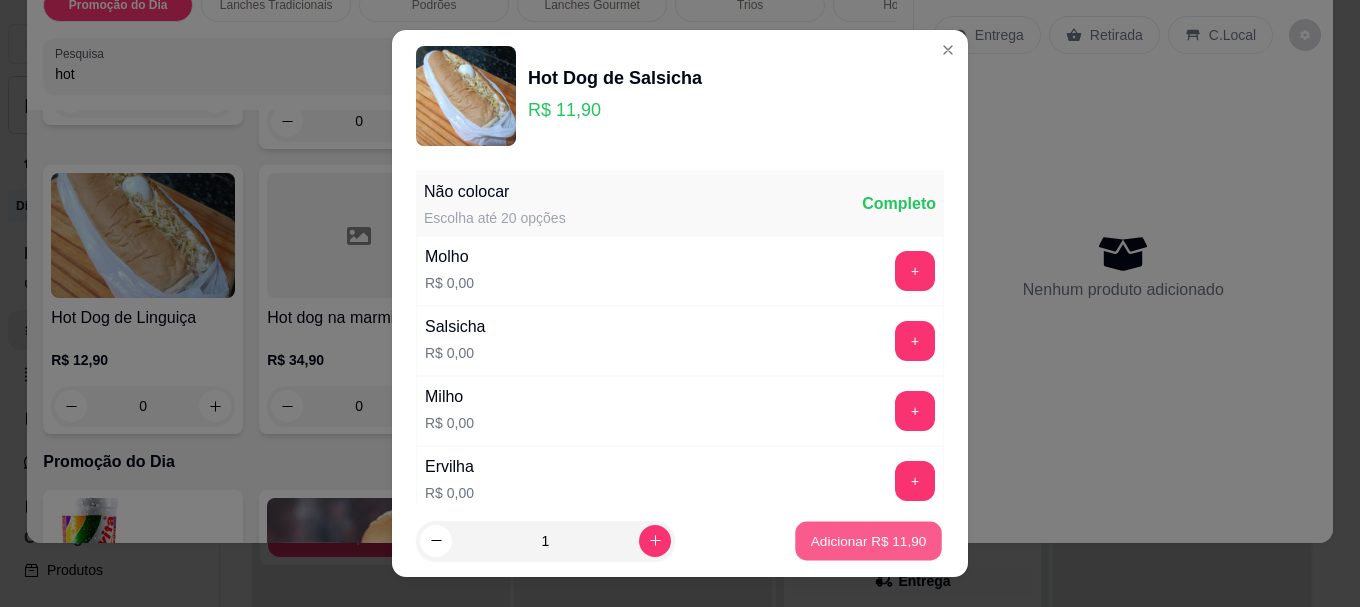 click on "Adicionar   R$ 11,90" at bounding box center (869, 540) 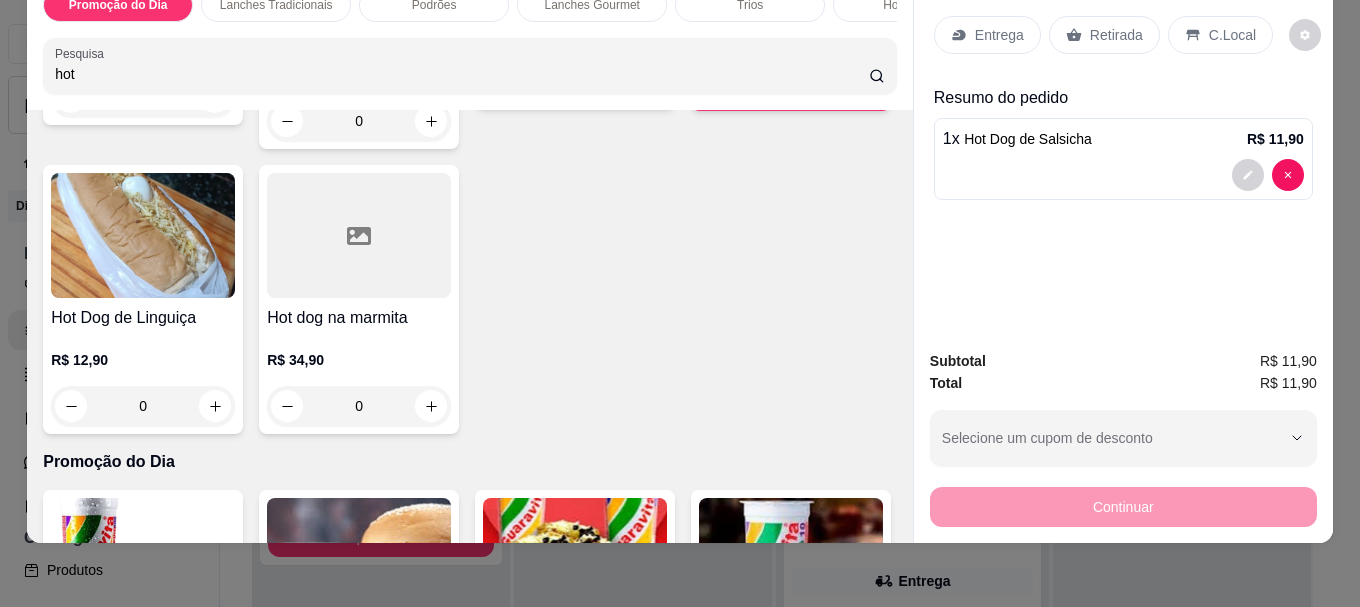 click on "Entrega" at bounding box center (999, 35) 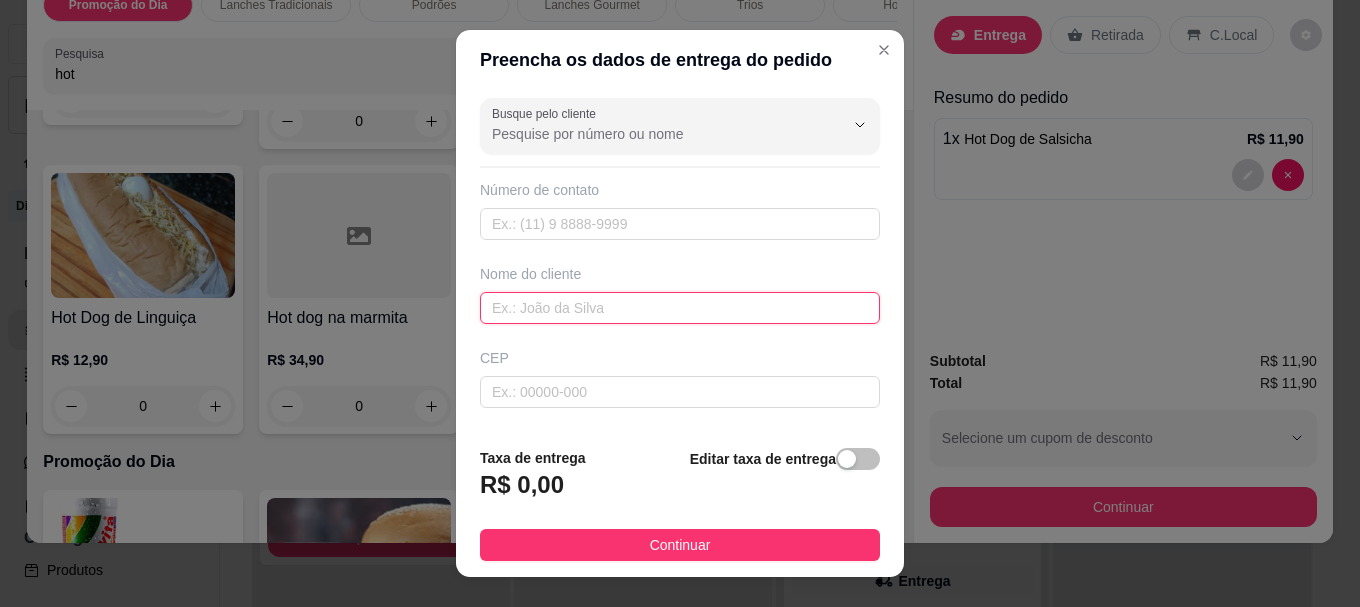 click at bounding box center (680, 308) 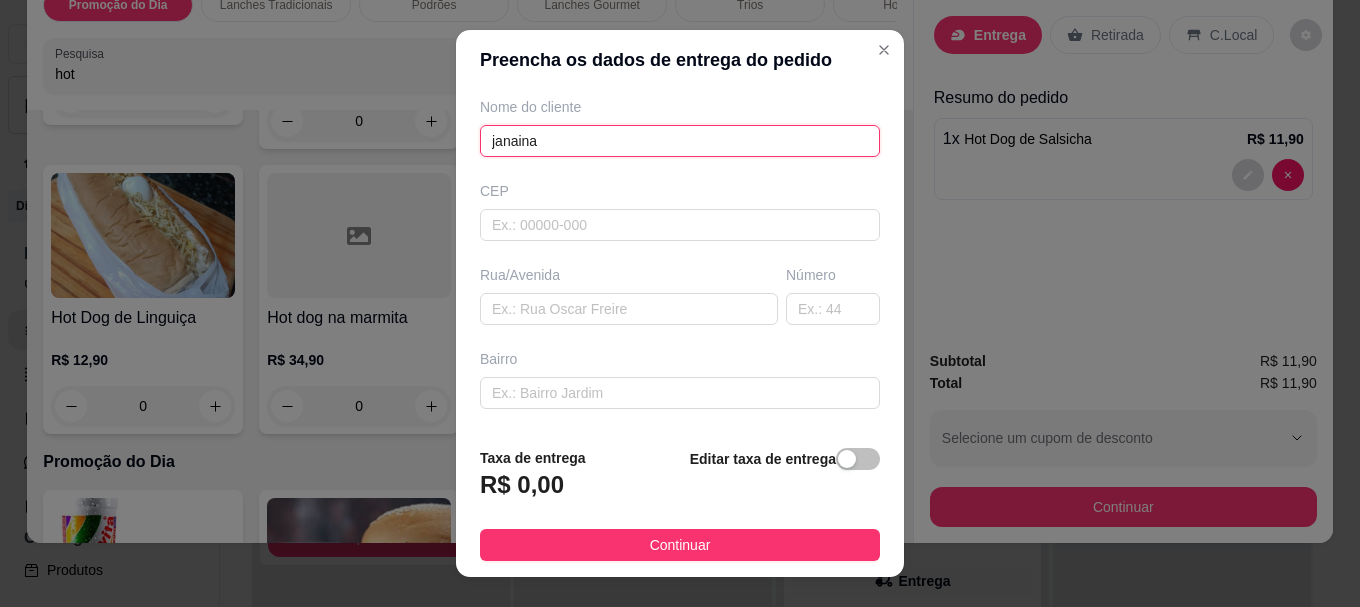 scroll, scrollTop: 200, scrollLeft: 0, axis: vertical 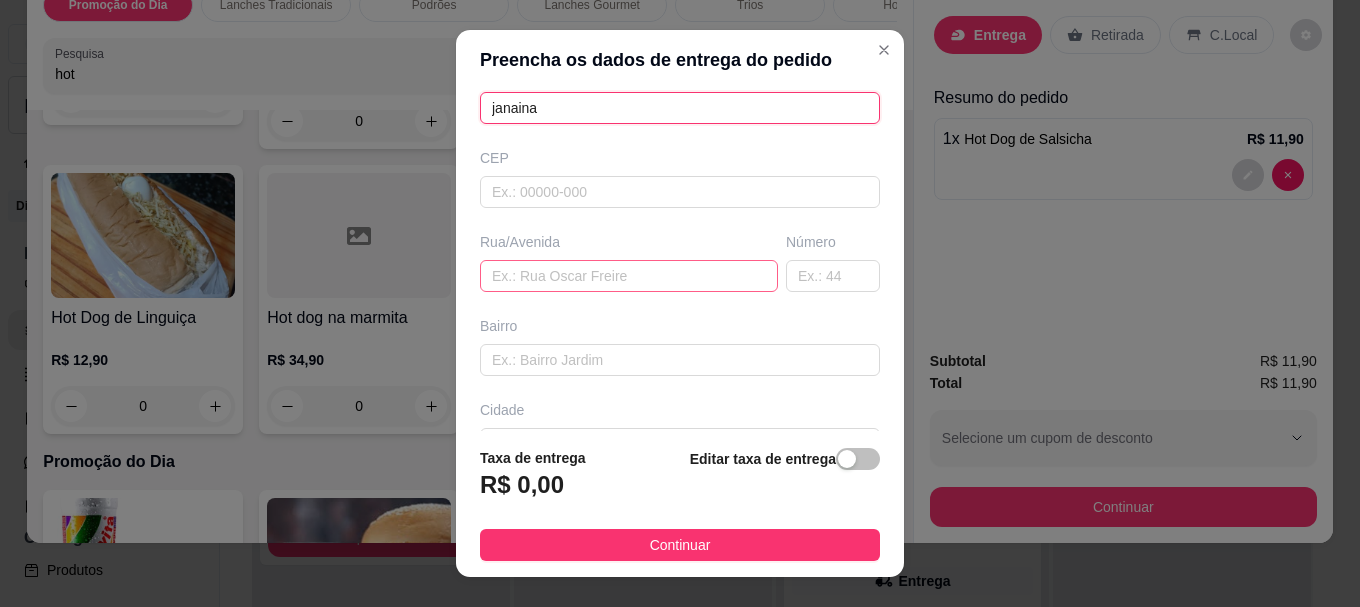 type on "janaina" 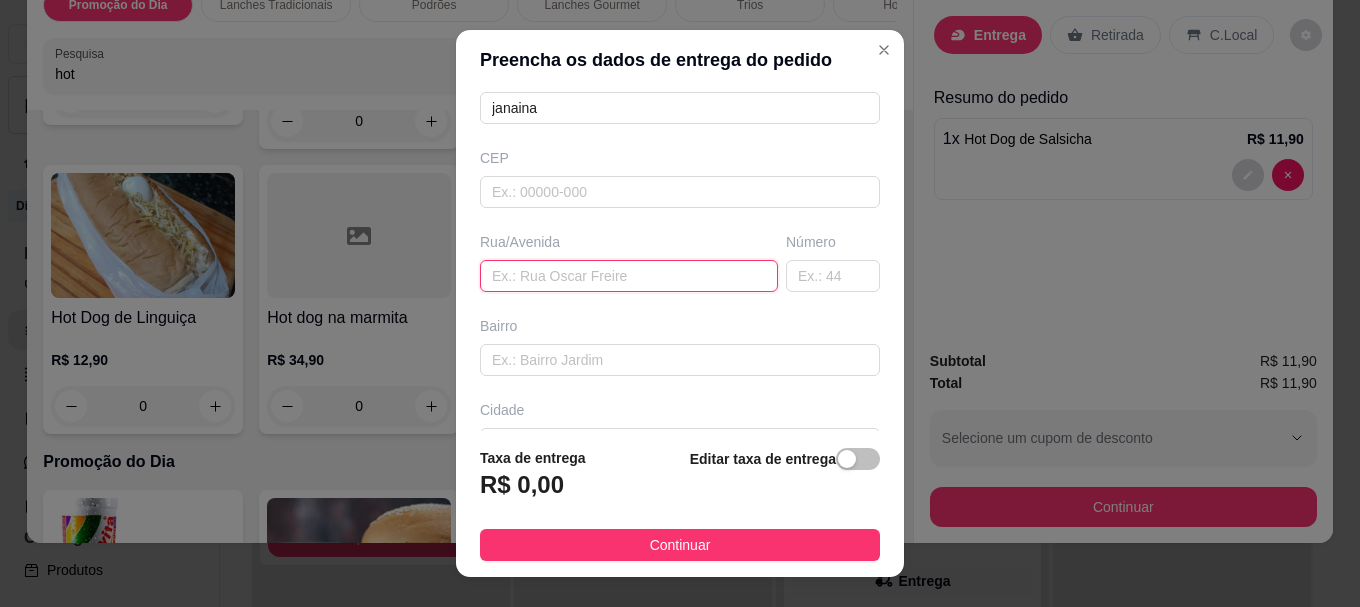 paste on "Saída para natividade" 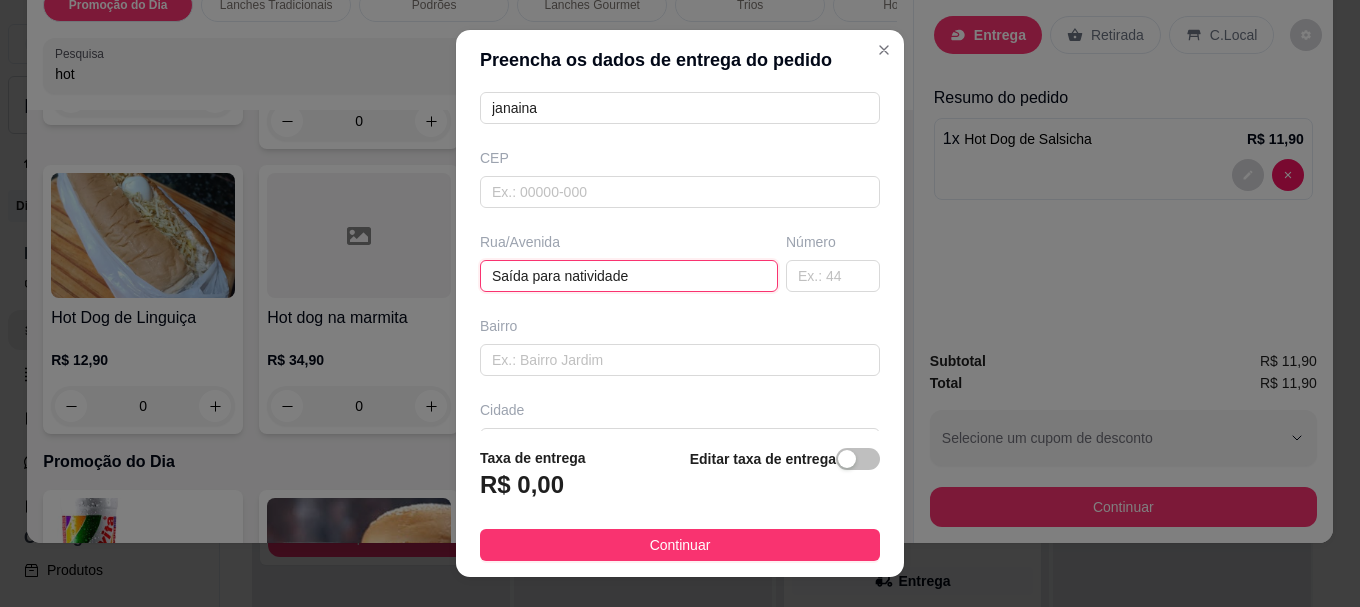 type on "Saída para natividade" 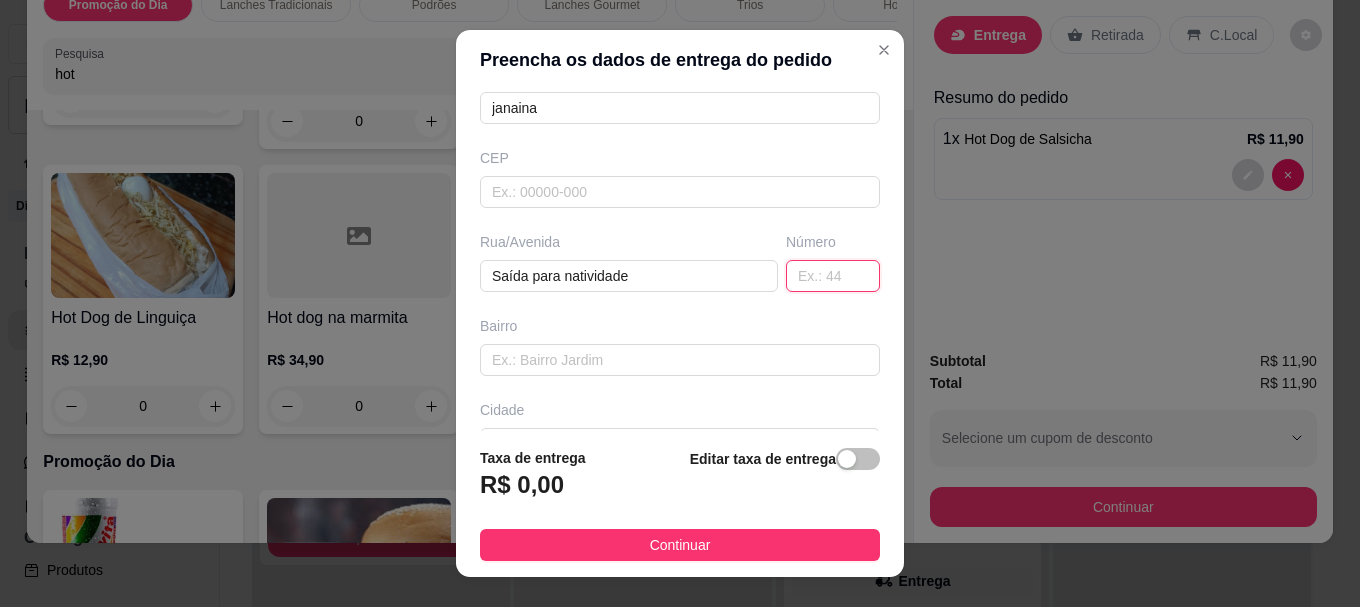 click at bounding box center (833, 276) 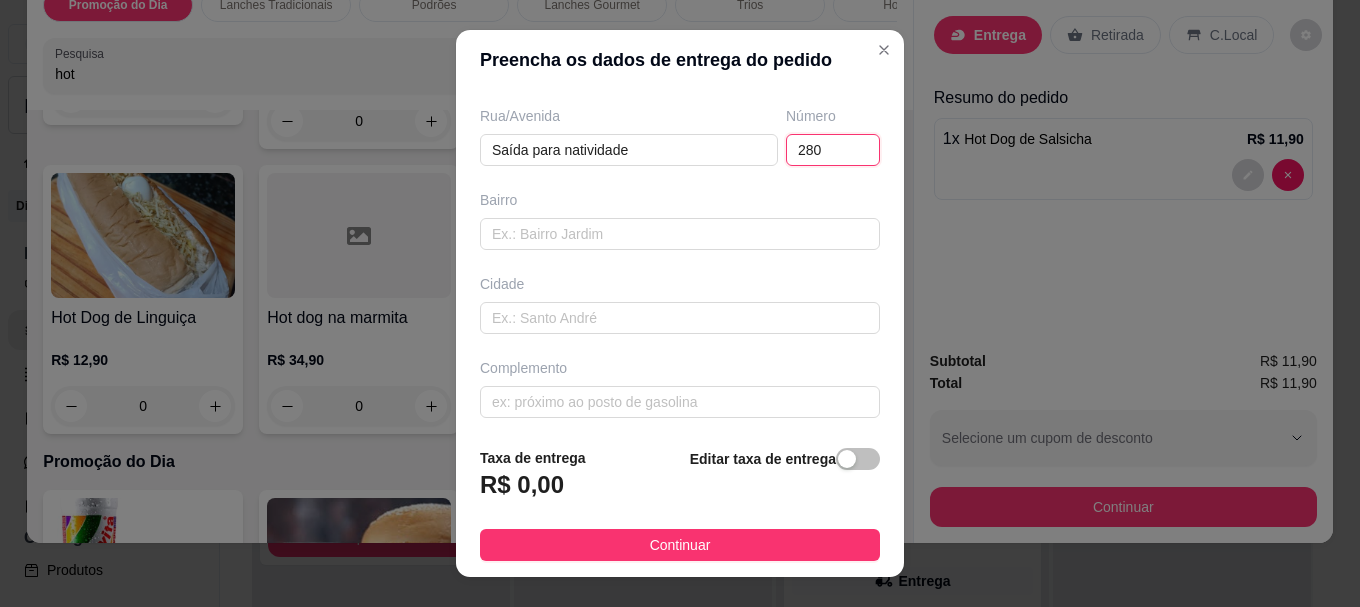 scroll, scrollTop: 333, scrollLeft: 0, axis: vertical 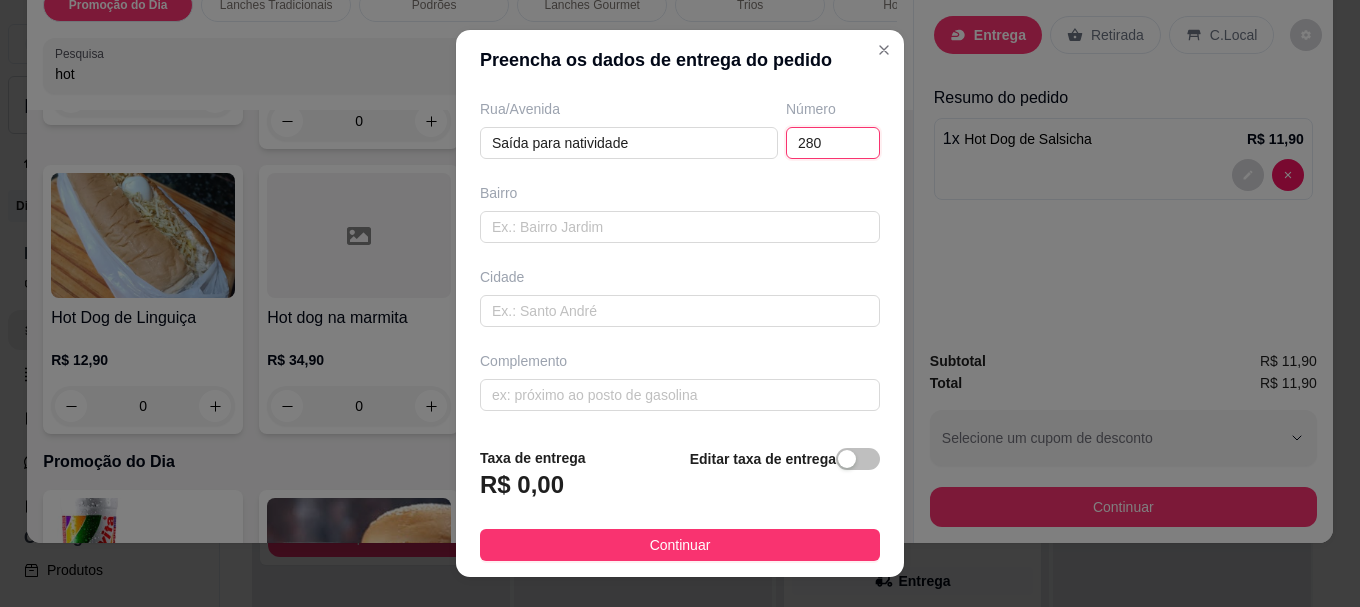 type on "280" 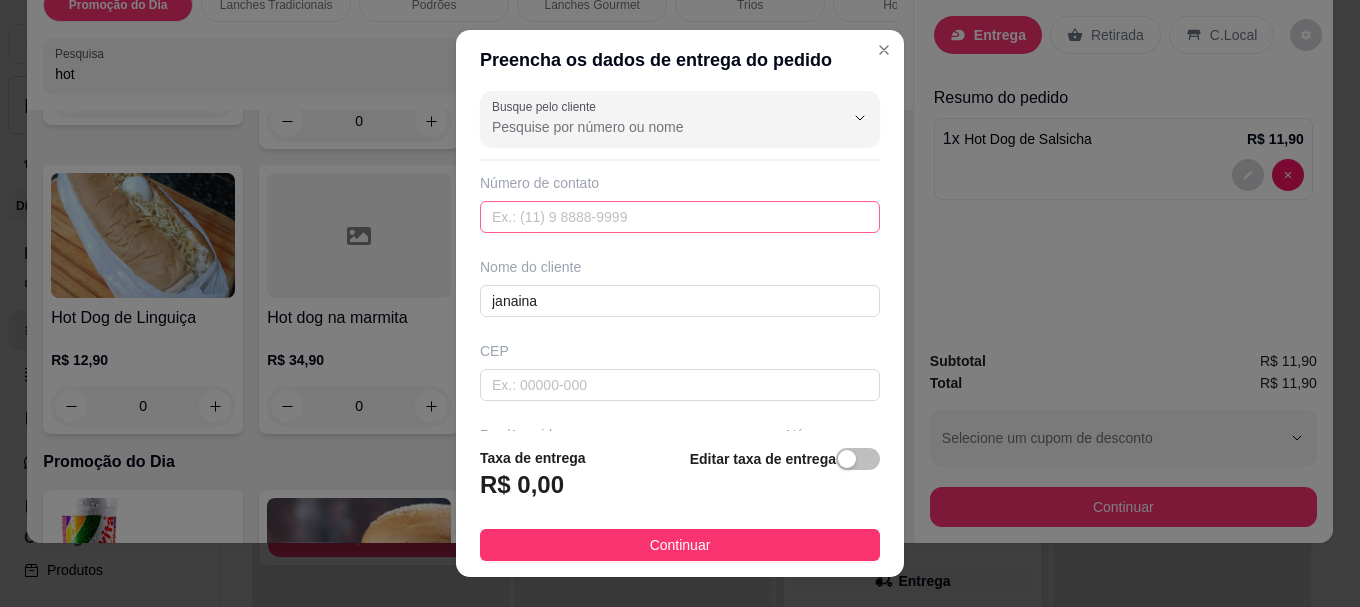 scroll, scrollTop: 0, scrollLeft: 0, axis: both 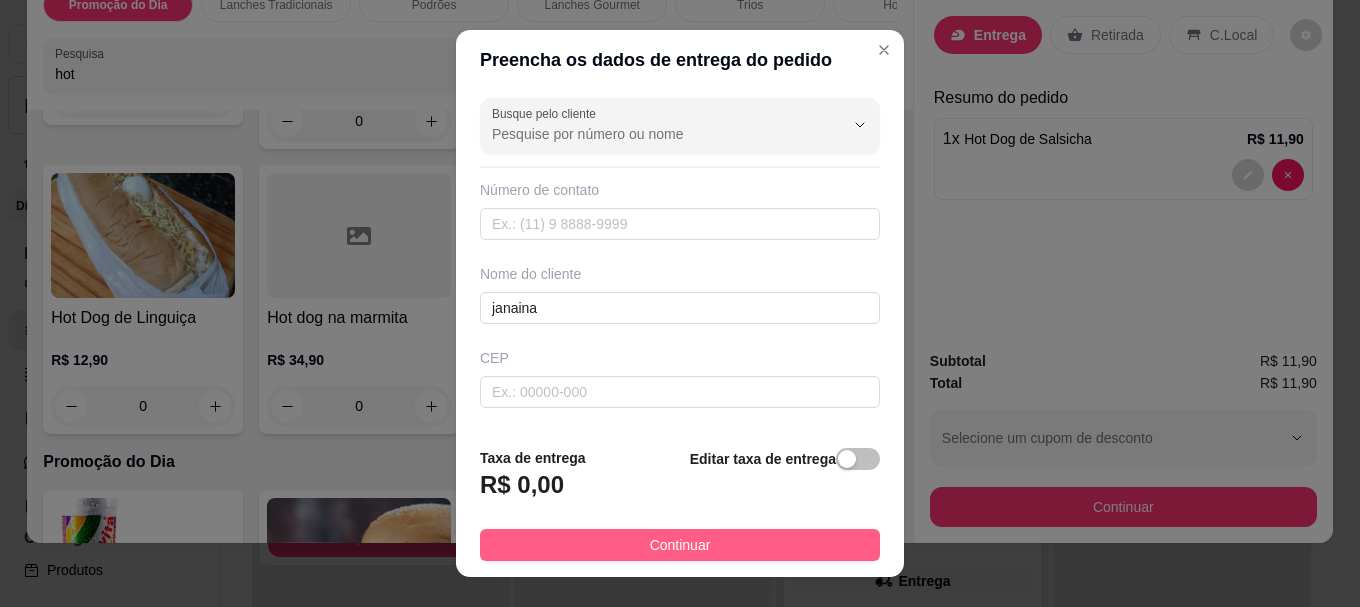 click on "Continuar" at bounding box center (680, 545) 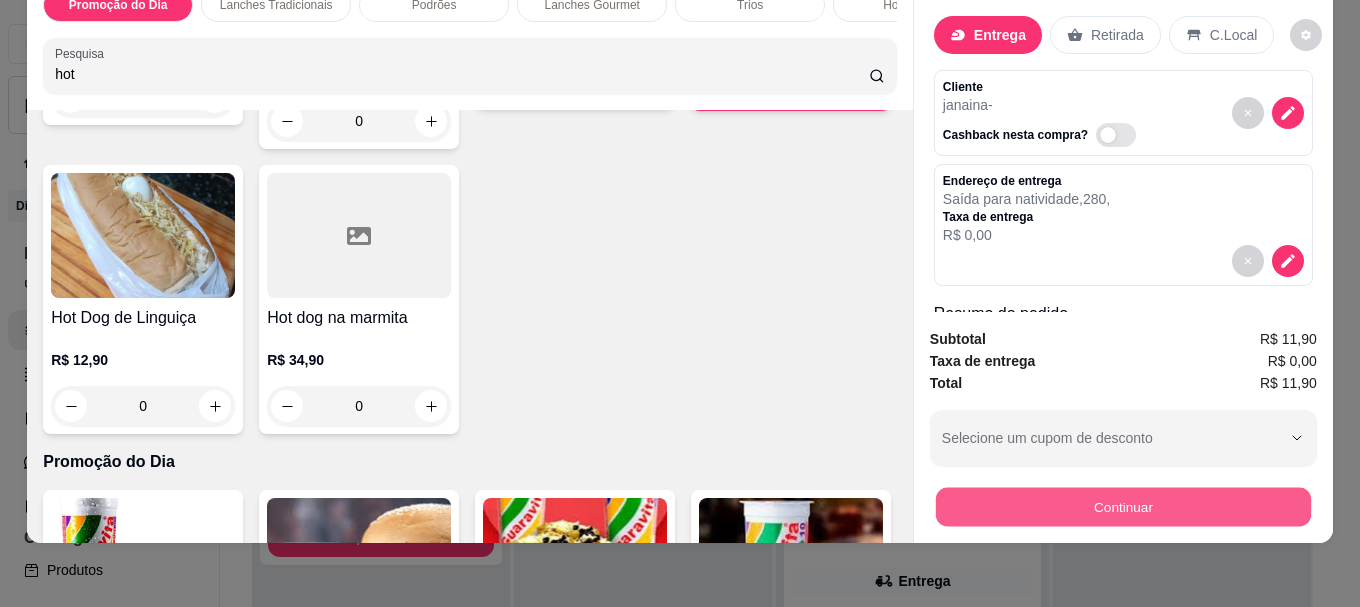 click on "Continuar" at bounding box center (1123, 506) 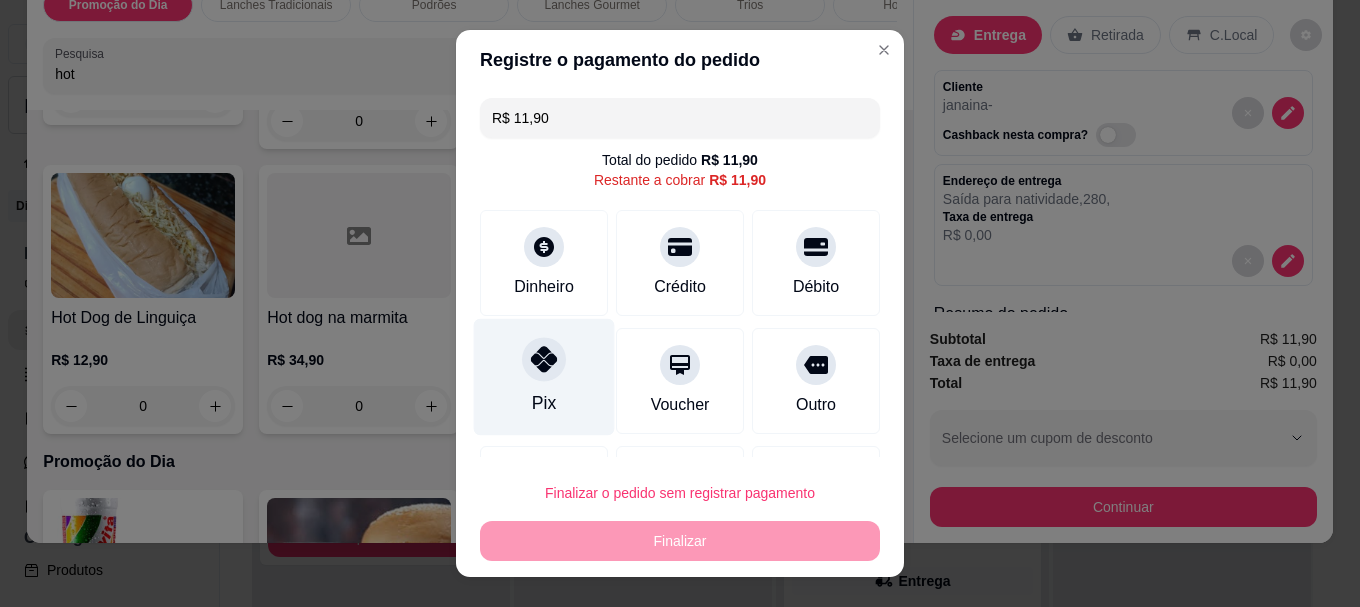 click at bounding box center (544, 360) 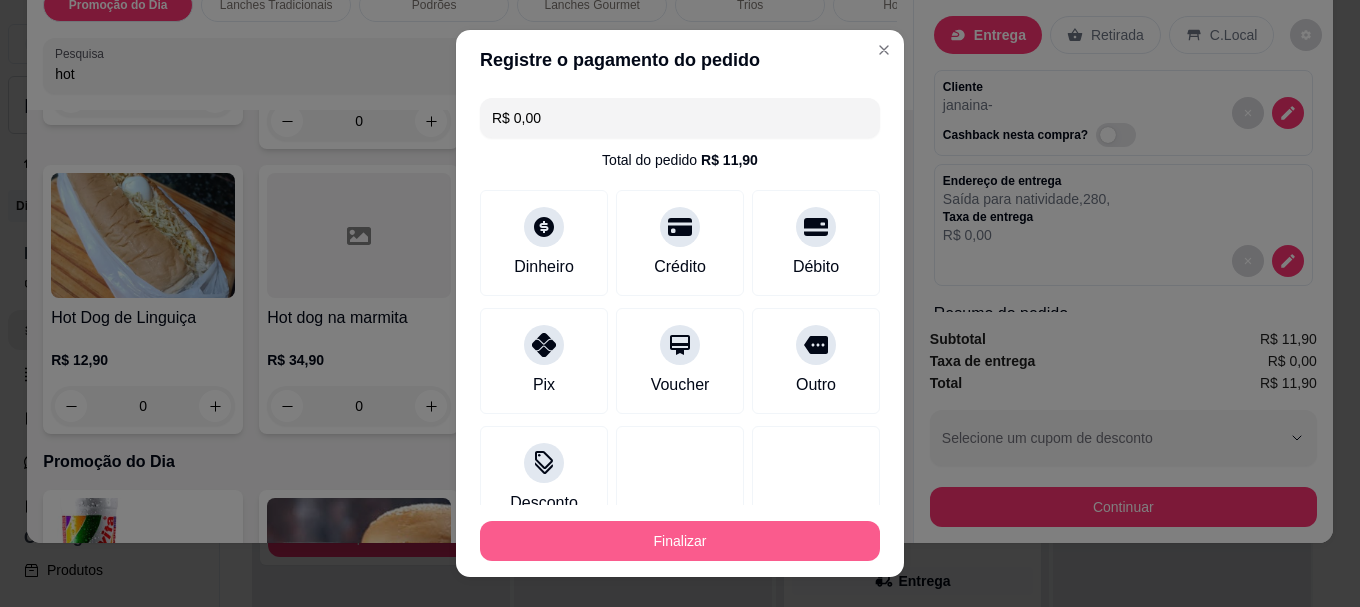 click on "Finalizar" at bounding box center (680, 541) 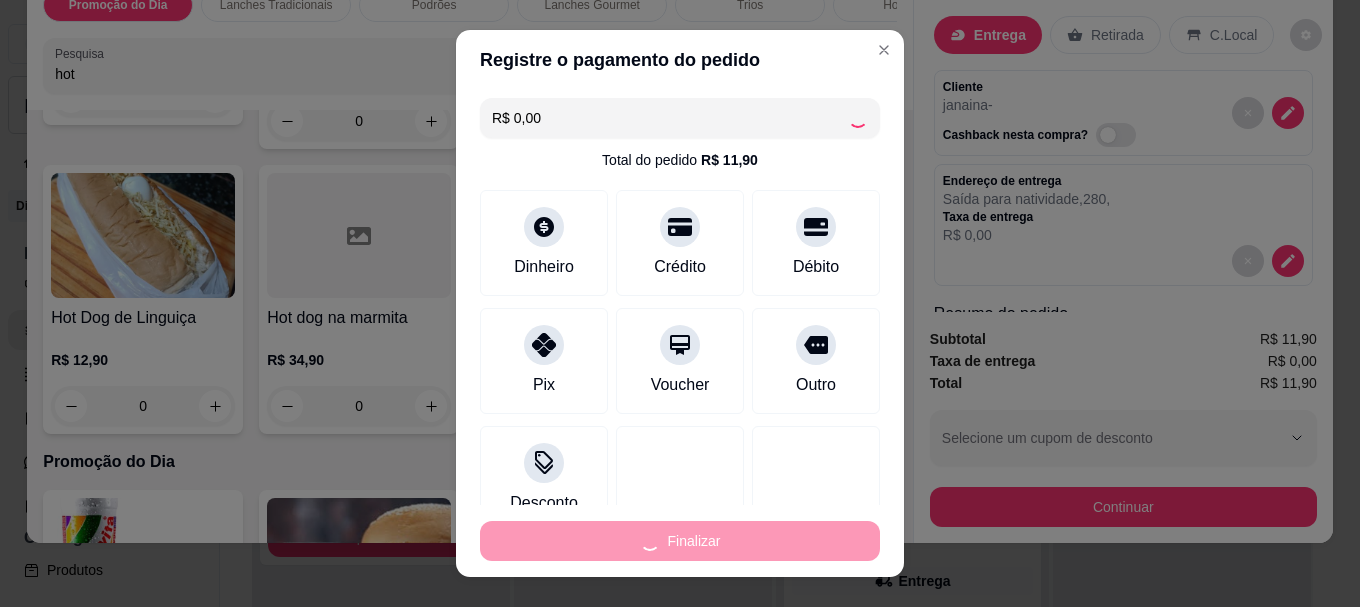 type on "0" 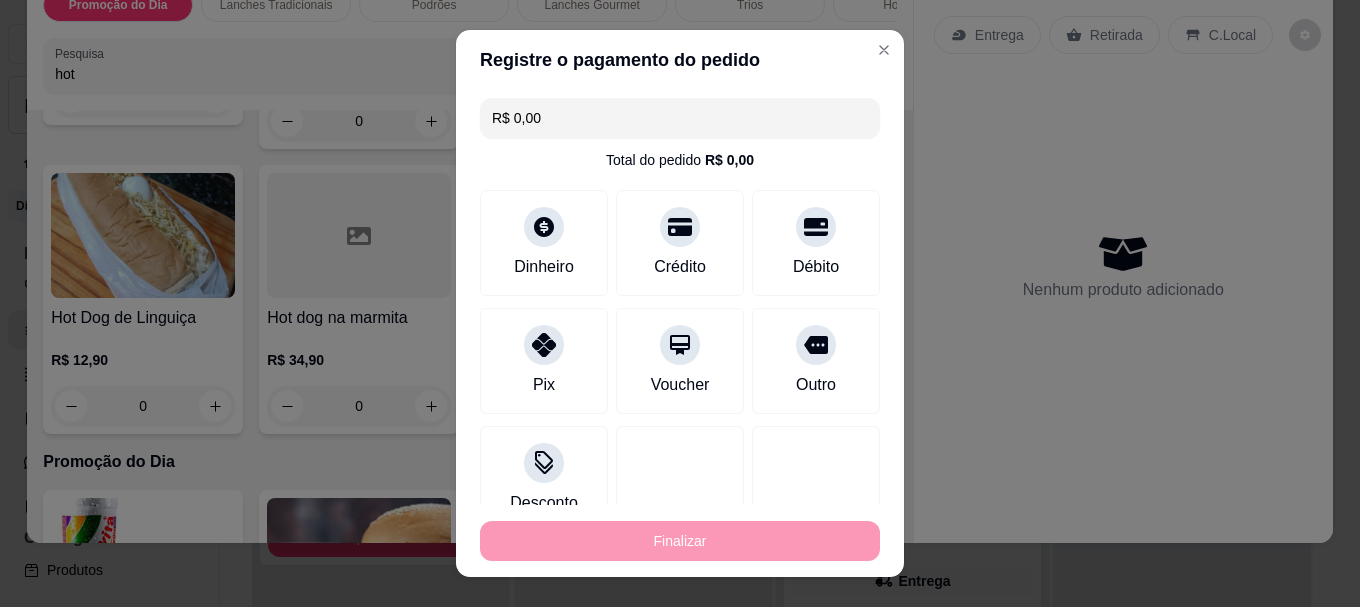 type on "-R$ 11,90" 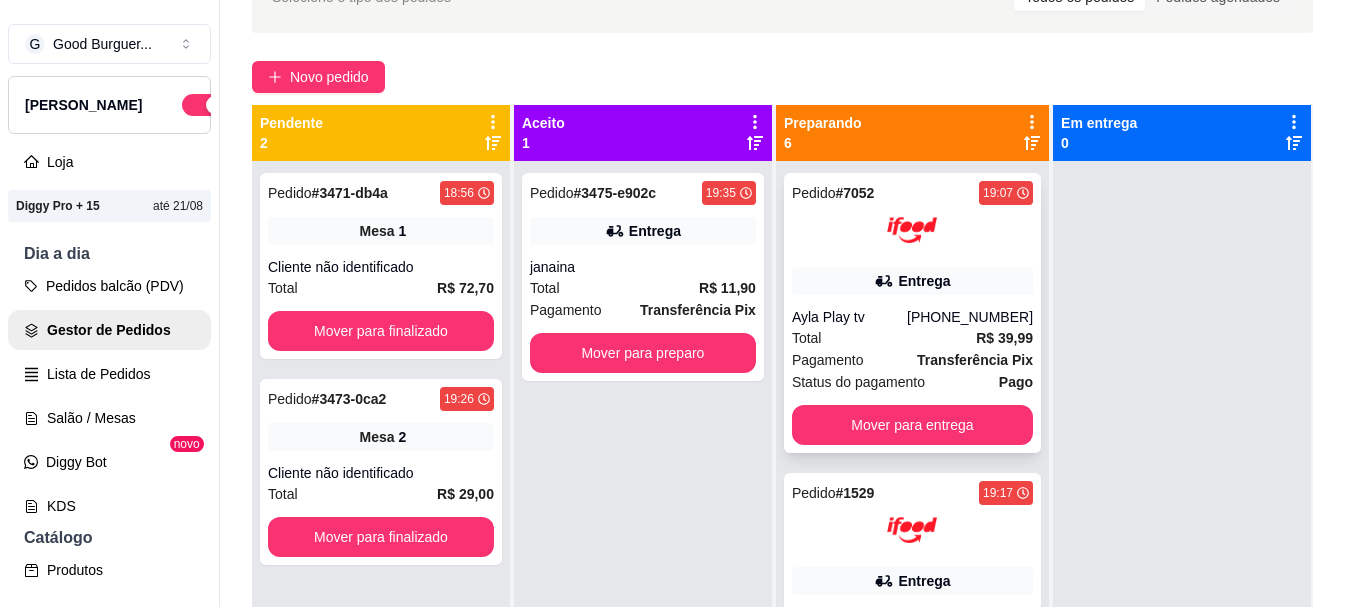 click on "Total R$ 39,99" at bounding box center [912, 338] 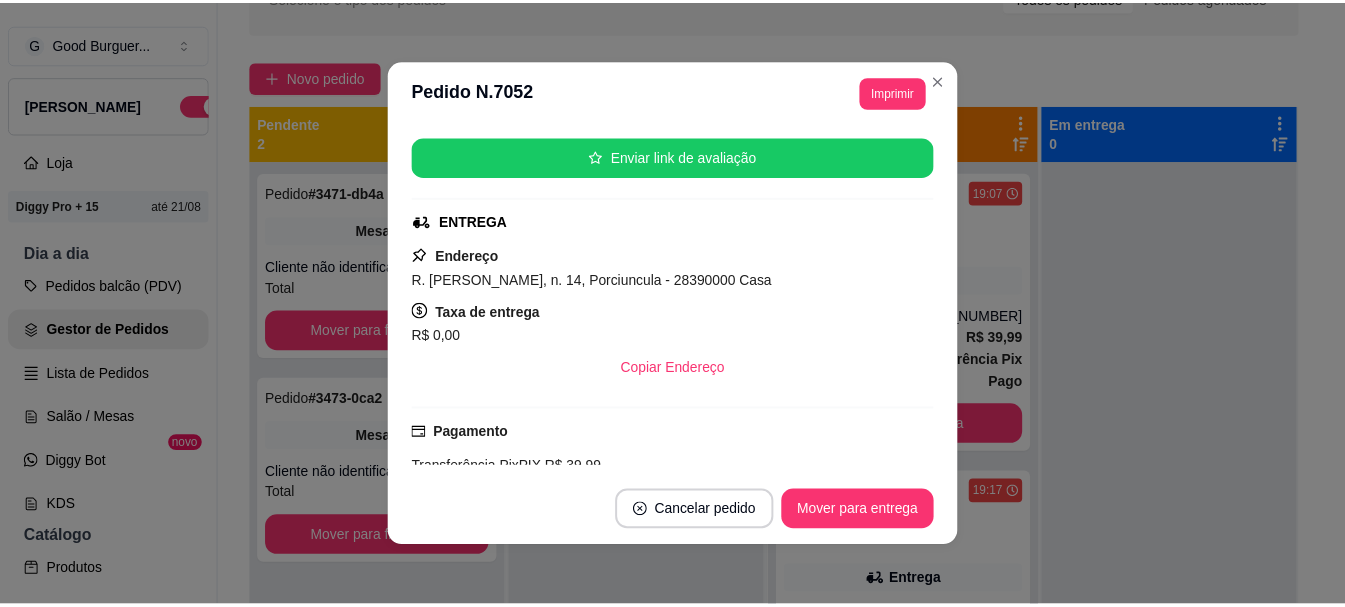 scroll, scrollTop: 216, scrollLeft: 0, axis: vertical 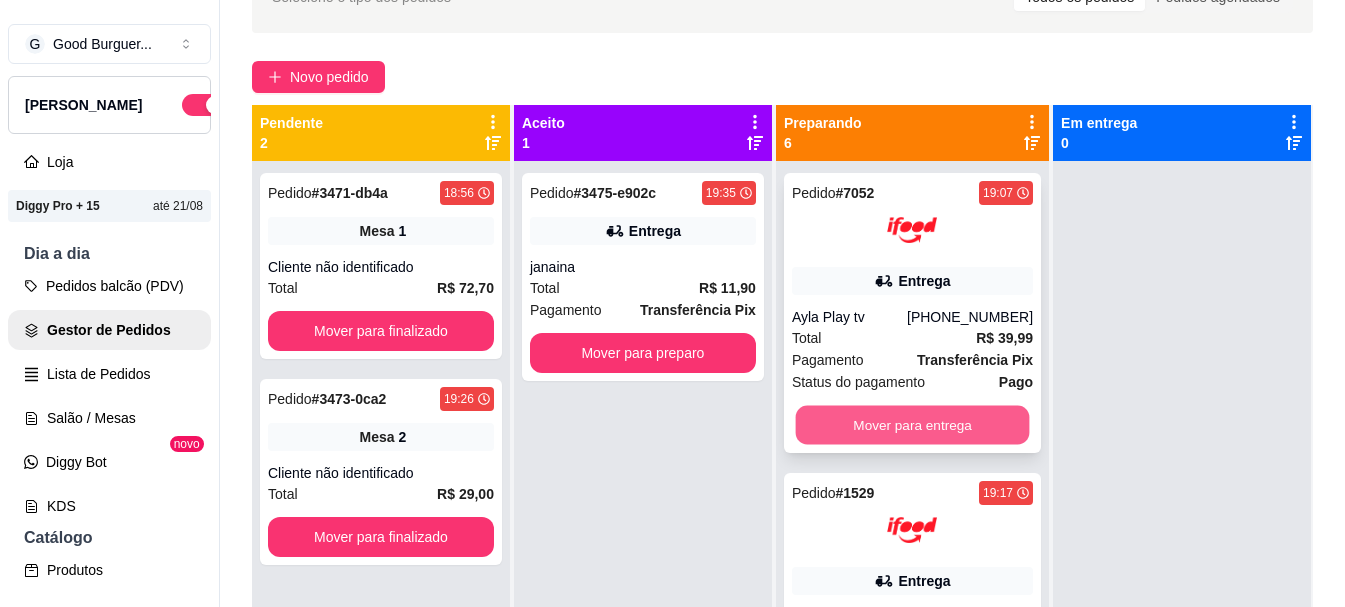click on "Mover para entrega" at bounding box center (912, 425) 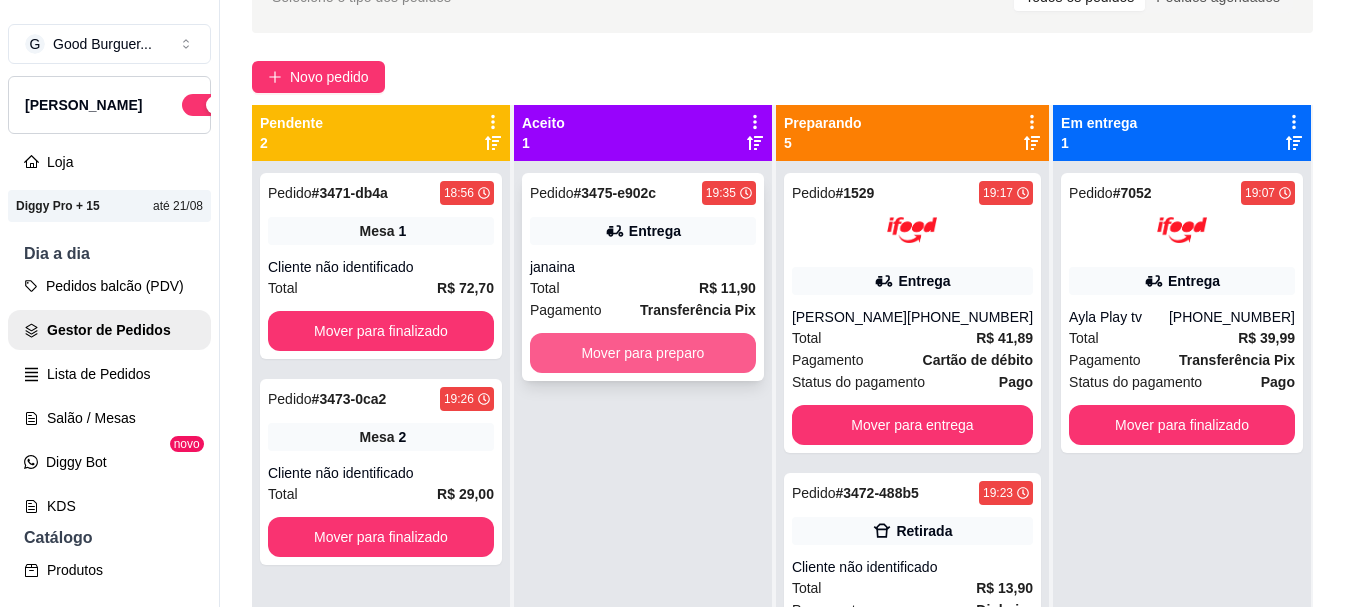 click on "Mover para preparo" at bounding box center [643, 353] 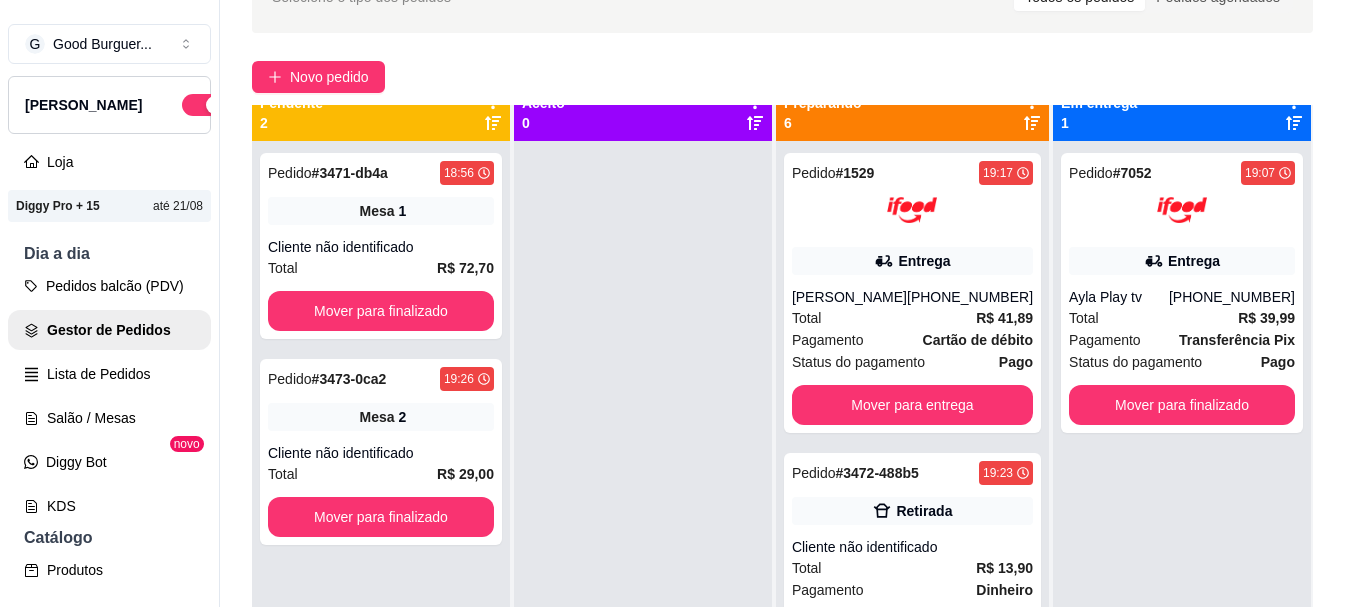 scroll, scrollTop: 0, scrollLeft: 0, axis: both 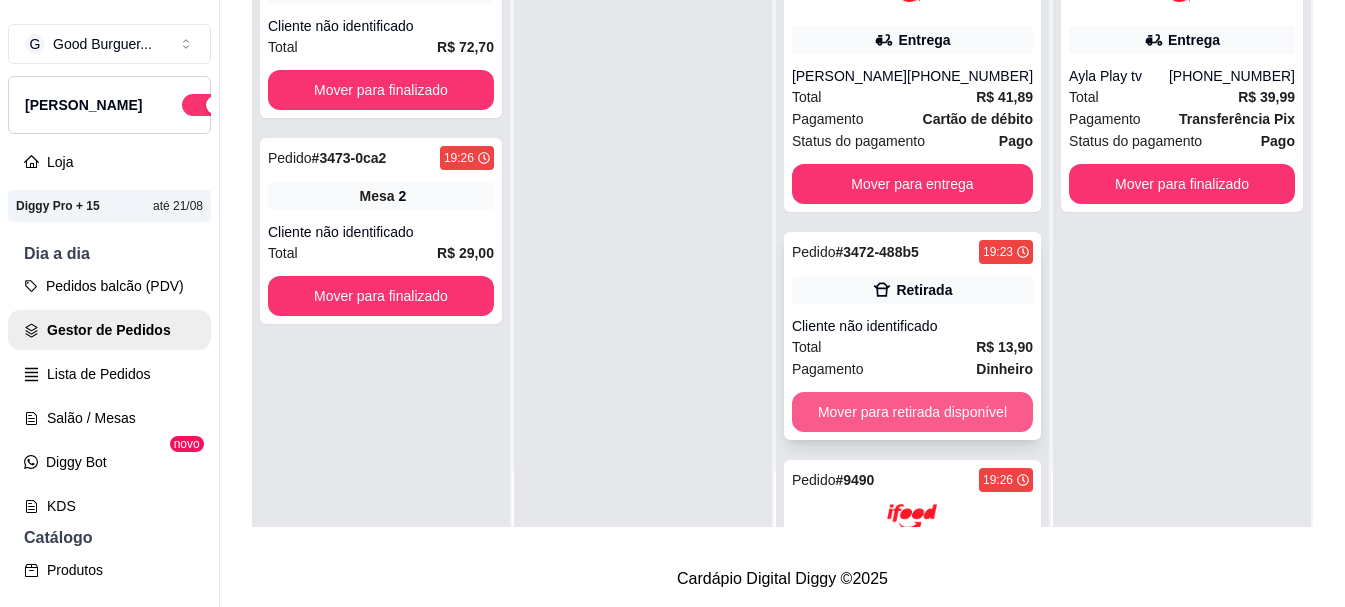 click on "Mover para retirada disponível" at bounding box center (912, 412) 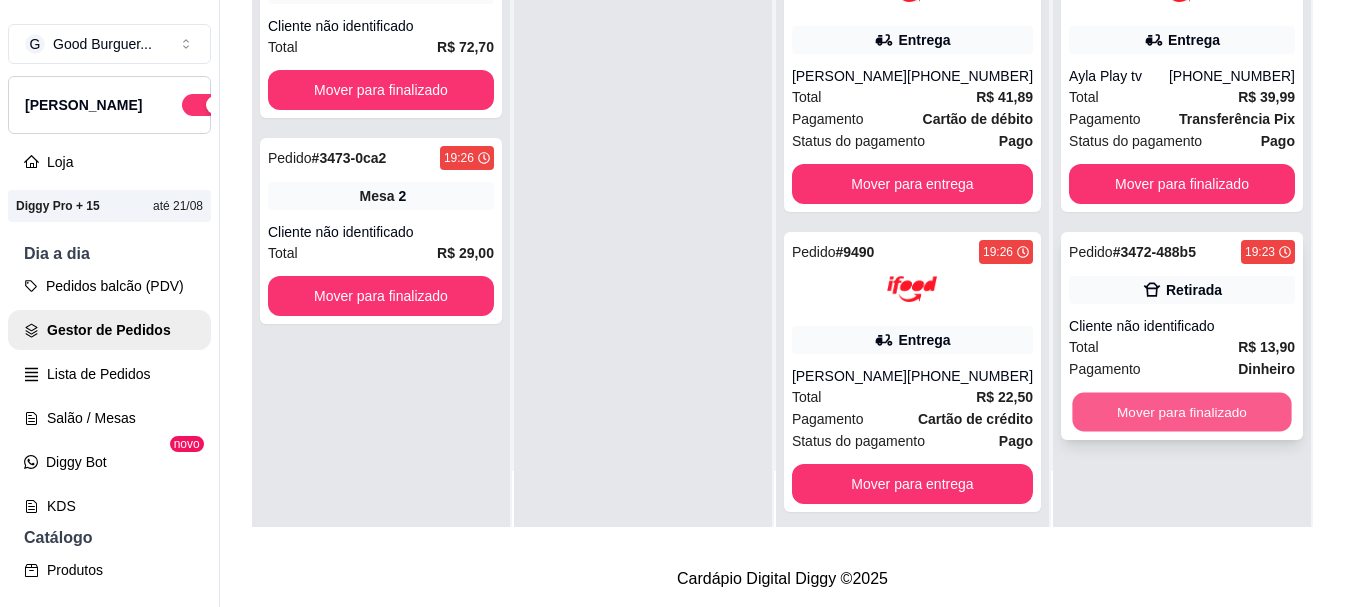click on "Mover para finalizado" at bounding box center (1181, 412) 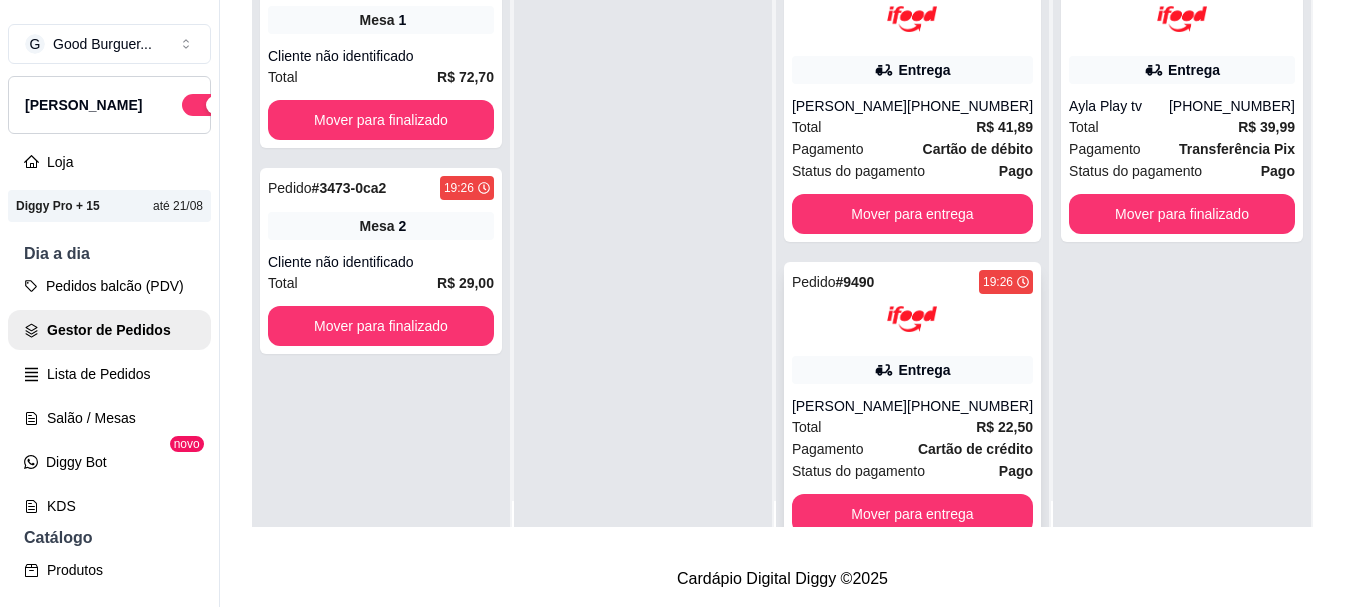 scroll, scrollTop: 0, scrollLeft: 0, axis: both 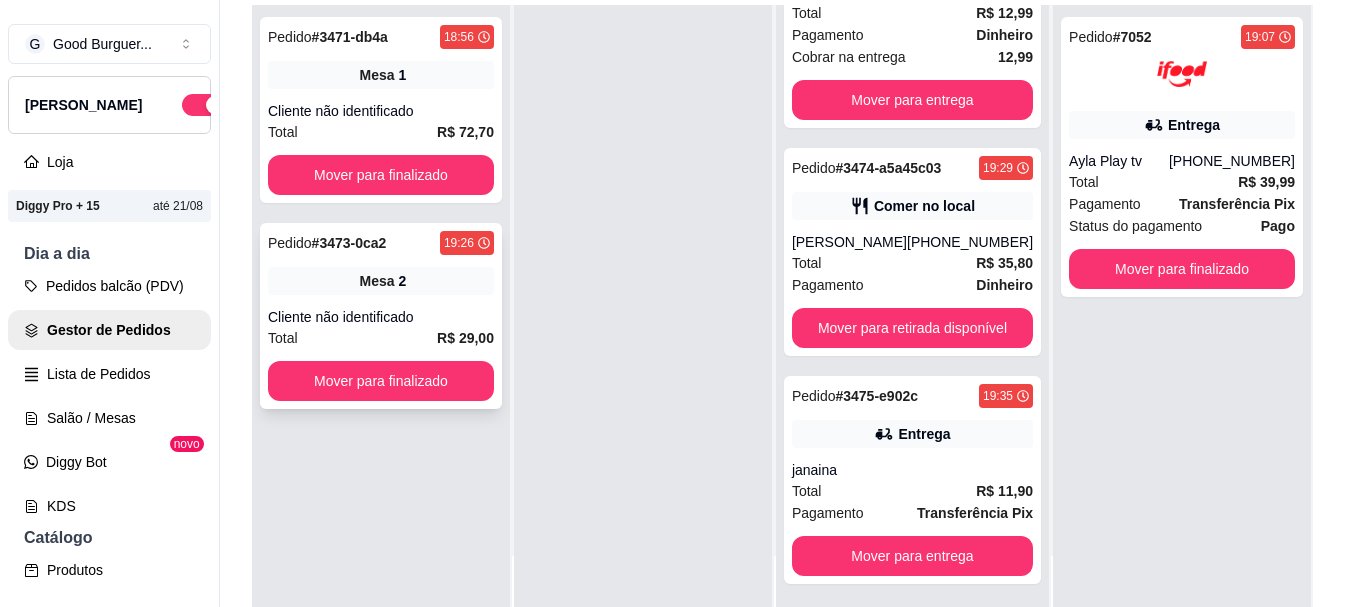 click on "Mesa 2" at bounding box center [381, 281] 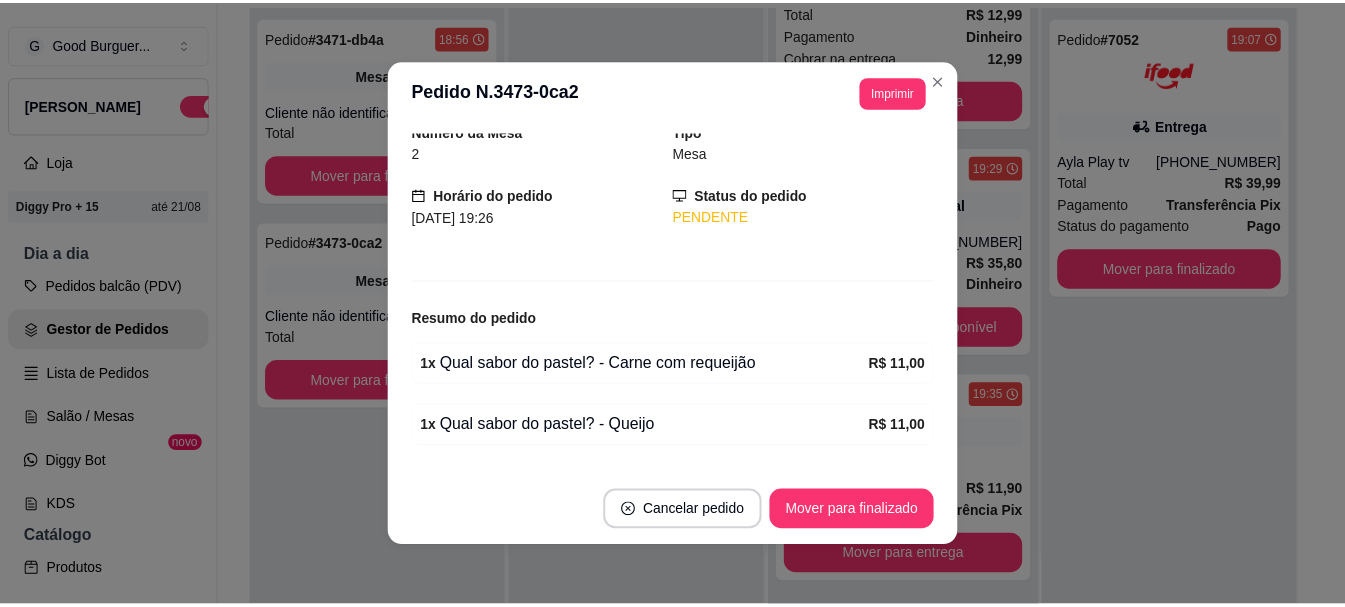 scroll, scrollTop: 198, scrollLeft: 0, axis: vertical 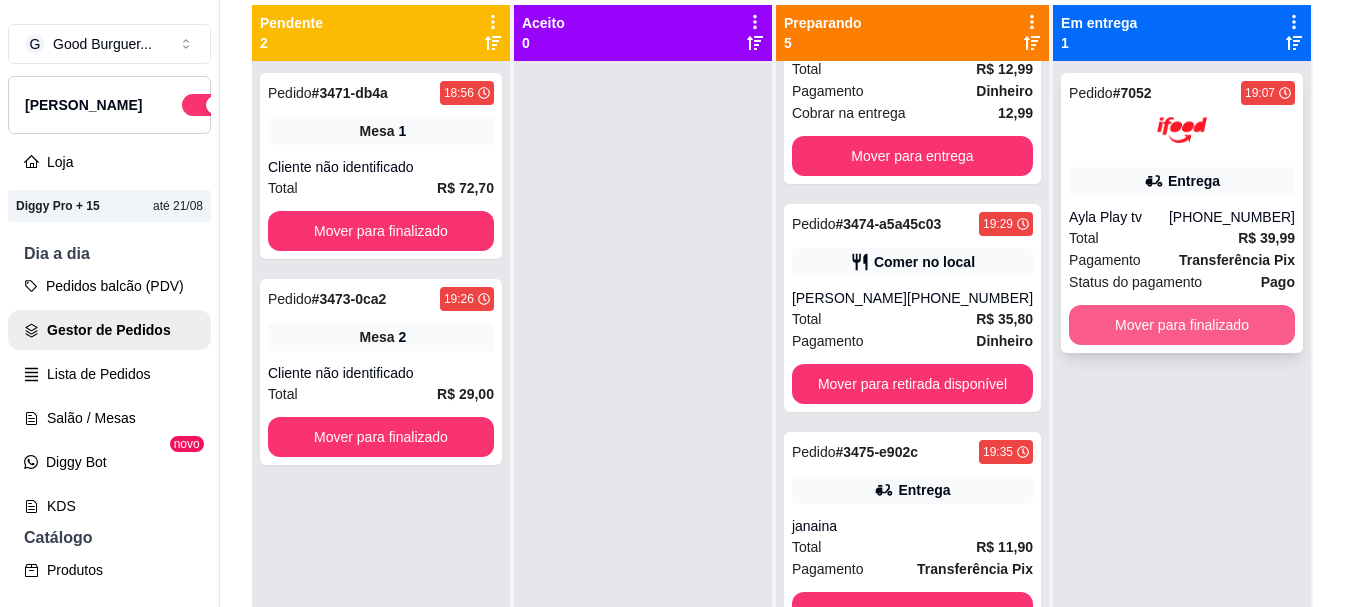 click on "Mover para finalizado" at bounding box center (1182, 325) 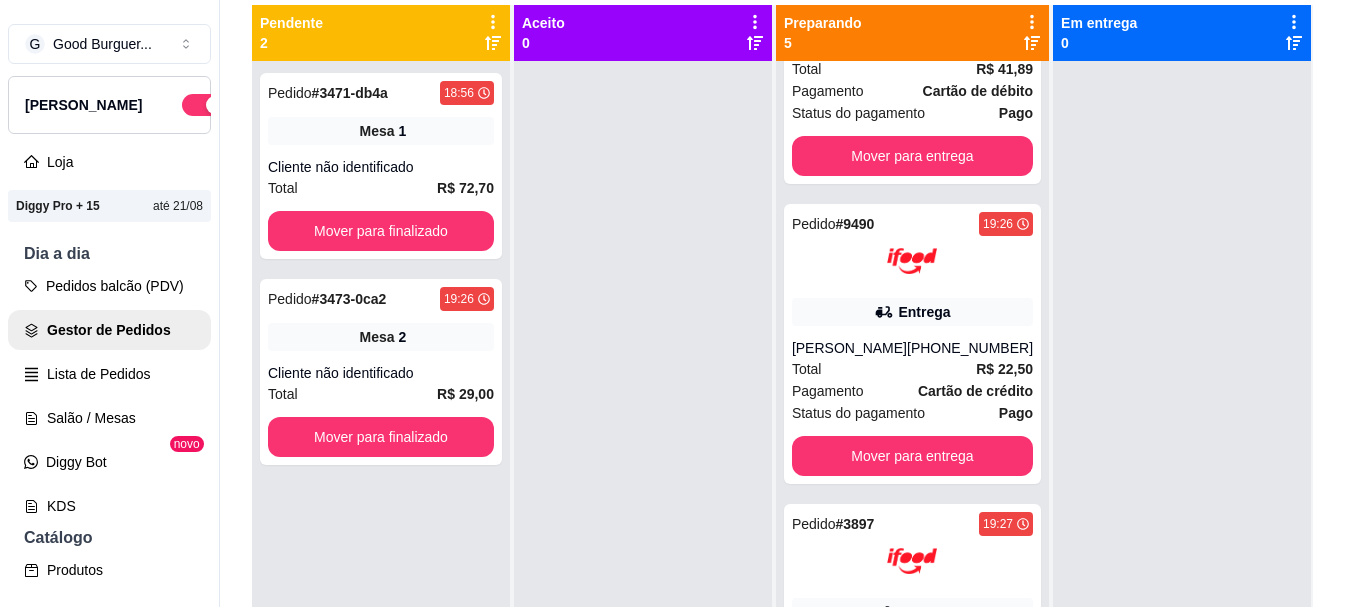 scroll, scrollTop: 0, scrollLeft: 0, axis: both 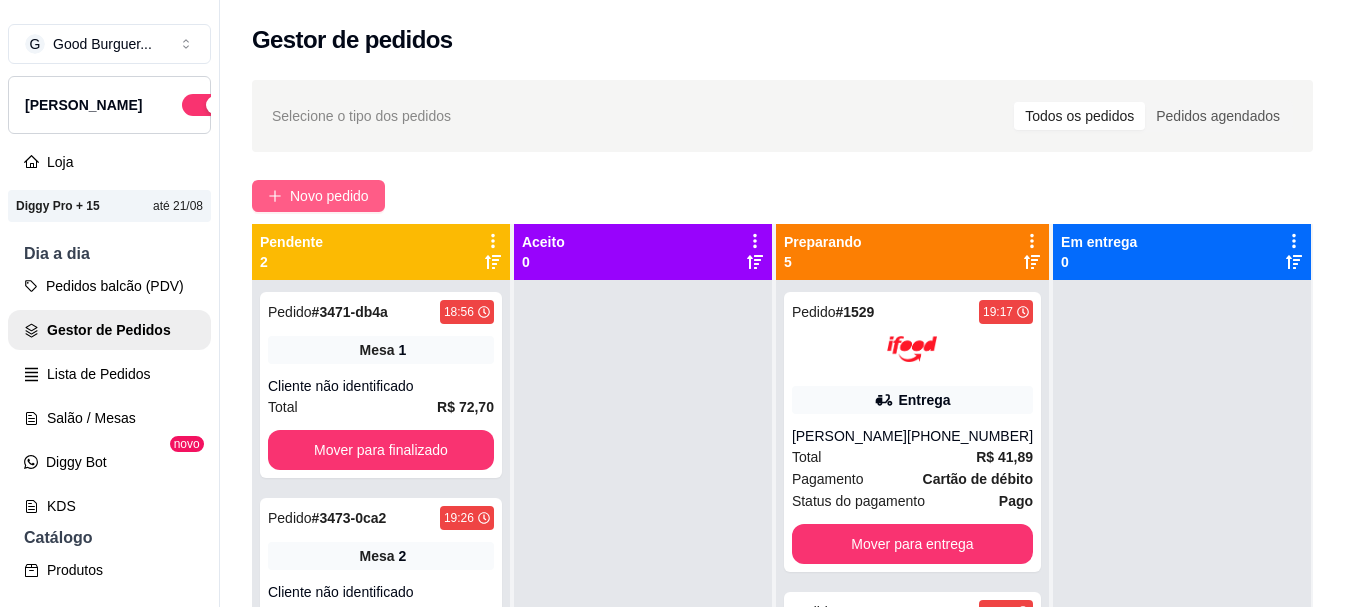 click on "Novo pedido" at bounding box center [329, 196] 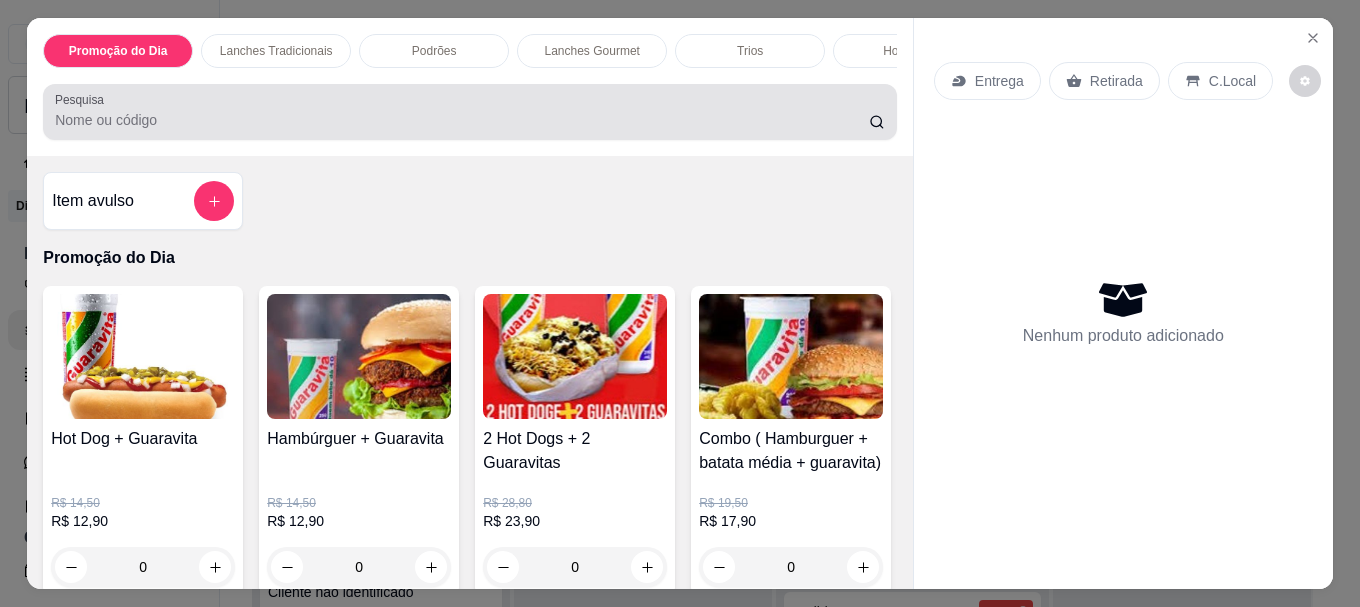 click on "Pesquisa" at bounding box center (462, 120) 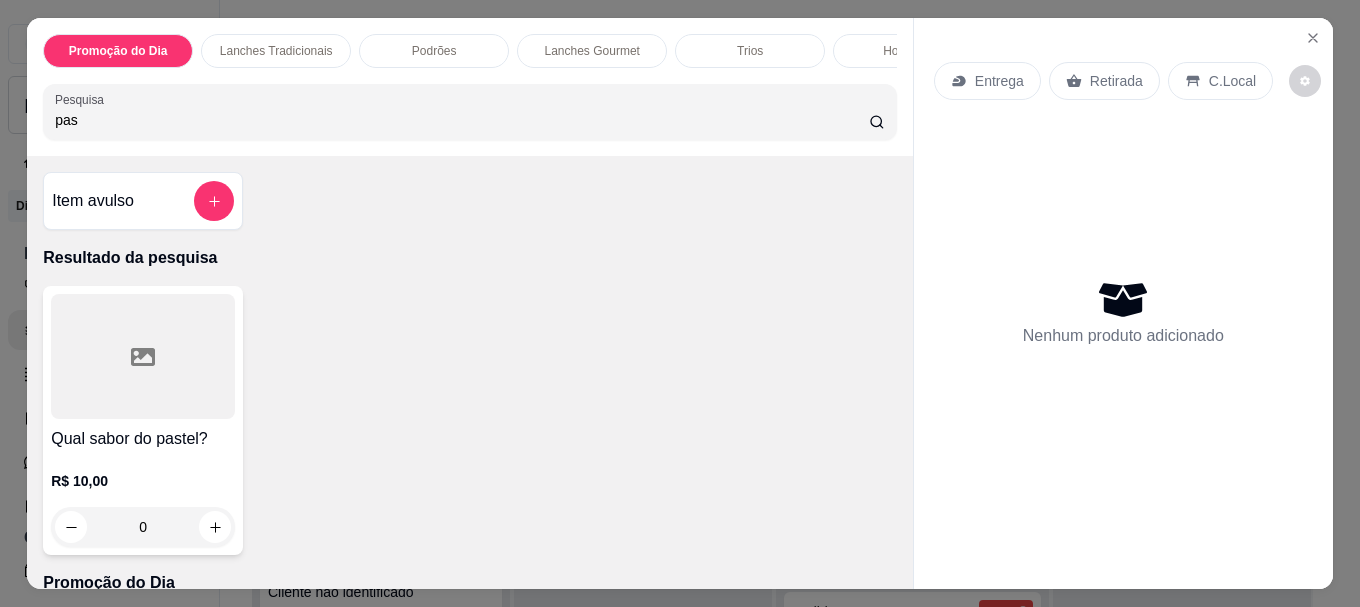 type on "pas" 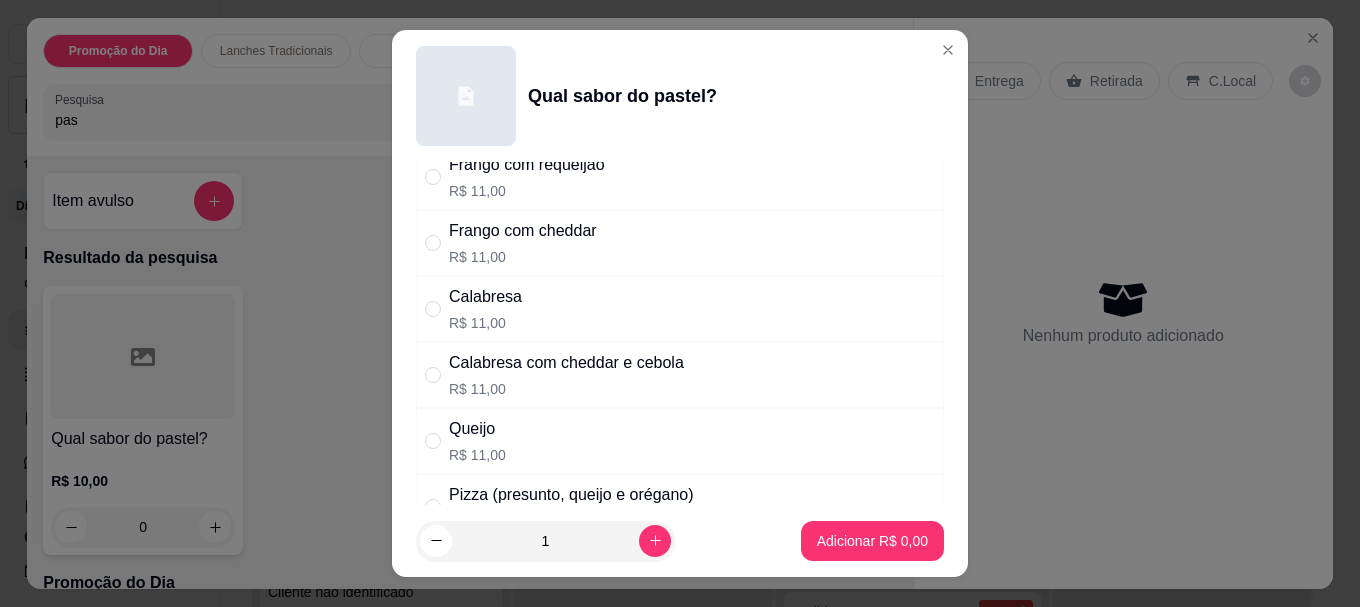 scroll, scrollTop: 500, scrollLeft: 0, axis: vertical 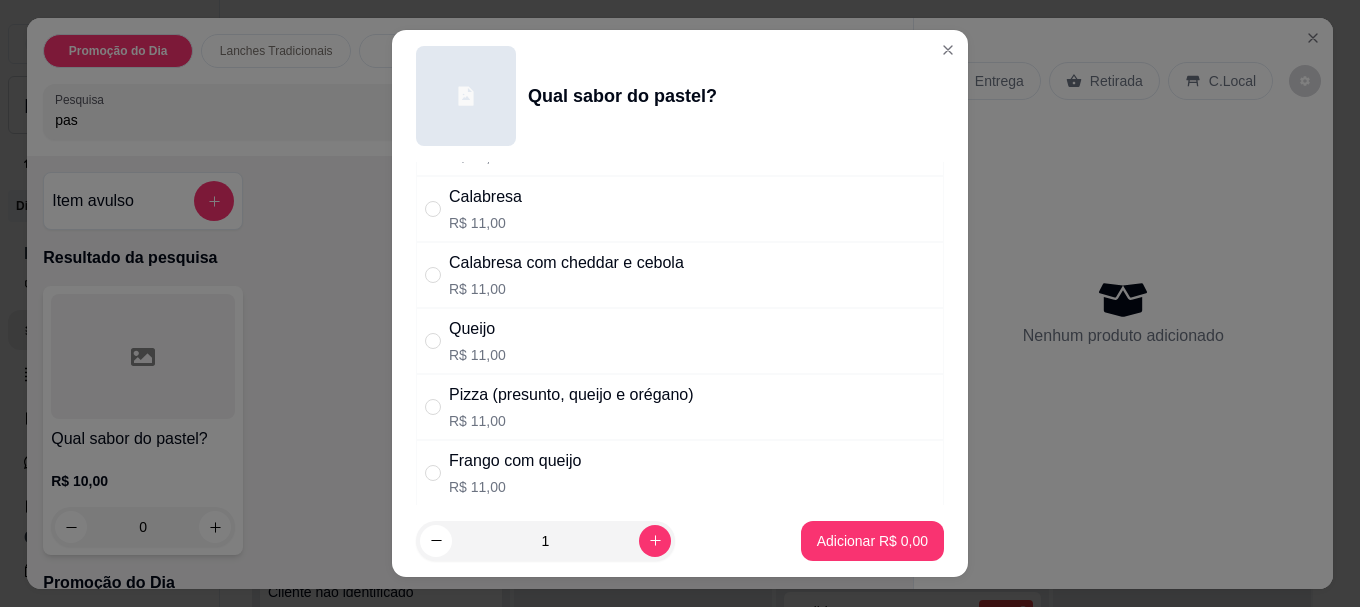 click on "Pizza (presunto, queijo e orégano) R$ 11,00" at bounding box center (571, 407) 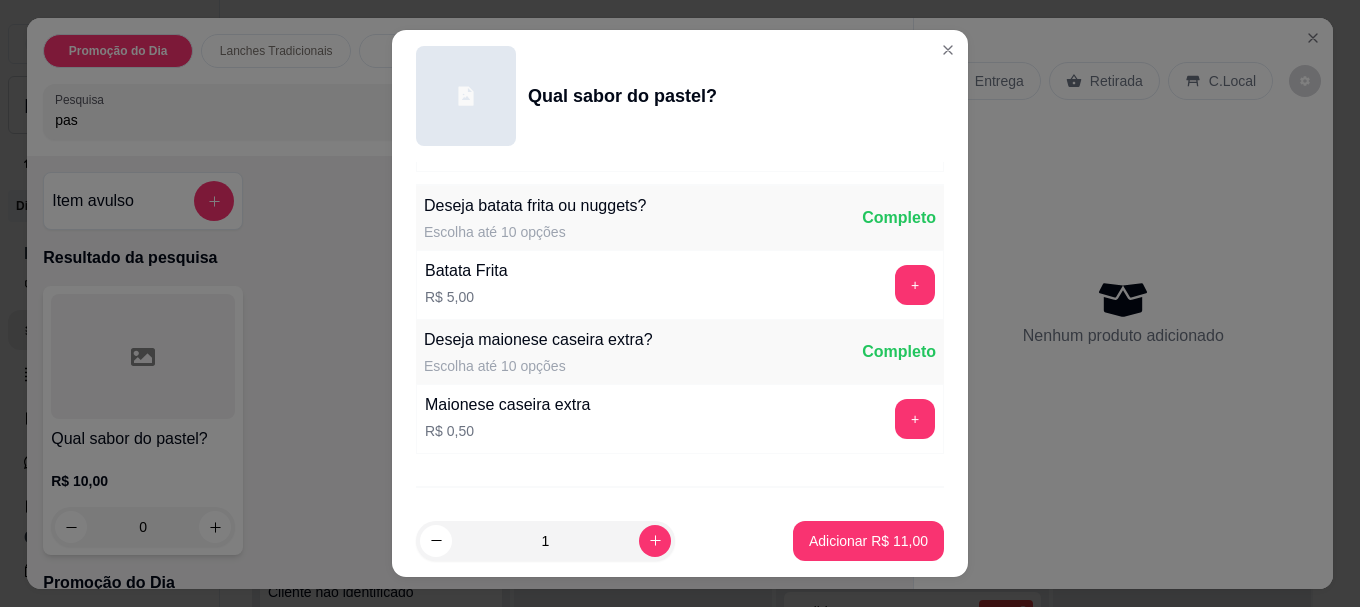 scroll, scrollTop: 999, scrollLeft: 0, axis: vertical 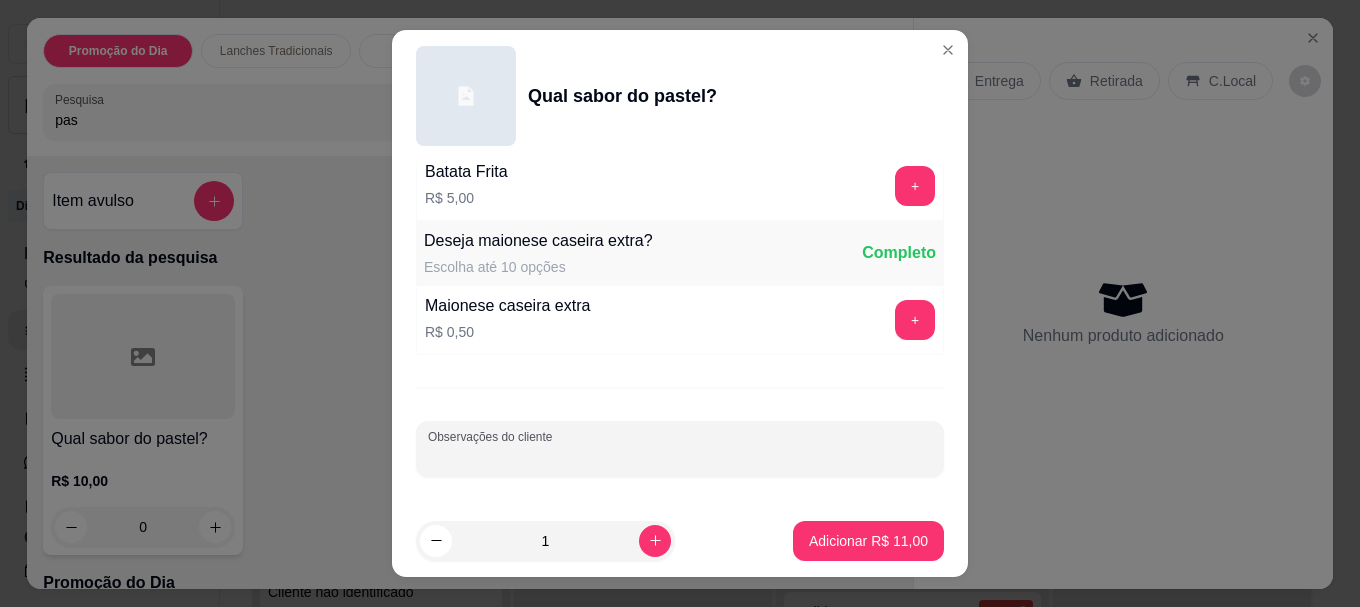 click on "Observações do cliente" at bounding box center (680, 457) 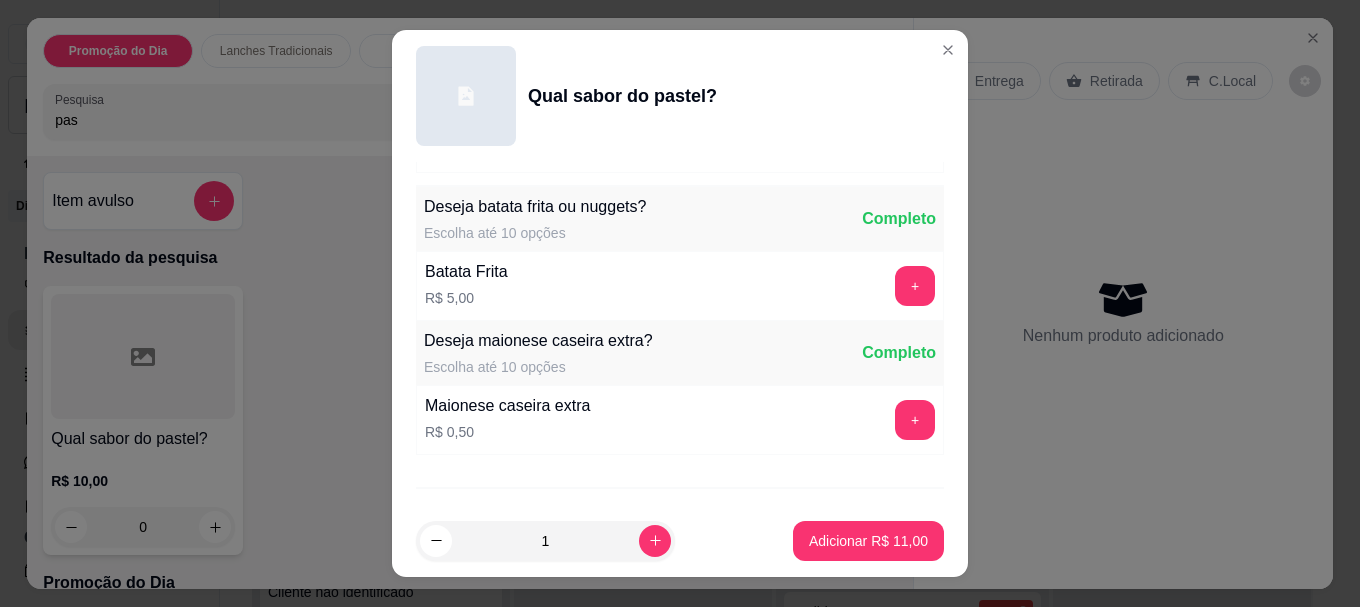scroll, scrollTop: 999, scrollLeft: 0, axis: vertical 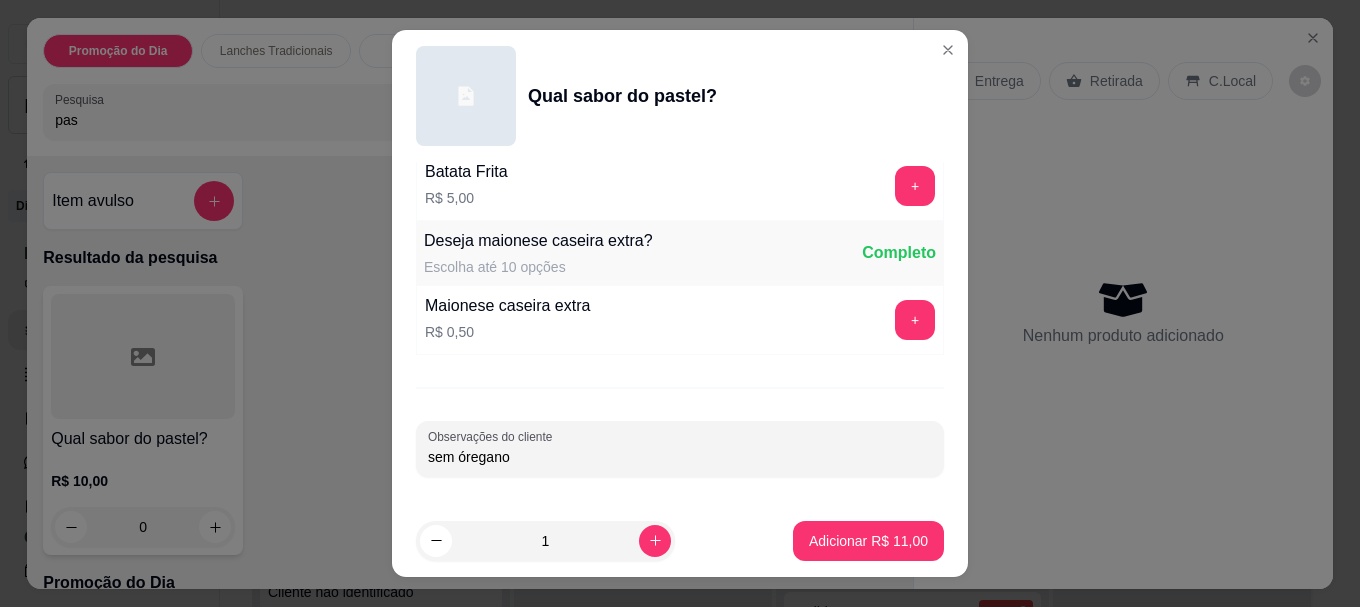 click on "sem óregano" at bounding box center [680, 457] 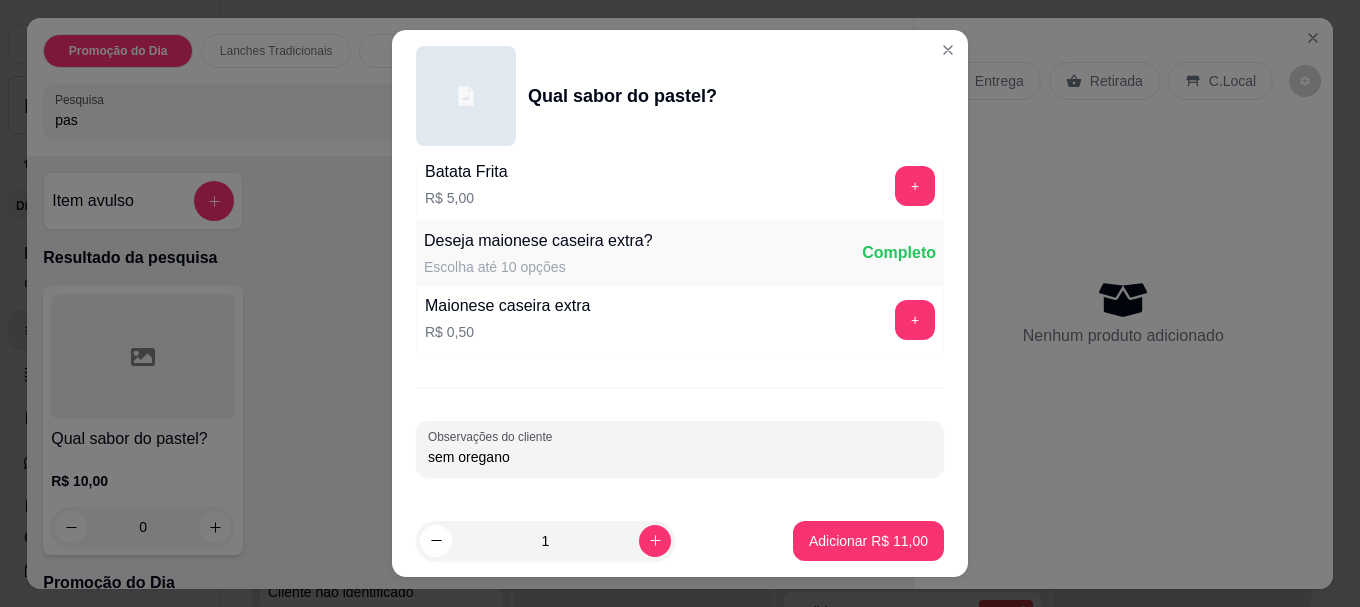 click on "sem oregano" at bounding box center (680, 457) 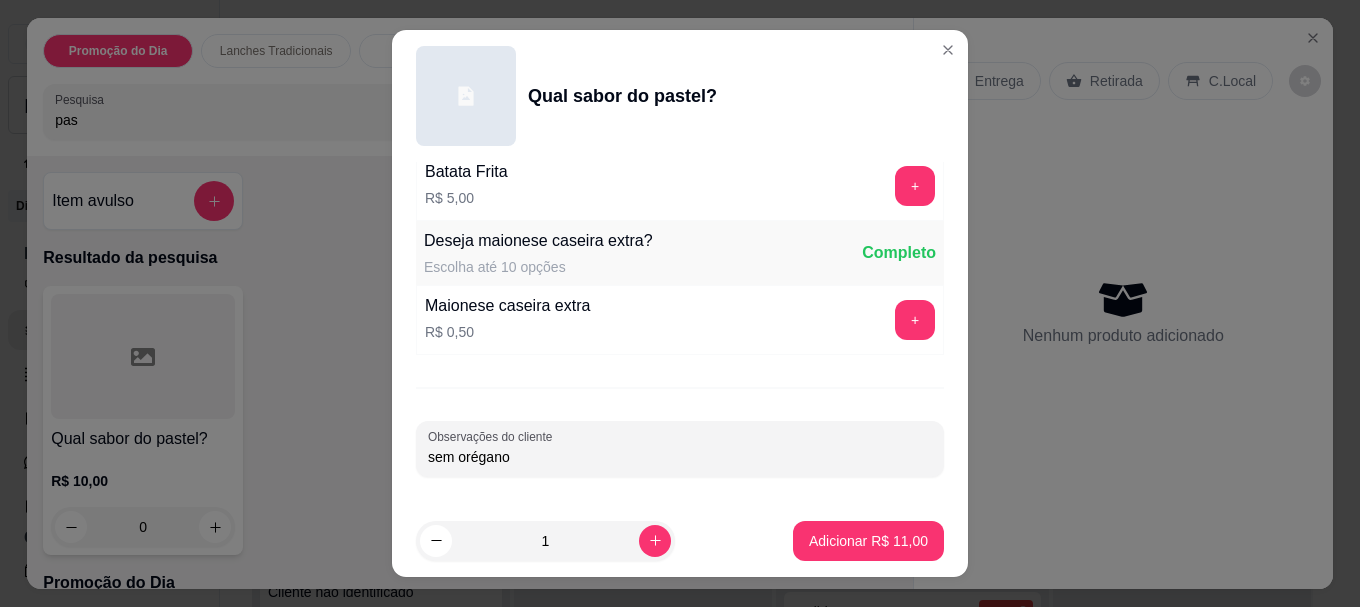 click on "sem orégano" at bounding box center [680, 457] 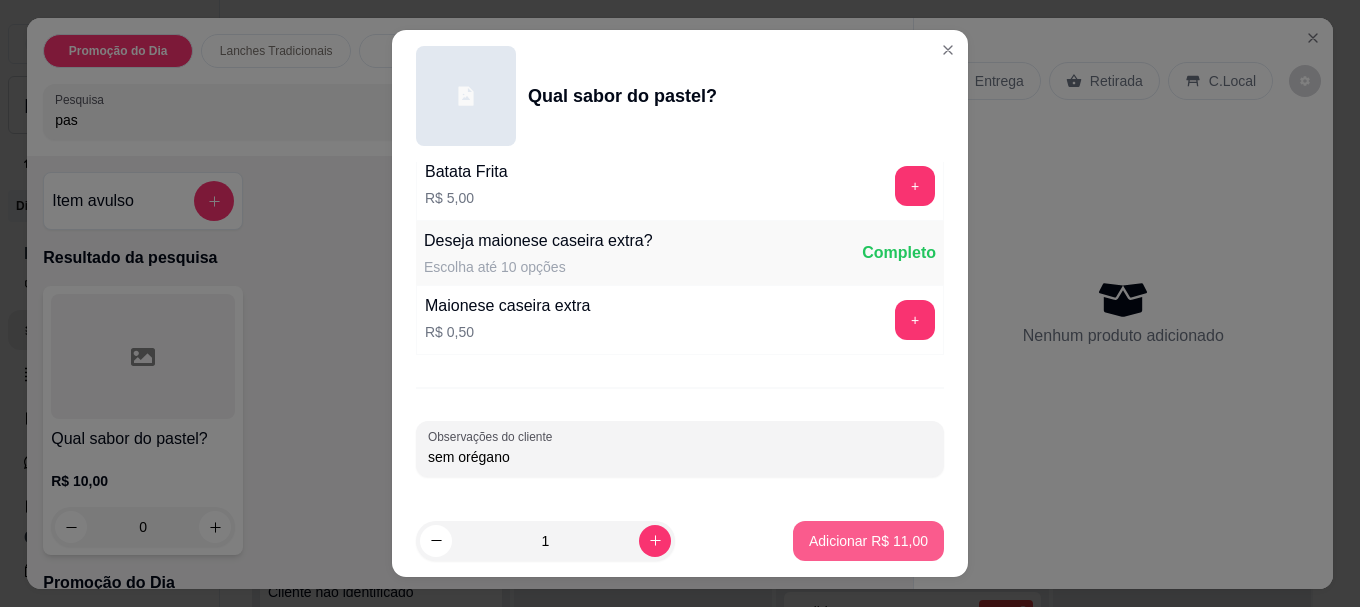 type on "sem orégano" 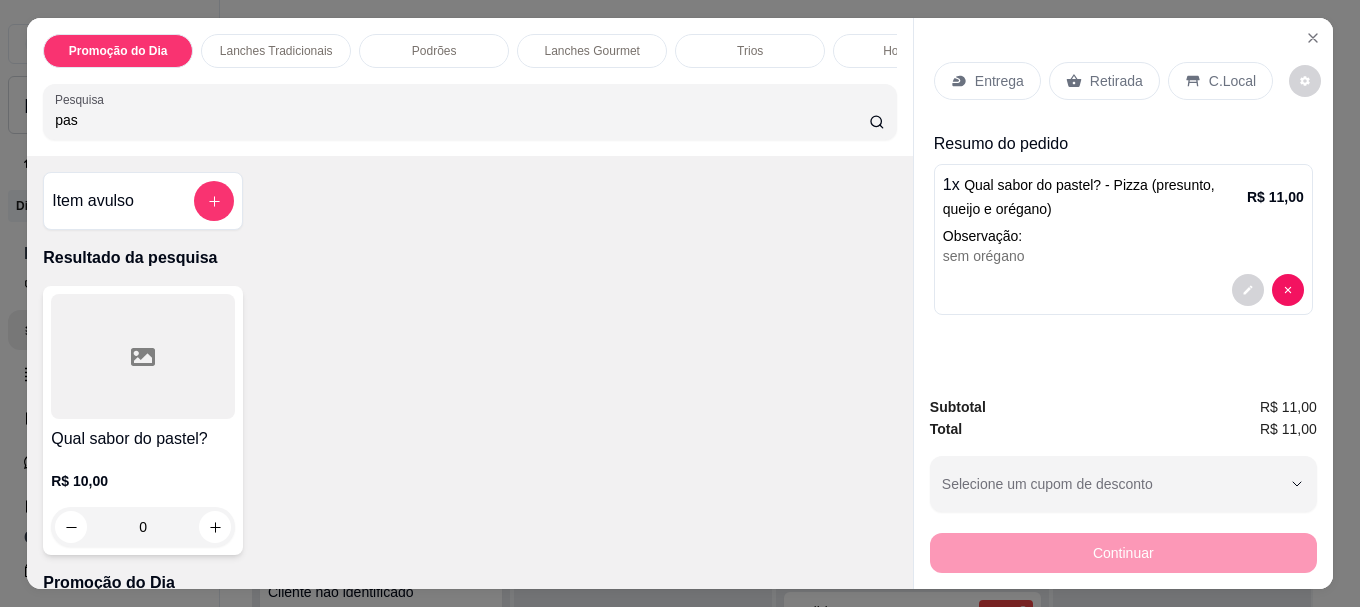 click on "C.Local" at bounding box center (1220, 81) 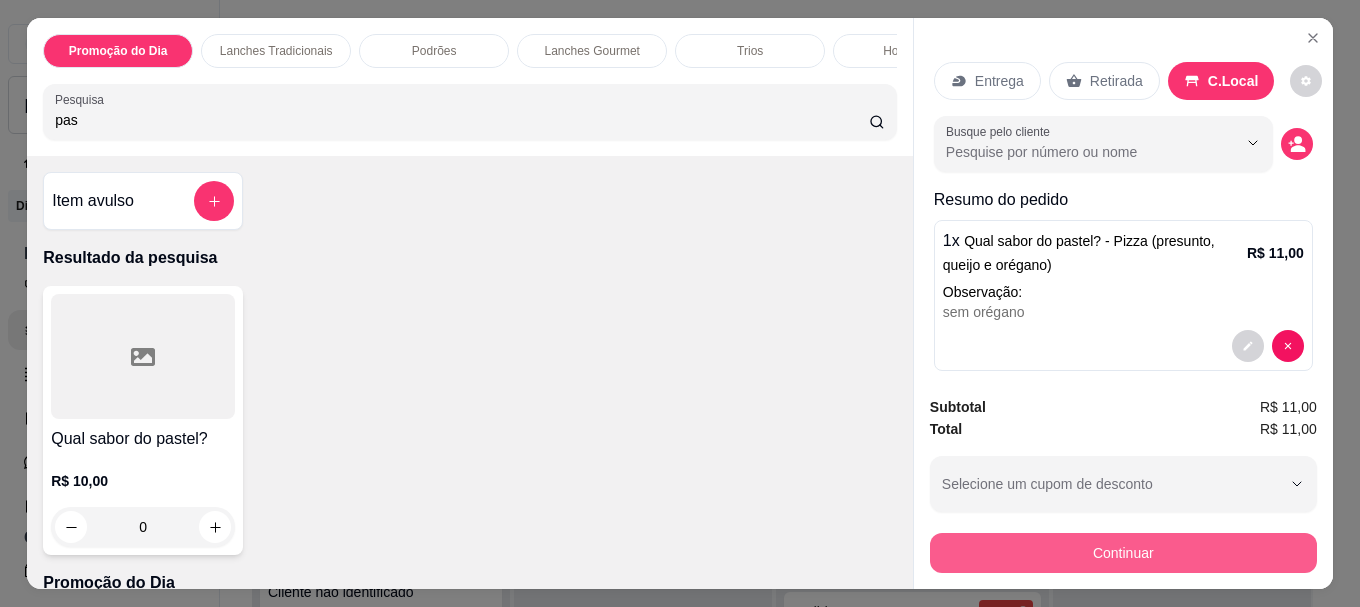 click on "Continuar" at bounding box center (1123, 553) 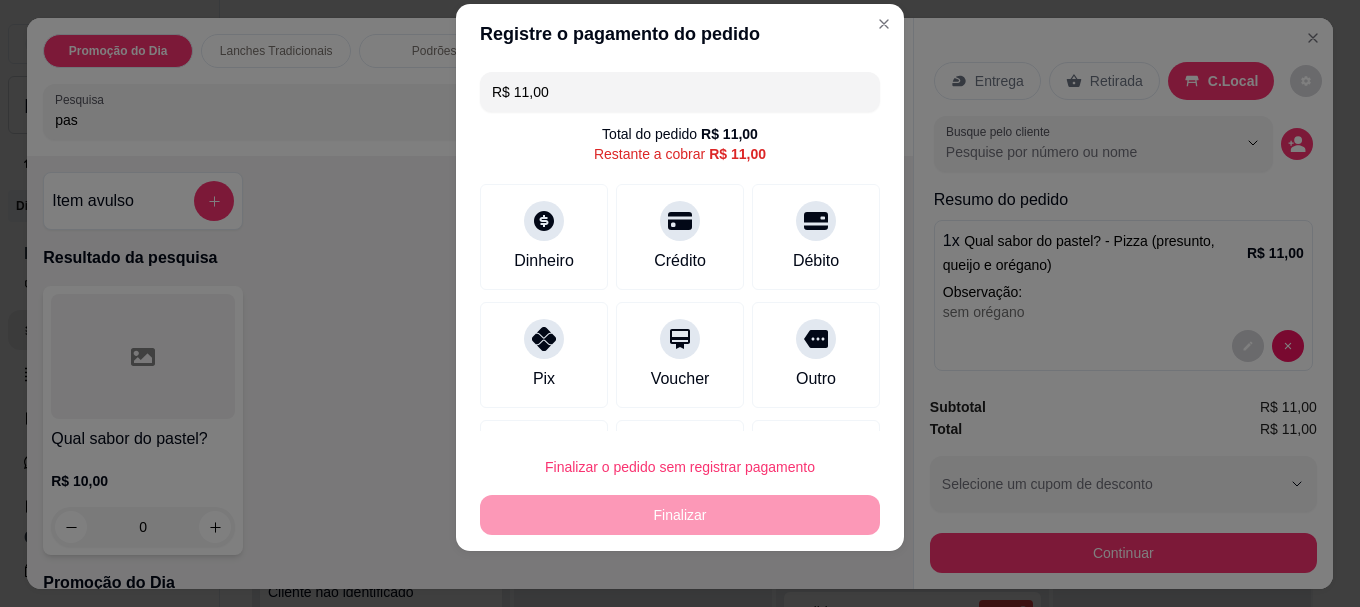 scroll, scrollTop: 34, scrollLeft: 0, axis: vertical 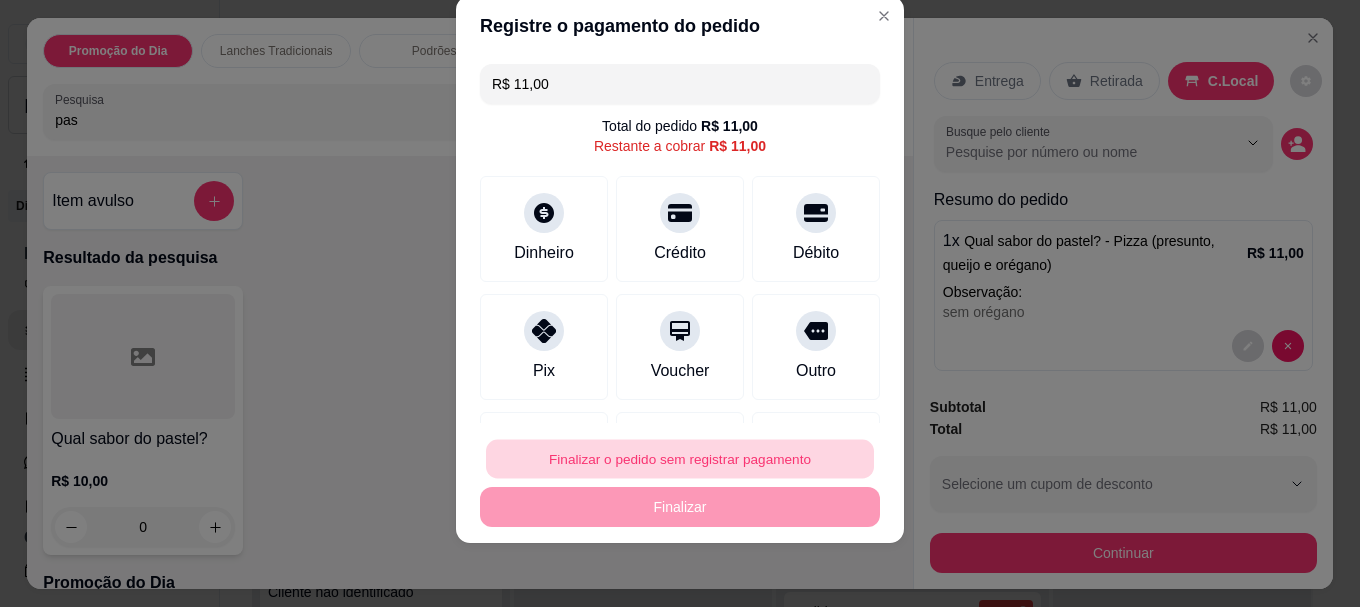 click on "Finalizar o pedido sem registrar pagamento" at bounding box center (680, 458) 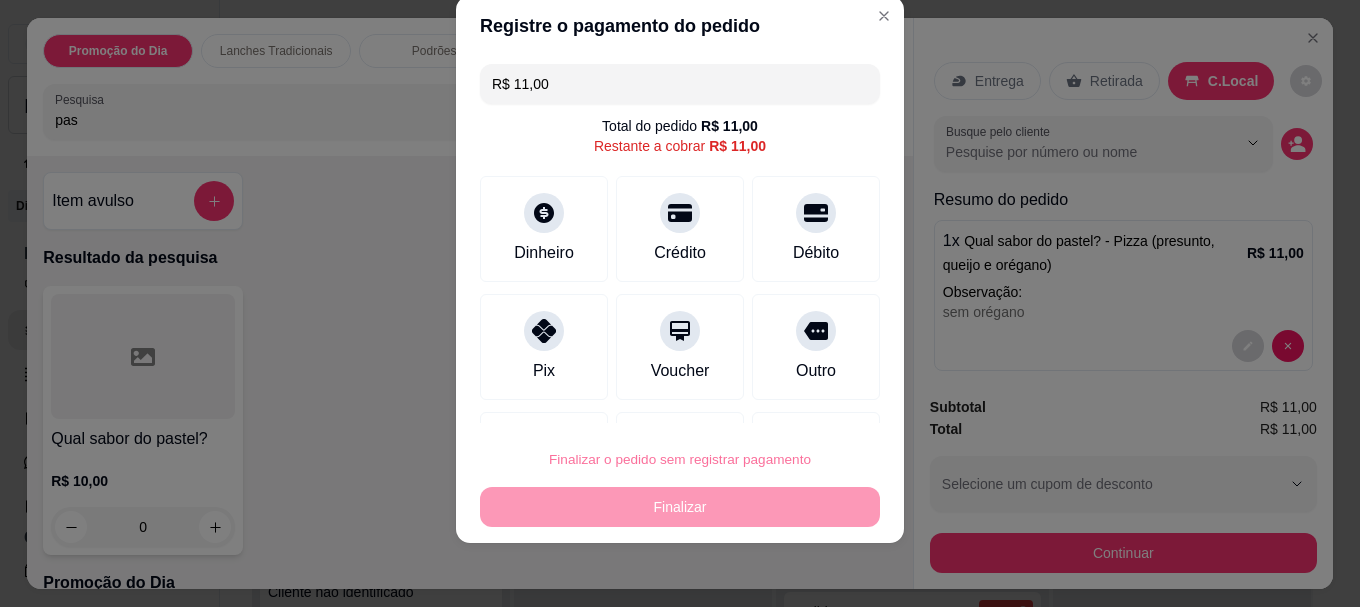 click on "Confirmar" at bounding box center (794, 402) 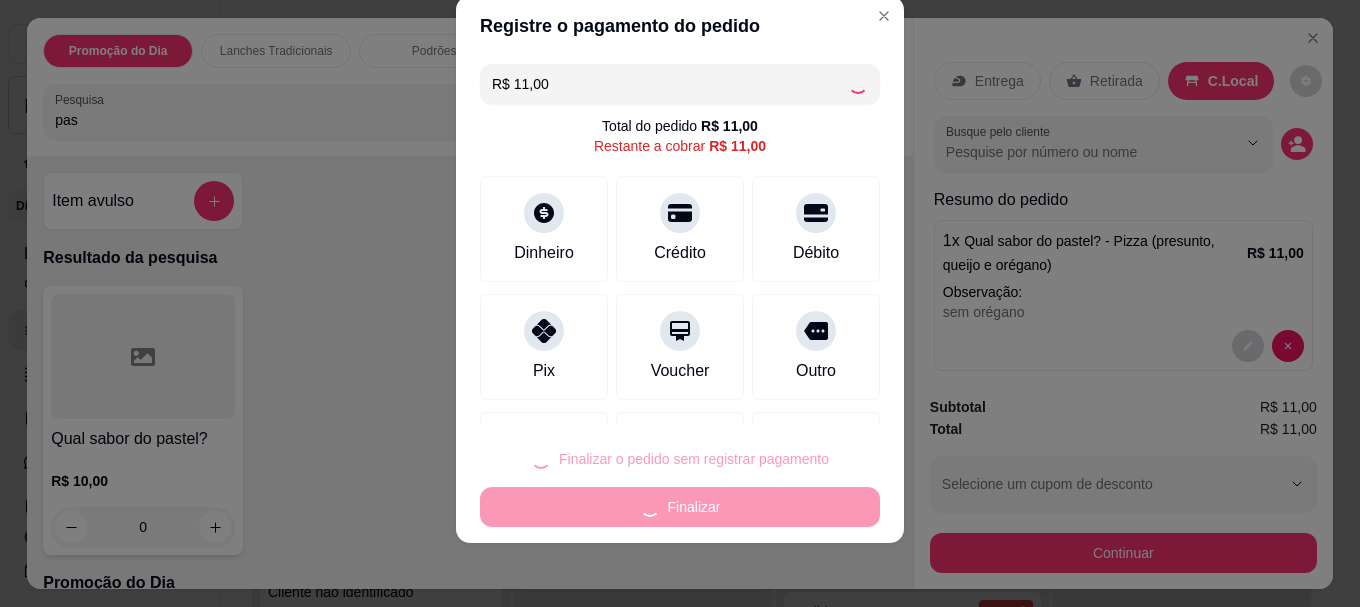 type on "R$ 0,00" 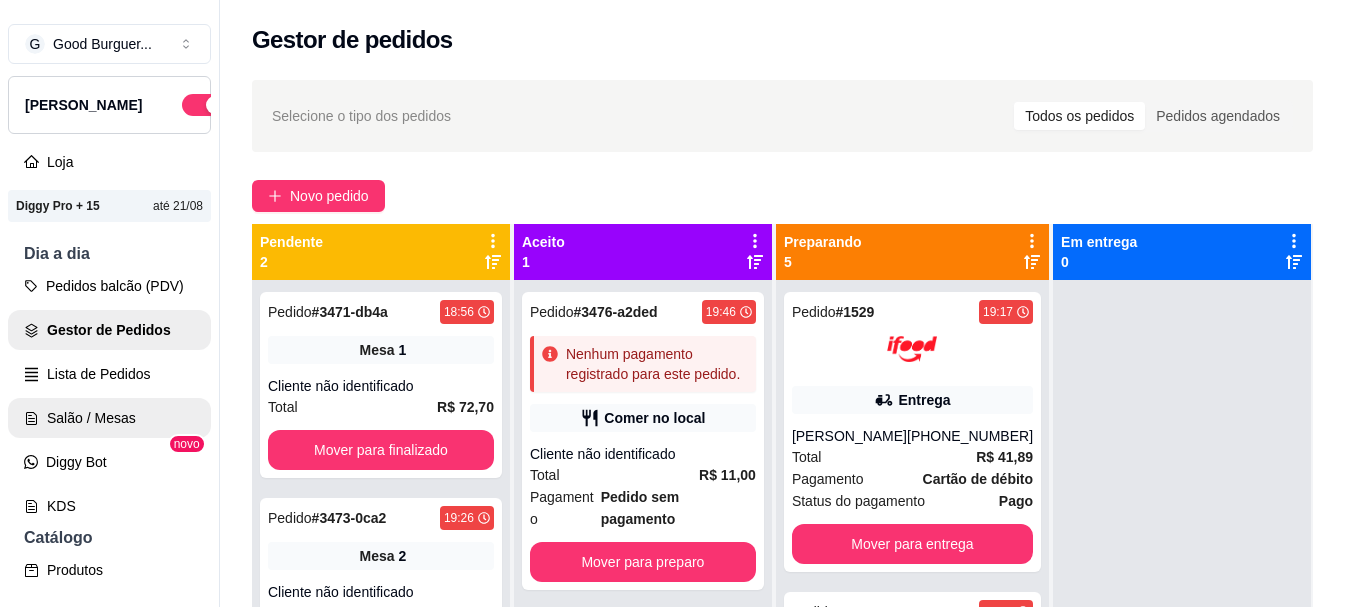 click on "Salão / Mesas" at bounding box center (109, 418) 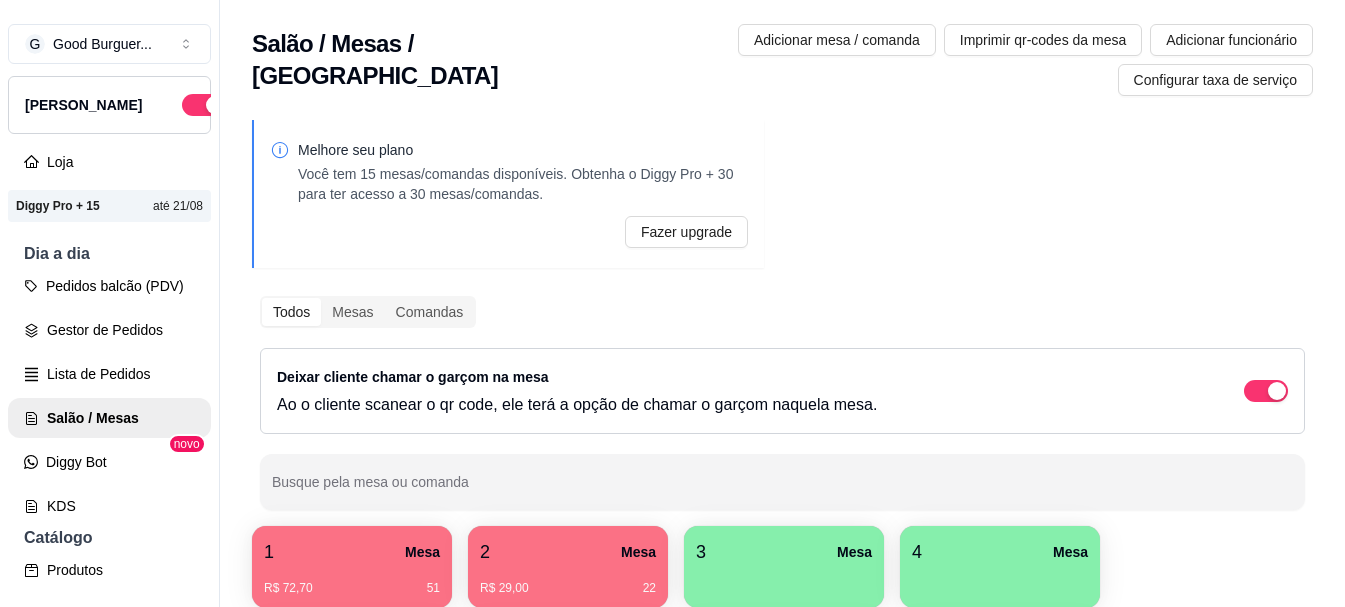 click on "2 Mesa" at bounding box center (568, 552) 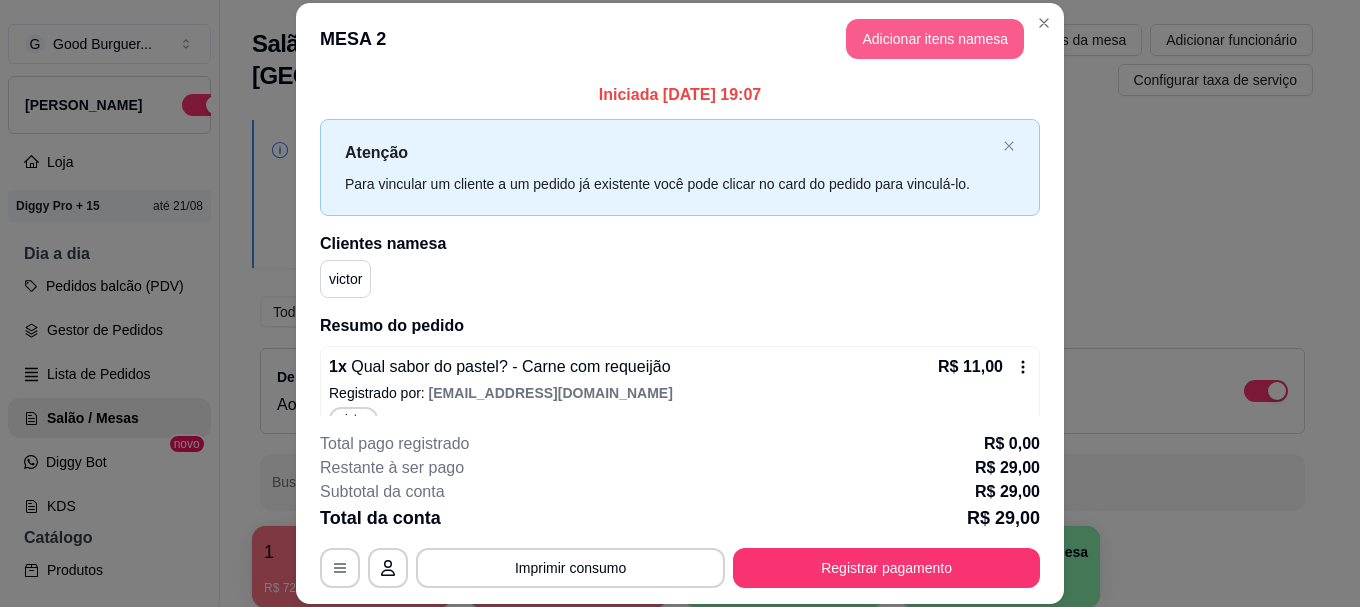 click on "Adicionar itens na  mesa" at bounding box center [935, 39] 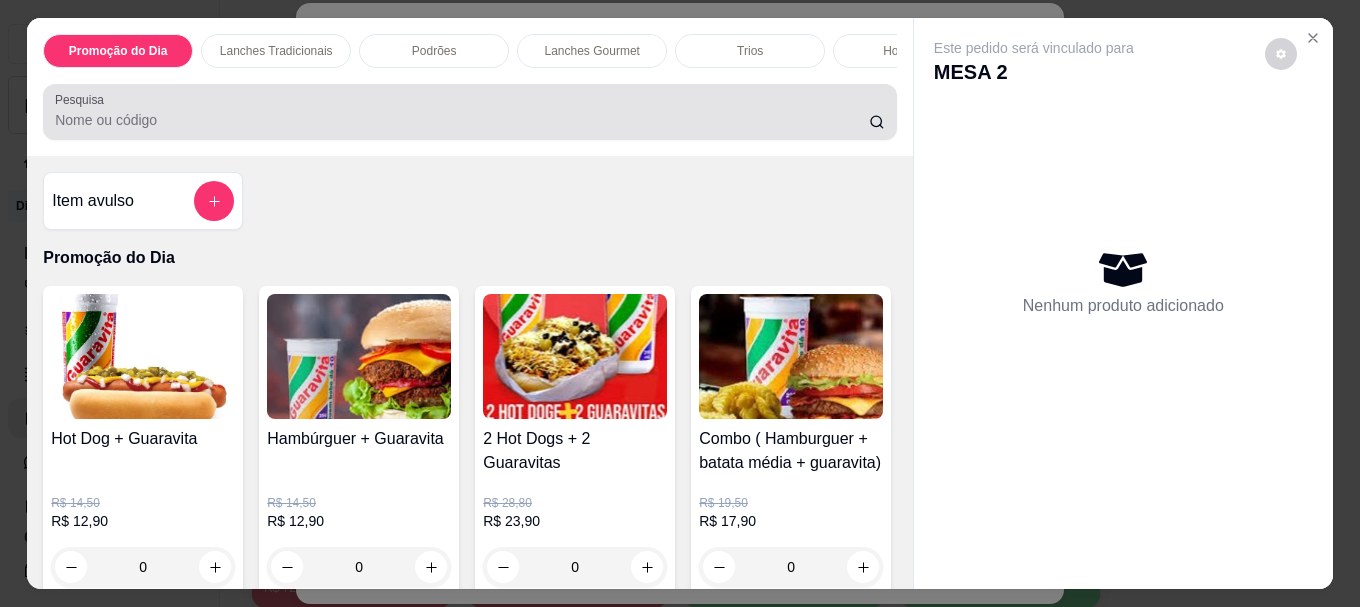click at bounding box center (470, 112) 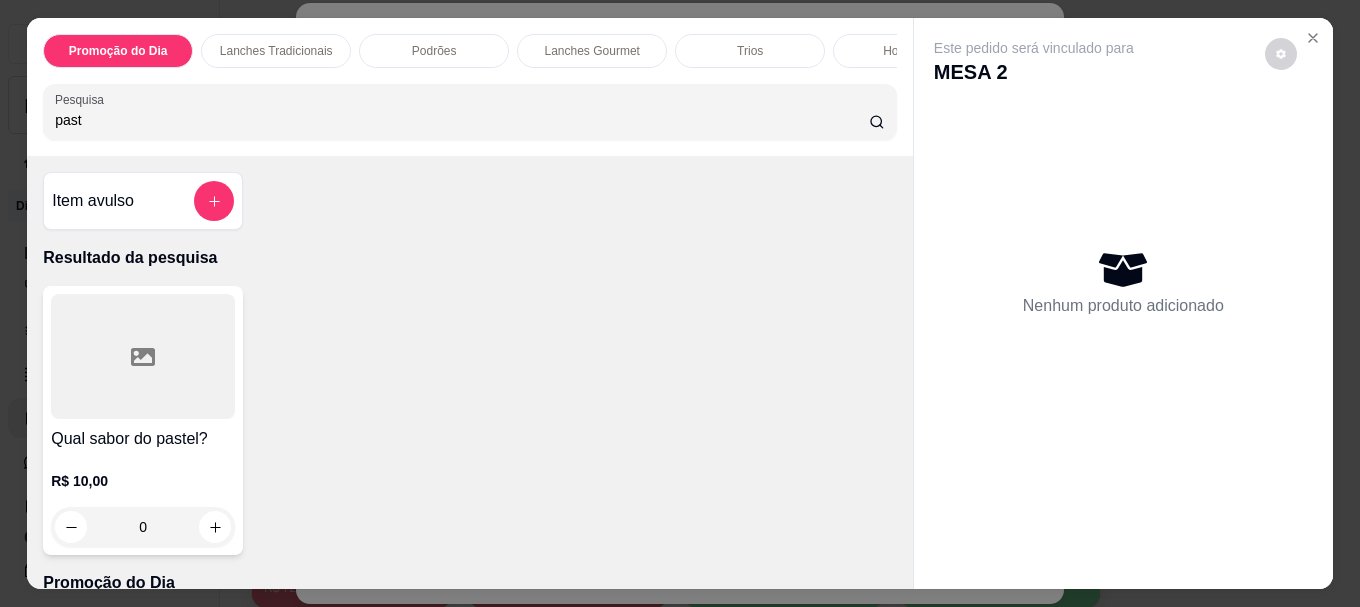 type on "past" 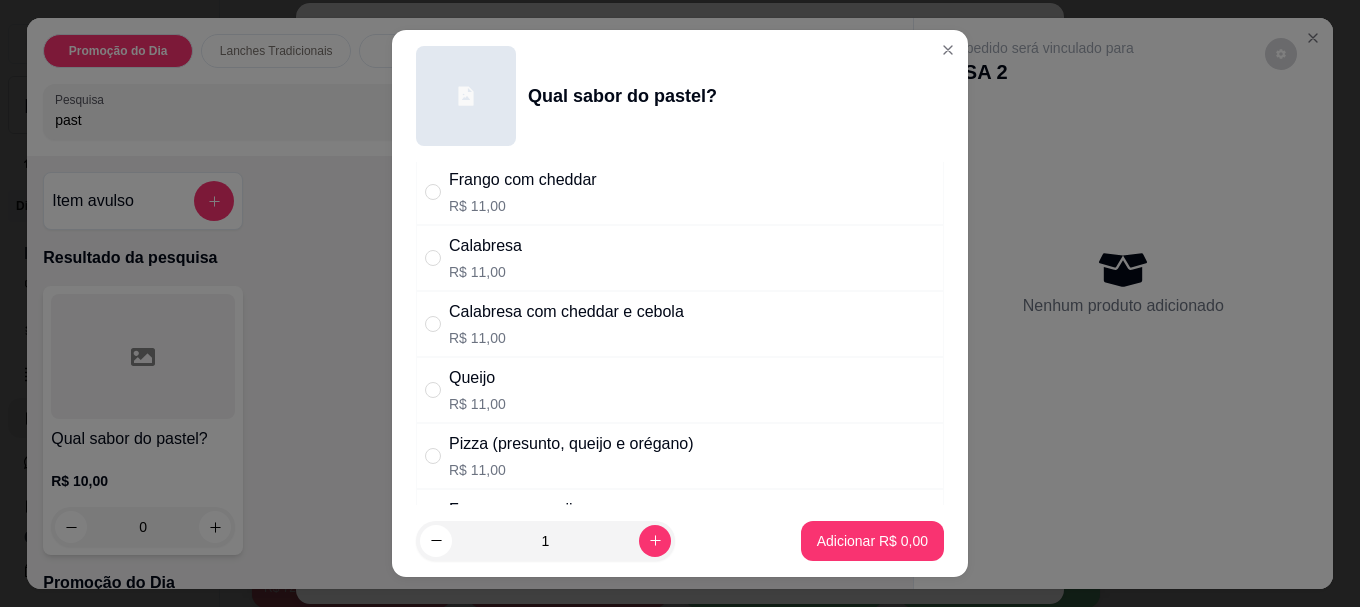 scroll, scrollTop: 500, scrollLeft: 0, axis: vertical 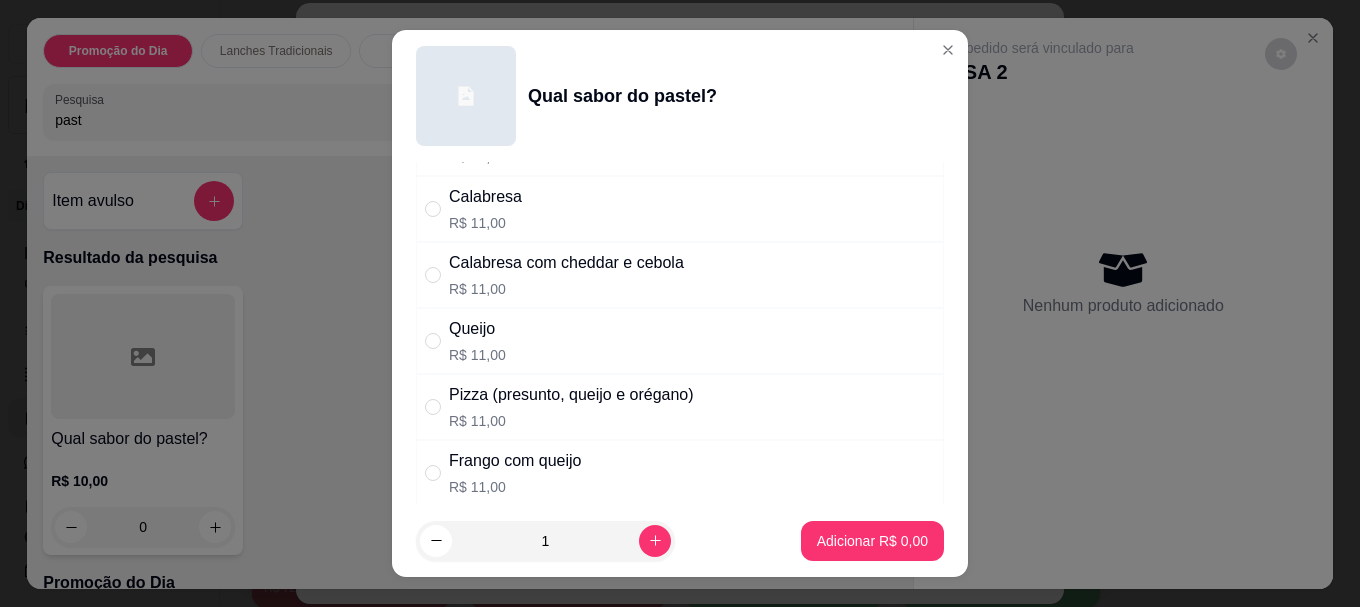 click on "Queijo" at bounding box center (477, 329) 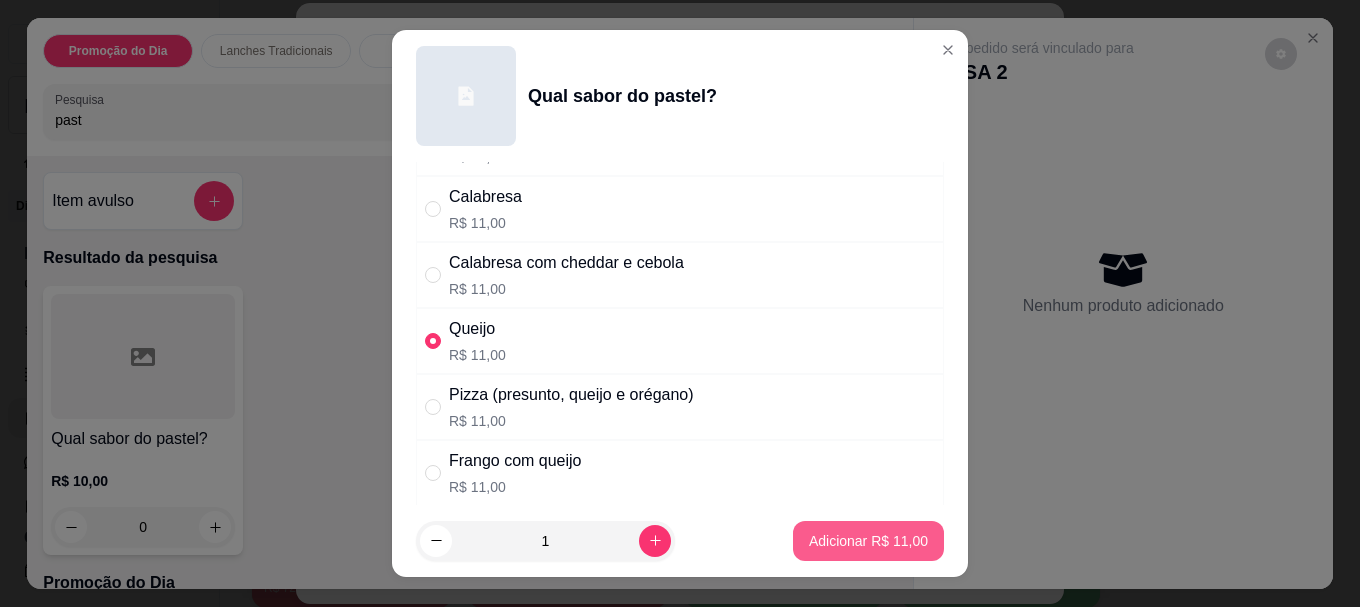 click on "Adicionar   R$ 11,00" at bounding box center [868, 541] 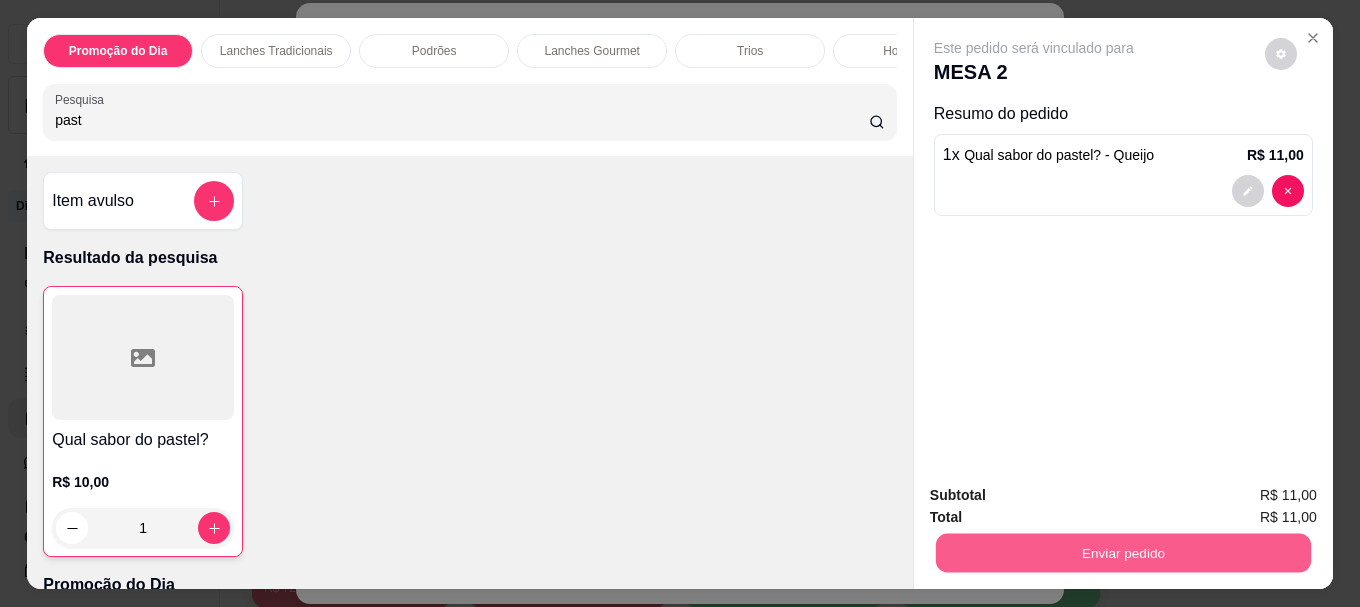 click on "Enviar pedido" at bounding box center (1123, 552) 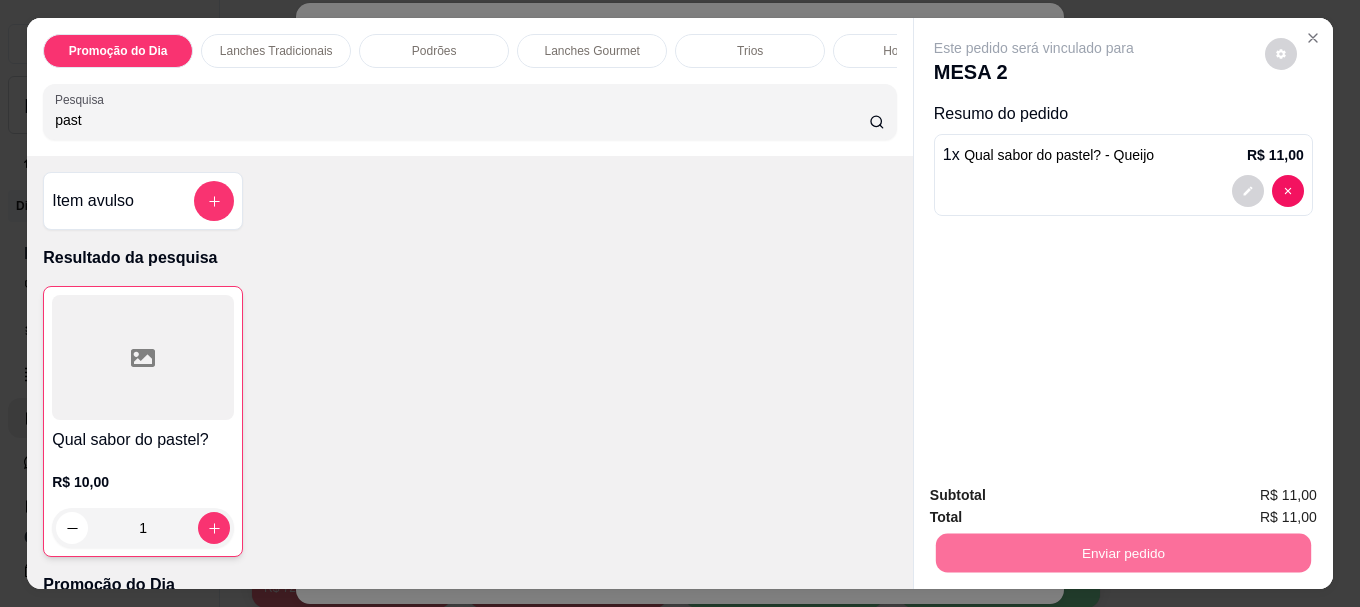 click on "Não registrar e enviar pedido" at bounding box center (1057, 495) 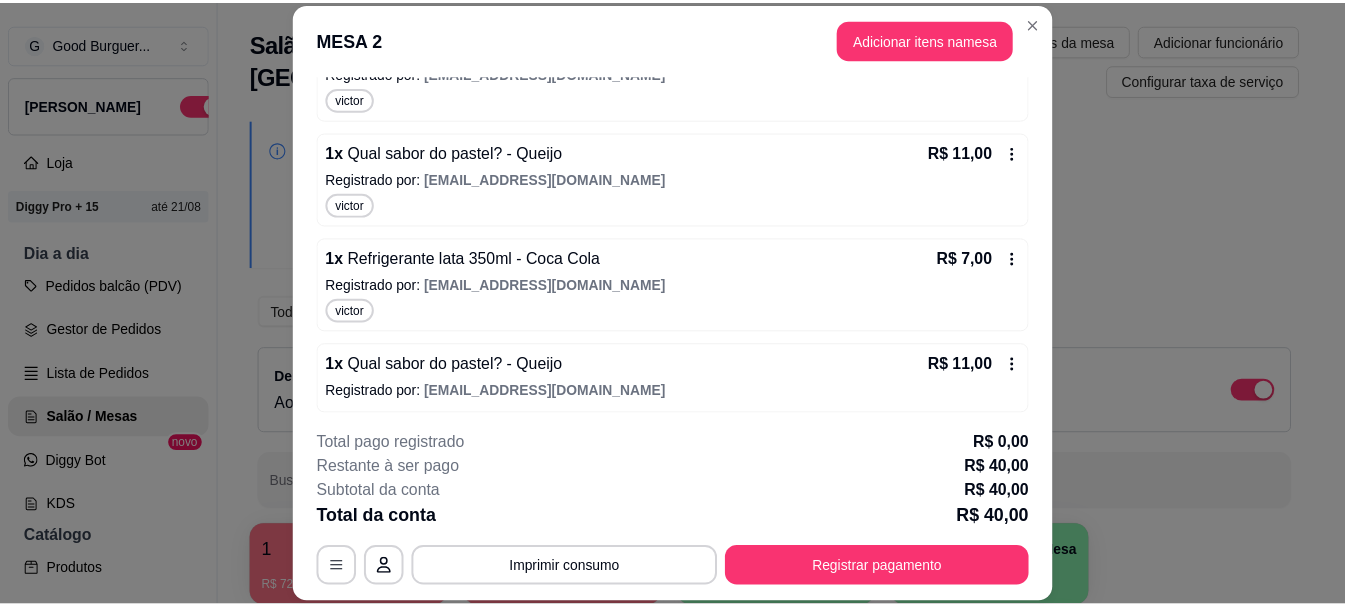 scroll, scrollTop: 326, scrollLeft: 0, axis: vertical 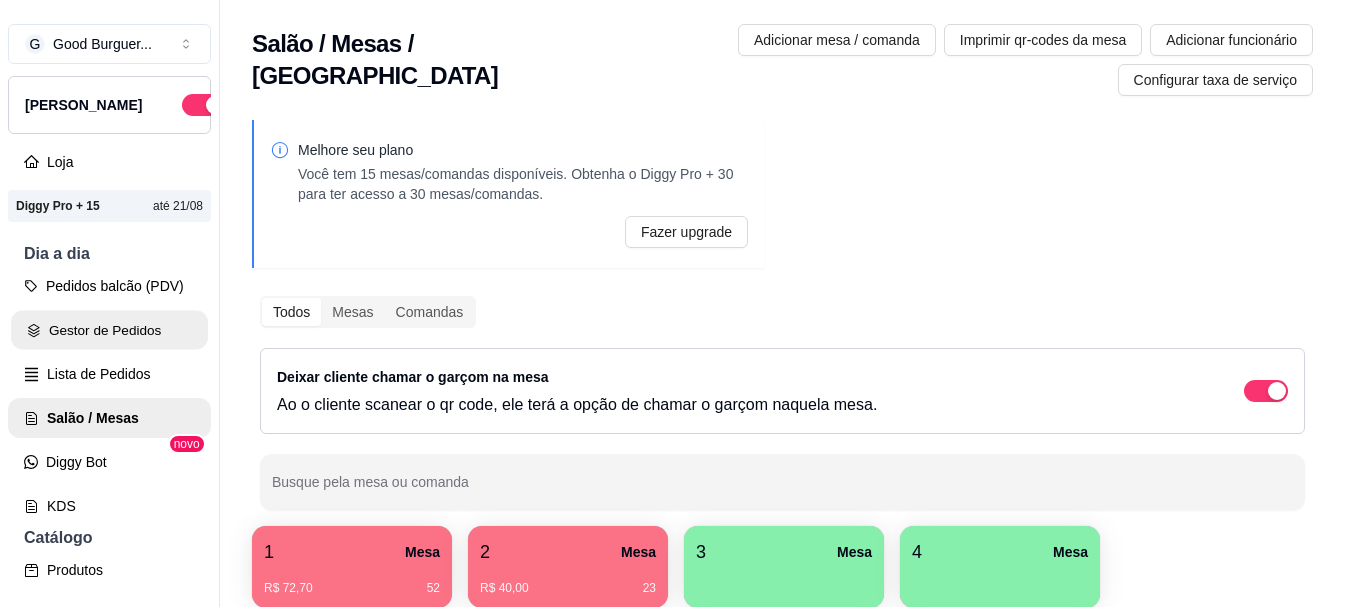 click on "Gestor de Pedidos" at bounding box center (109, 330) 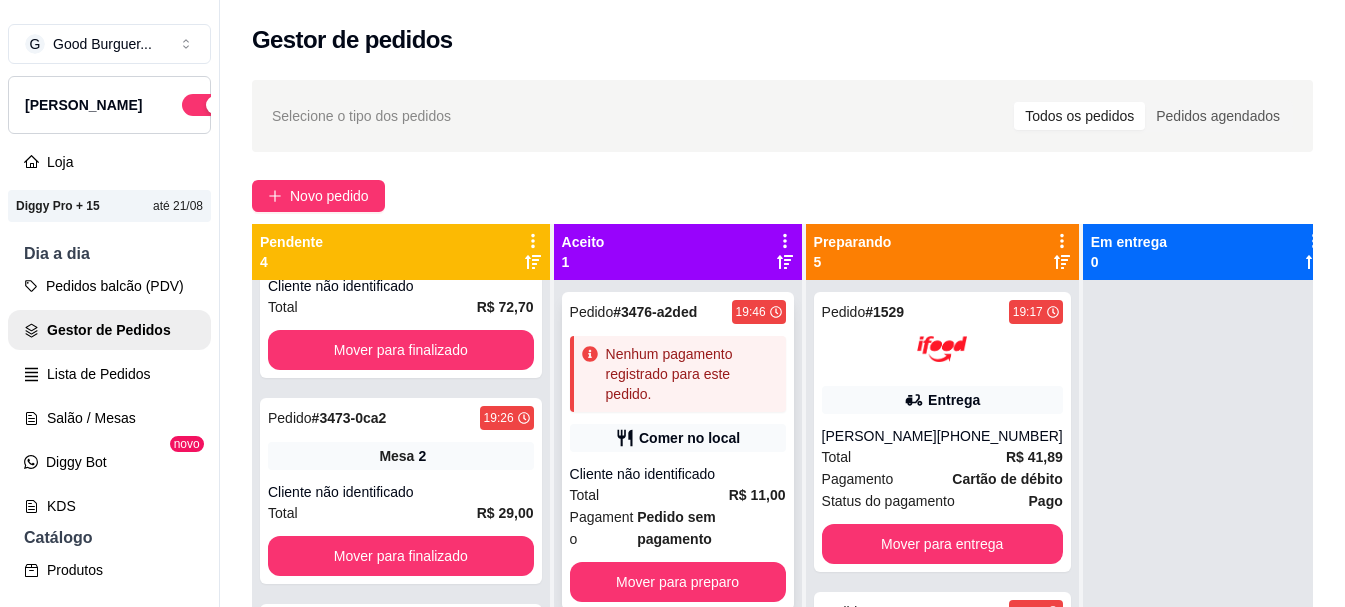 scroll, scrollTop: 31, scrollLeft: 0, axis: vertical 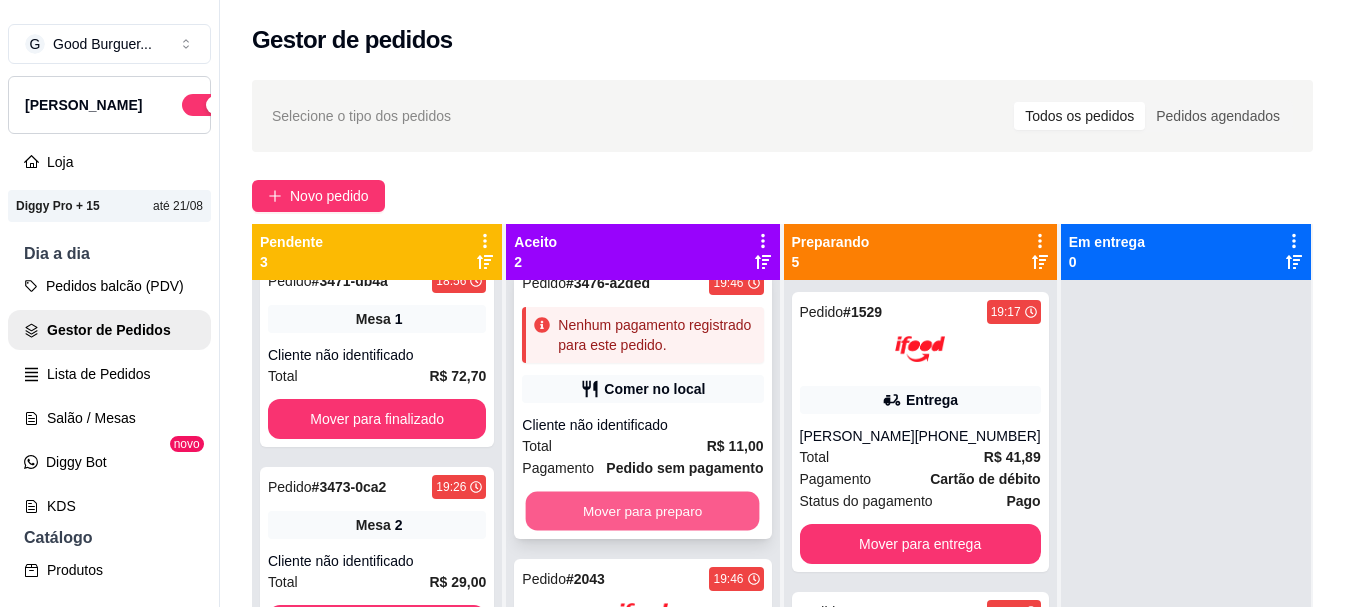click on "Mover para preparo" at bounding box center [643, 511] 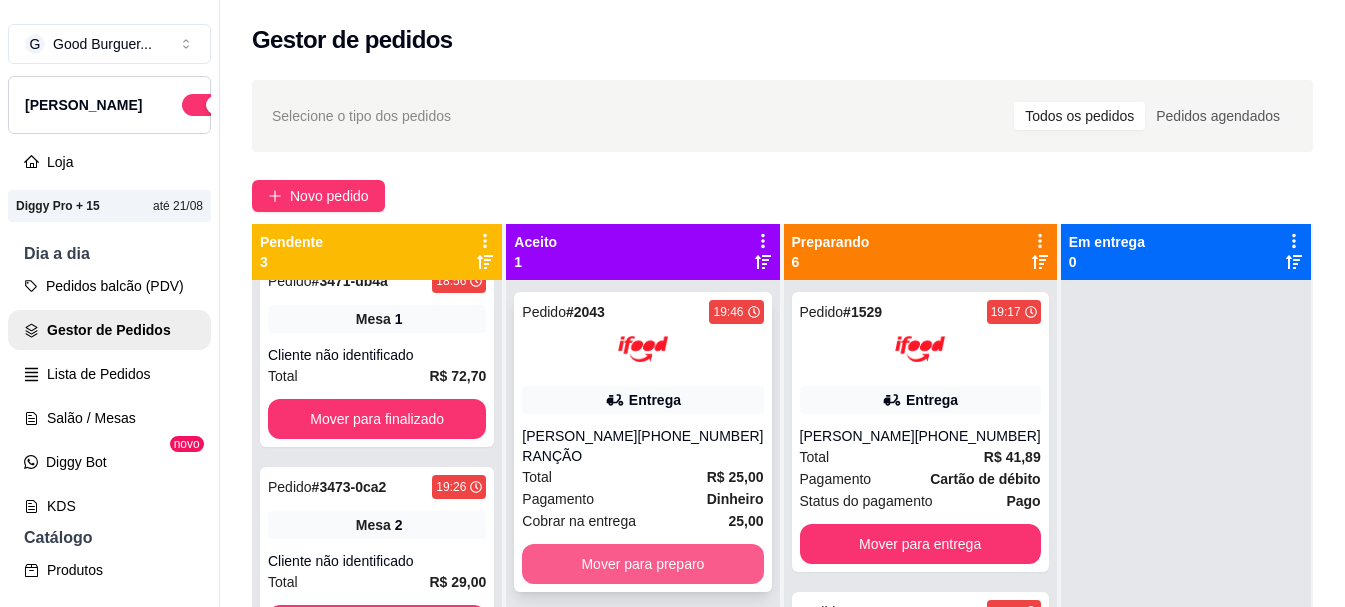 scroll, scrollTop: 0, scrollLeft: 0, axis: both 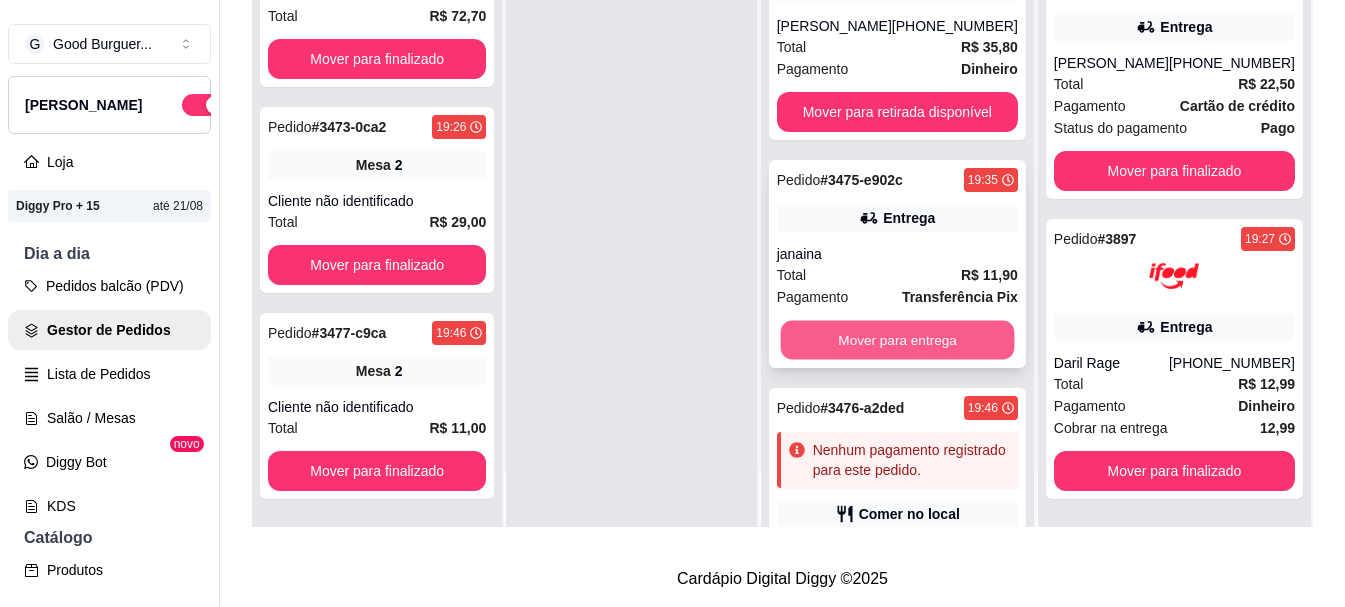 click on "Mover para entrega" at bounding box center (897, 340) 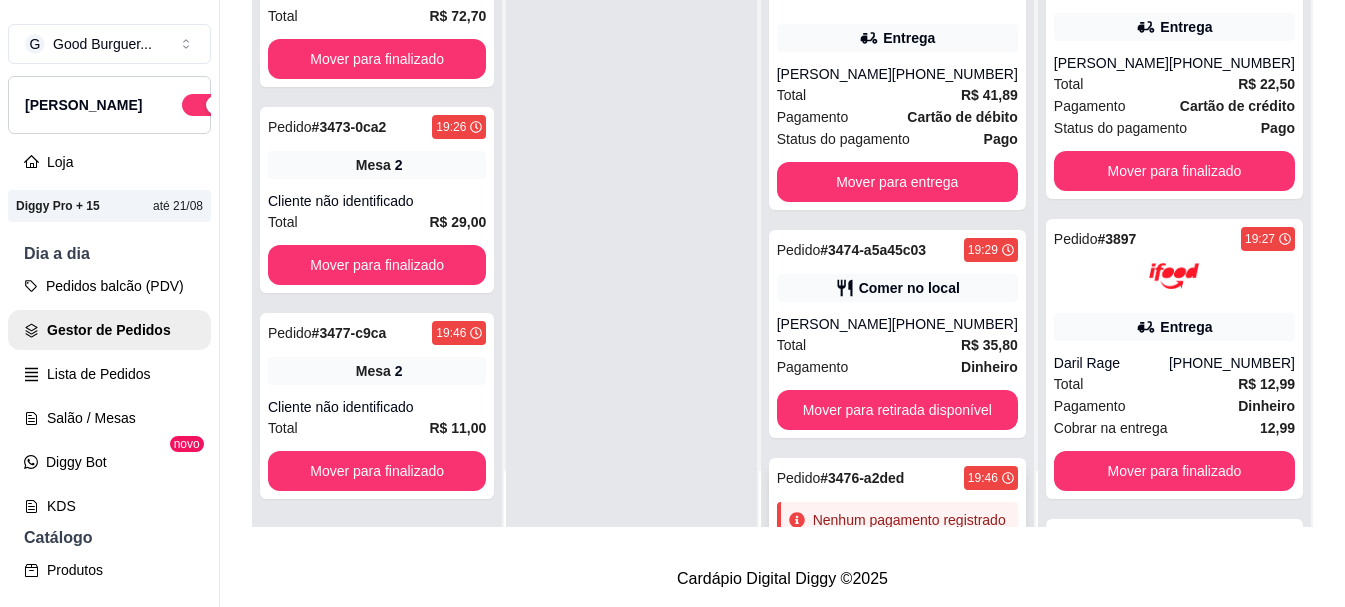 scroll, scrollTop: 0, scrollLeft: 0, axis: both 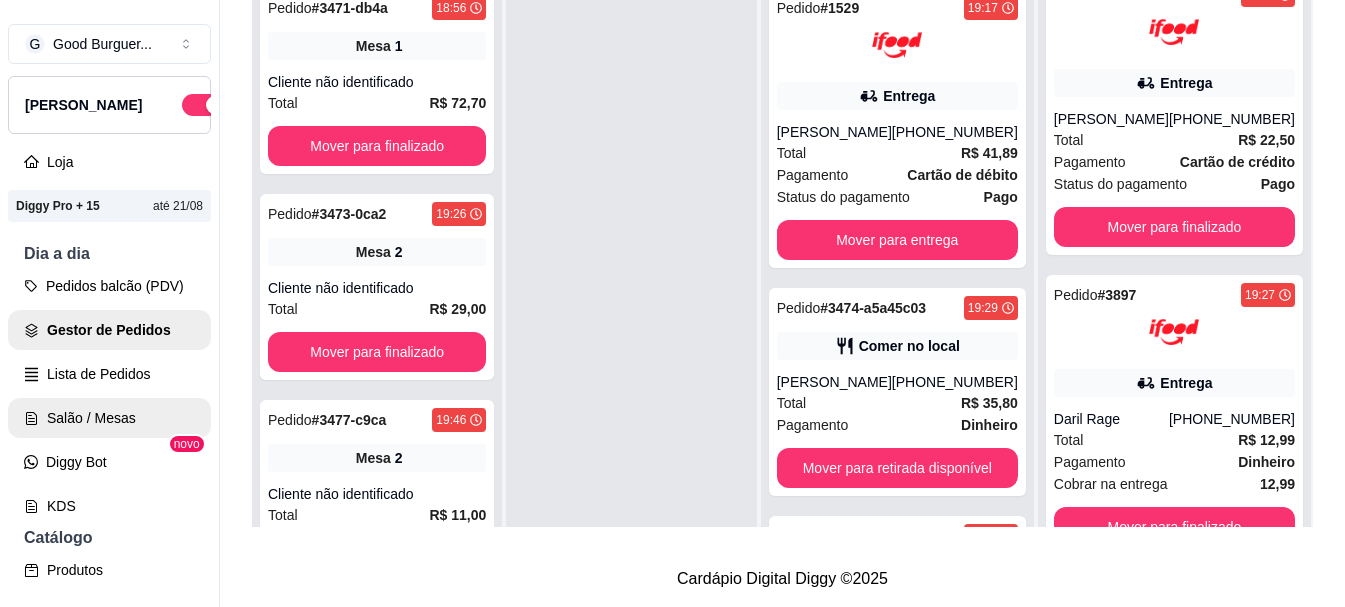 click on "Salão / Mesas" at bounding box center [109, 418] 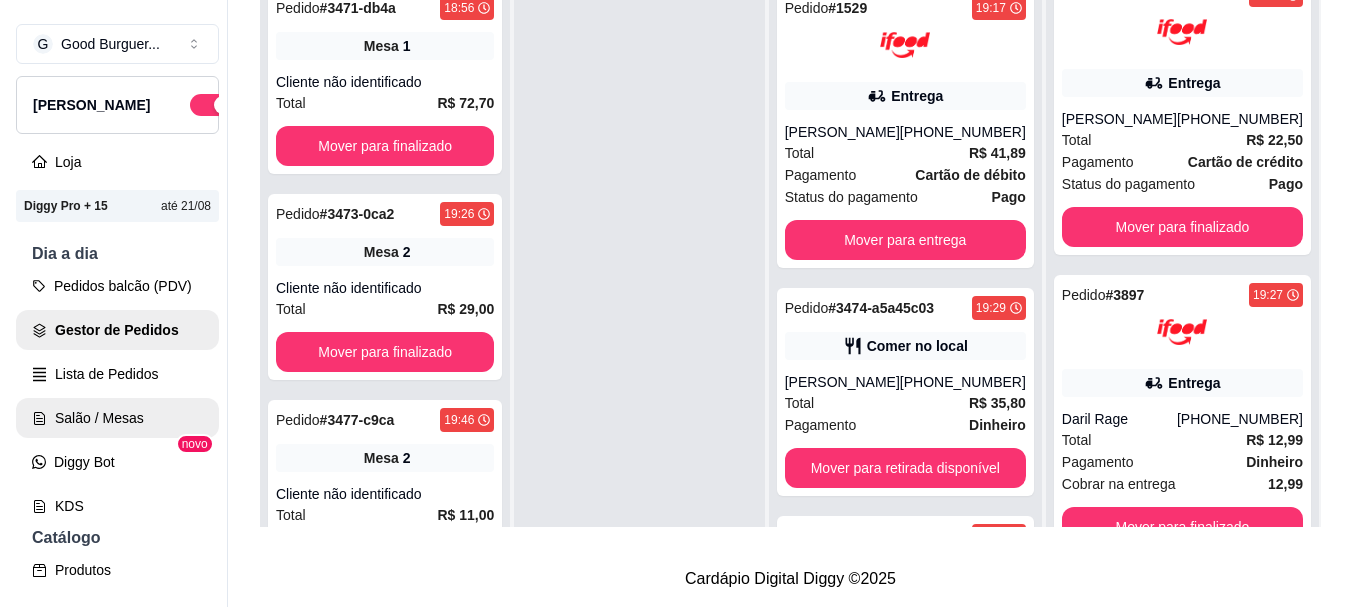 scroll, scrollTop: 0, scrollLeft: 0, axis: both 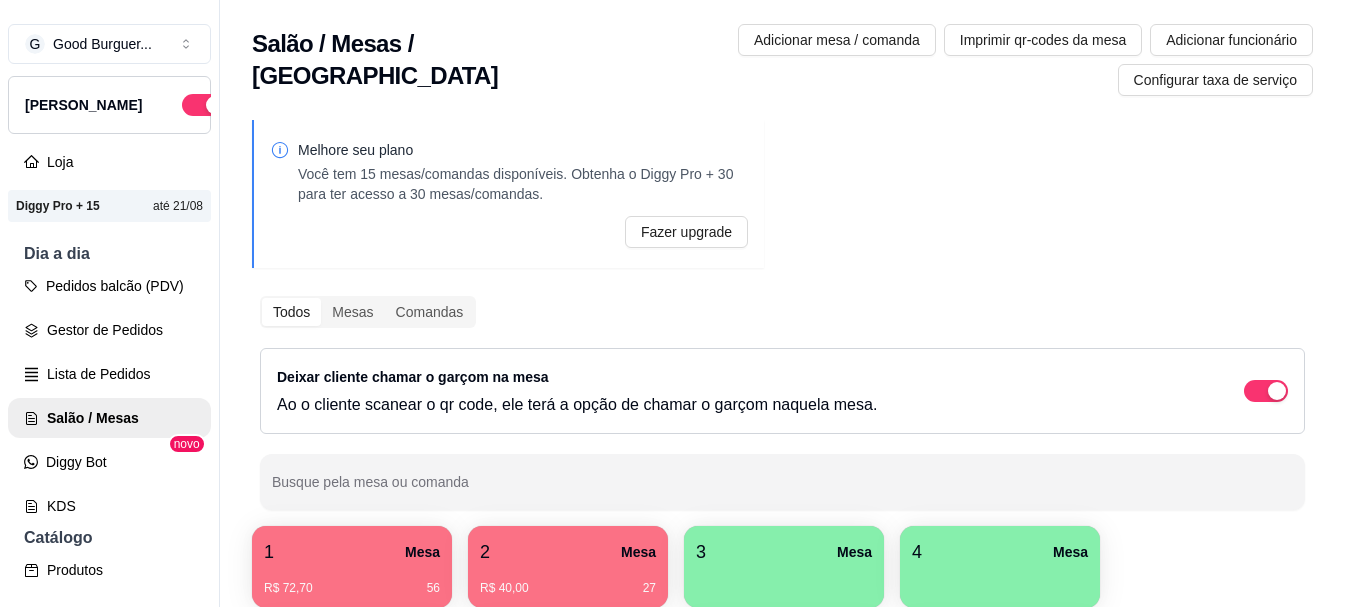 click on "2 Mesa" at bounding box center [568, 552] 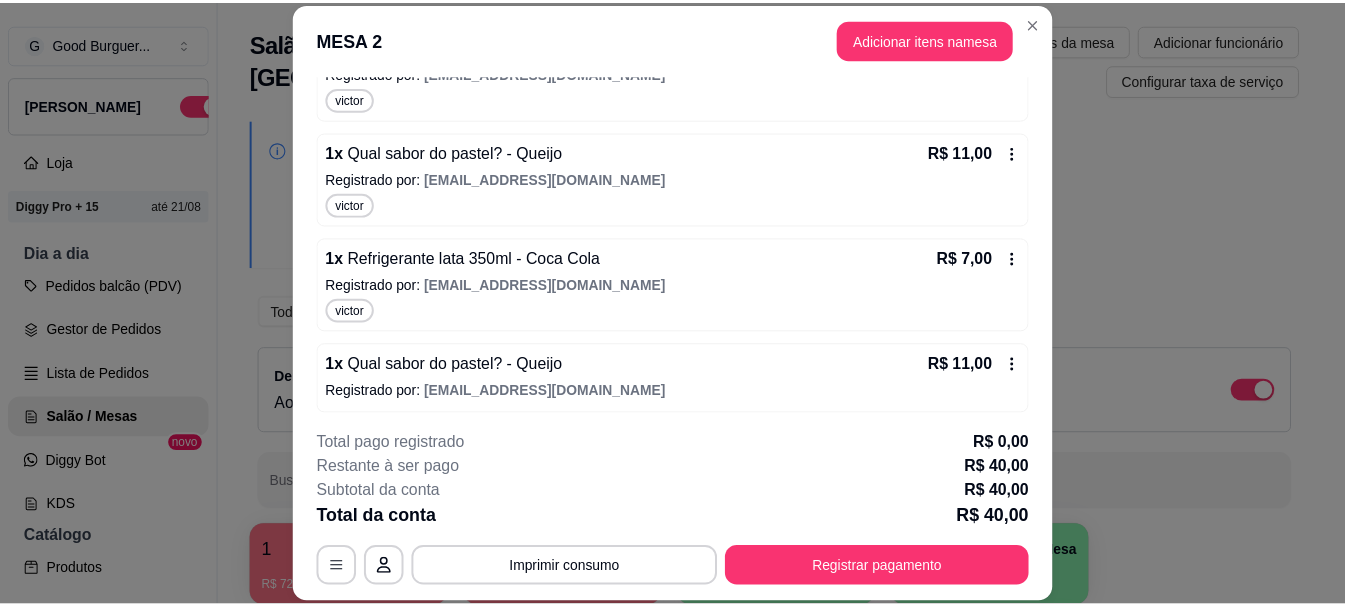 scroll, scrollTop: 326, scrollLeft: 0, axis: vertical 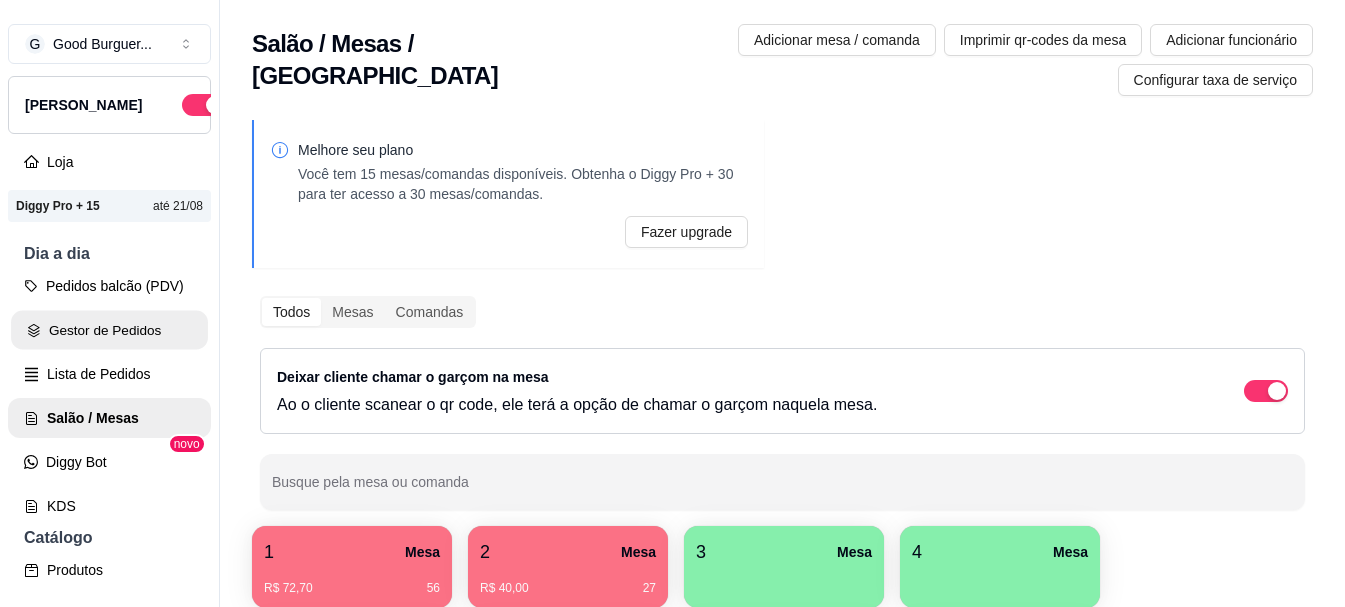click on "Gestor de Pedidos" at bounding box center (109, 330) 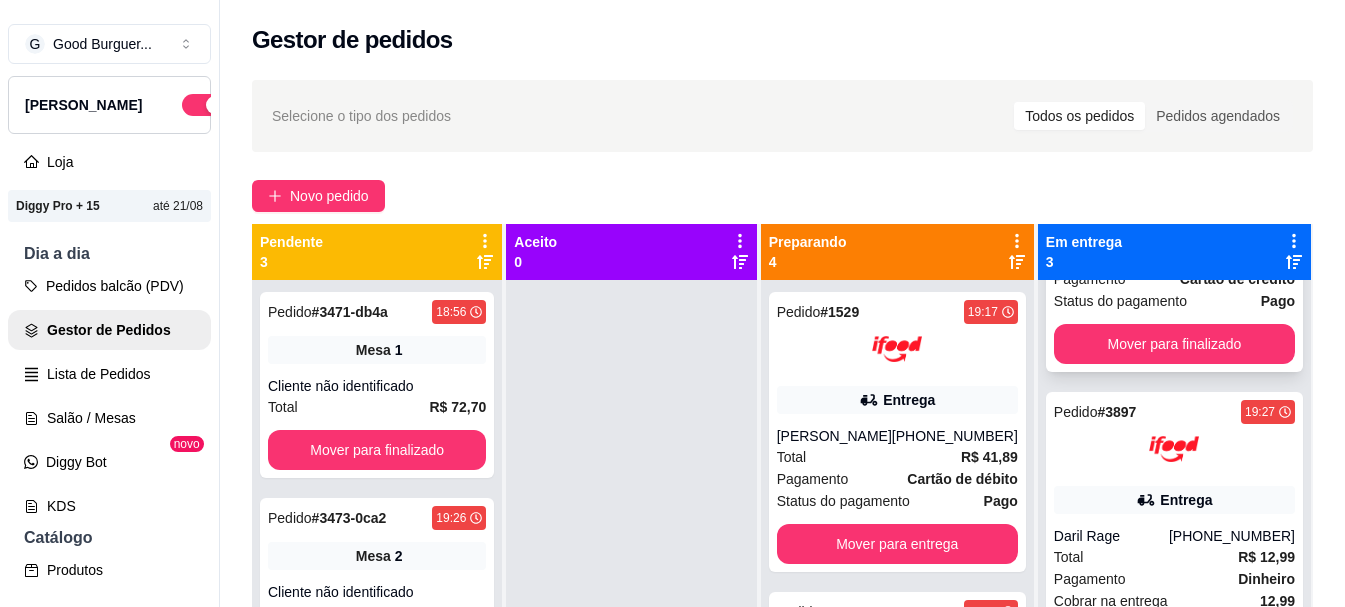 scroll, scrollTop: 241, scrollLeft: 0, axis: vertical 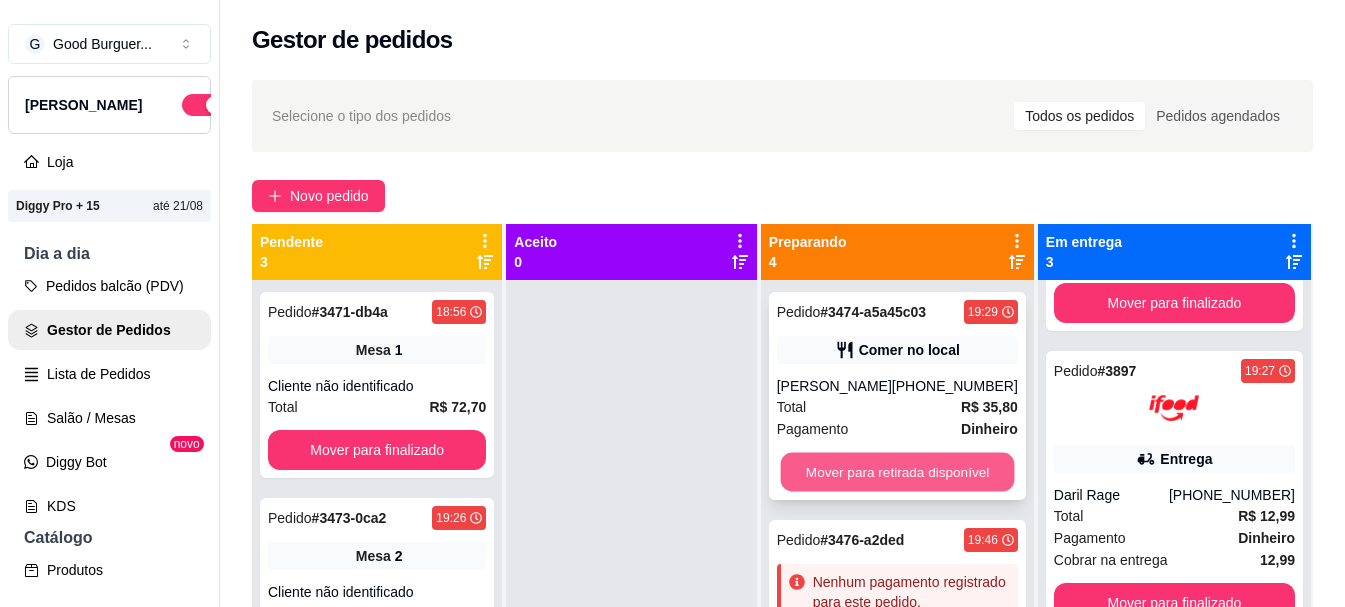 click on "Mover para retirada disponível" at bounding box center [897, 472] 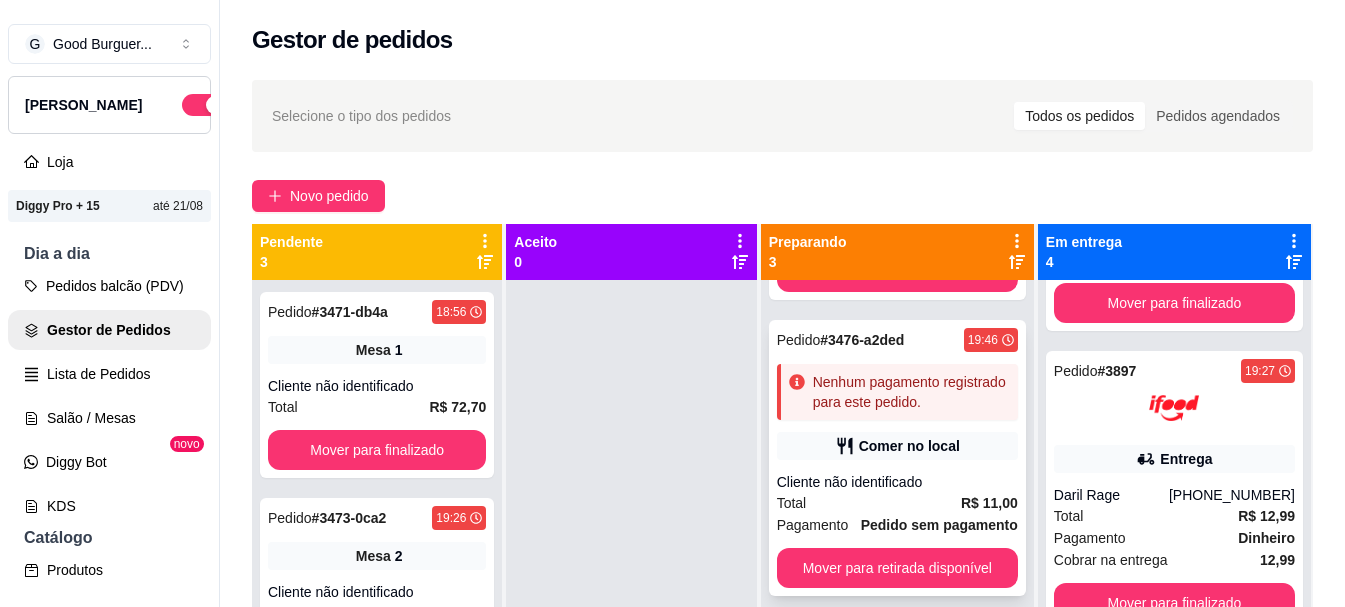 scroll, scrollTop: 309, scrollLeft: 0, axis: vertical 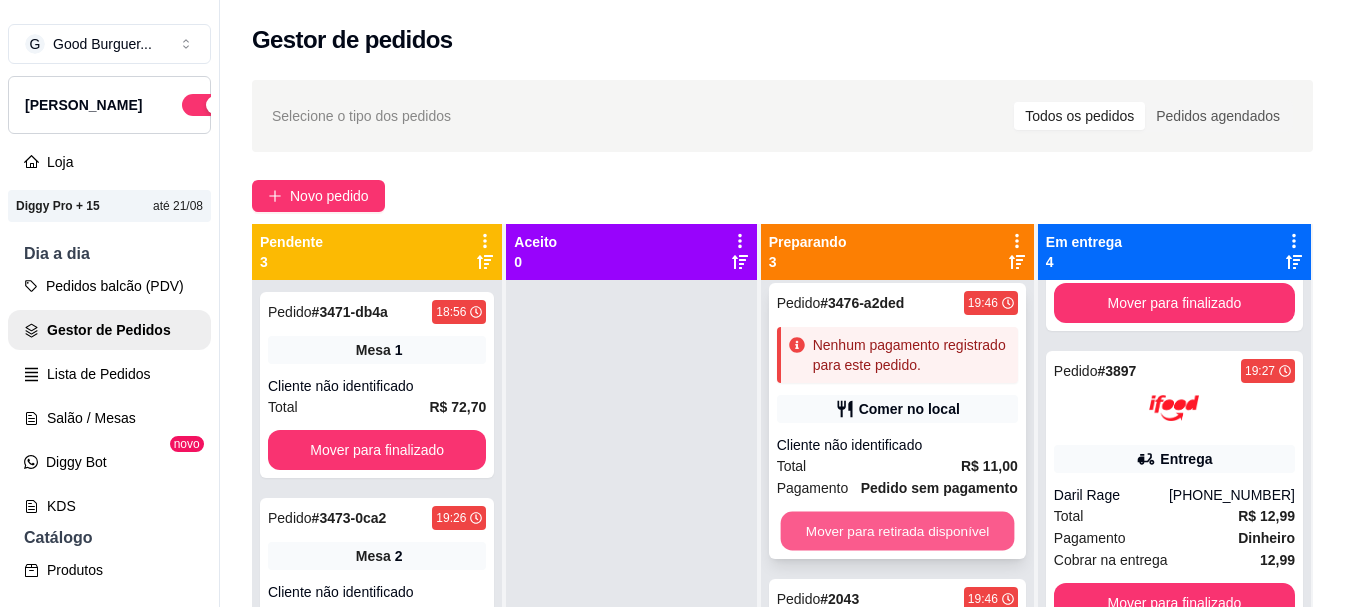 click on "Mover para retirada disponível" at bounding box center [897, 531] 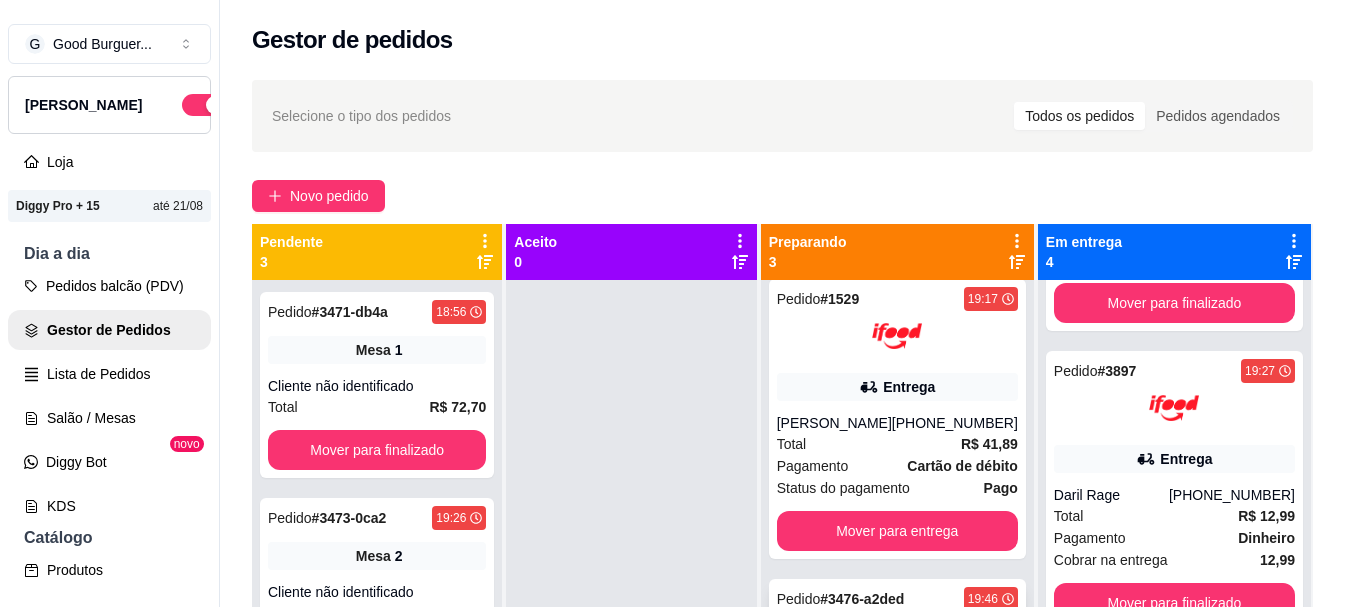 scroll, scrollTop: 309, scrollLeft: 0, axis: vertical 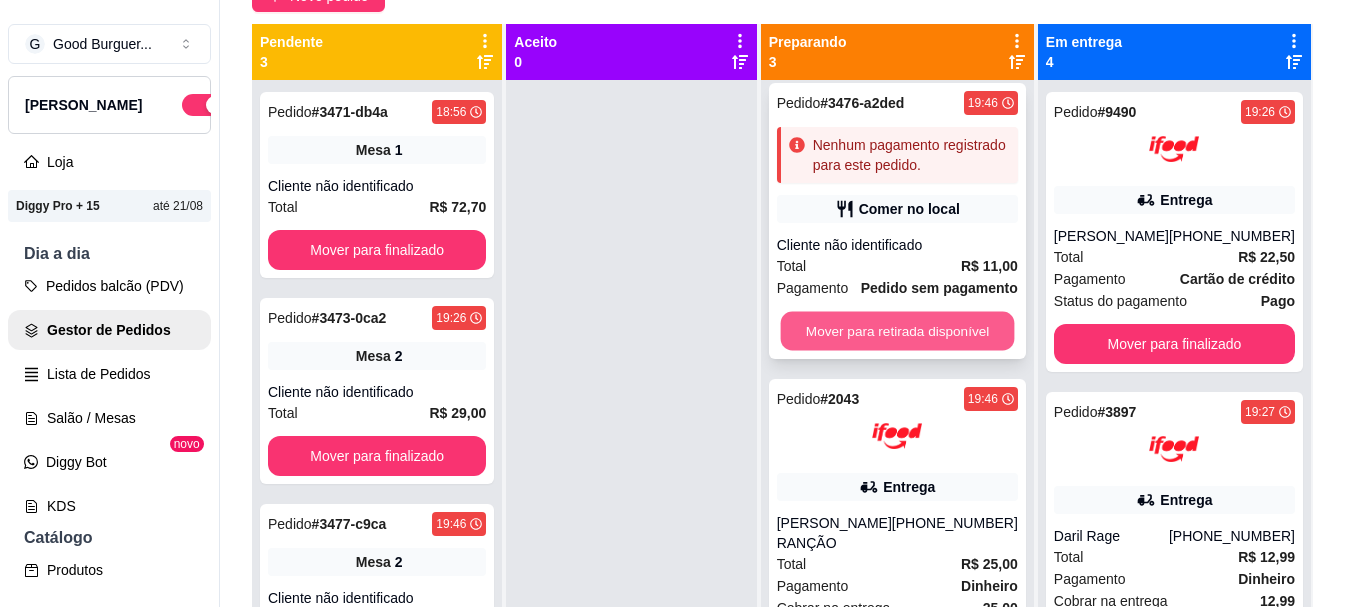 click on "Mover para retirada disponível" at bounding box center (897, 331) 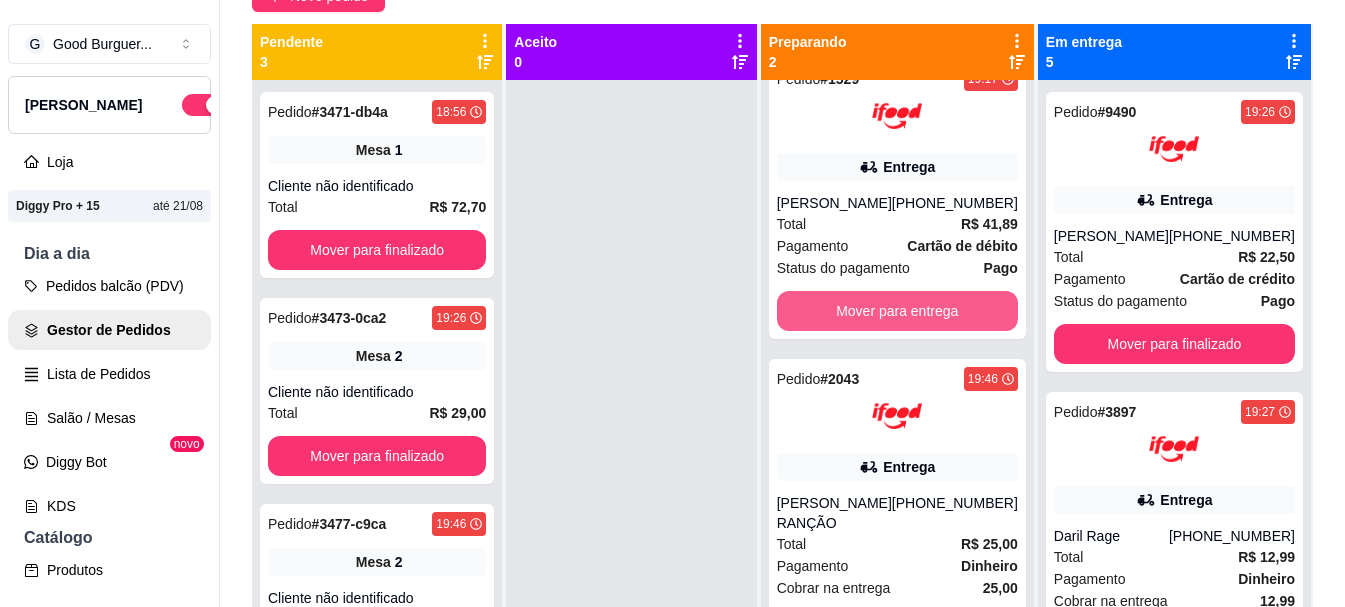 scroll, scrollTop: 13, scrollLeft: 0, axis: vertical 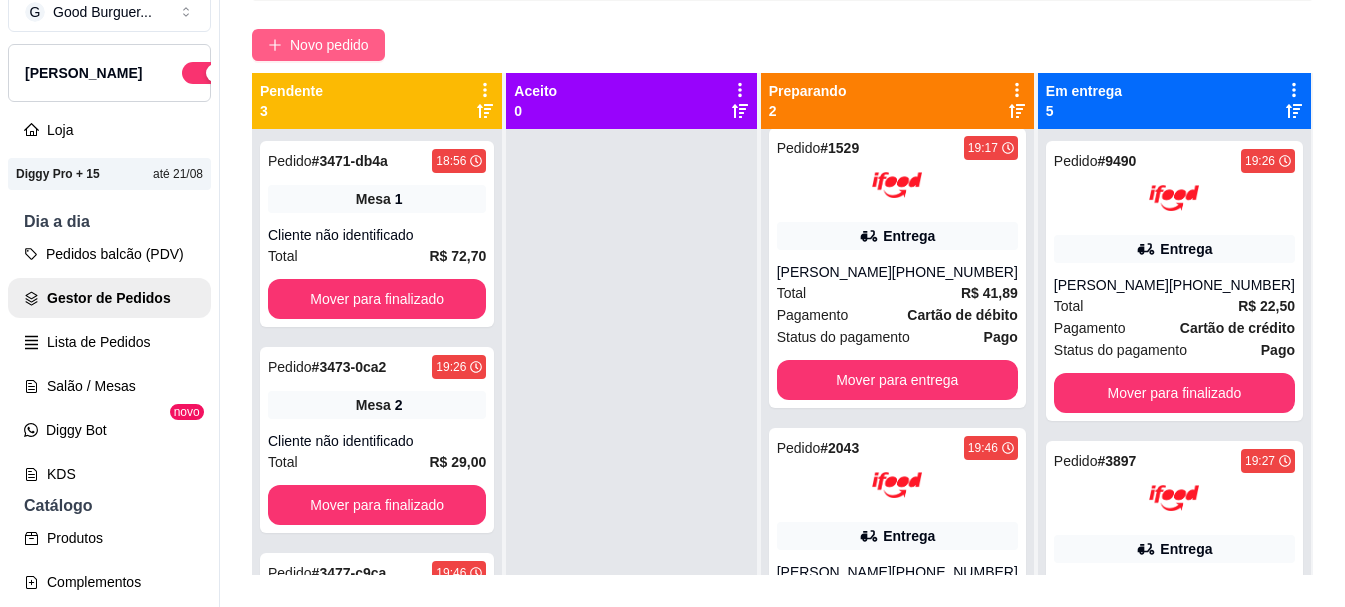 click on "Novo pedido" at bounding box center [329, 45] 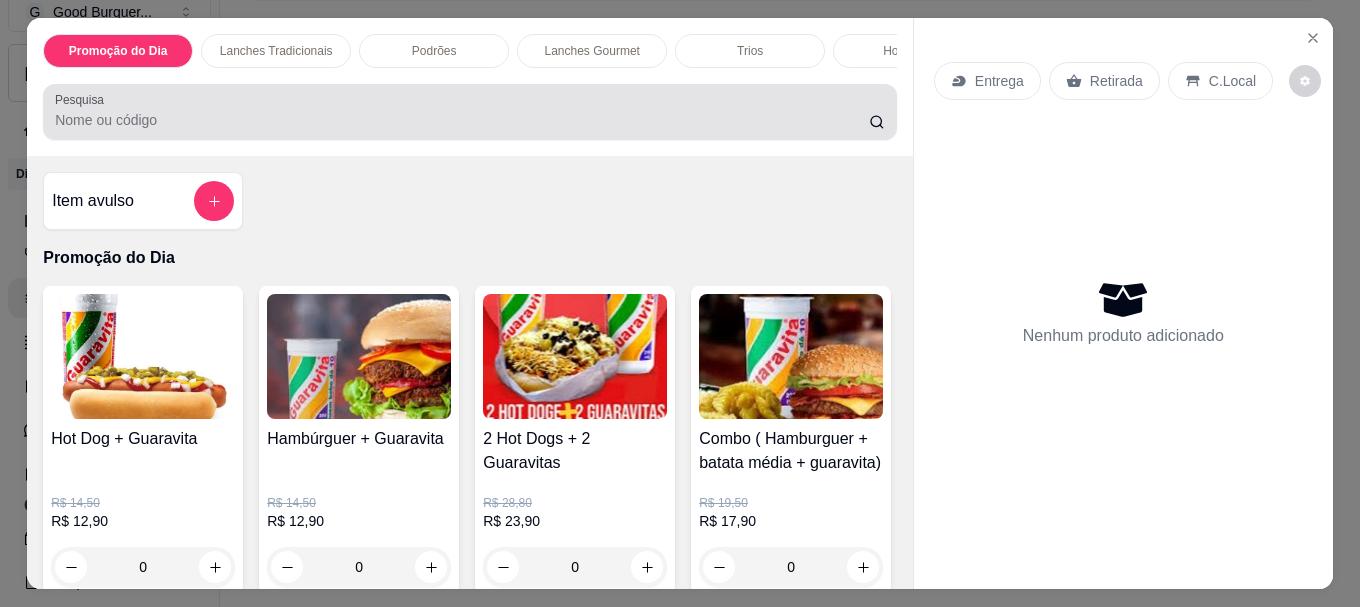 click at bounding box center [470, 112] 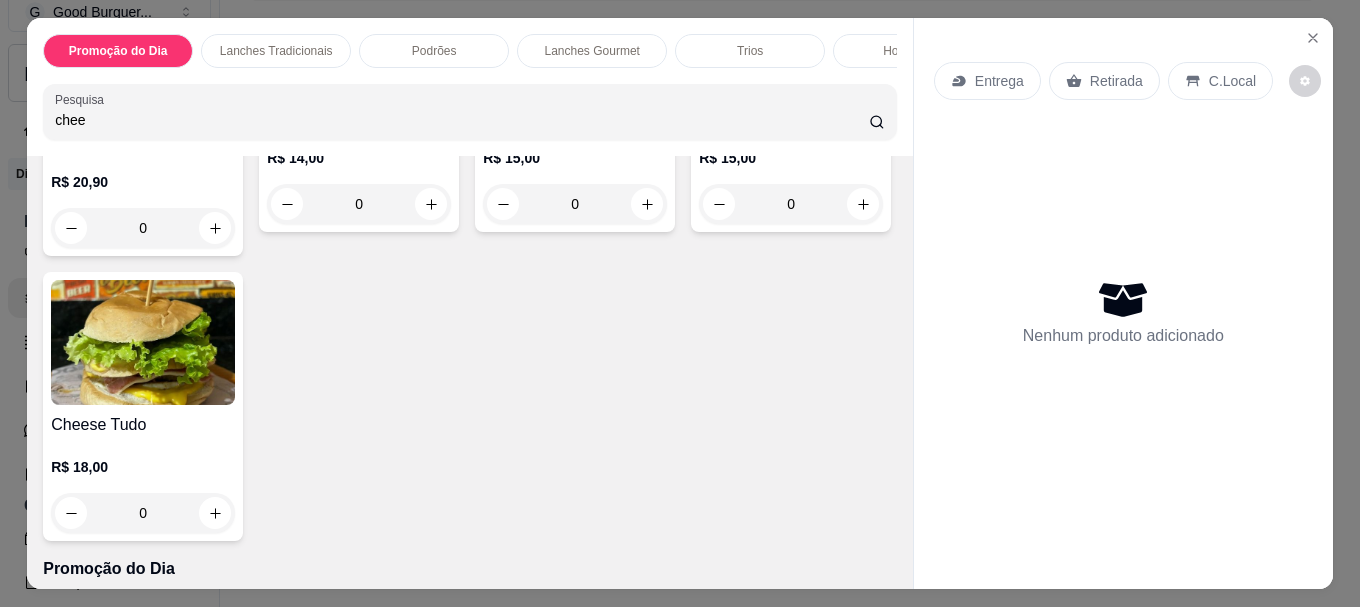 scroll, scrollTop: 300, scrollLeft: 0, axis: vertical 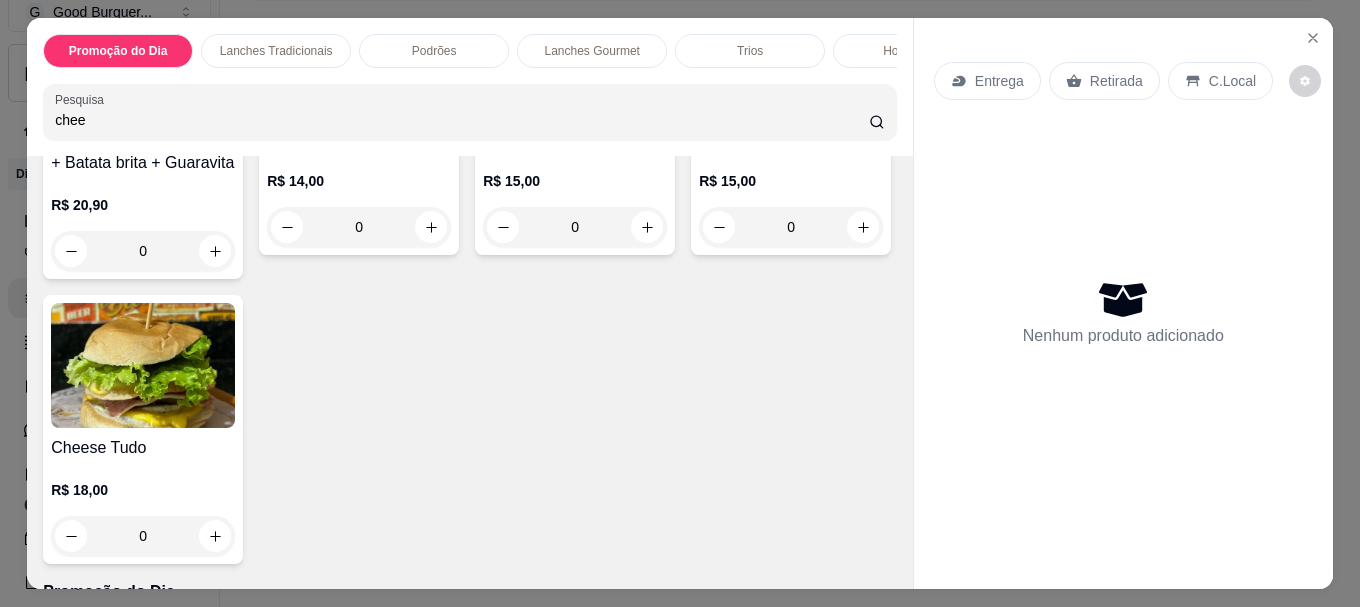 type on "chee" 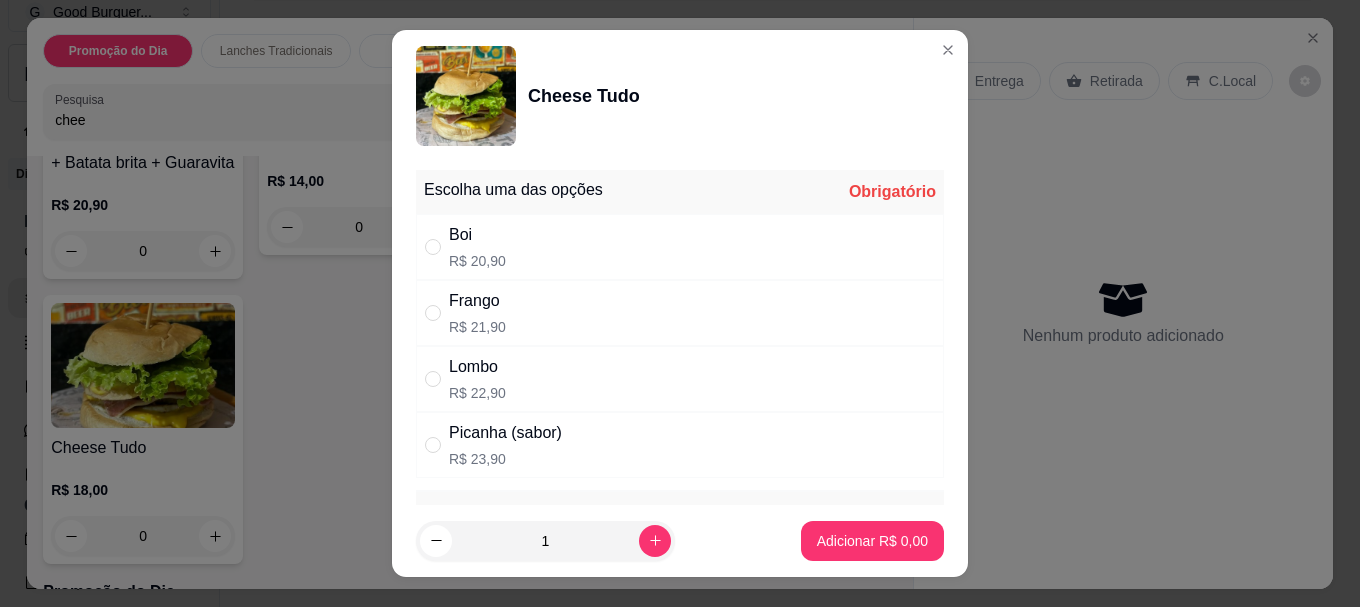 click on "Lombo R$ 22,90" at bounding box center [680, 379] 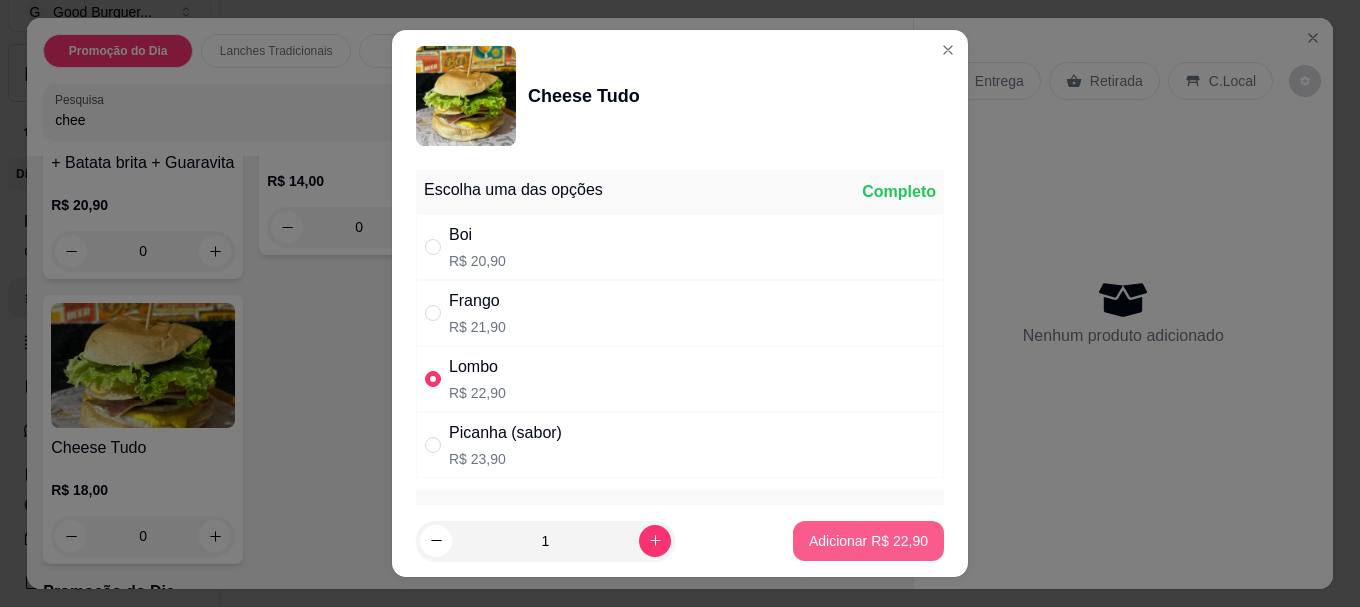 click on "Adicionar   R$ 22,90" at bounding box center (868, 541) 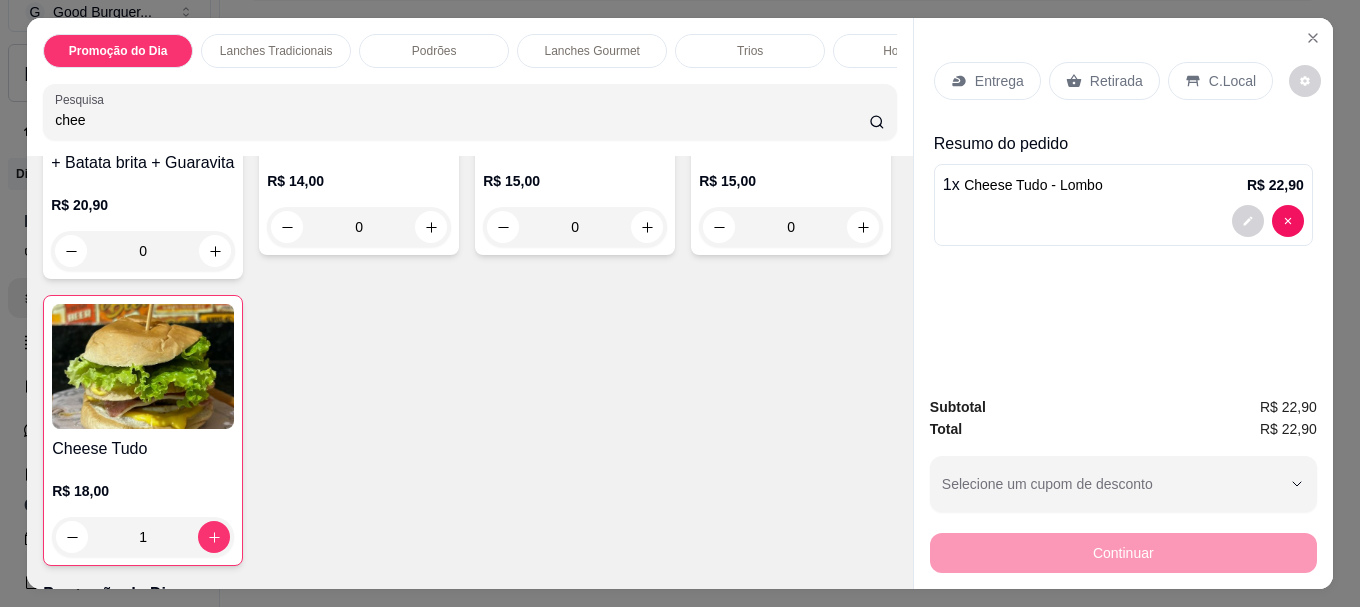 click at bounding box center (143, 366) 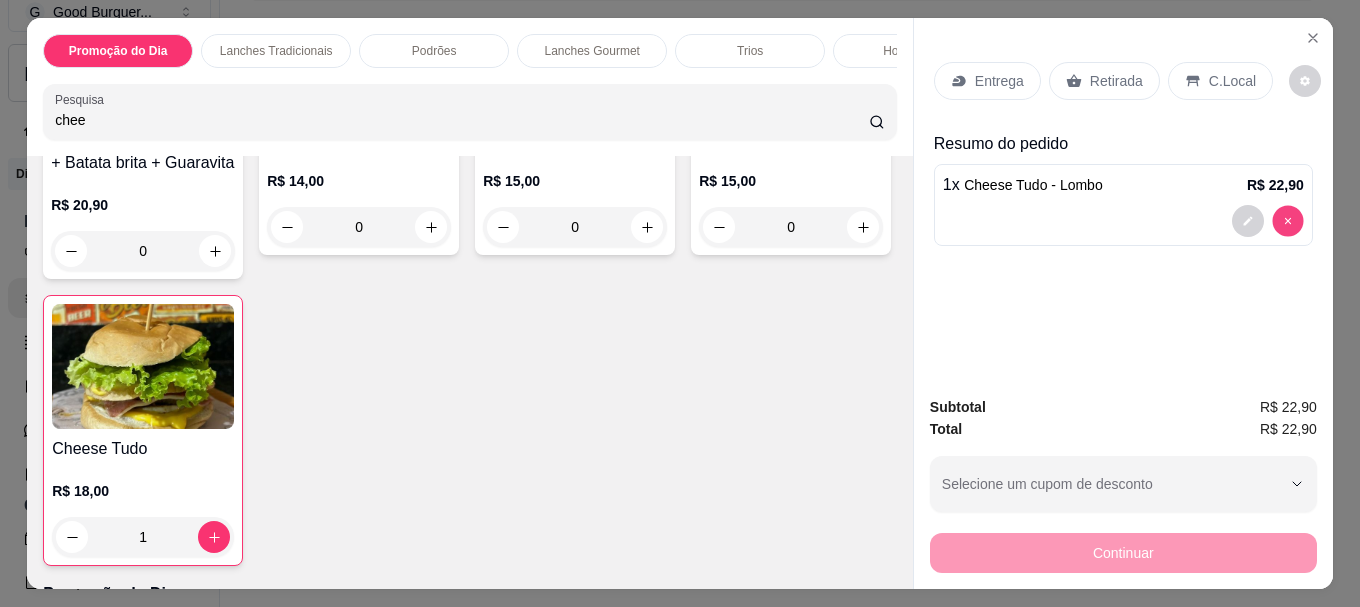 type on "0" 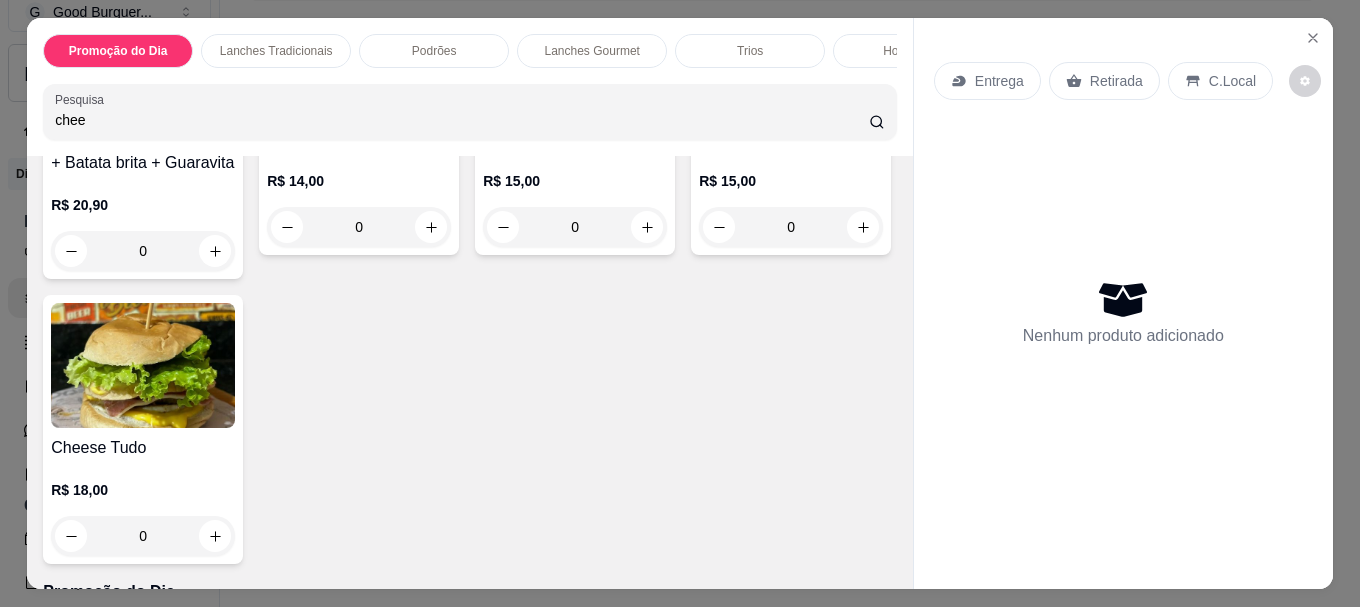 click at bounding box center [143, 365] 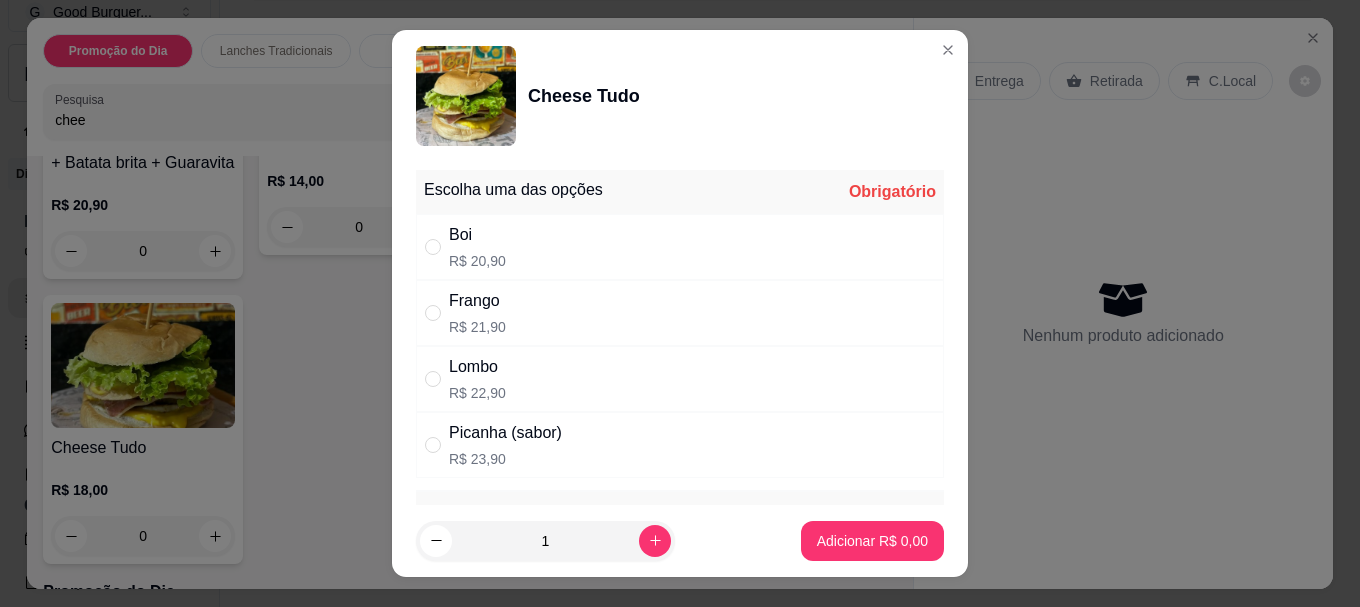 click on "Lombo" at bounding box center [477, 367] 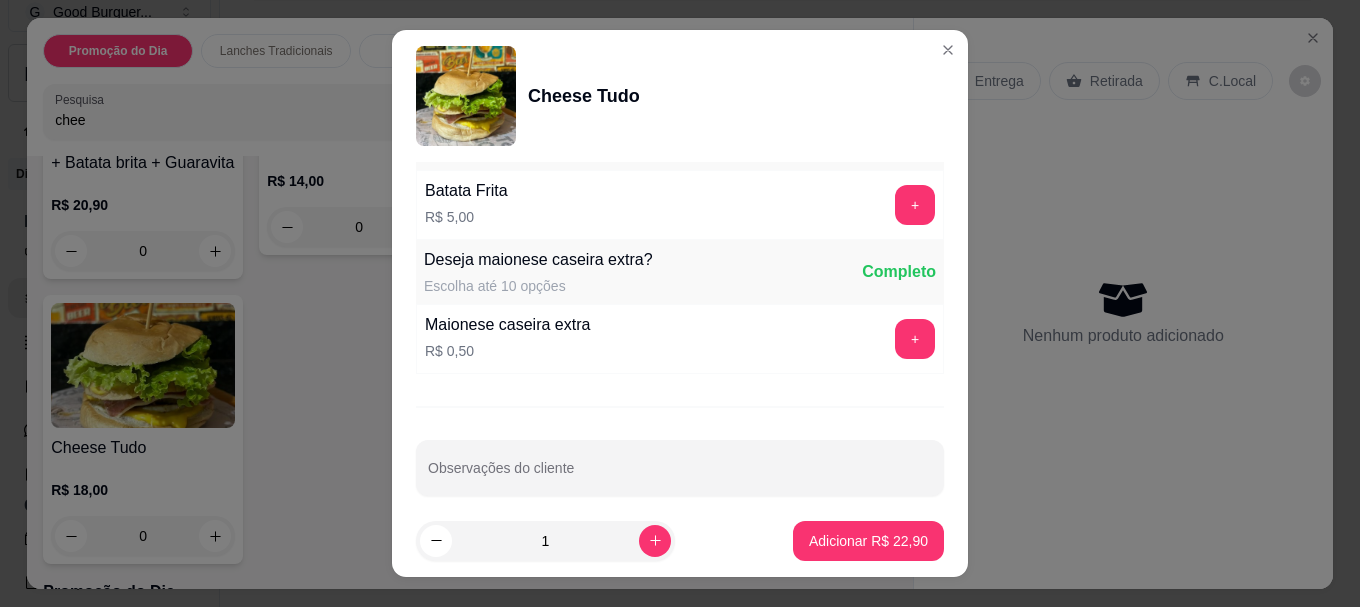 scroll, scrollTop: 1653, scrollLeft: 0, axis: vertical 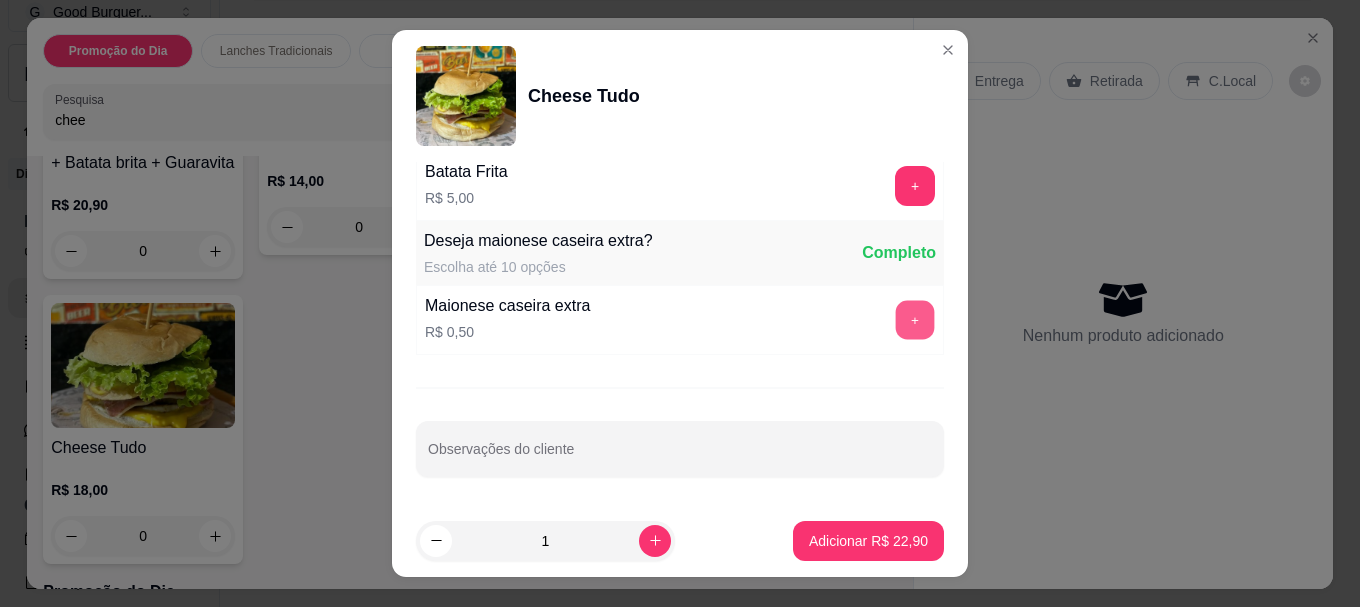 click on "+" at bounding box center [915, 320] 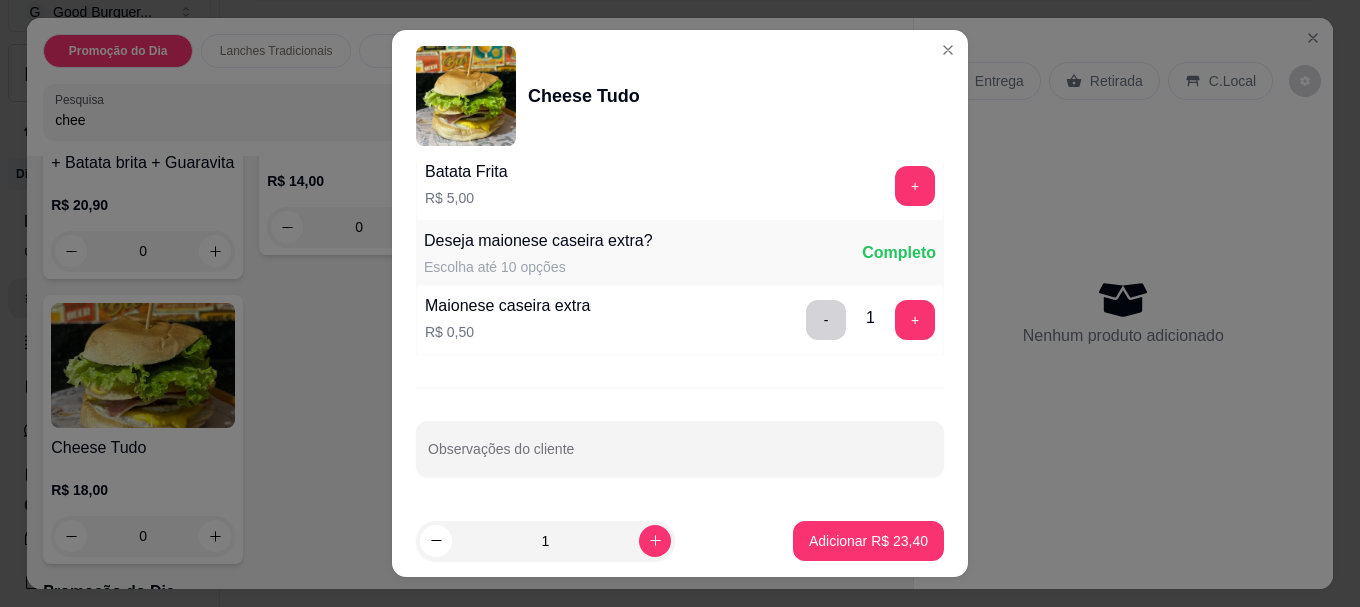 scroll, scrollTop: 34, scrollLeft: 0, axis: vertical 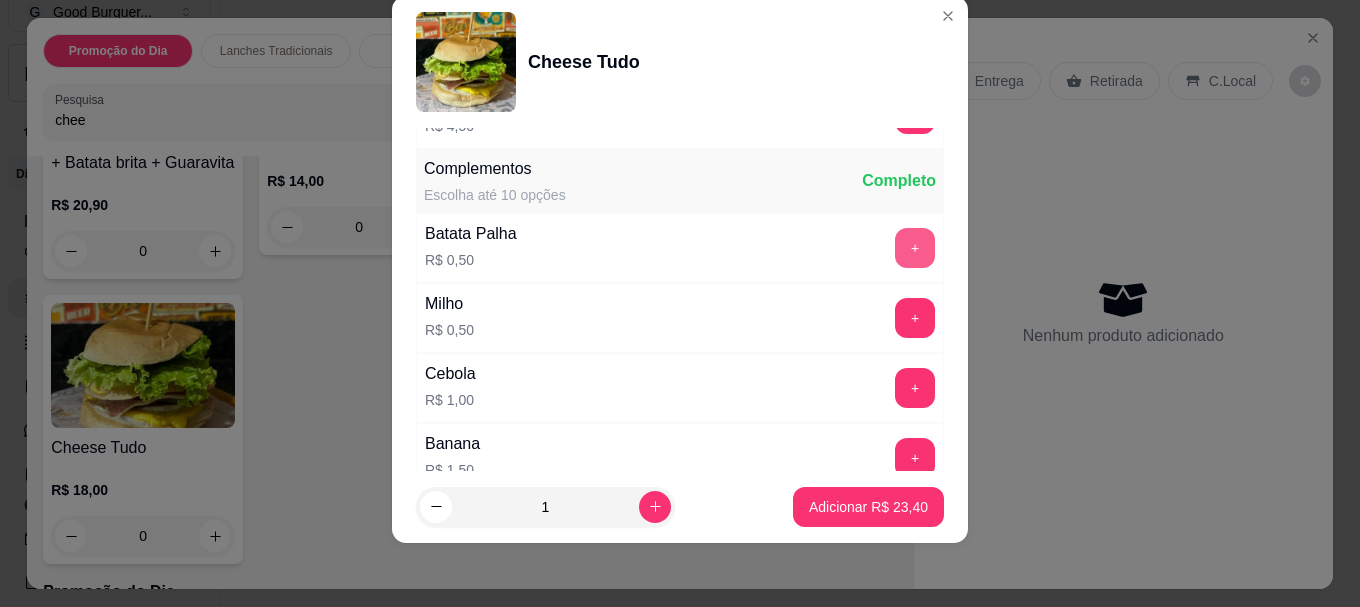 click on "+" at bounding box center [915, 248] 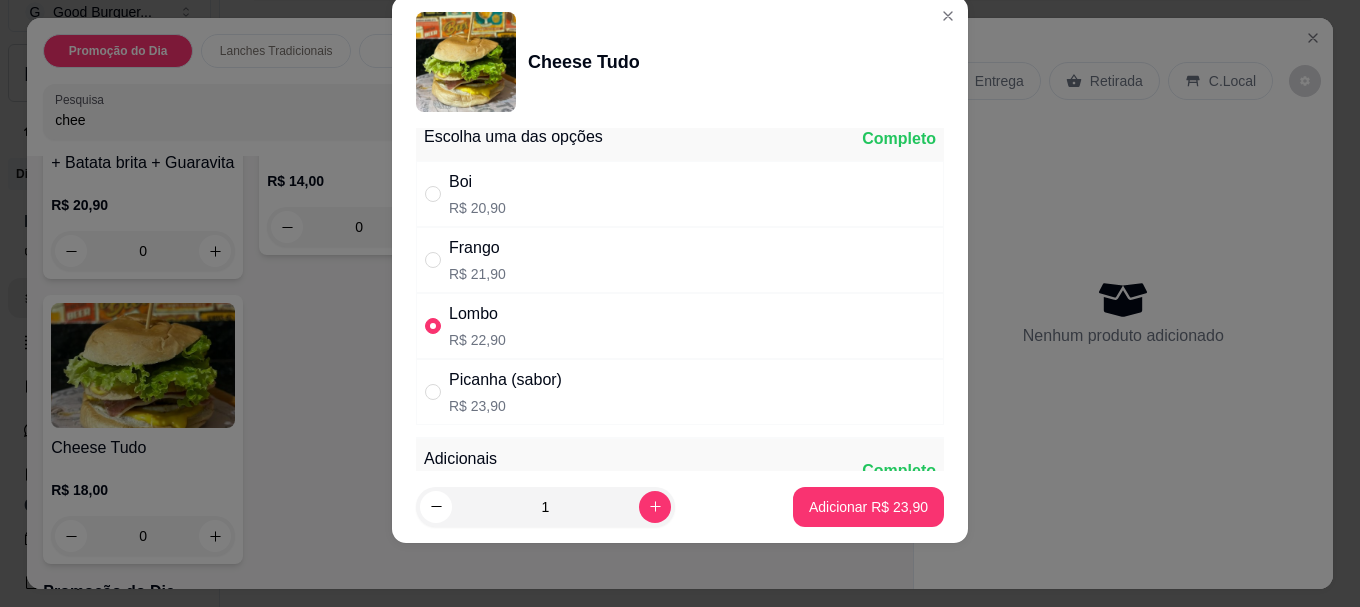 scroll, scrollTop: 0, scrollLeft: 0, axis: both 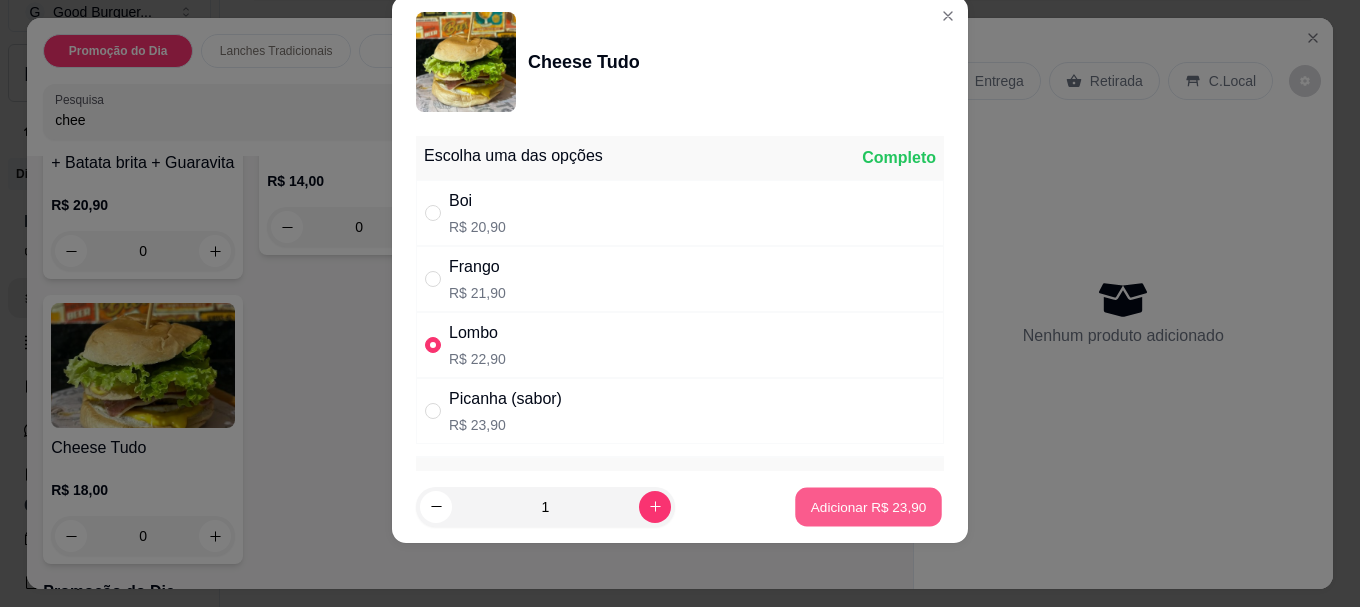 click on "Adicionar   R$ 23,90" at bounding box center (869, 506) 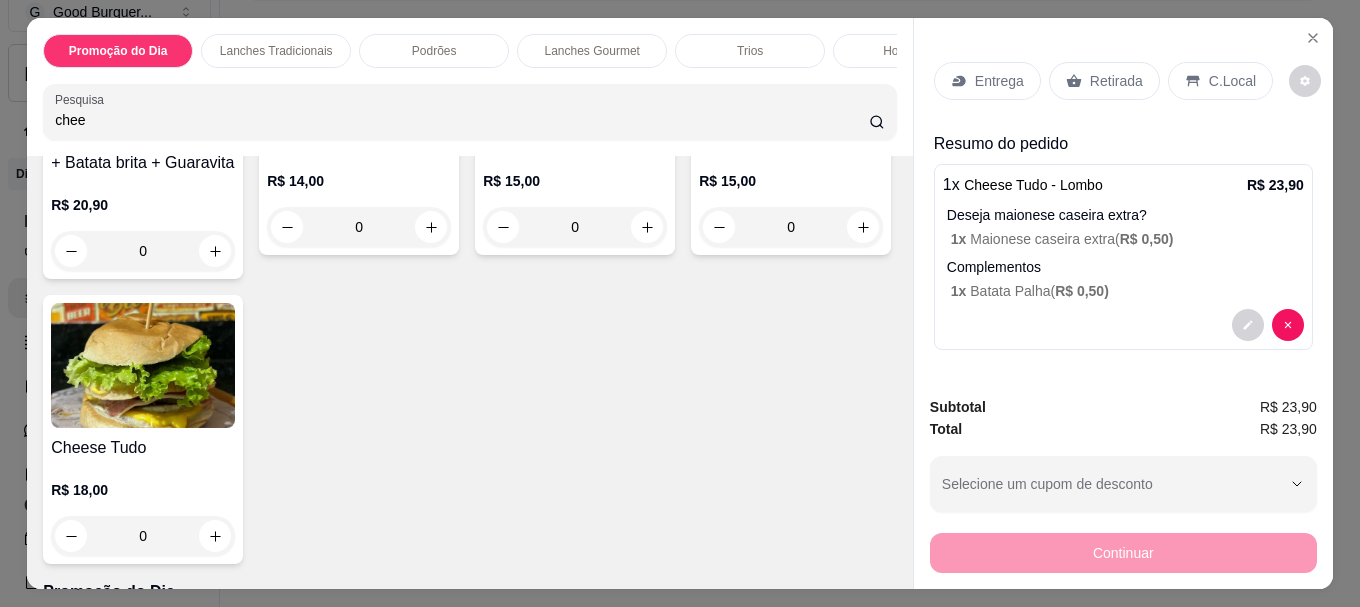 click on "Entrega" at bounding box center [999, 81] 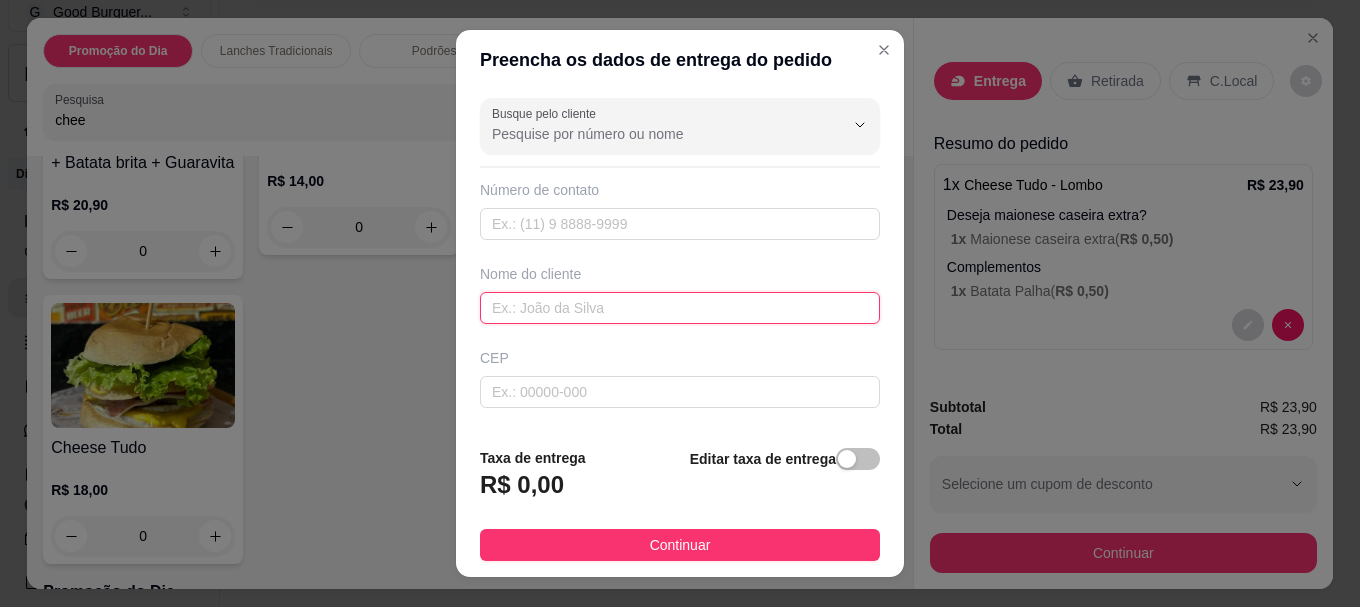 click at bounding box center (680, 308) 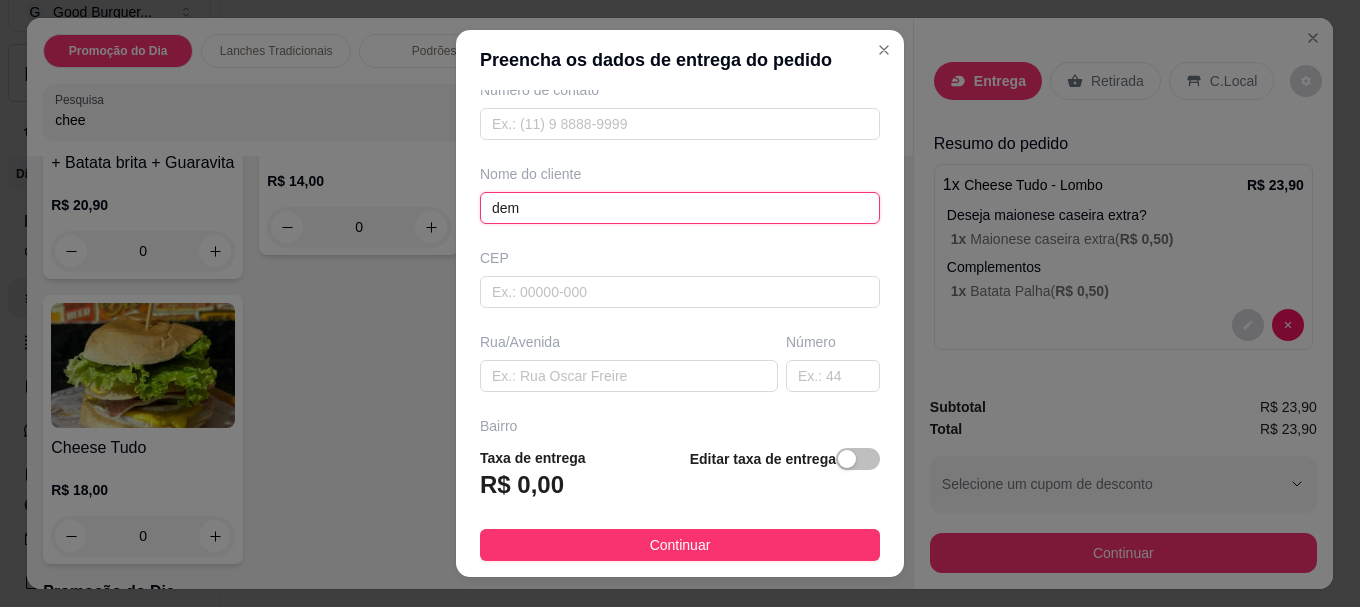 scroll, scrollTop: 200, scrollLeft: 0, axis: vertical 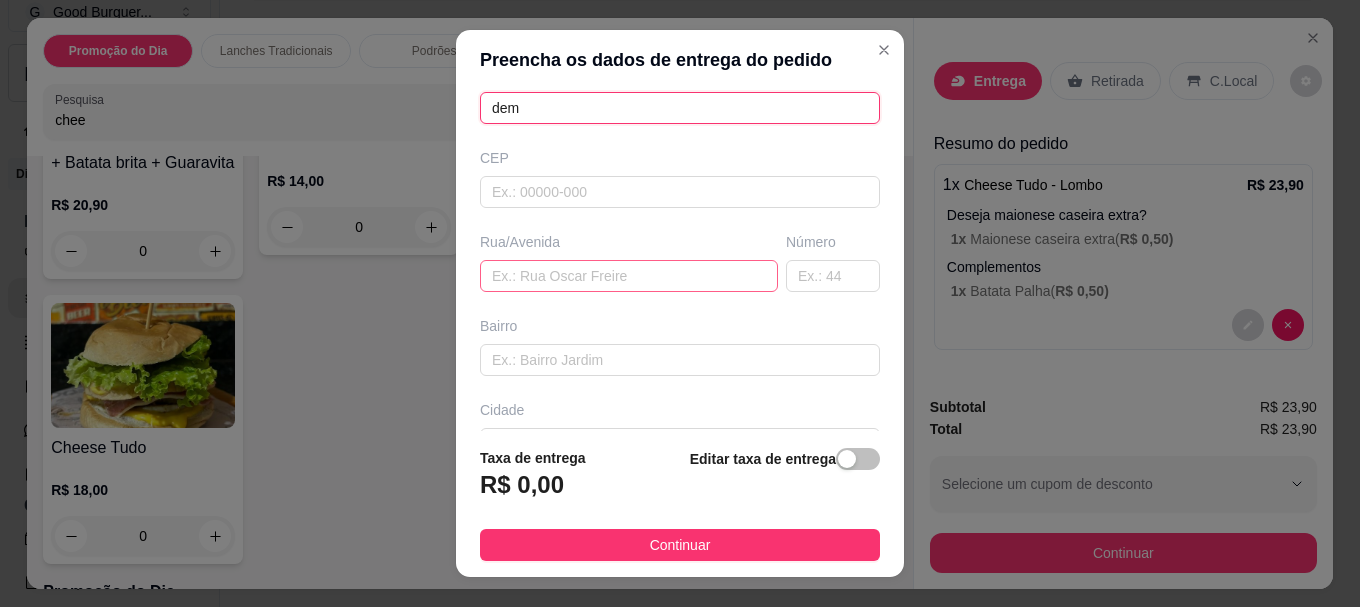 type on "dem" 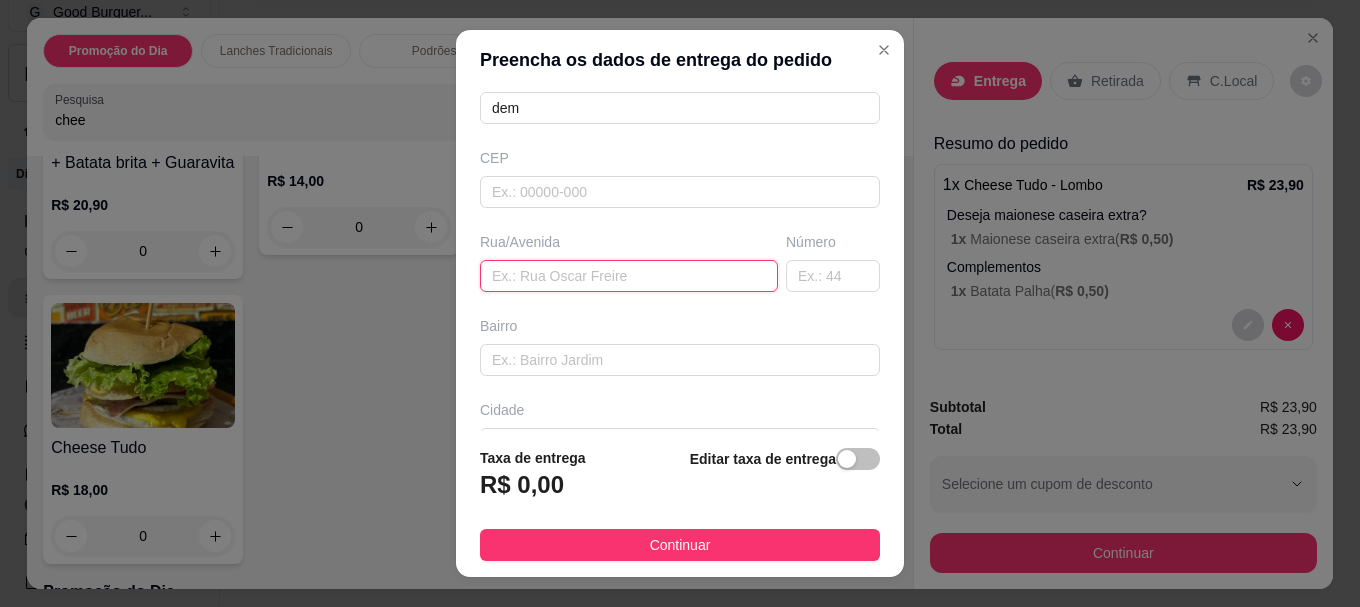paste on "Rua [PERSON_NAME]" 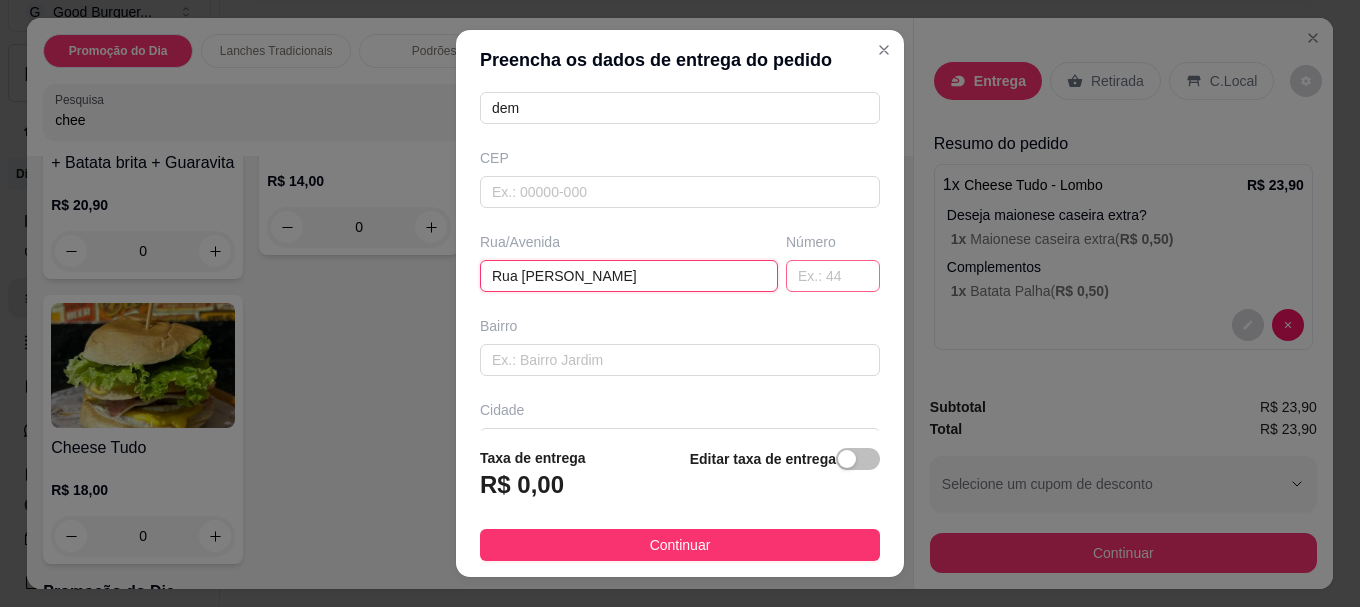 type on "Rua [PERSON_NAME]" 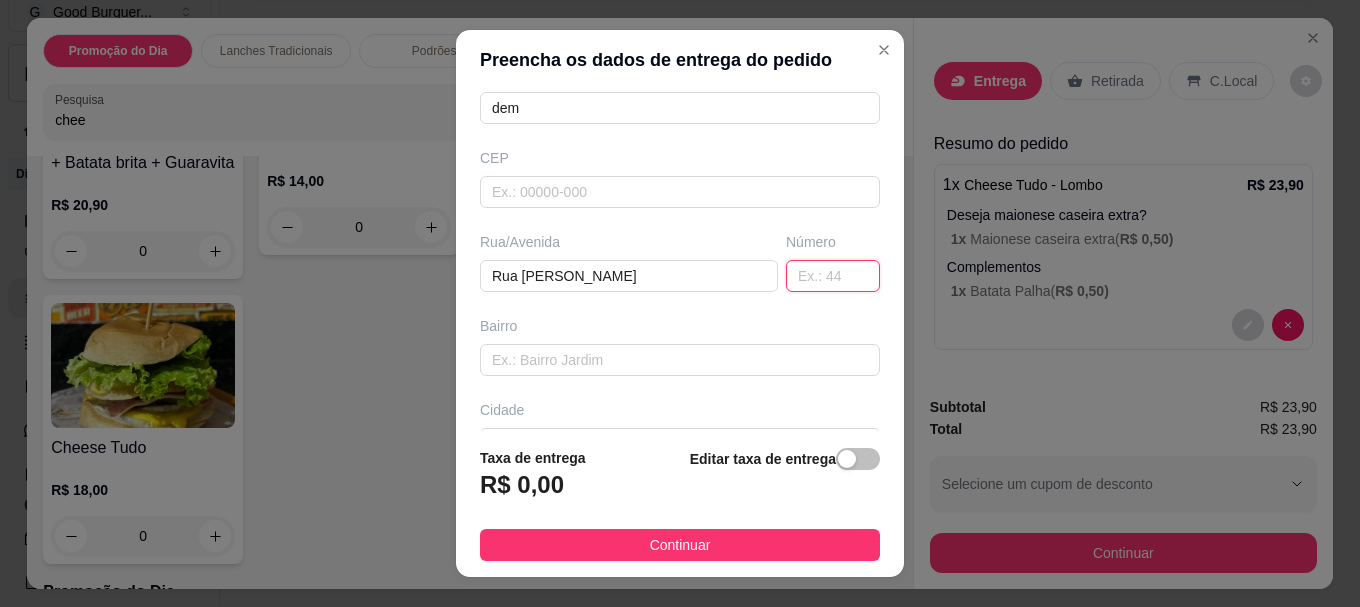 click at bounding box center (833, 276) 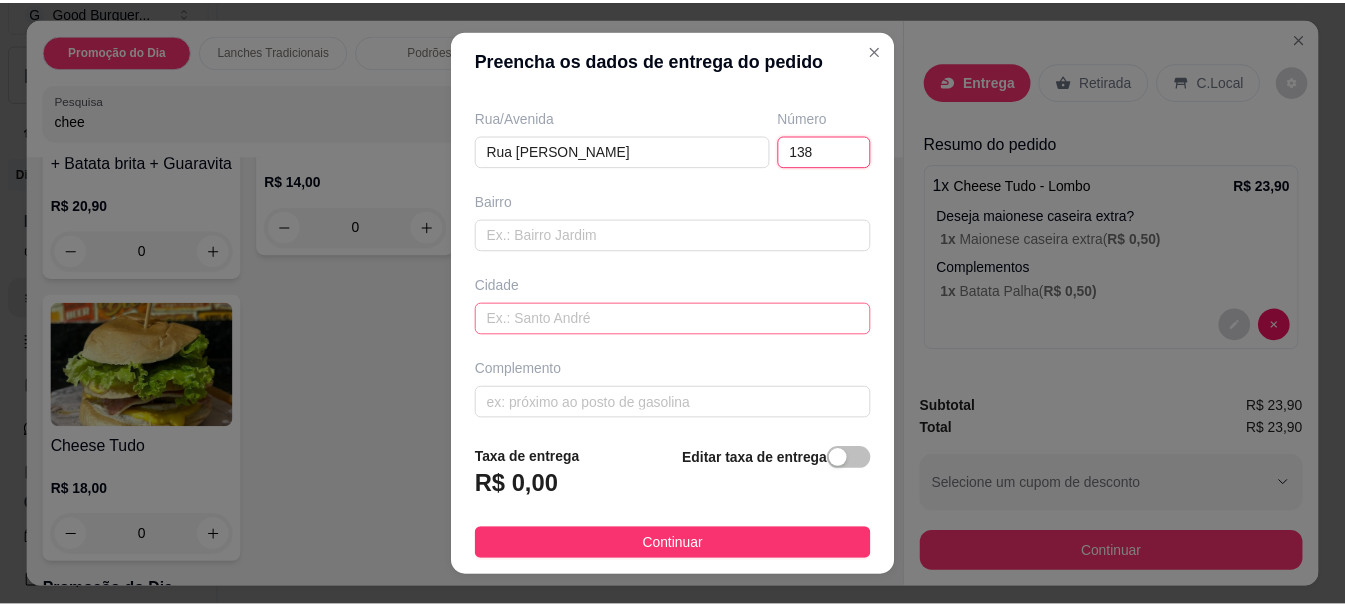 scroll, scrollTop: 333, scrollLeft: 0, axis: vertical 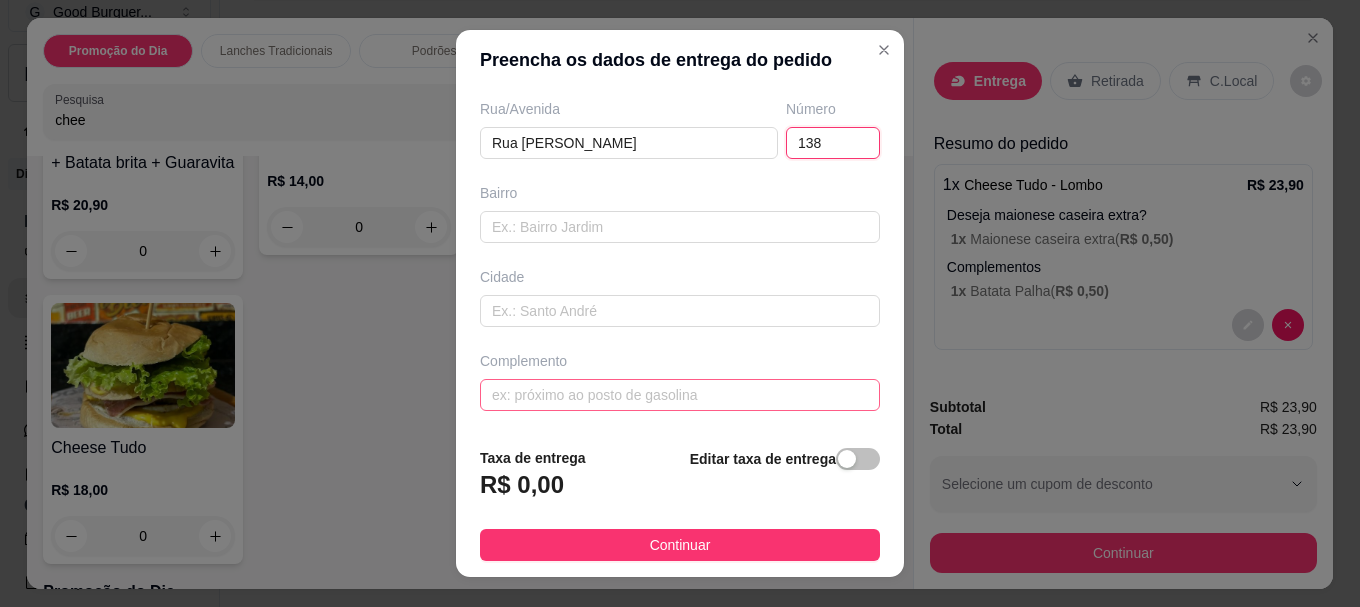 type on "138" 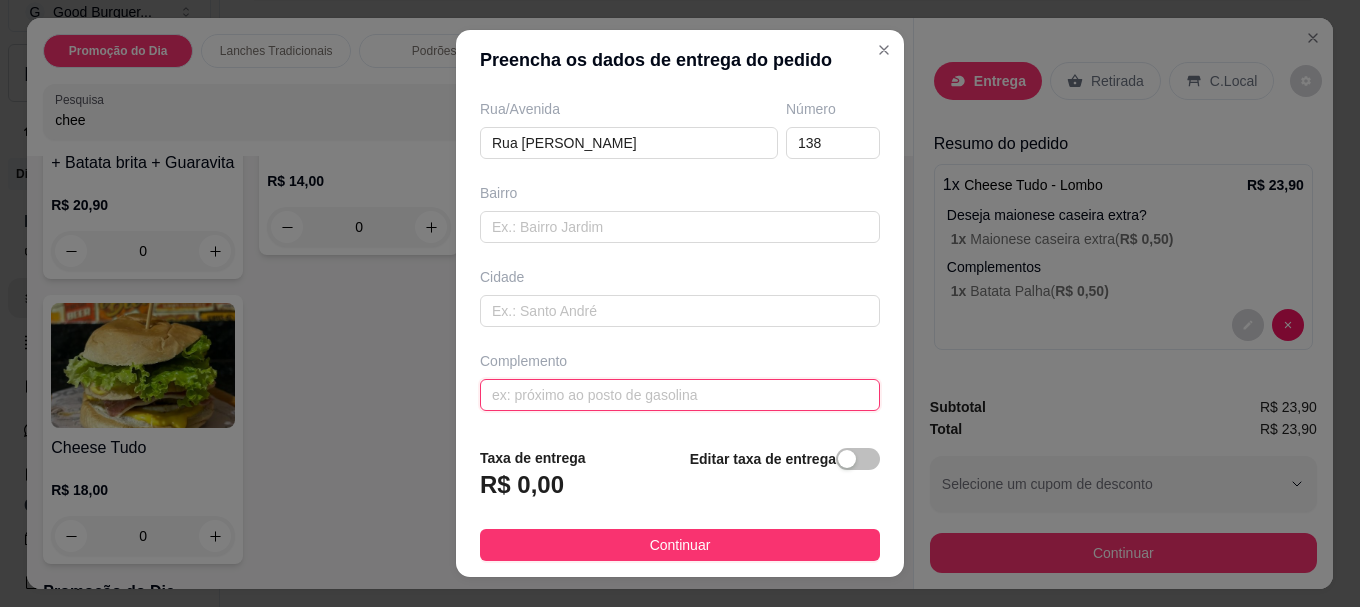 click at bounding box center (680, 395) 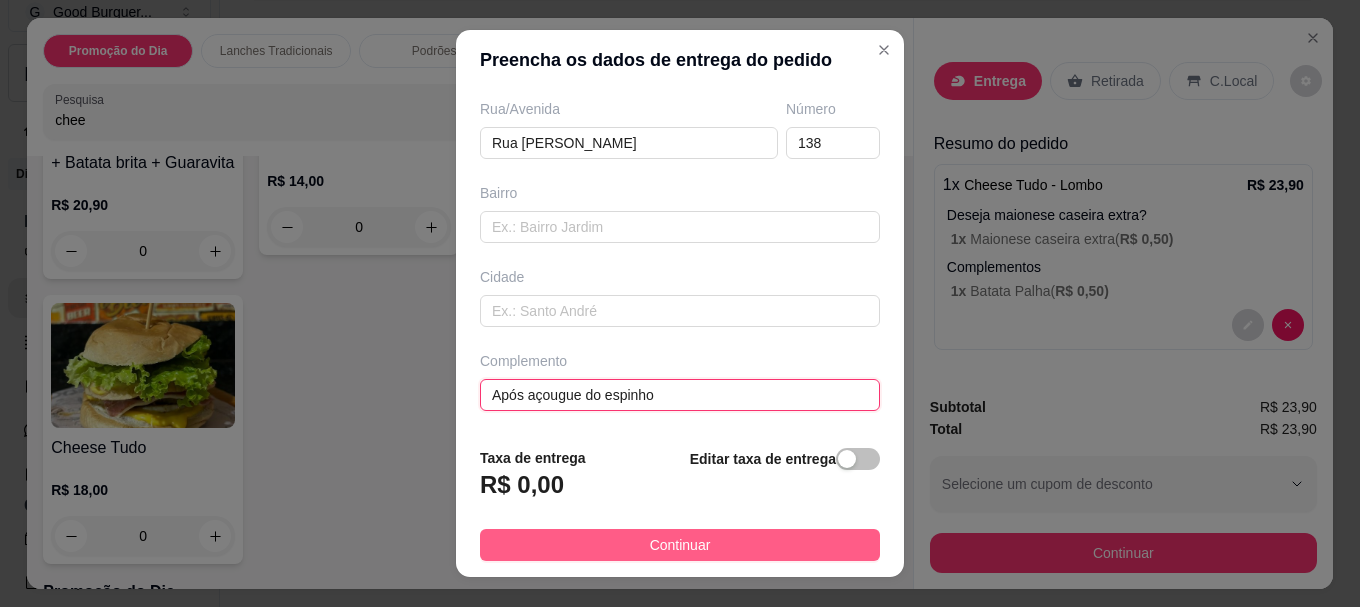 type on "Após açougue do espinho" 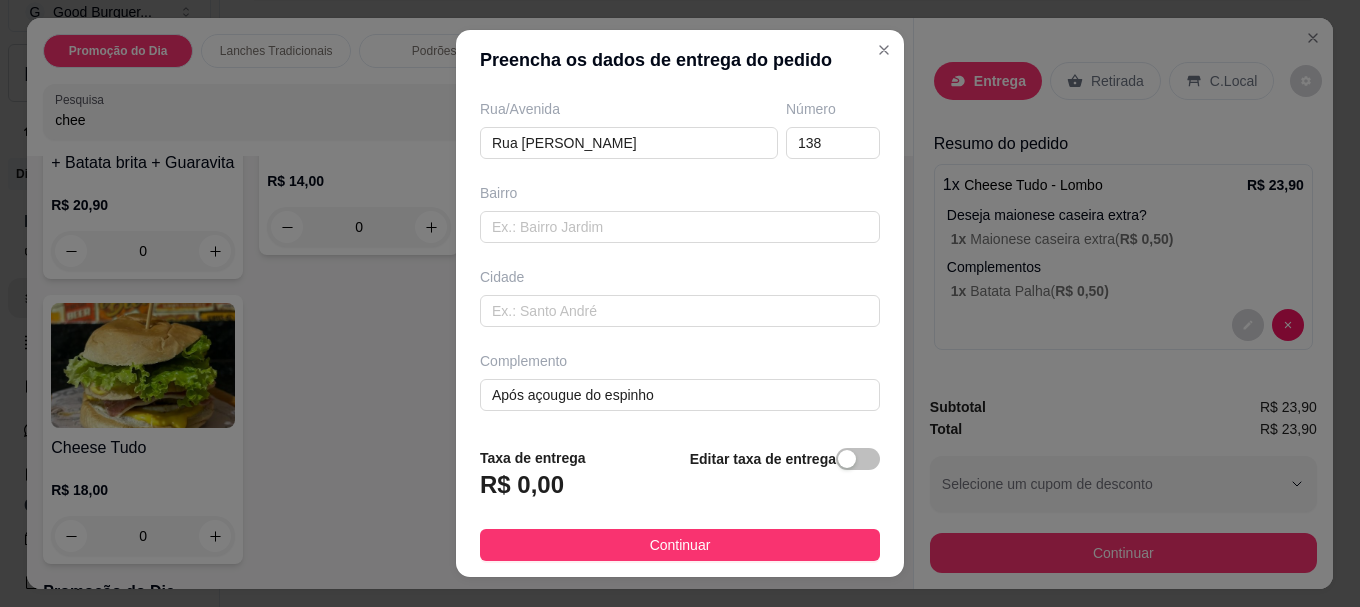 click on "Continuar" at bounding box center (680, 545) 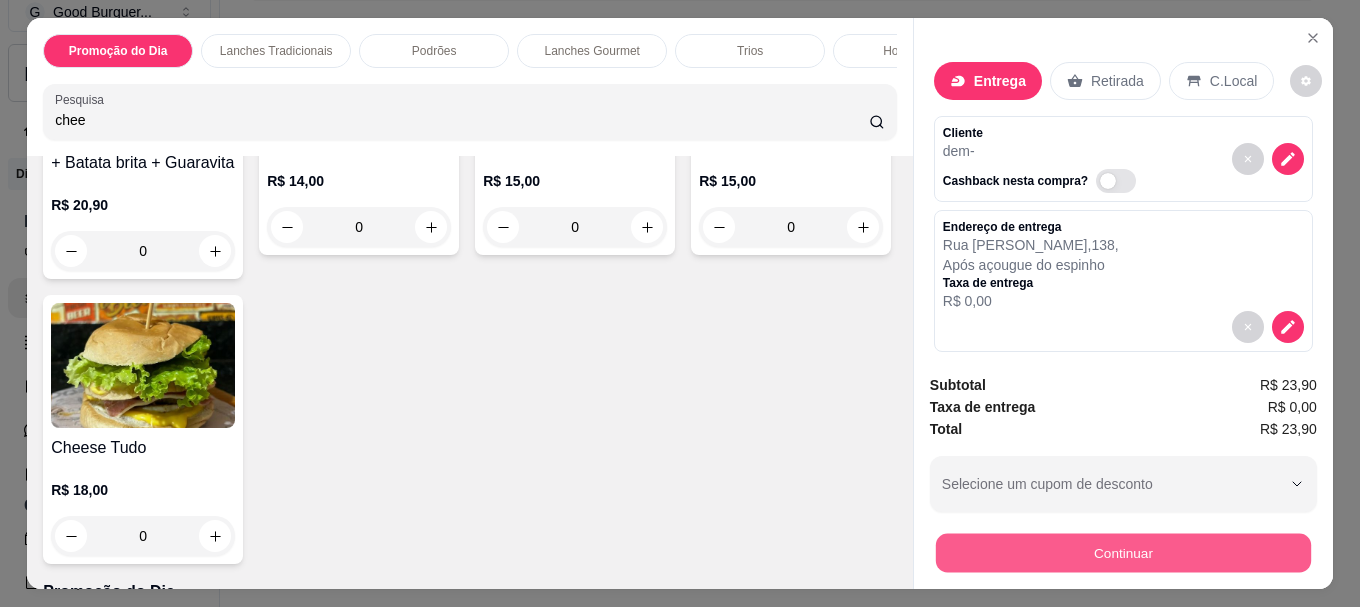 click on "Continuar" at bounding box center [1123, 552] 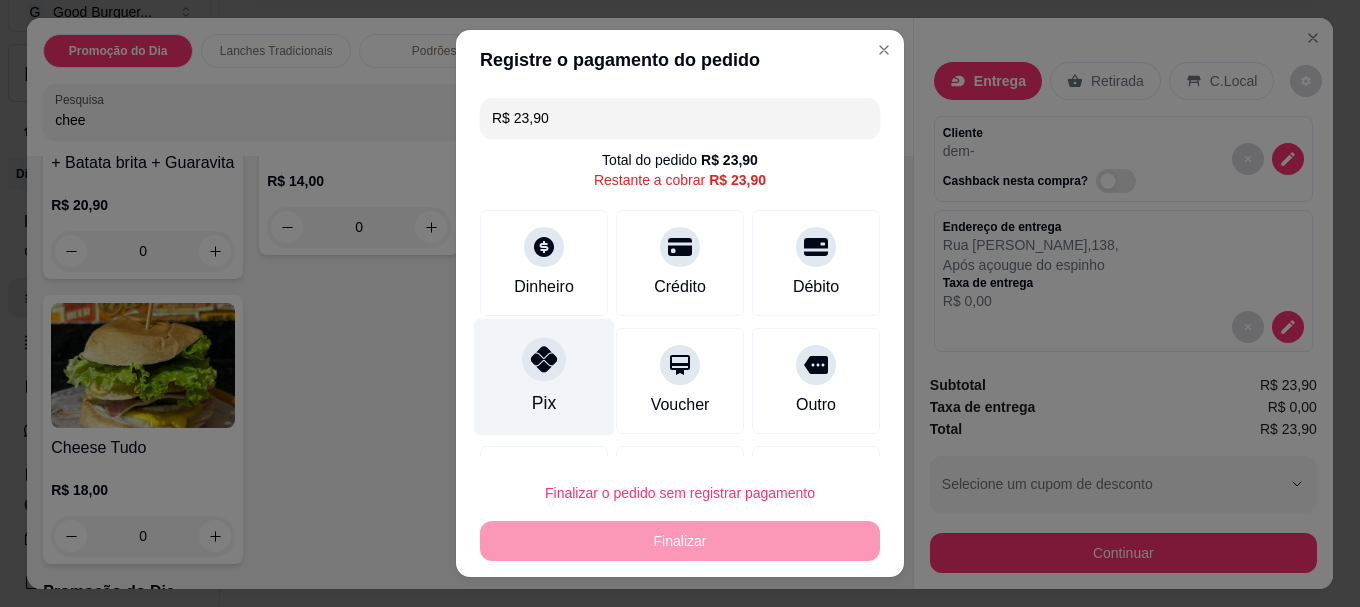 click at bounding box center [544, 360] 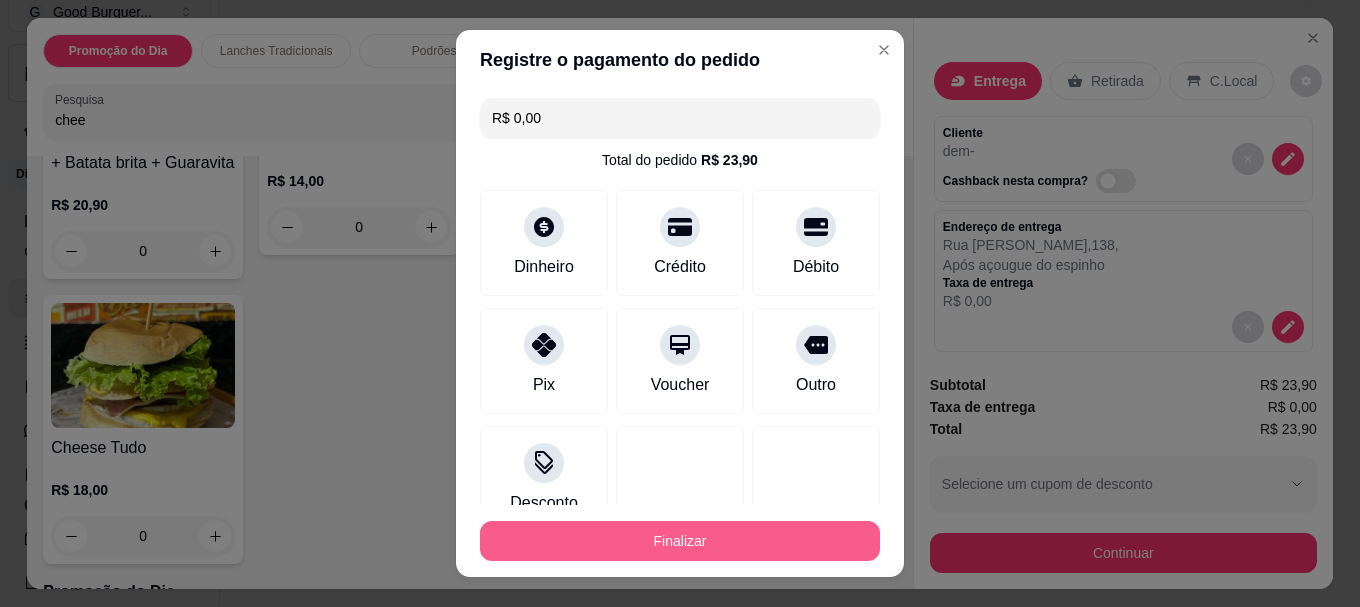 click on "Finalizar" at bounding box center [680, 541] 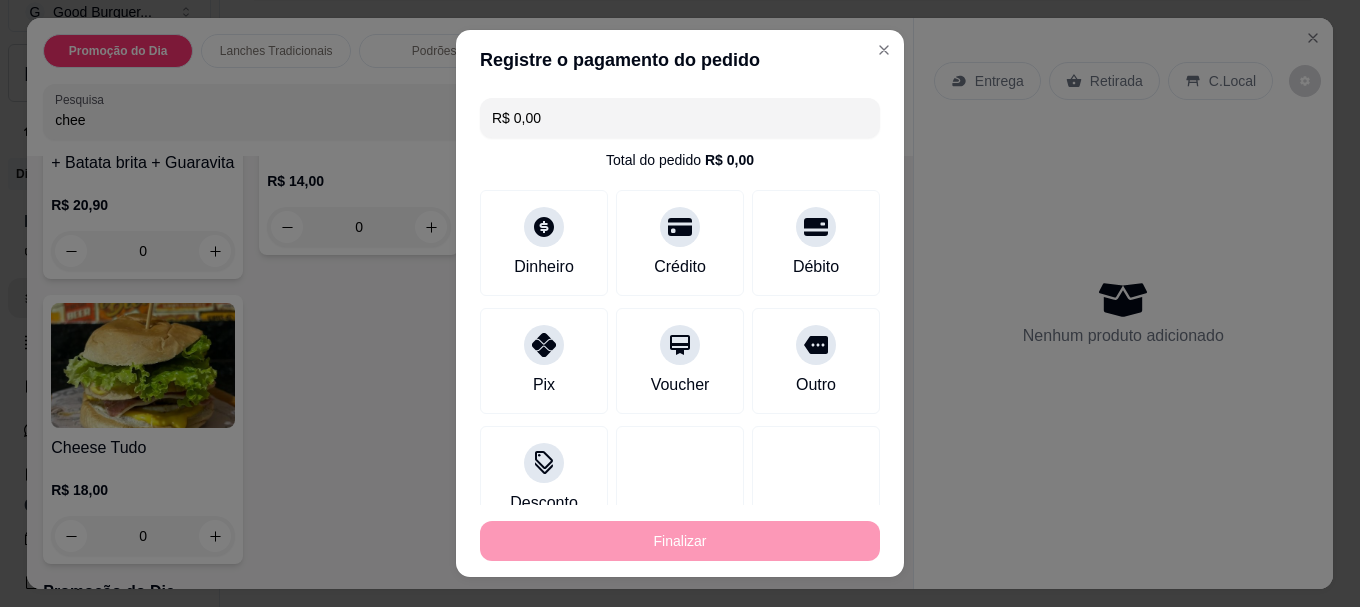 type on "-R$ 23,90" 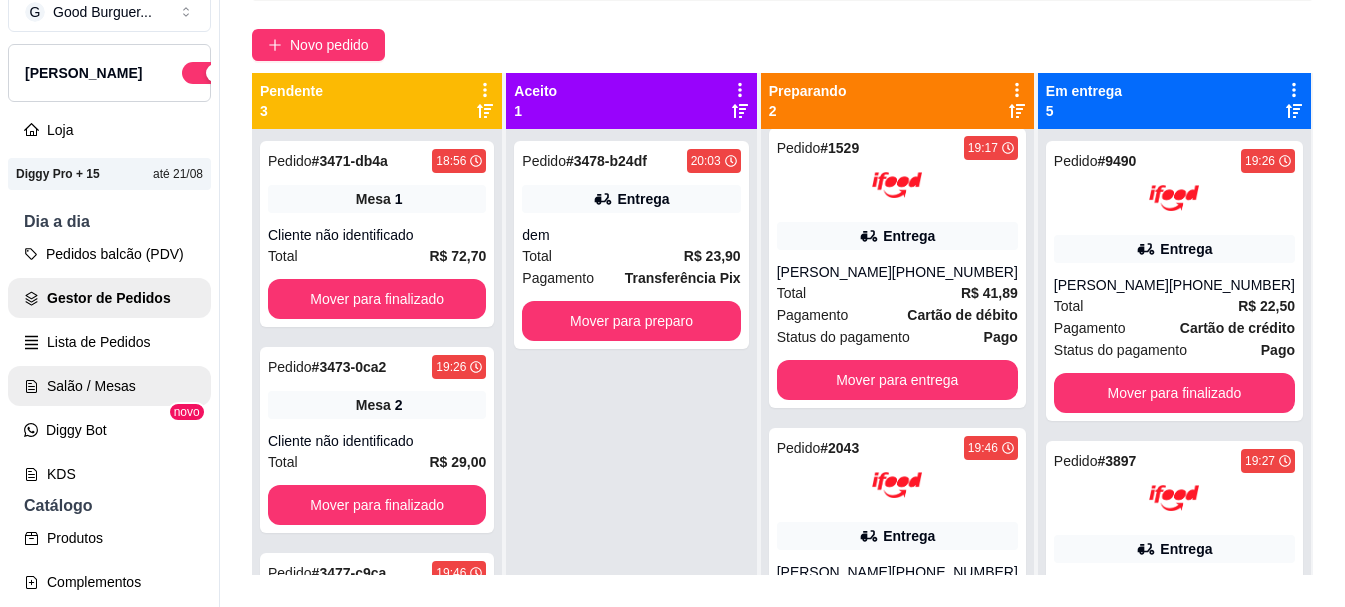 click on "Salão / Mesas" at bounding box center [109, 386] 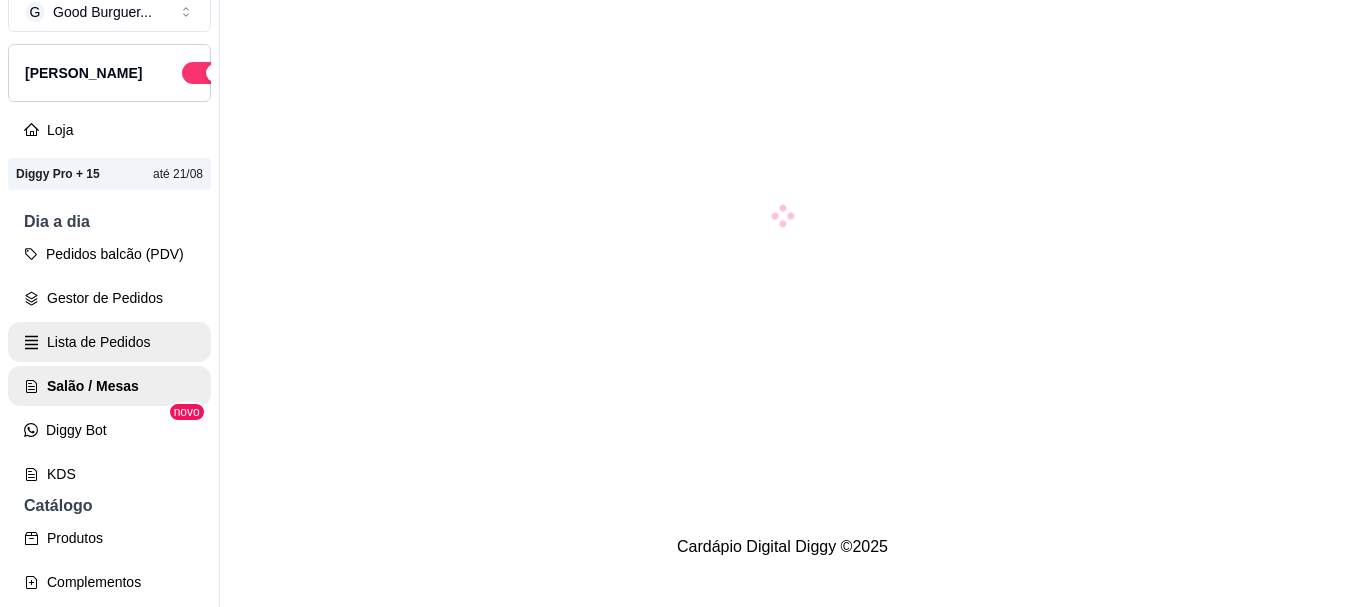 scroll, scrollTop: 0, scrollLeft: 0, axis: both 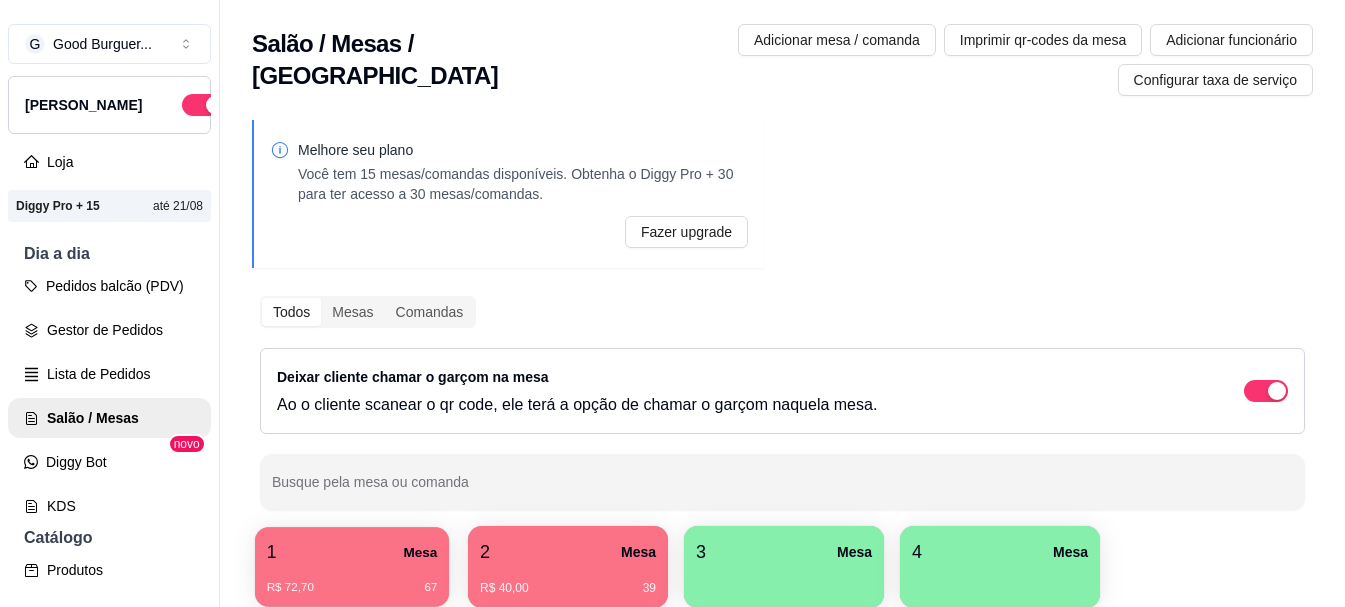 click on "1 Mesa" at bounding box center (352, 552) 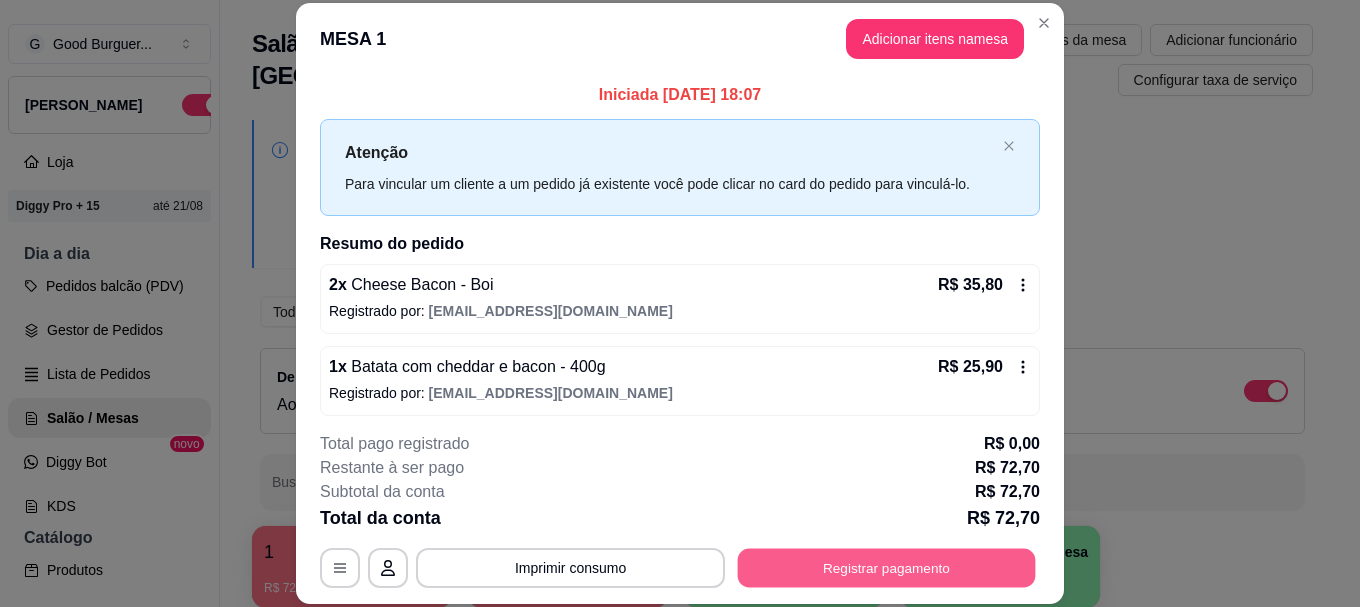 click on "Registrar pagamento" at bounding box center (887, 568) 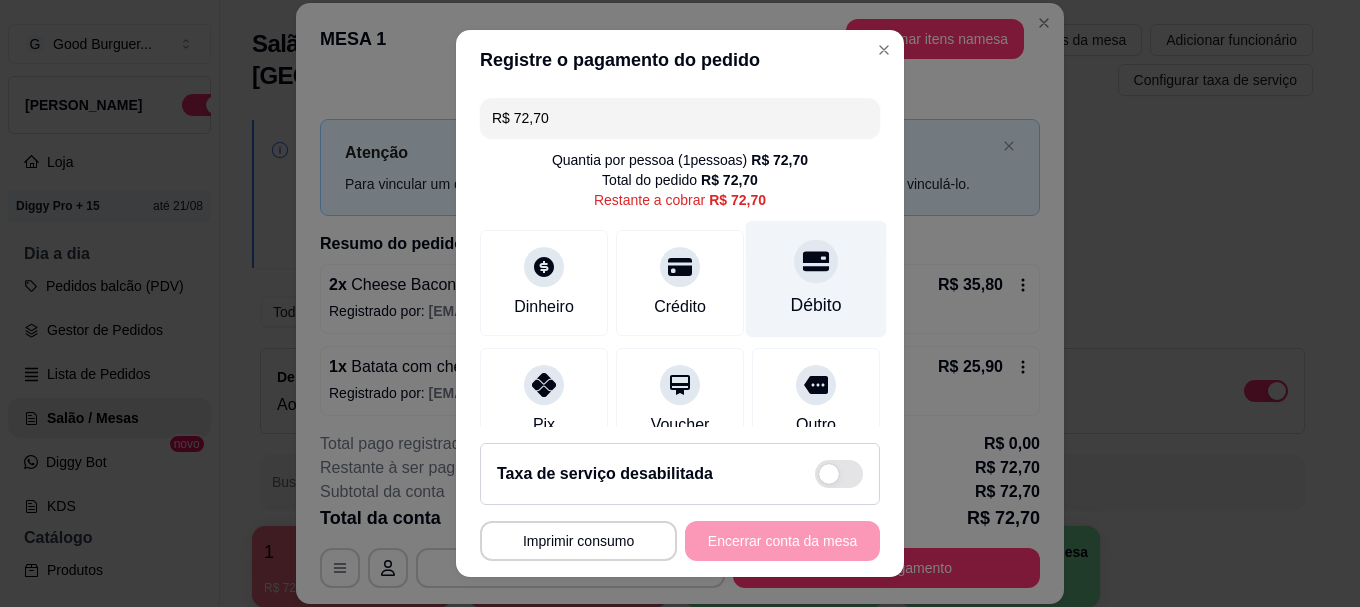 click at bounding box center (816, 262) 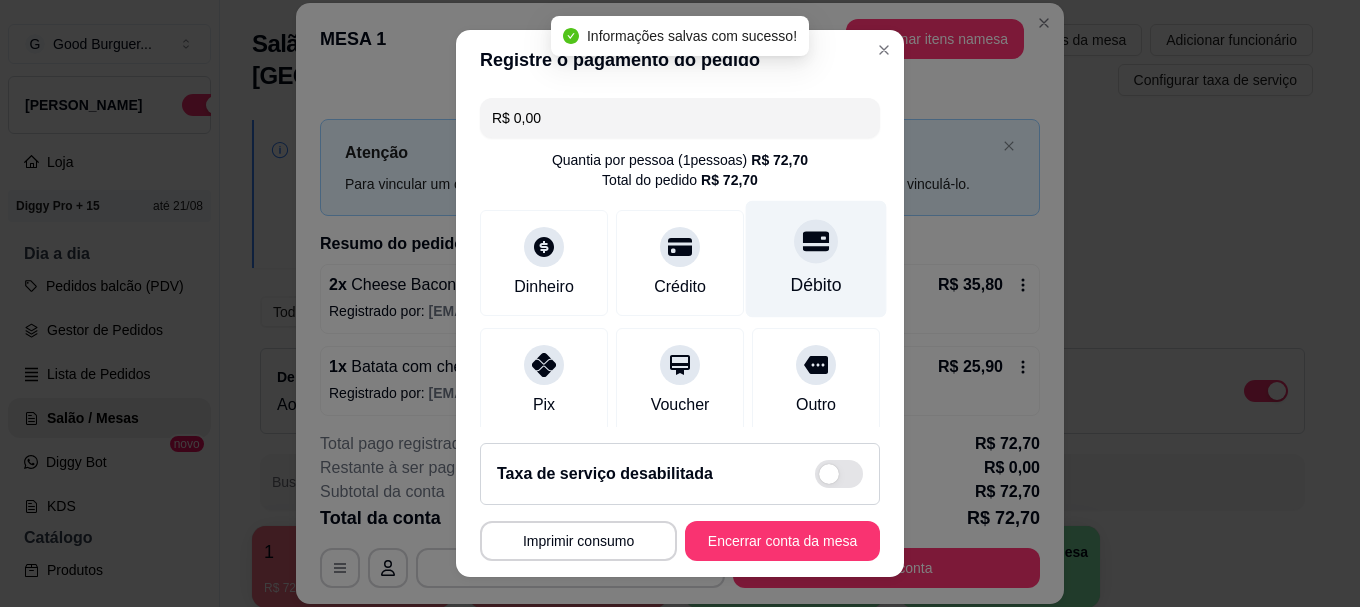 type on "R$ 0,00" 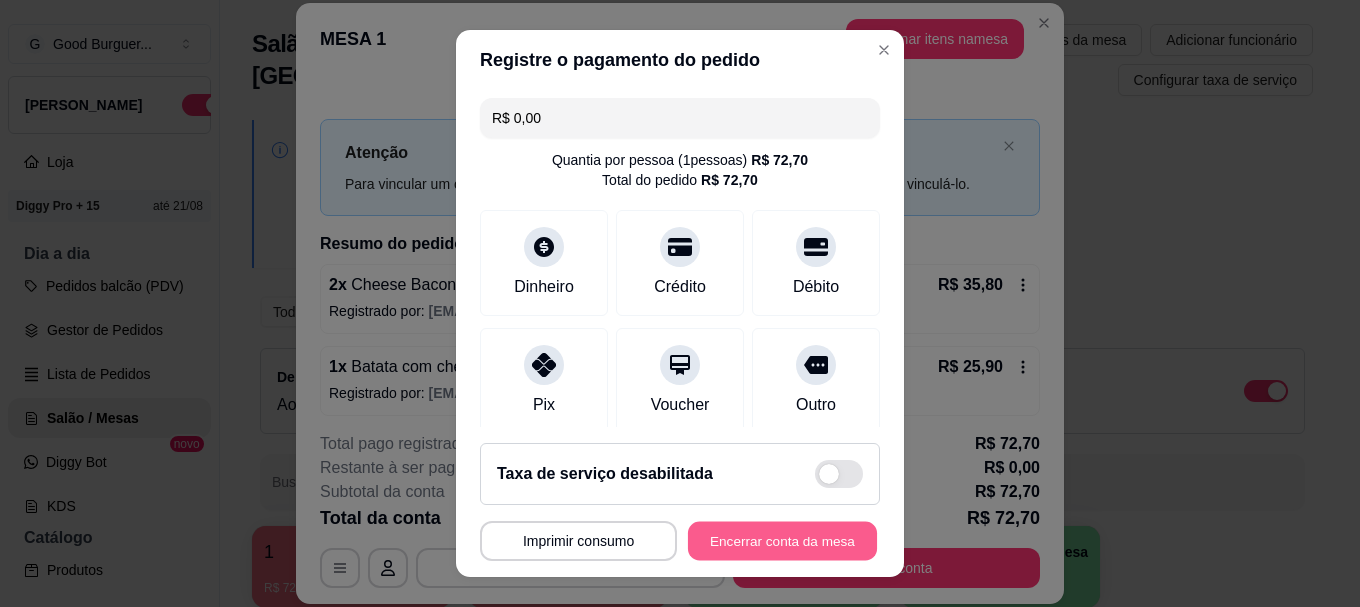 click on "Encerrar conta da mesa" at bounding box center [782, 540] 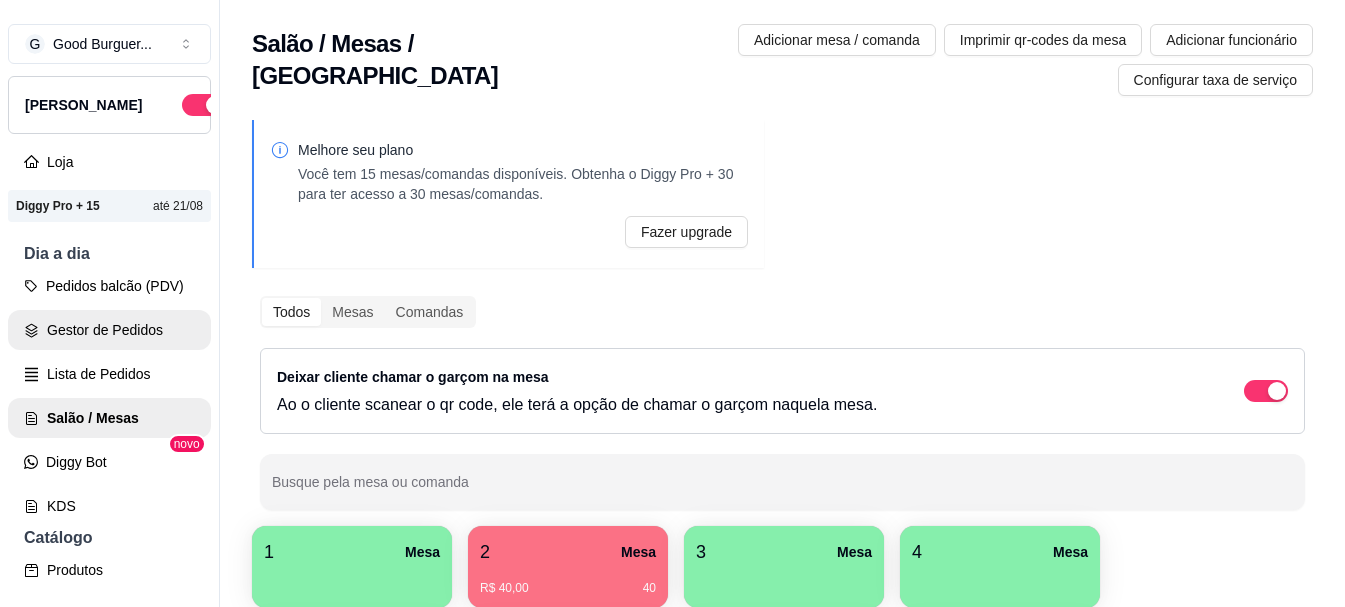click on "Gestor de Pedidos" at bounding box center [109, 330] 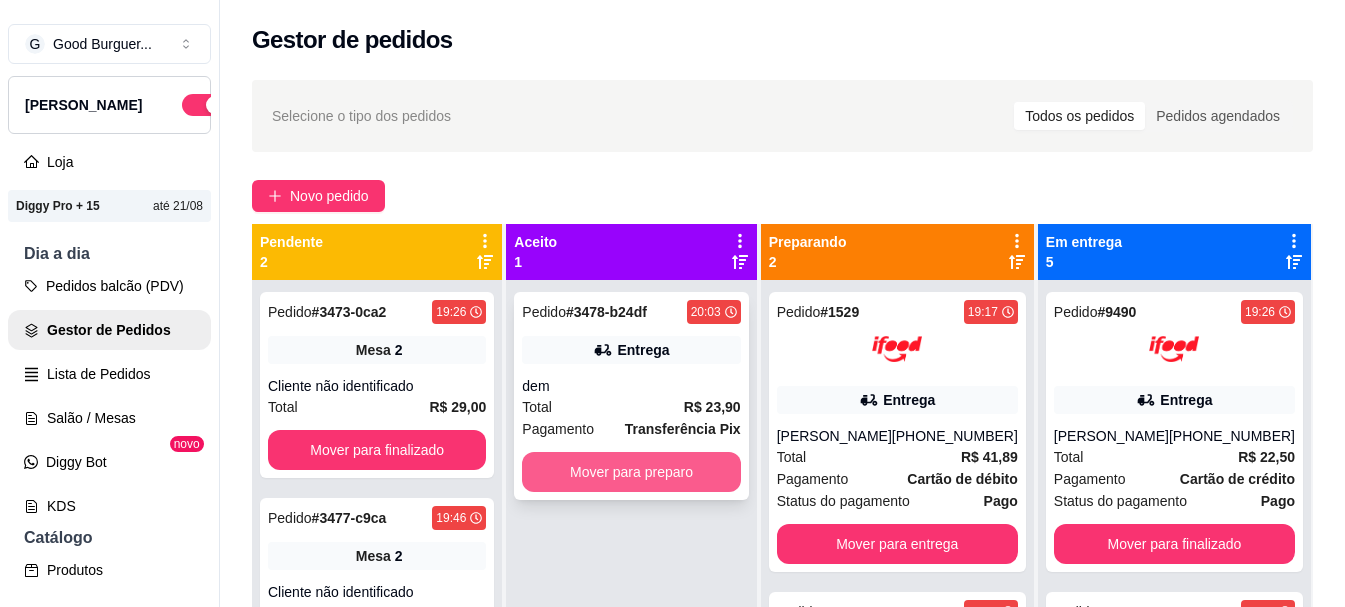 click on "Mover para preparo" at bounding box center [631, 472] 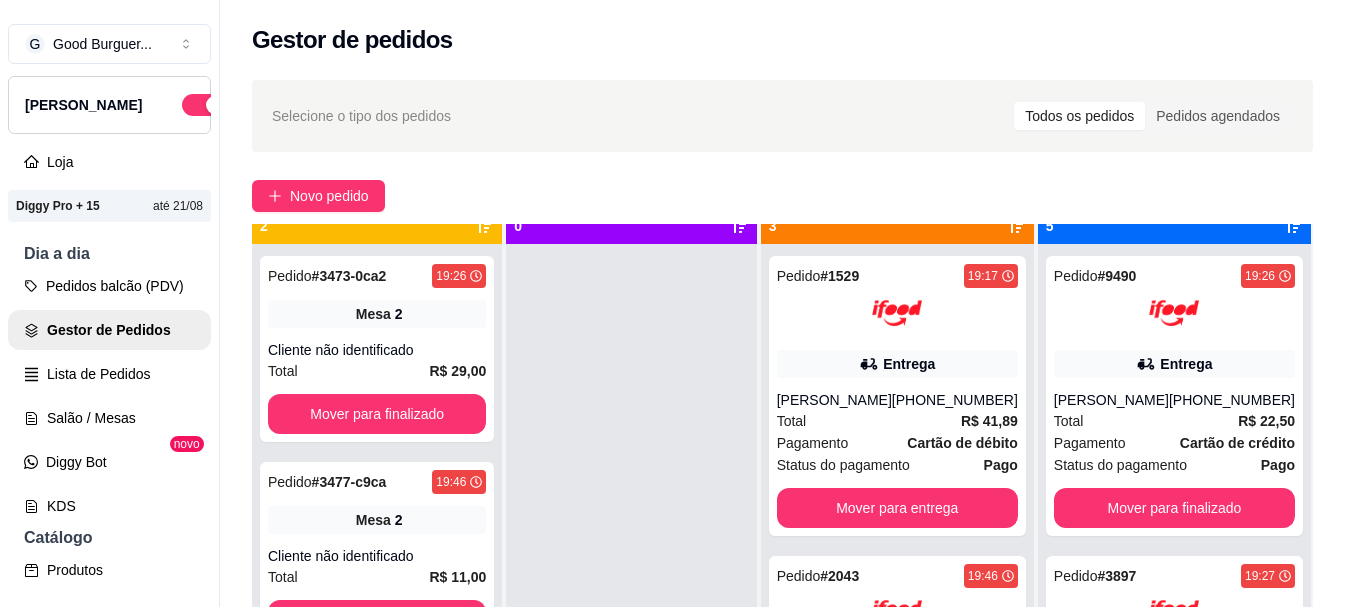 scroll, scrollTop: 56, scrollLeft: 0, axis: vertical 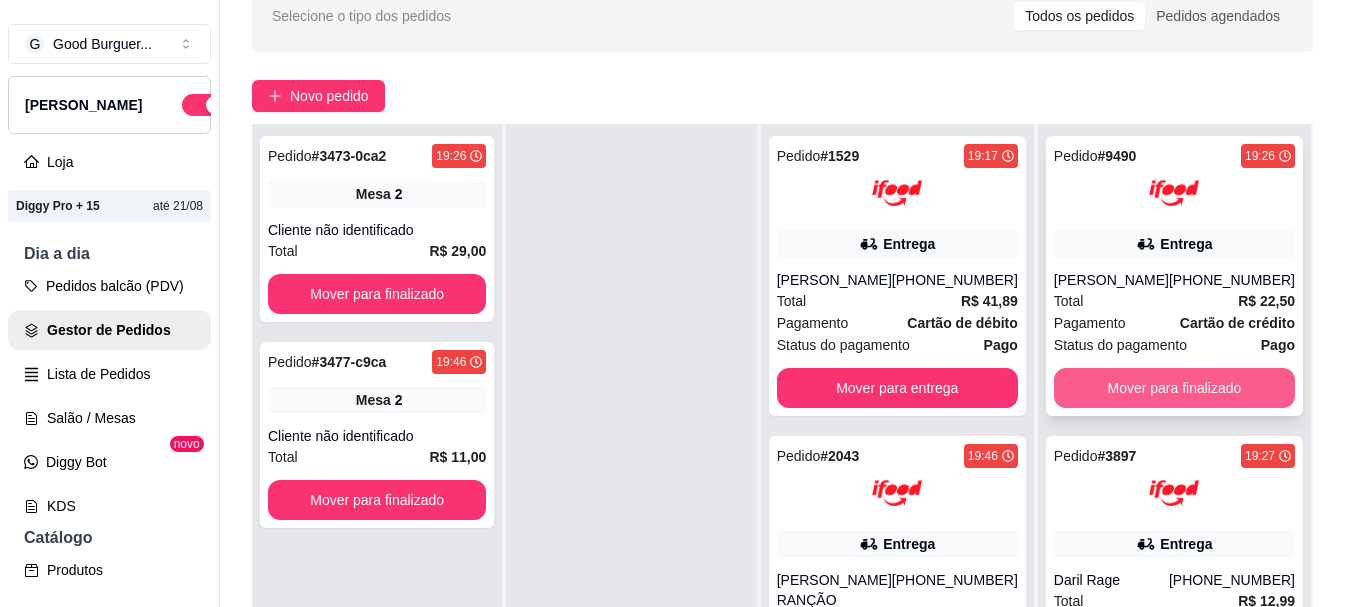 click on "Mover para finalizado" at bounding box center [1174, 388] 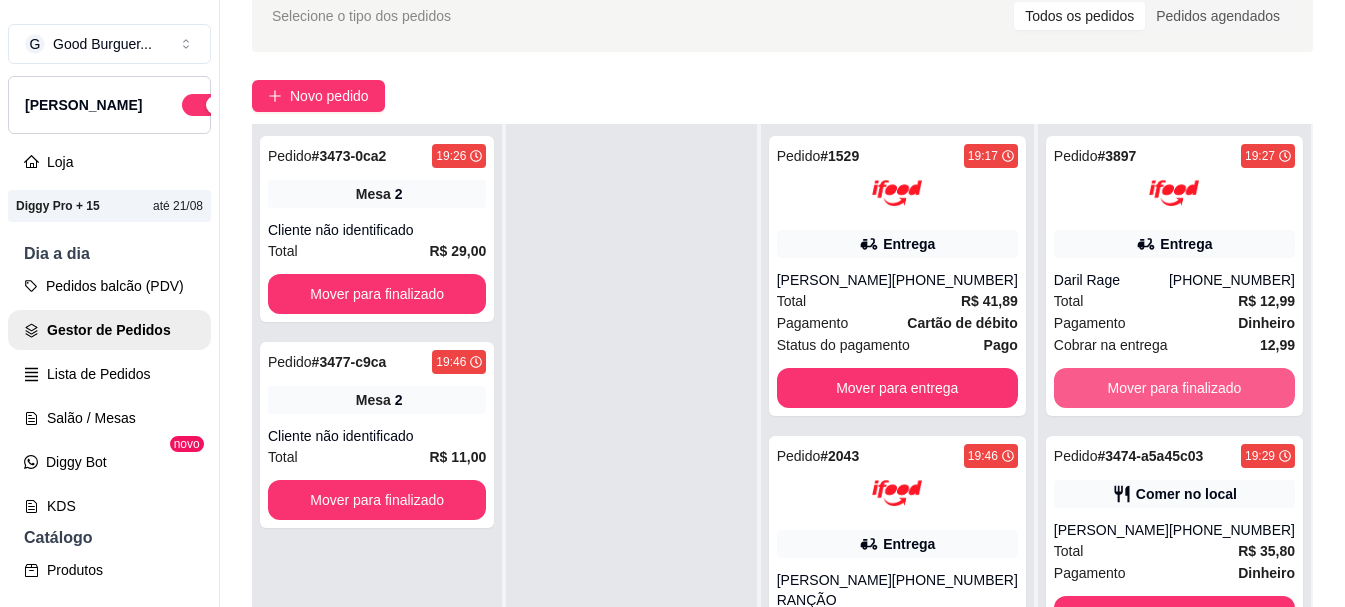 click on "Mover para finalizado" at bounding box center (1174, 388) 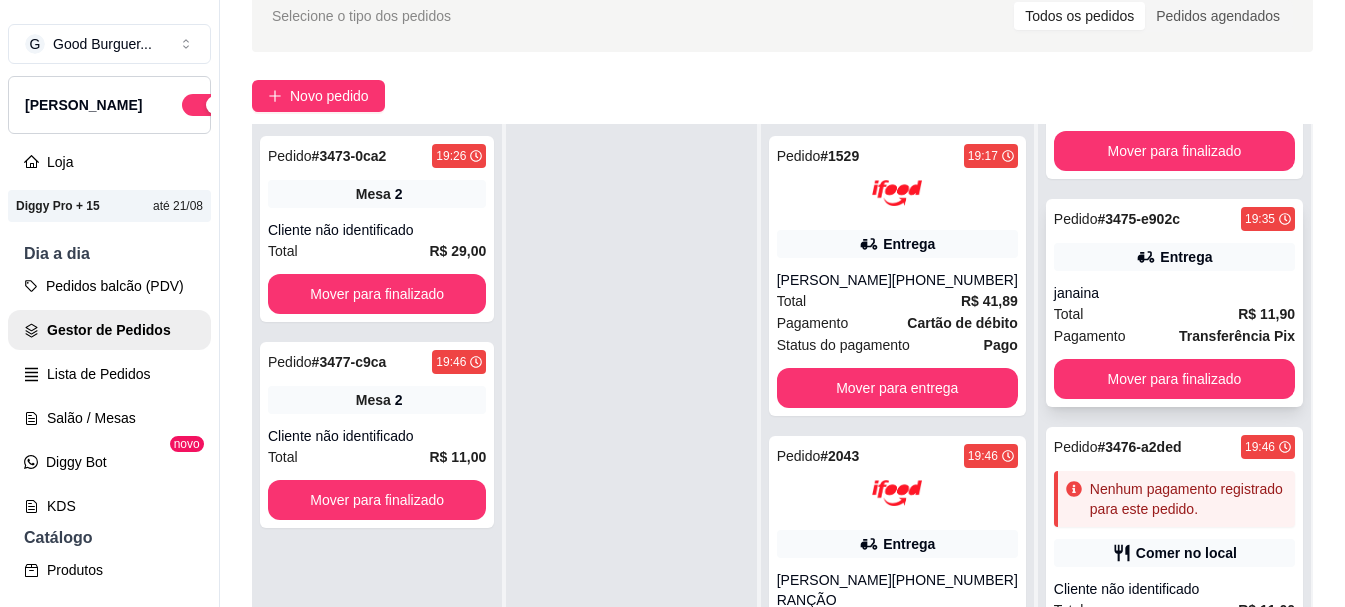 scroll, scrollTop: 200, scrollLeft: 0, axis: vertical 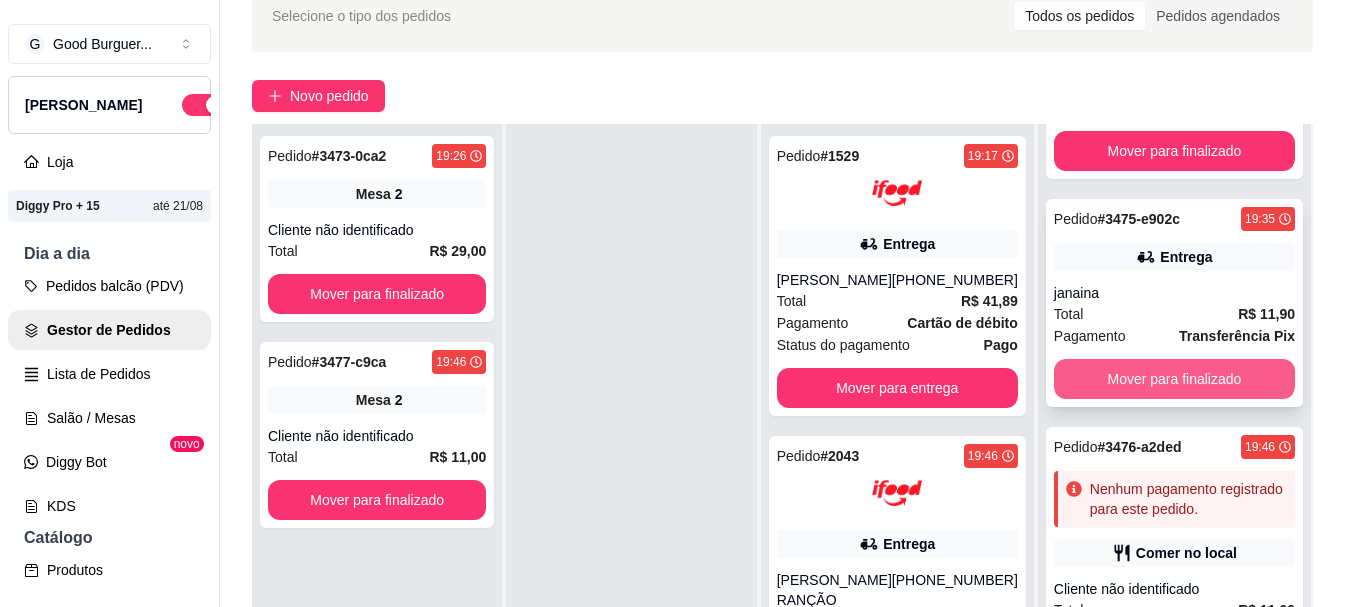 click on "Mover para finalizado" at bounding box center [1174, 379] 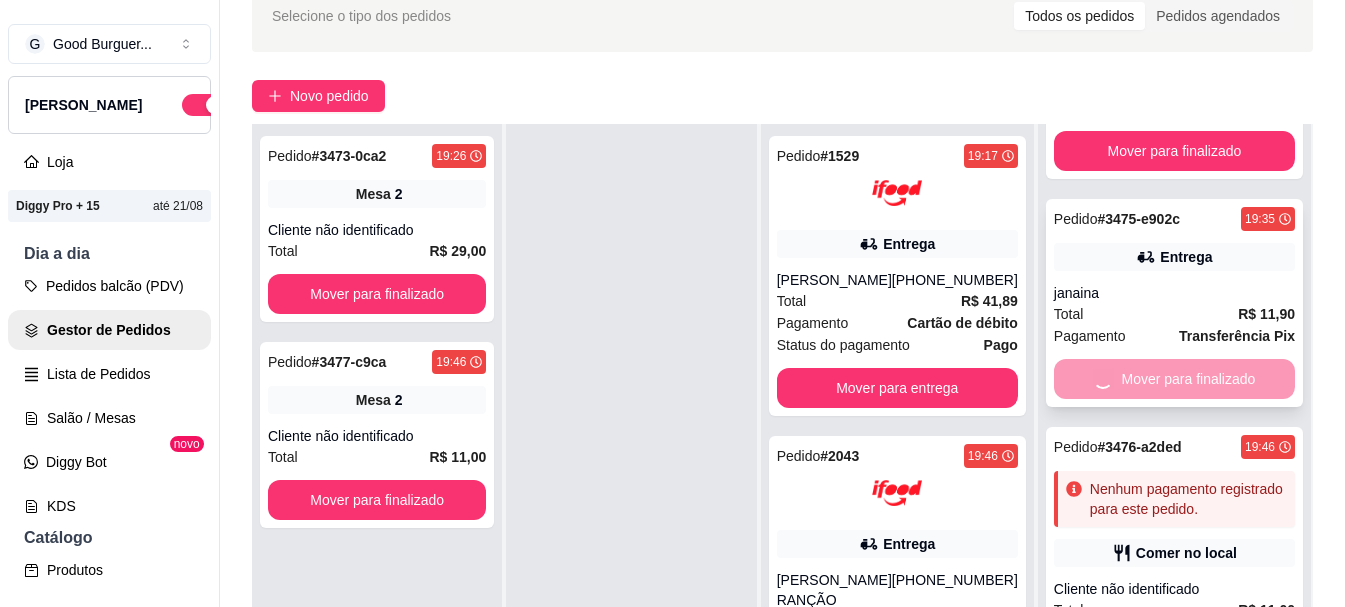 scroll, scrollTop: 0, scrollLeft: 0, axis: both 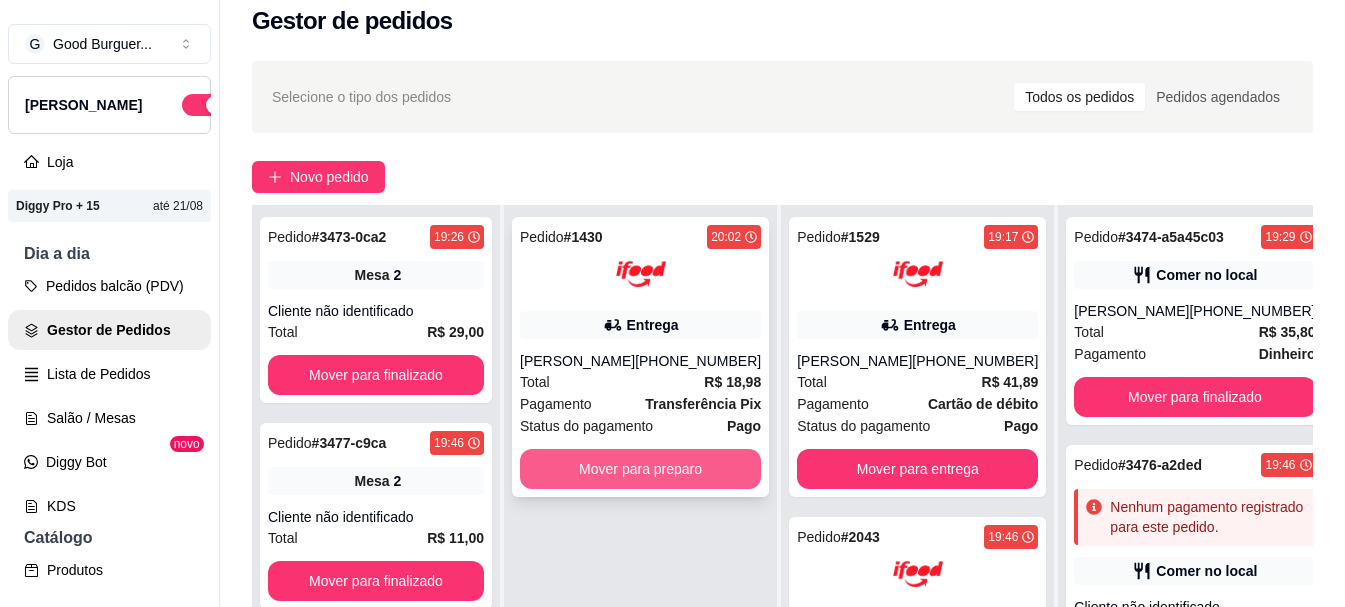 click on "Mover para preparo" at bounding box center (640, 469) 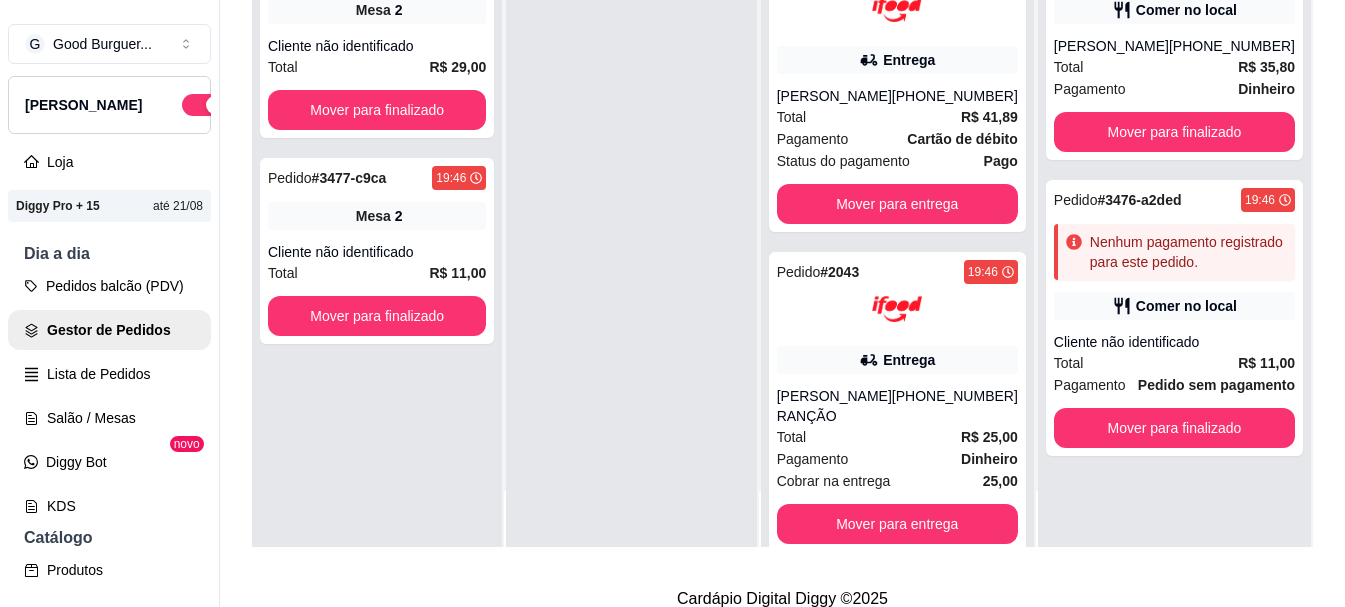 scroll, scrollTop: 319, scrollLeft: 0, axis: vertical 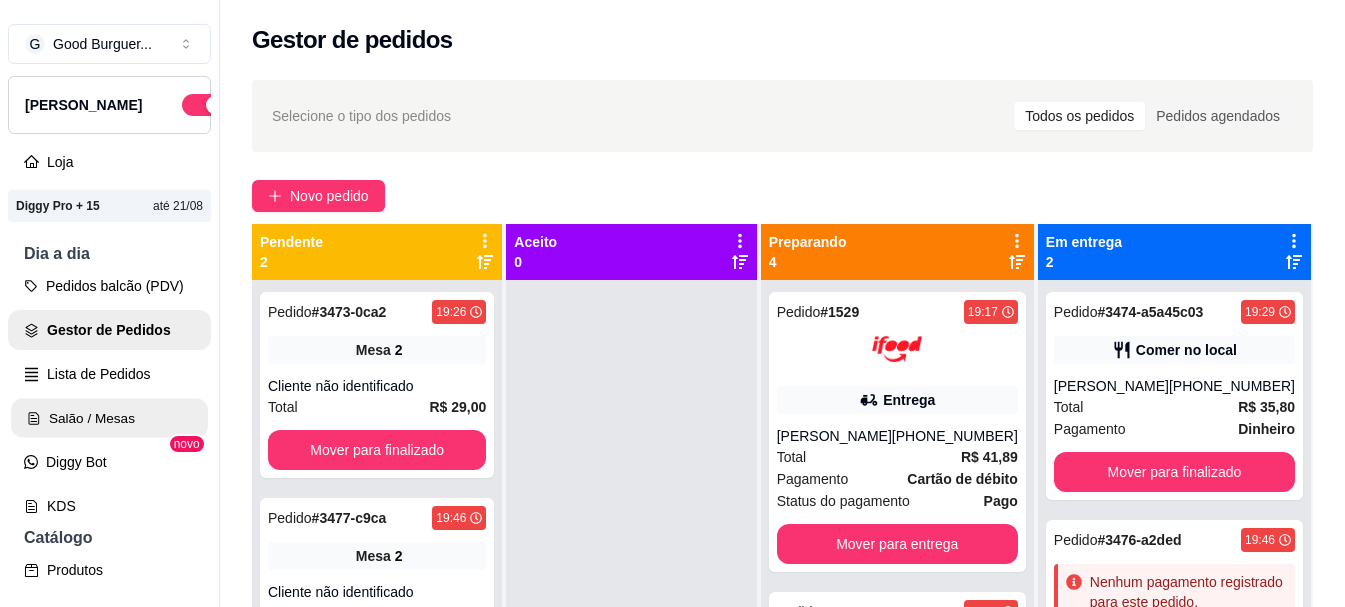 click on "Salão / Mesas" at bounding box center [109, 418] 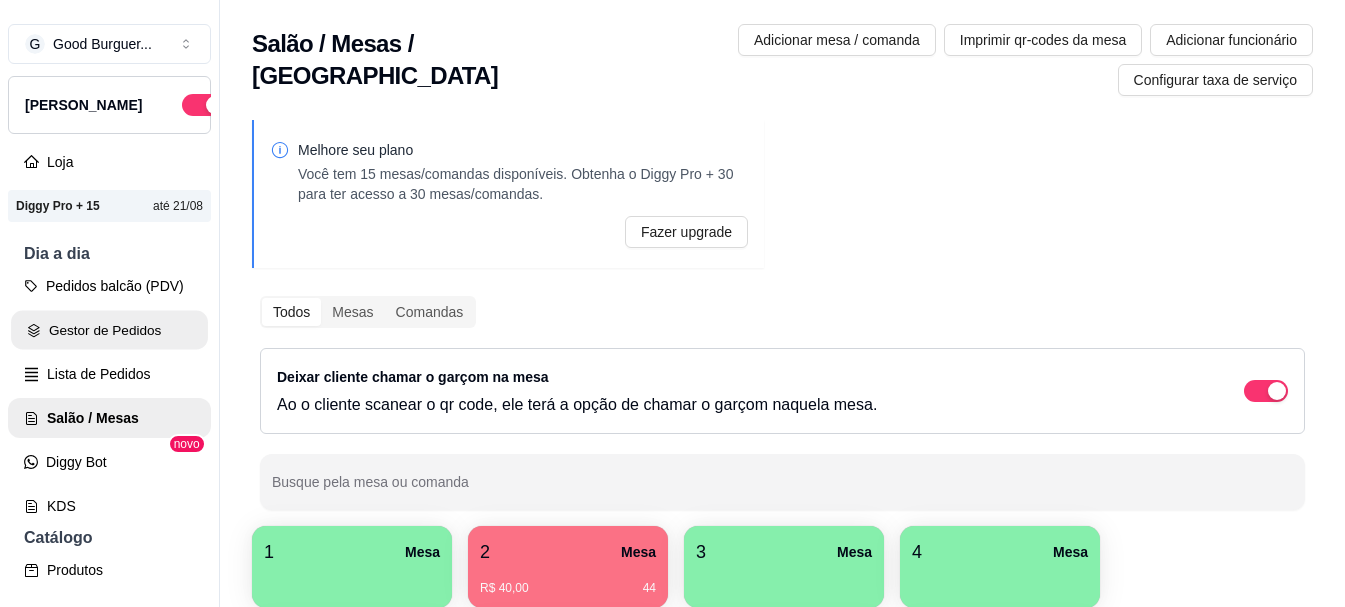 click on "Gestor de Pedidos" at bounding box center [109, 330] 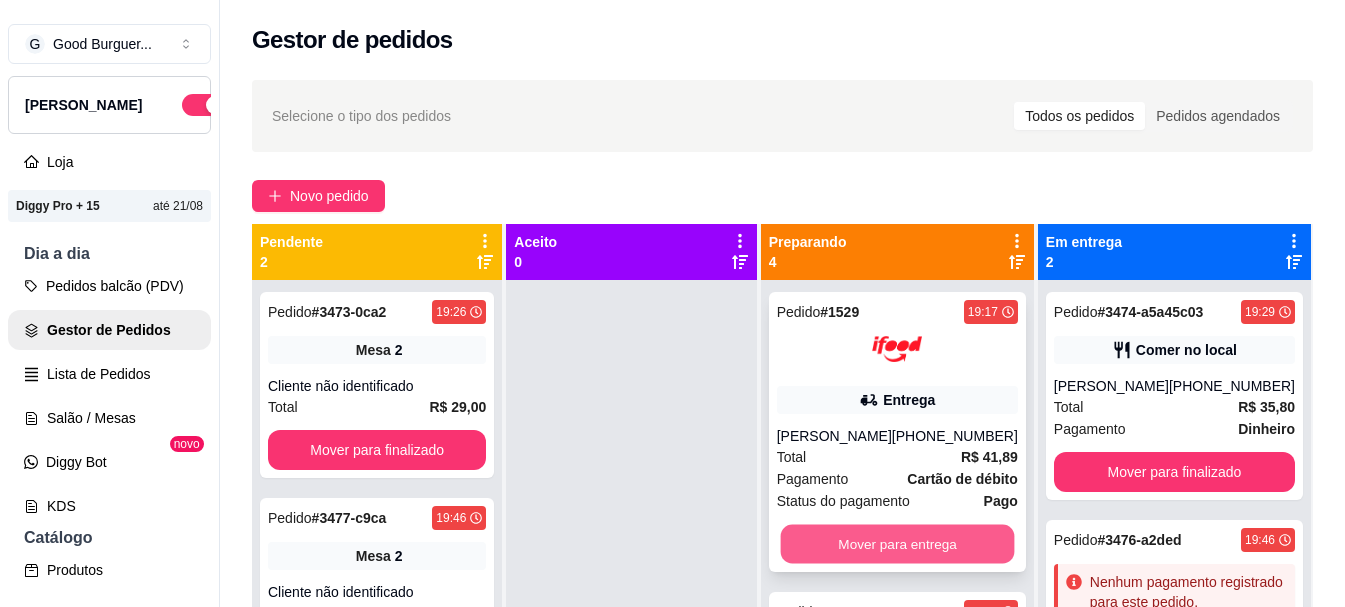 click on "Mover para entrega" at bounding box center [897, 544] 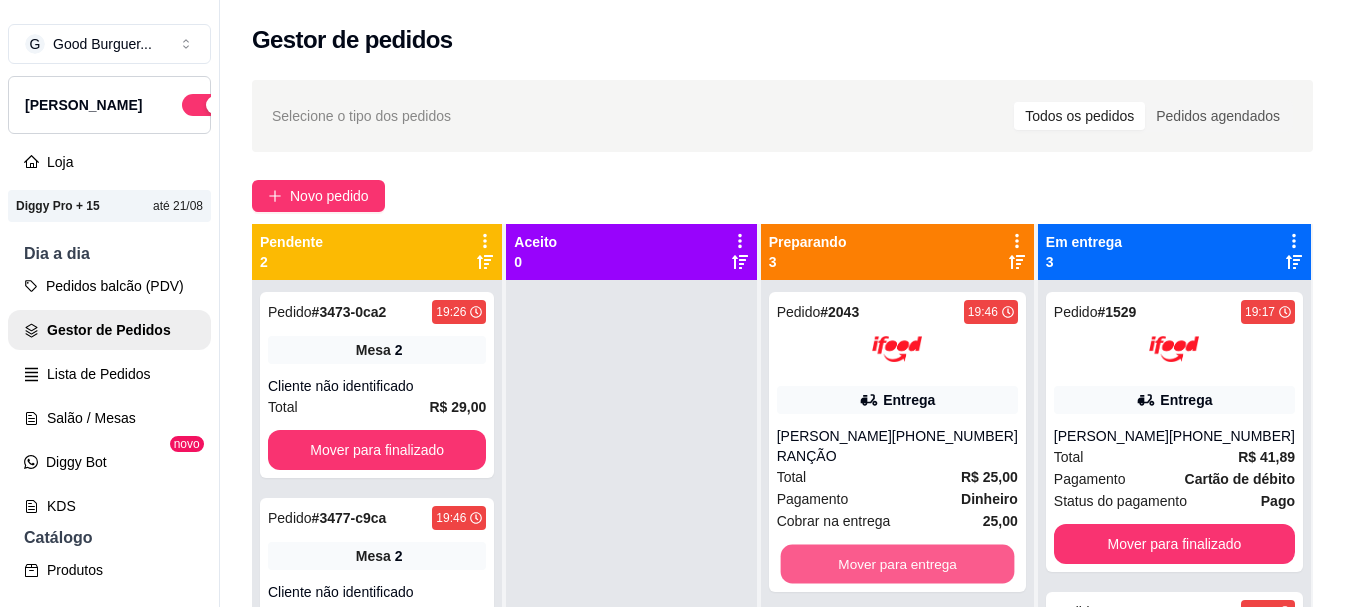 click on "Mover para entrega" at bounding box center [897, 564] 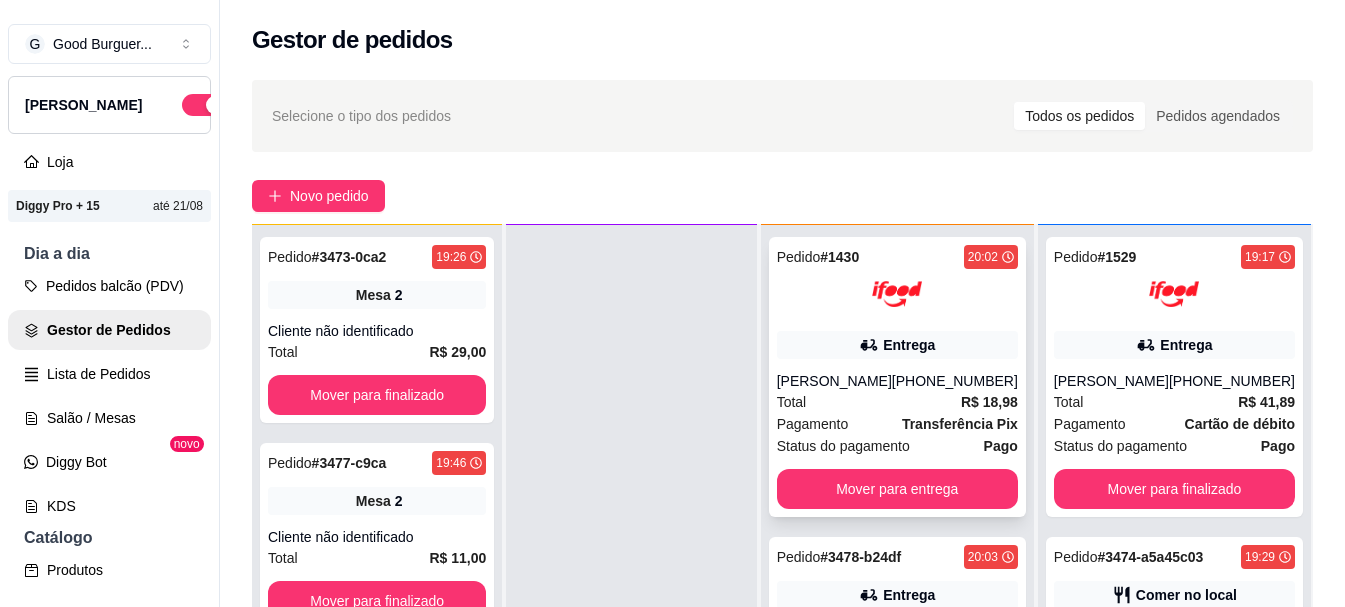 scroll, scrollTop: 56, scrollLeft: 0, axis: vertical 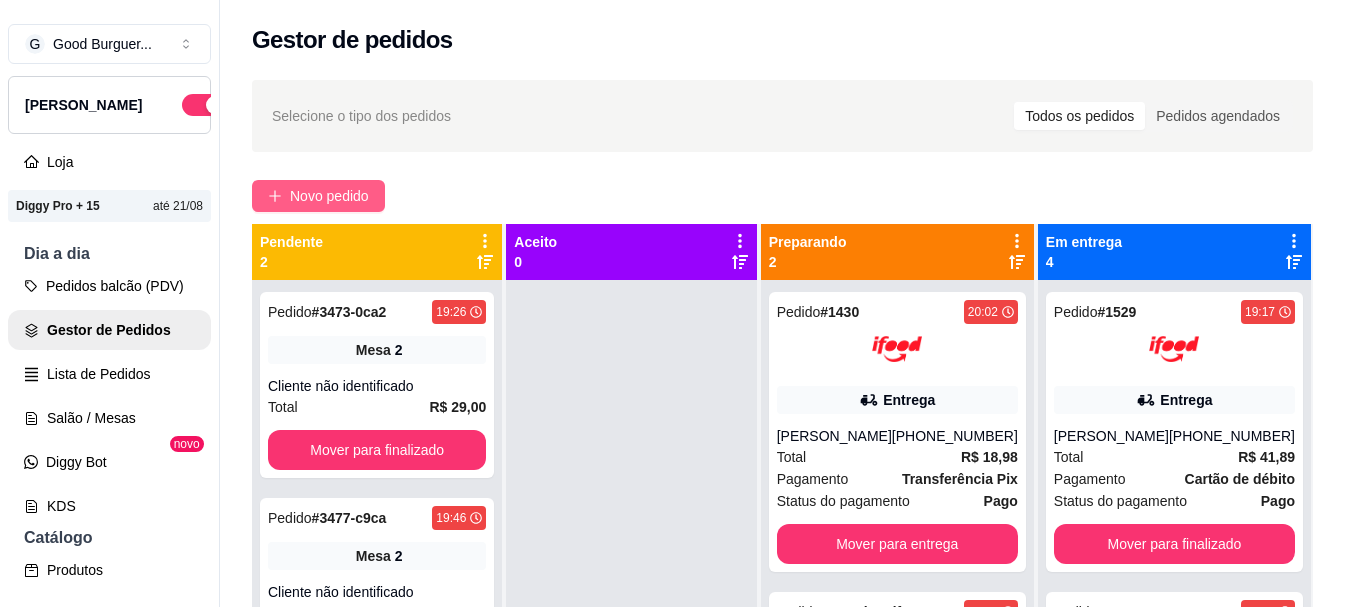 click on "Novo pedido" at bounding box center (329, 196) 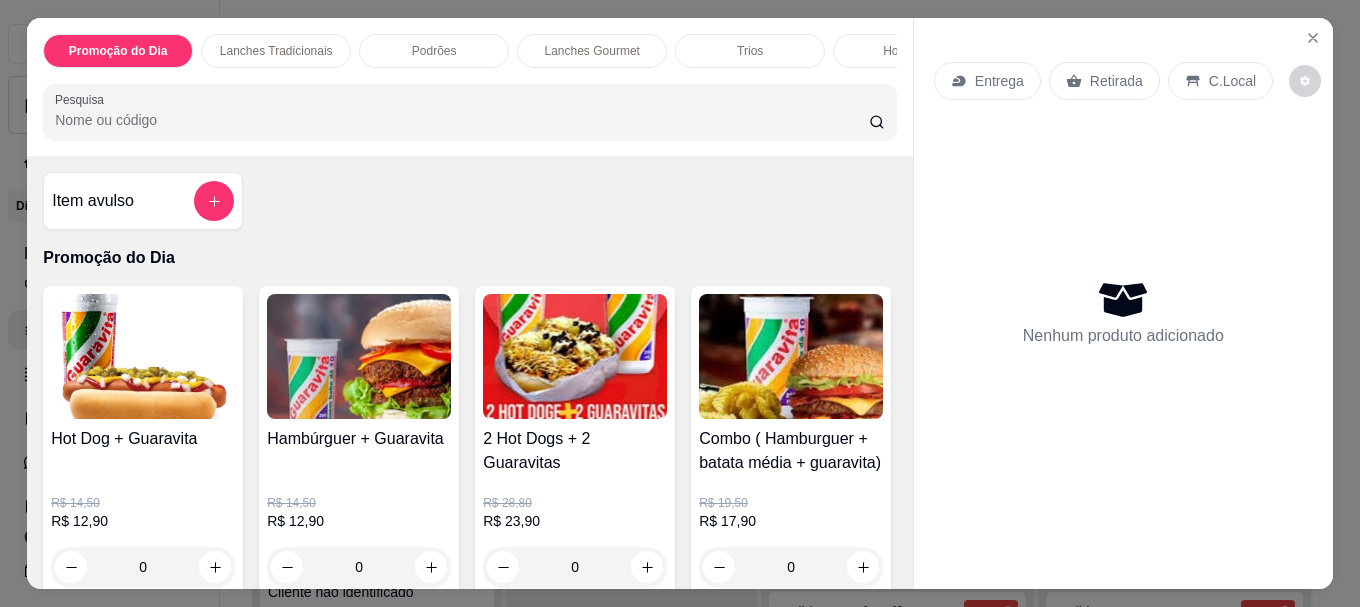 click on "Pesquisa" at bounding box center [462, 120] 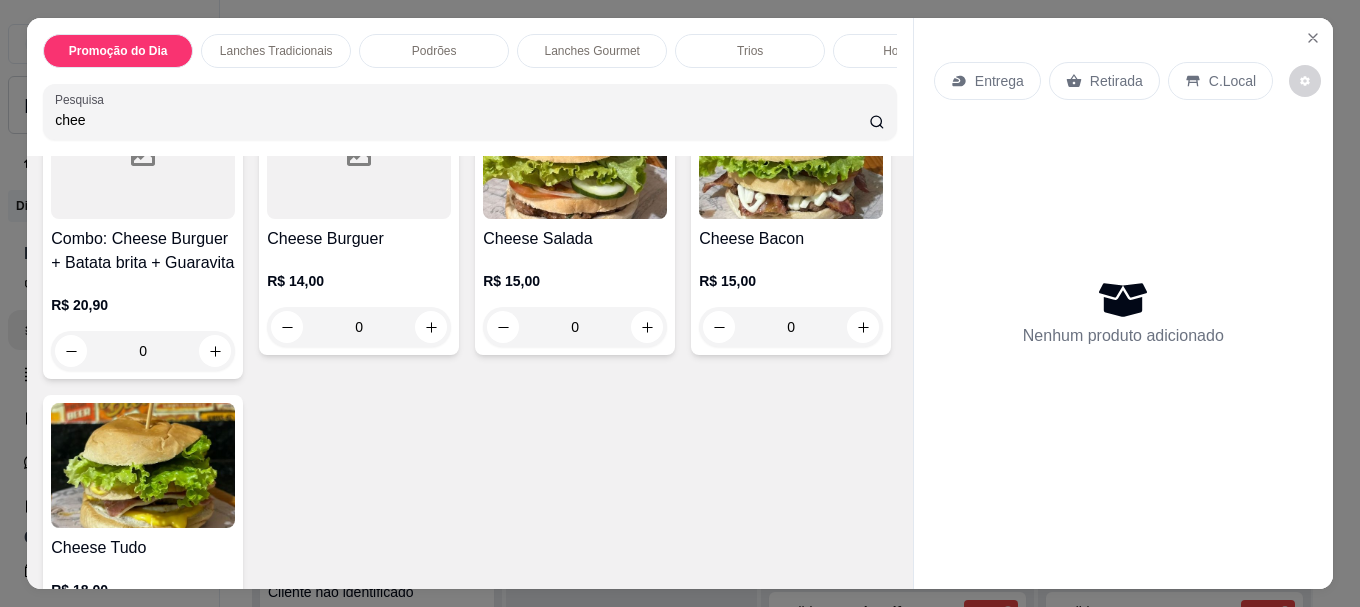 scroll, scrollTop: 300, scrollLeft: 0, axis: vertical 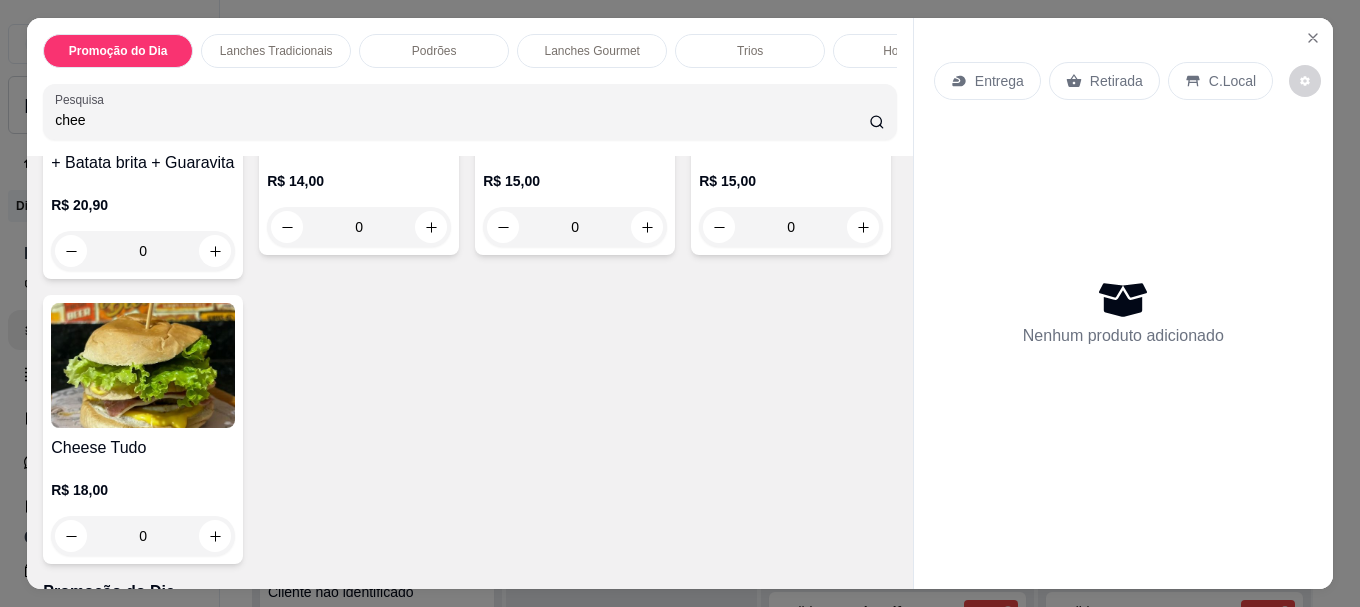 type on "chee" 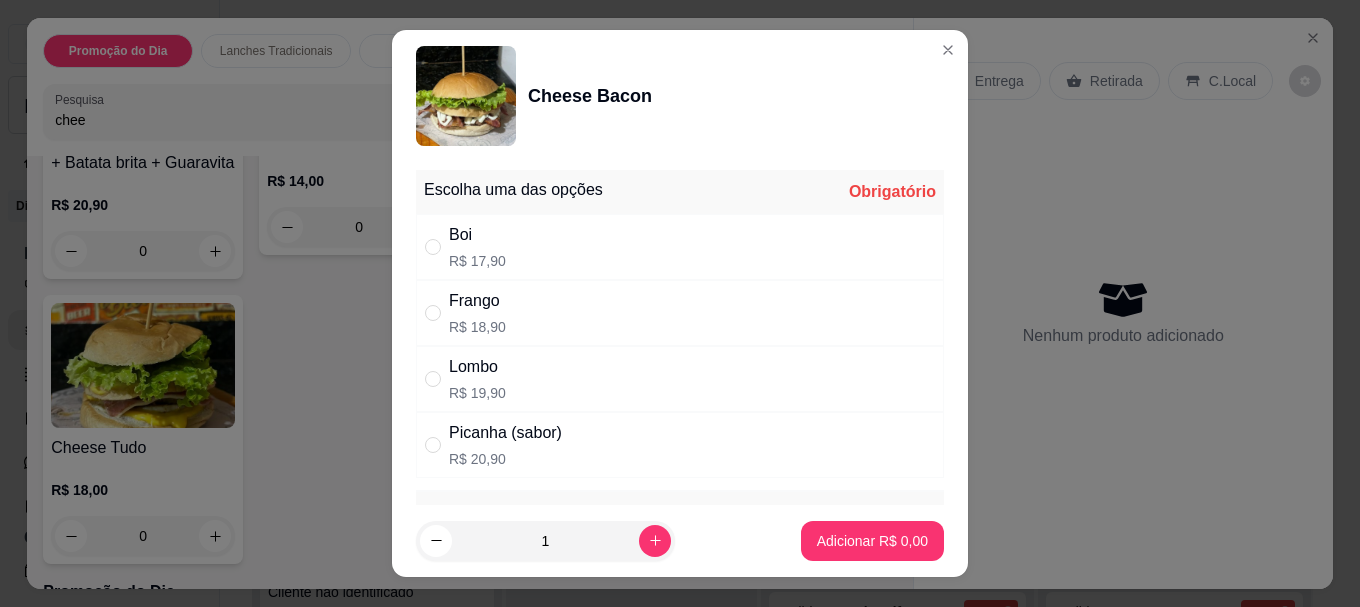 click on "Frango" at bounding box center (477, 301) 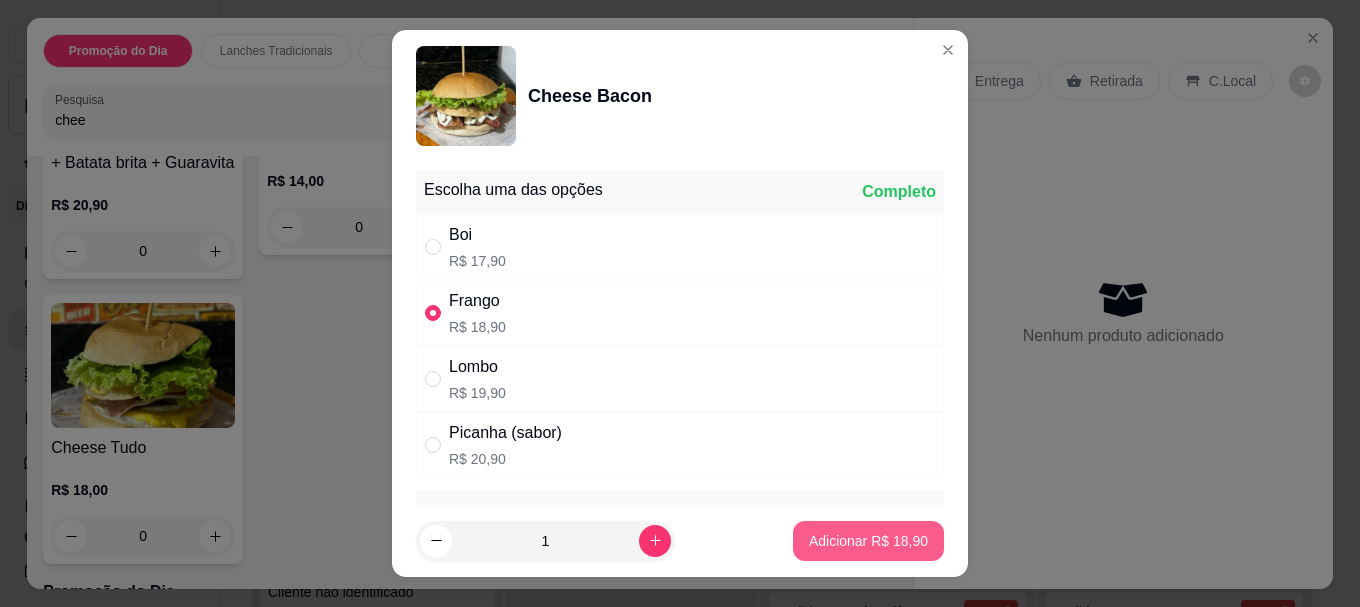 click on "Adicionar   R$ 18,90" at bounding box center (868, 541) 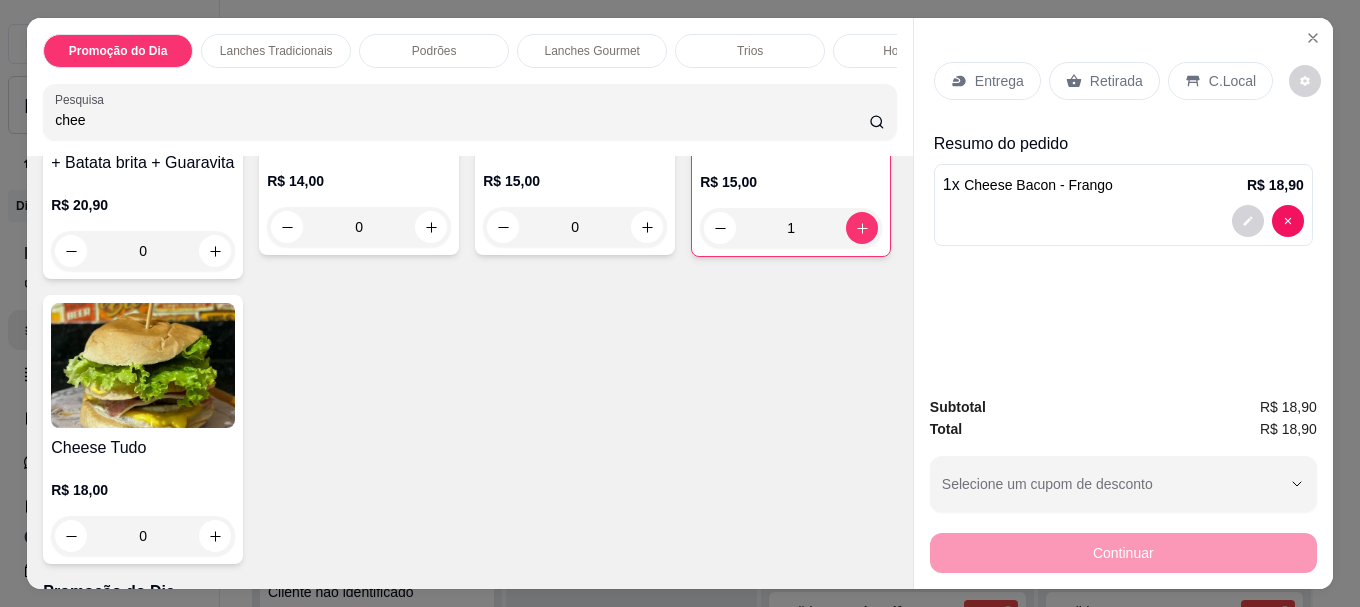 click on "Cheese Bacon" at bounding box center [791, 140] 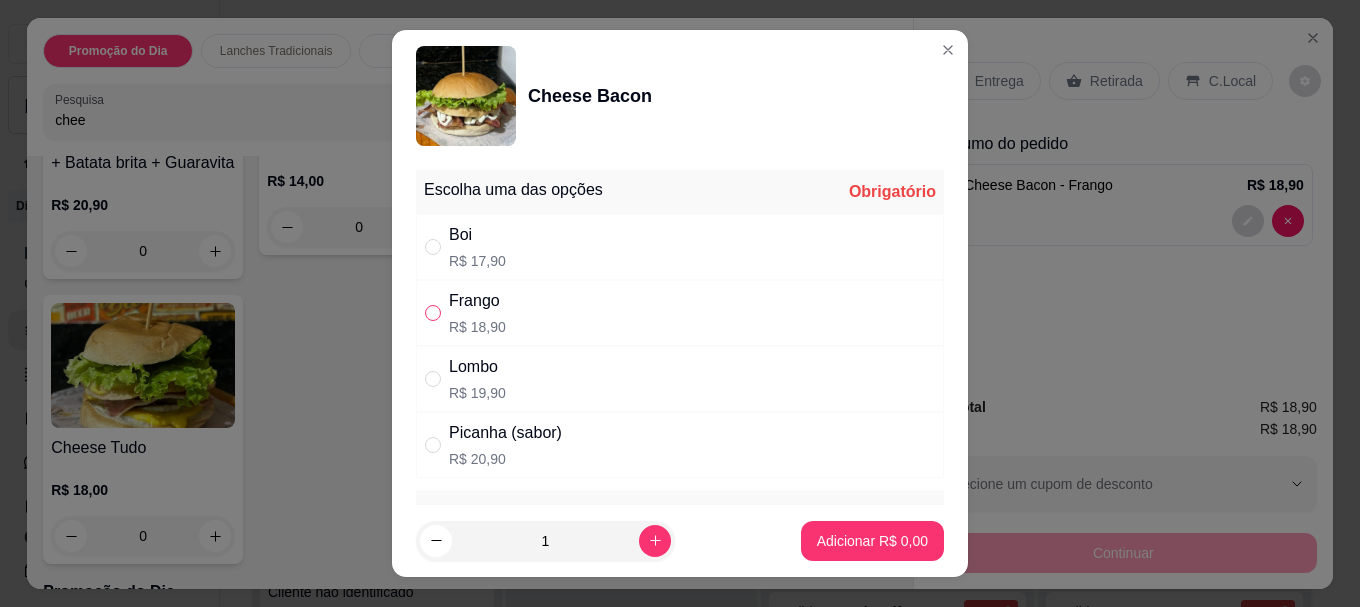 click at bounding box center [433, 313] 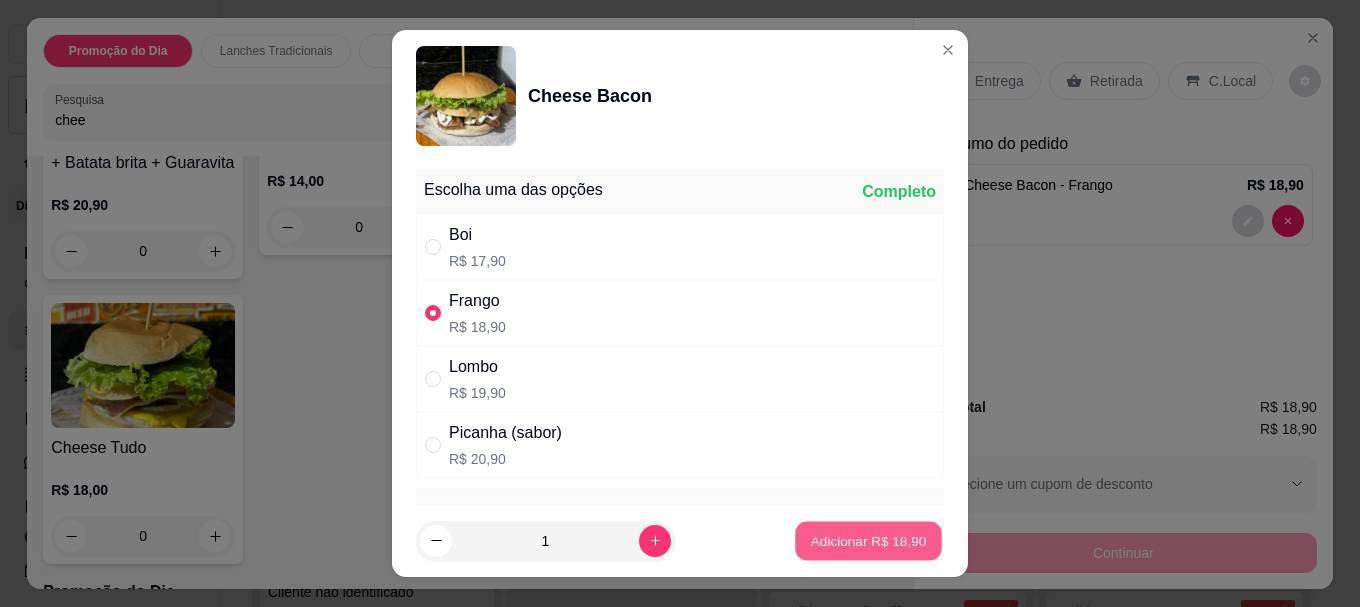 click on "Adicionar   R$ 18,90" at bounding box center (869, 540) 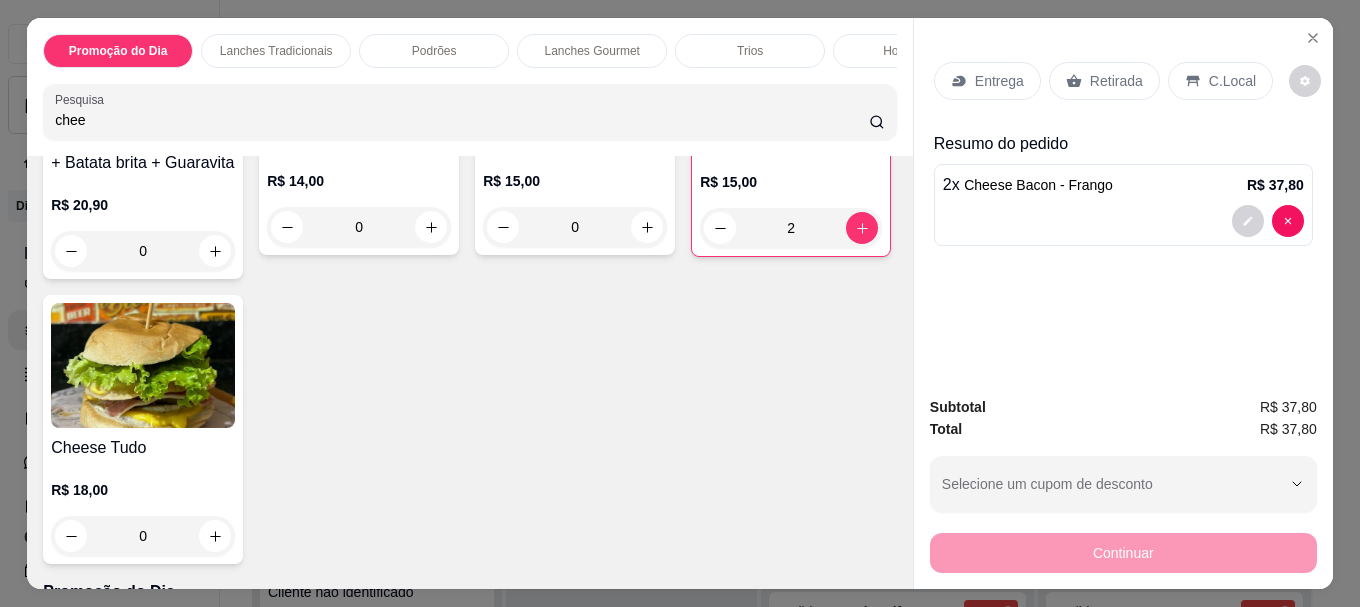 click 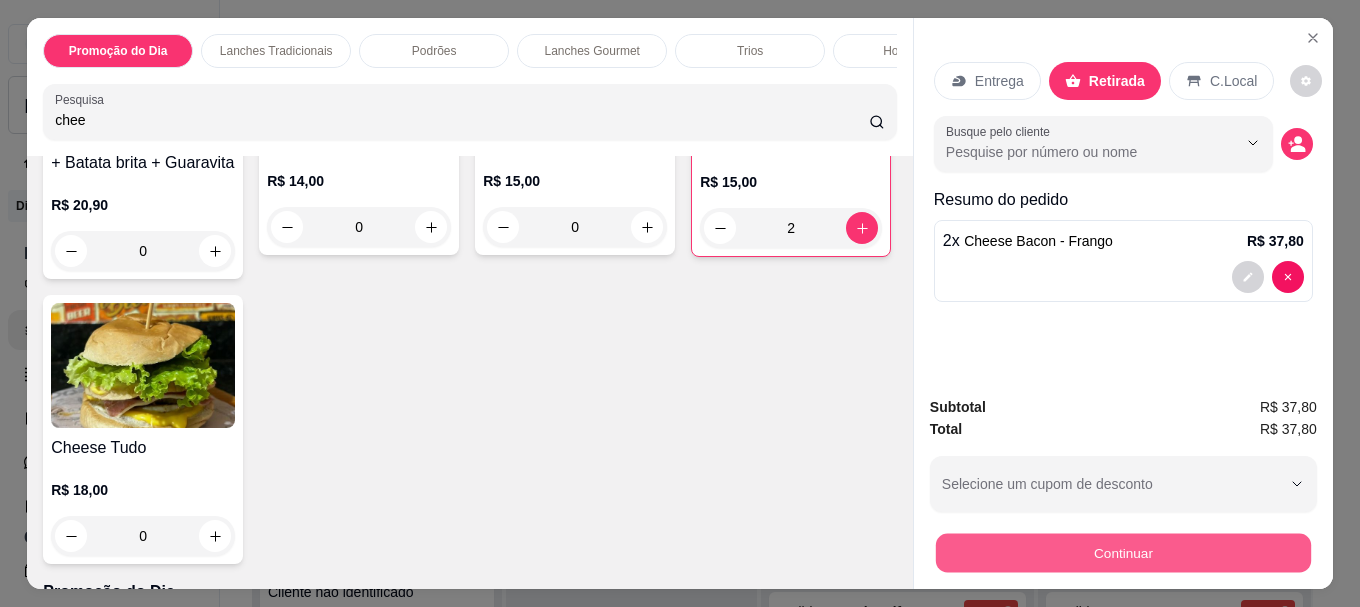 click on "Continuar" at bounding box center [1123, 552] 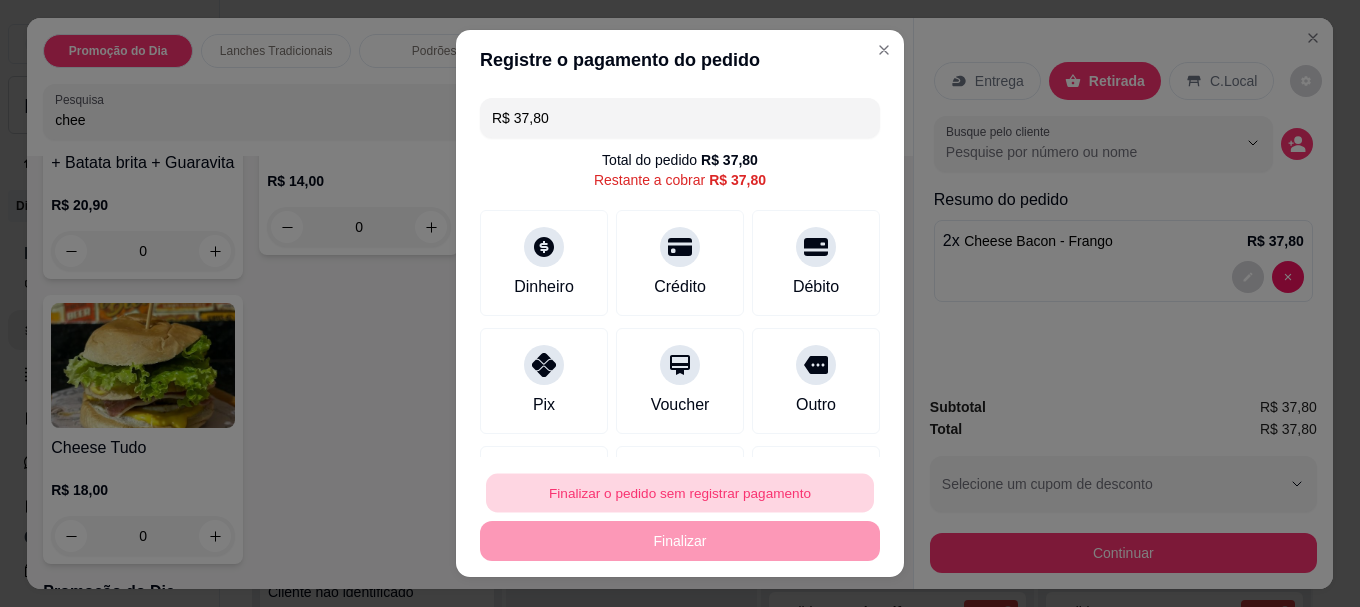 click on "Finalizar o pedido sem registrar pagamento" at bounding box center [680, 492] 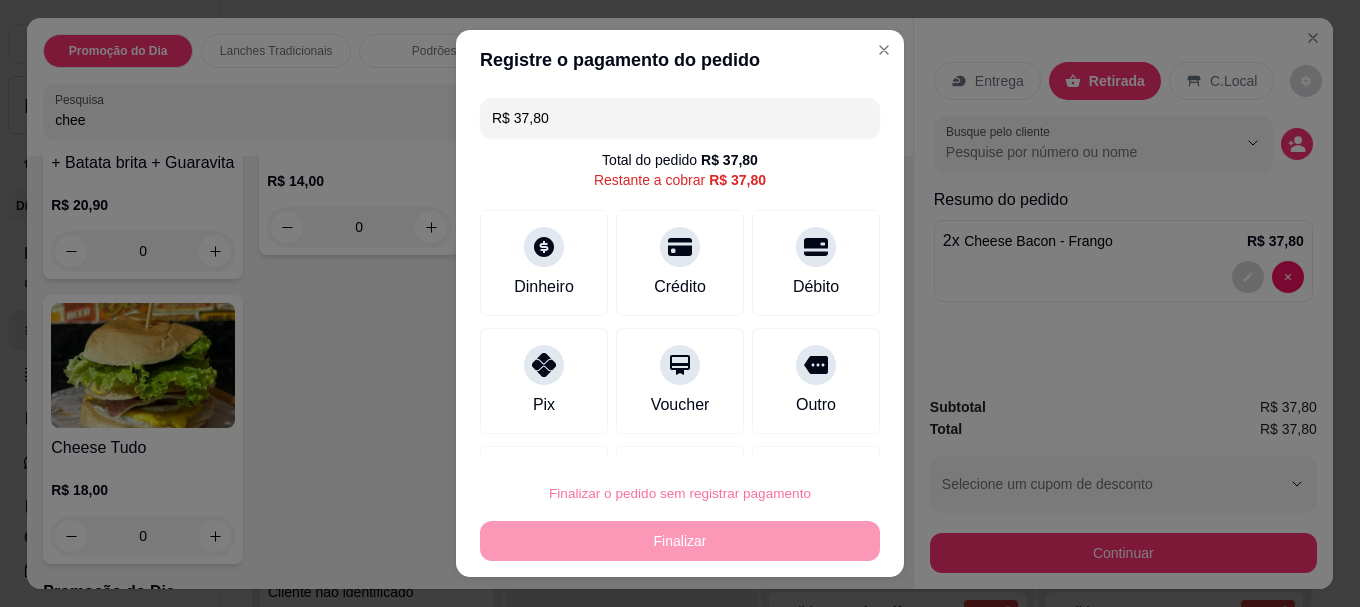 click on "Confirmar" at bounding box center [794, 436] 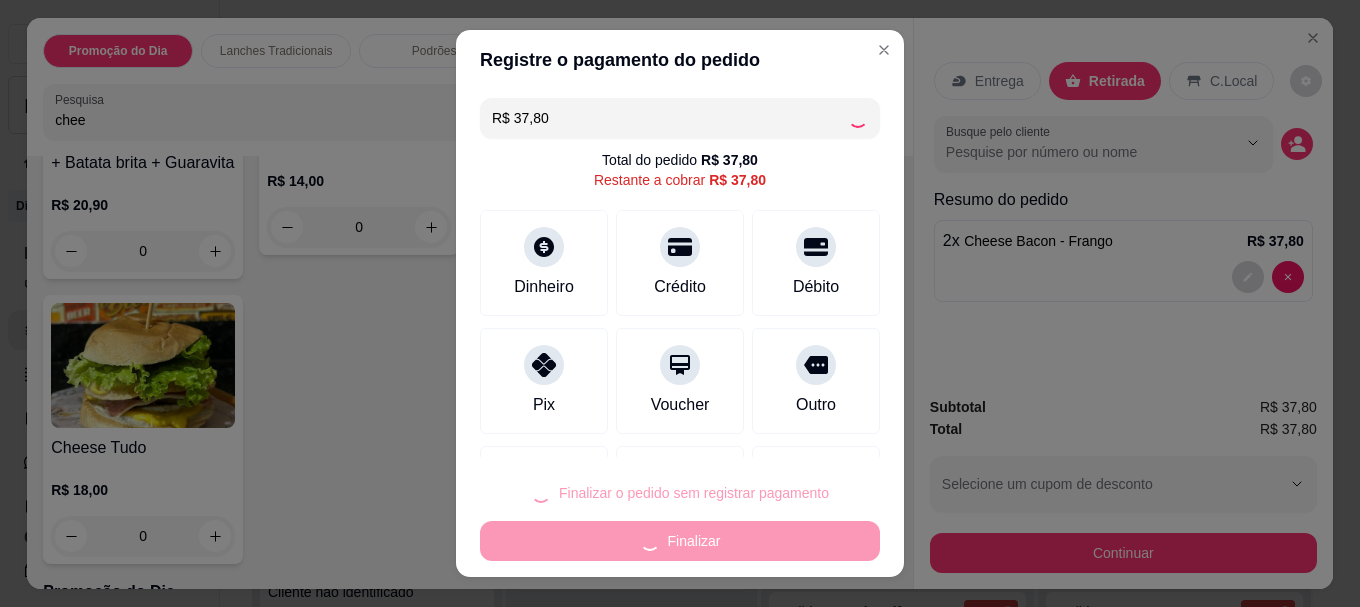 type on "0" 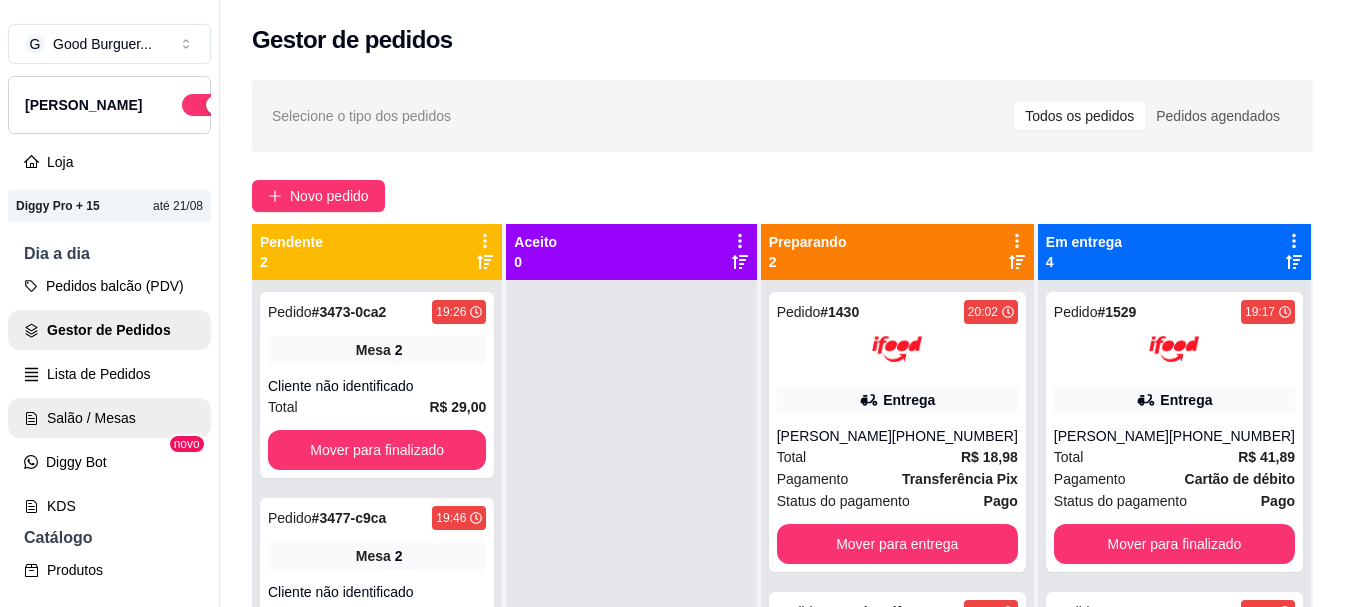 click on "Salão / Mesas" at bounding box center [109, 418] 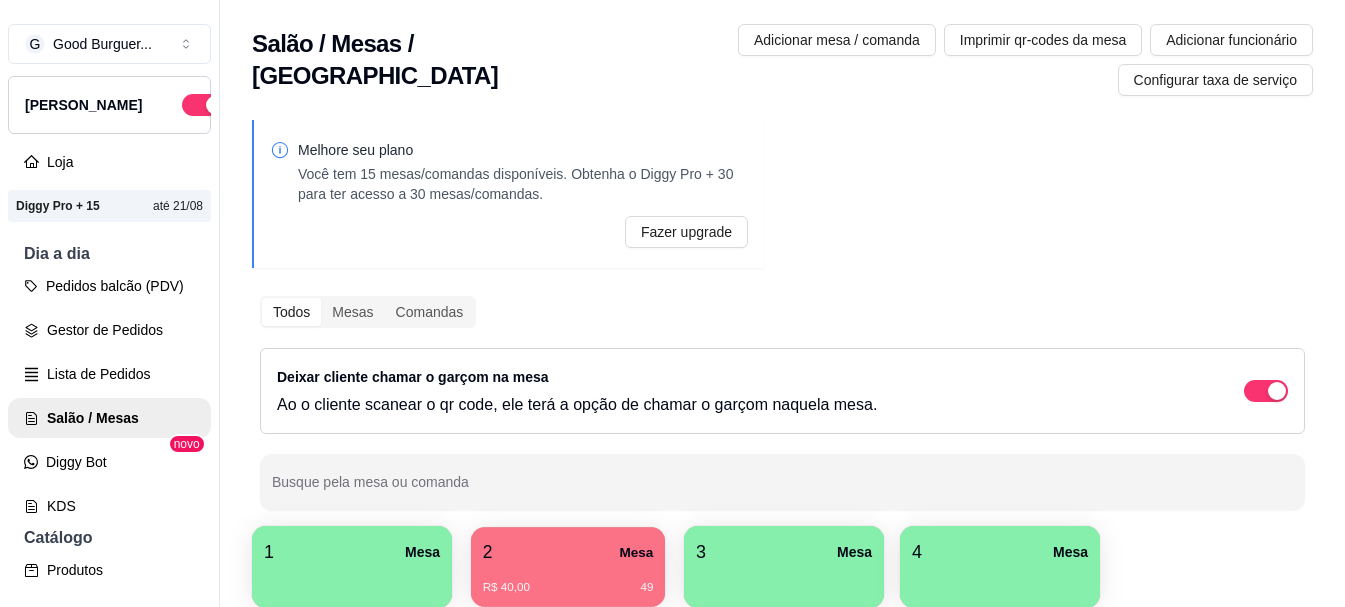 click on "2 Mesa" at bounding box center [568, 552] 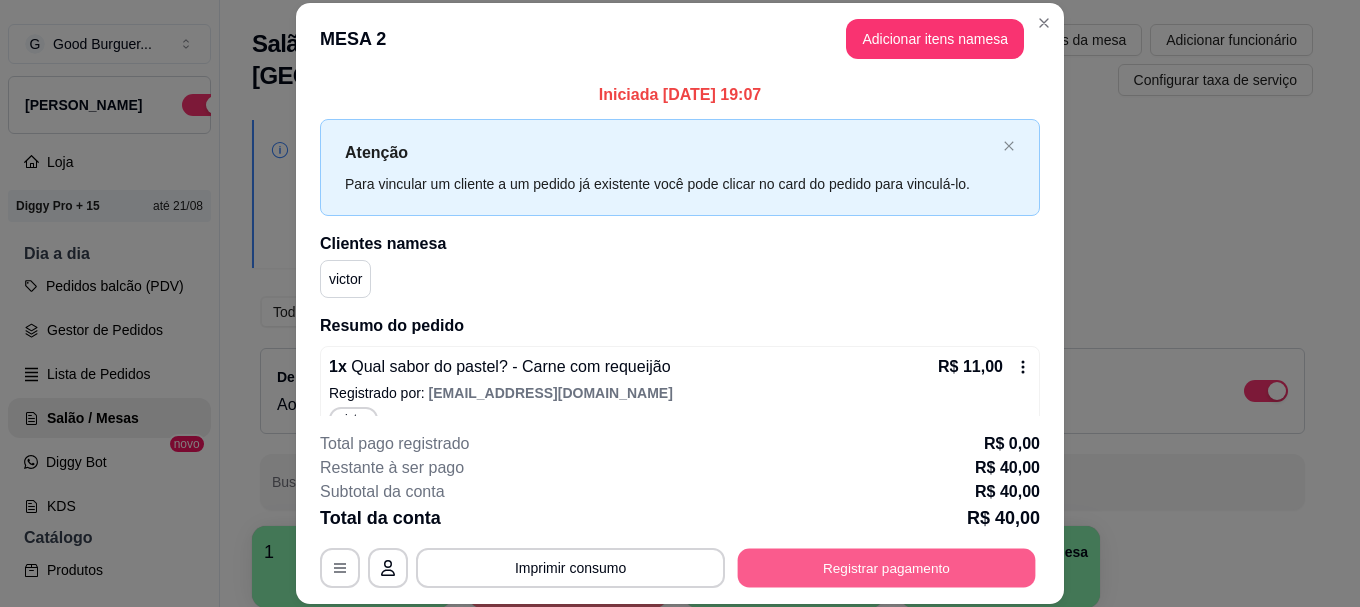 click on "Registrar pagamento" at bounding box center [887, 568] 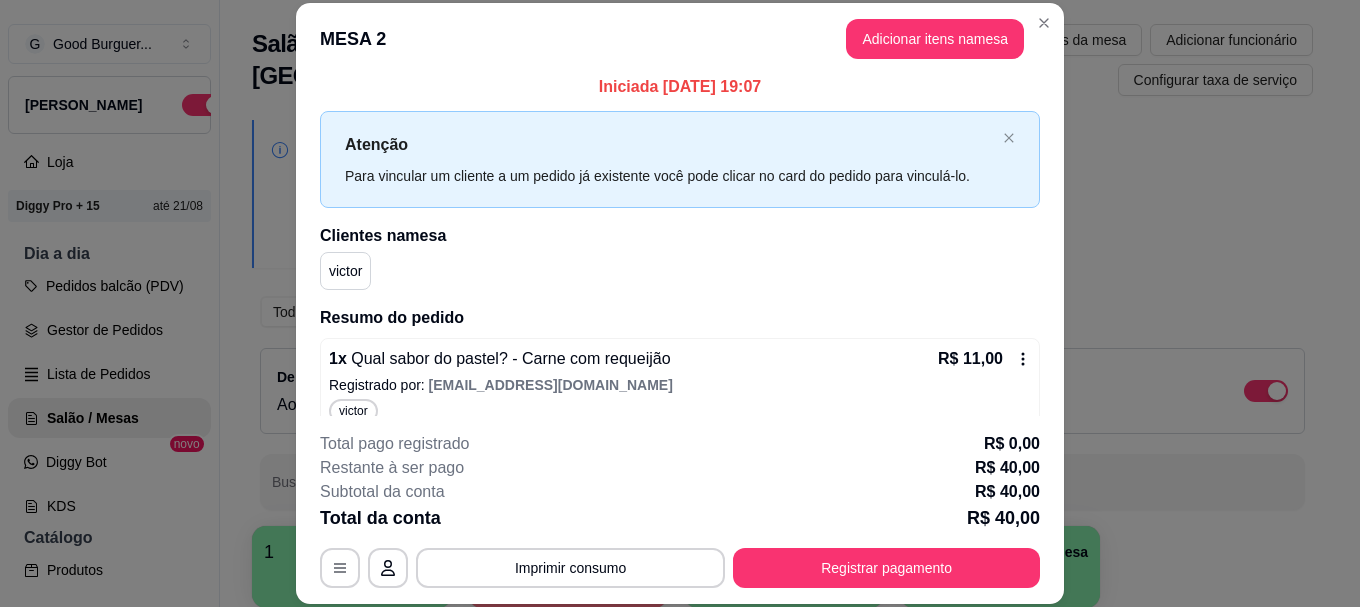 scroll, scrollTop: 0, scrollLeft: 0, axis: both 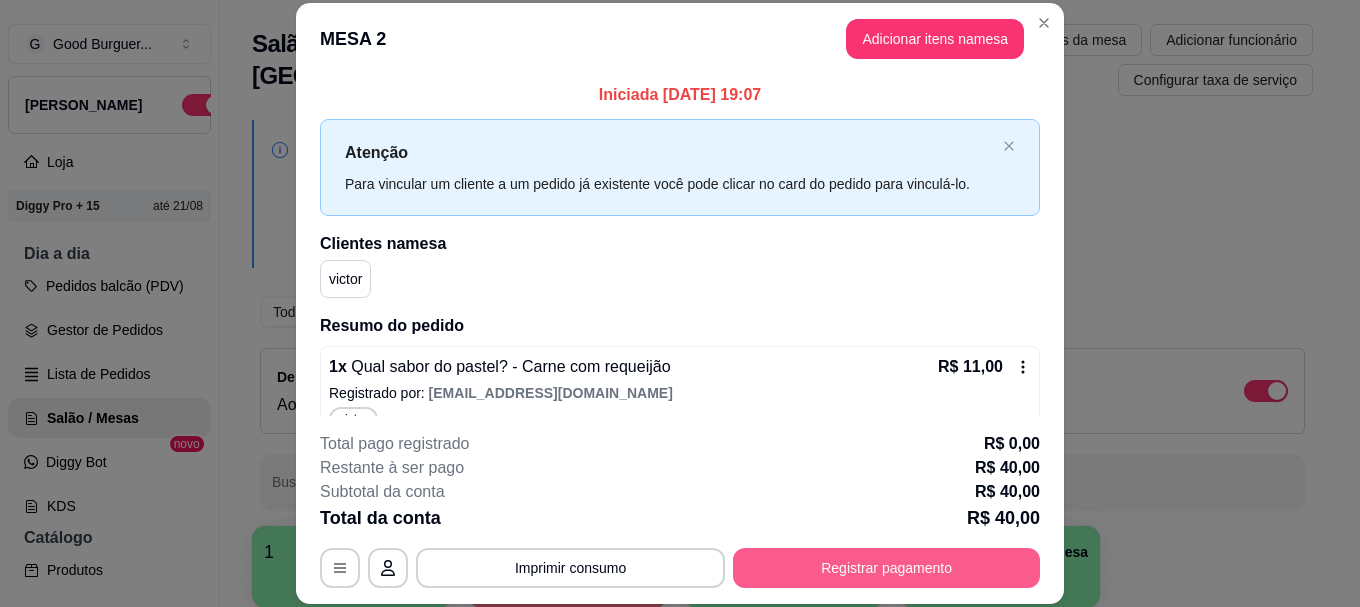 click on "Registrar pagamento" at bounding box center [886, 568] 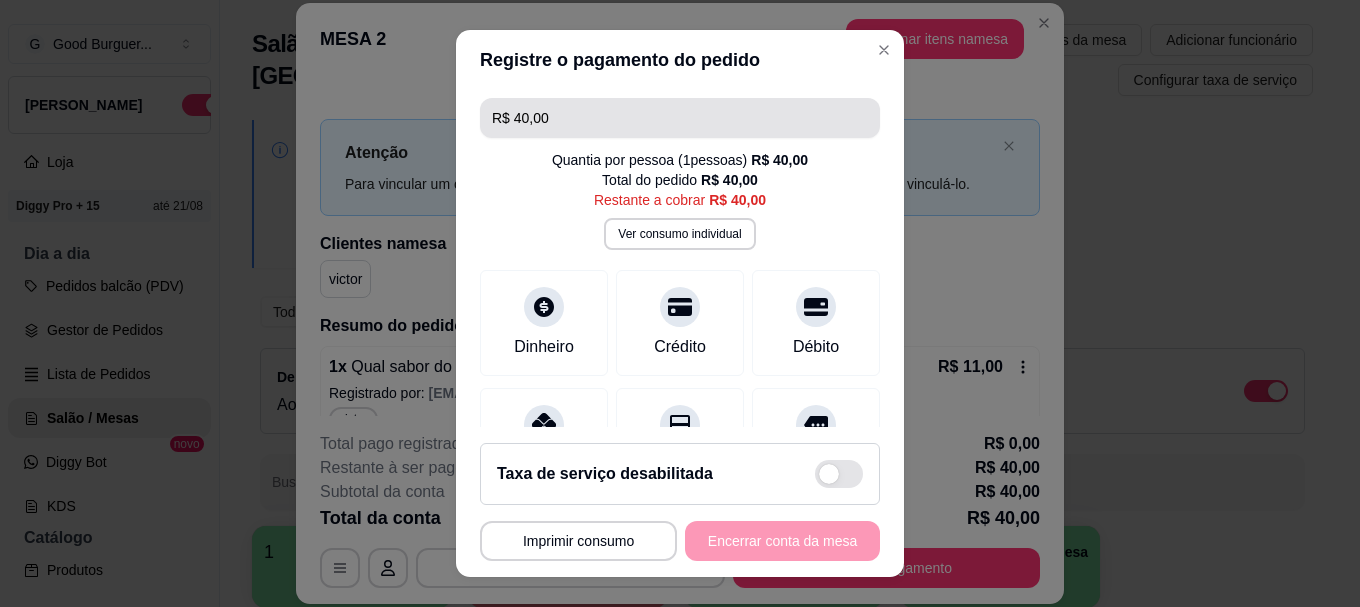 click on "R$ 40,00" at bounding box center [680, 118] 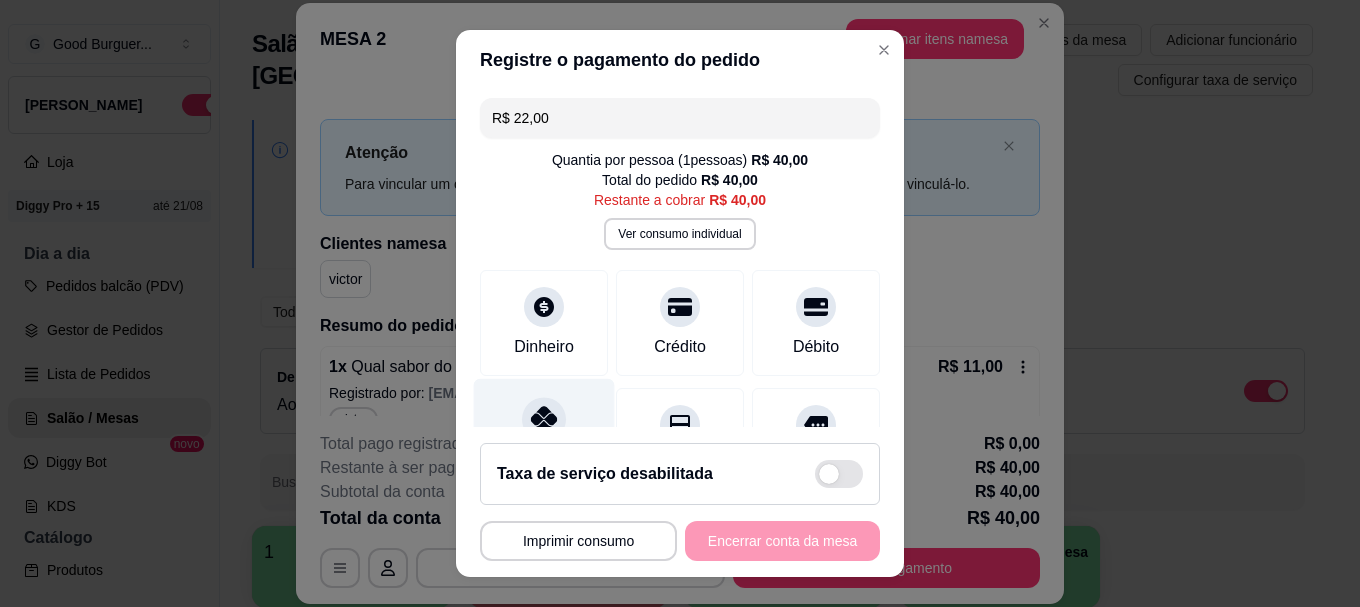 scroll, scrollTop: 100, scrollLeft: 0, axis: vertical 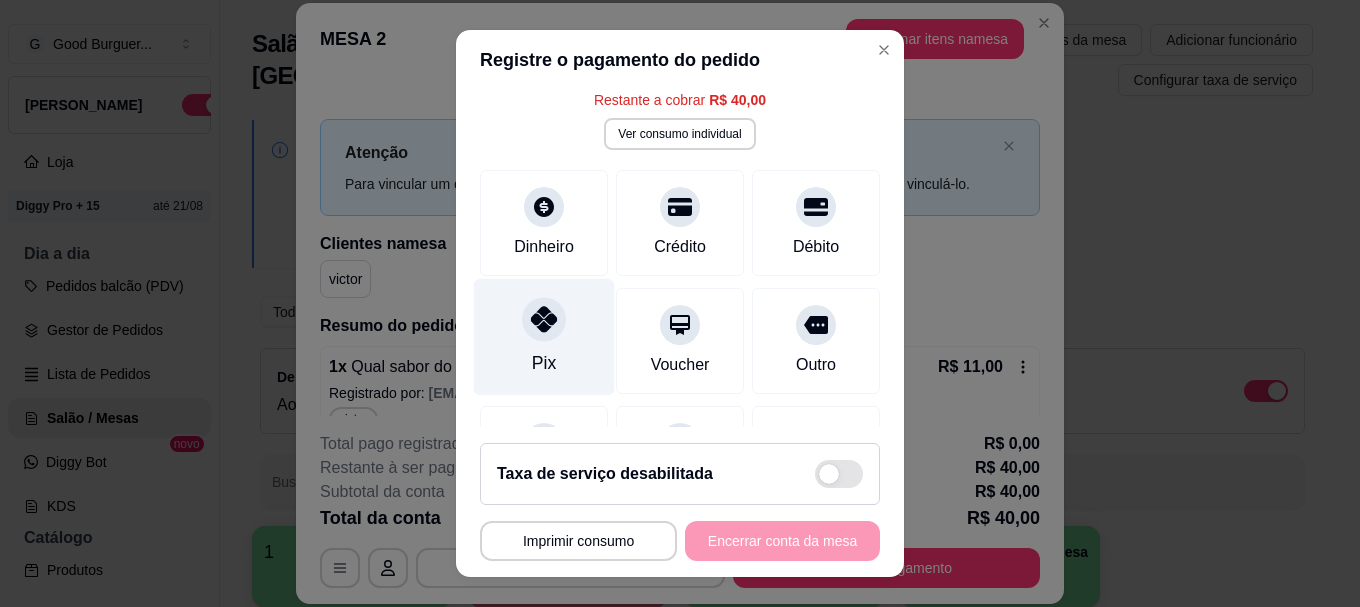 click 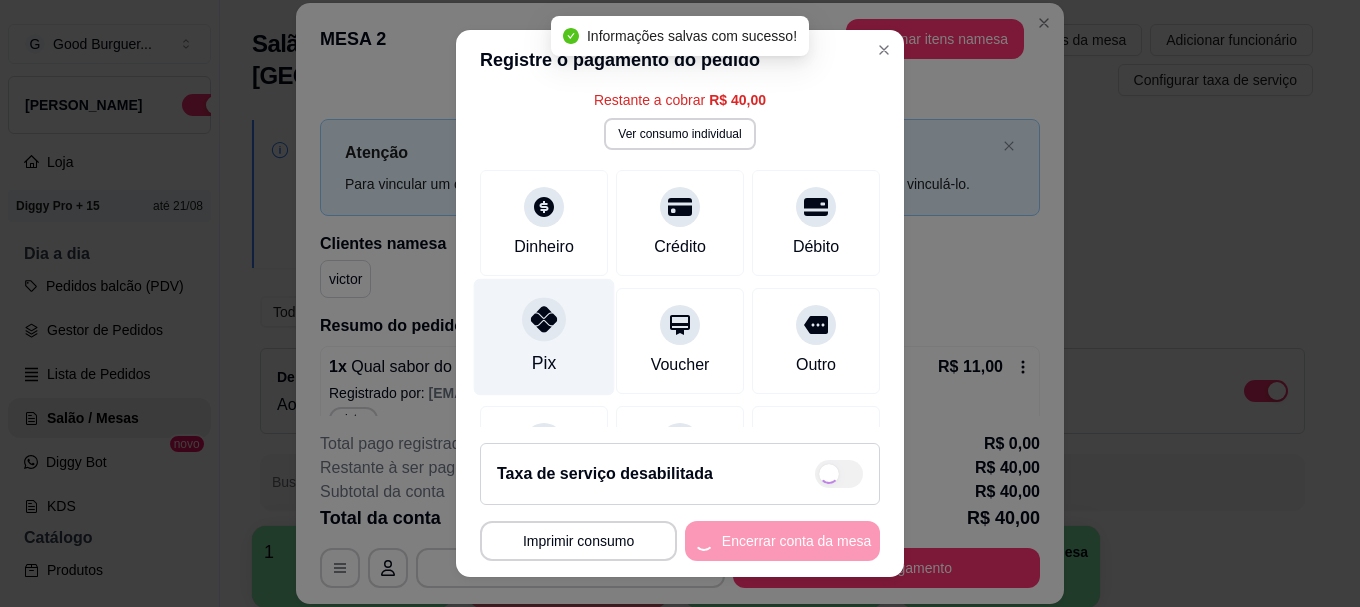 type on "R$ 18,00" 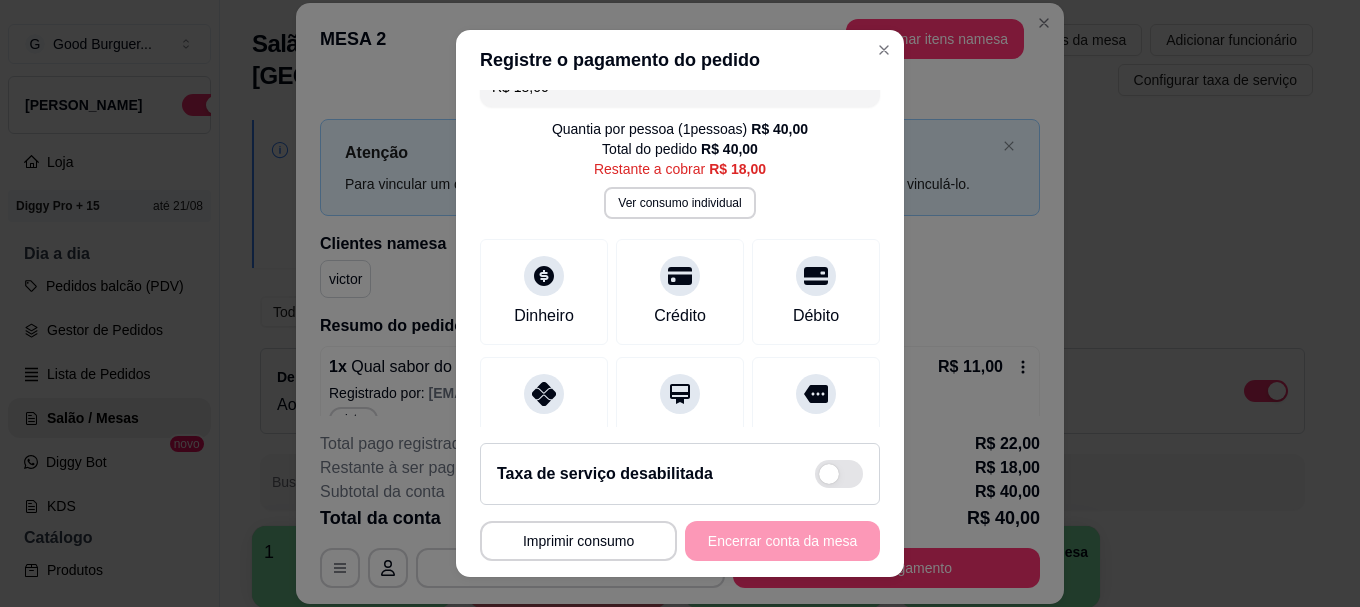 scroll, scrollTop: 0, scrollLeft: 0, axis: both 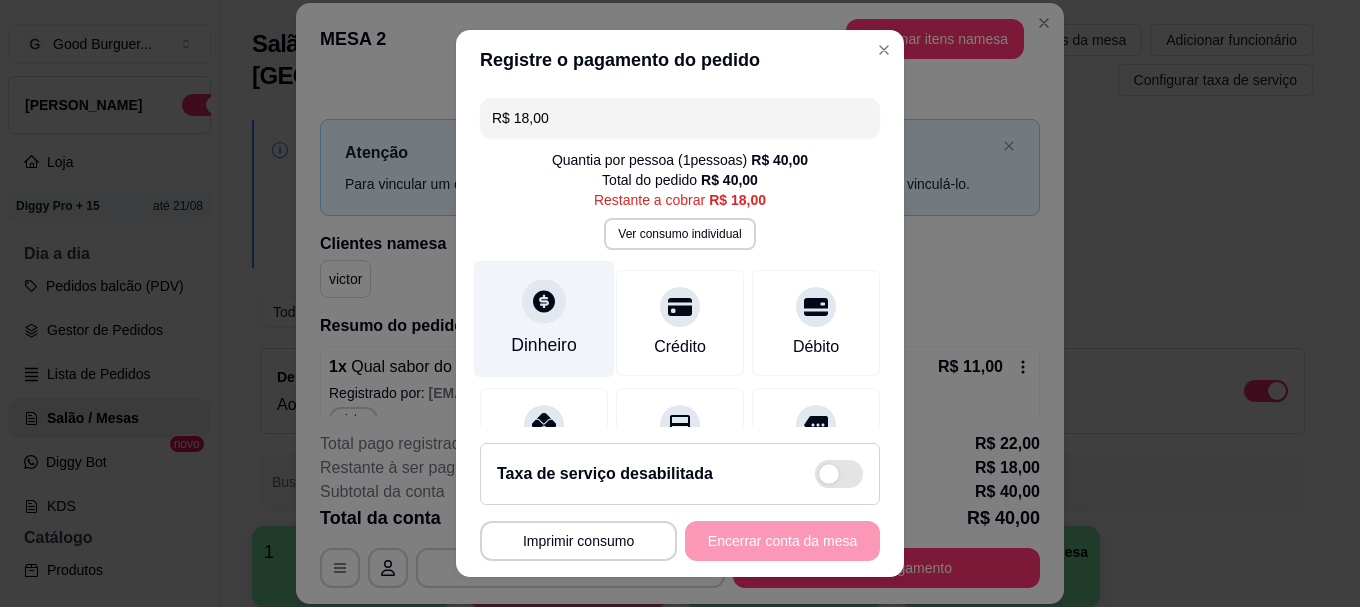 click 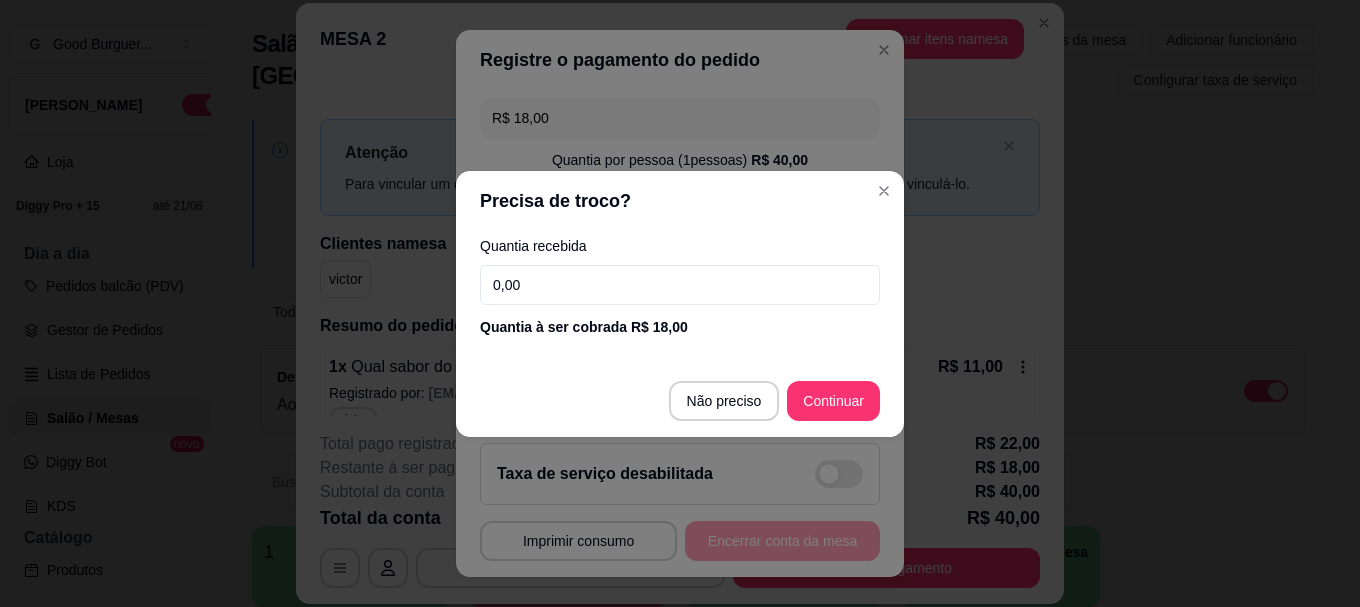 click on "0,00" at bounding box center (680, 285) 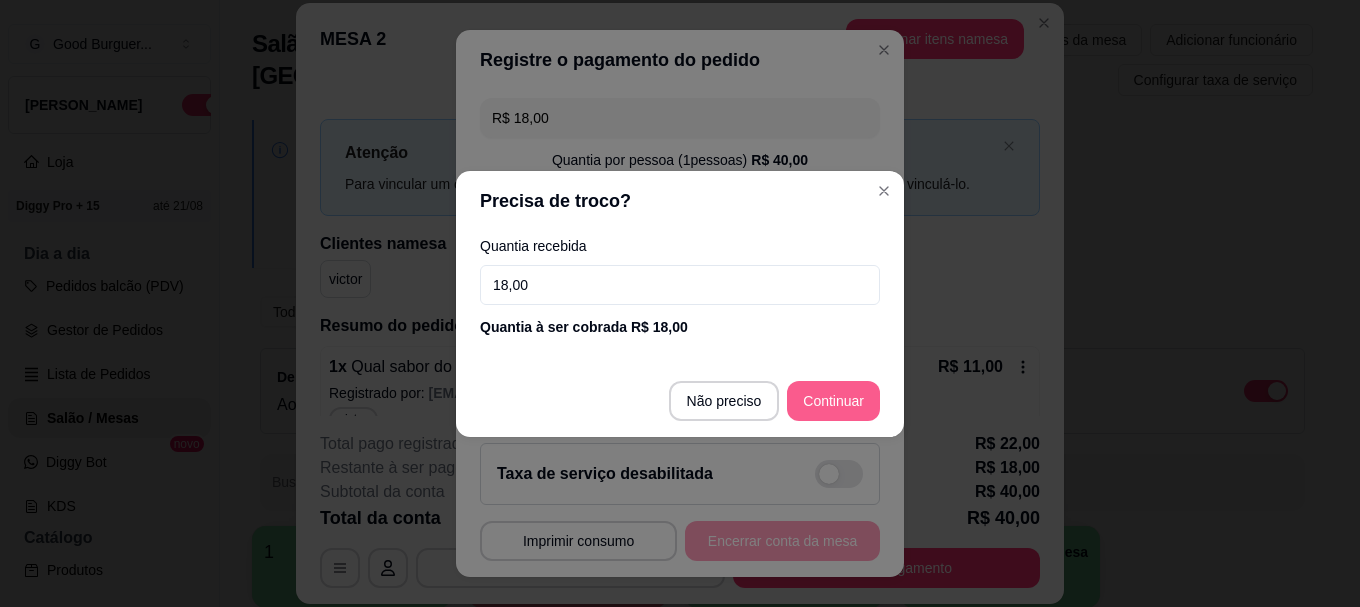 type on "18,00" 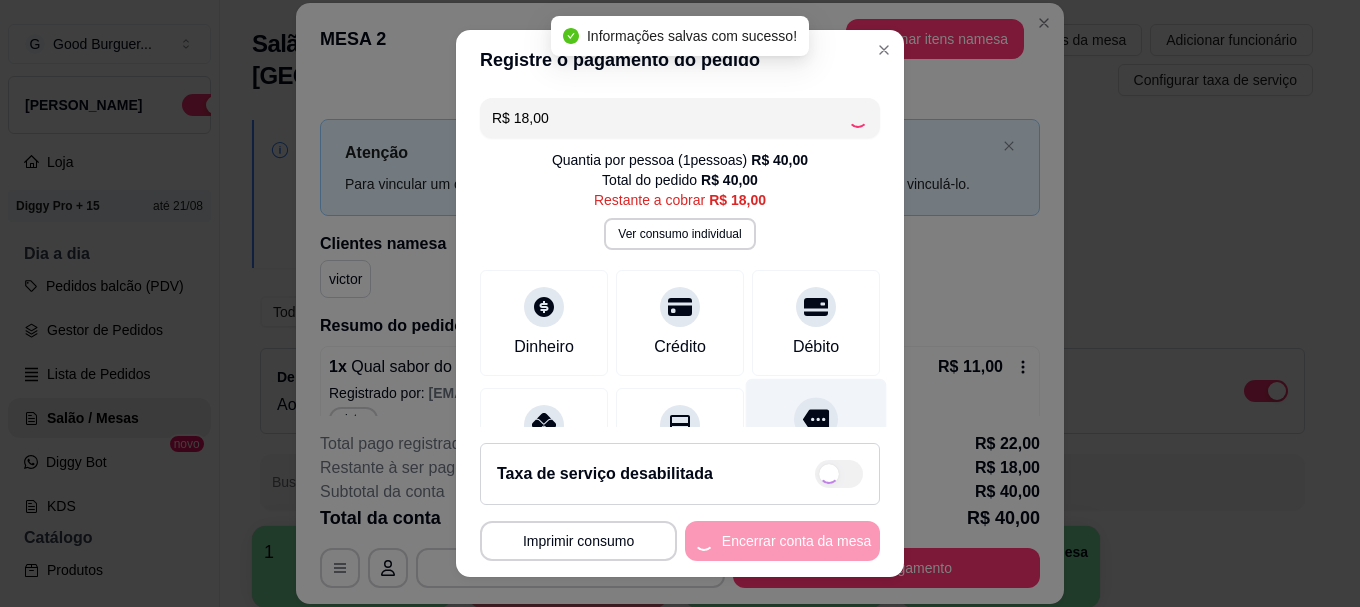 type on "R$ 0,00" 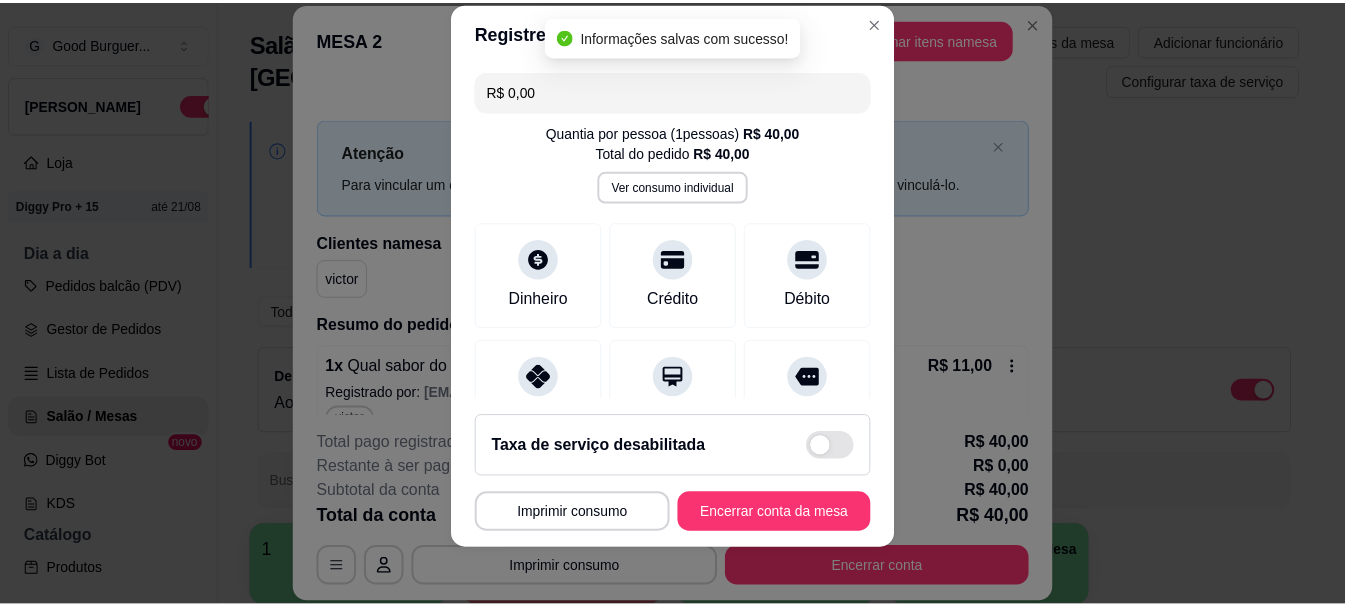 scroll, scrollTop: 34, scrollLeft: 0, axis: vertical 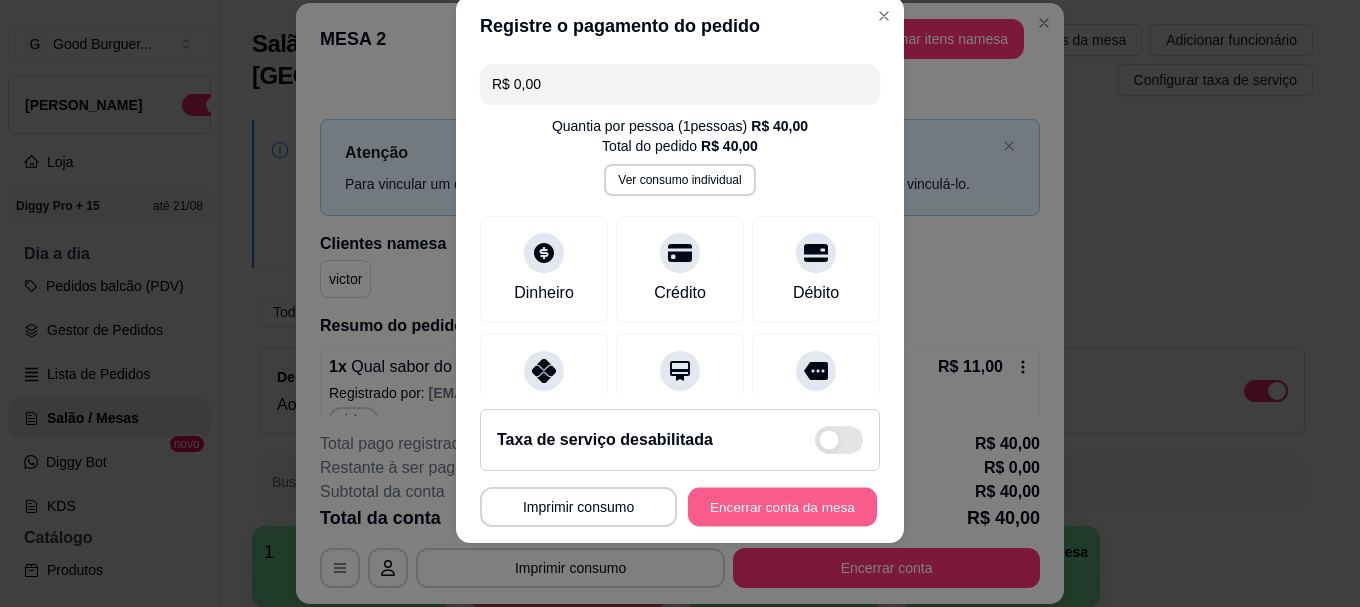 click on "Encerrar conta da mesa" at bounding box center [782, 506] 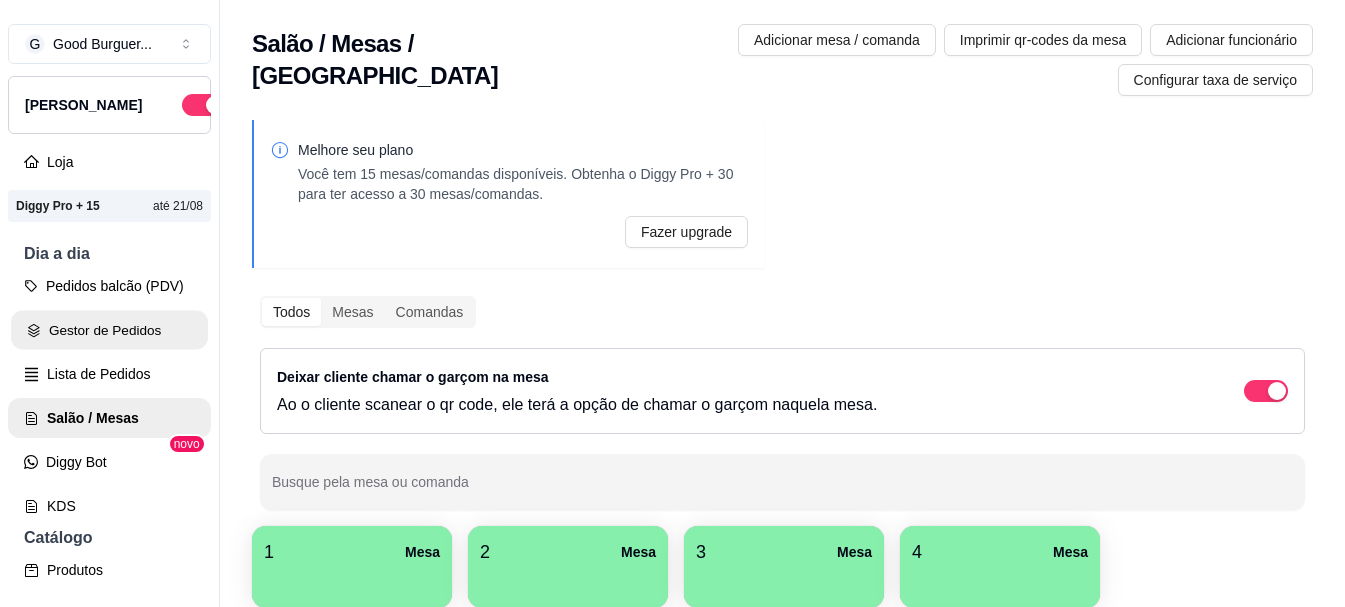 click on "Gestor de Pedidos" at bounding box center [109, 330] 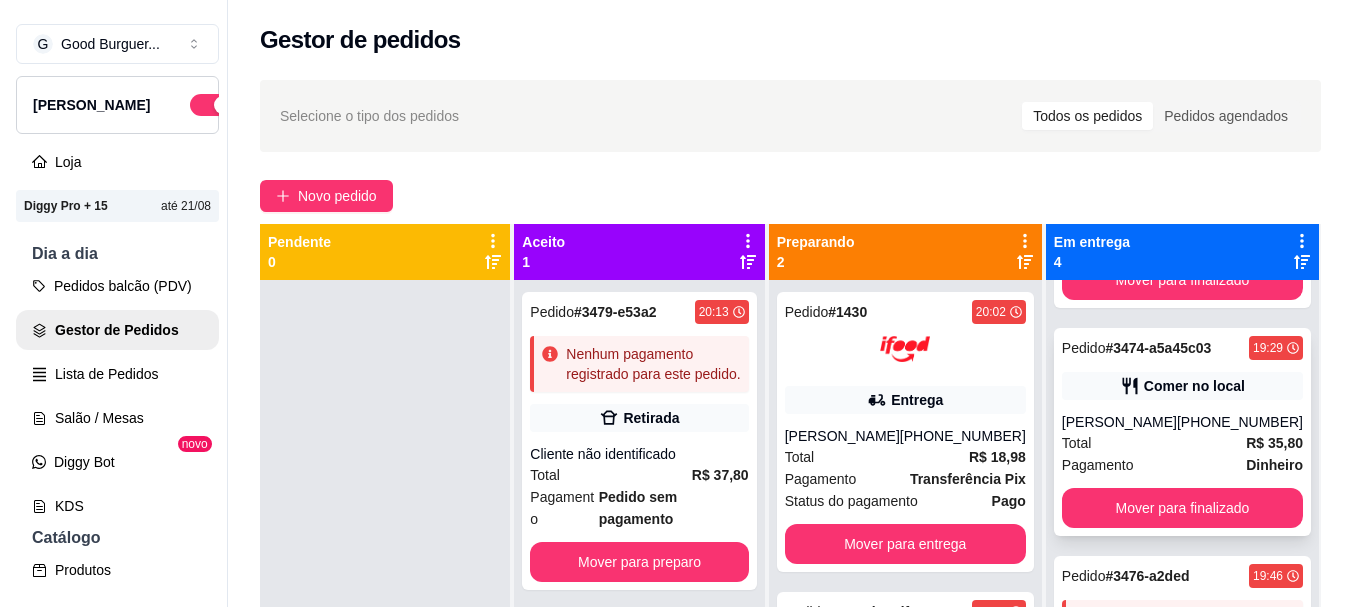 scroll, scrollTop: 300, scrollLeft: 0, axis: vertical 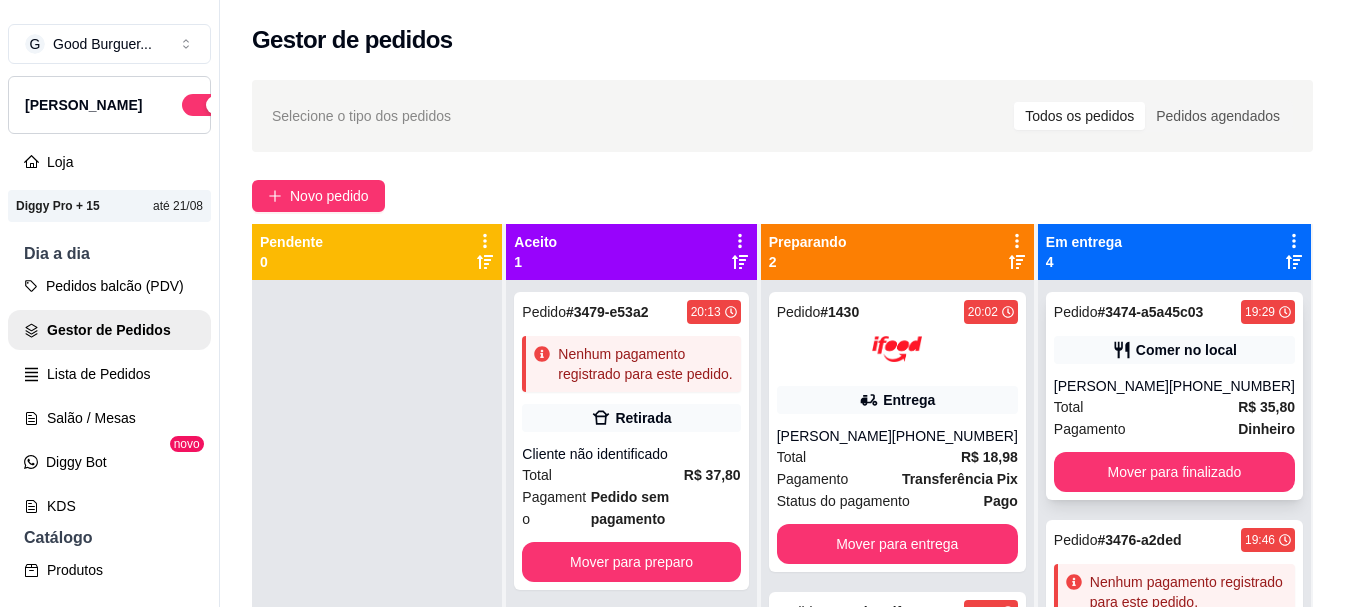 click on "Total R$ 35,80" at bounding box center (1174, 407) 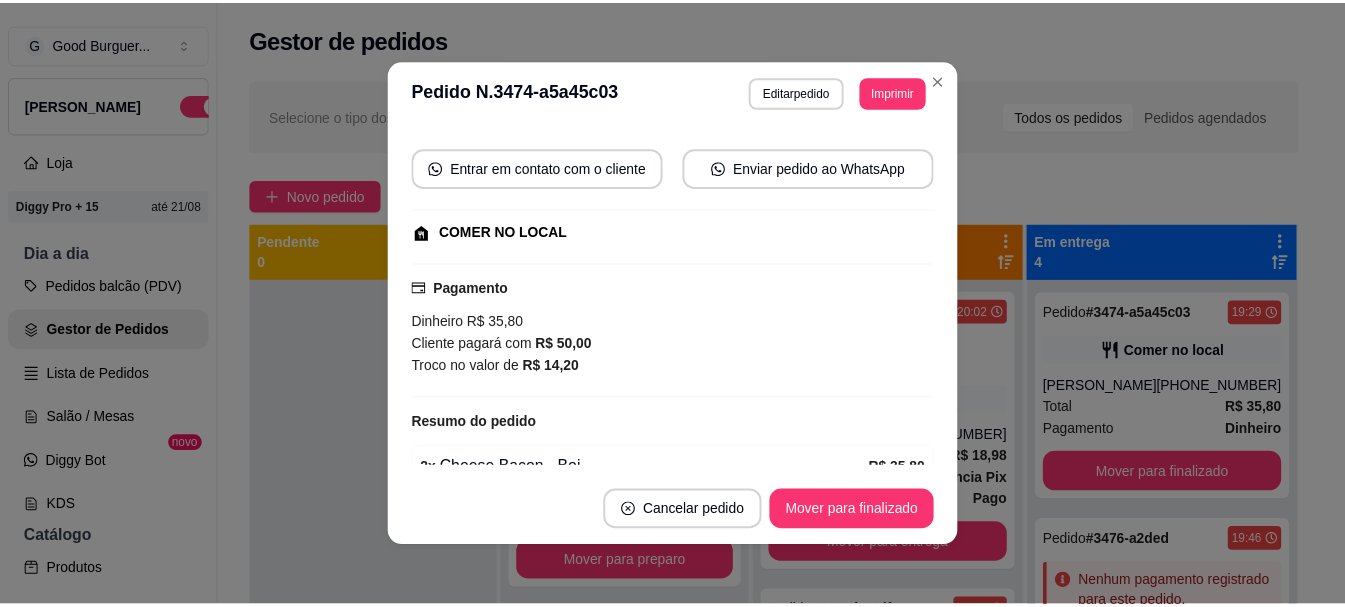 scroll, scrollTop: 0, scrollLeft: 0, axis: both 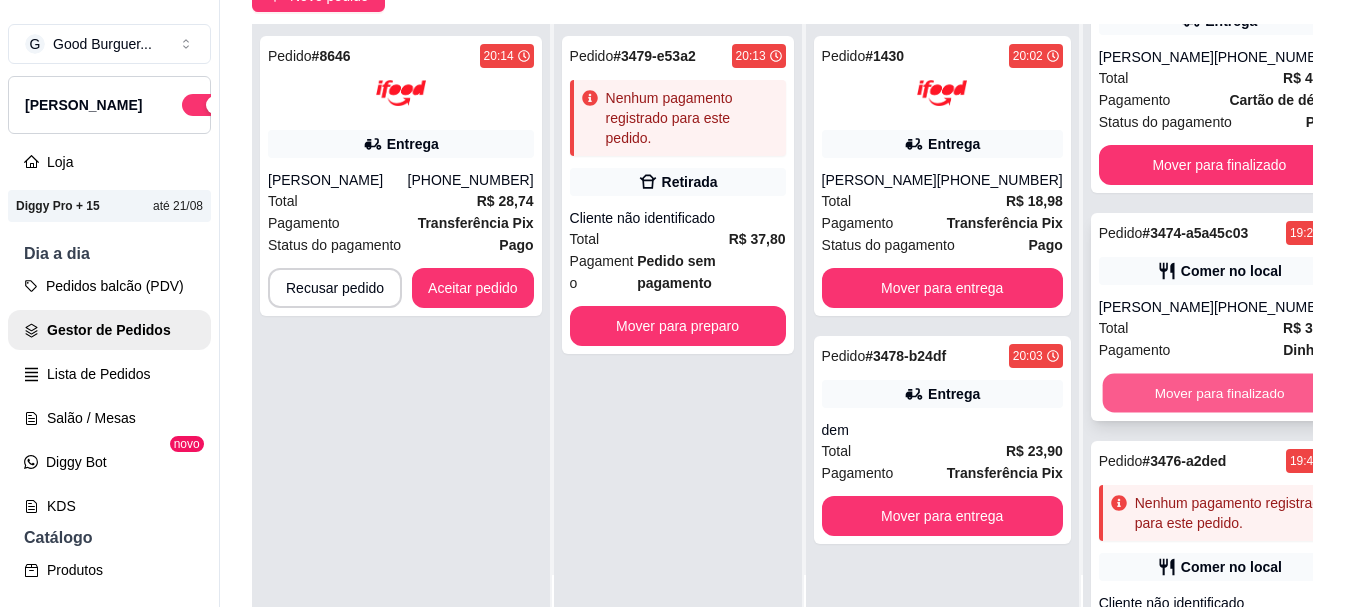 click on "Mover para finalizado" at bounding box center (1219, 393) 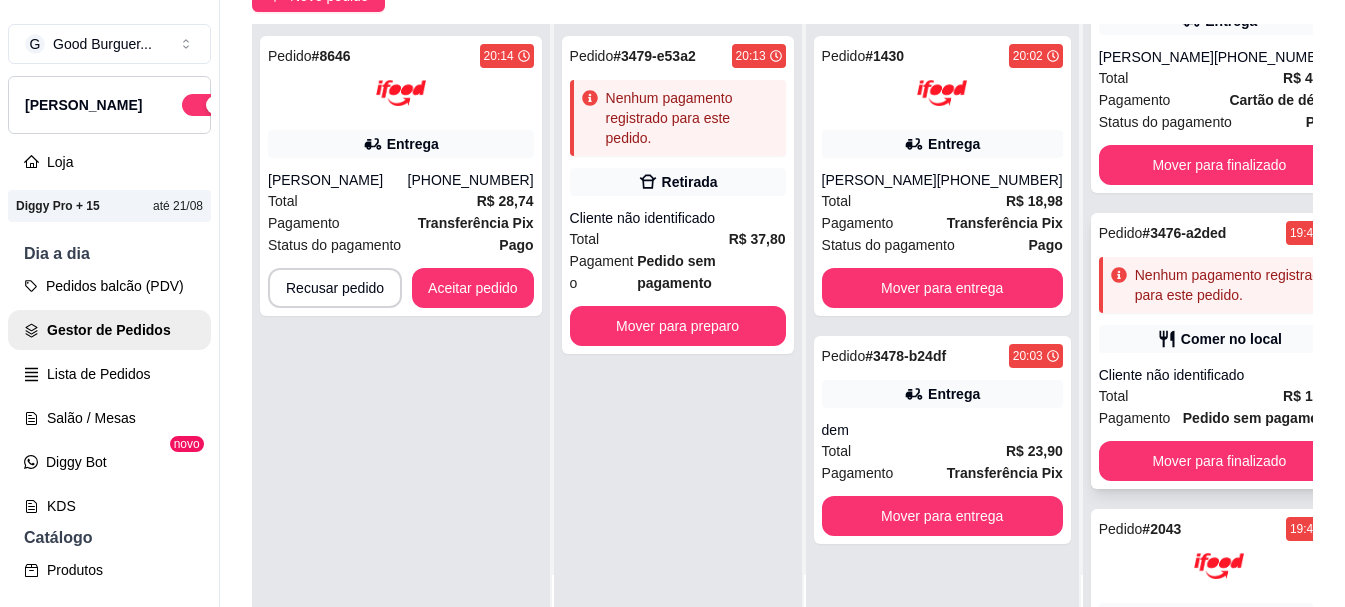 click on "Cliente não identificado" at bounding box center [1219, 375] 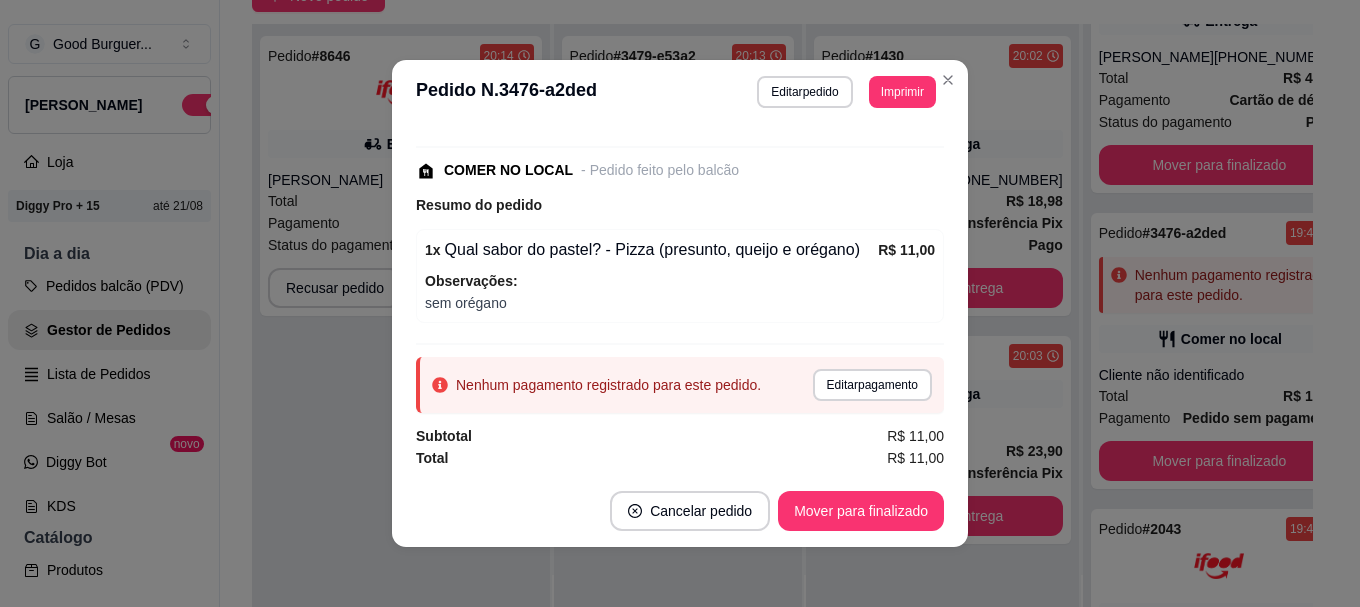 scroll, scrollTop: 190, scrollLeft: 0, axis: vertical 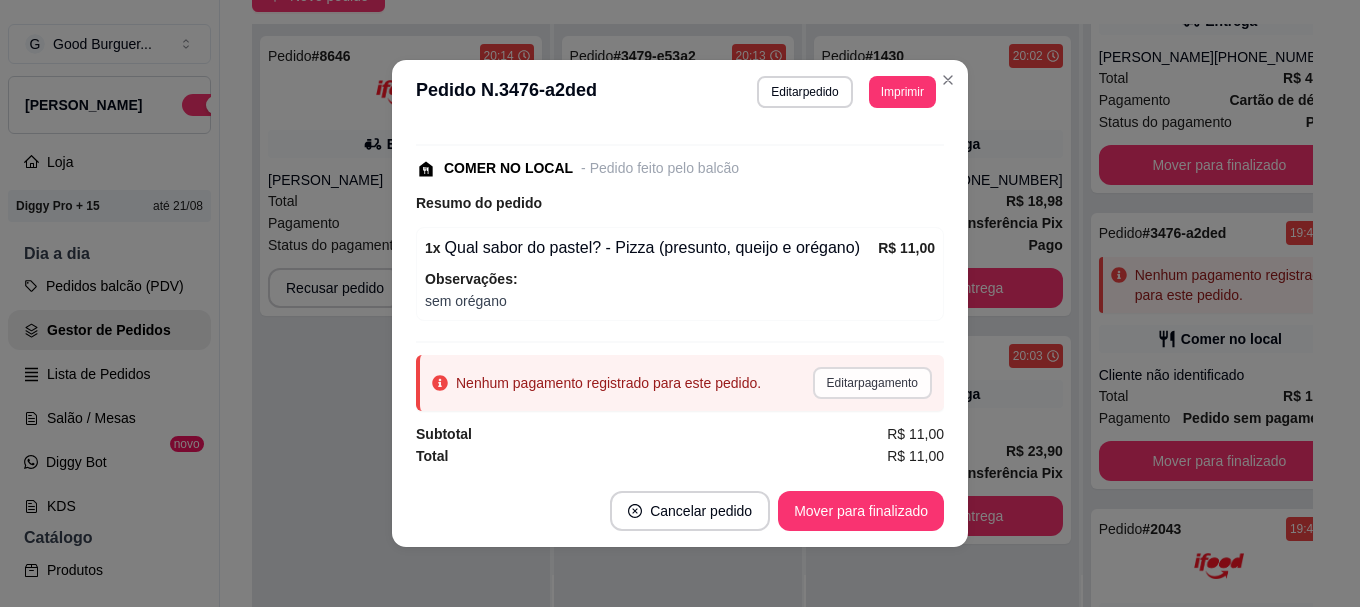 click on "Editar  pagamento" at bounding box center (872, 383) 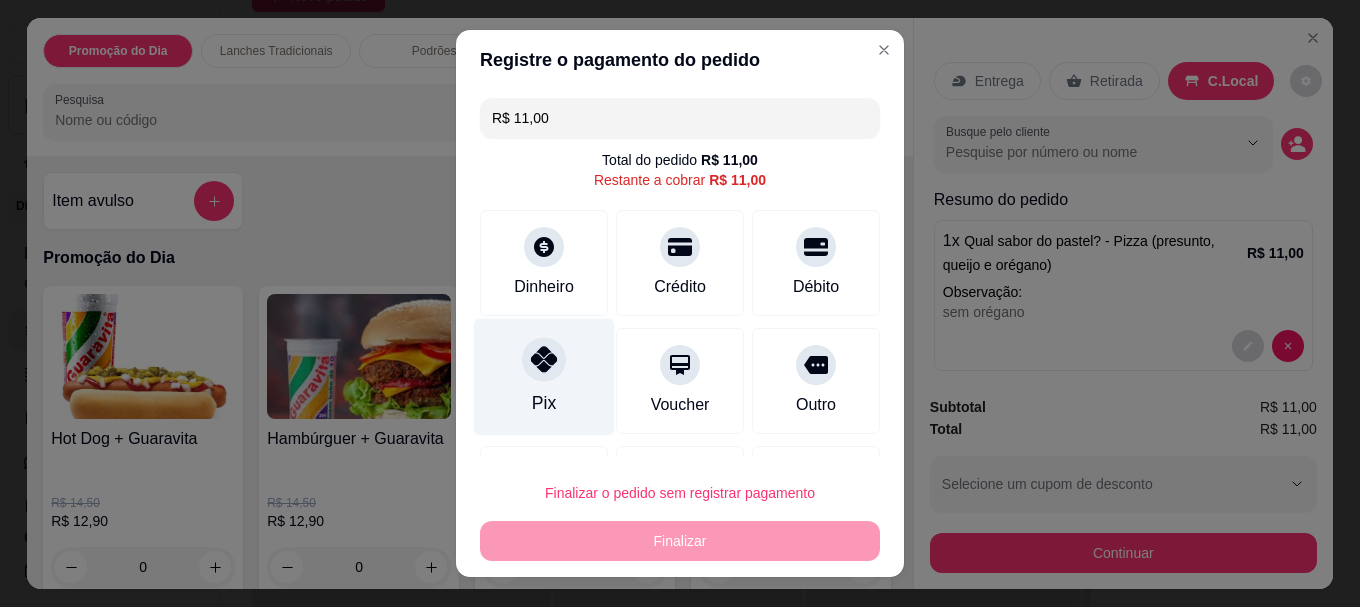 click 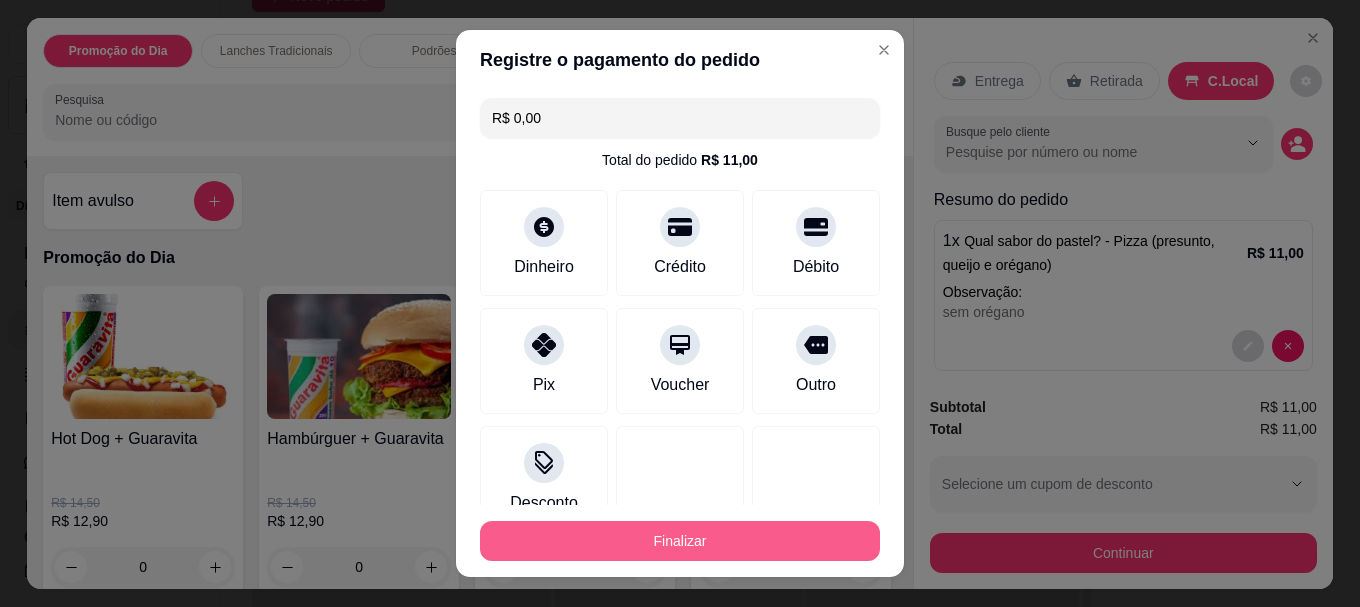 click on "Finalizar" at bounding box center (680, 541) 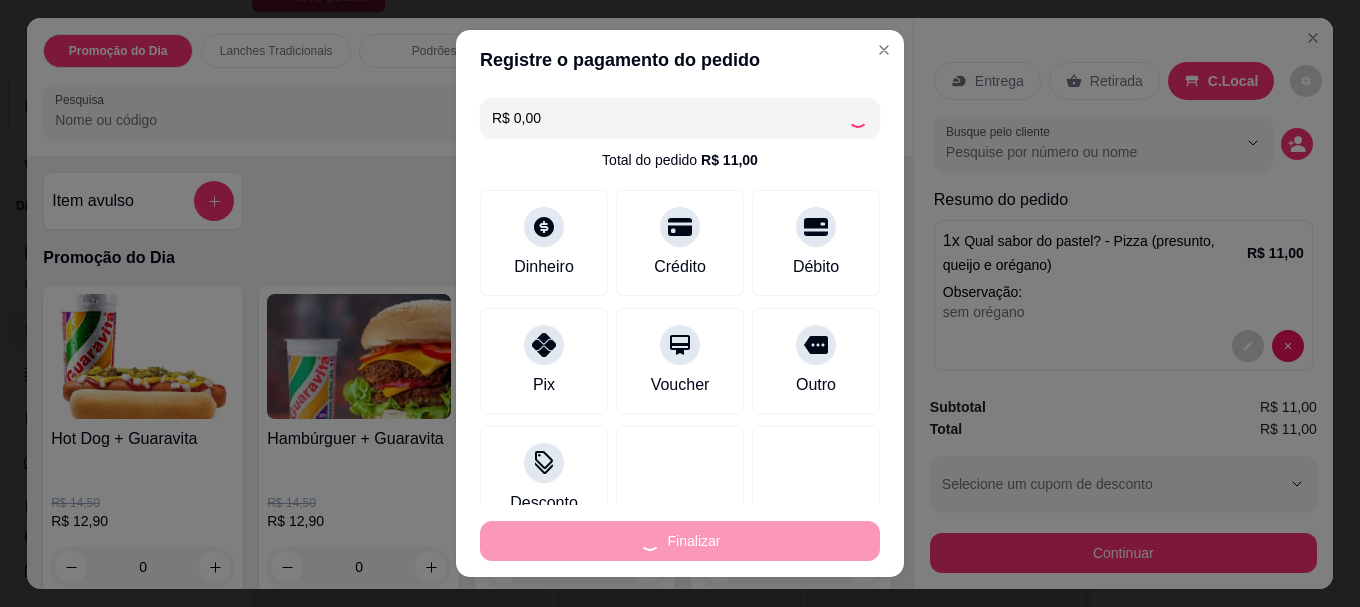 type on "-R$ 11,00" 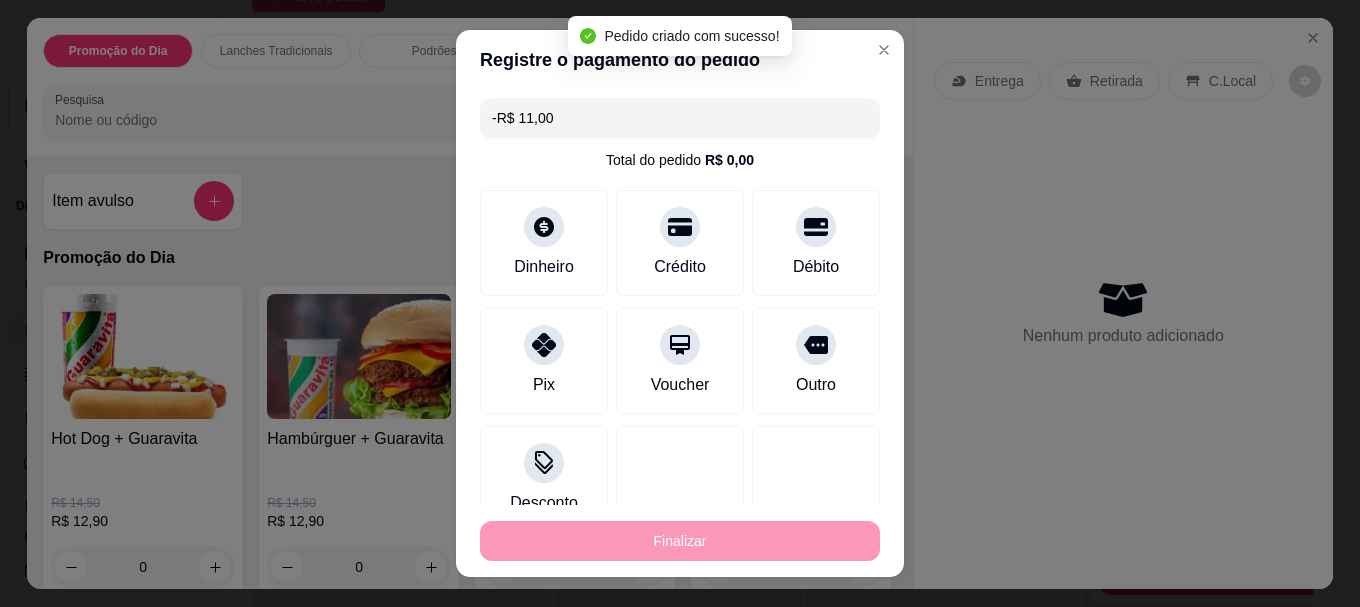 scroll, scrollTop: 33, scrollLeft: 0, axis: vertical 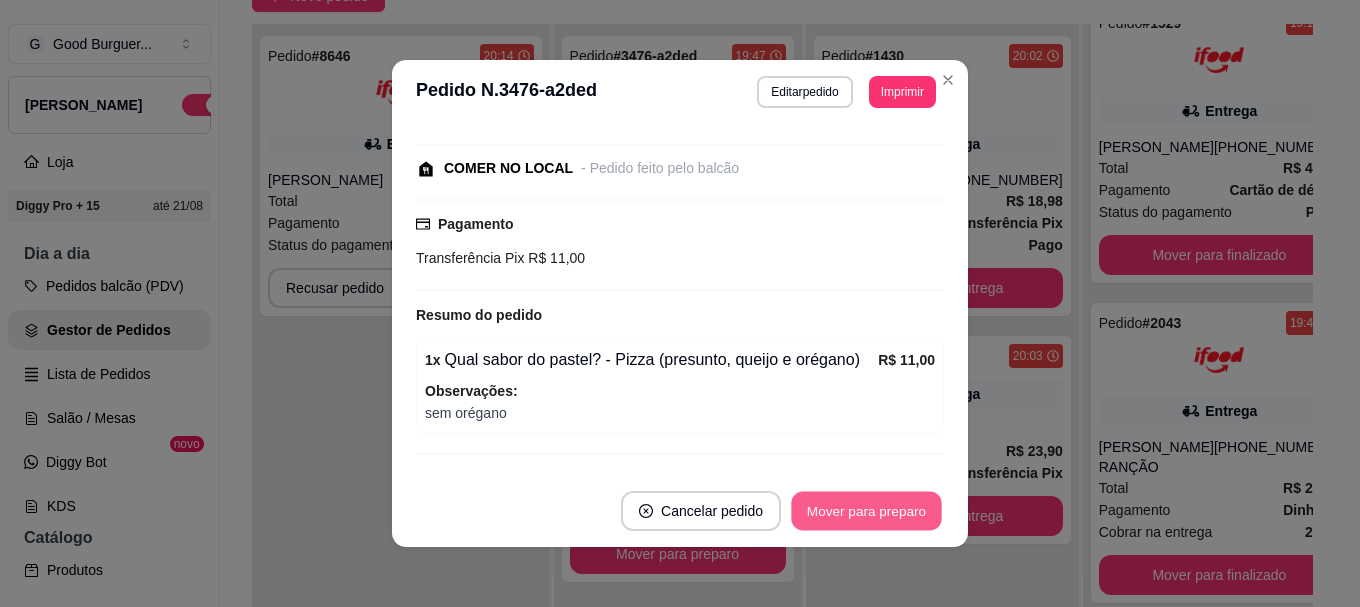click on "Mover para preparo" at bounding box center [866, 511] 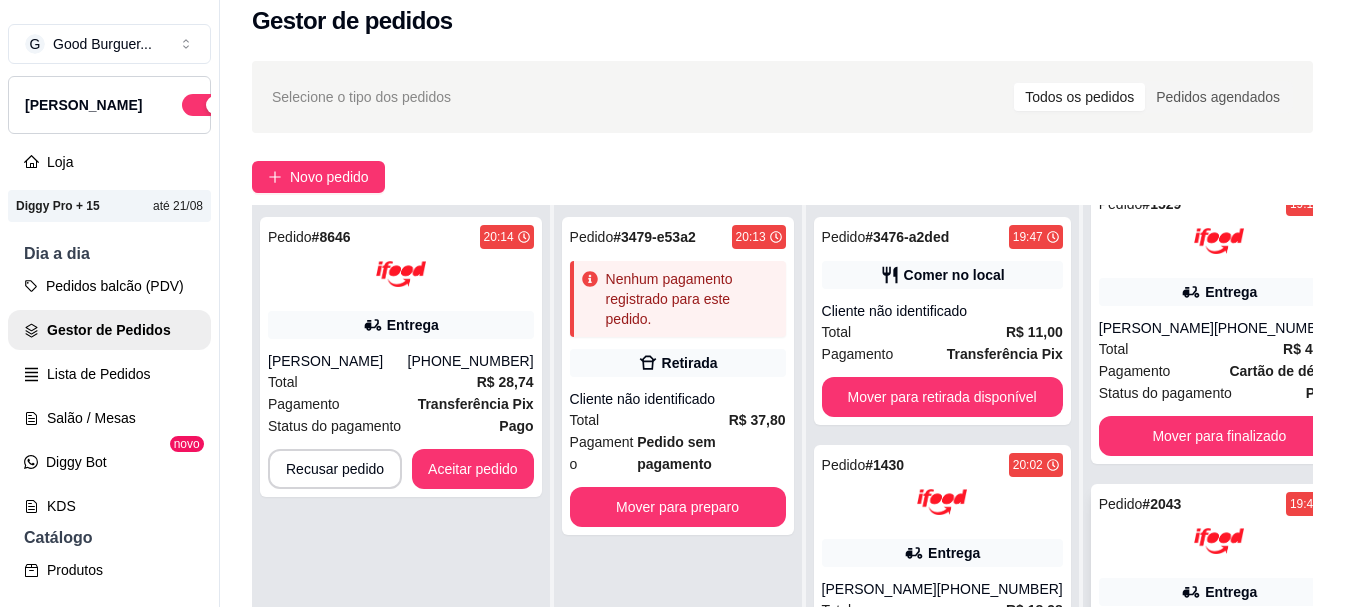 scroll, scrollTop: 0, scrollLeft: 0, axis: both 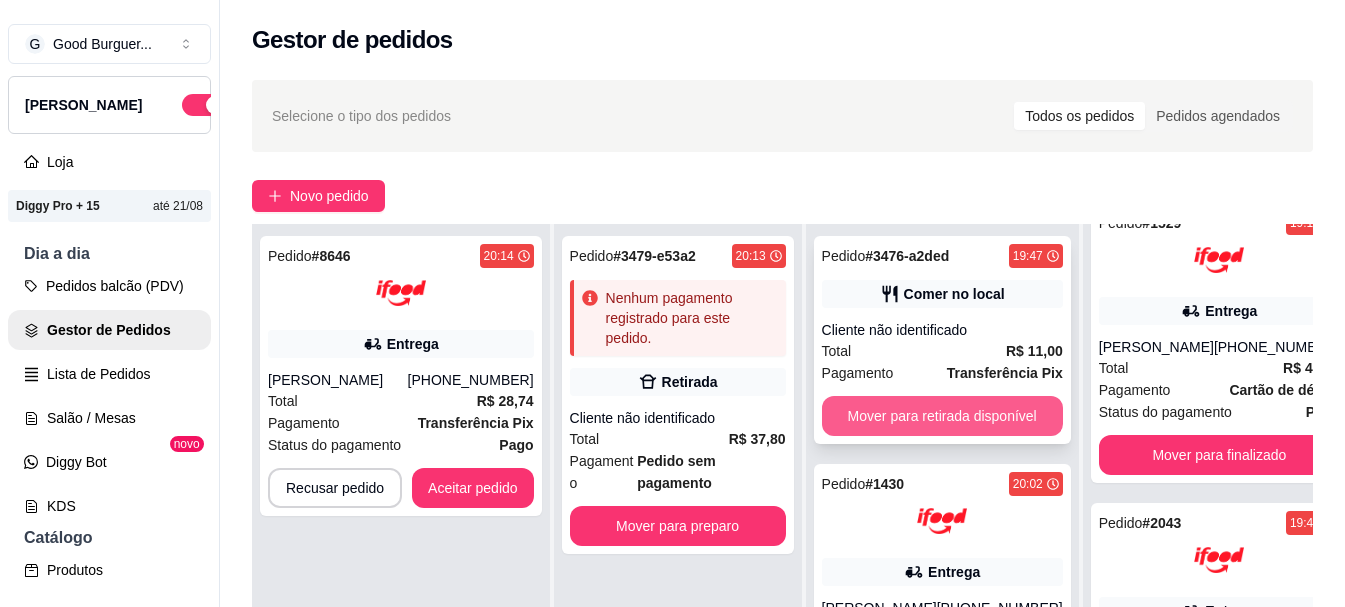 click on "Mover para retirada disponível" at bounding box center (942, 416) 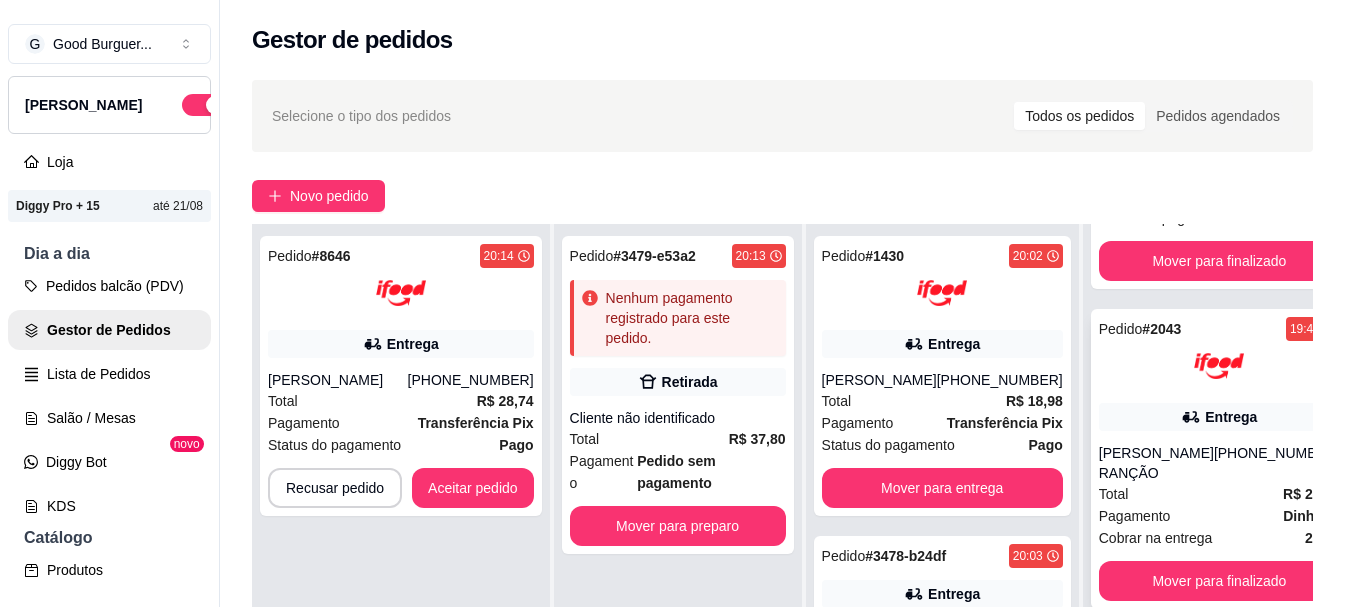 scroll, scrollTop: 261, scrollLeft: 0, axis: vertical 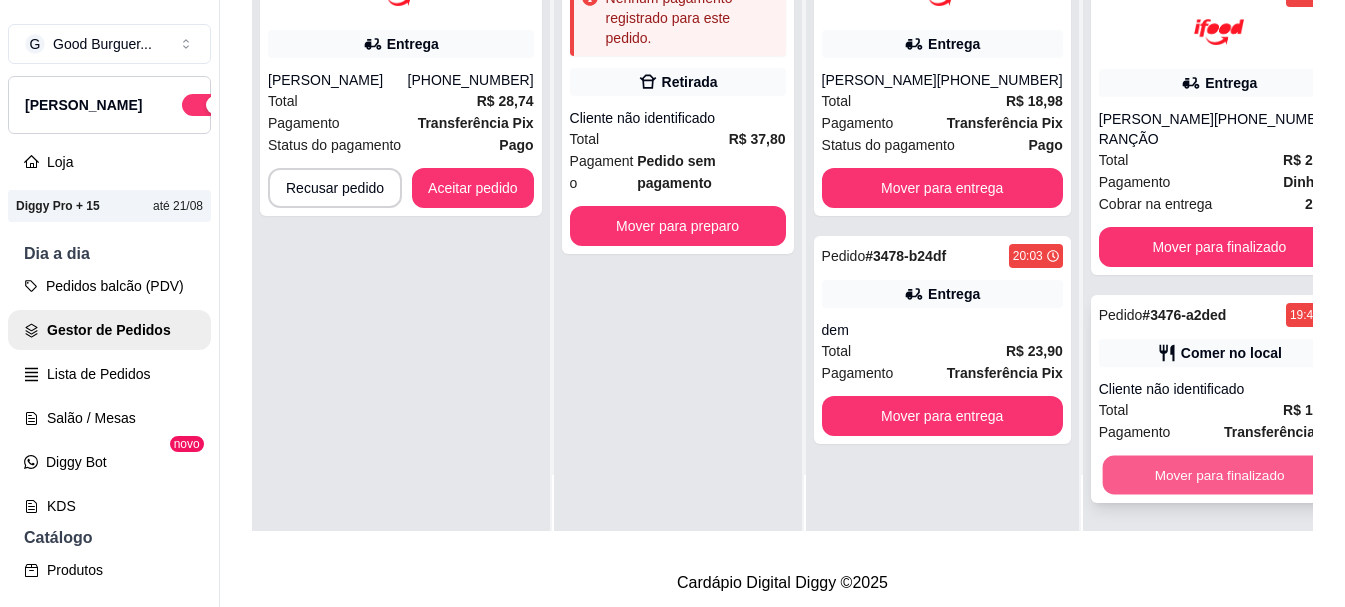 click on "Mover para finalizado" at bounding box center [1219, 475] 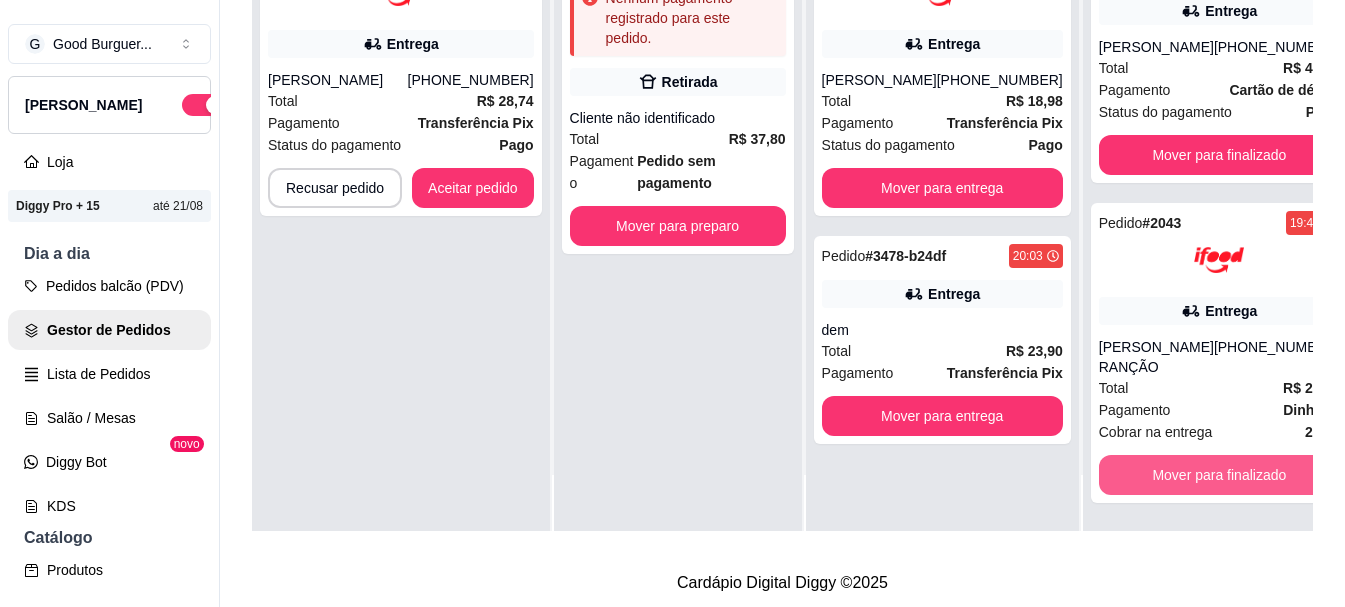 scroll, scrollTop: 33, scrollLeft: 0, axis: vertical 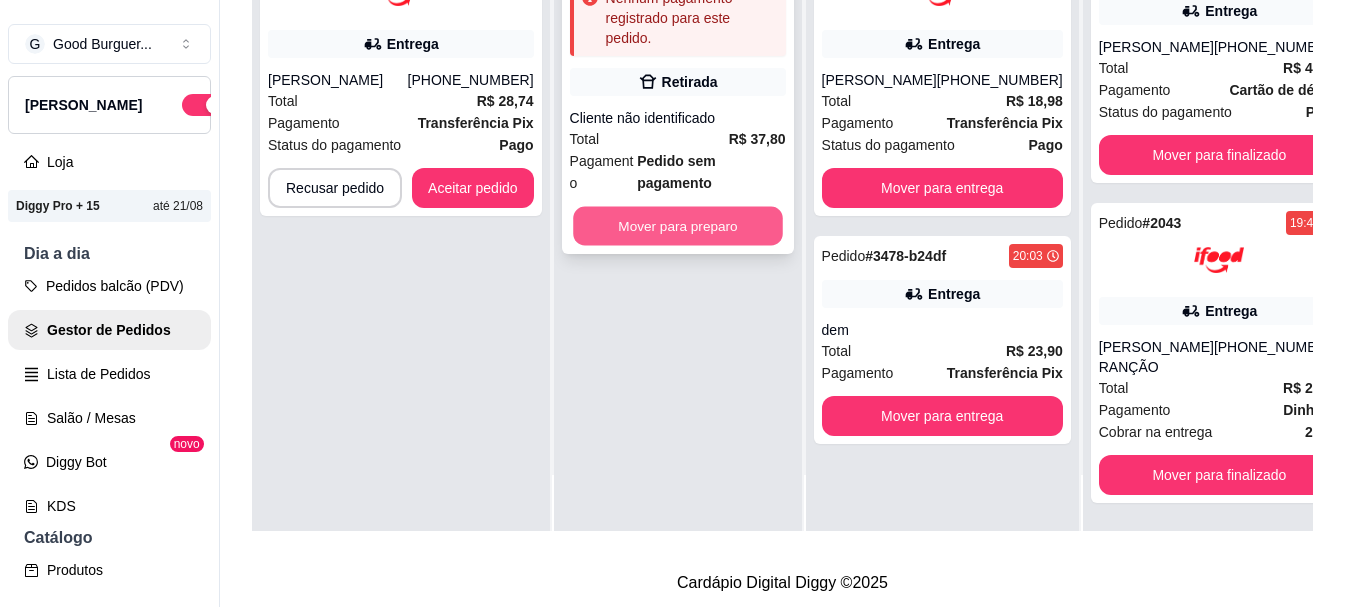 click on "Mover para preparo" at bounding box center [678, 226] 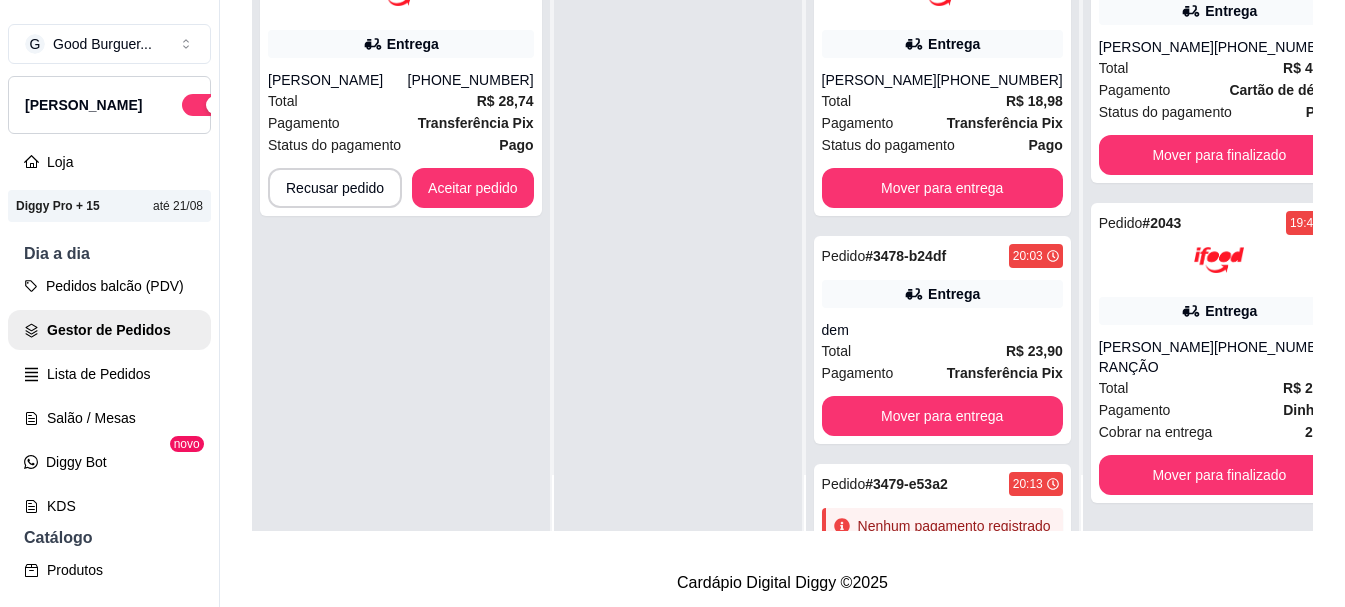 scroll, scrollTop: 13, scrollLeft: 0, axis: vertical 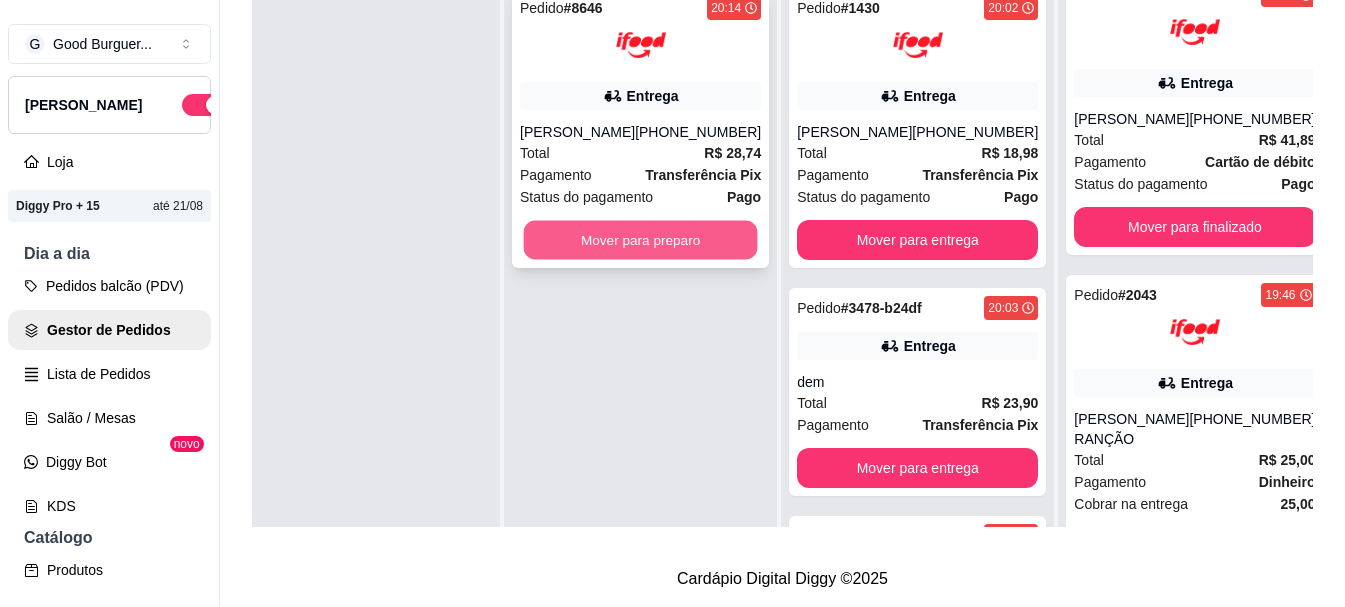 click on "Mover para preparo" at bounding box center [641, 240] 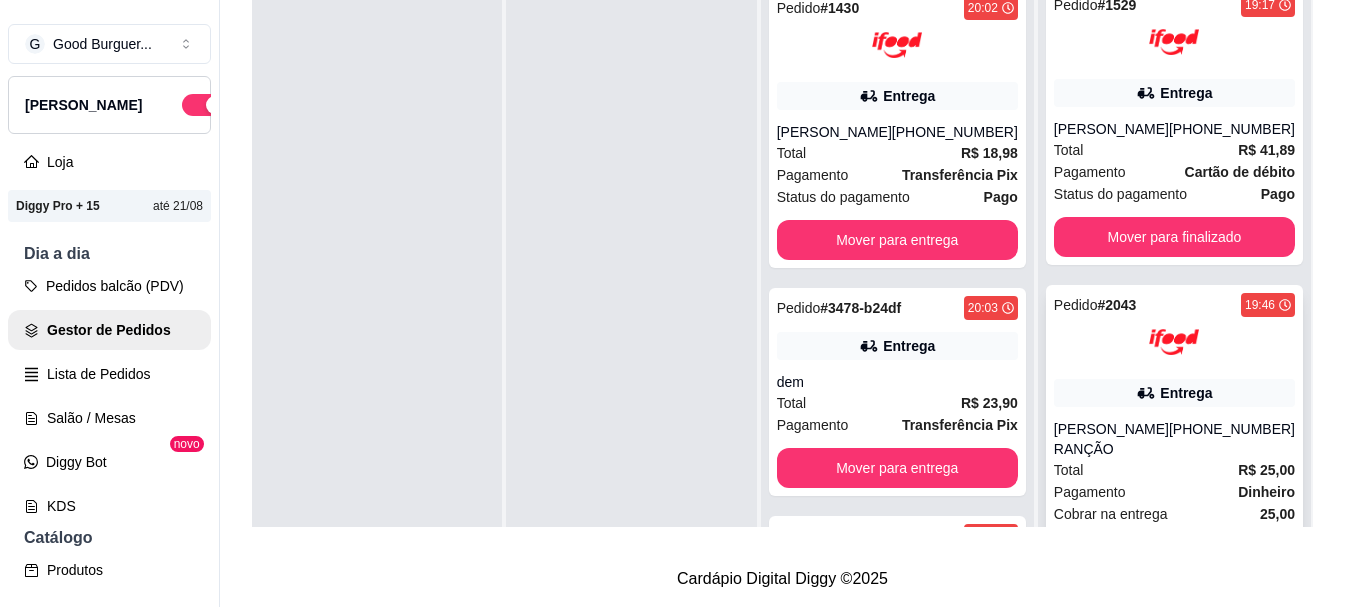 scroll, scrollTop: 0, scrollLeft: 0, axis: both 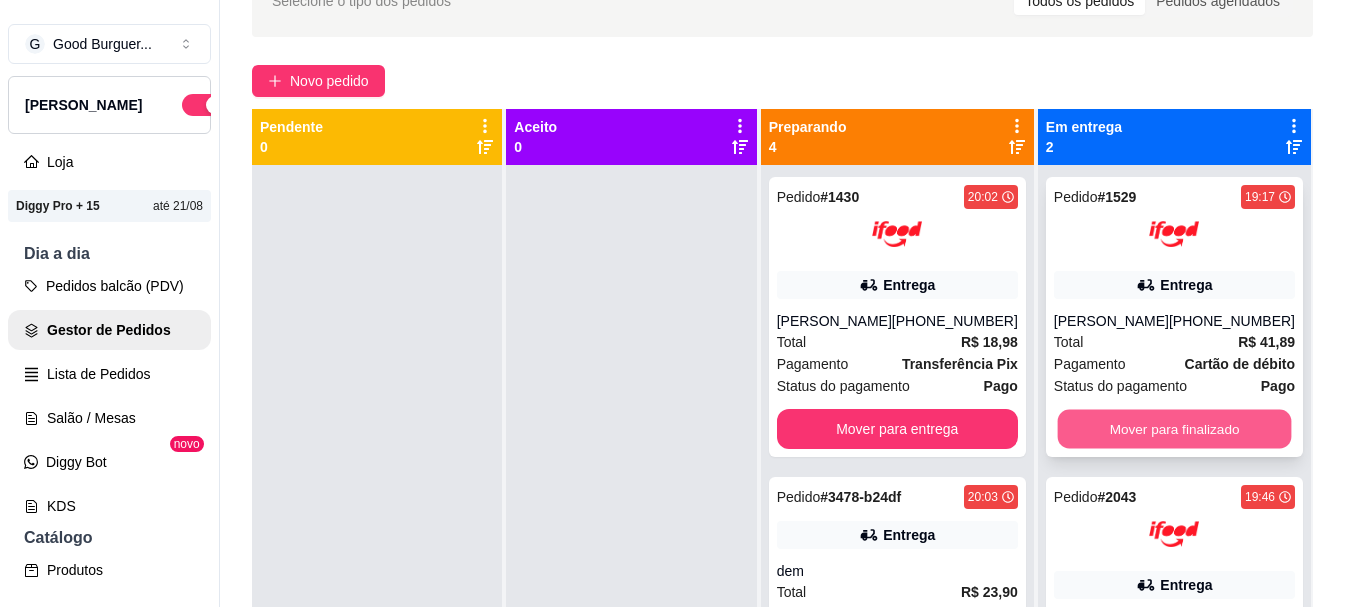 click on "Mover para finalizado" at bounding box center (1174, 429) 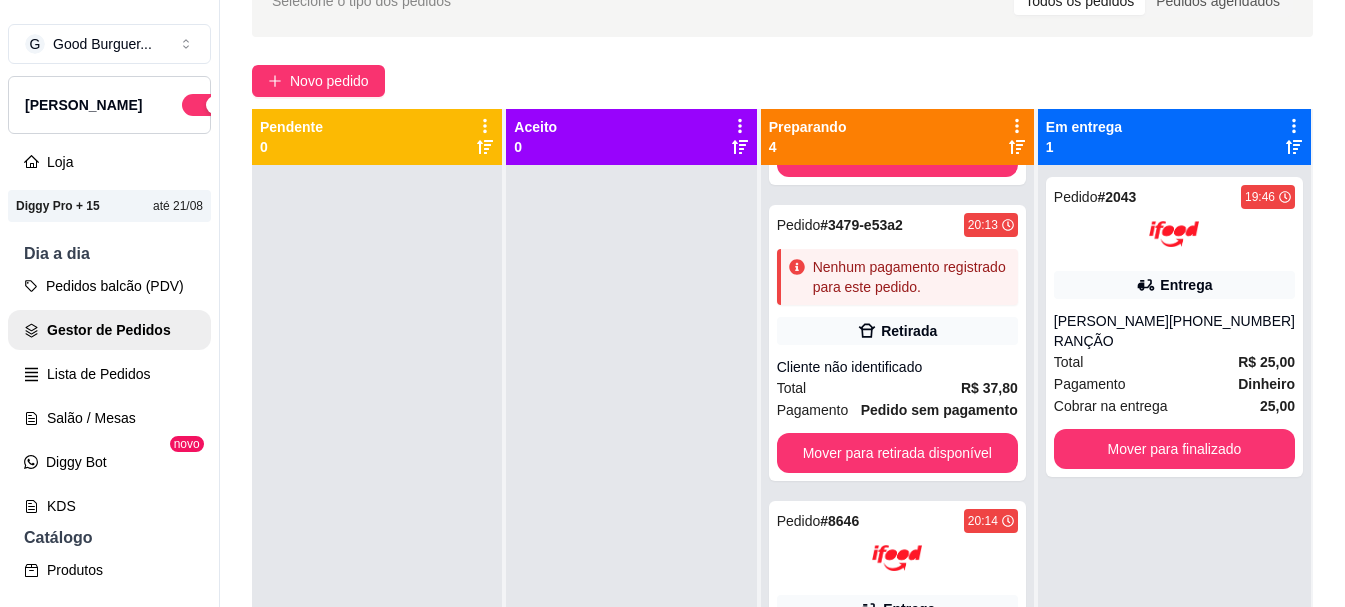 scroll, scrollTop: 557, scrollLeft: 0, axis: vertical 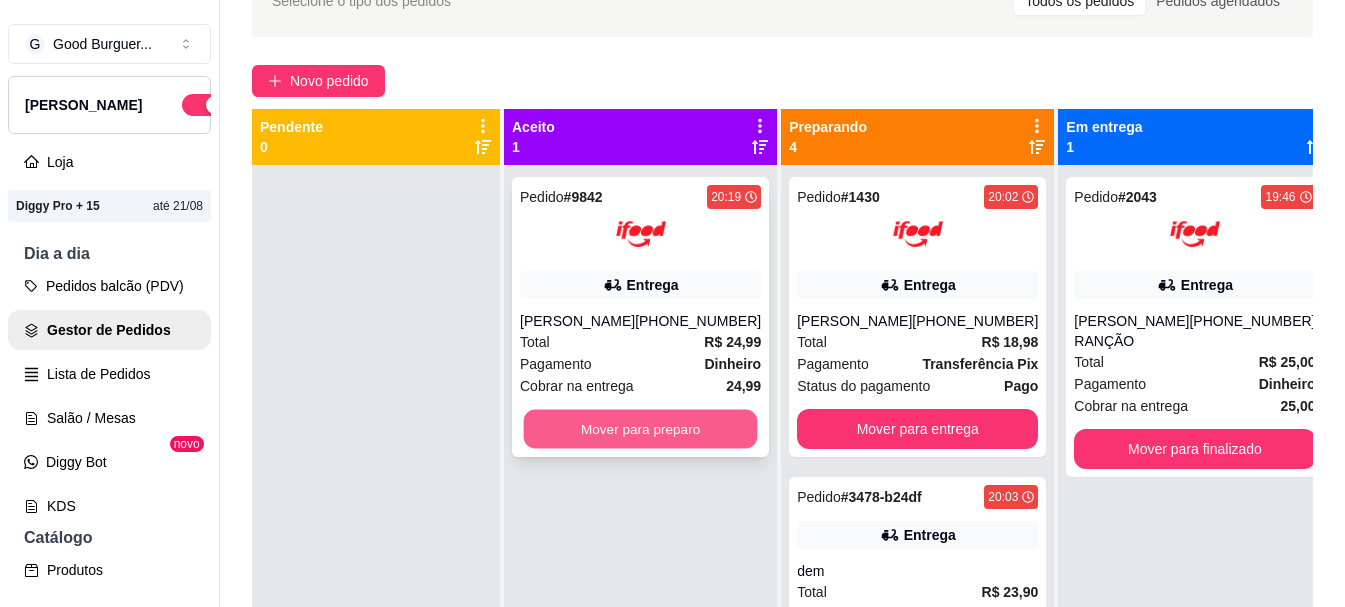 click on "Mover para preparo" at bounding box center (641, 429) 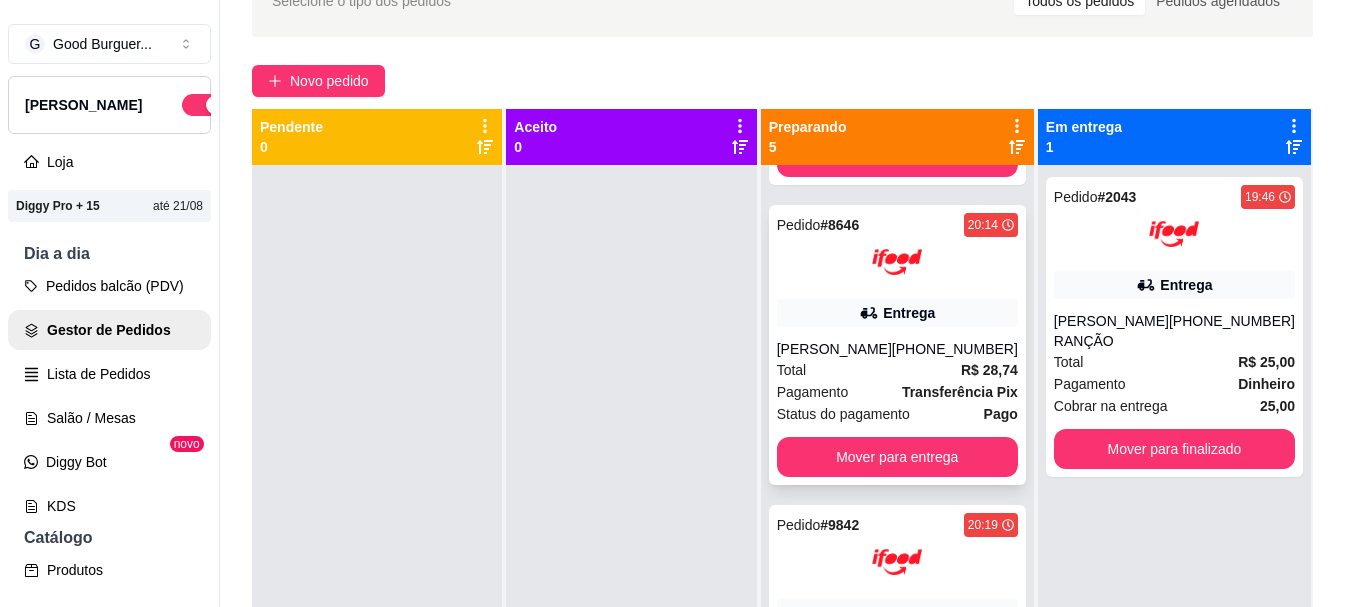 scroll, scrollTop: 857, scrollLeft: 0, axis: vertical 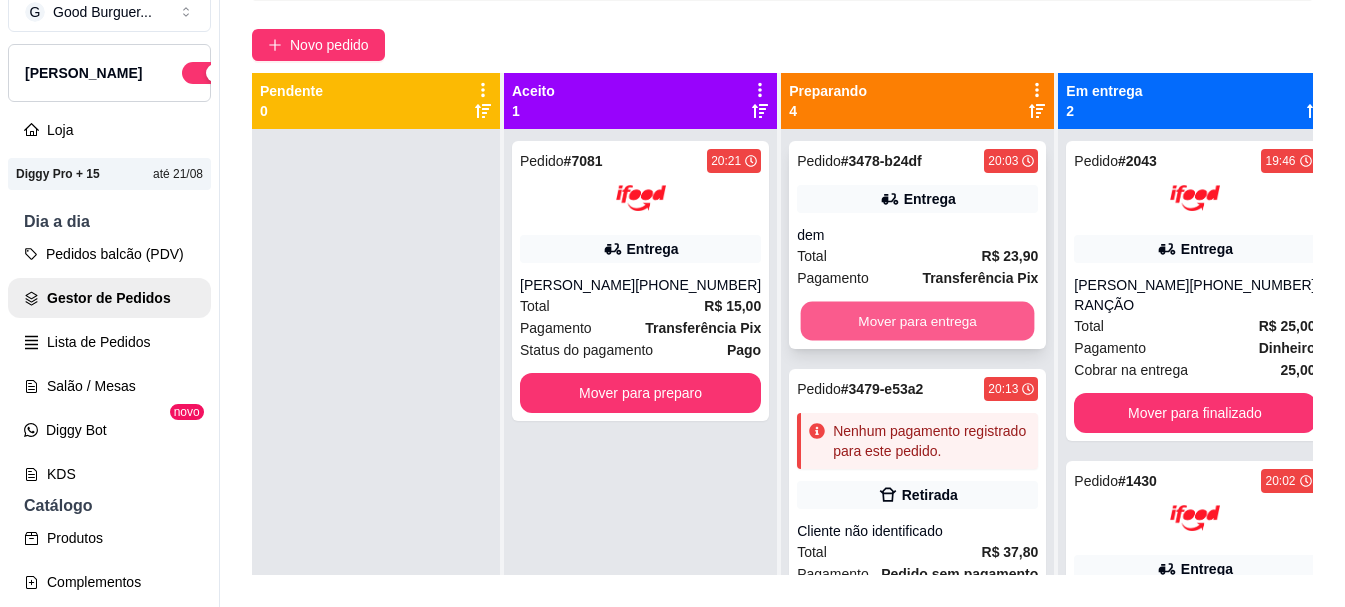 click on "Mover para entrega" at bounding box center (918, 321) 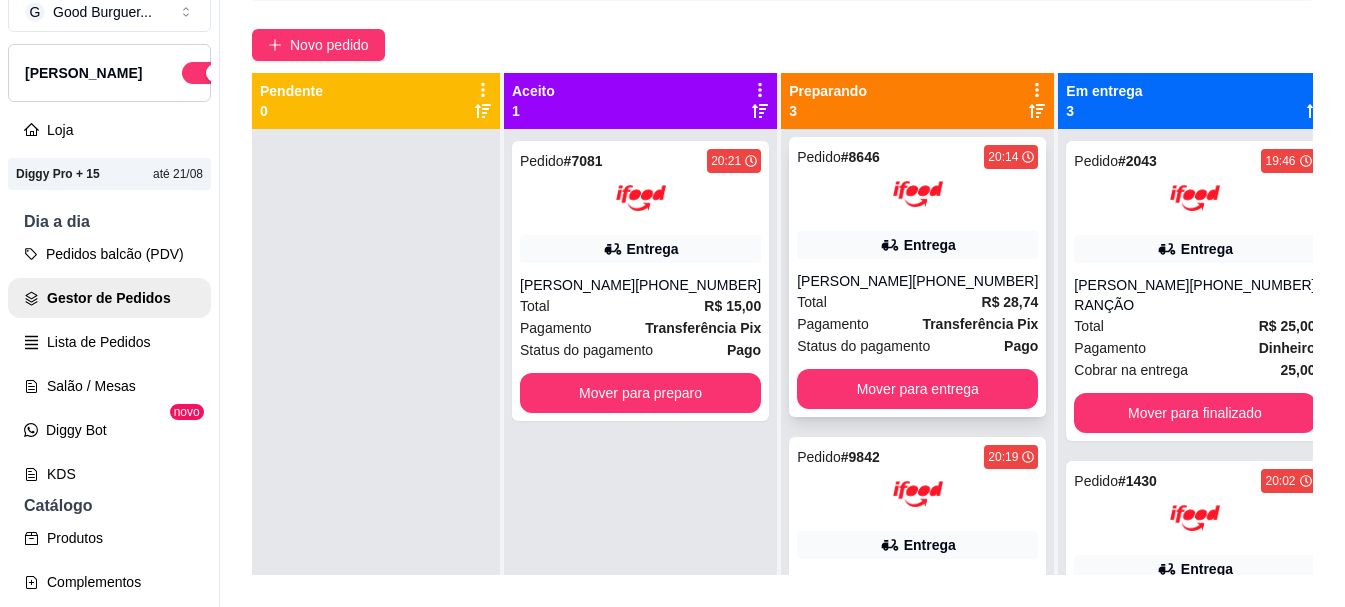 scroll, scrollTop: 309, scrollLeft: 0, axis: vertical 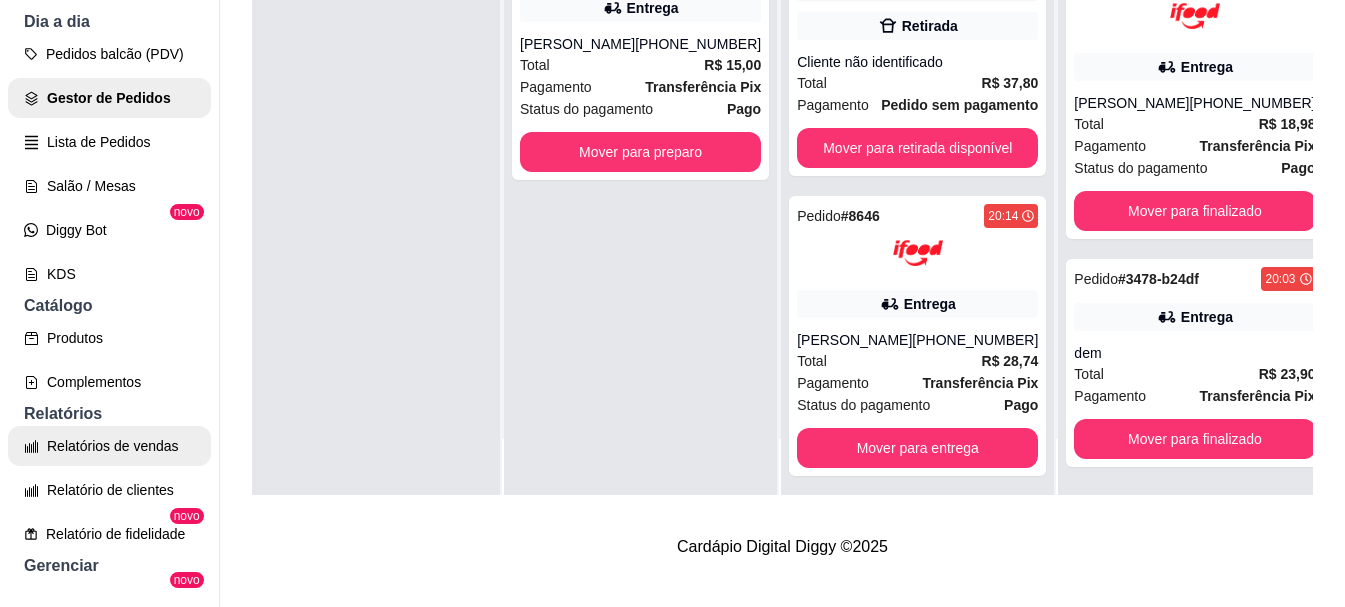 click on "Relatórios de vendas" at bounding box center (109, 446) 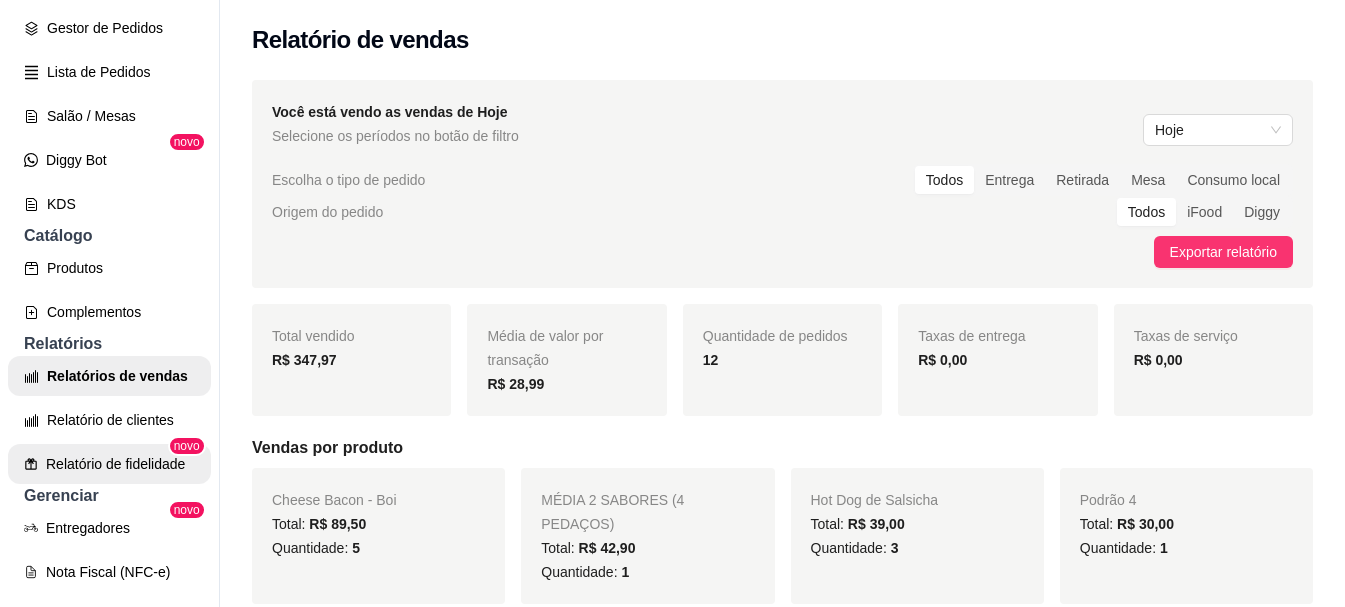 scroll, scrollTop: 400, scrollLeft: 0, axis: vertical 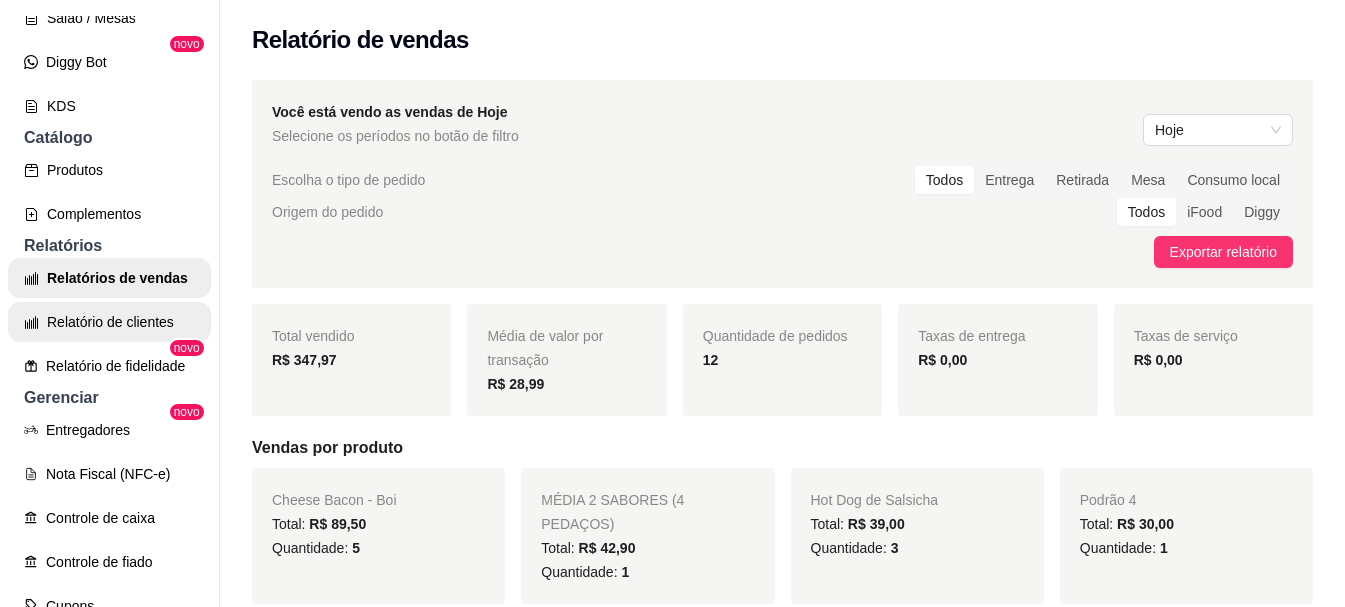 click on "Relatório de clientes" at bounding box center [109, 322] 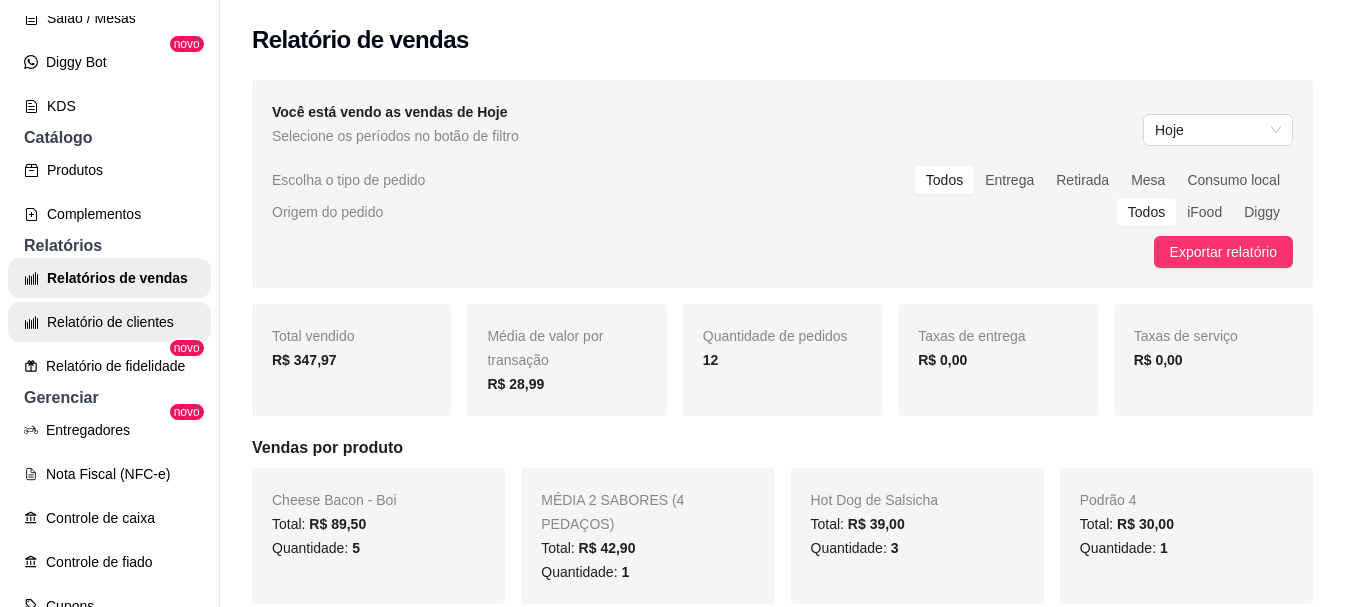 select on "30" 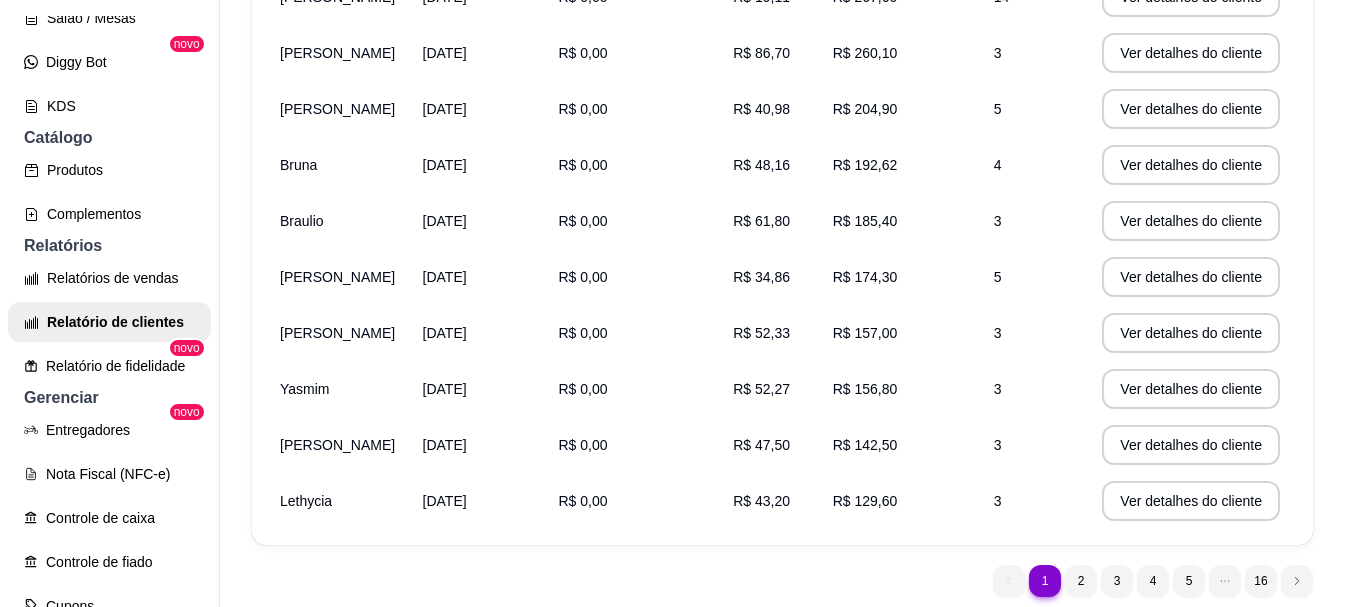 scroll, scrollTop: 485, scrollLeft: 0, axis: vertical 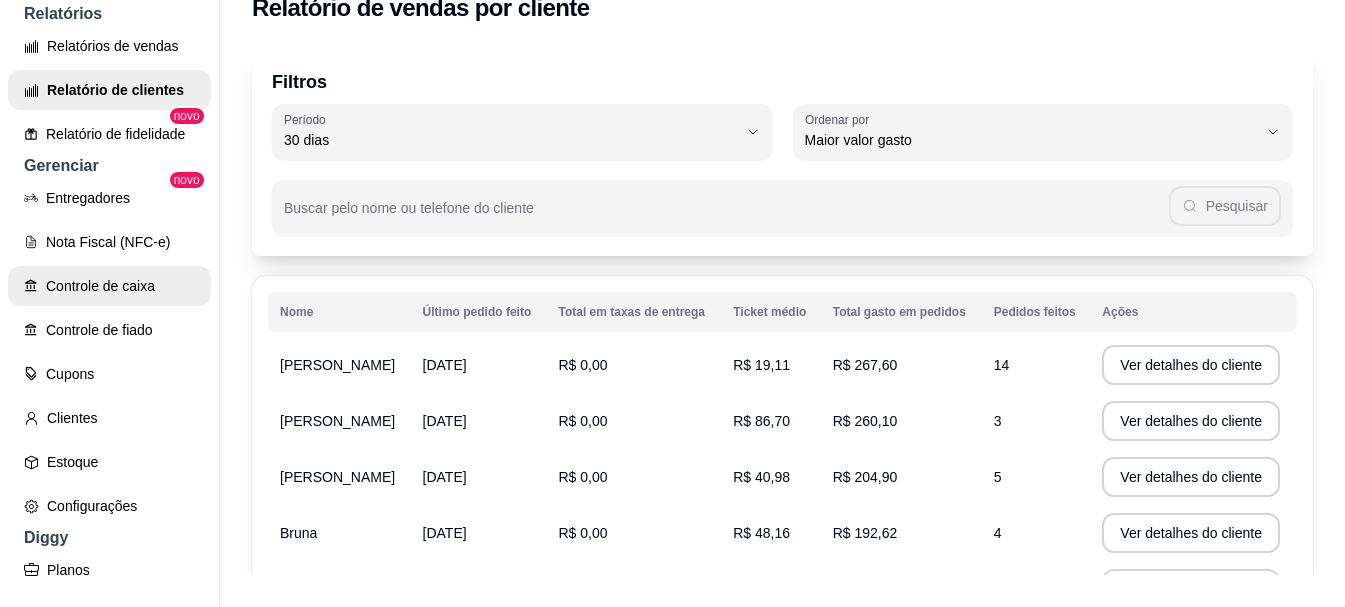click on "Controle de caixa" at bounding box center [109, 286] 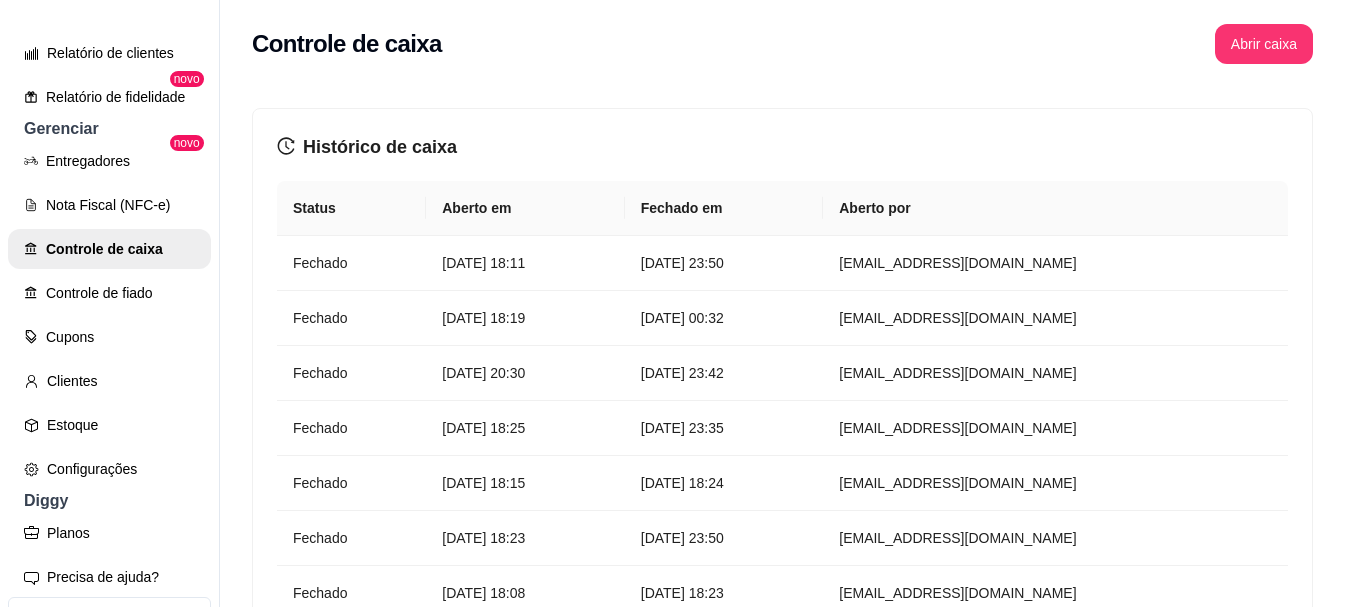 scroll, scrollTop: 763, scrollLeft: 0, axis: vertical 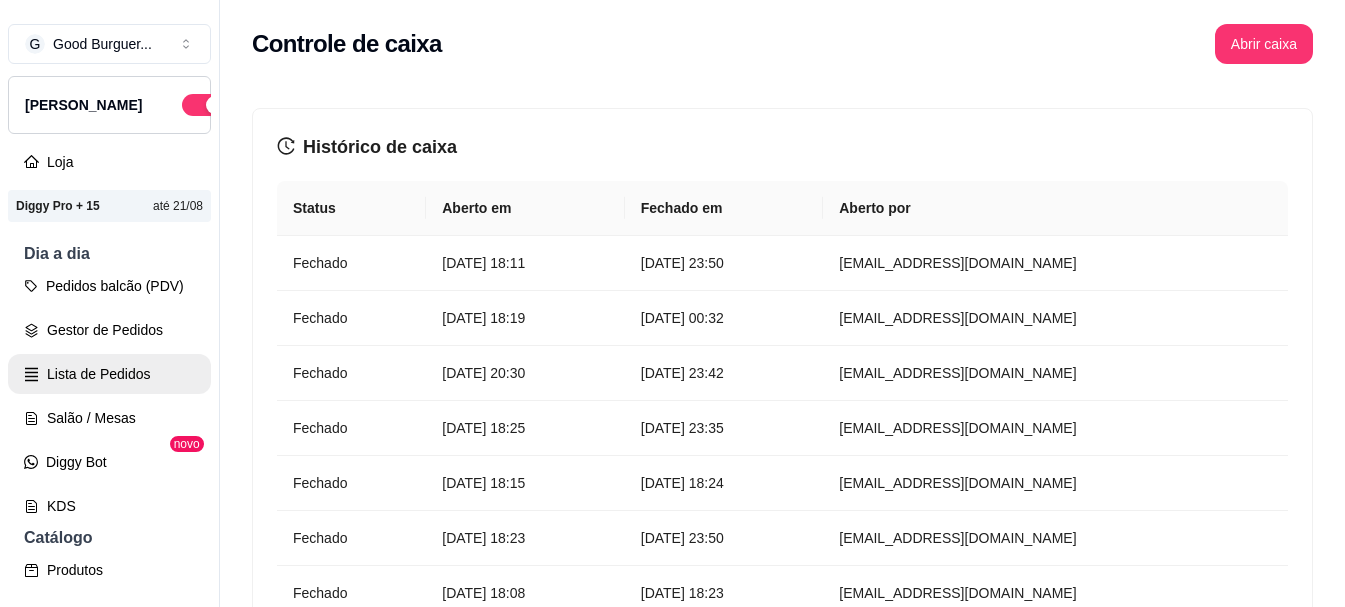 click on "Lista de Pedidos" at bounding box center (109, 374) 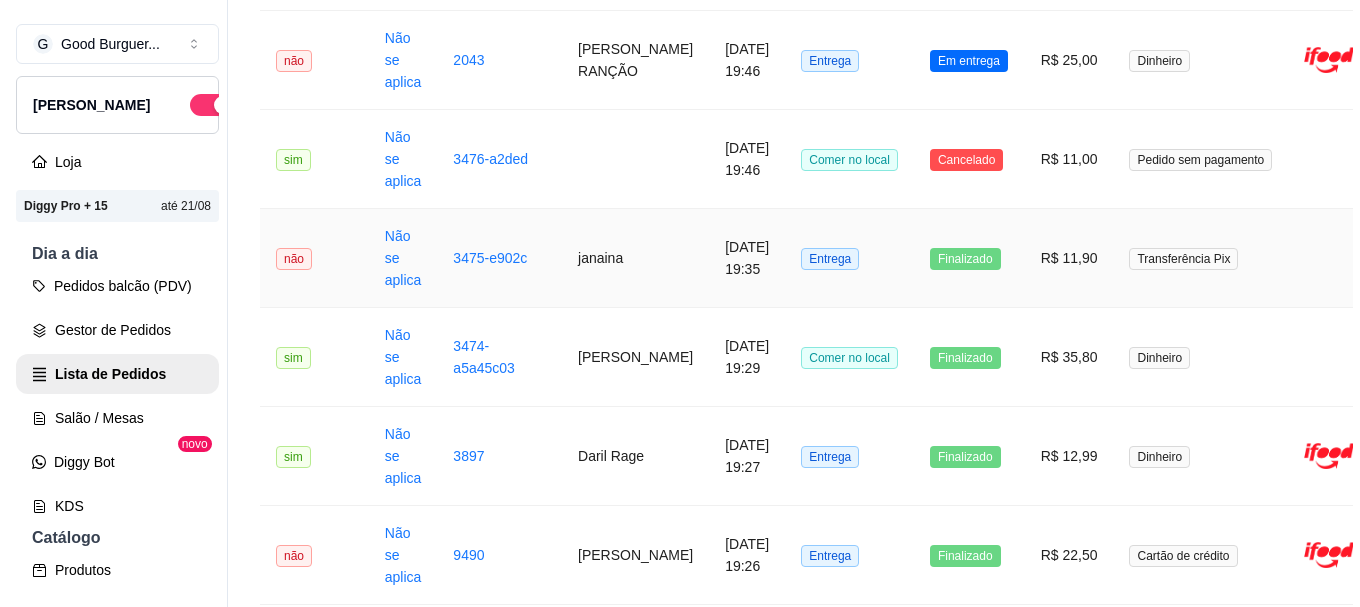 scroll, scrollTop: 1300, scrollLeft: 0, axis: vertical 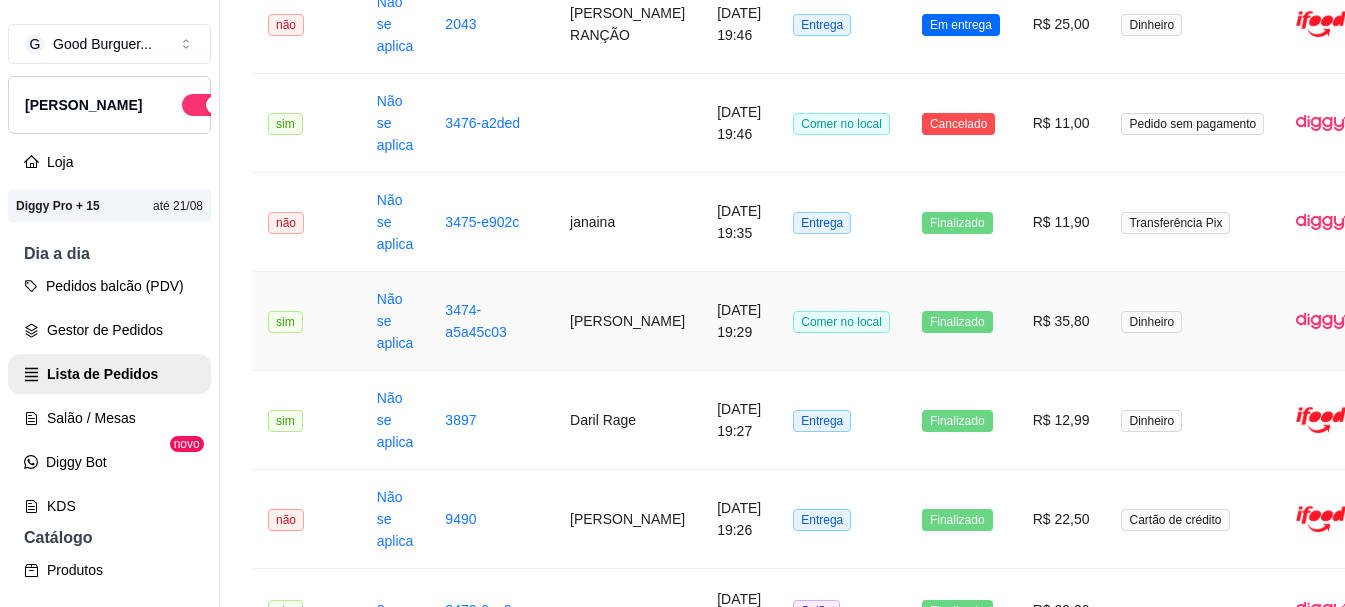 click on "R$ 35,80" at bounding box center [1061, 321] 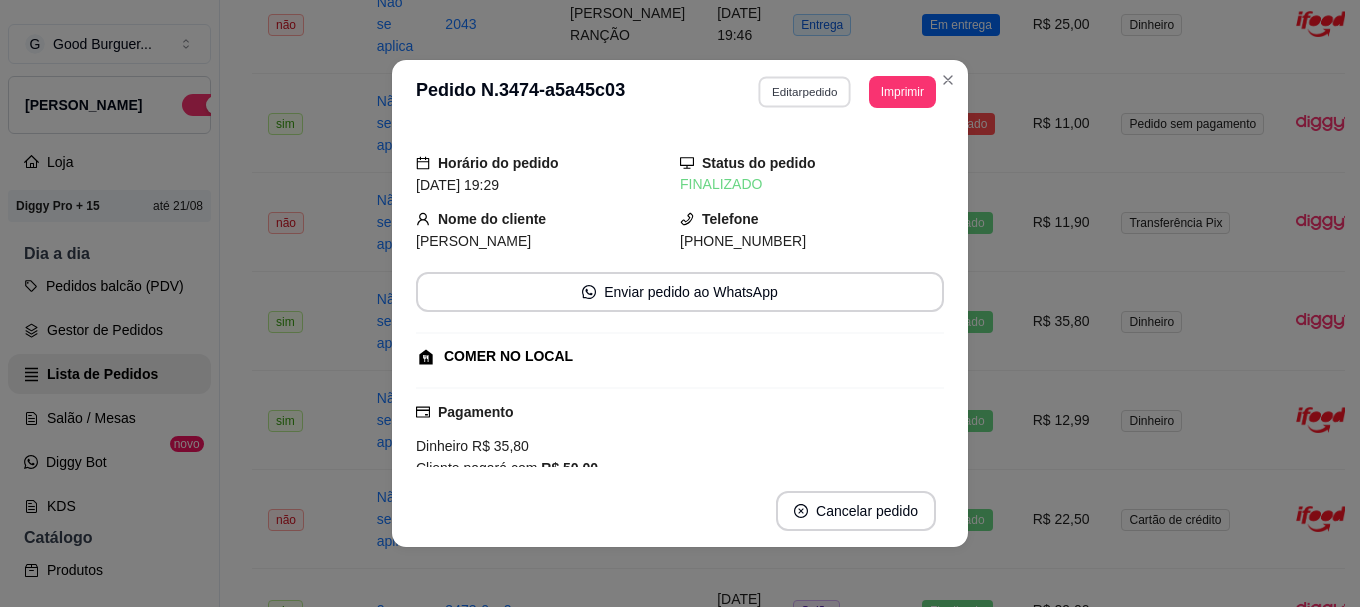 click on "Editar  pedido" at bounding box center [805, 91] 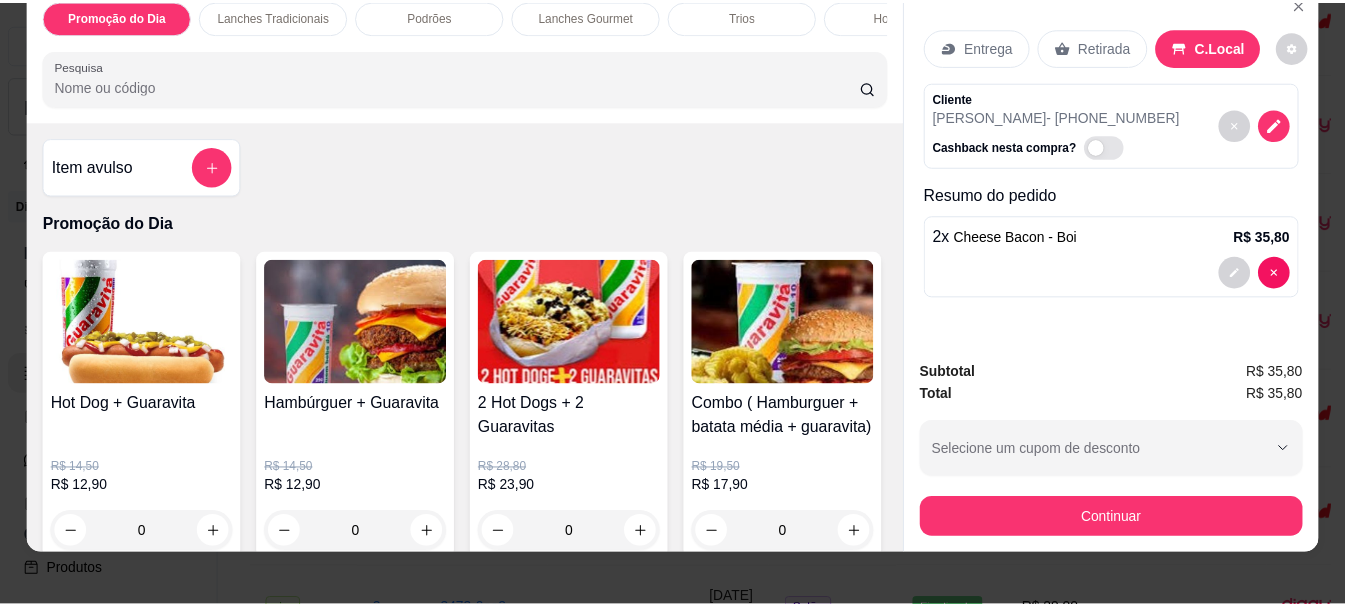 scroll, scrollTop: 53, scrollLeft: 0, axis: vertical 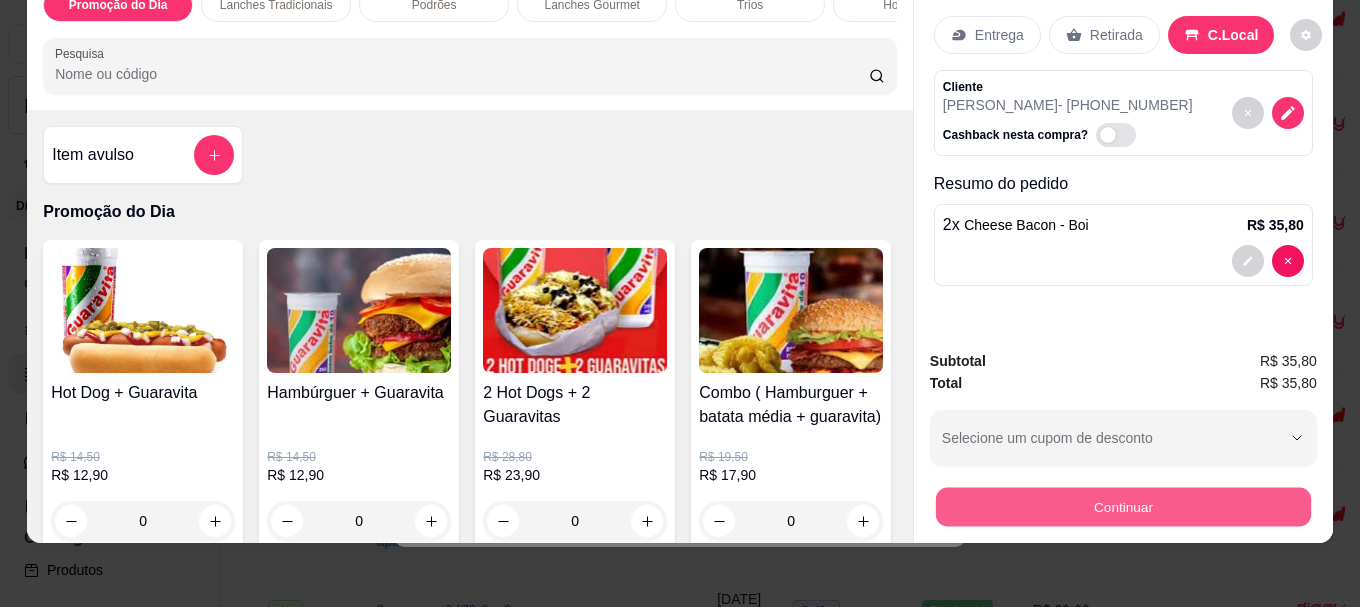 click on "Continuar" at bounding box center [1123, 506] 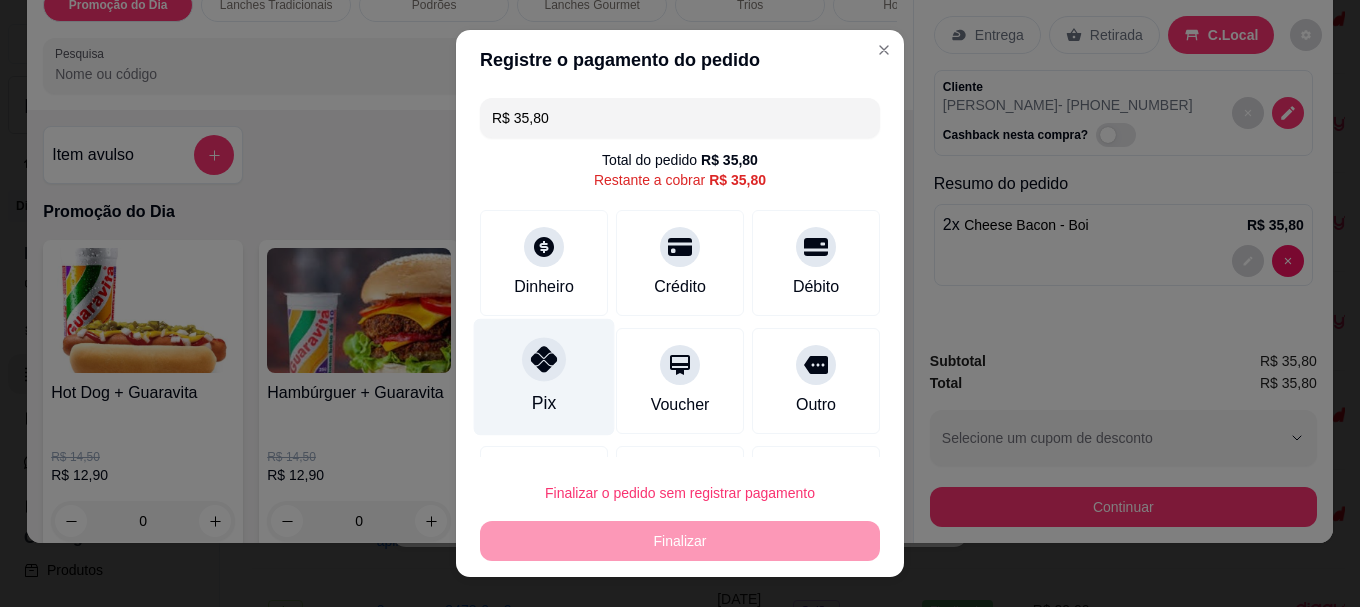 click 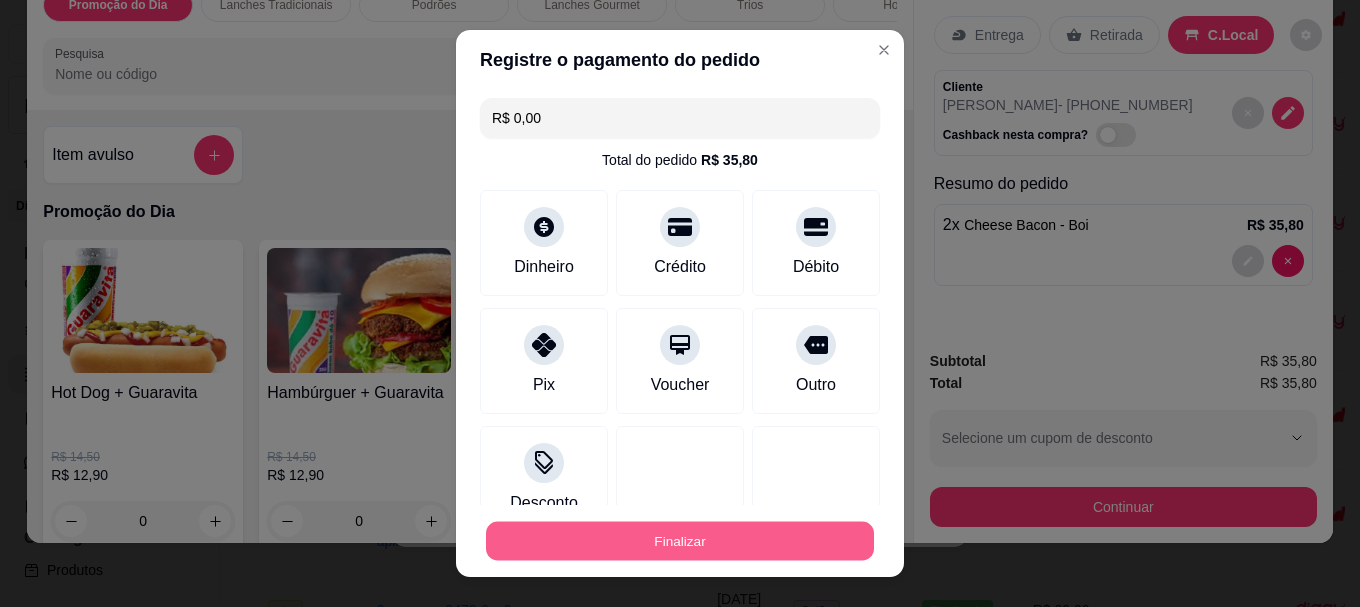click on "Finalizar" at bounding box center [680, 540] 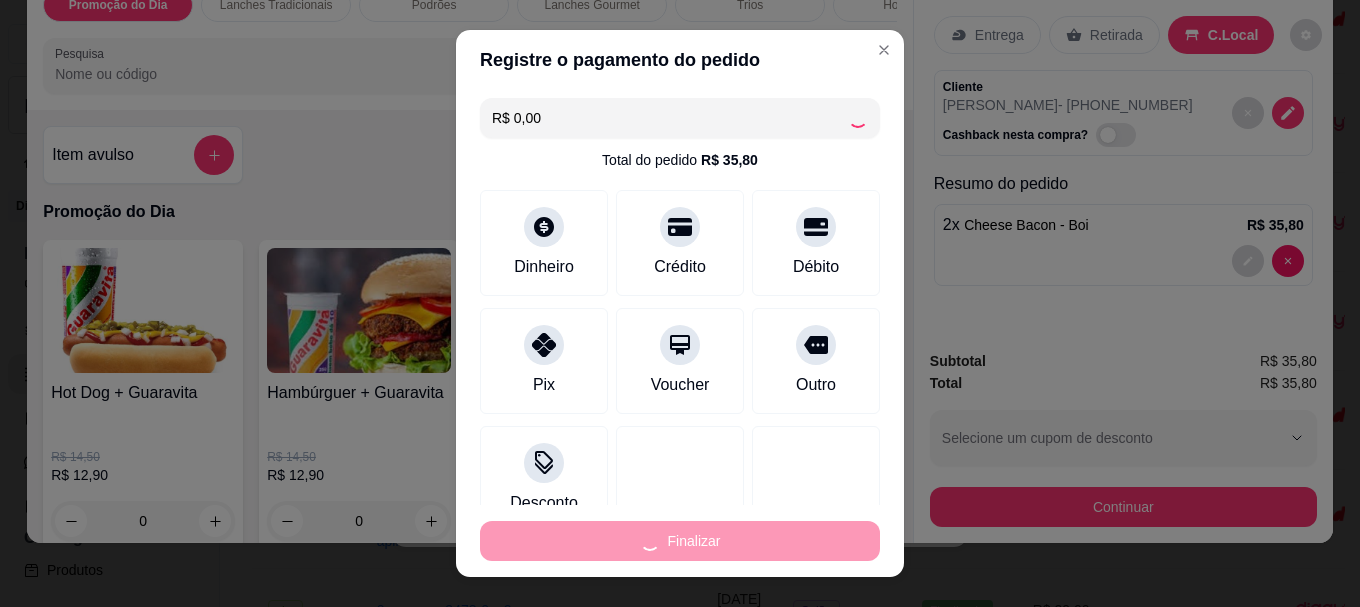 type on "0" 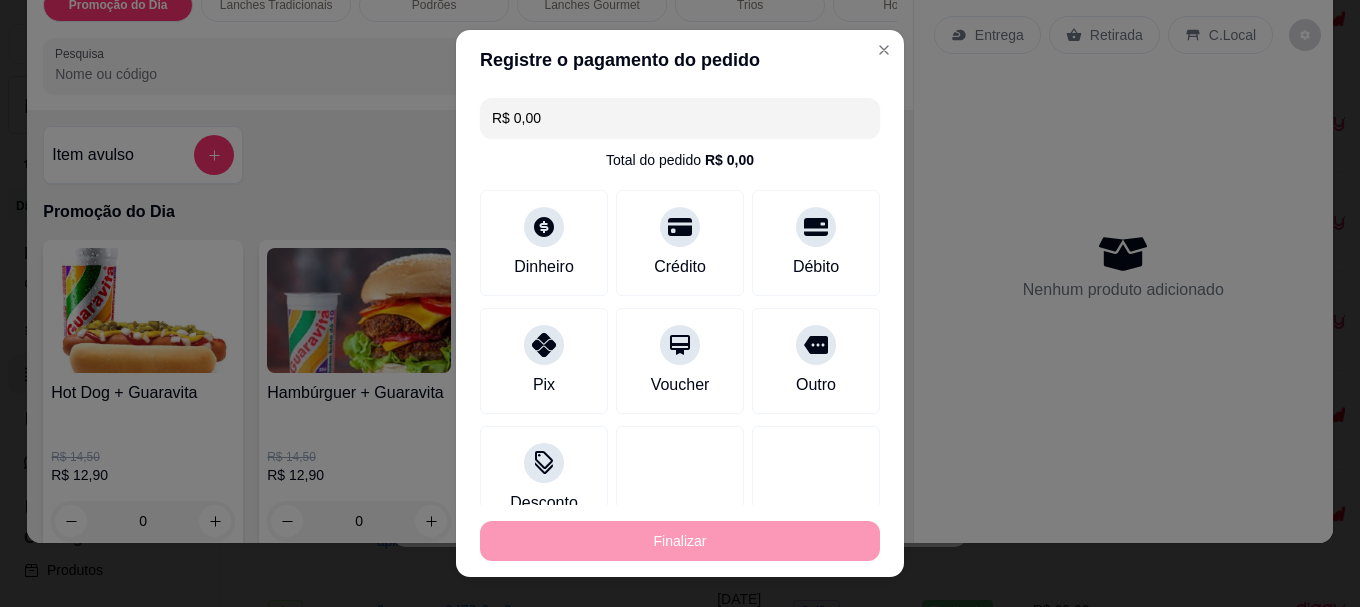 type on "-R$ 35,80" 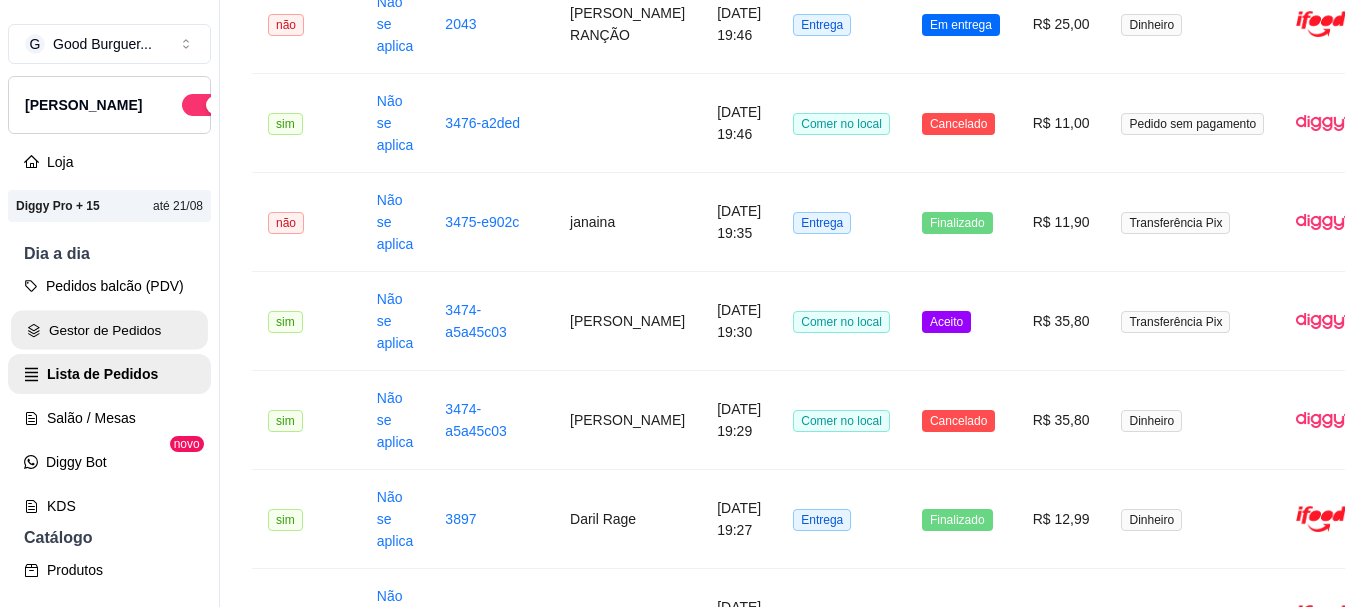 click on "Gestor de Pedidos" at bounding box center (109, 330) 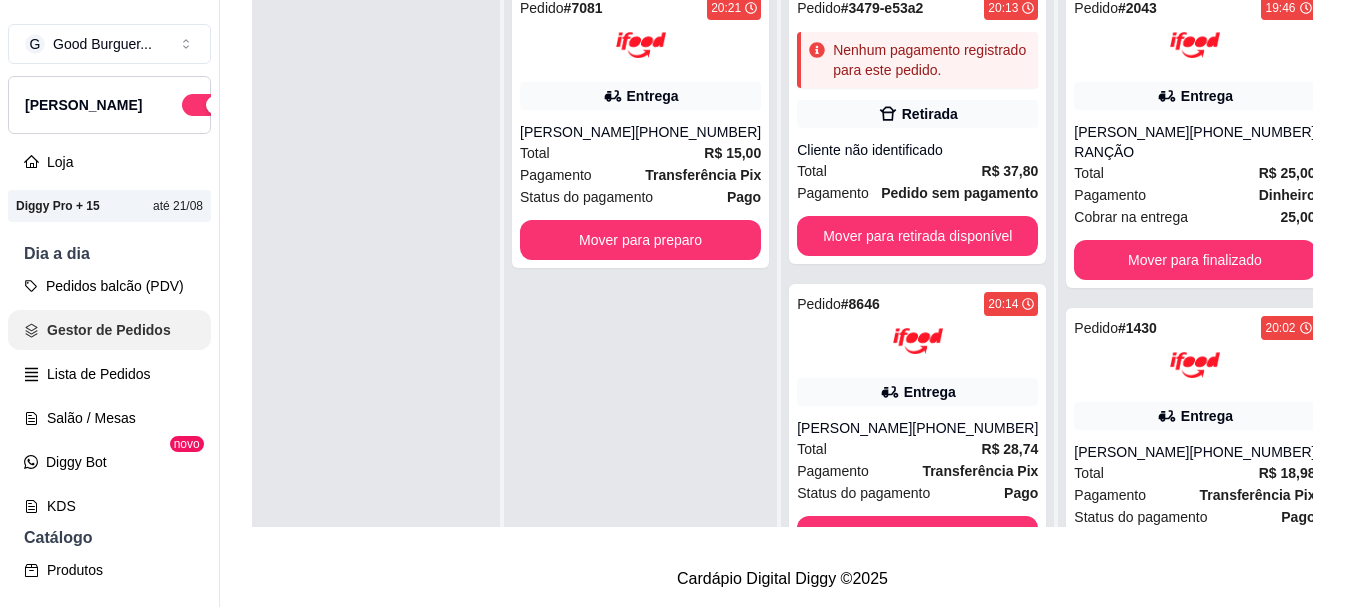 scroll, scrollTop: 0, scrollLeft: 0, axis: both 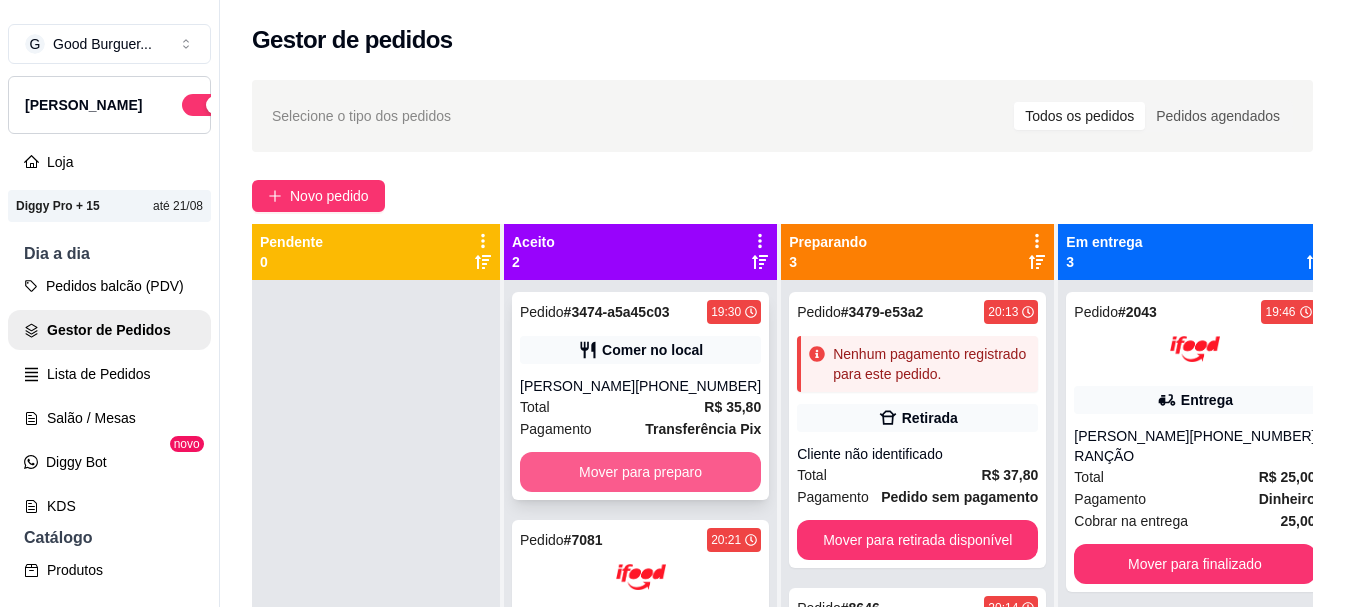 click on "Mover para preparo" at bounding box center [640, 472] 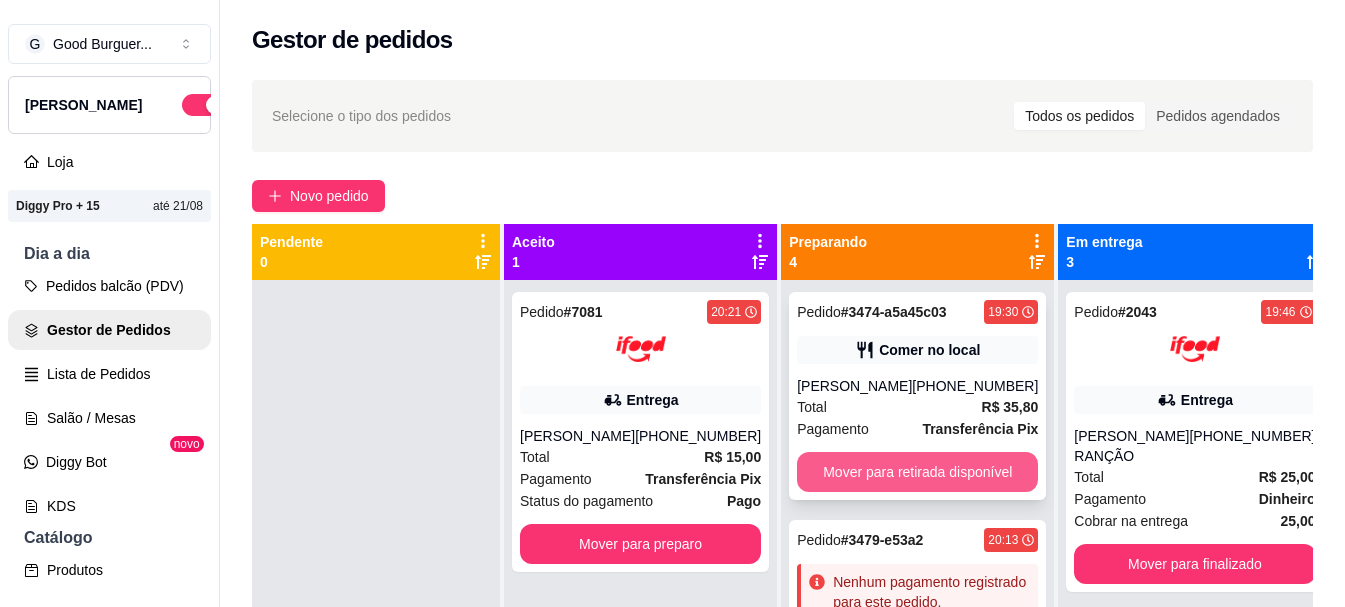 click on "Mover para retirada disponível" at bounding box center (917, 472) 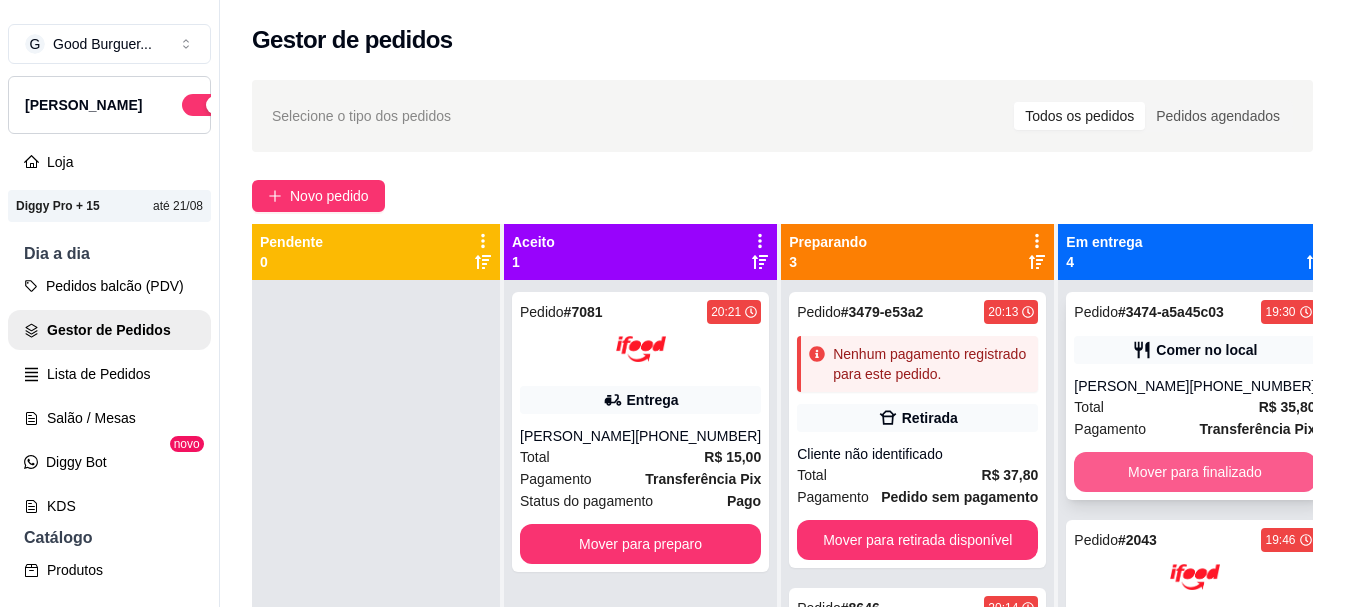 click on "Mover para finalizado" at bounding box center [1194, 472] 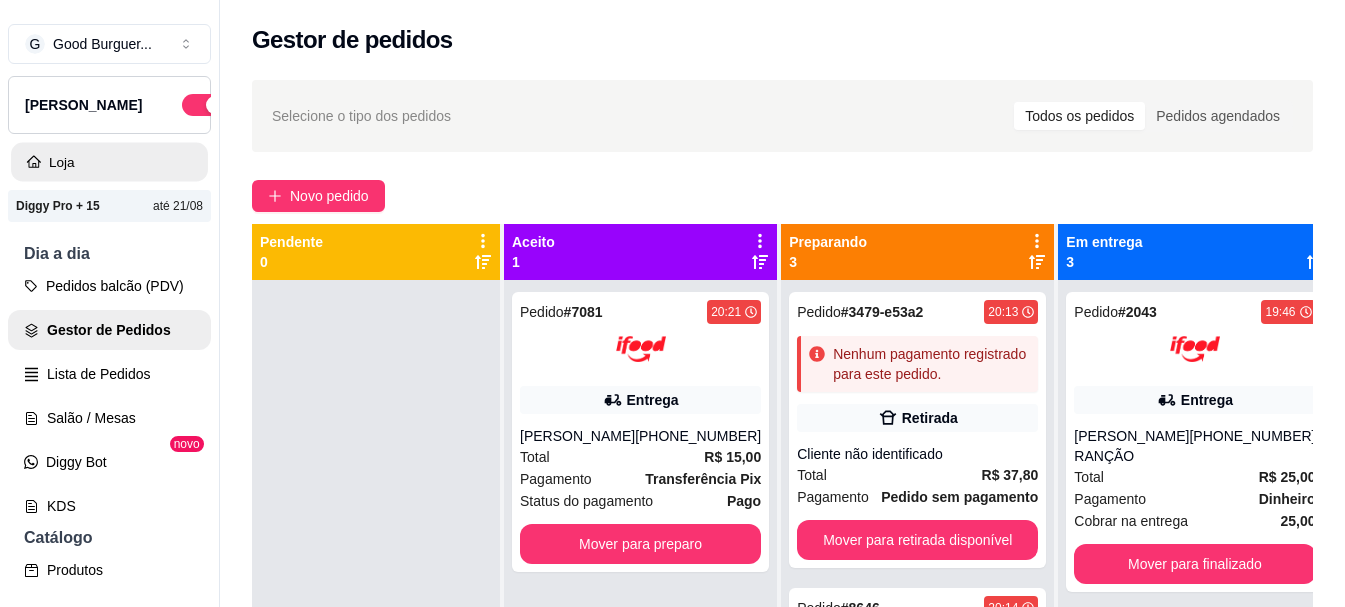 click on "Loja" at bounding box center [109, 162] 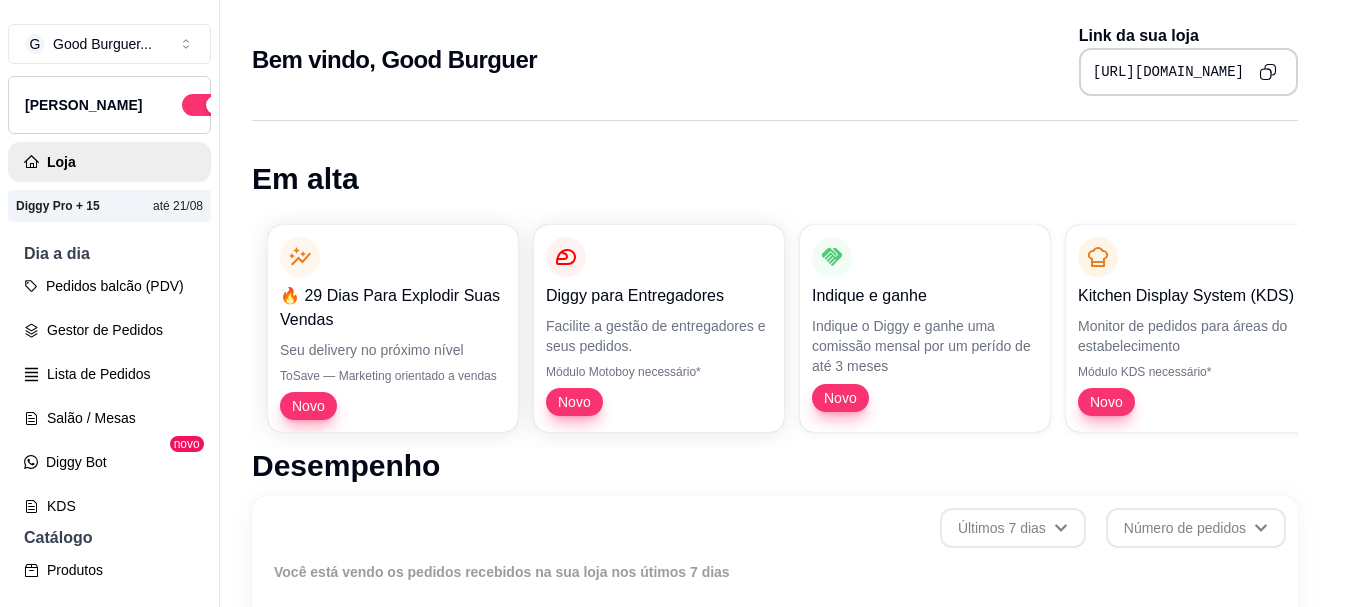 scroll, scrollTop: 32, scrollLeft: 0, axis: vertical 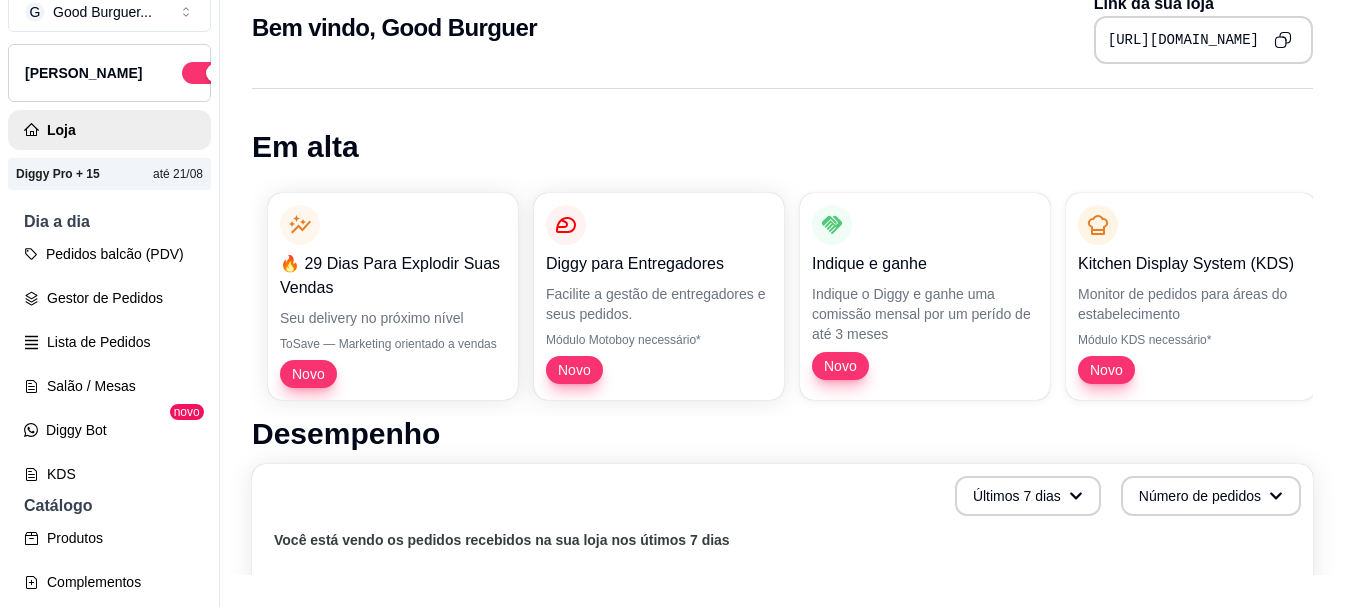 click on "[URL][DOMAIN_NAME]" at bounding box center (1183, 40) 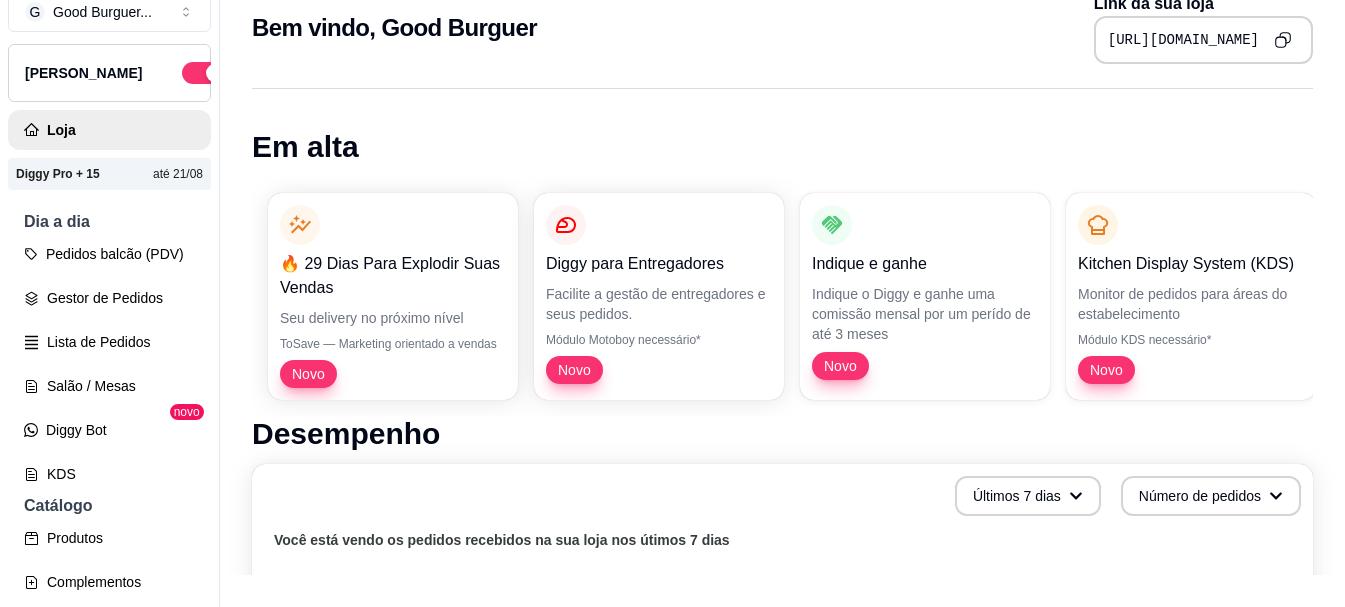 click 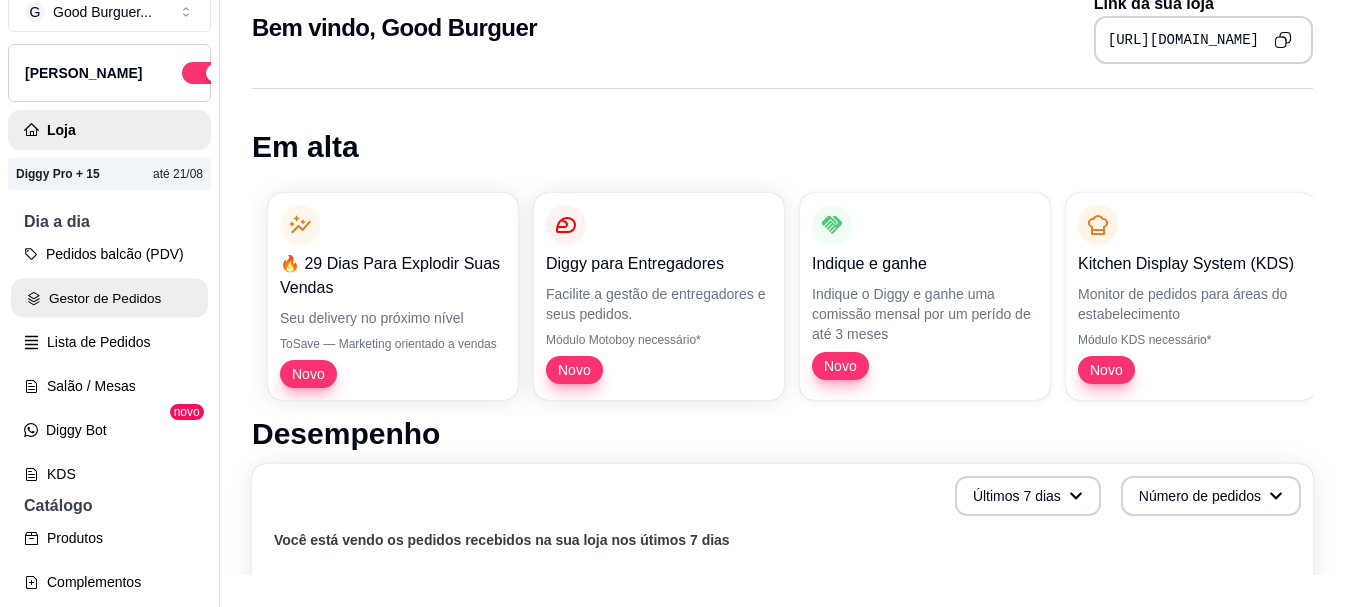 click on "Gestor de Pedidos" at bounding box center (109, 298) 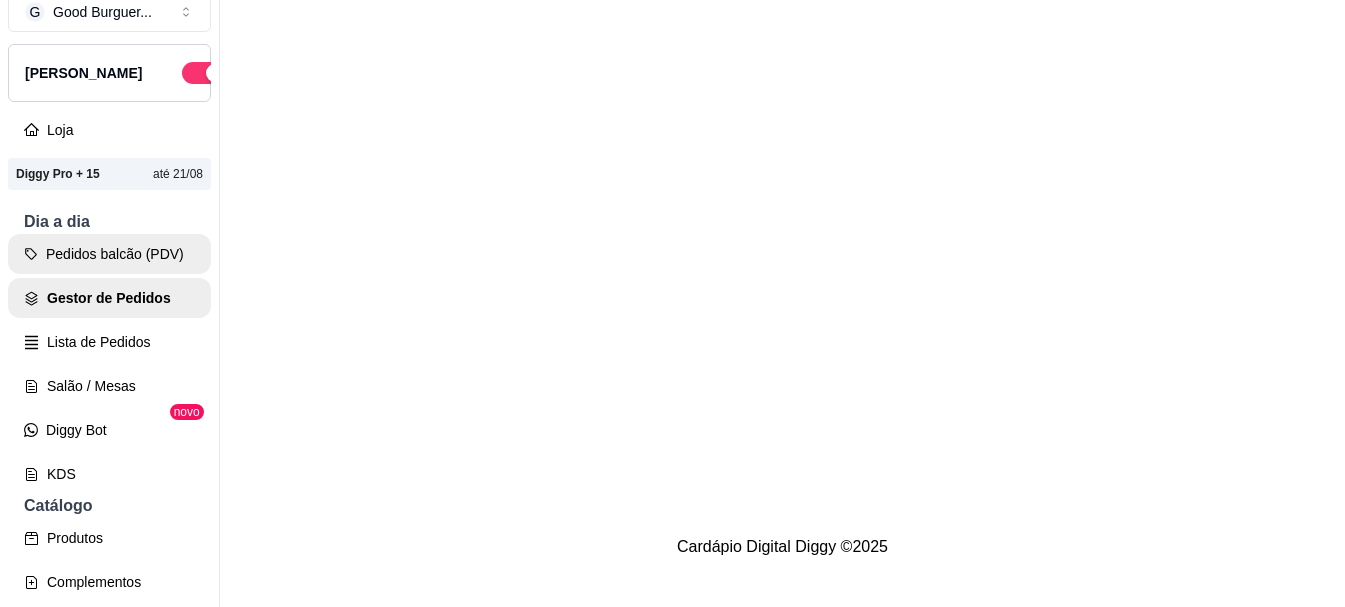 scroll, scrollTop: 0, scrollLeft: 0, axis: both 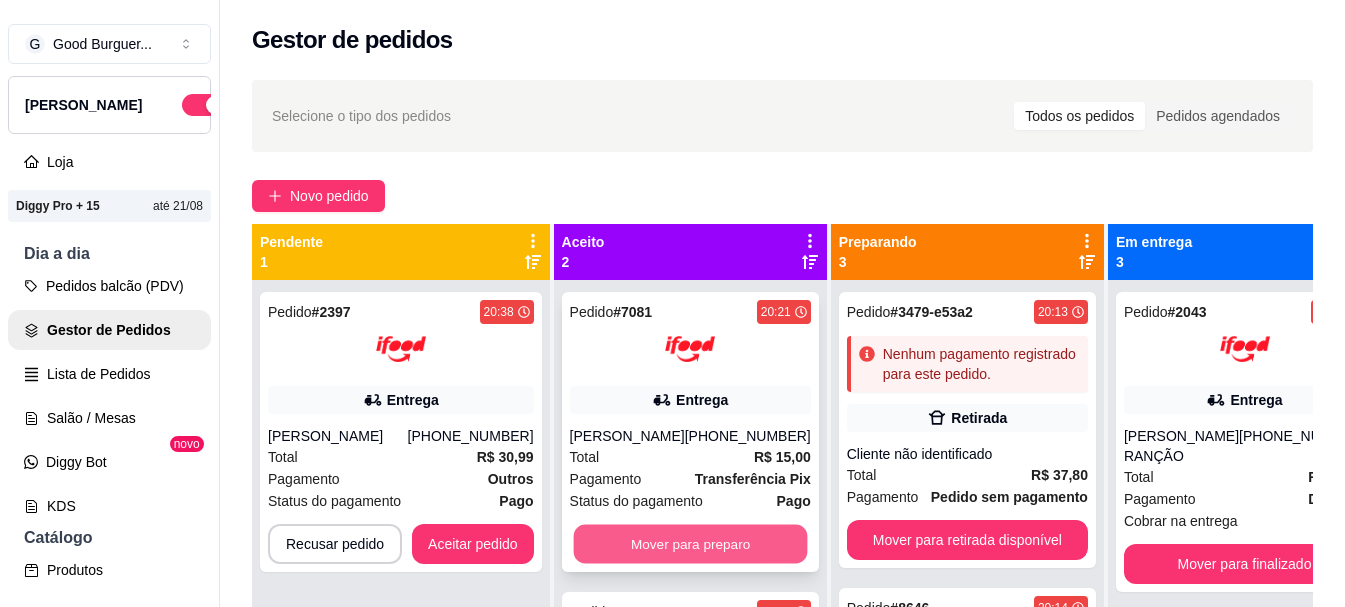 click on "Mover para preparo" at bounding box center [690, 544] 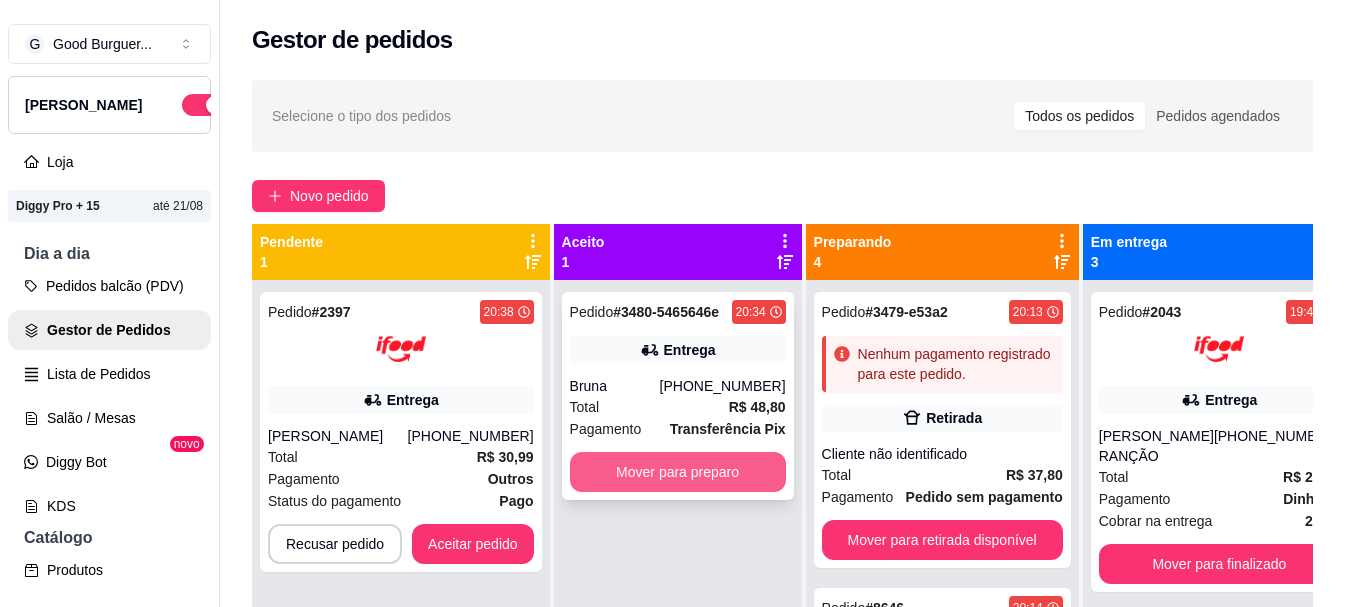 click on "Mover para preparo" at bounding box center [678, 472] 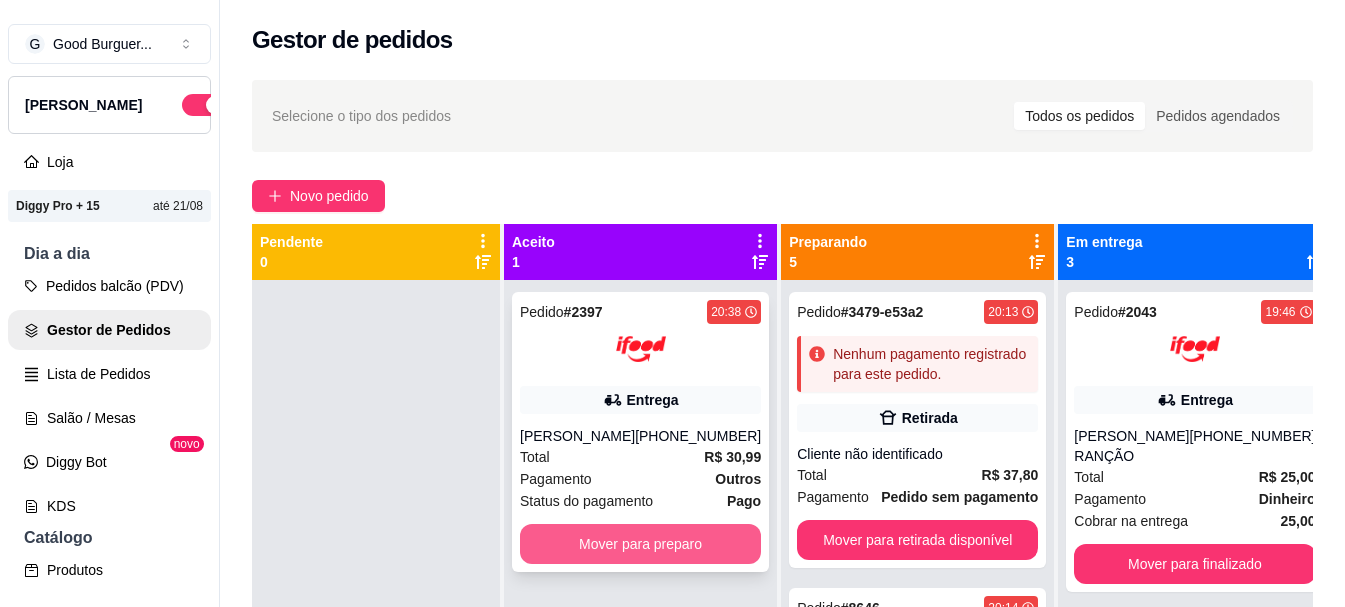 click on "Mover para preparo" at bounding box center [640, 544] 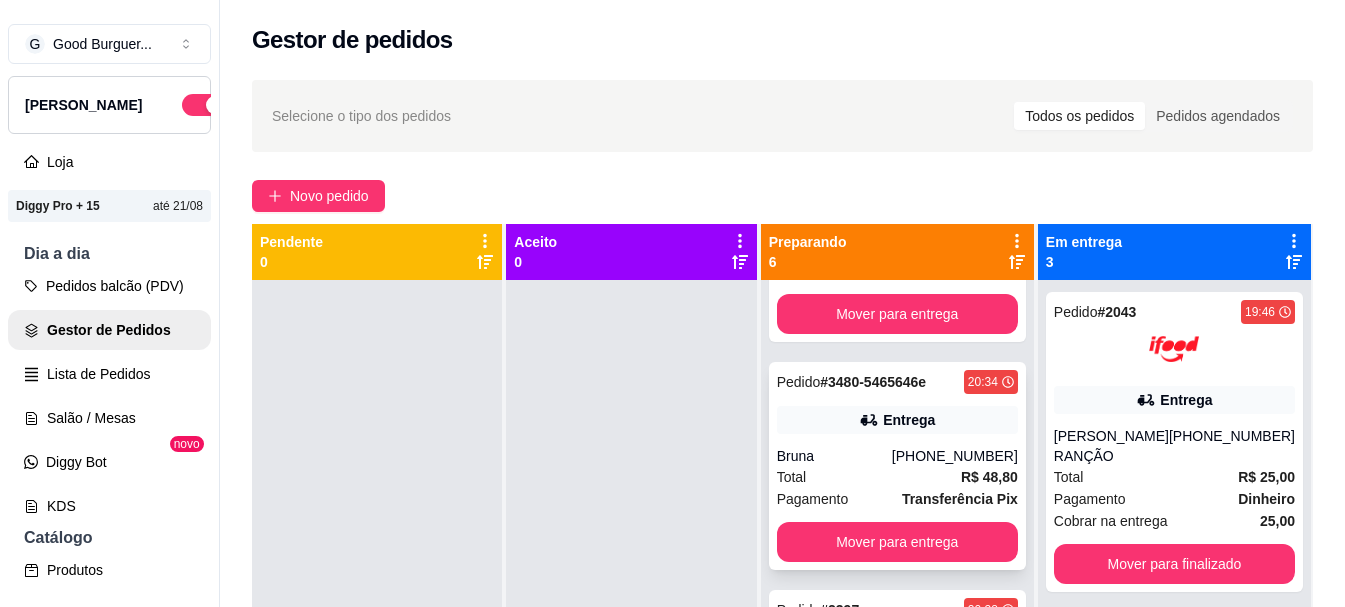 scroll, scrollTop: 1137, scrollLeft: 0, axis: vertical 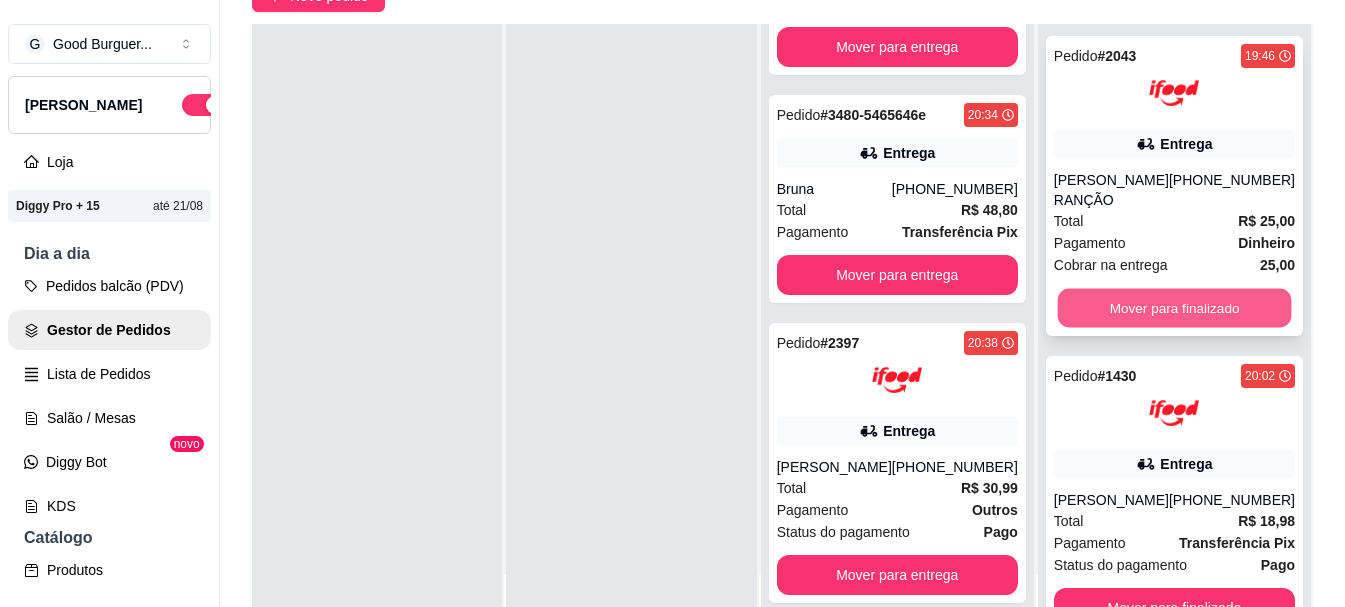 click on "Mover para finalizado" at bounding box center [1174, 308] 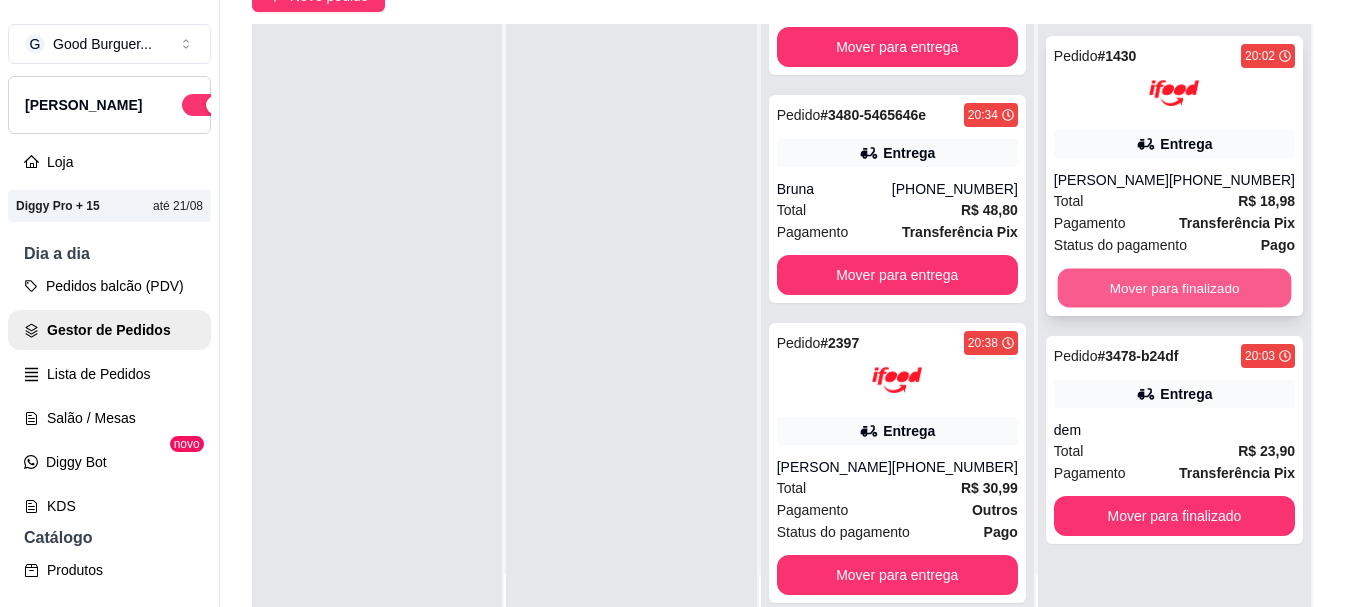 click on "Mover para finalizado" at bounding box center [1174, 288] 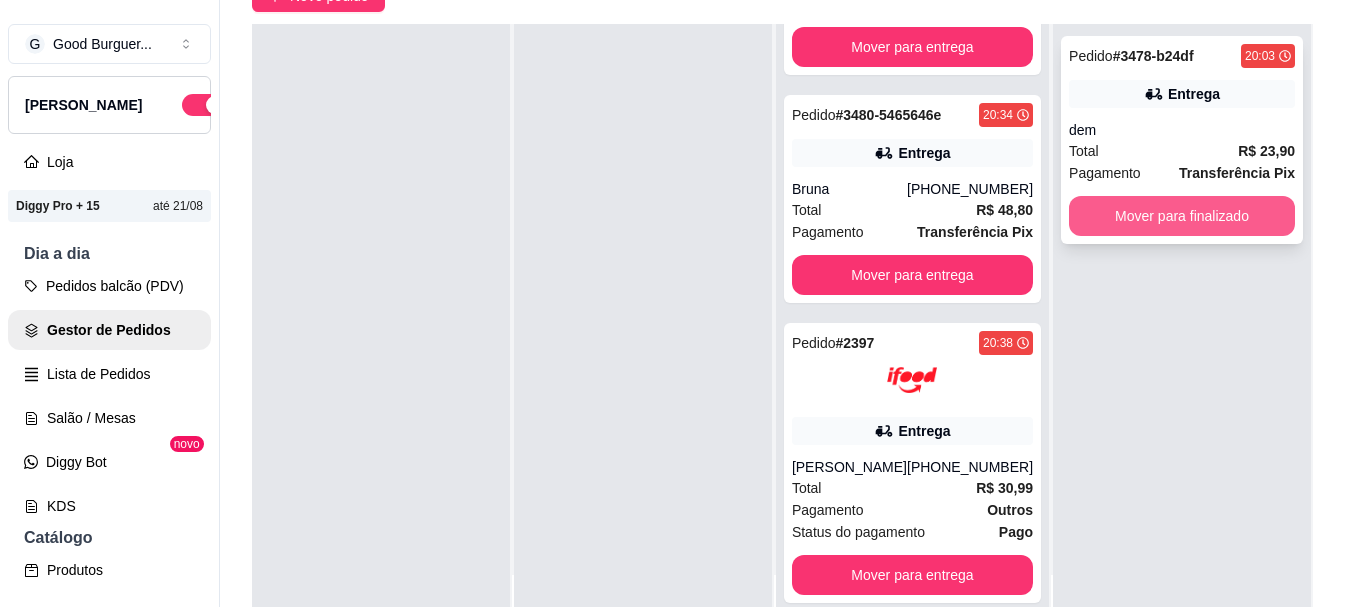 click on "Mover para finalizado" at bounding box center (1182, 216) 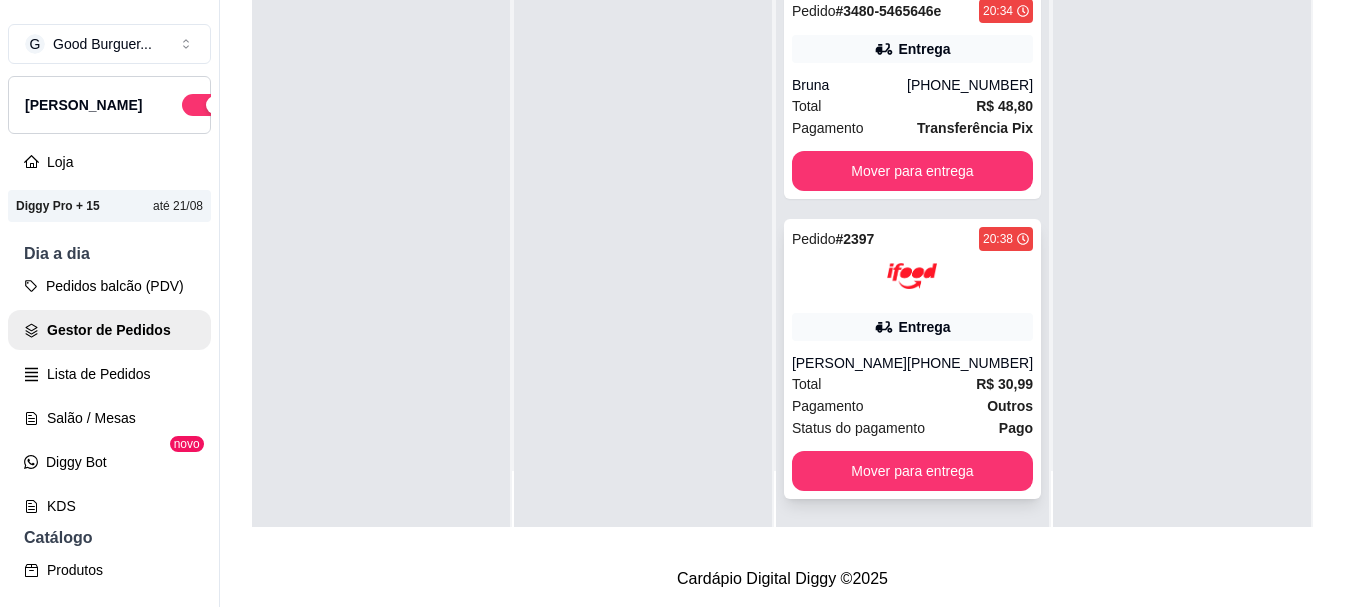 scroll, scrollTop: 319, scrollLeft: 0, axis: vertical 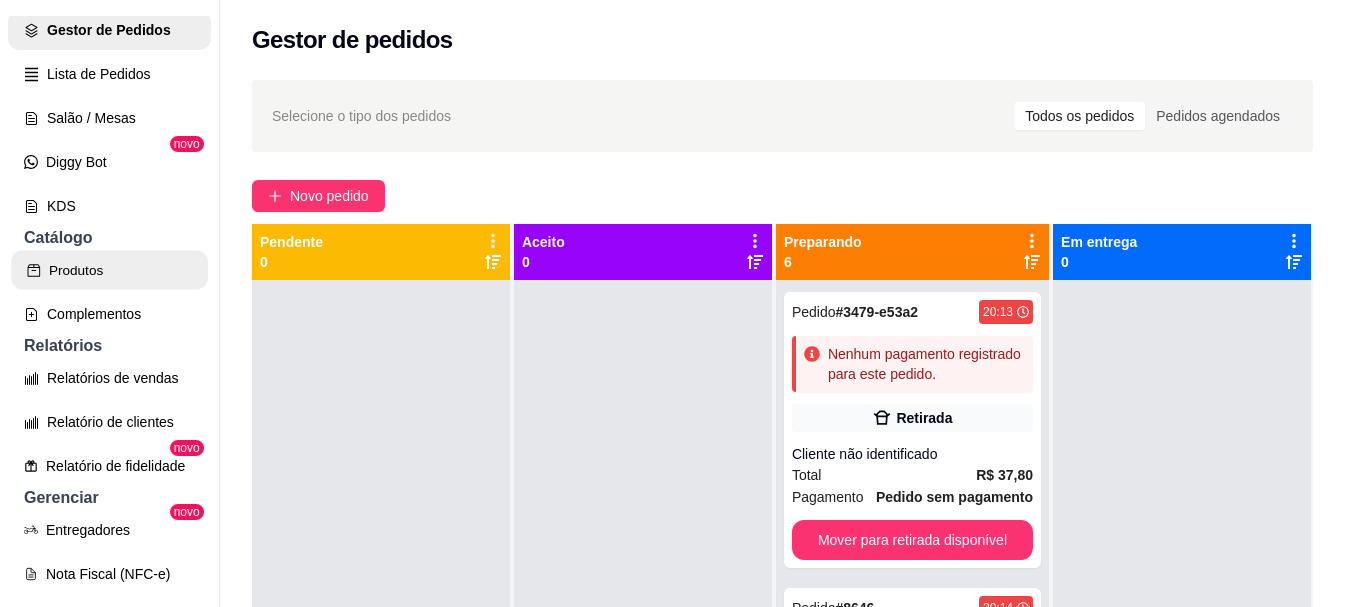 click on "Produtos" at bounding box center [109, 270] 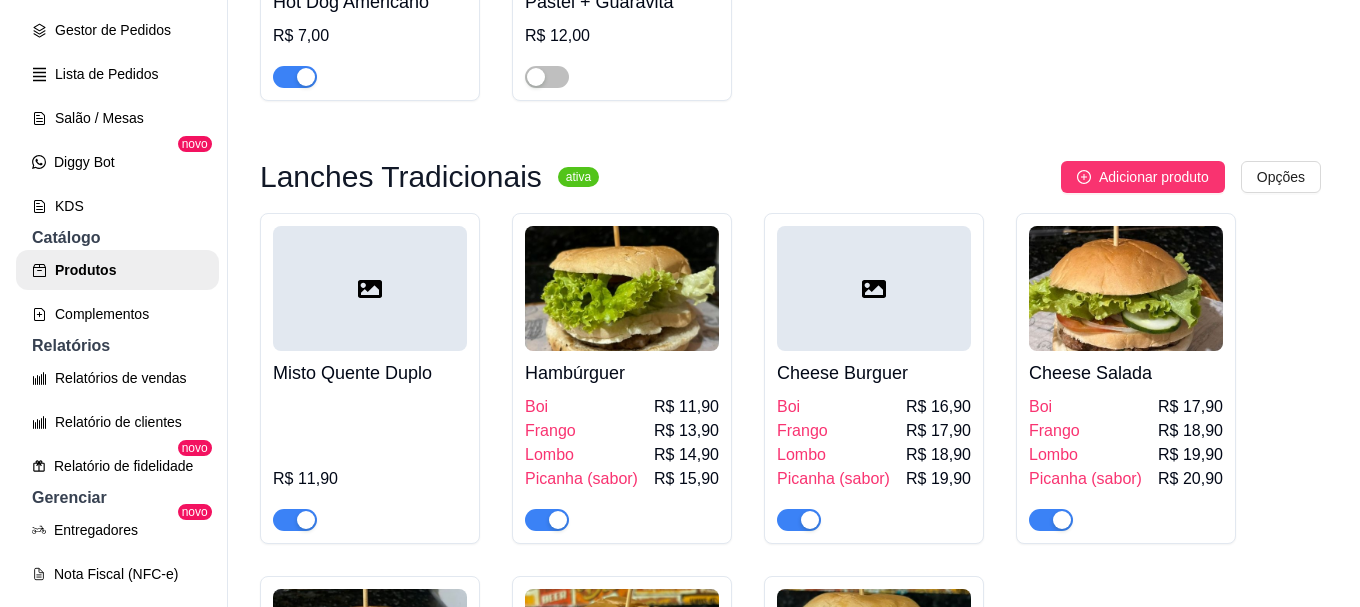 scroll, scrollTop: 1500, scrollLeft: 0, axis: vertical 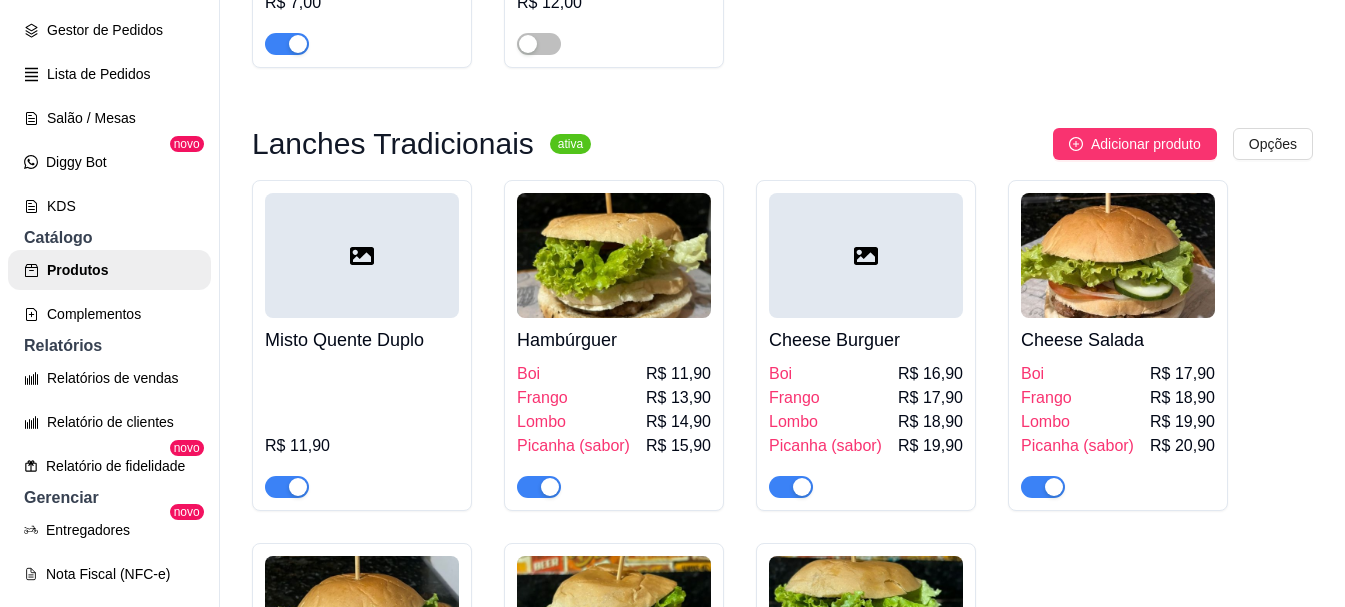 click at bounding box center (614, 255) 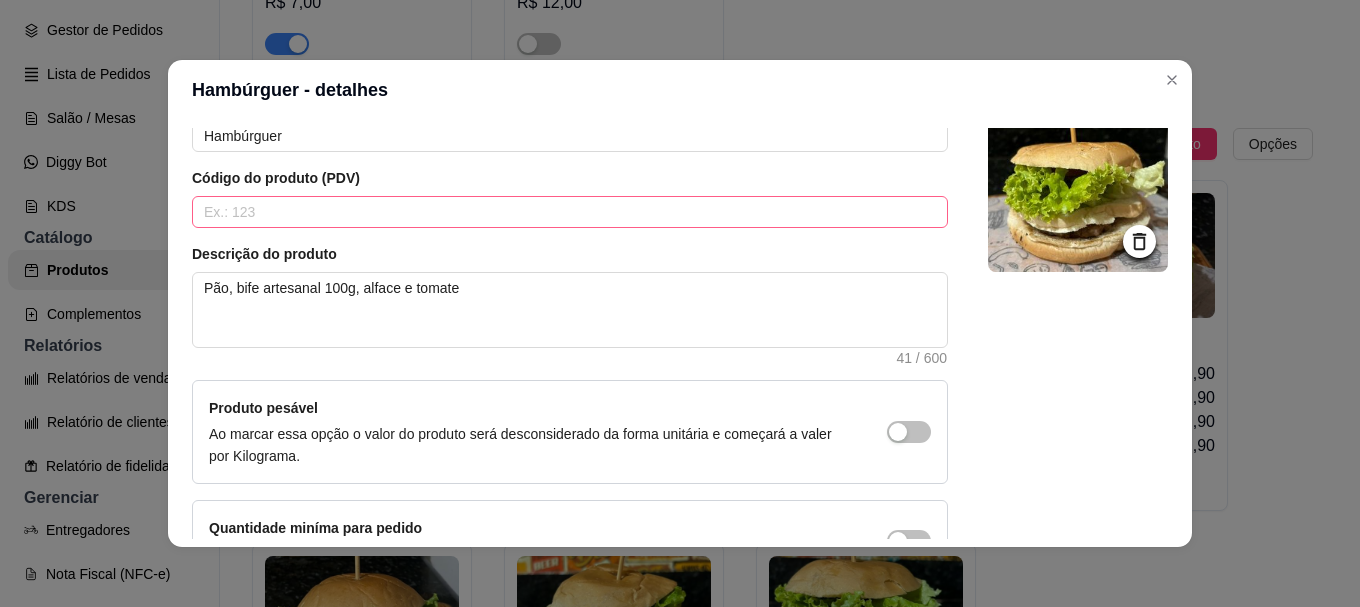 scroll, scrollTop: 241, scrollLeft: 0, axis: vertical 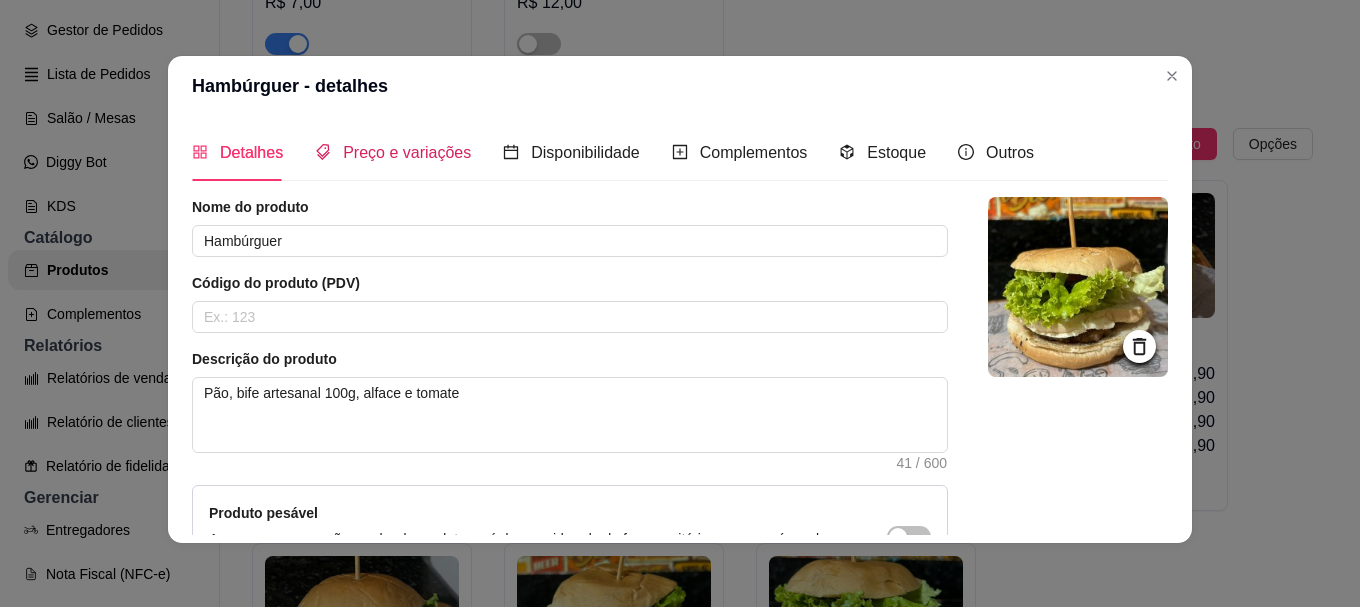 click on "Preço e variações" at bounding box center (407, 152) 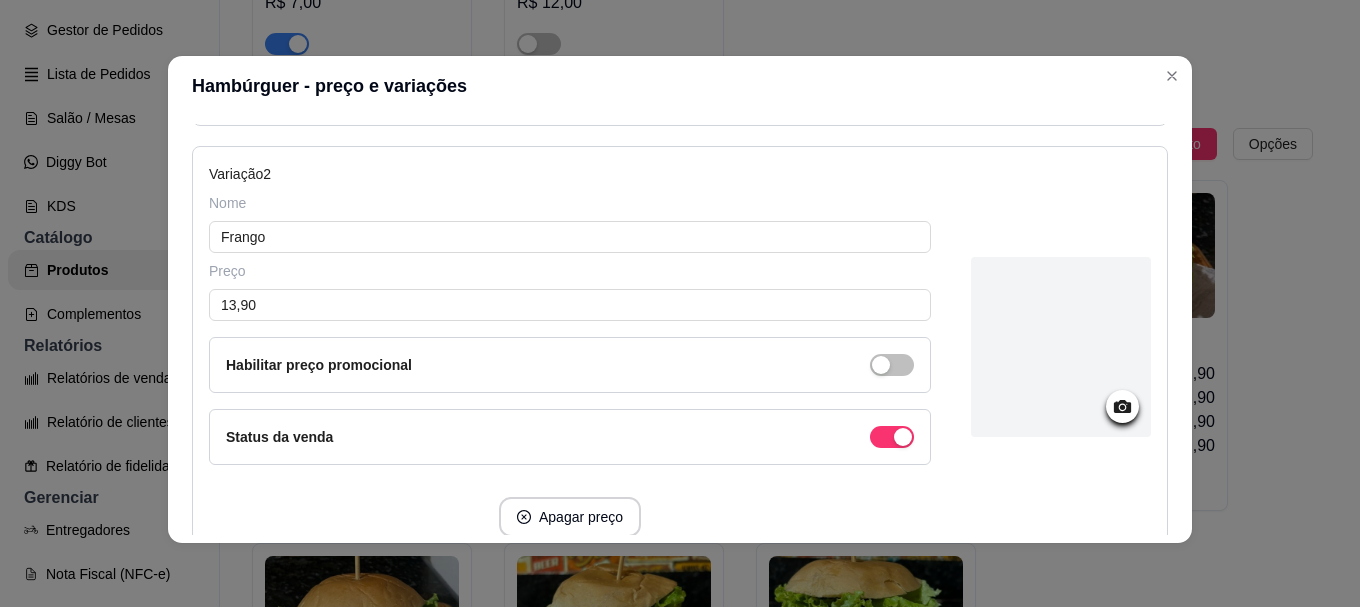 scroll, scrollTop: 600, scrollLeft: 0, axis: vertical 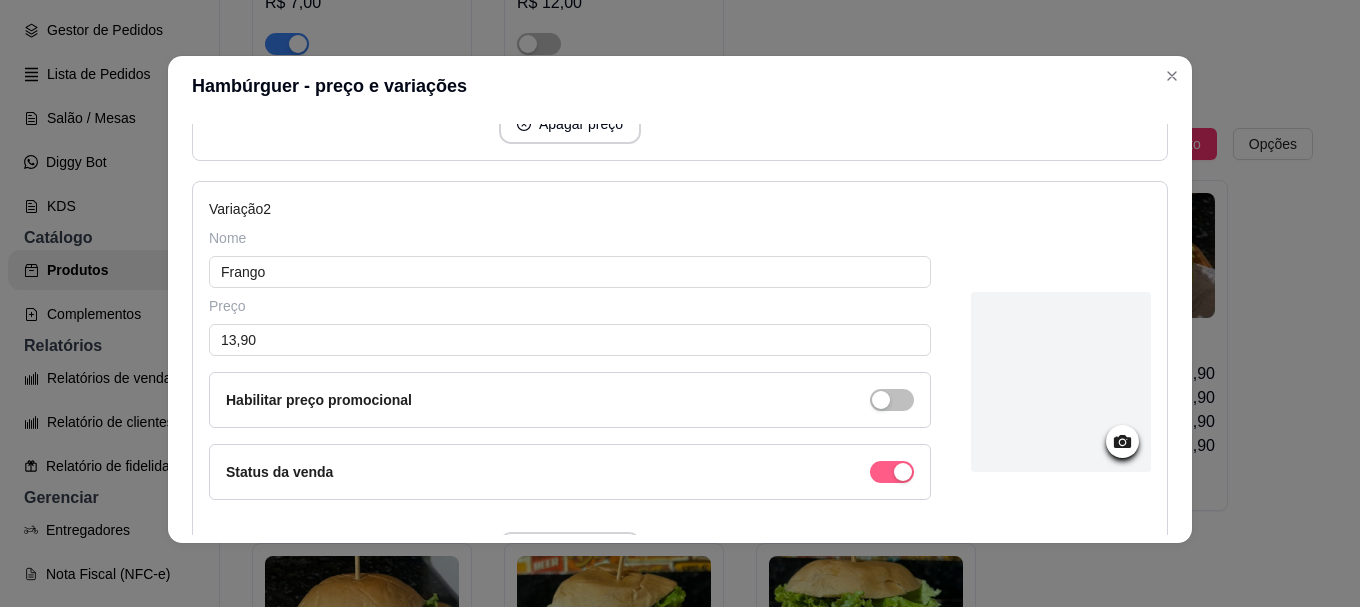 click at bounding box center [892, 44] 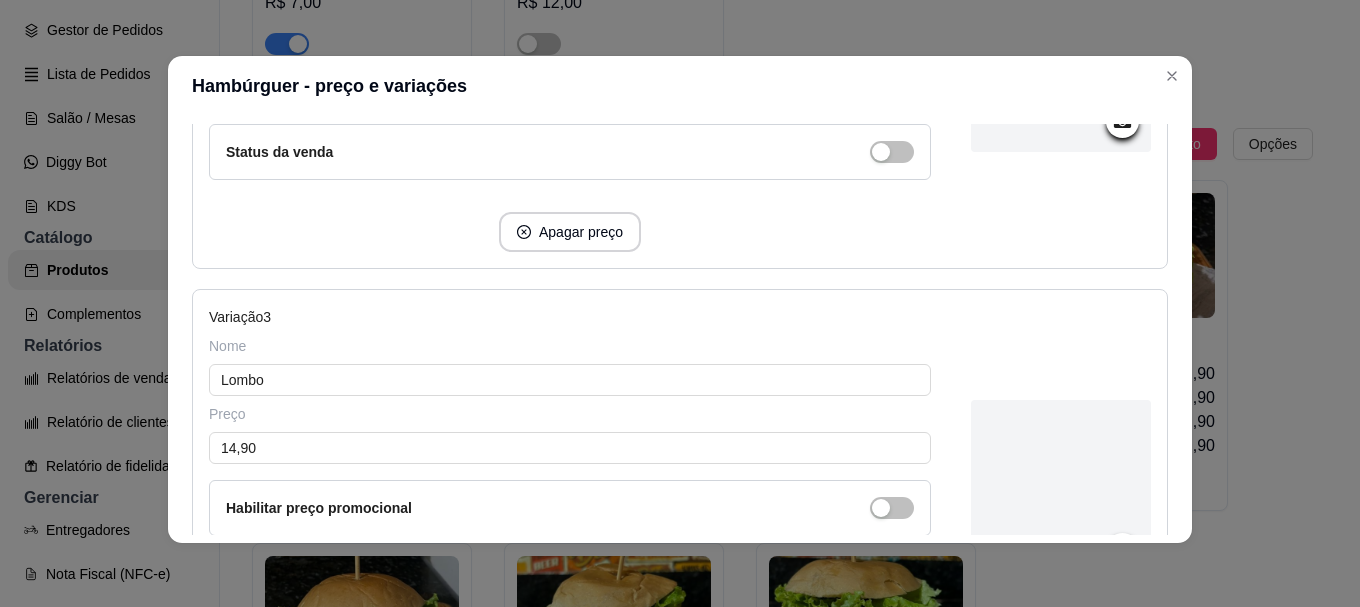 scroll, scrollTop: 1000, scrollLeft: 0, axis: vertical 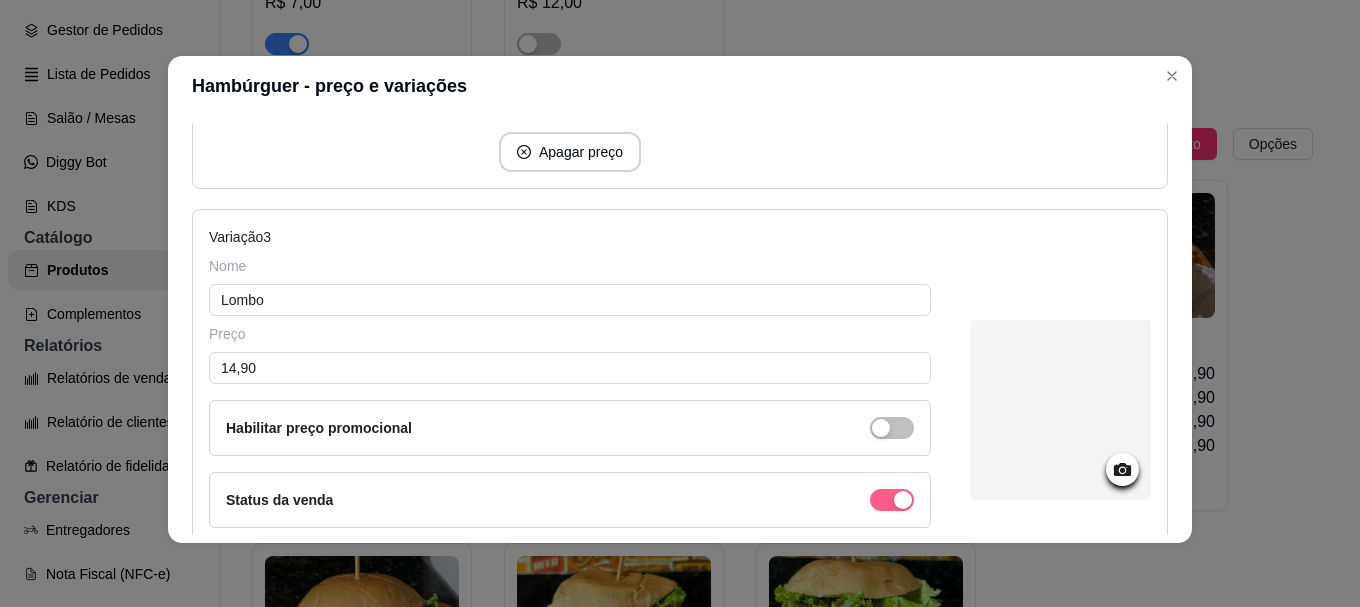 click at bounding box center [892, -356] 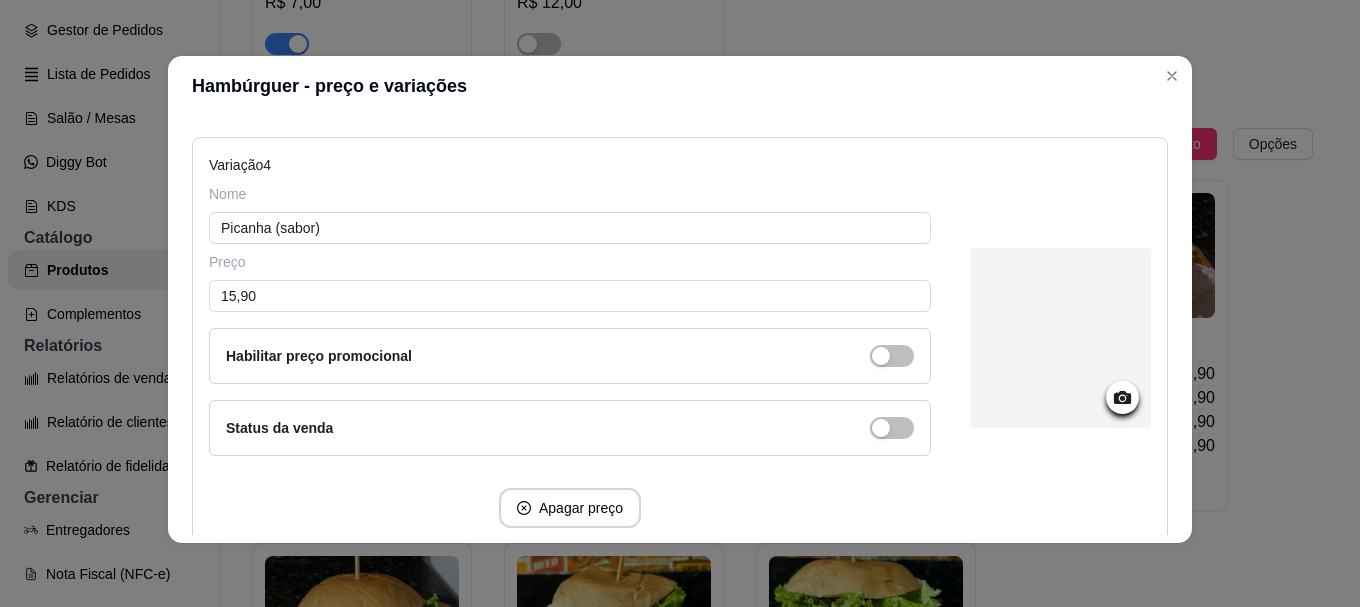 scroll, scrollTop: 1655, scrollLeft: 0, axis: vertical 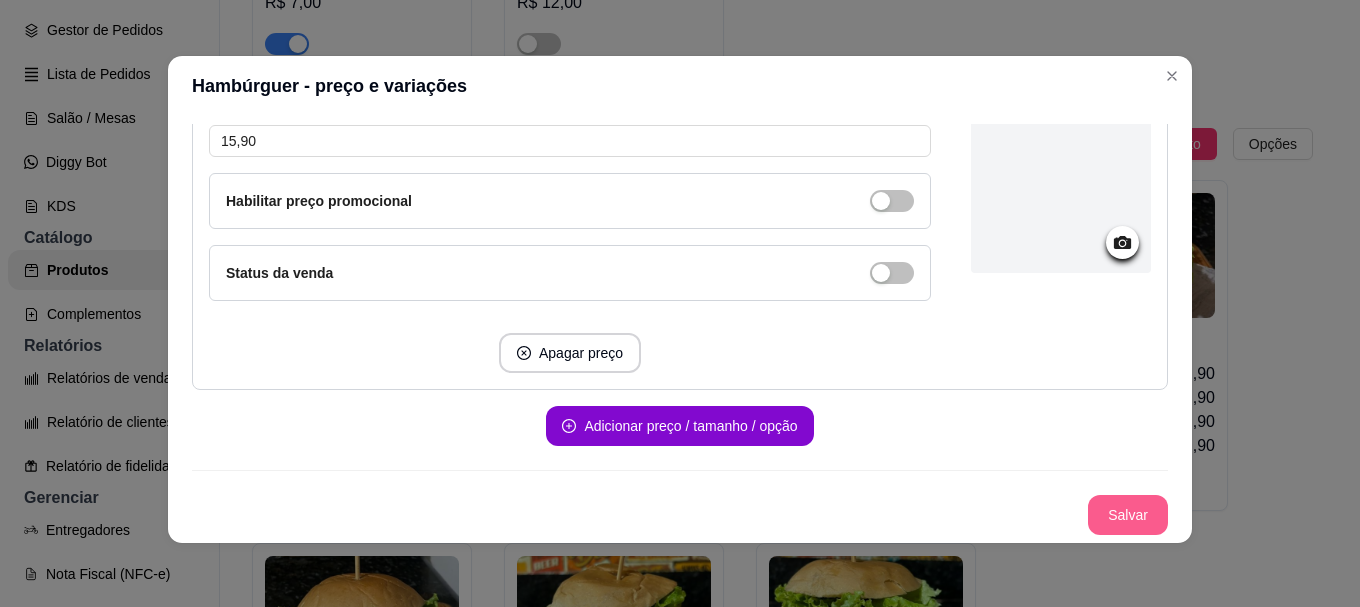 click on "Salvar" at bounding box center [1128, 515] 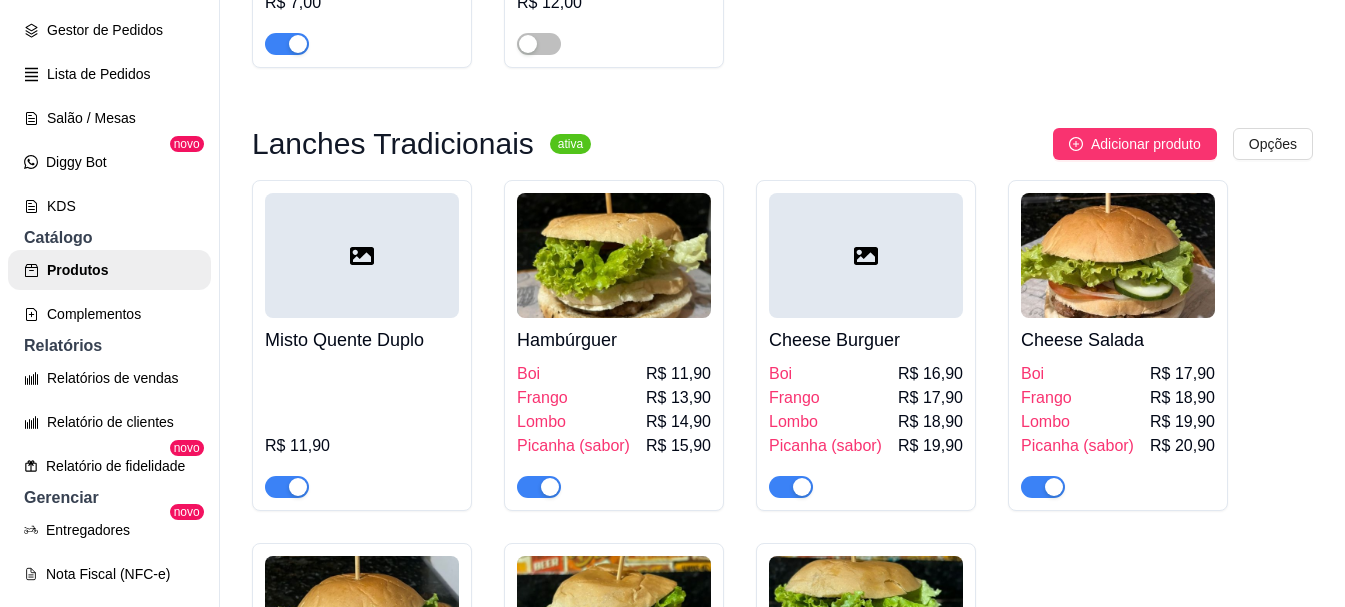 click at bounding box center (866, 255) 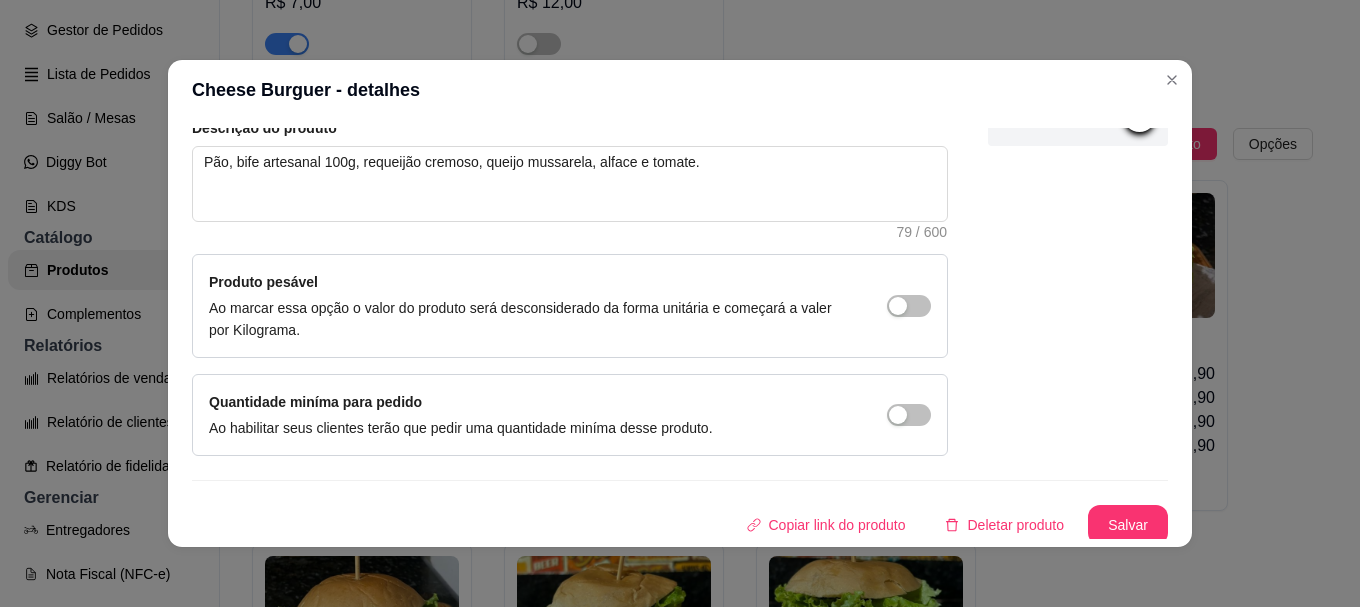 scroll, scrollTop: 241, scrollLeft: 0, axis: vertical 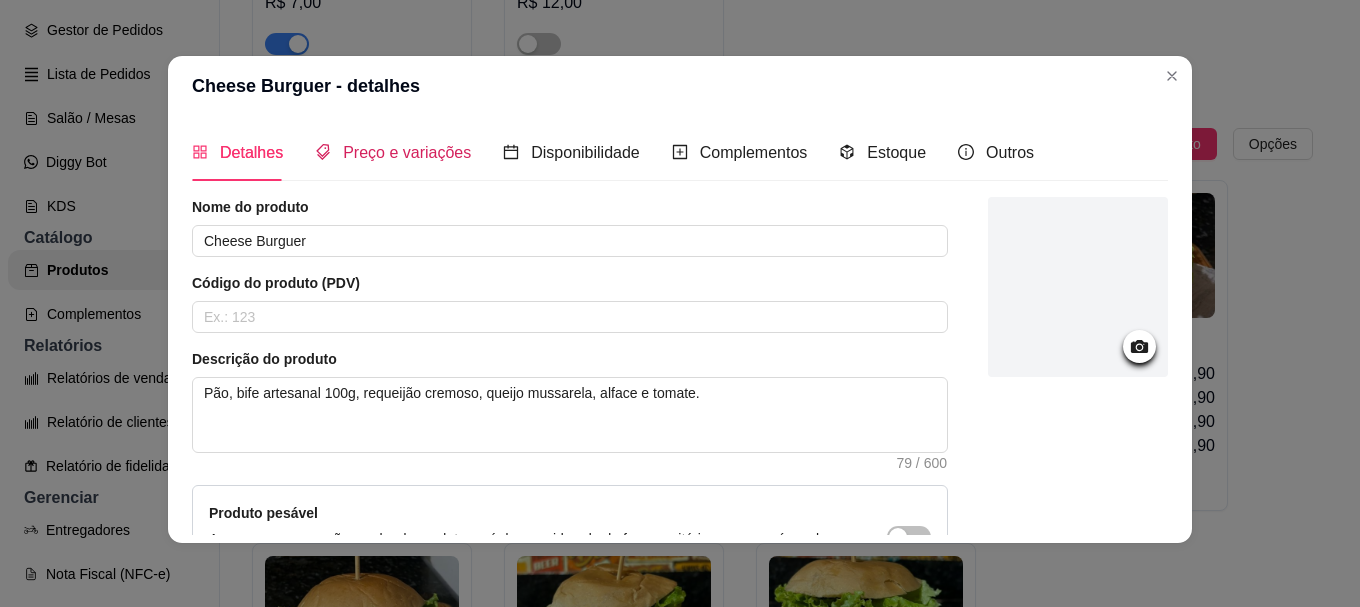 click on "Preço e variações" at bounding box center (407, 152) 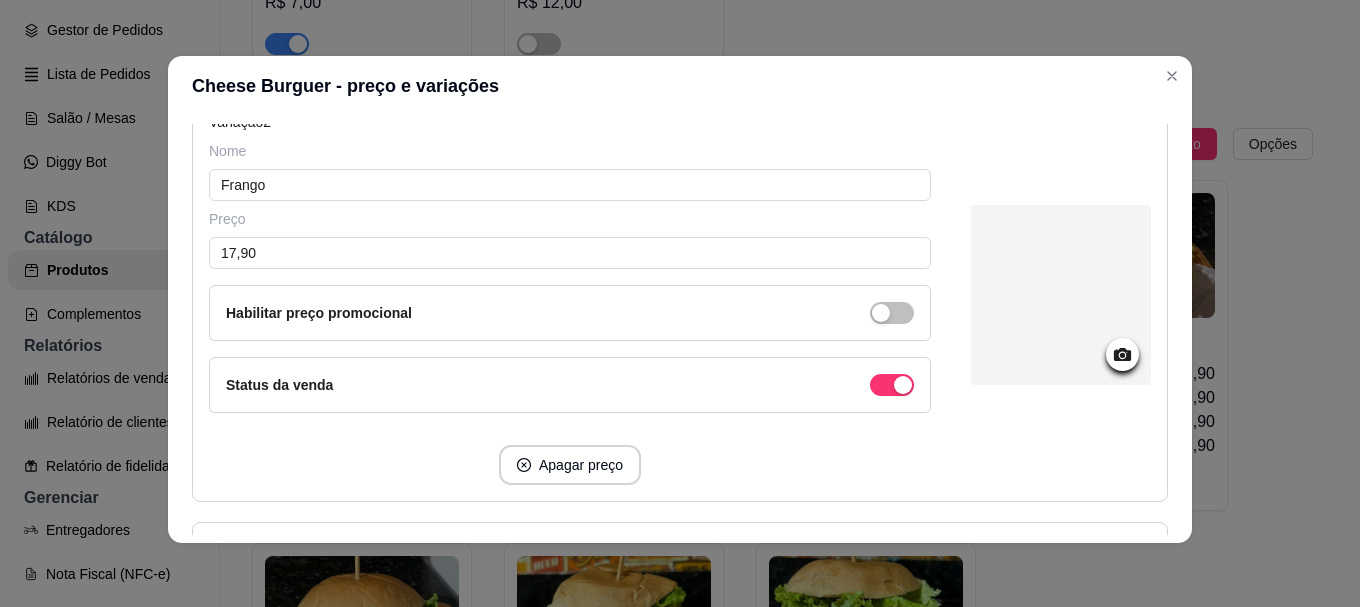 scroll, scrollTop: 700, scrollLeft: 0, axis: vertical 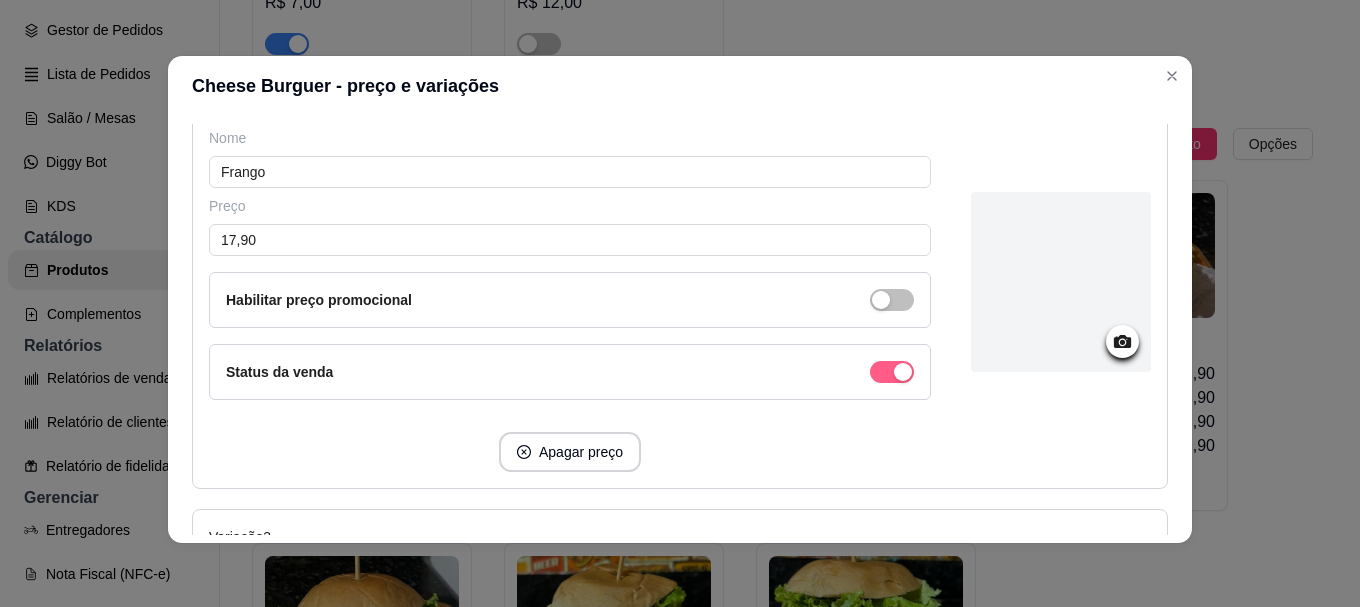 click at bounding box center (892, -56) 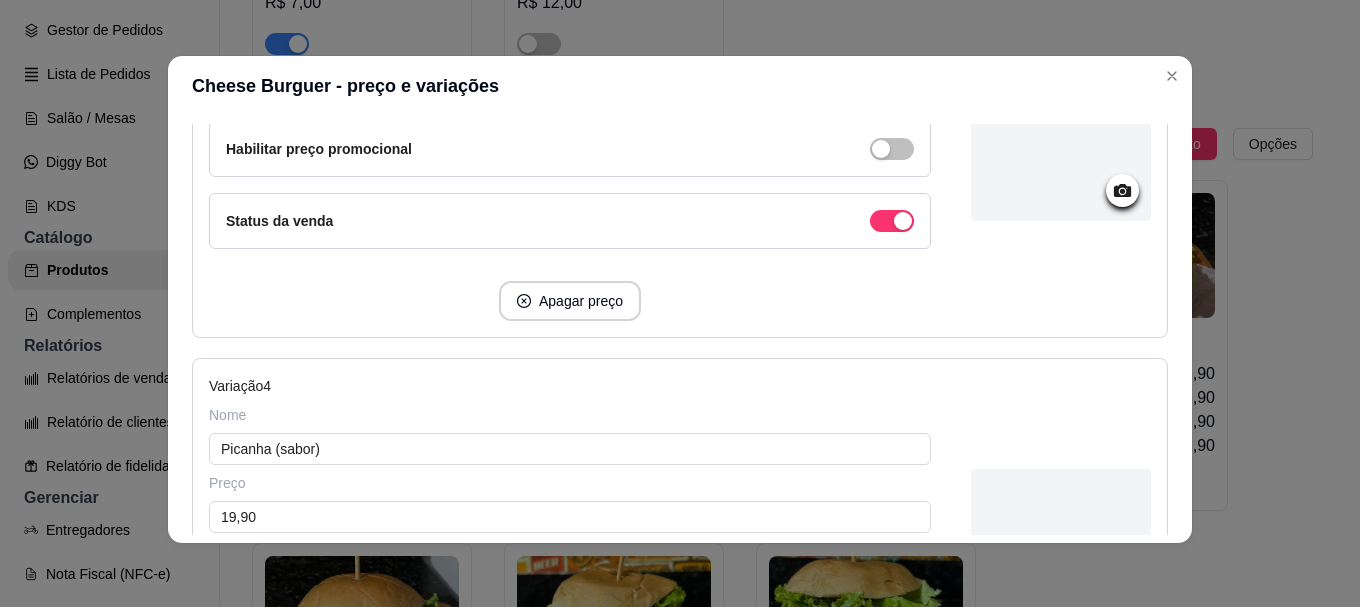 scroll, scrollTop: 1300, scrollLeft: 0, axis: vertical 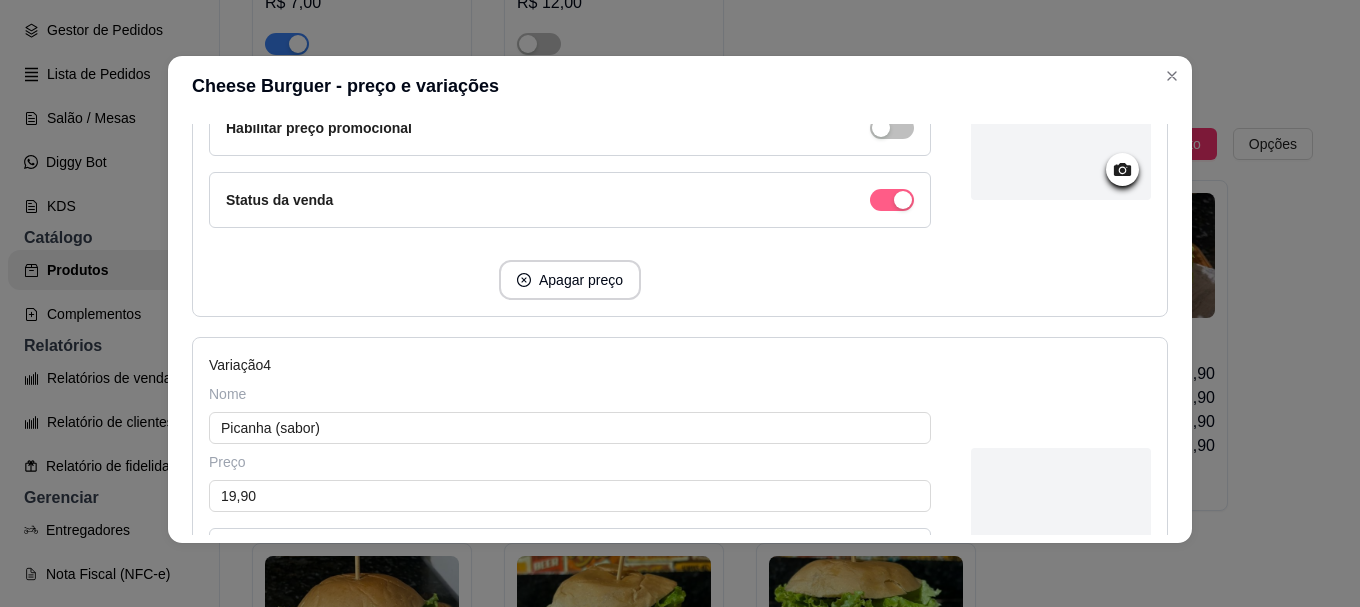 click at bounding box center [892, -656] 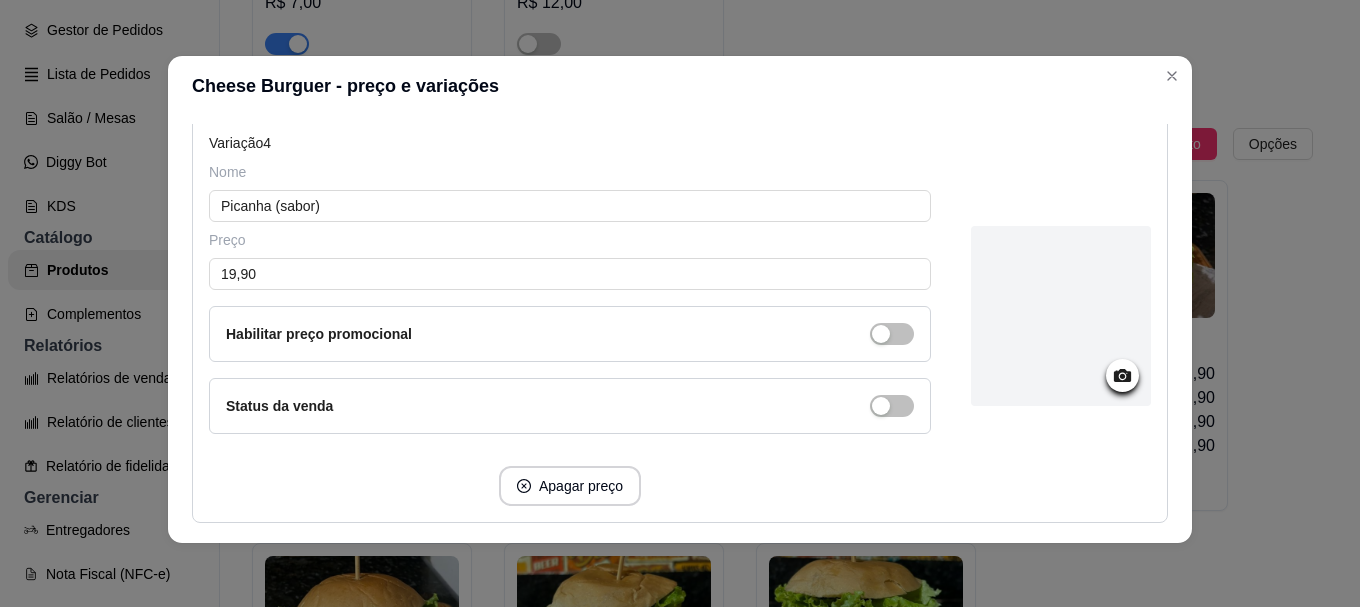scroll, scrollTop: 1655, scrollLeft: 0, axis: vertical 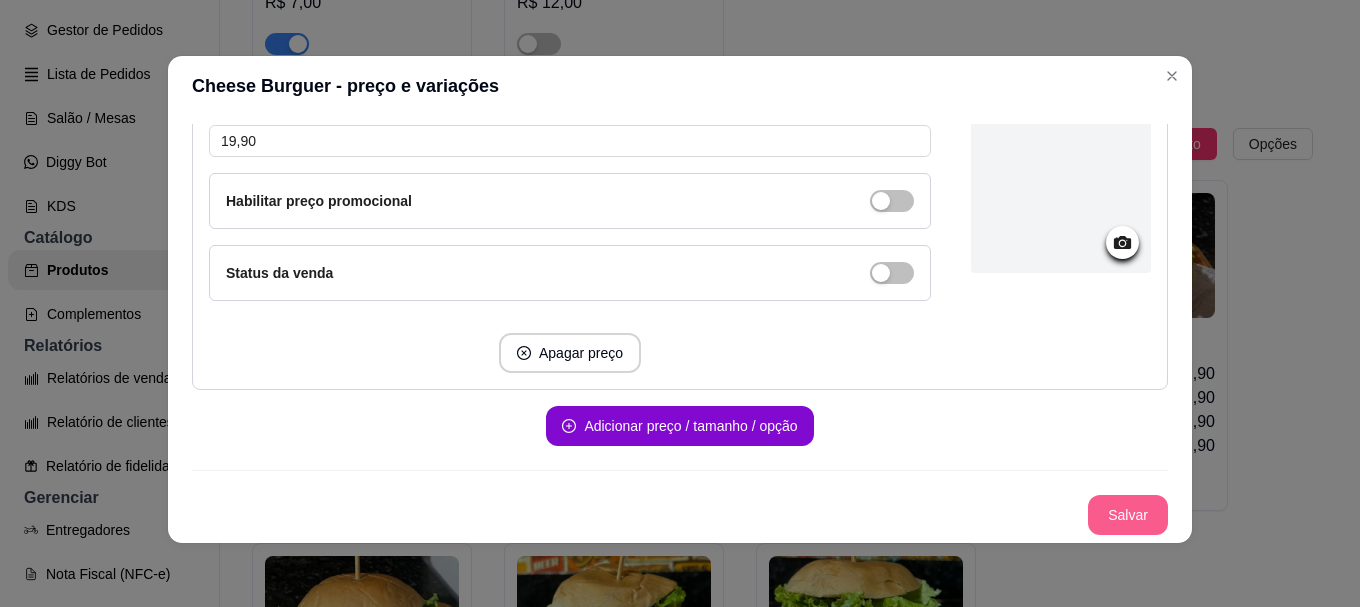 click on "Salvar" at bounding box center [1128, 515] 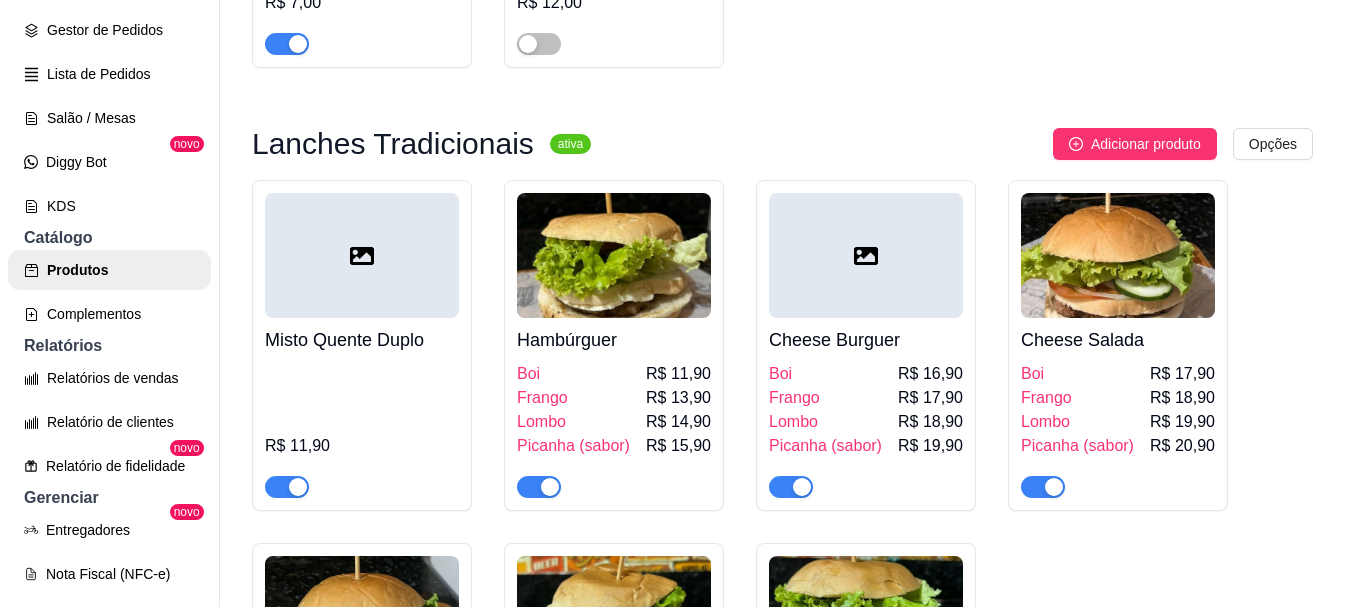 click on "Cheese Salada" at bounding box center [1118, 340] 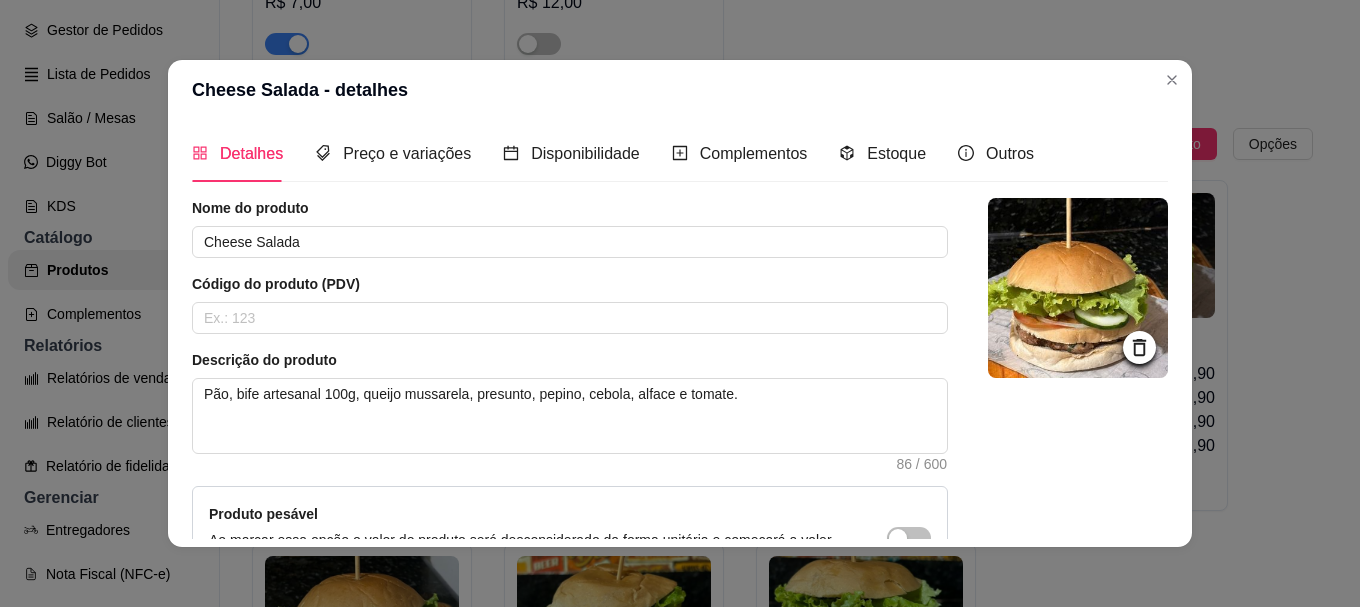 scroll, scrollTop: 0, scrollLeft: 0, axis: both 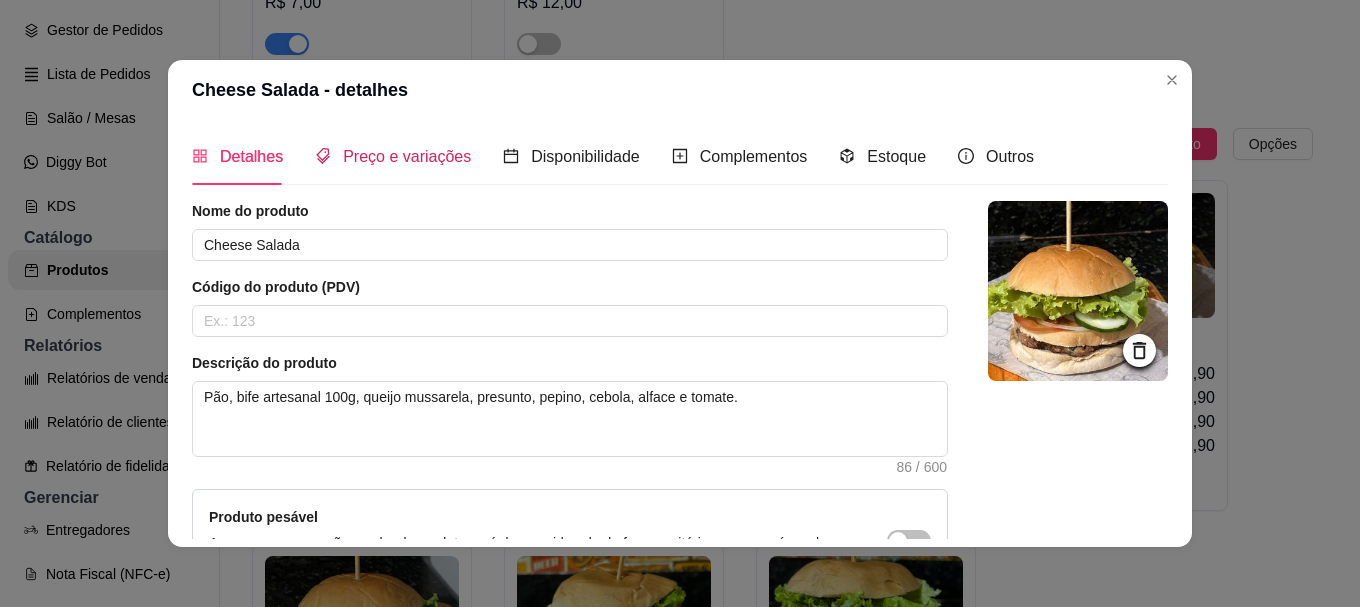 drag, startPoint x: 363, startPoint y: 157, endPoint x: 375, endPoint y: 163, distance: 13.416408 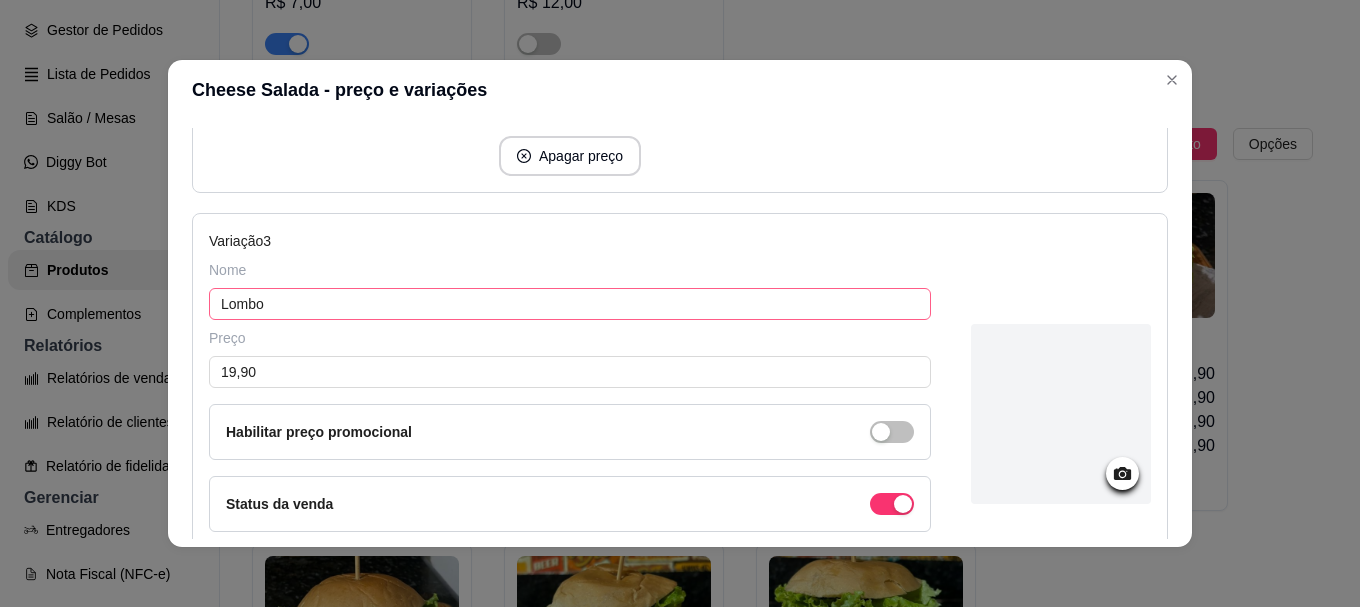 scroll, scrollTop: 1100, scrollLeft: 0, axis: vertical 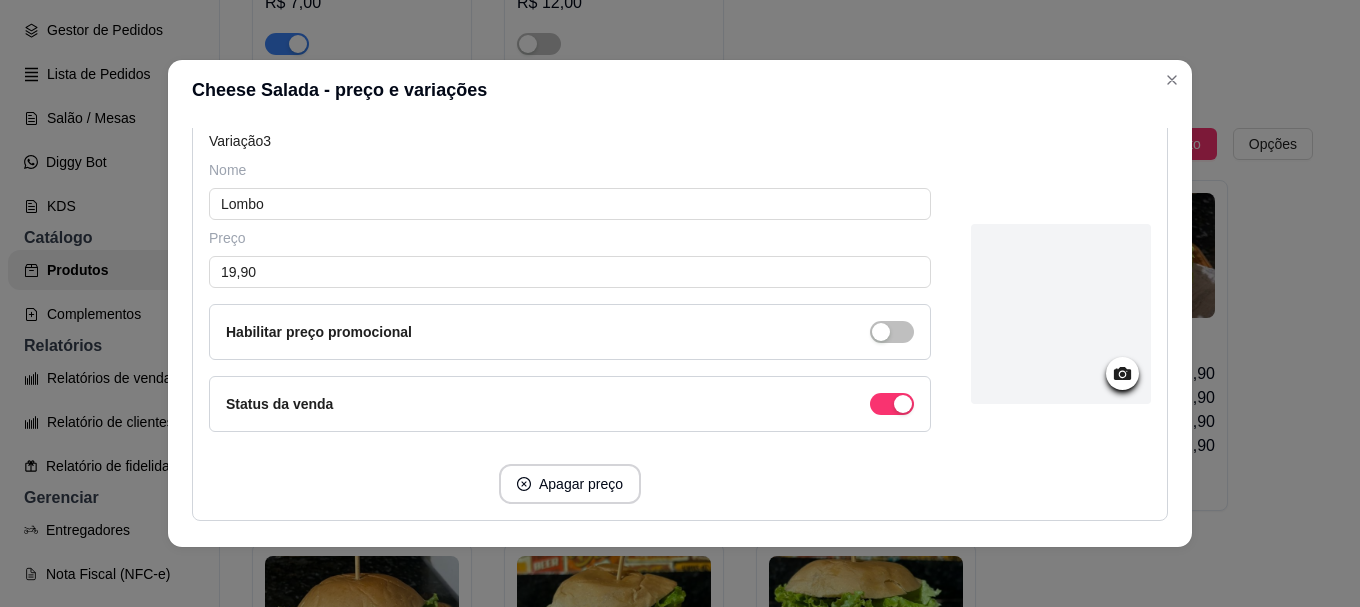 click on "Status da venda" at bounding box center (570, 404) 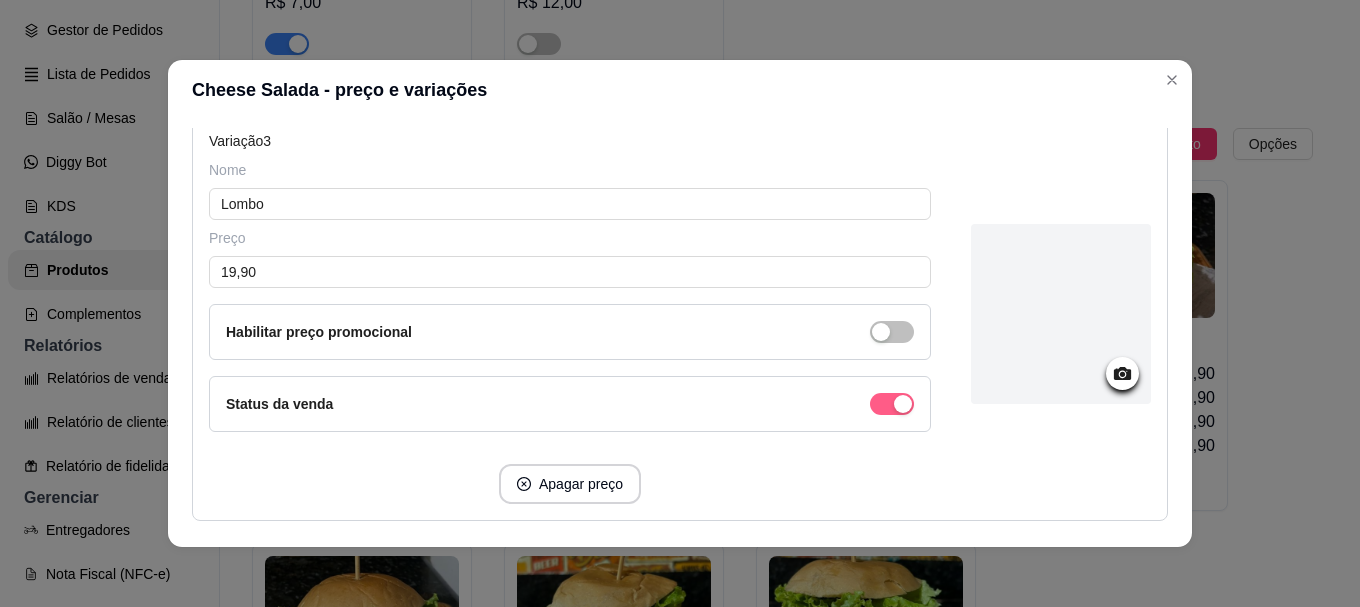 click at bounding box center (892, -452) 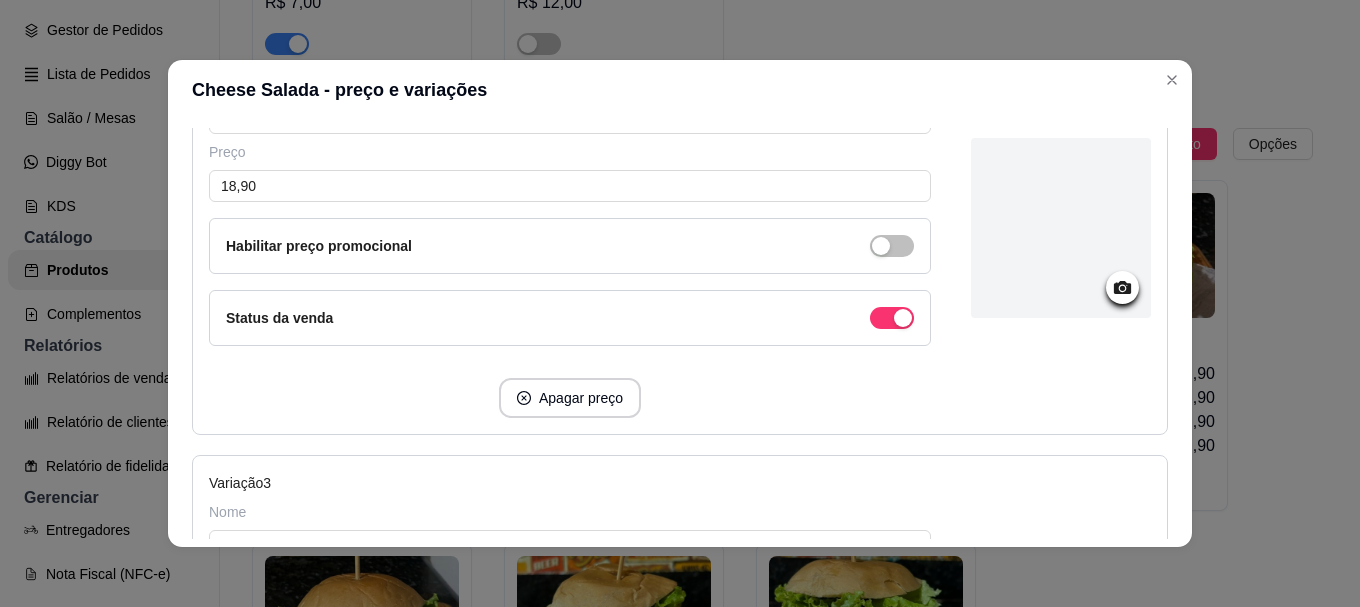 scroll, scrollTop: 700, scrollLeft: 0, axis: vertical 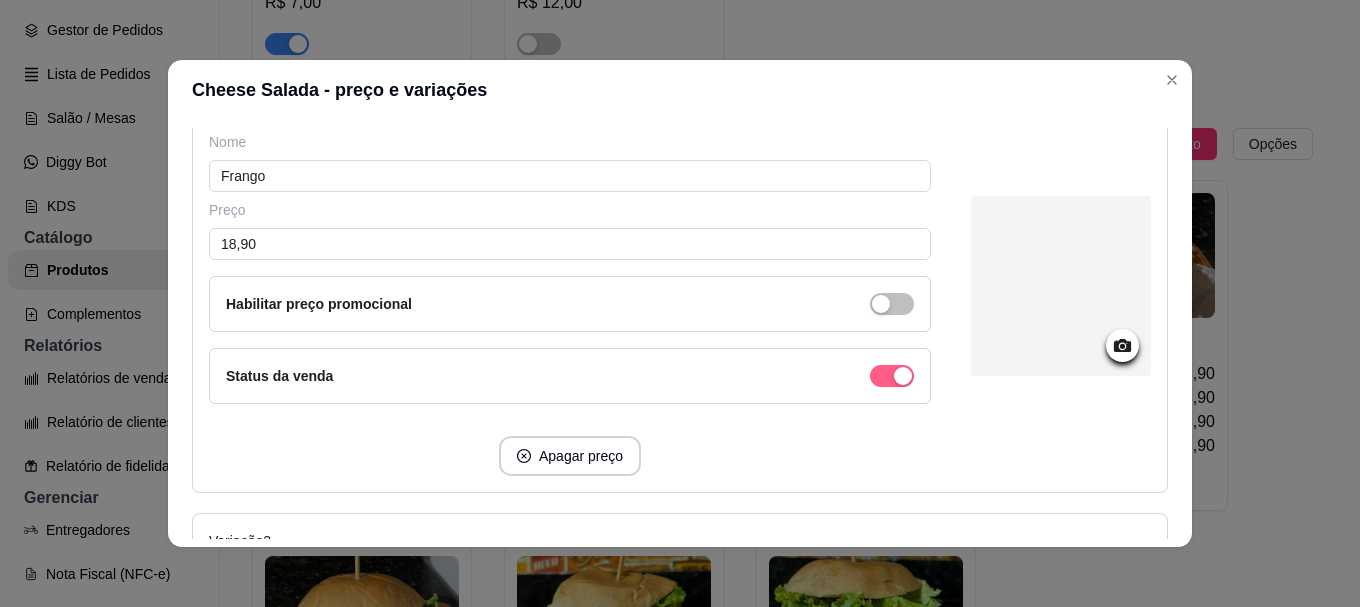 click at bounding box center (892, -52) 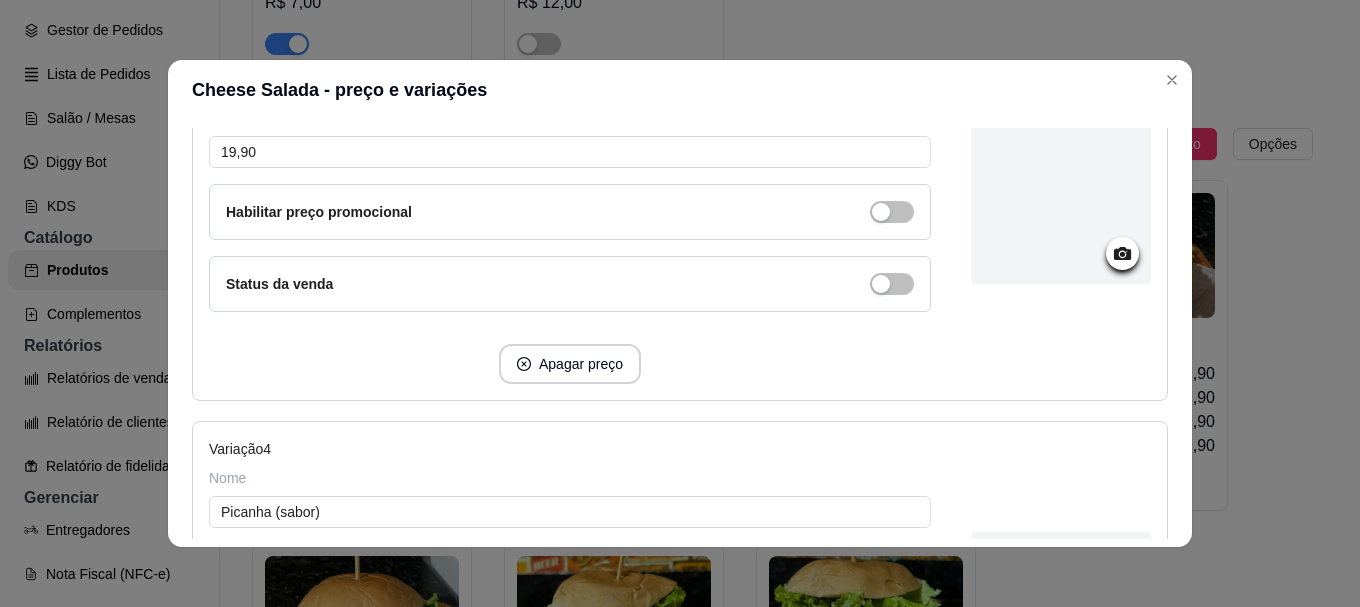 scroll, scrollTop: 1655, scrollLeft: 0, axis: vertical 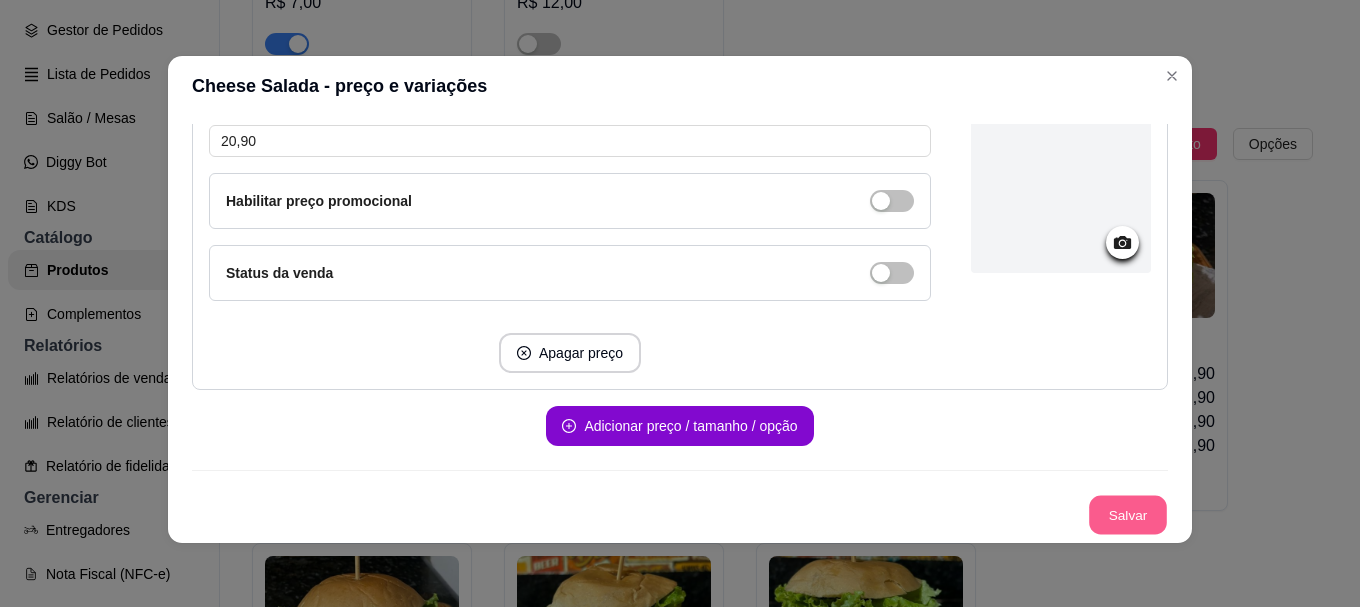 click on "Salvar" at bounding box center (1128, 515) 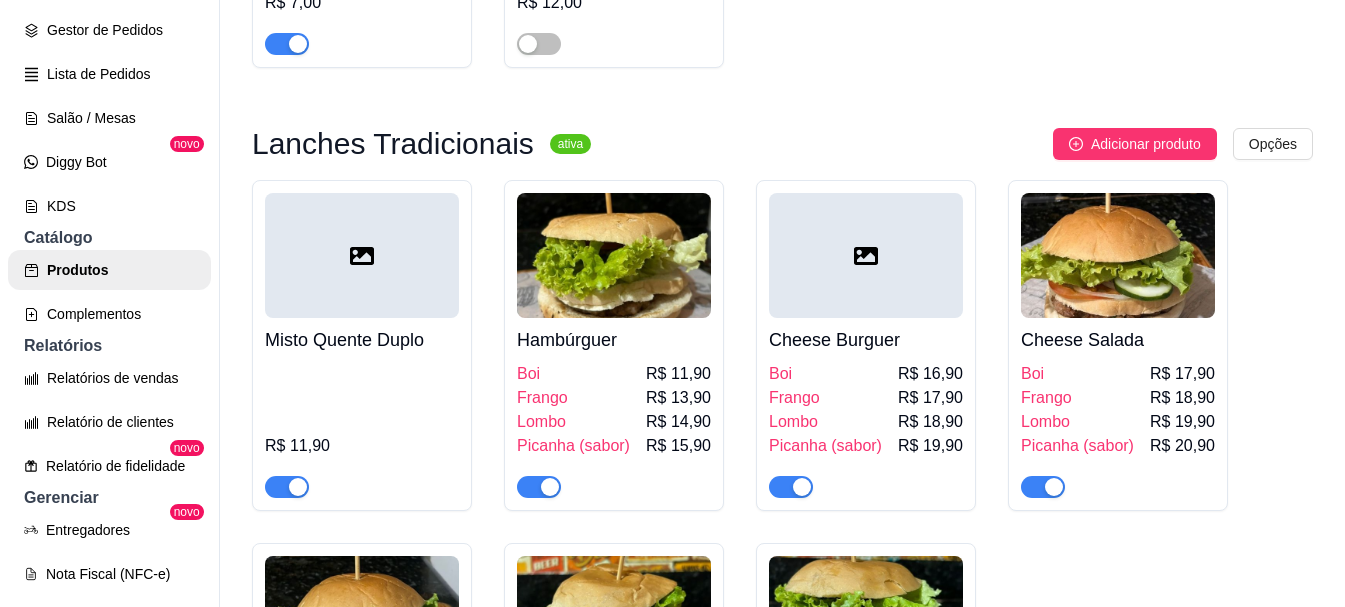 click at bounding box center [866, 255] 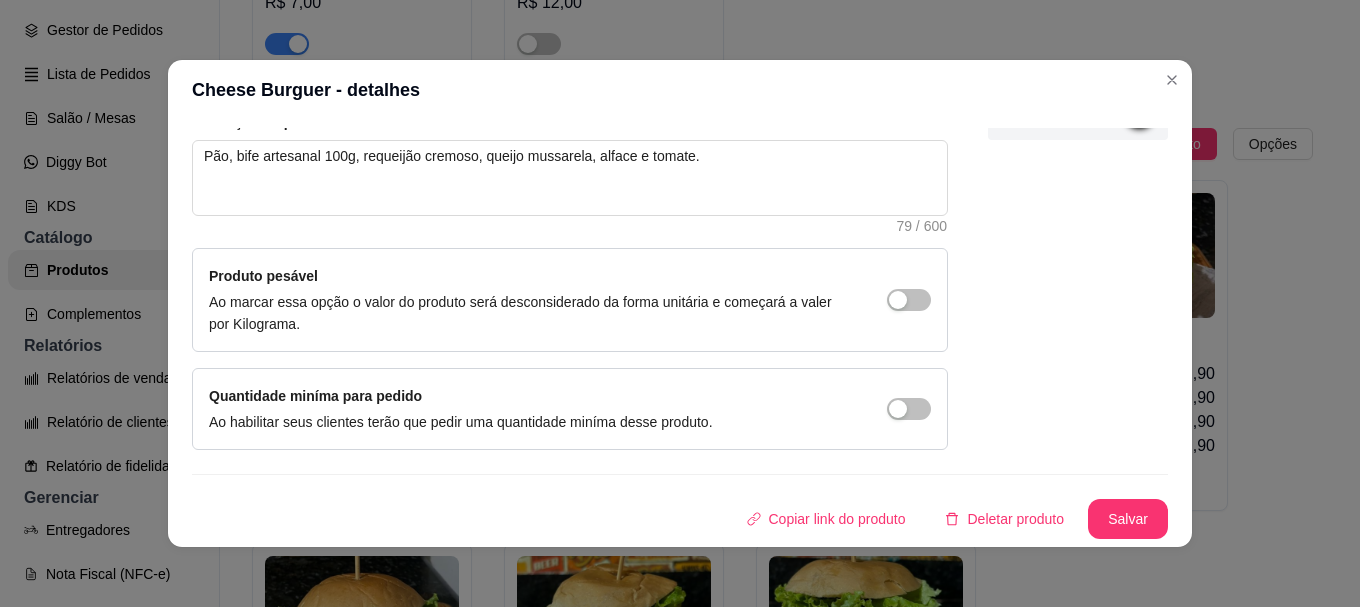 scroll, scrollTop: 0, scrollLeft: 0, axis: both 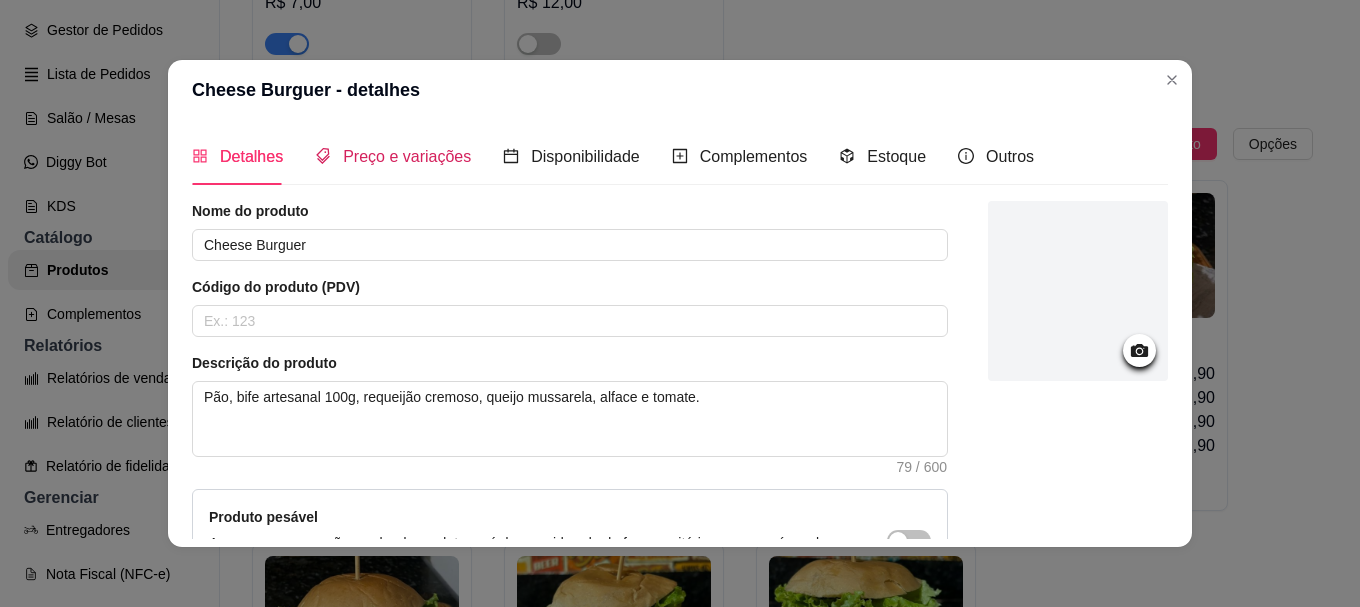 click on "Preço e variações" at bounding box center [407, 156] 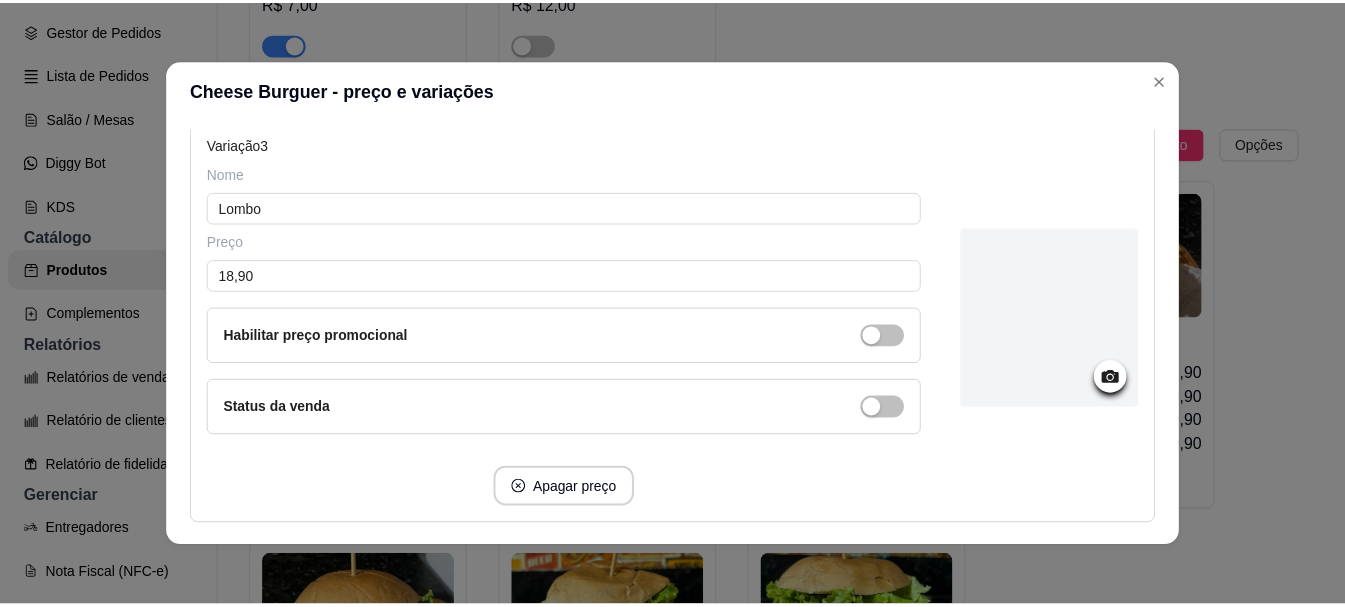 scroll, scrollTop: 1300, scrollLeft: 0, axis: vertical 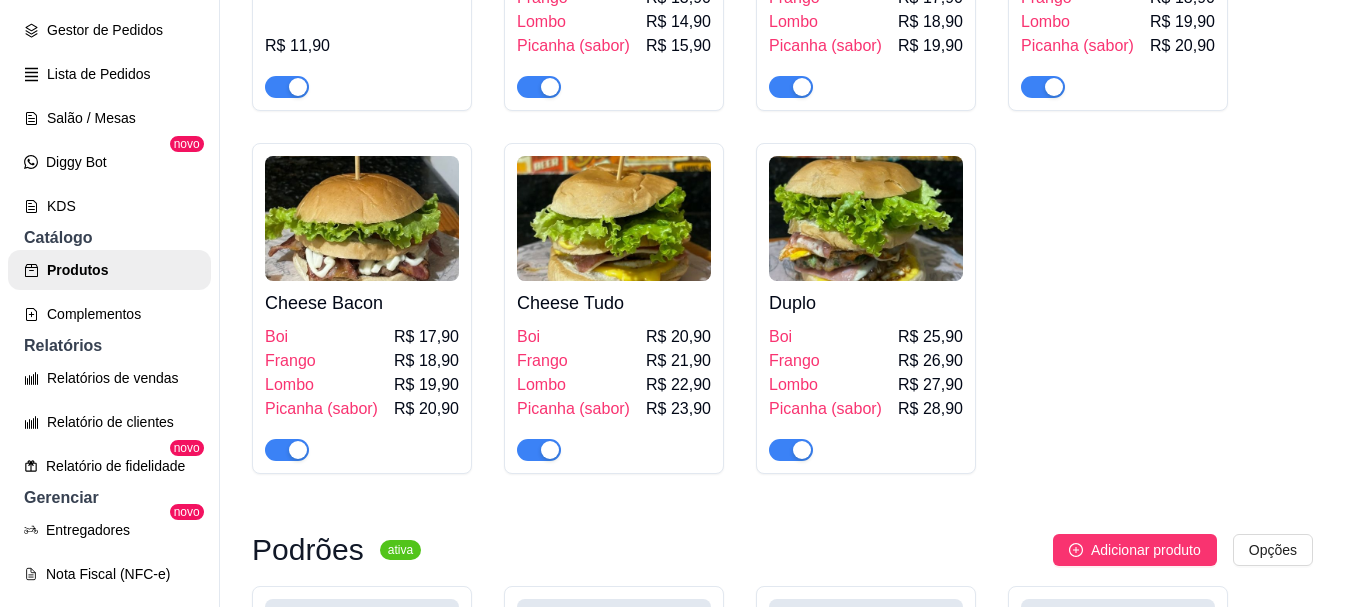 click on "Boi R$ 17,90" at bounding box center (362, 337) 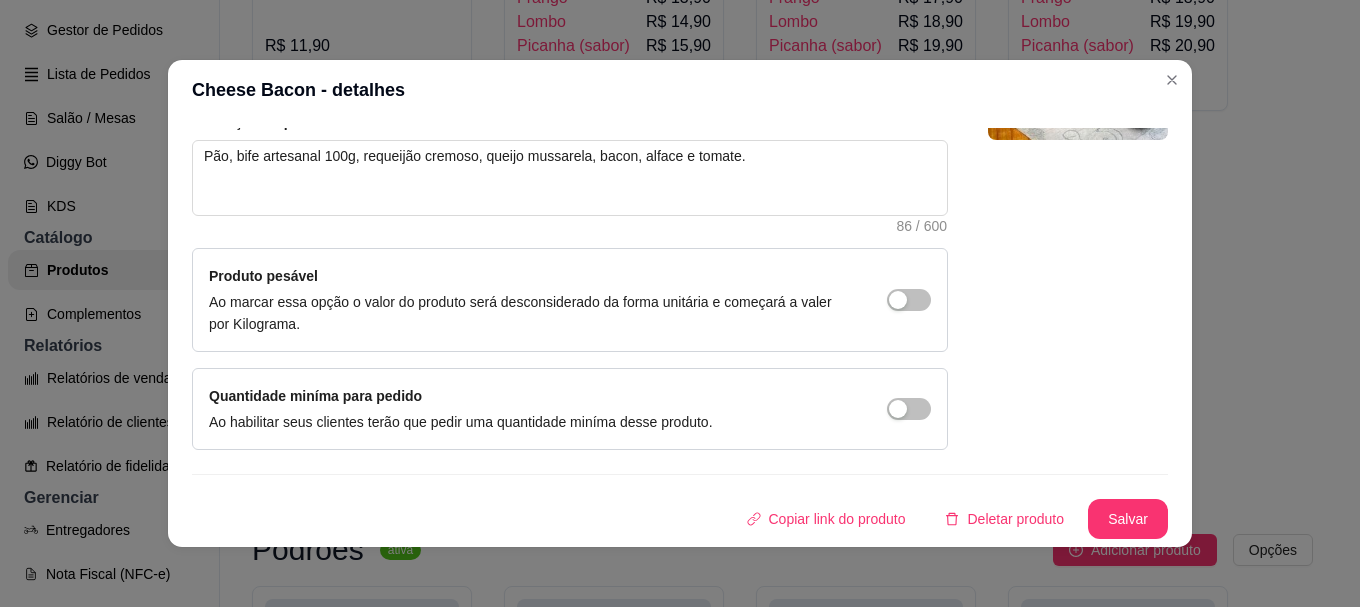 scroll, scrollTop: 0, scrollLeft: 0, axis: both 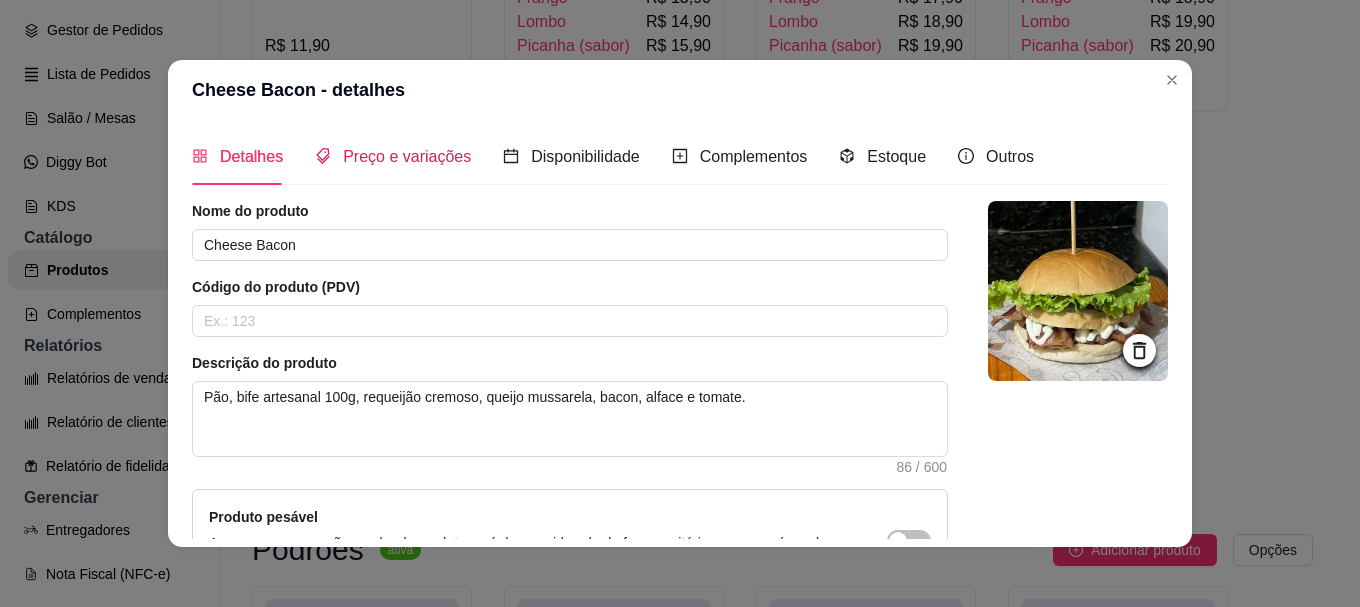click on "Preço e variações" at bounding box center (407, 156) 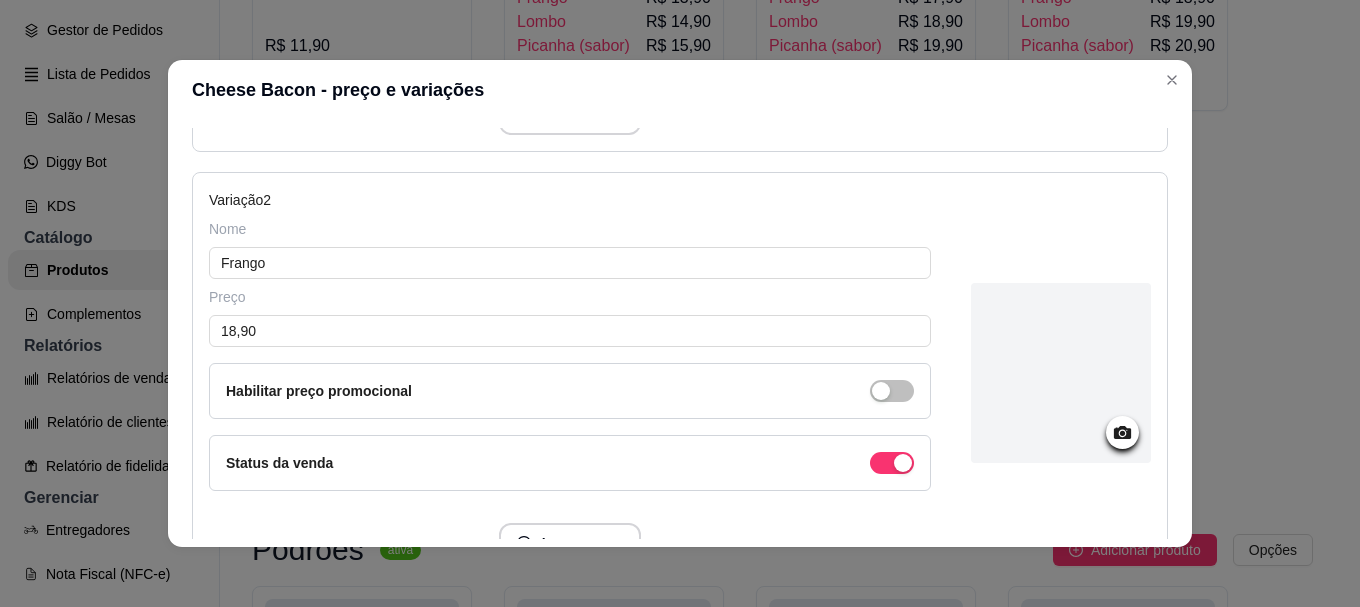 scroll, scrollTop: 600, scrollLeft: 0, axis: vertical 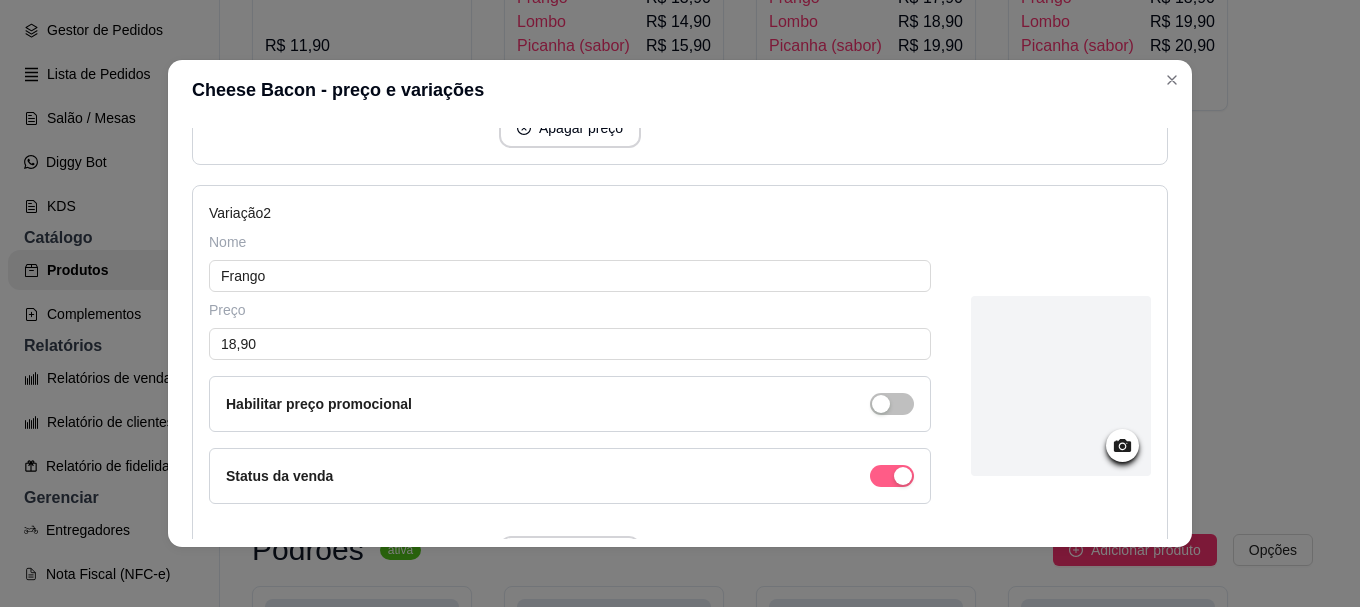 click at bounding box center [892, 48] 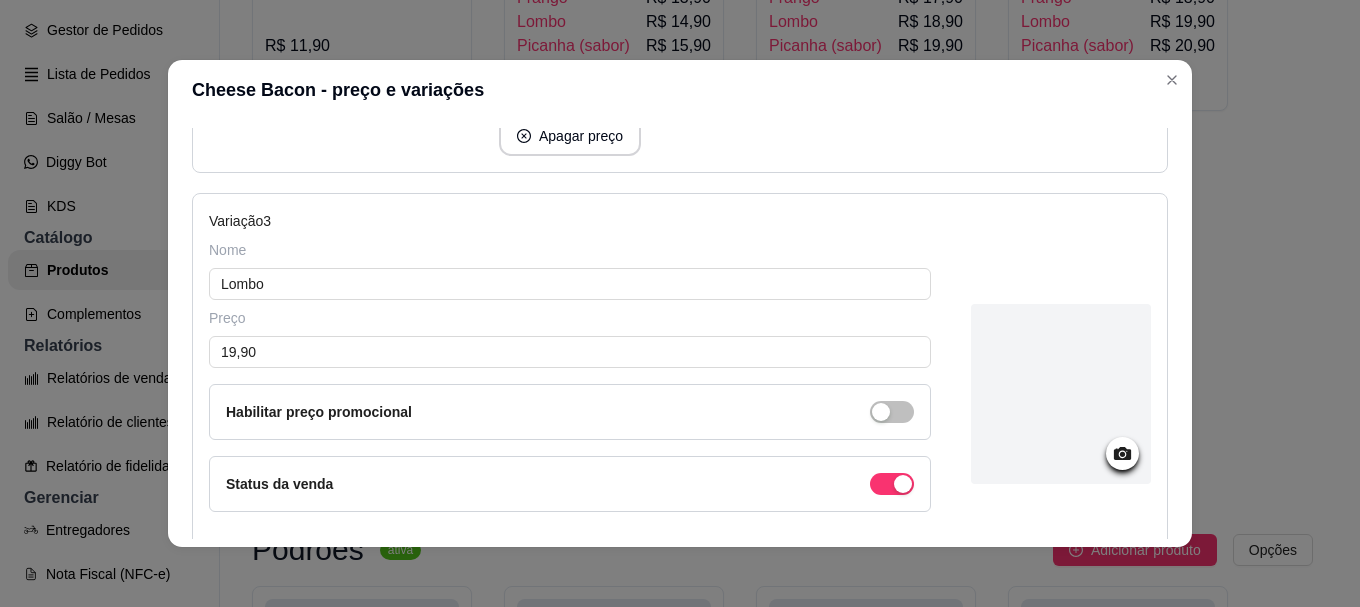 scroll, scrollTop: 1100, scrollLeft: 0, axis: vertical 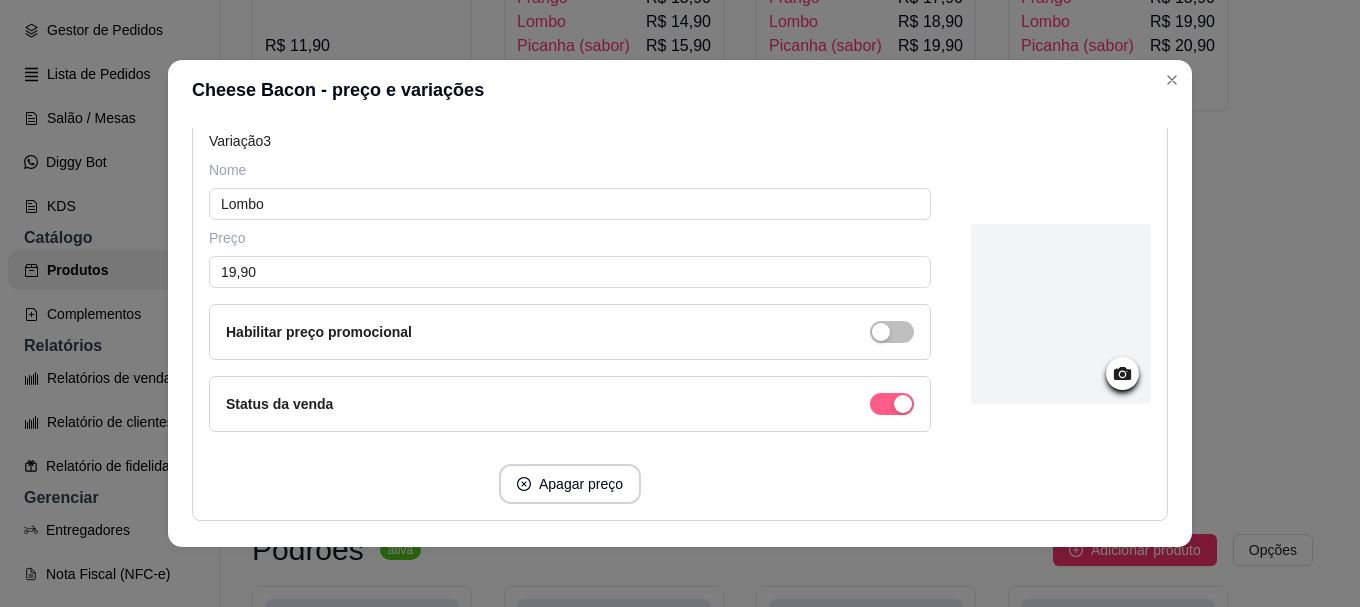 click at bounding box center (892, -452) 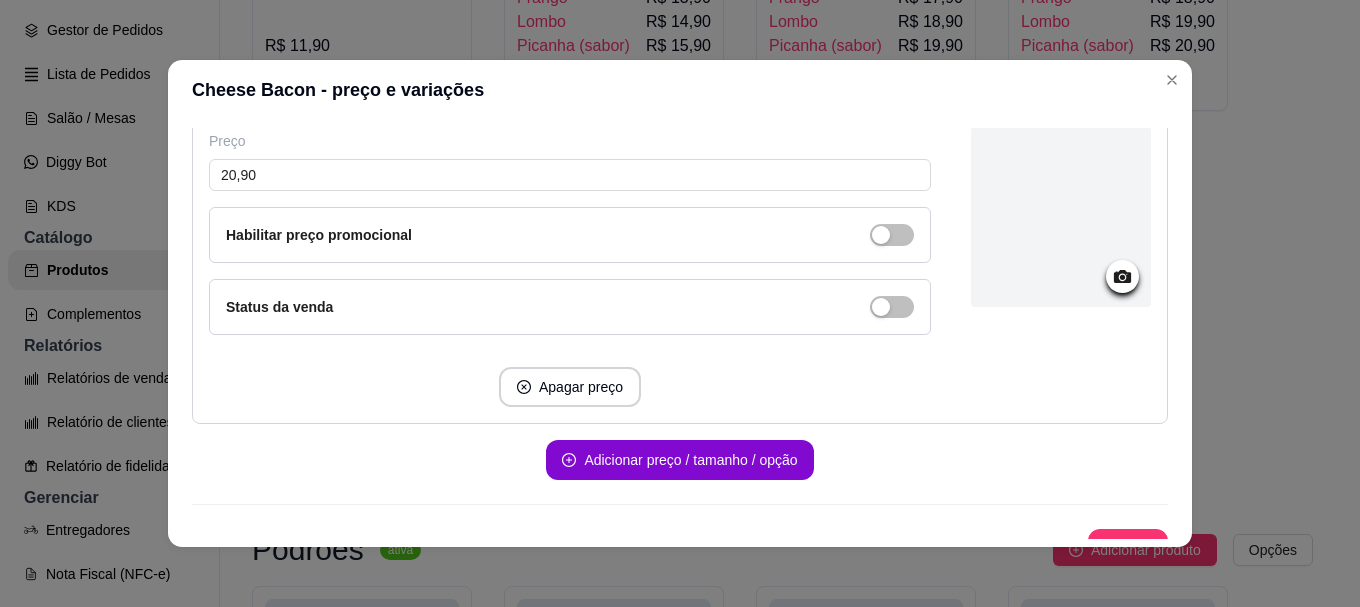 scroll, scrollTop: 1655, scrollLeft: 0, axis: vertical 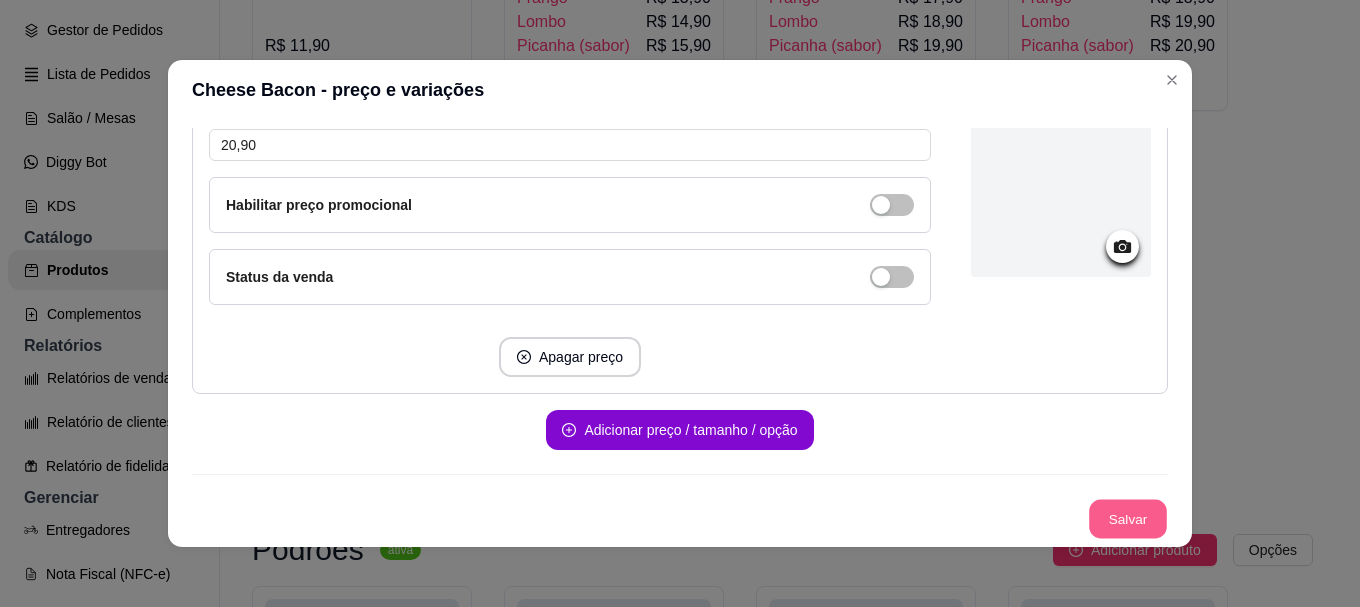 click on "Salvar" at bounding box center (1128, 519) 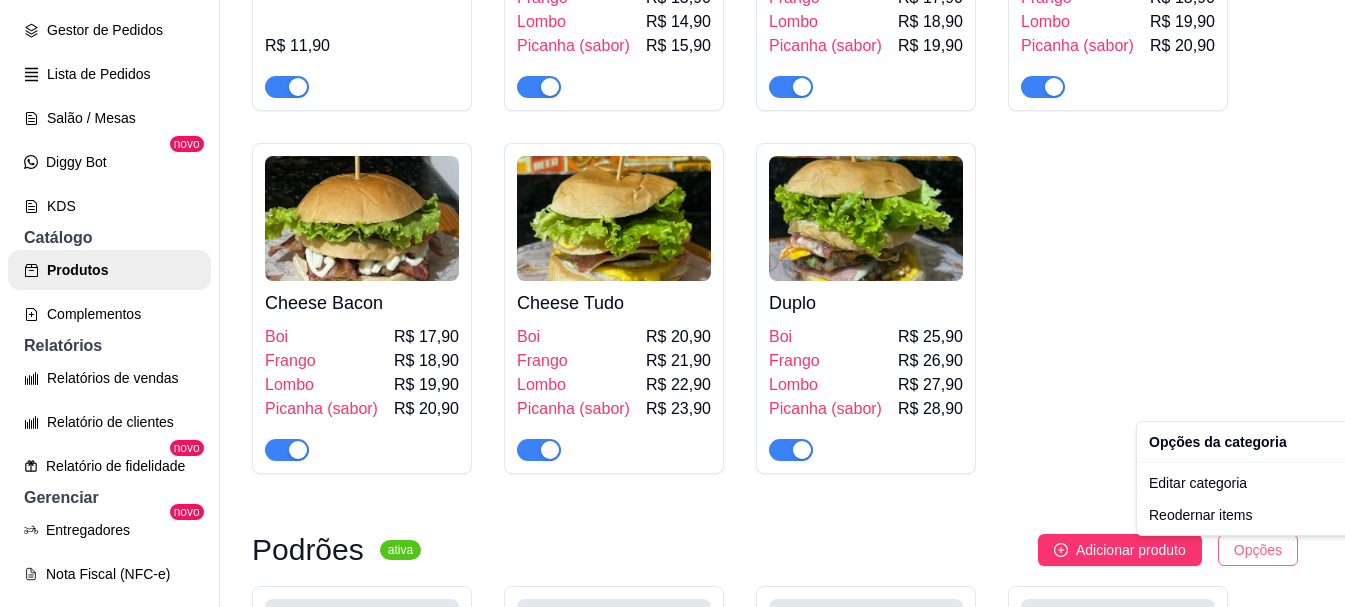 click on "G Good Burguer ... Loja Aberta Loja Diggy Pro + 15 até 21/08   Dia a dia Pedidos balcão (PDV) Gestor de Pedidos Lista de Pedidos Salão / Mesas Diggy Bot novo KDS Catálogo Produtos Complementos Relatórios Relatórios de vendas Relatório de clientes Relatório de fidelidade novo Gerenciar Entregadores novo Nota Fiscal (NFC-e) Controle de caixa Controle de fiado Cupons Clientes Estoque Configurações Diggy Planos Precisa de ajuda? Sair Produtos Adicionar categoria Reodernar categorias Aqui você cadastra e gerencia seu produtos e categorias Caldos ativa Adicionar produto Opções Feijão amigo 500ml   R$ 15,00 Canjiquinha 500ml   R$ 15,00 Promoção do Dia ativa Adicionar produto Opções Hot Dog + Guaravita   R$ 14,50 R$ 12,90 Hambúrguer + Guaravita    R$ 14,50 R$ 12,90 2 Hot Dogs + 2 Guaravitas   R$ 28,80 R$ 23,90 1 Cheese Burguer + Refrigerante em Lata    R$ 23,00 R$ 20,00 Combo  ( [GEOGRAPHIC_DATA] + batata média + guaravita)   R$ 19,50 R$ 17,90   R$ 30,00 R$ 26,90 Combo de [GEOGRAPHIC_DATA]" at bounding box center (672, 303) 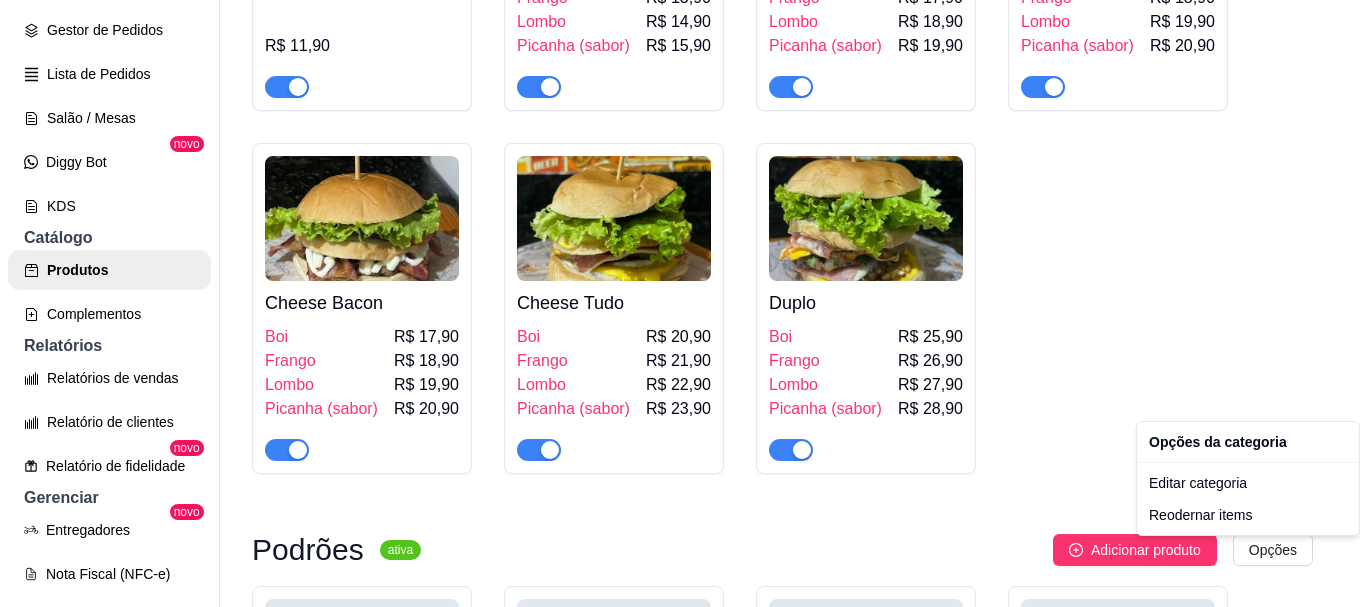 click on "G Good Burguer ... Loja Aberta Loja Diggy Pro + 15 até 21/08   Dia a dia Pedidos balcão (PDV) Gestor de Pedidos Lista de Pedidos Salão / Mesas Diggy Bot novo KDS Catálogo Produtos Complementos Relatórios Relatórios de vendas Relatório de clientes Relatório de fidelidade novo Gerenciar Entregadores novo Nota Fiscal (NFC-e) Controle de caixa Controle de fiado Cupons Clientes Estoque Configurações Diggy Planos Precisa de ajuda? Sair Produtos Adicionar categoria Reodernar categorias Aqui você cadastra e gerencia seu produtos e categorias Caldos ativa Adicionar produto Opções Feijão amigo 500ml   R$ 15,00 Canjiquinha 500ml   R$ 15,00 Promoção do Dia ativa Adicionar produto Opções Hot Dog + Guaravita   R$ 14,50 R$ 12,90 Hambúrguer + Guaravita    R$ 14,50 R$ 12,90 2 Hot Dogs + 2 Guaravitas   R$ 28,80 R$ 23,90 1 Cheese Burguer + Refrigerante em Lata    R$ 23,00 R$ 20,00 Combo  ( [GEOGRAPHIC_DATA] + batata média + guaravita)   R$ 19,50 R$ 17,90   R$ 30,00 R$ 26,90 Combo de [GEOGRAPHIC_DATA]" at bounding box center (680, 303) 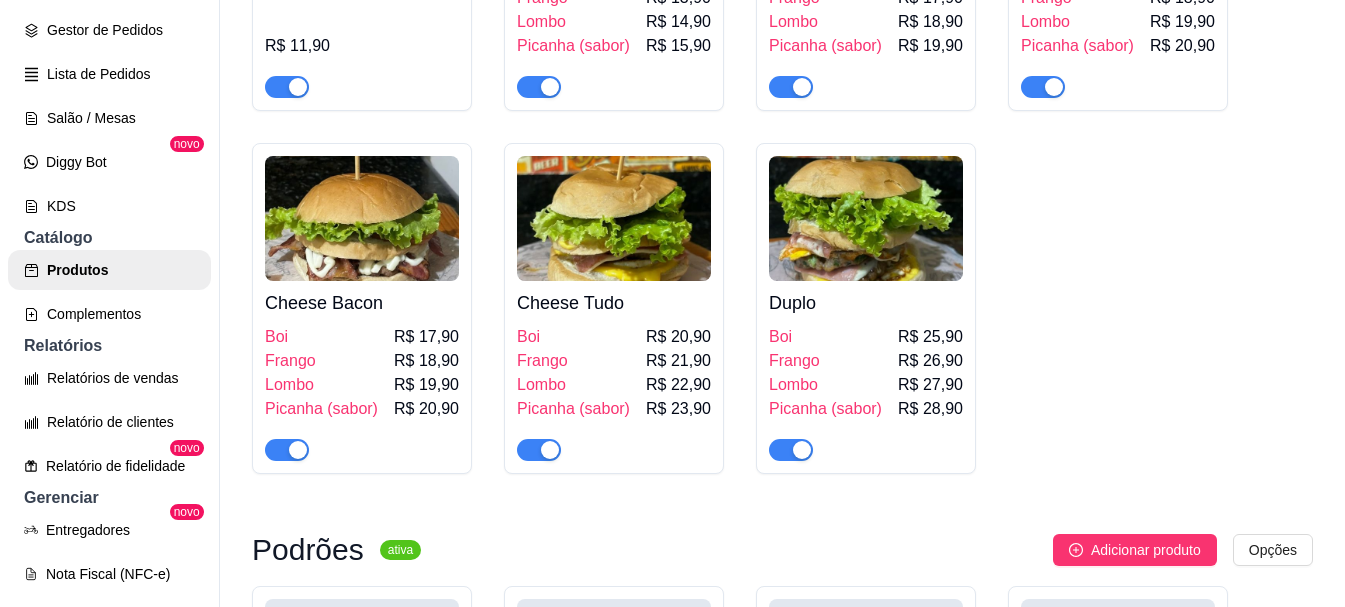click on "Frango R$ 21,90" at bounding box center (614, 361) 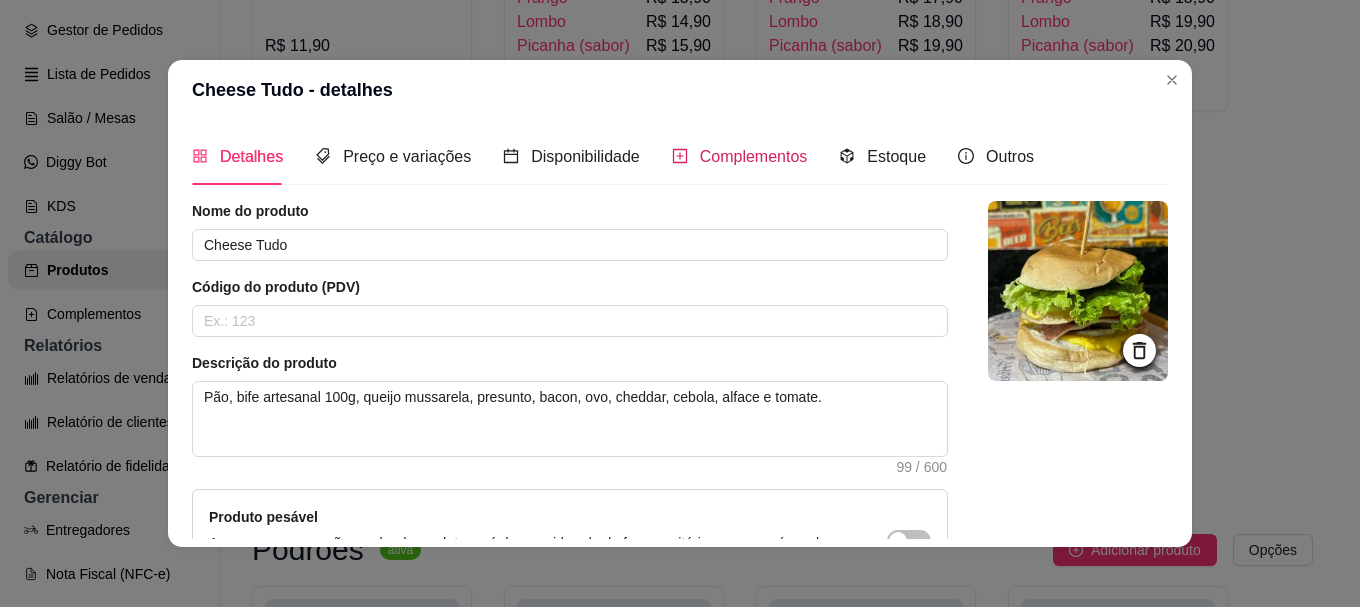 click on "Complementos" at bounding box center [754, 156] 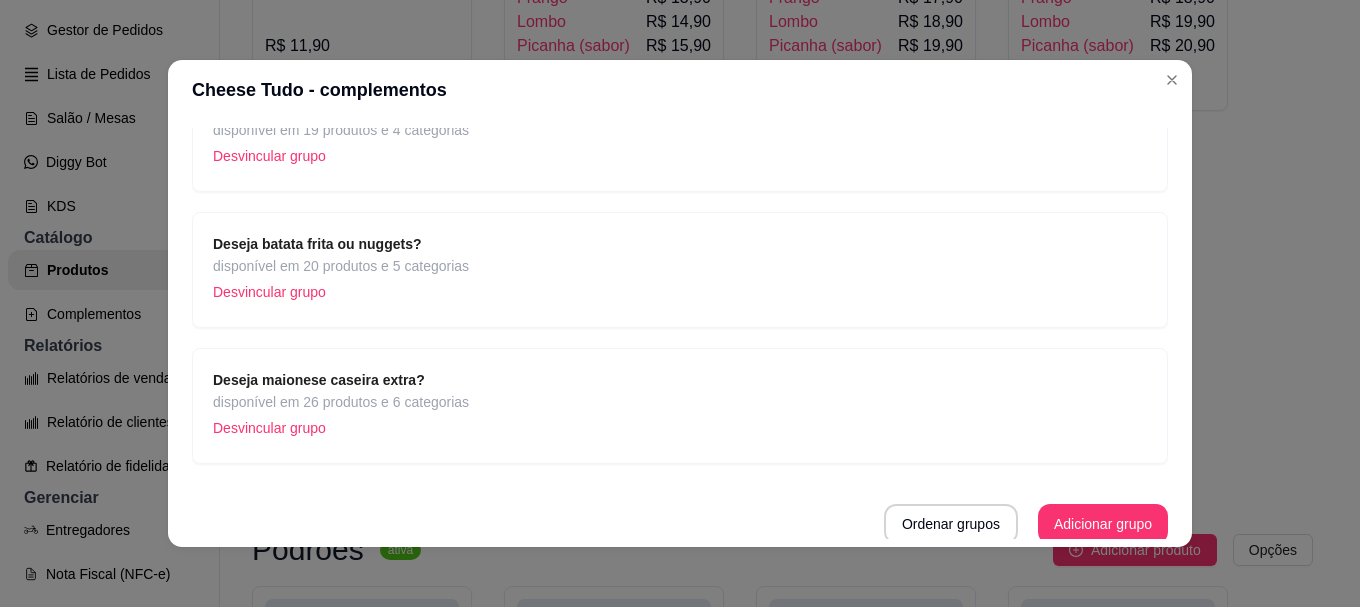 scroll, scrollTop: 328, scrollLeft: 0, axis: vertical 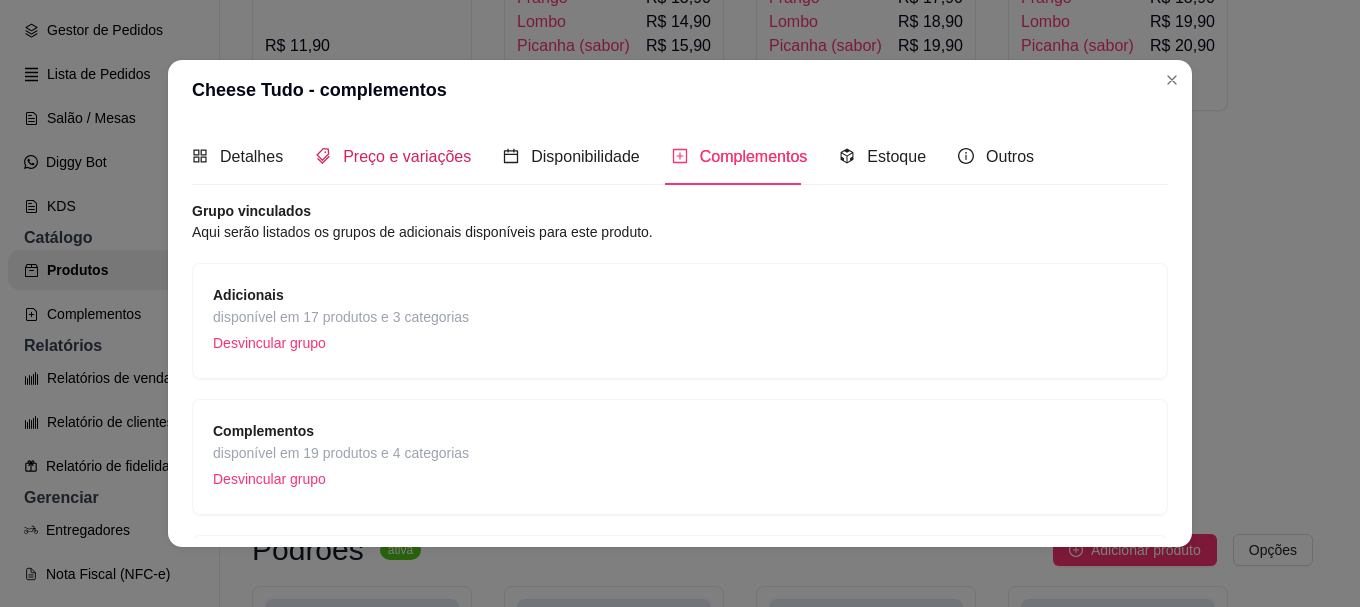 click on "Preço e variações" at bounding box center (407, 156) 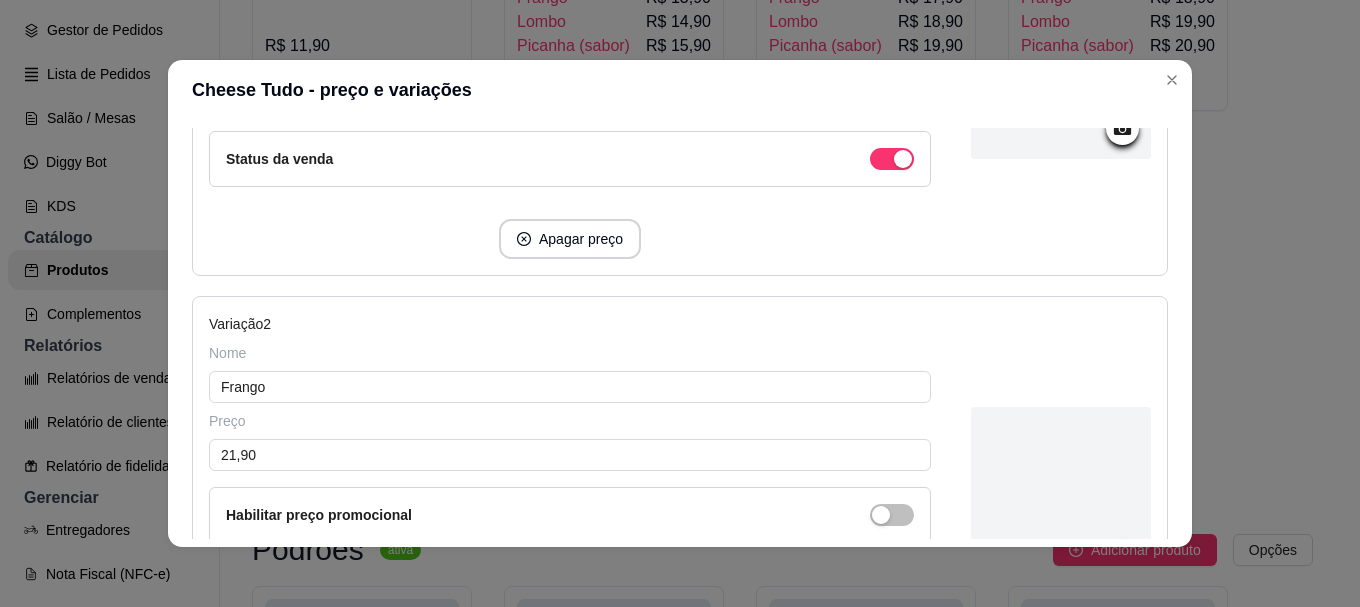 scroll, scrollTop: 600, scrollLeft: 0, axis: vertical 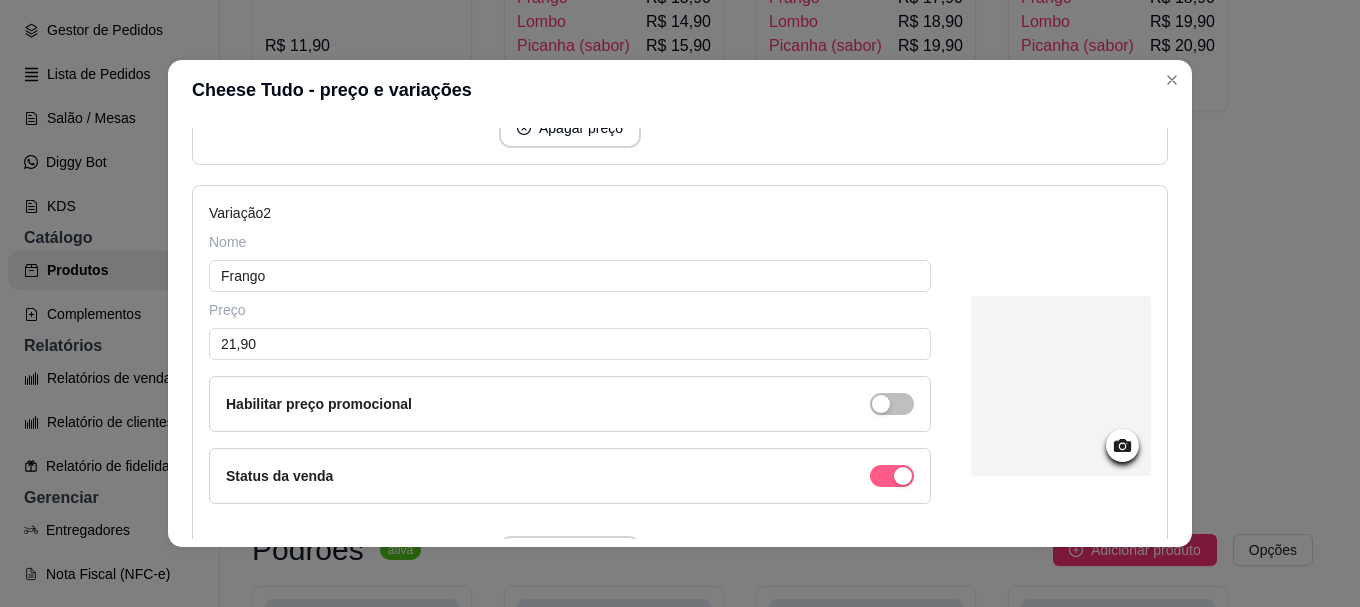 click at bounding box center (892, 48) 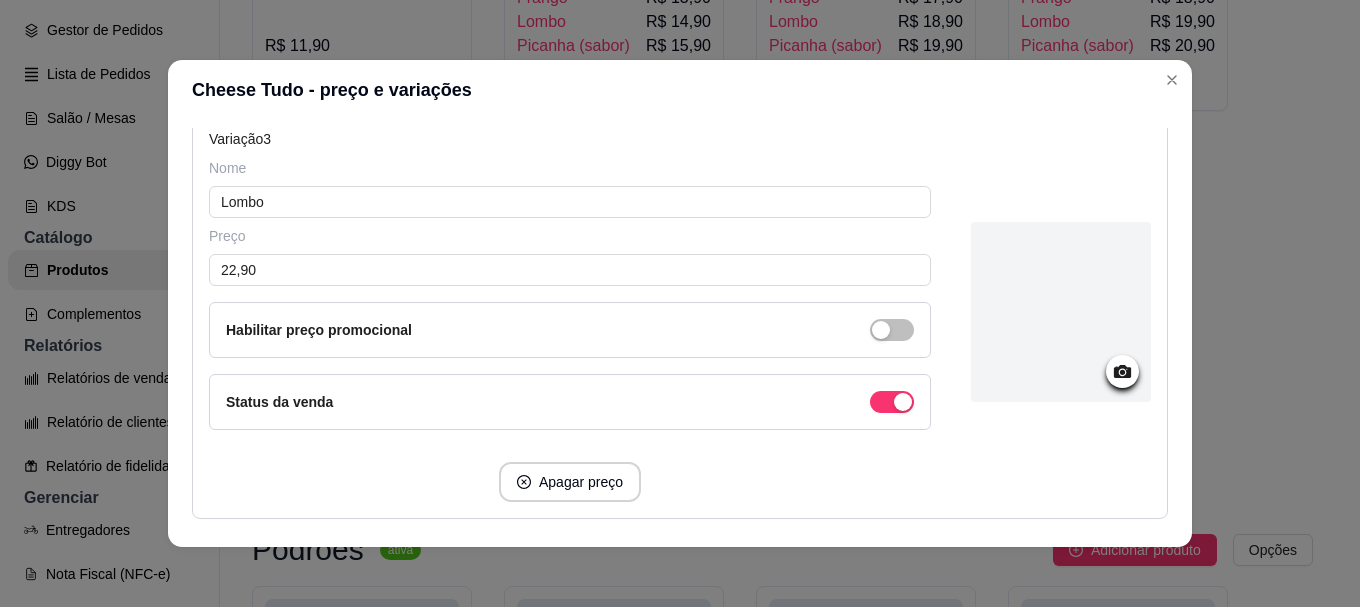 scroll, scrollTop: 1100, scrollLeft: 0, axis: vertical 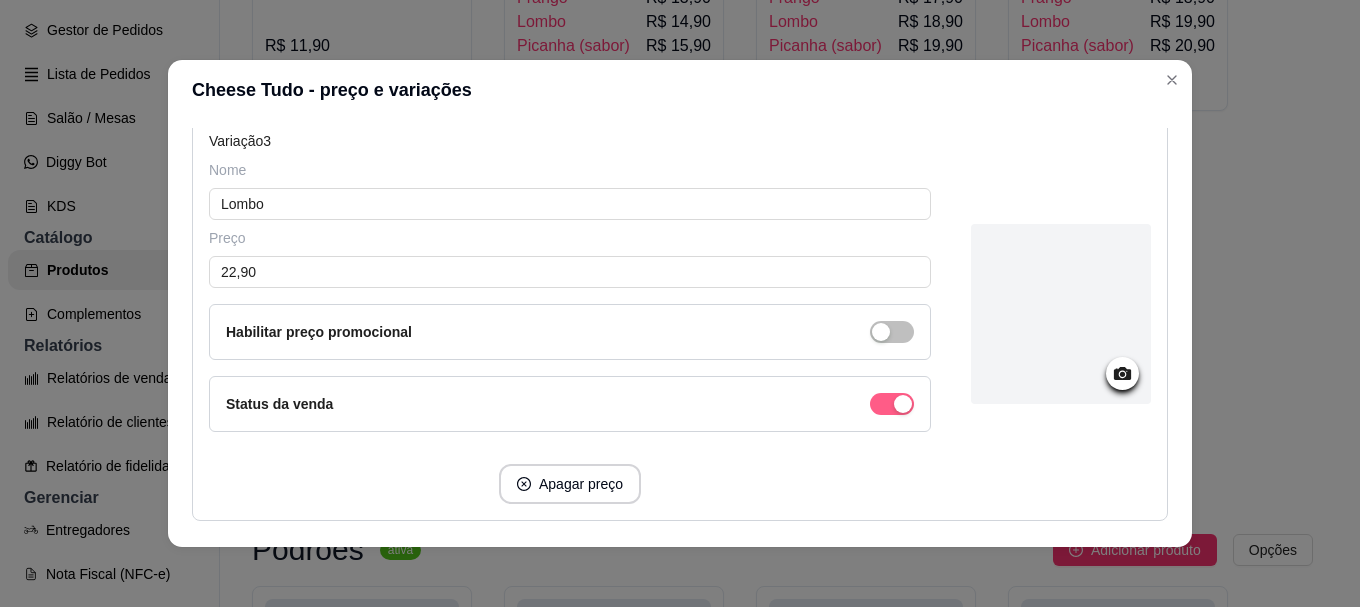 click at bounding box center (892, -452) 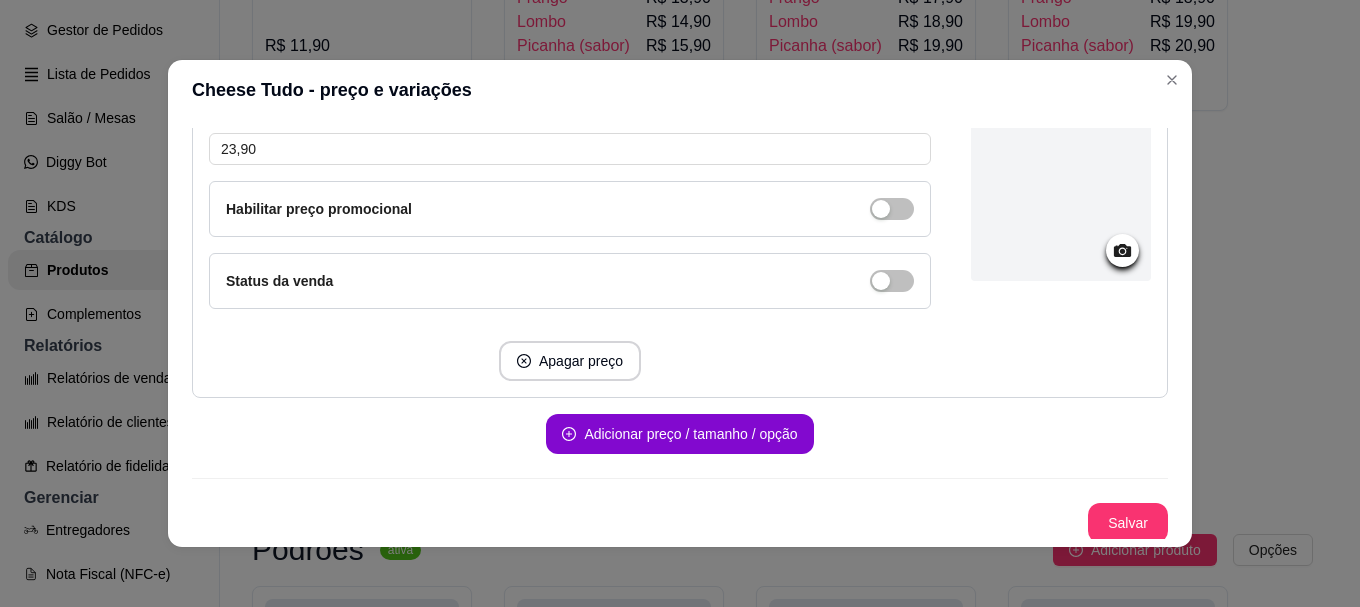 scroll, scrollTop: 1655, scrollLeft: 0, axis: vertical 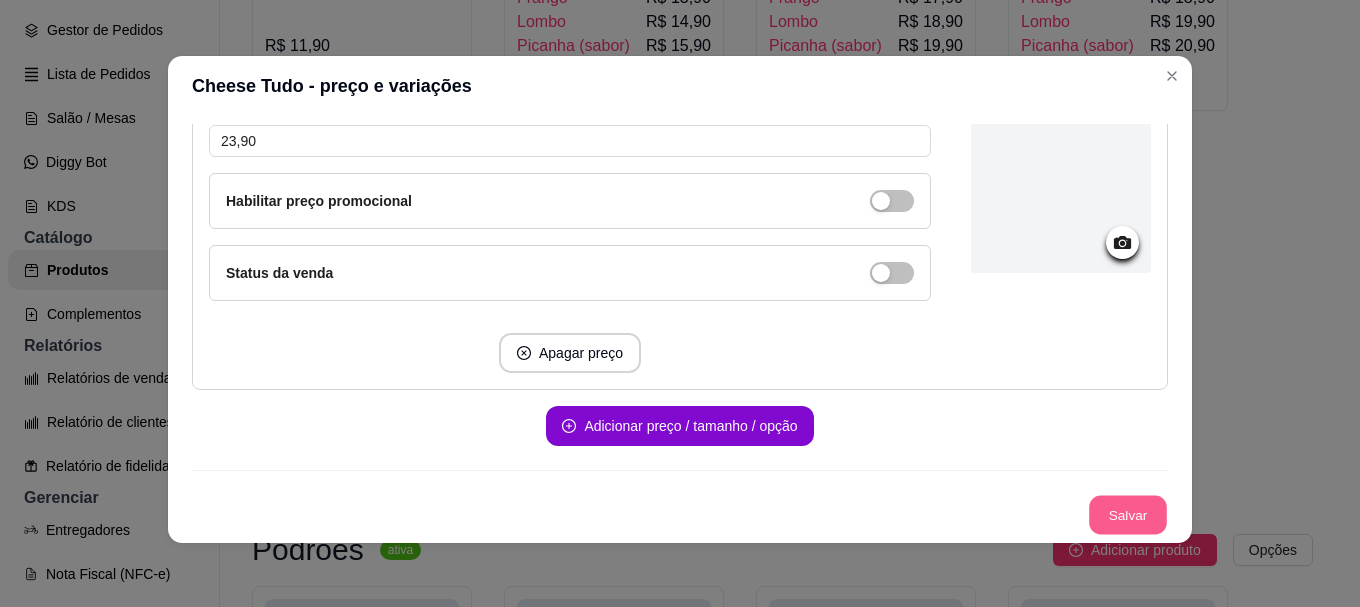 click on "Salvar" at bounding box center [1128, 515] 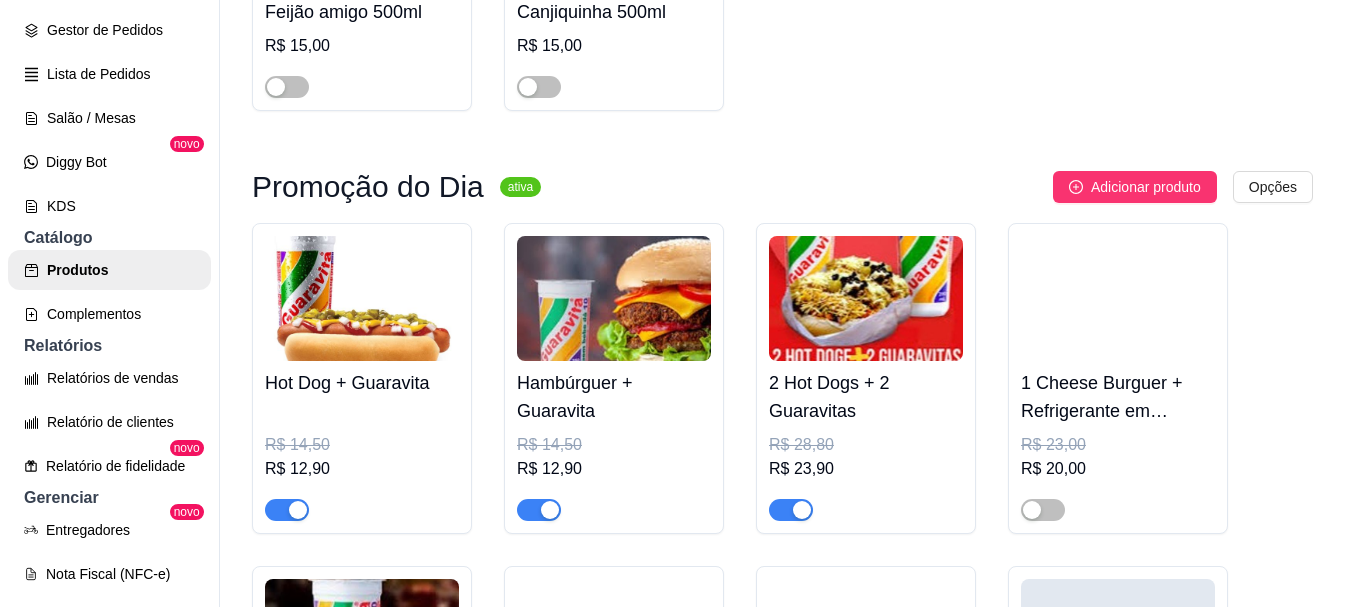 scroll, scrollTop: 200, scrollLeft: 0, axis: vertical 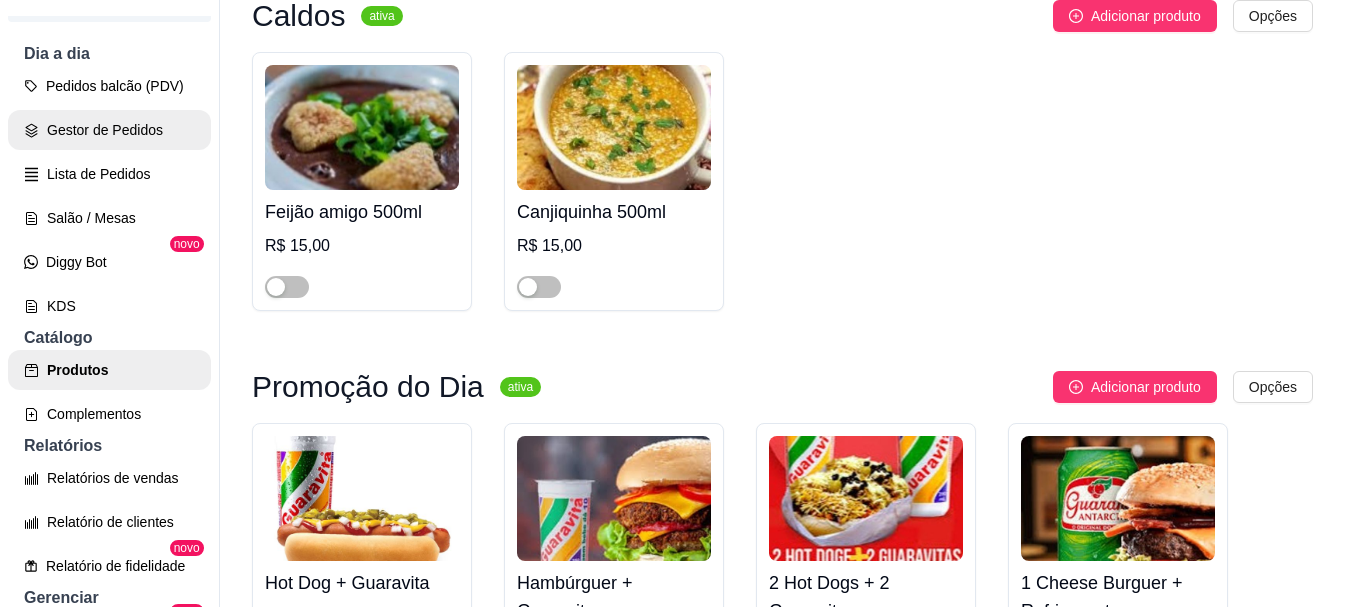 click on "Gestor de Pedidos" at bounding box center (109, 130) 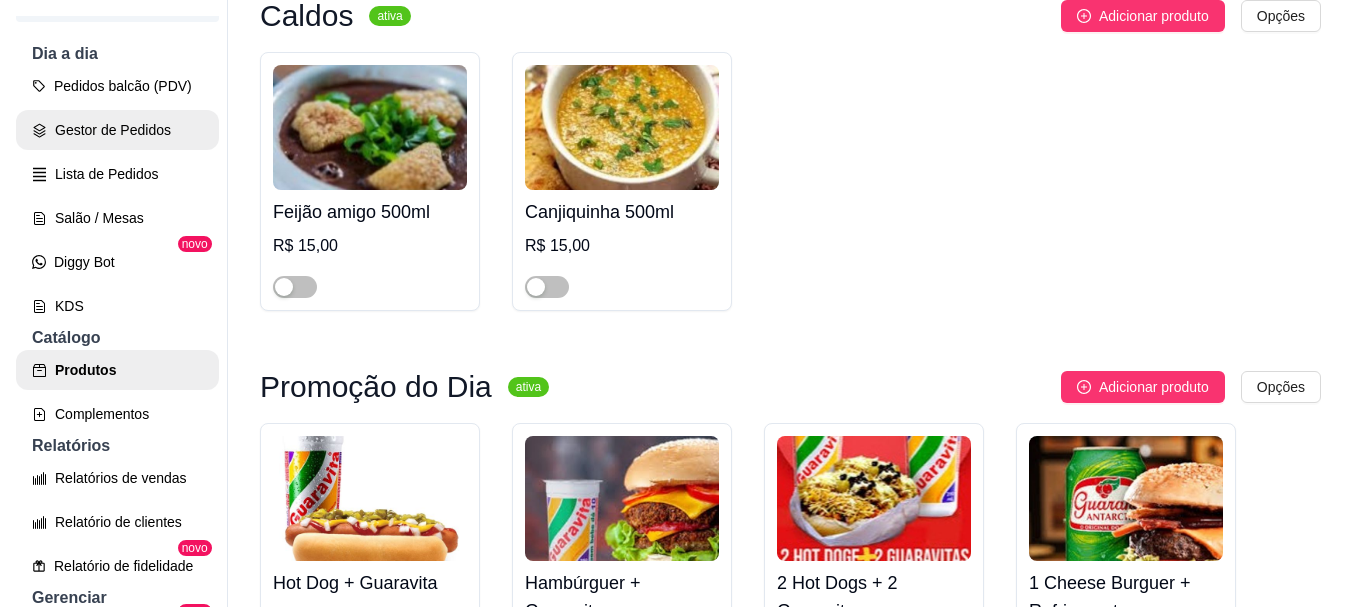 scroll, scrollTop: 0, scrollLeft: 0, axis: both 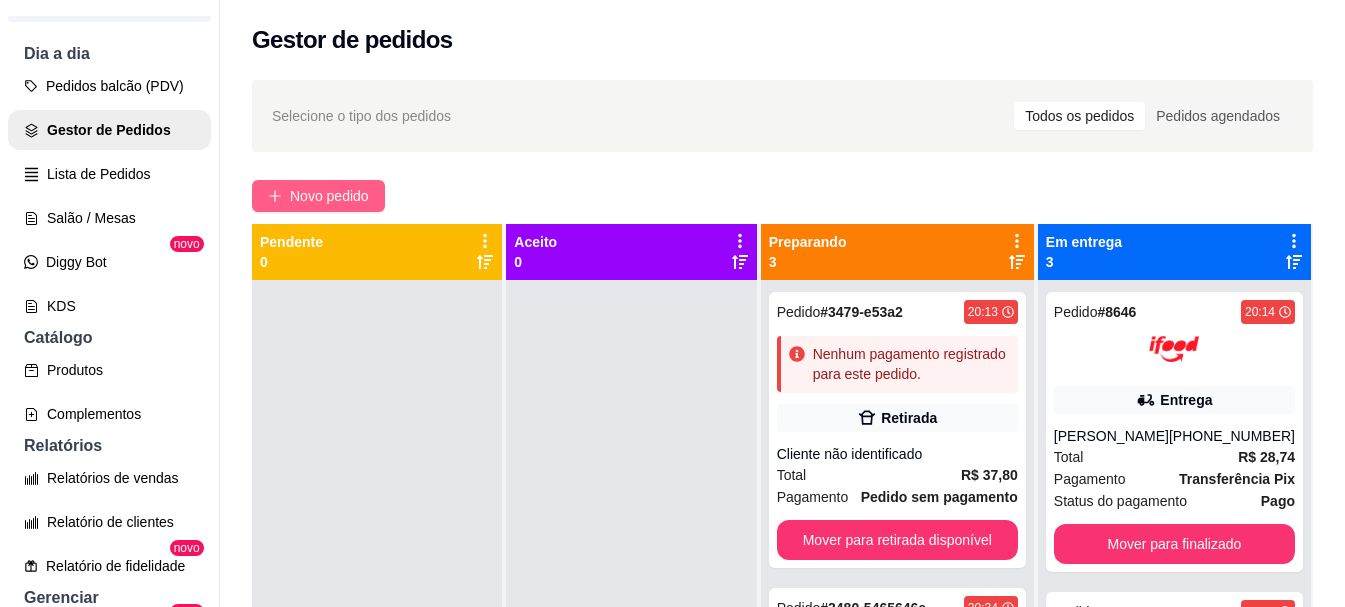 click on "Novo pedido" at bounding box center (318, 196) 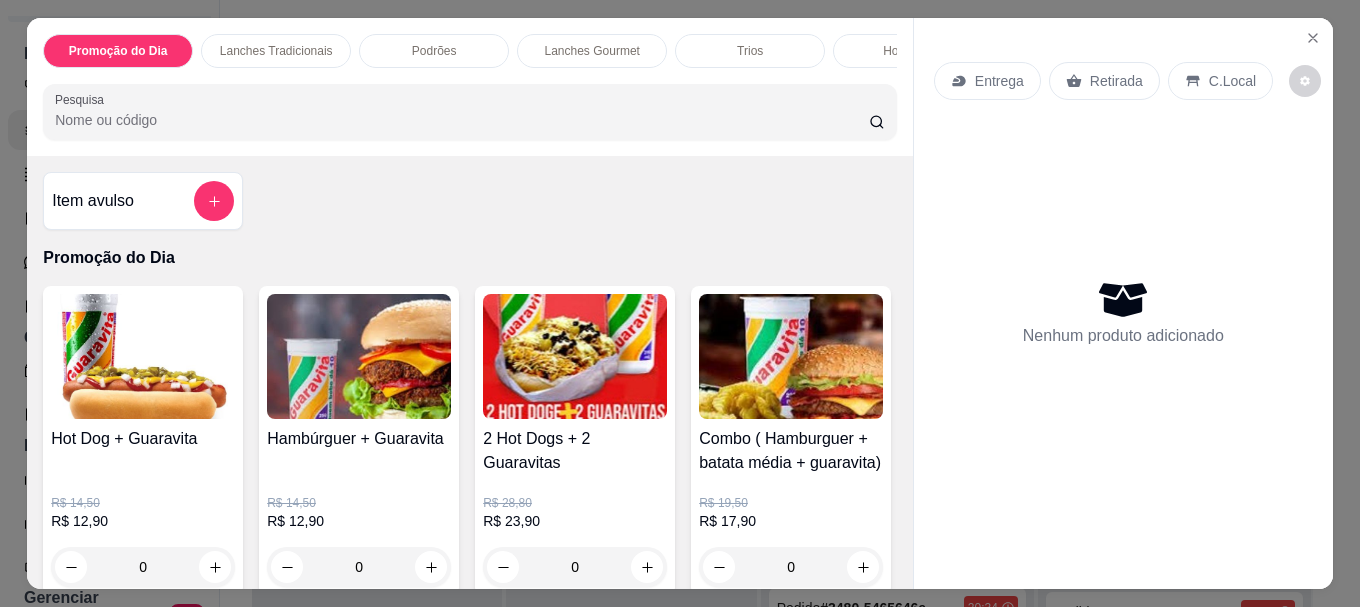 click on "Pesquisa" at bounding box center (462, 120) 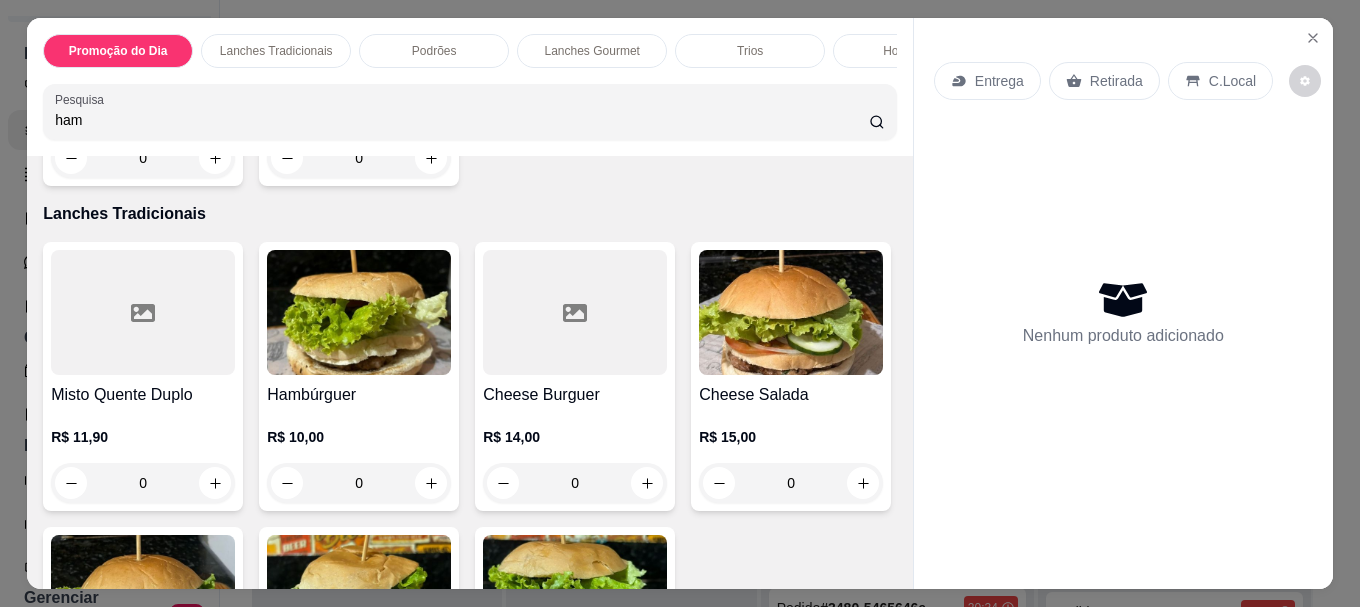 scroll, scrollTop: 1100, scrollLeft: 0, axis: vertical 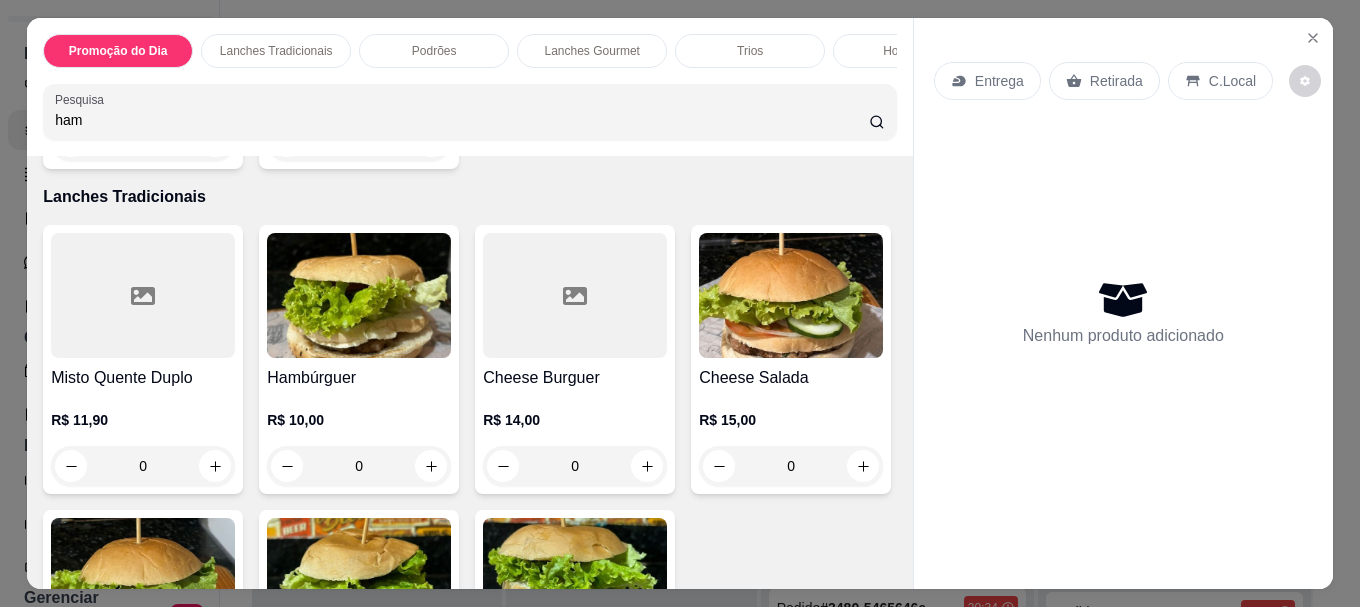 type on "ham" 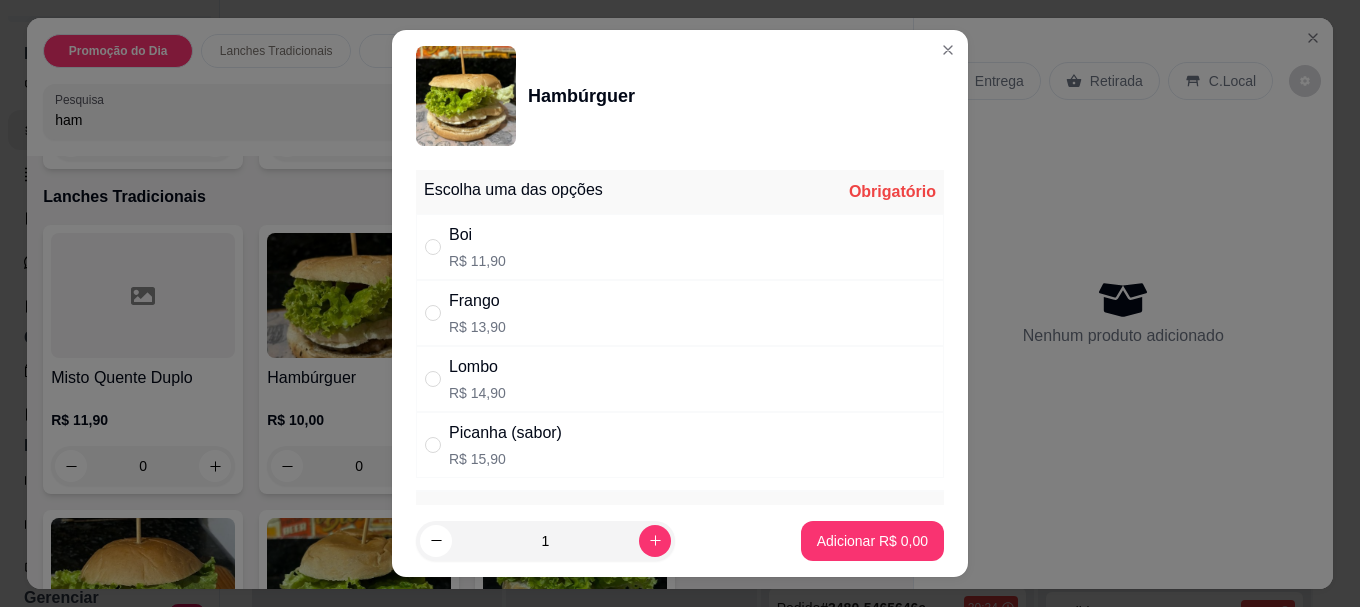 click on "Boi" at bounding box center (477, 235) 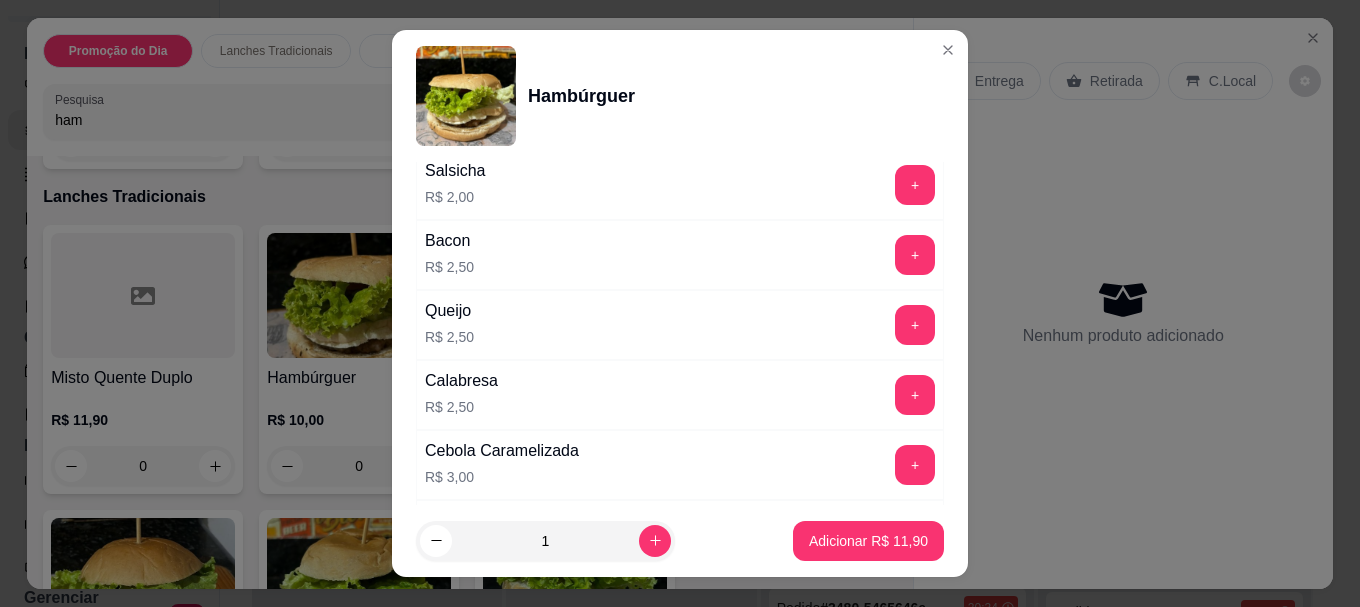 scroll, scrollTop: 1200, scrollLeft: 0, axis: vertical 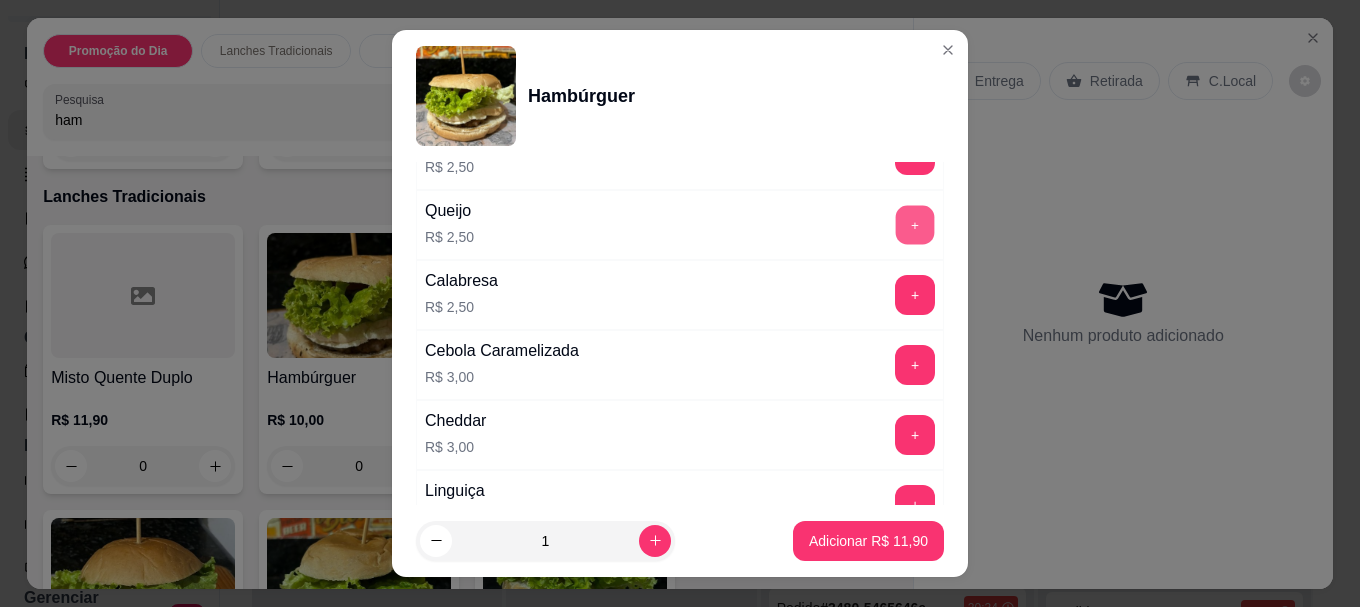 click on "+" at bounding box center (915, 225) 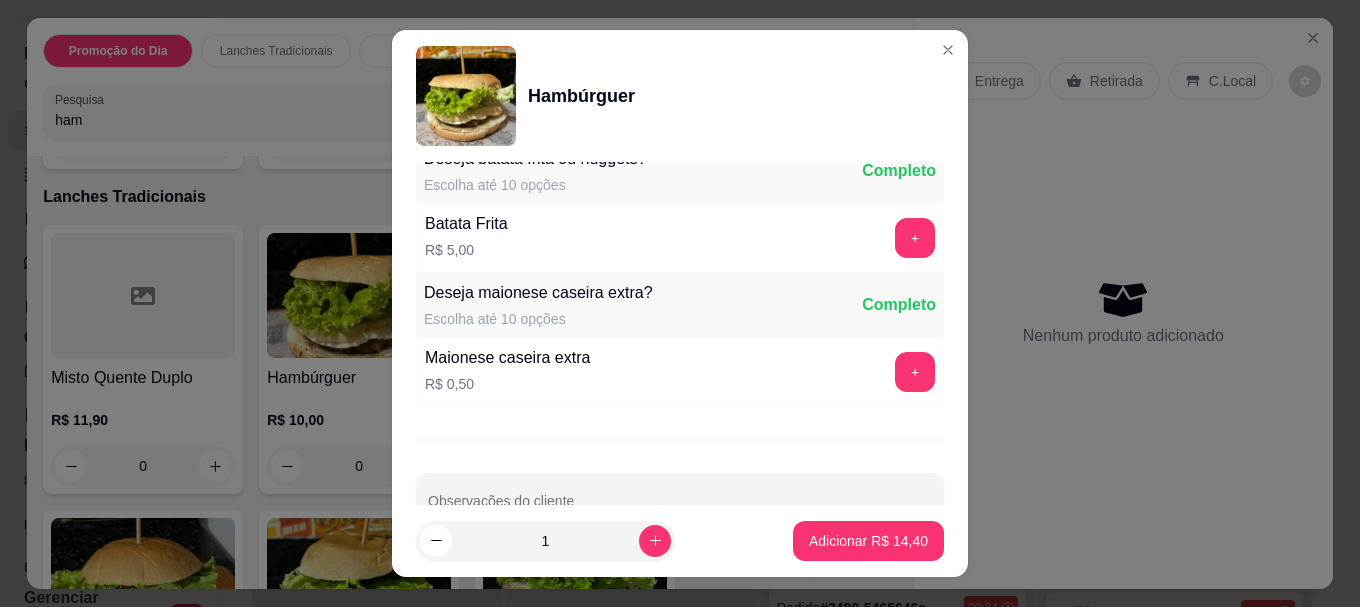 scroll, scrollTop: 1653, scrollLeft: 0, axis: vertical 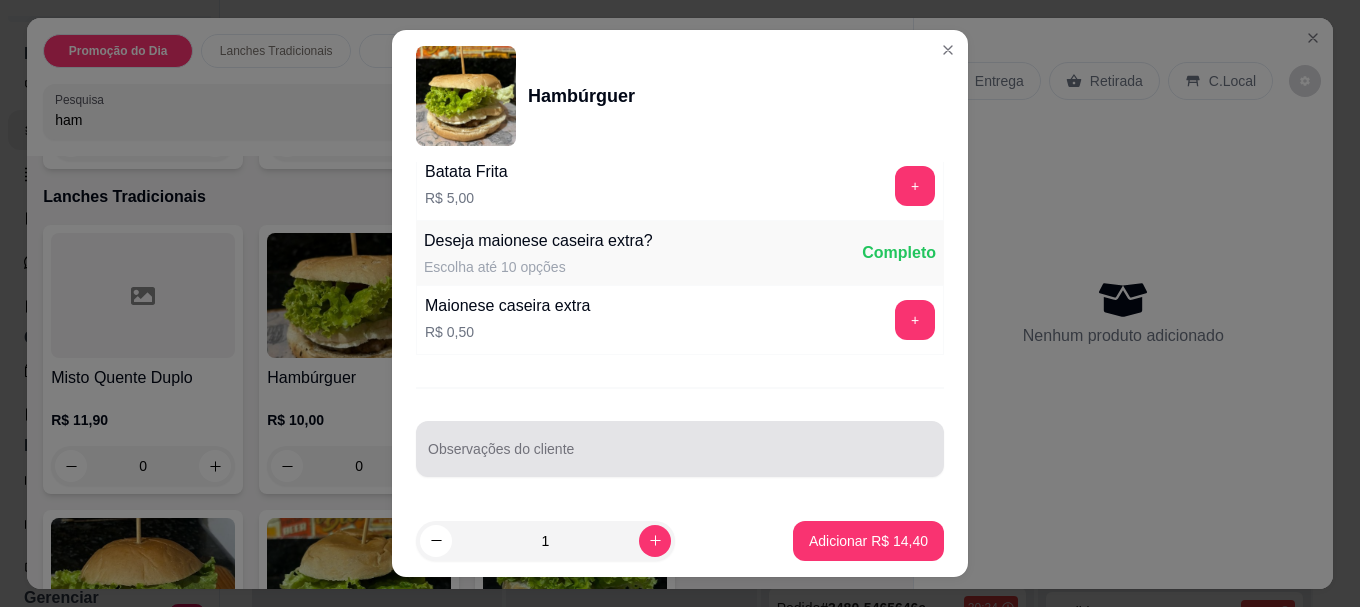 click on "Observações do cliente" at bounding box center [680, 457] 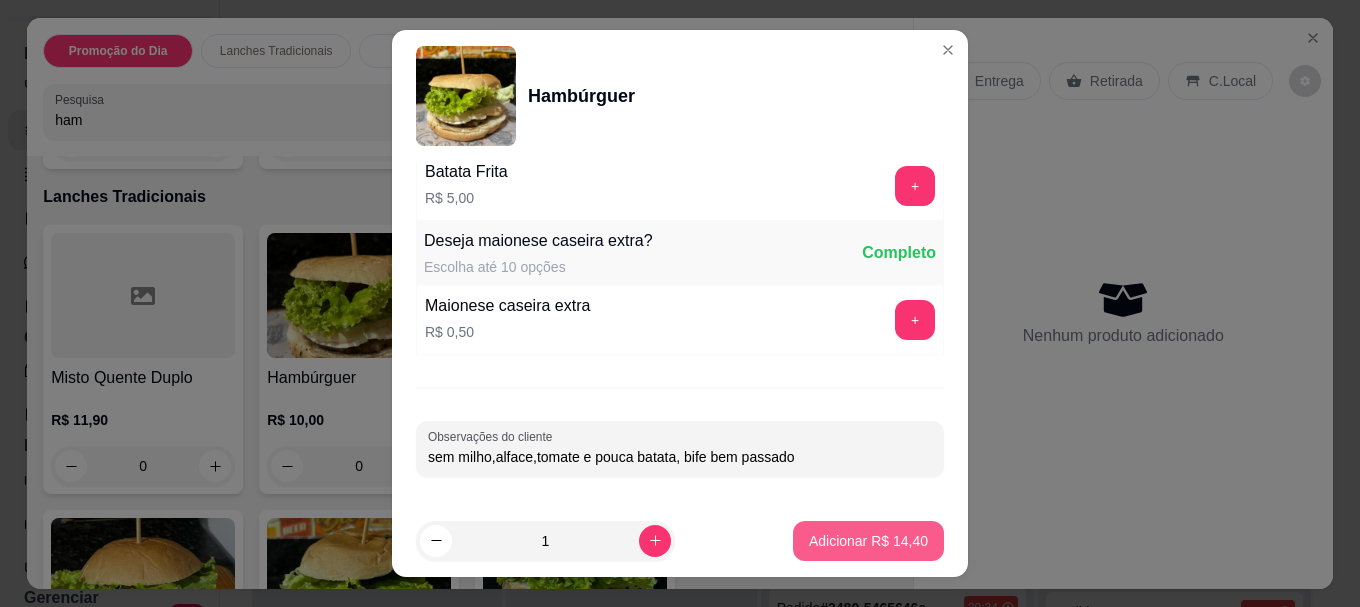 type on "sem milho,alface,tomate e pouca batata, bife bem passado" 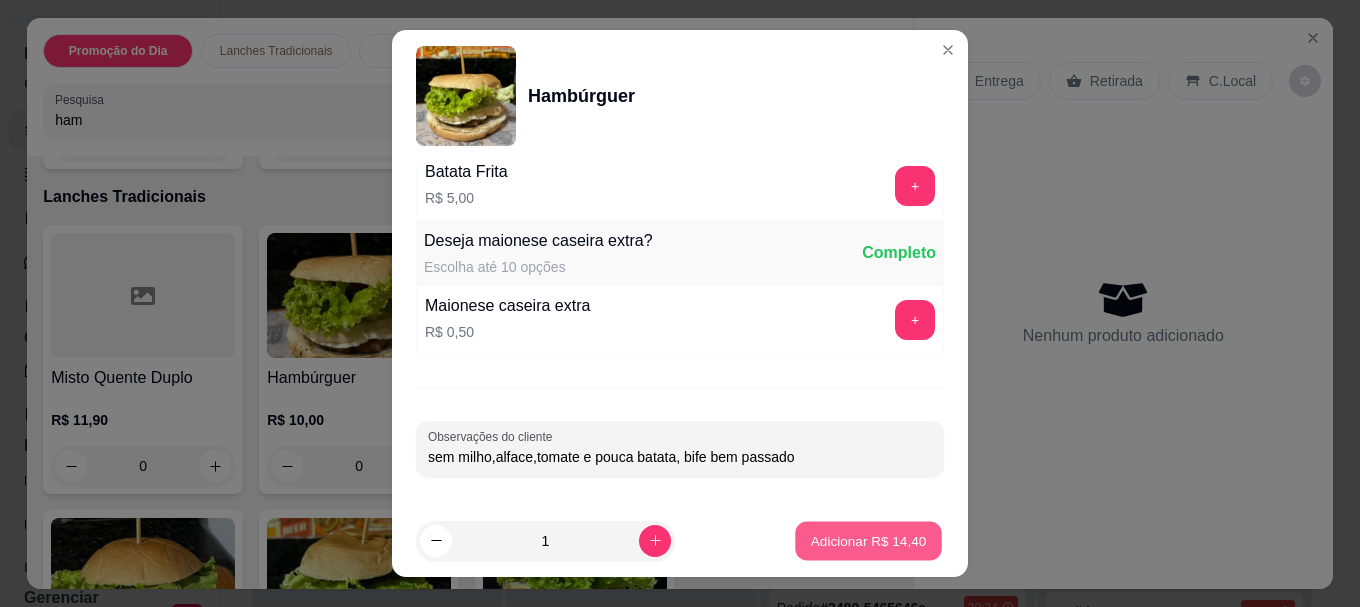 click on "Adicionar   R$ 14,40" at bounding box center (869, 540) 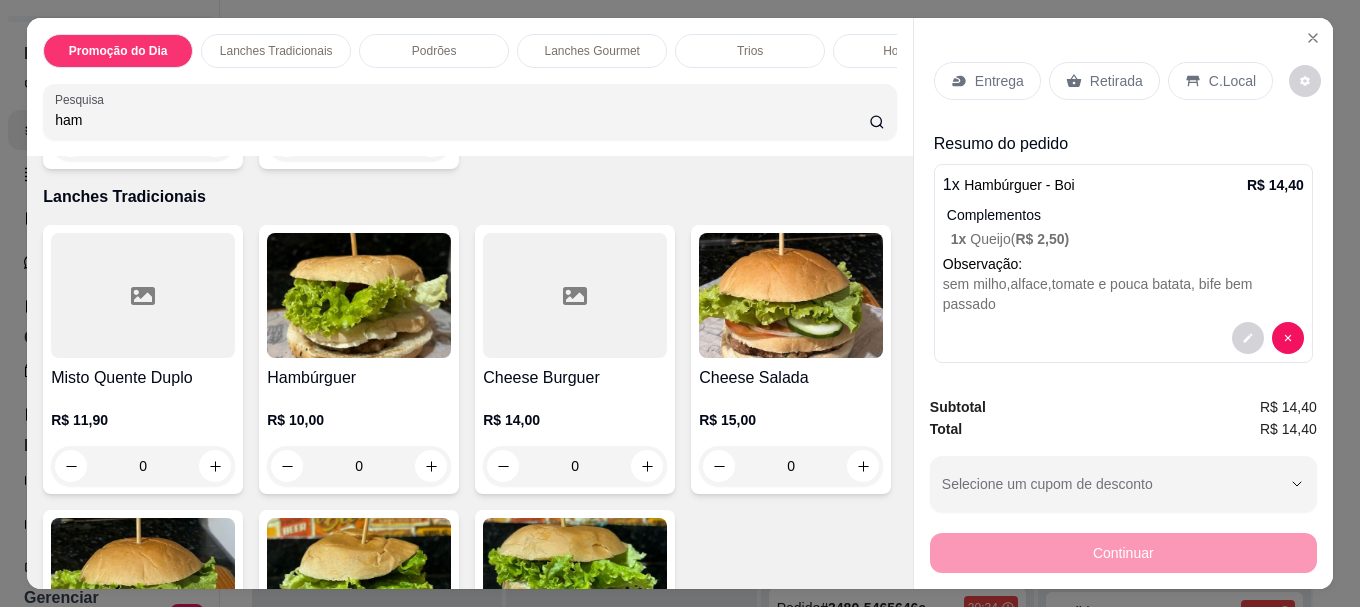 click on "Entrega" at bounding box center (999, 81) 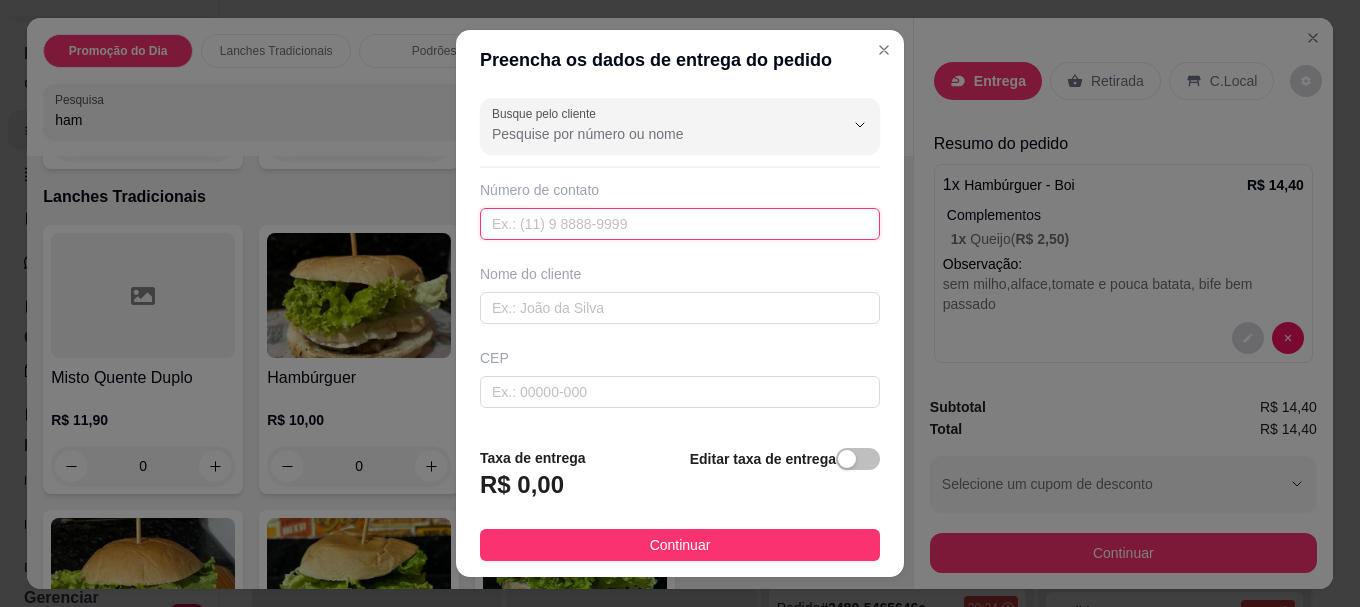 click at bounding box center [680, 224] 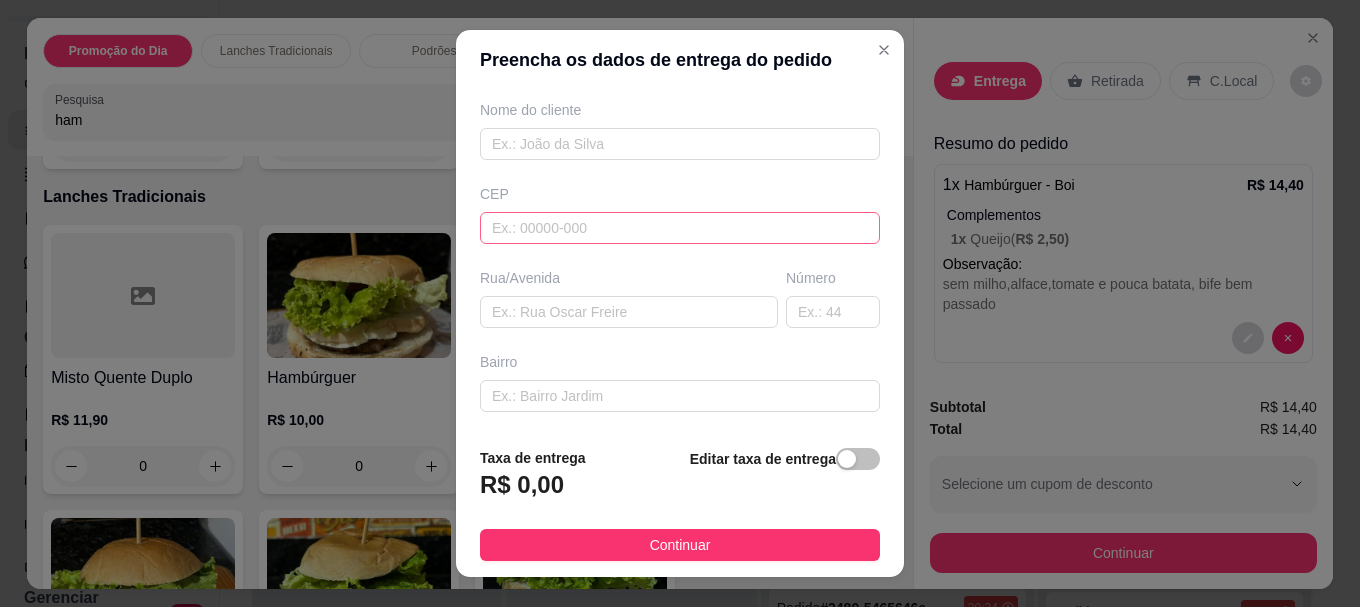 scroll, scrollTop: 200, scrollLeft: 0, axis: vertical 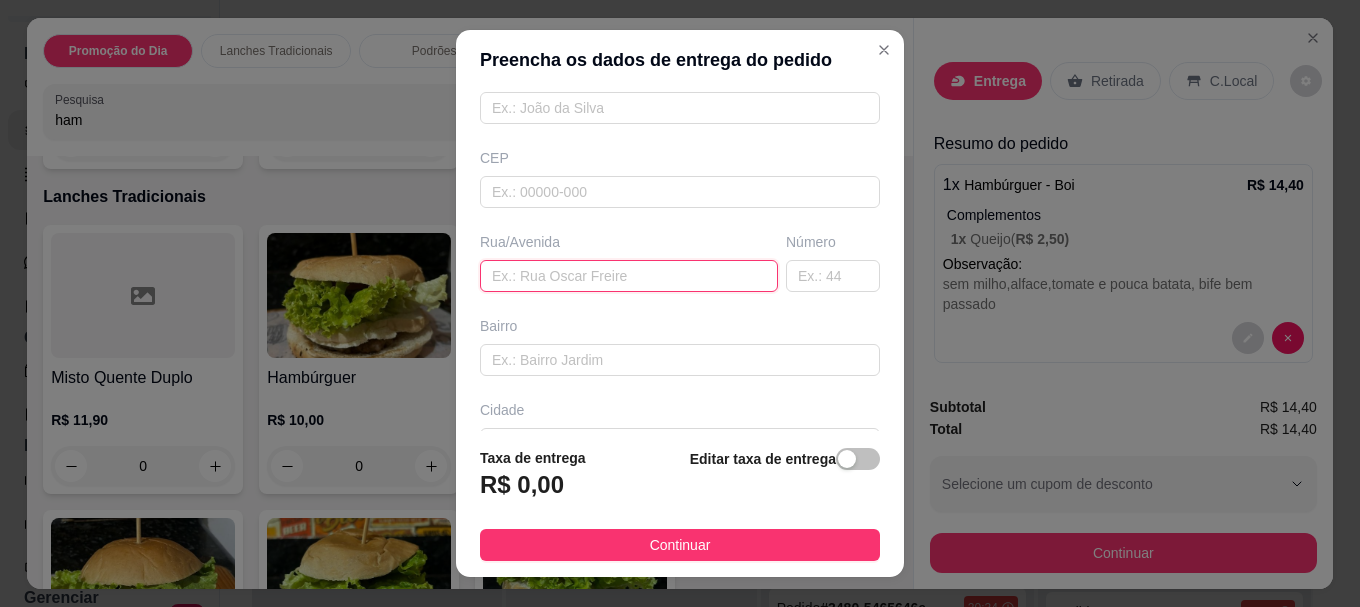 click at bounding box center (629, 276) 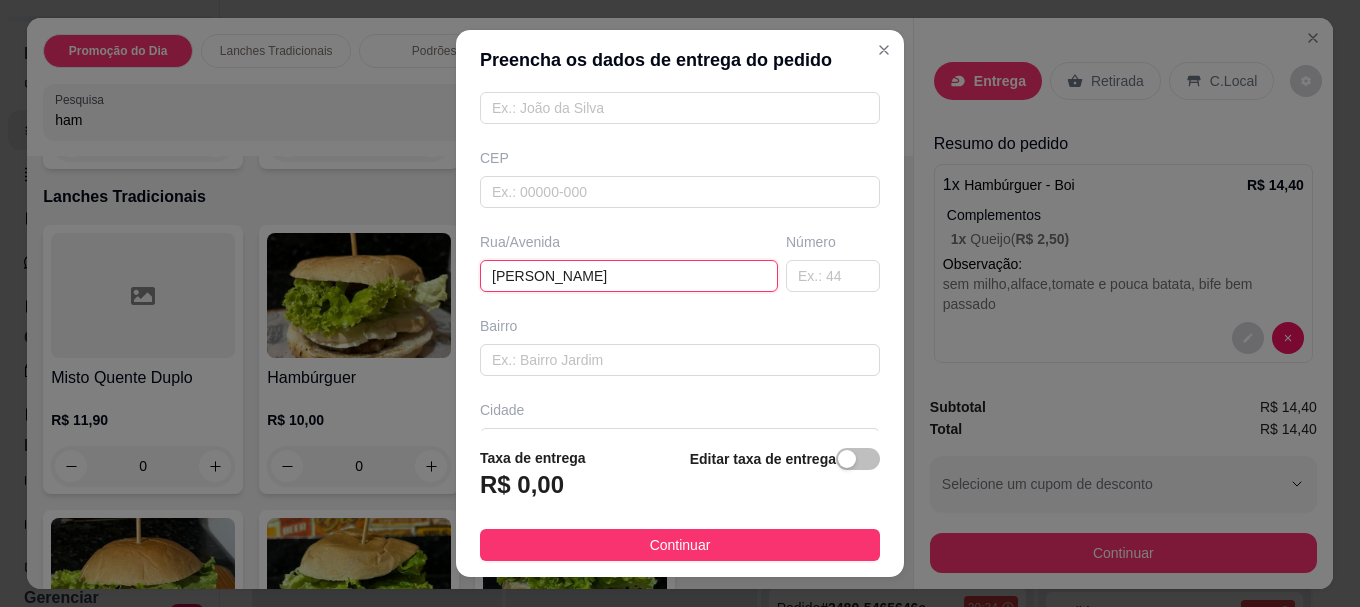 click on "[PERSON_NAME]" at bounding box center [629, 276] 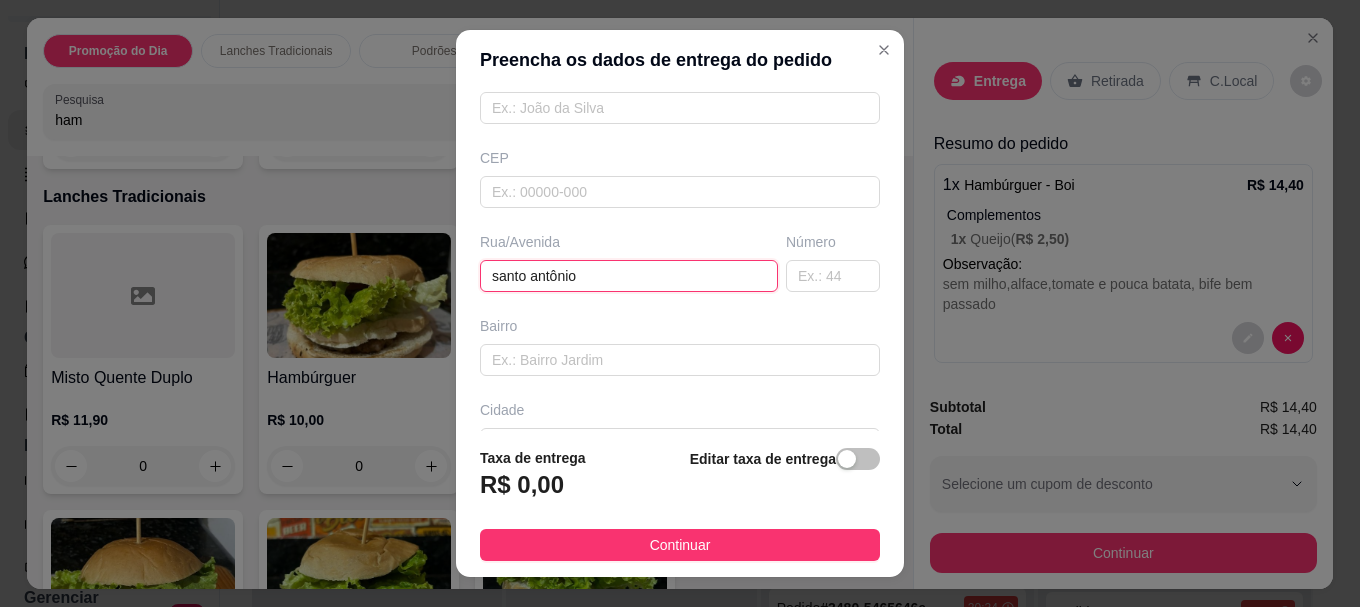 click on "santo antônio" at bounding box center (629, 276) 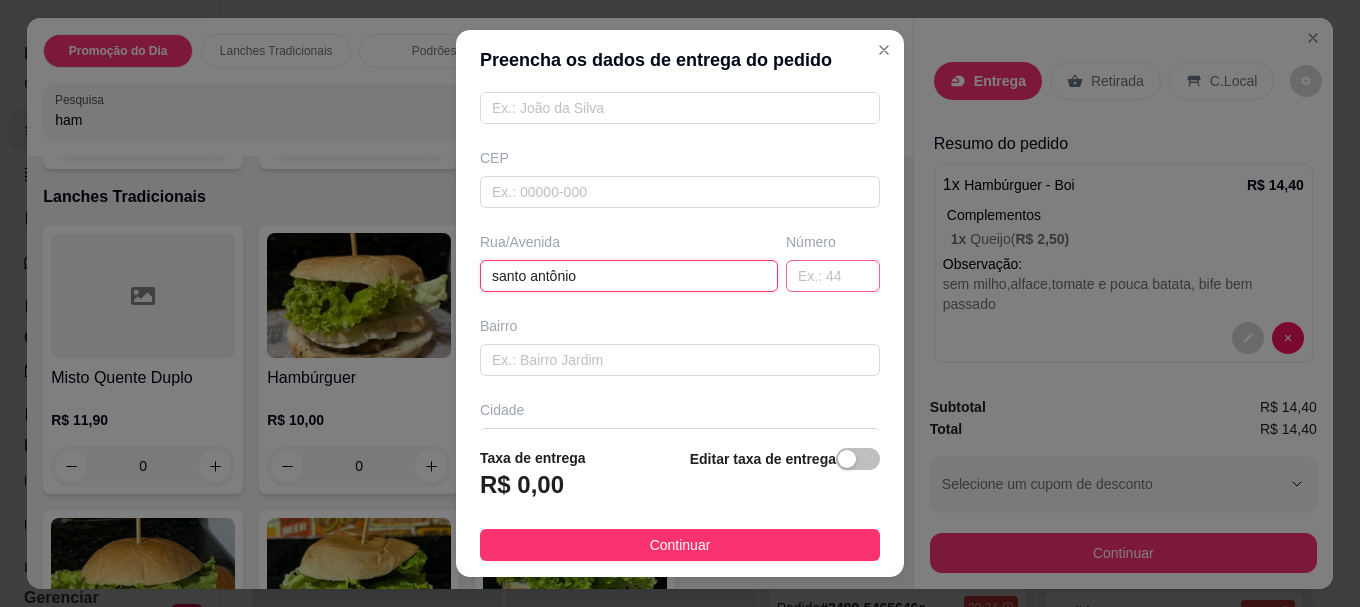 type on "santo antônio" 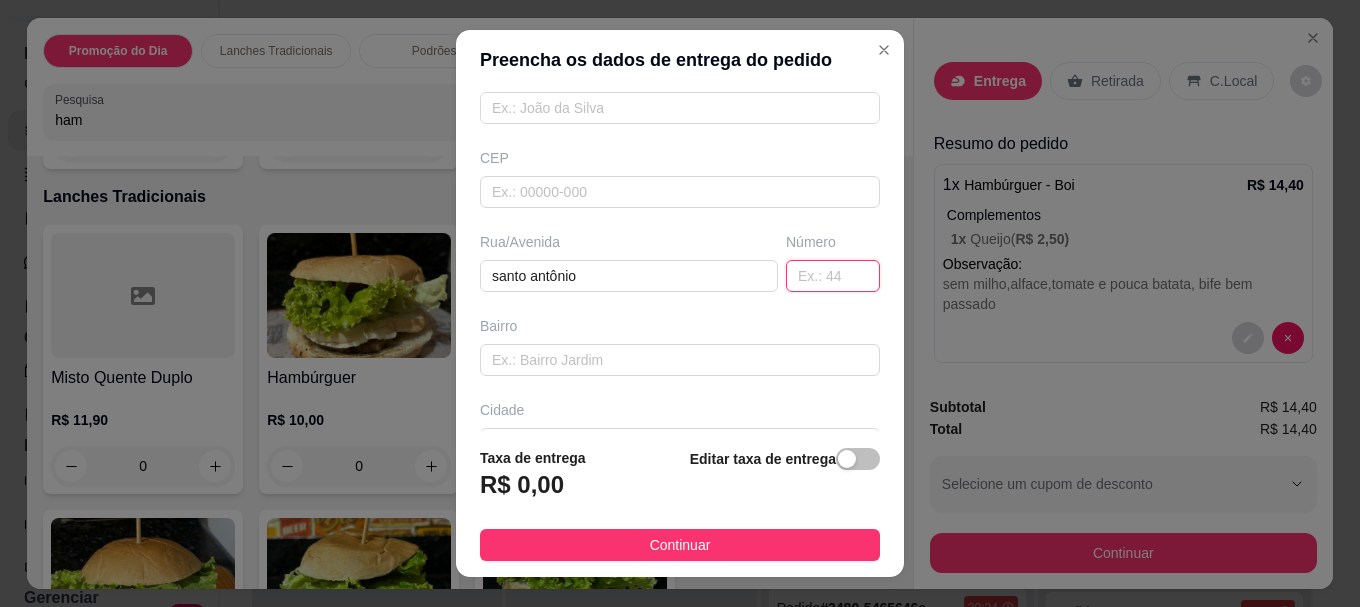 click at bounding box center (833, 276) 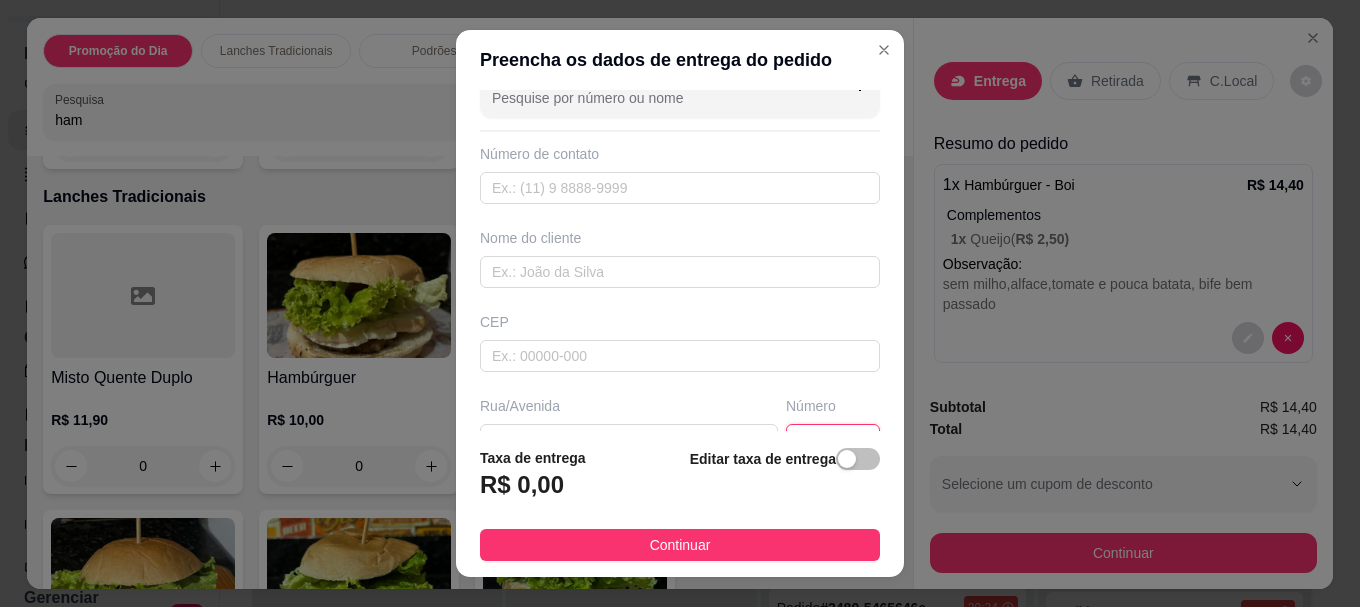scroll, scrollTop: 0, scrollLeft: 0, axis: both 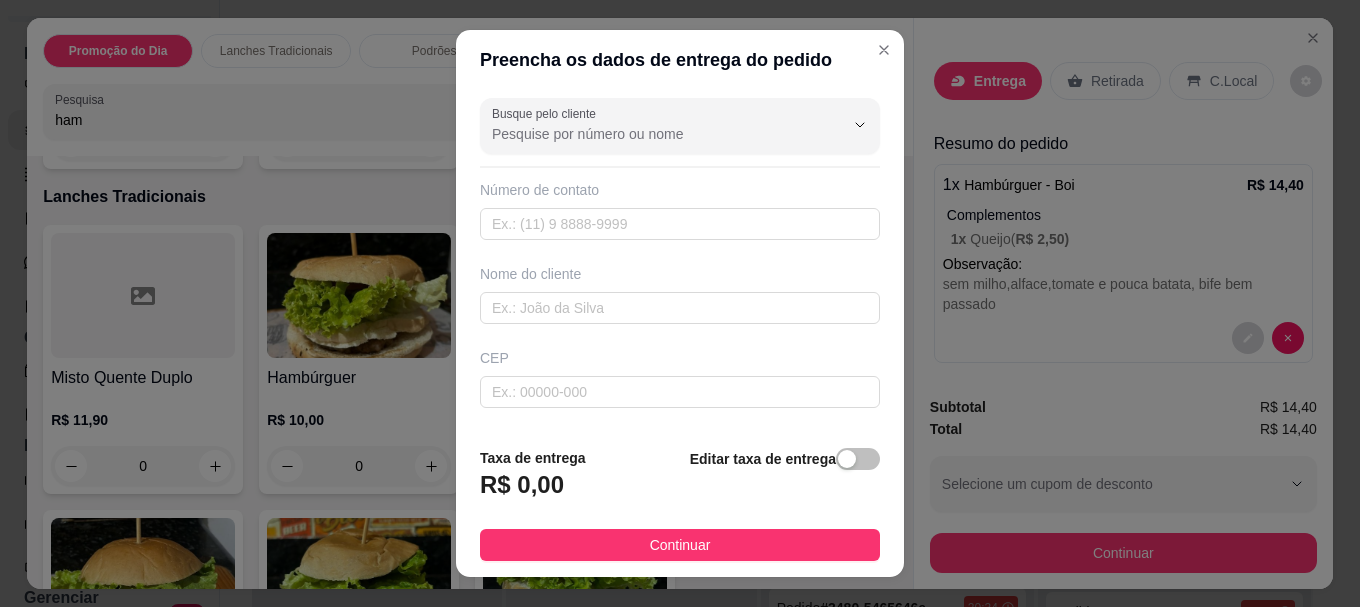 type on "19" 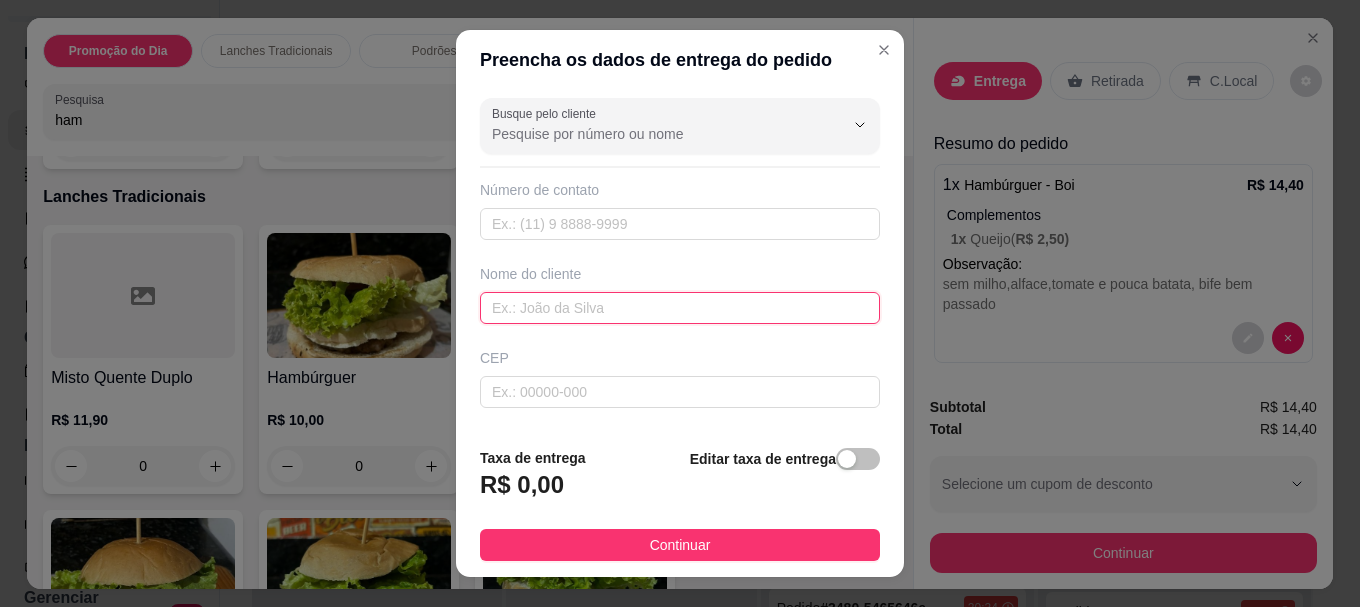 click at bounding box center [680, 308] 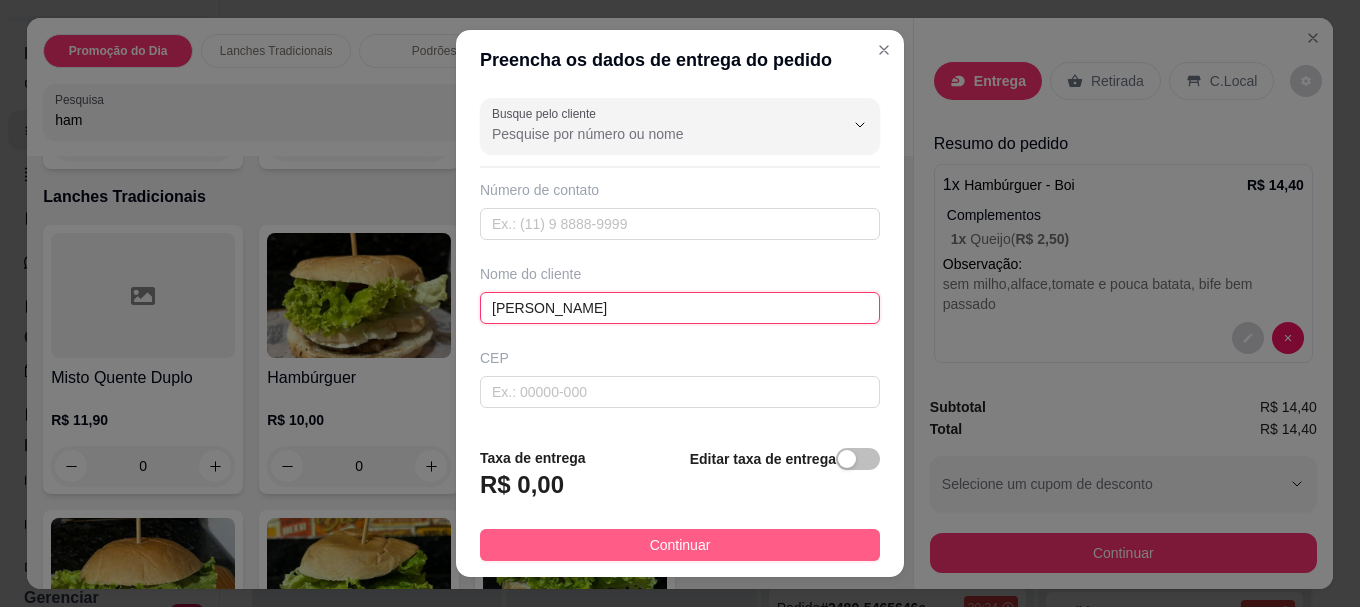 type on "[PERSON_NAME]" 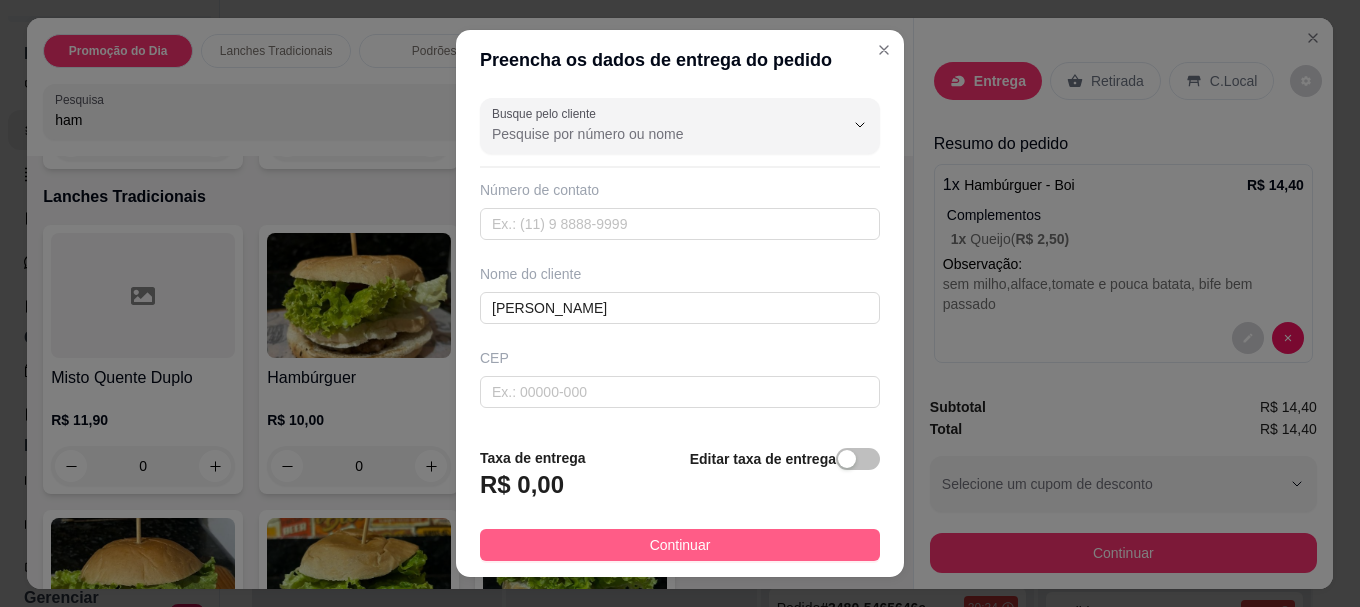 click on "Continuar" at bounding box center (680, 545) 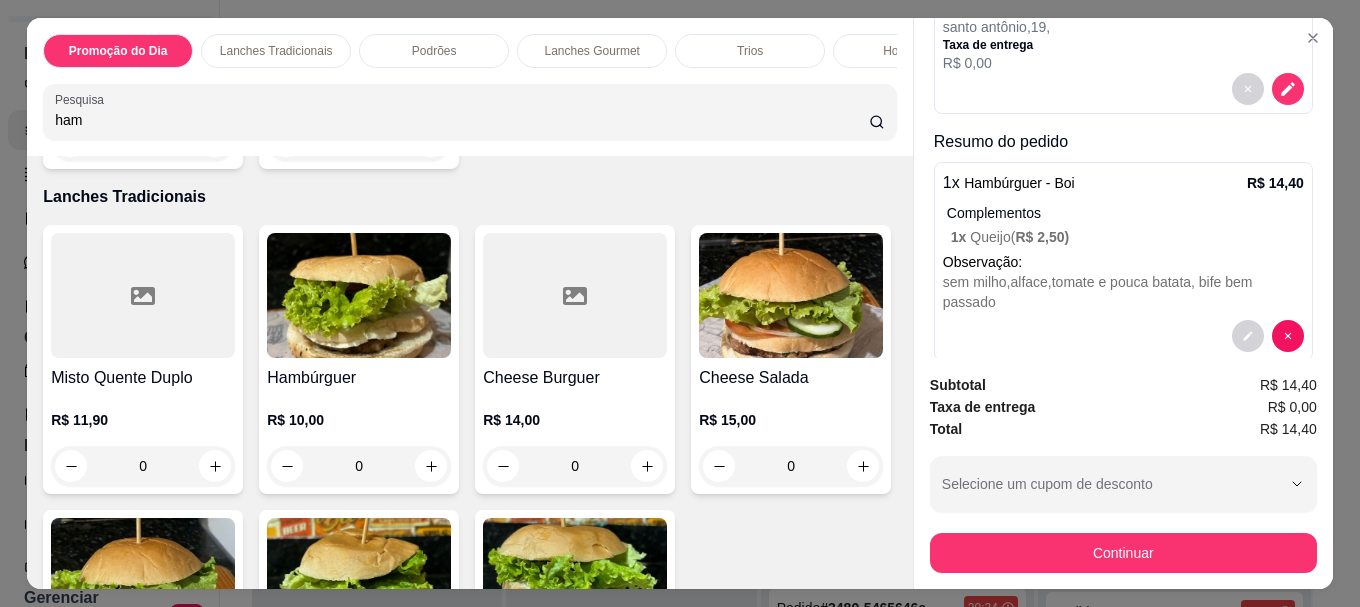 scroll, scrollTop: 249, scrollLeft: 0, axis: vertical 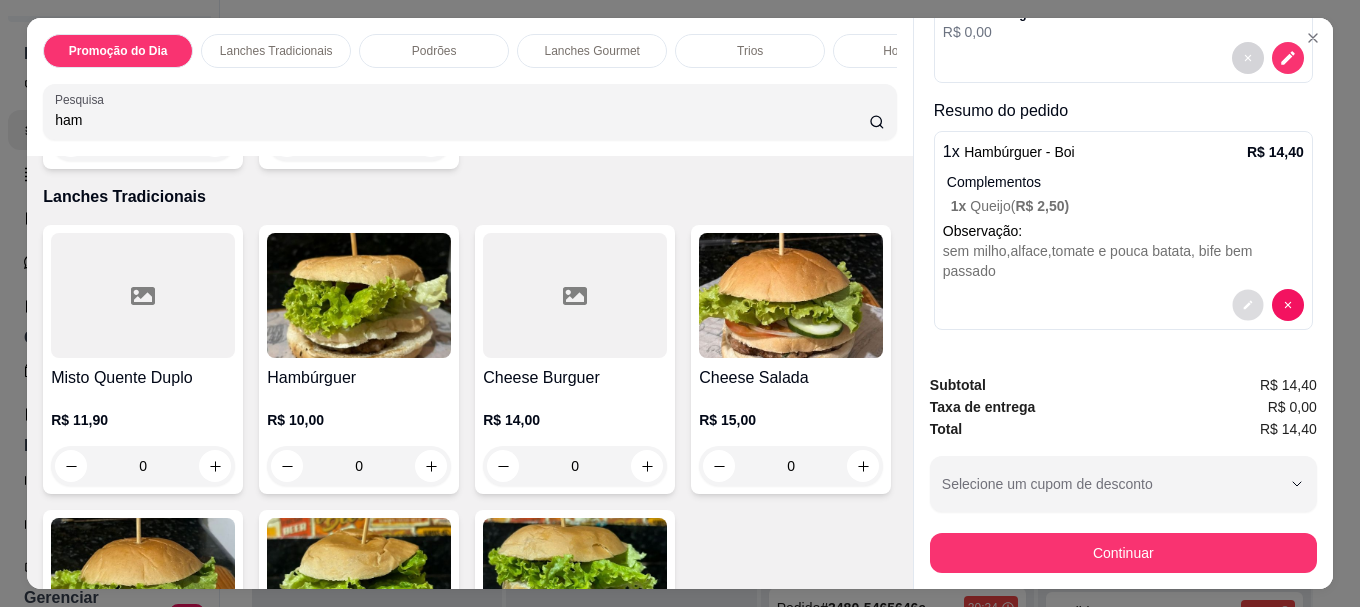 click at bounding box center [1247, 305] 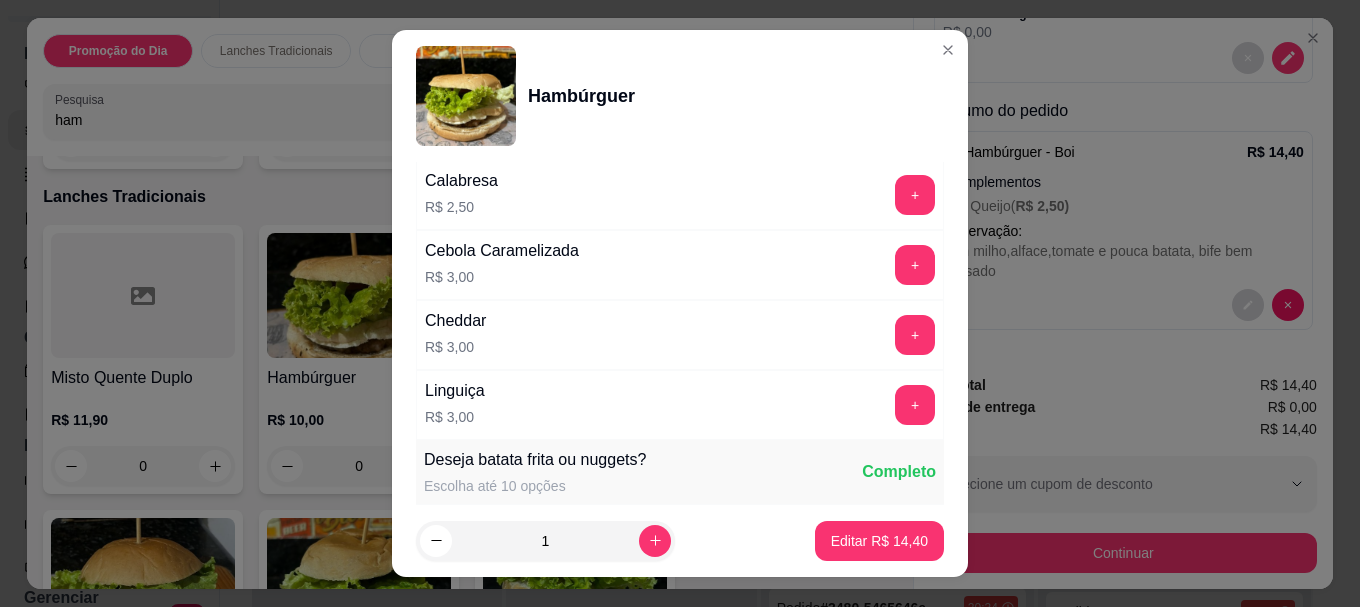 scroll, scrollTop: 1653, scrollLeft: 0, axis: vertical 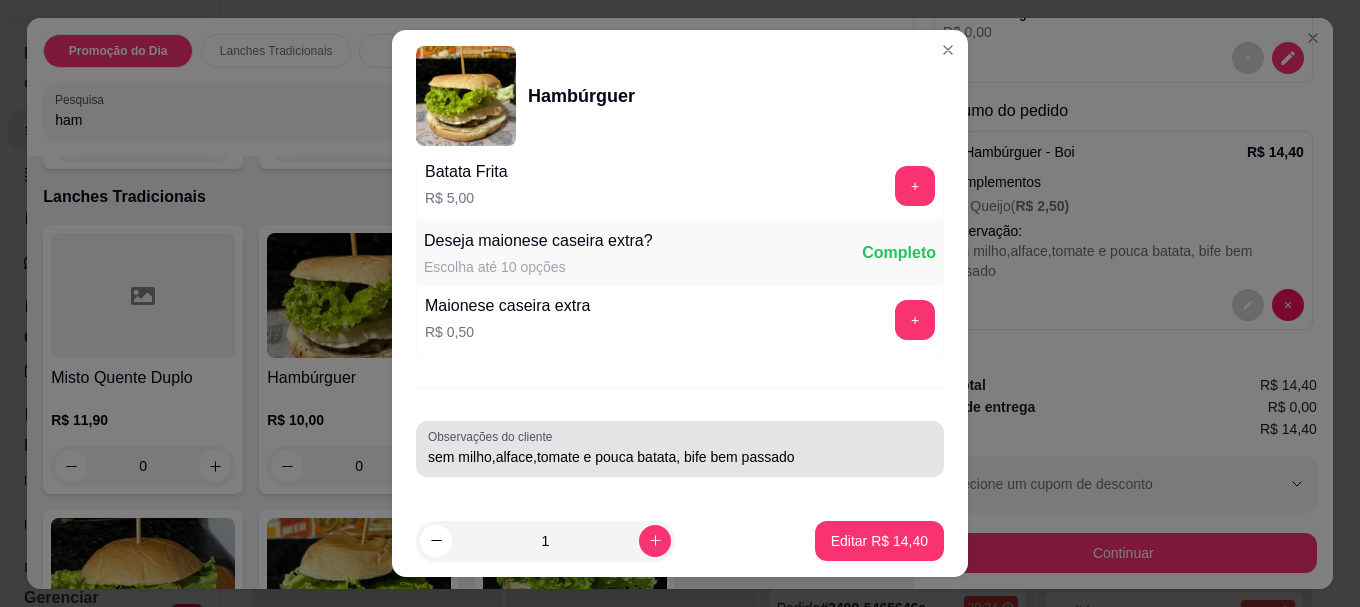 click on "sem milho,alface,tomate e pouca batata, bife bem passado" at bounding box center (680, 457) 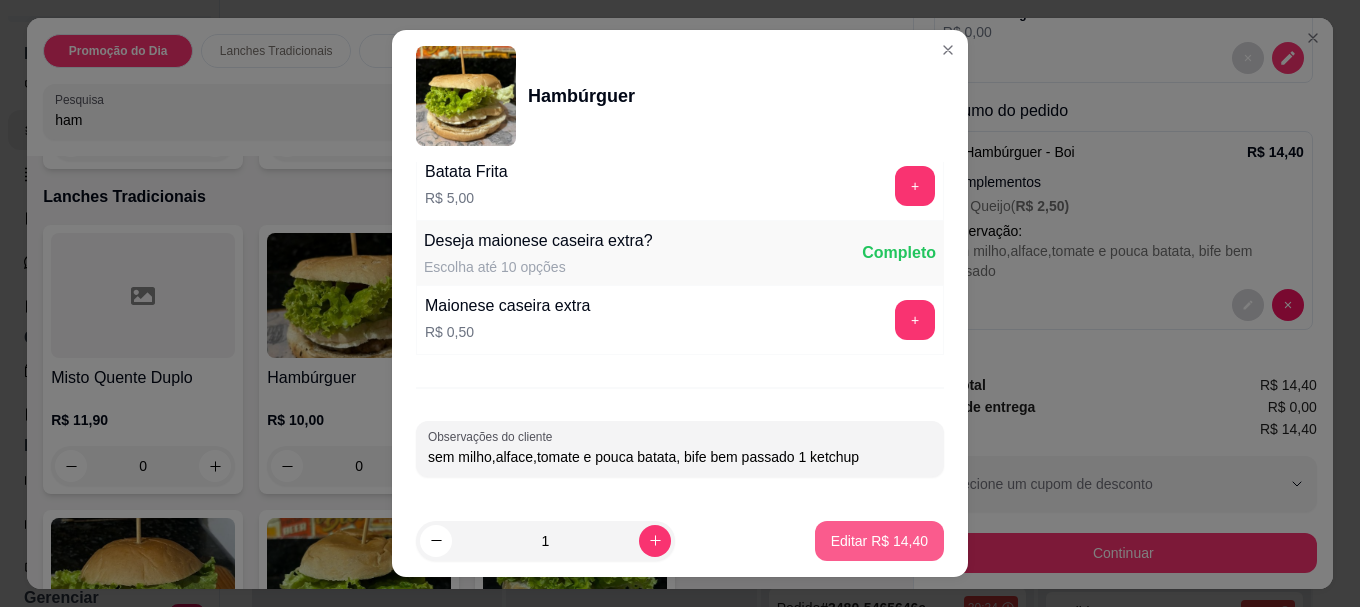 type on "sem milho,alface,tomate e pouca batata, bife bem passado 1 ketchup" 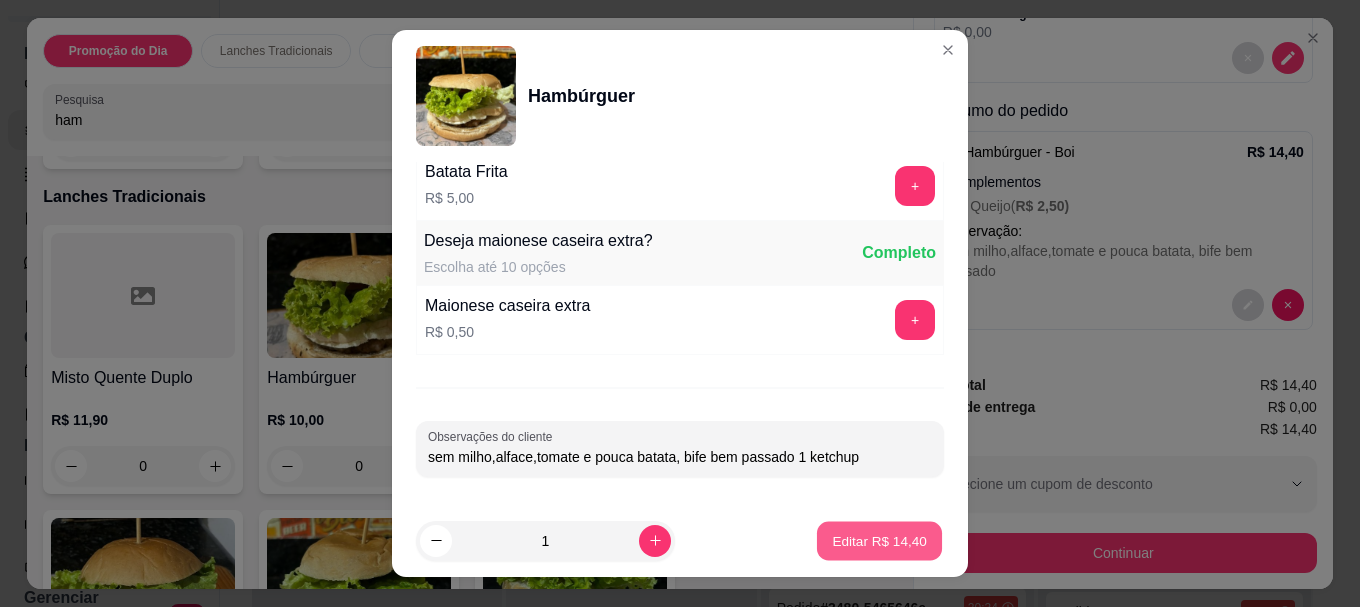 click on "Editar   R$ 14,40" at bounding box center (879, 540) 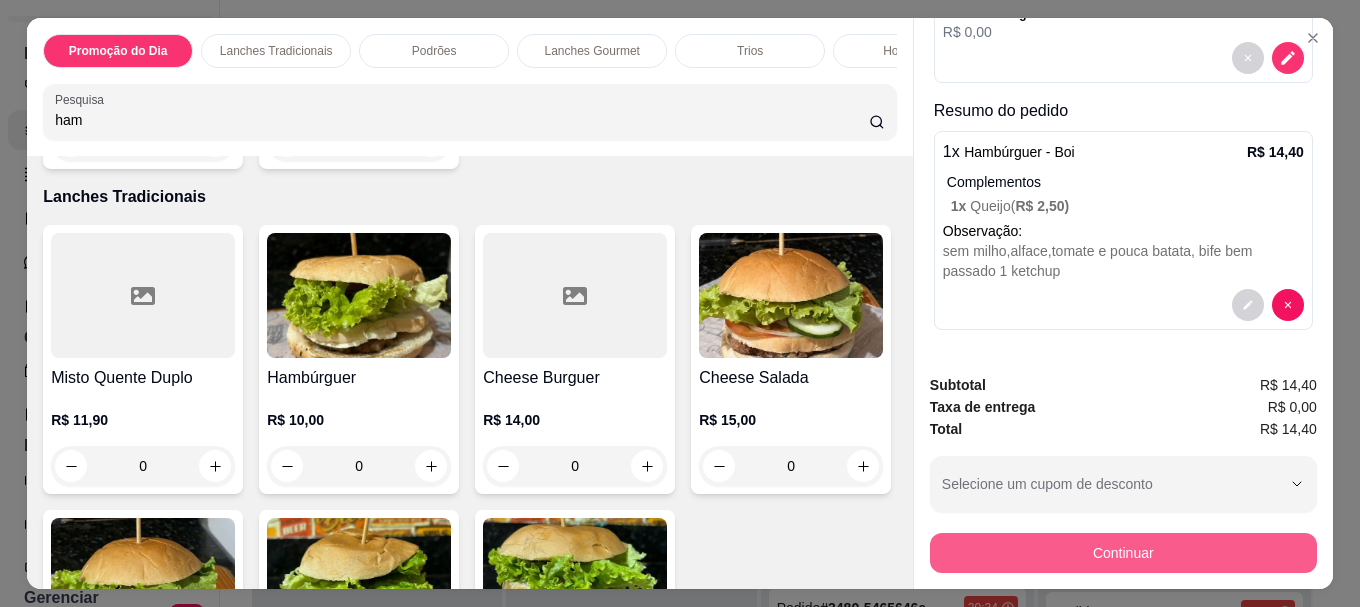 click on "Continuar" at bounding box center [1123, 553] 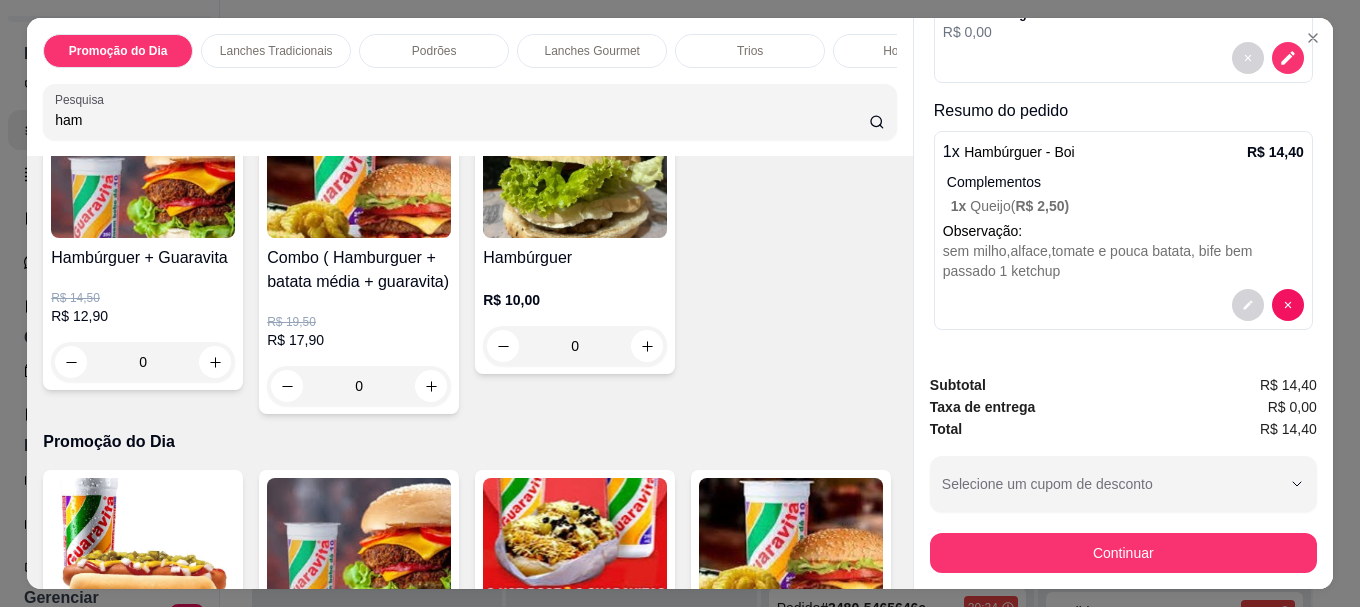 scroll, scrollTop: 0, scrollLeft: 0, axis: both 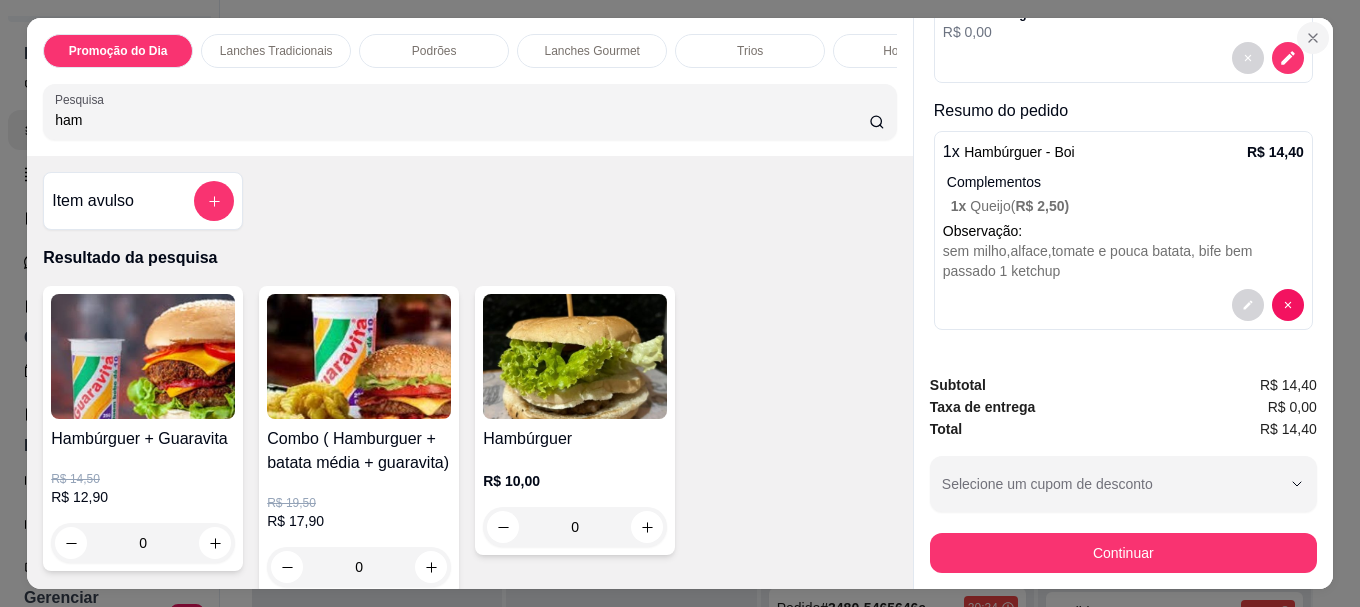 click 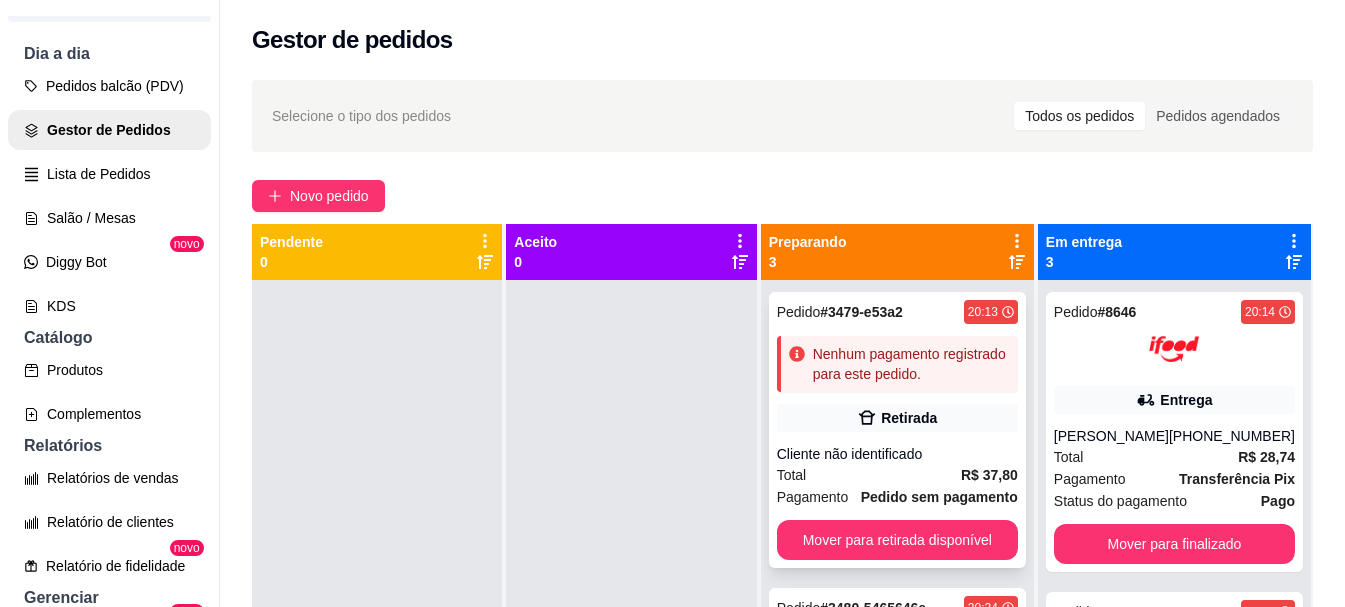 click on "Cliente não identificado" at bounding box center (897, 454) 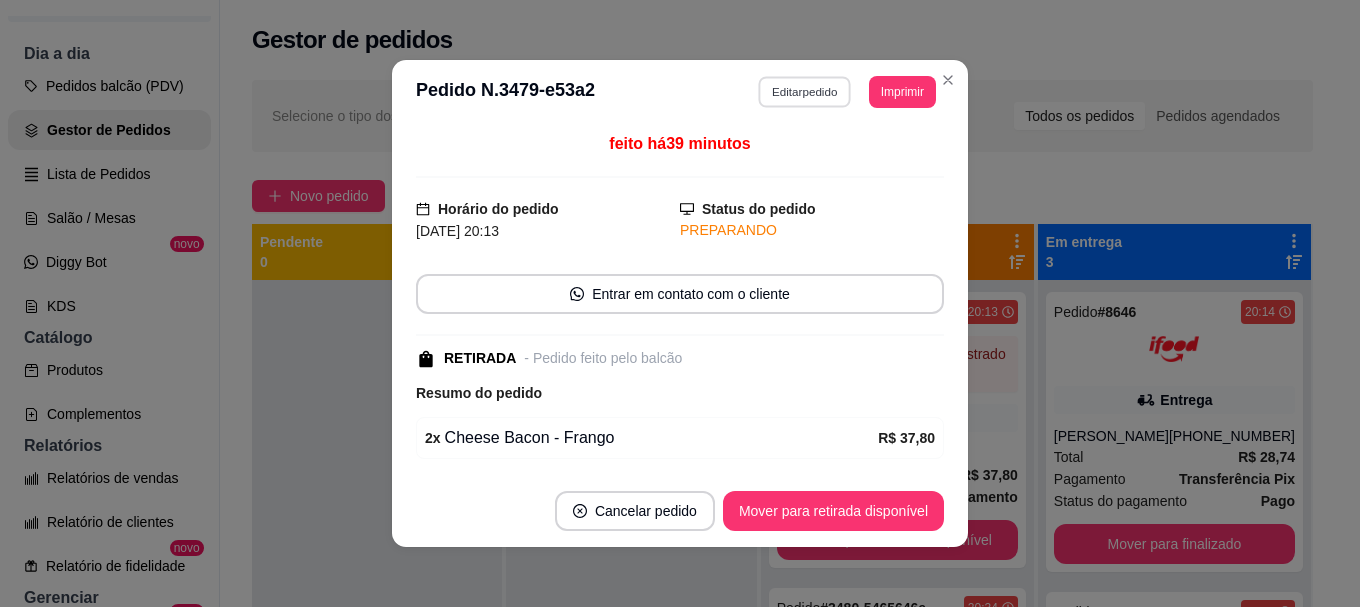 click on "Editar  pedido" at bounding box center [805, 91] 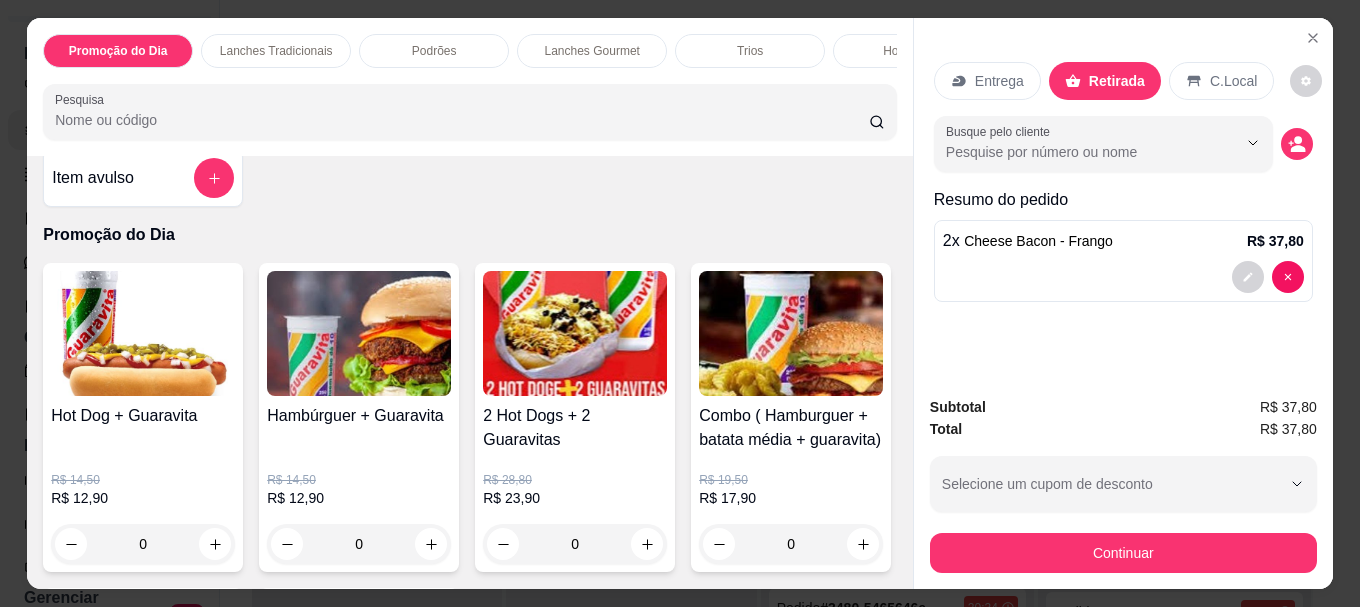 scroll, scrollTop: 0, scrollLeft: 0, axis: both 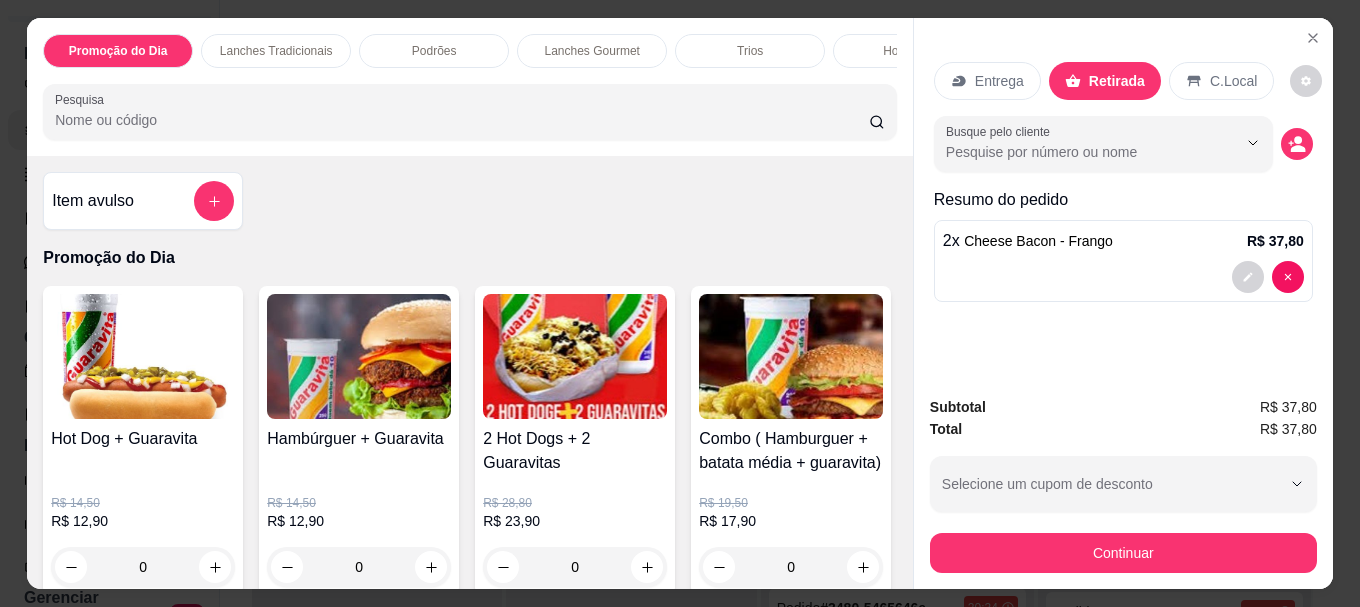 click on "Pesquisa" at bounding box center (462, 120) 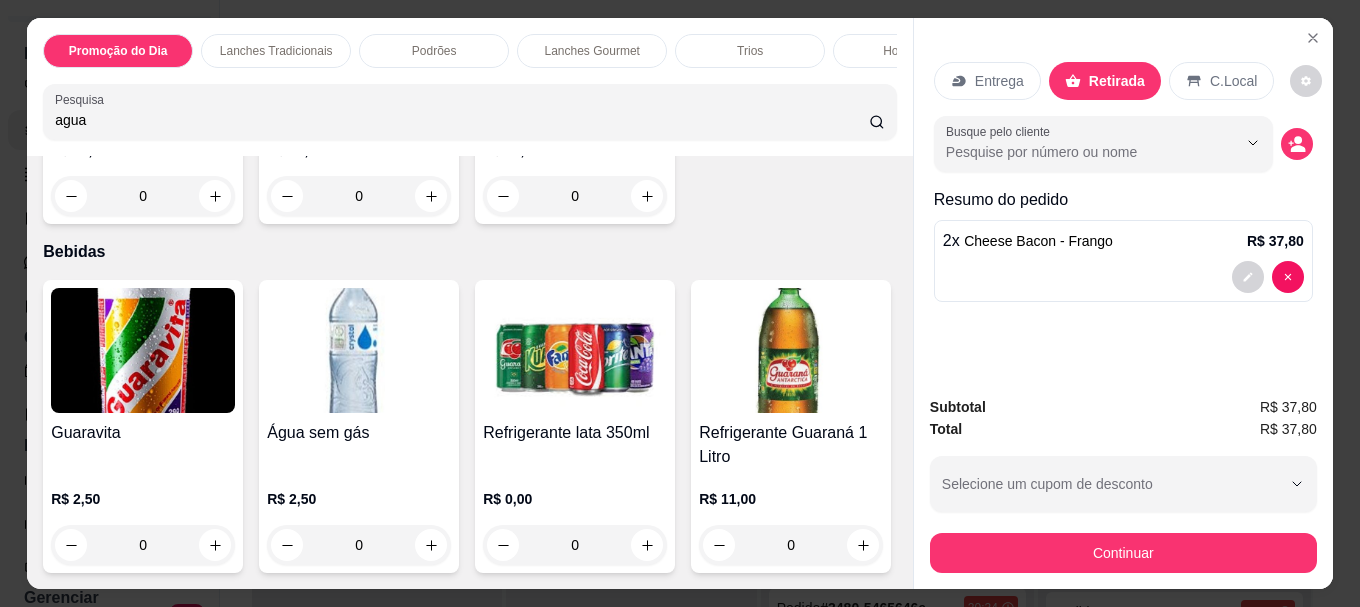 scroll, scrollTop: 6800, scrollLeft: 0, axis: vertical 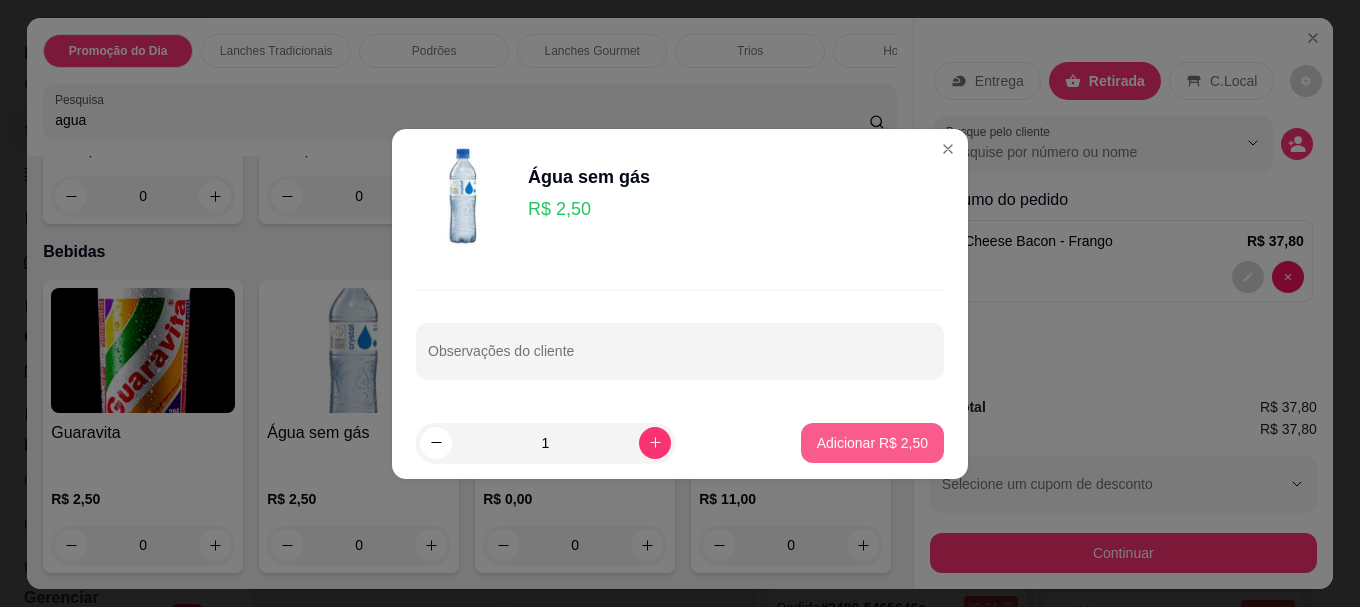 click on "Adicionar   R$ 2,50" at bounding box center [872, 443] 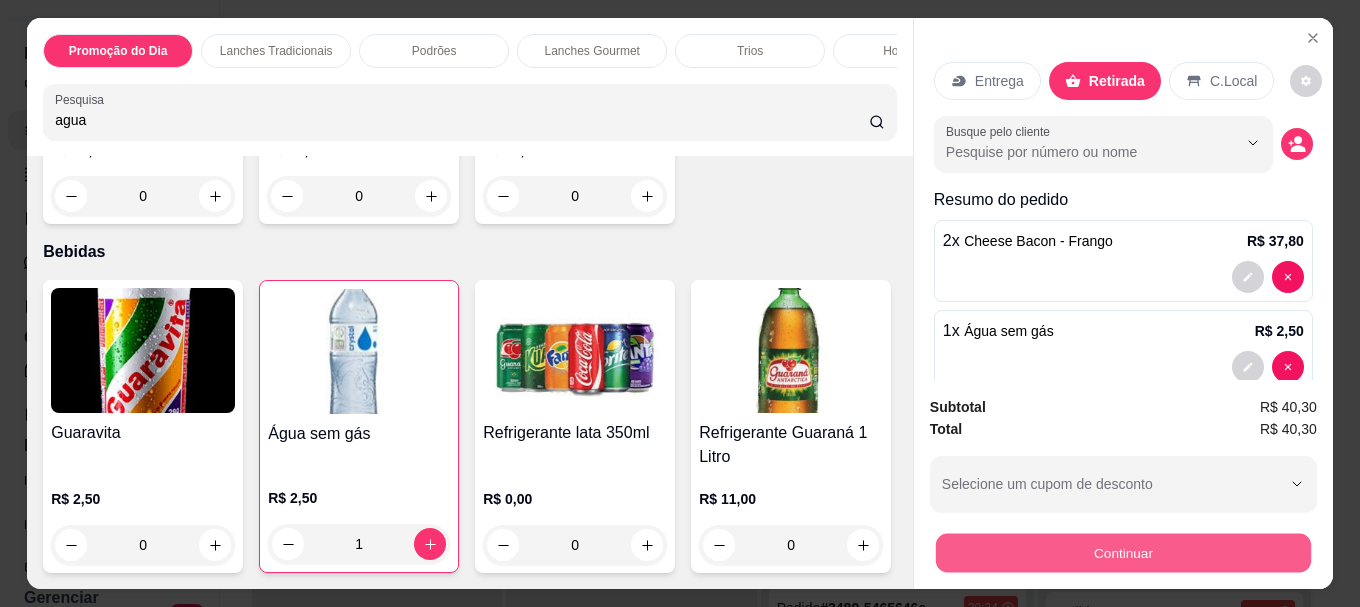 click on "Continuar" at bounding box center (1123, 552) 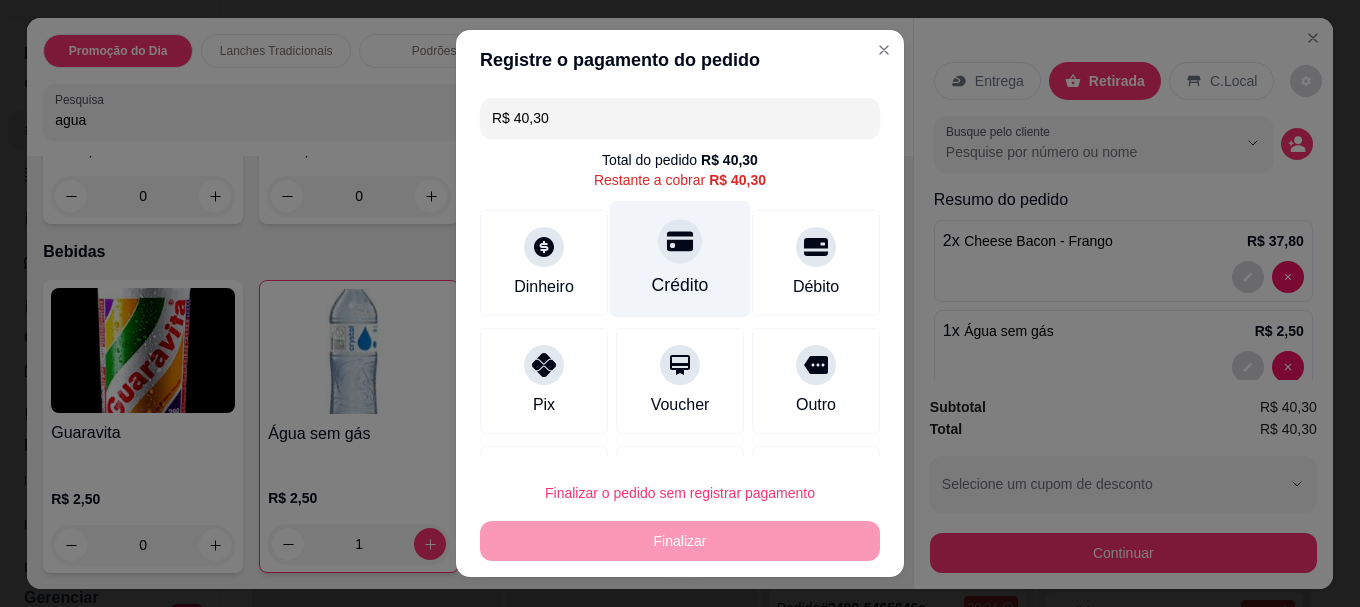 click on "Crédito" at bounding box center [680, 259] 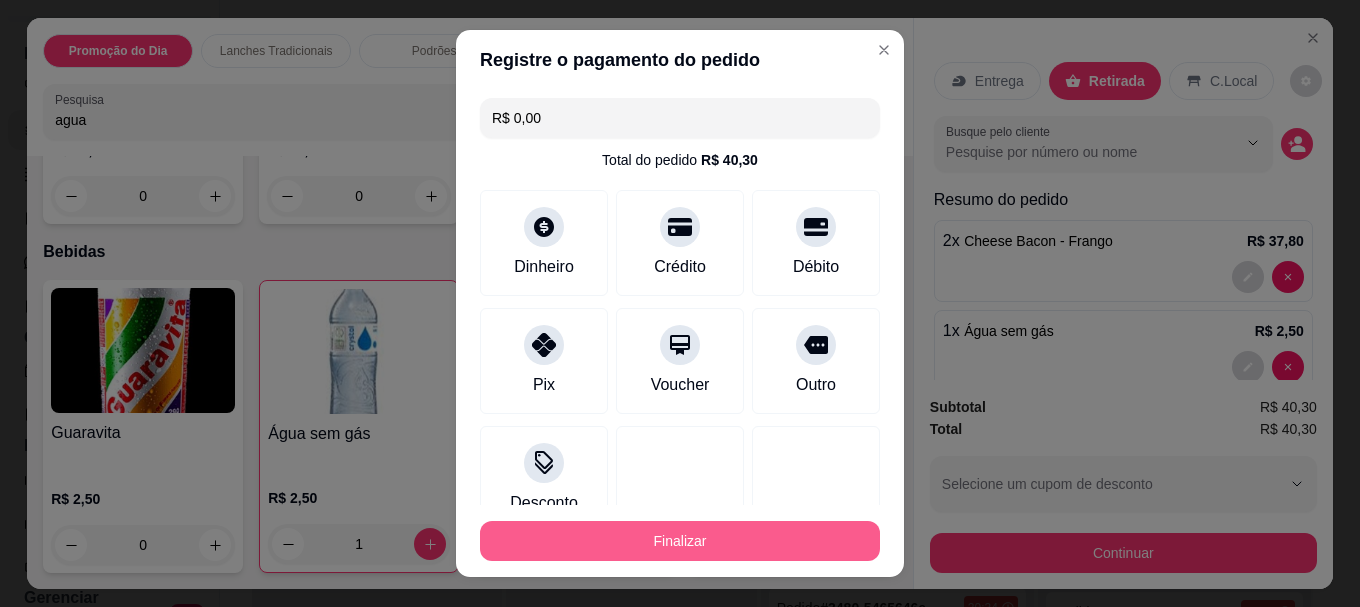 click on "Finalizar" at bounding box center (680, 541) 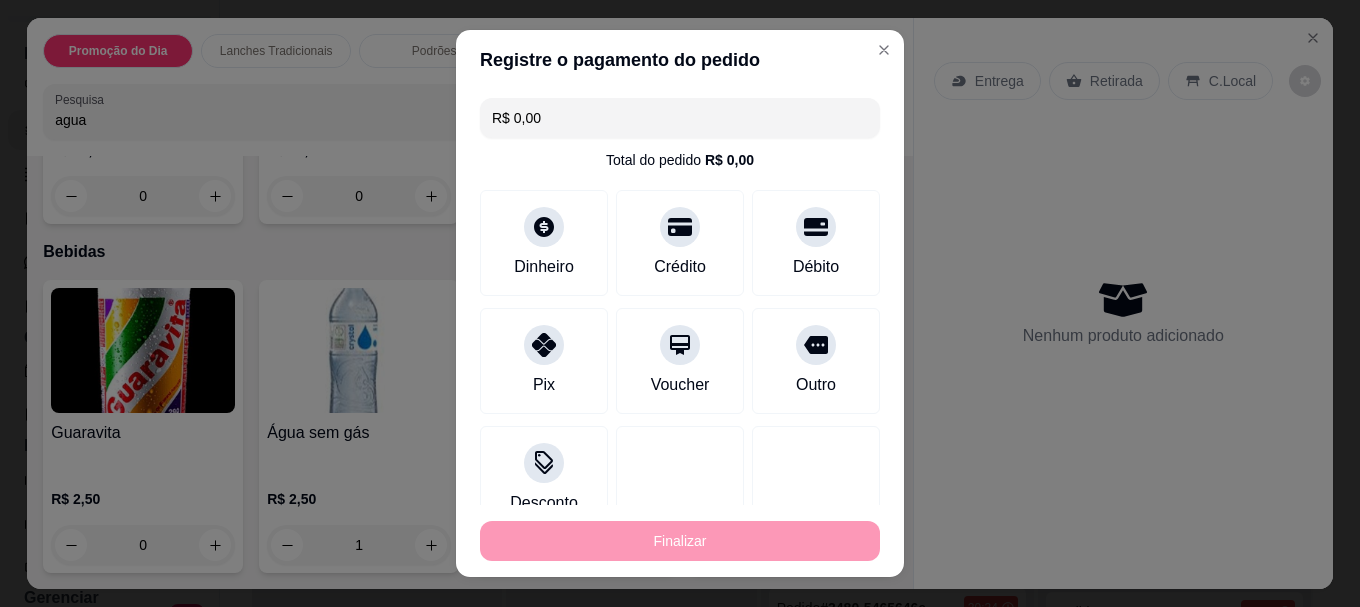 type on "0" 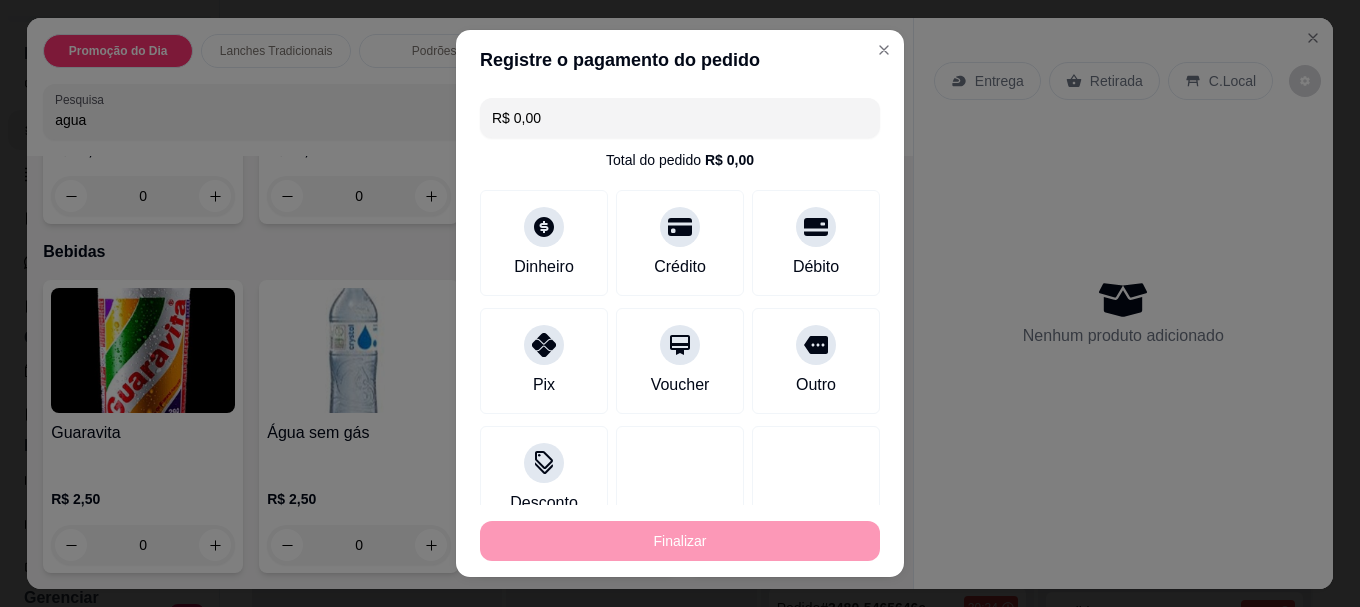 type on "-R$ 40,30" 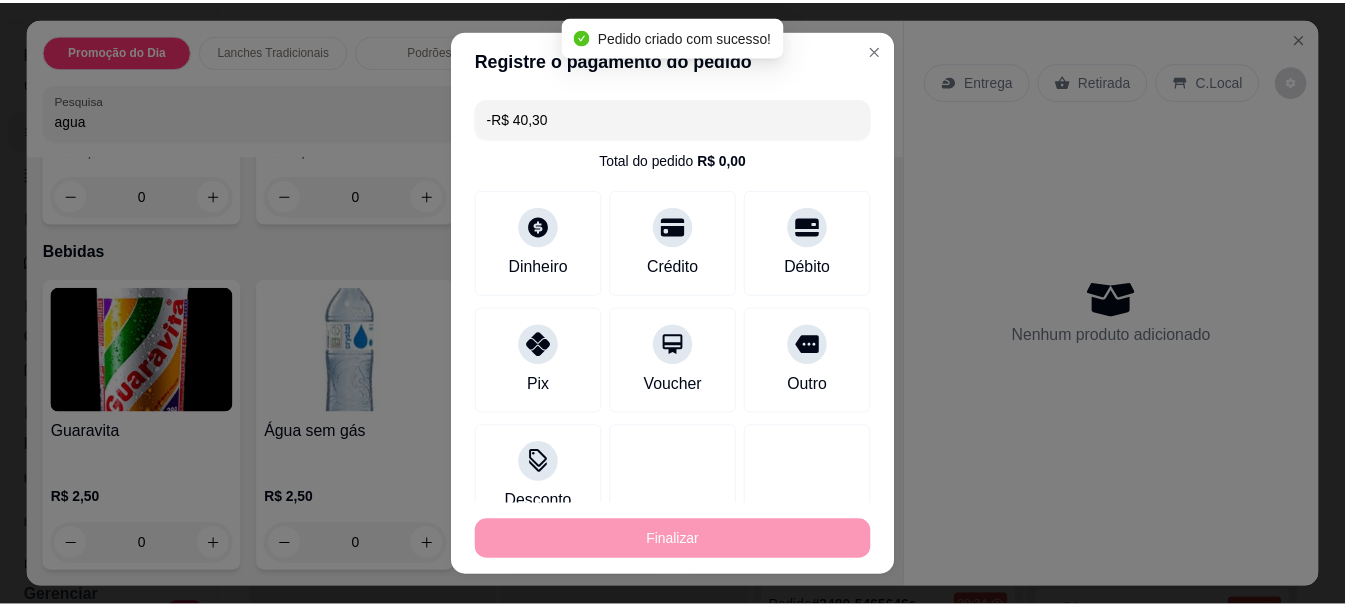 scroll, scrollTop: 6798, scrollLeft: 0, axis: vertical 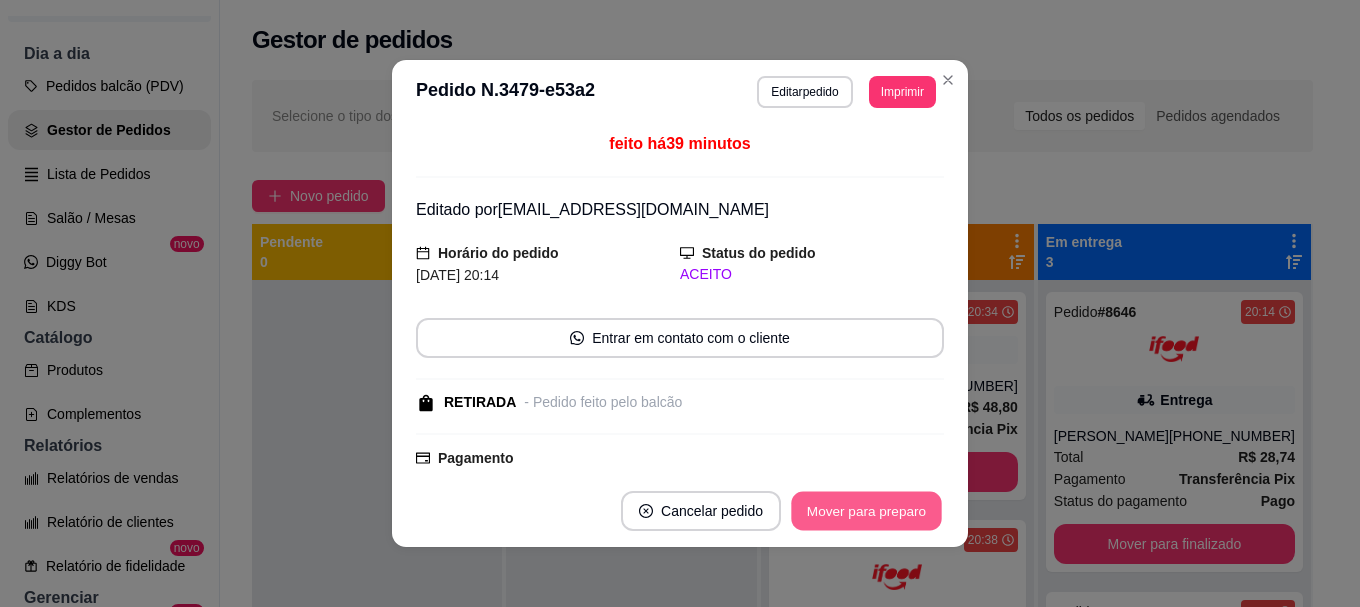 click on "Mover para preparo" at bounding box center (866, 511) 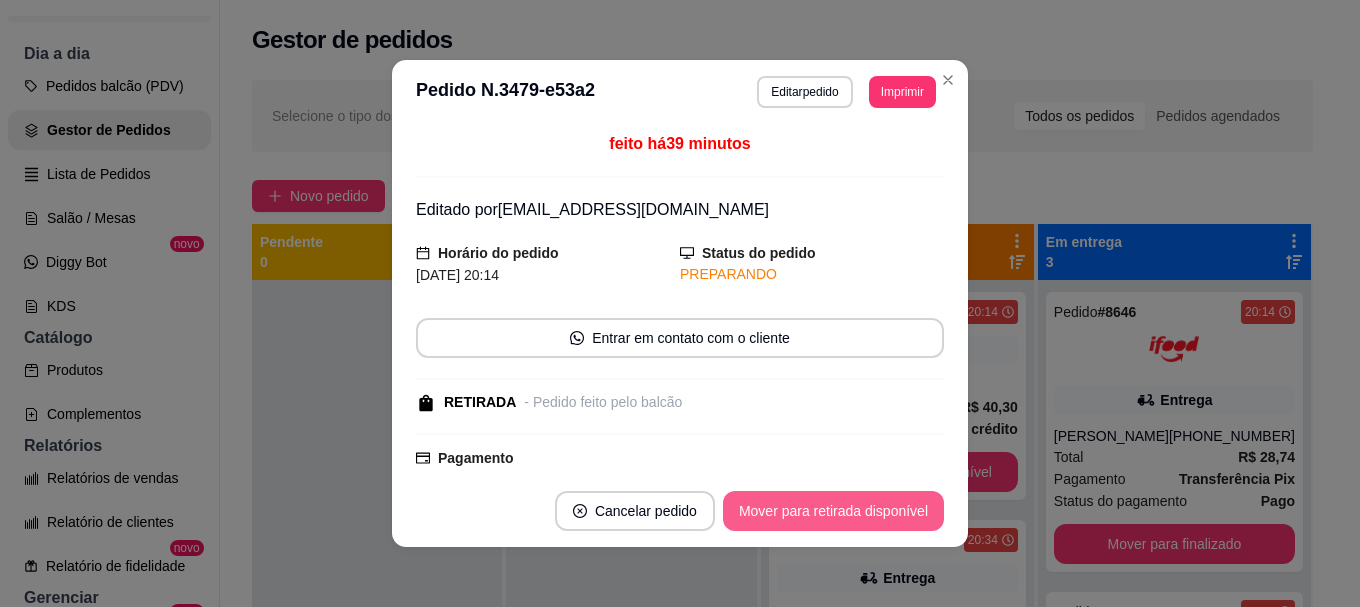 click on "Mover para retirada disponível" at bounding box center [833, 511] 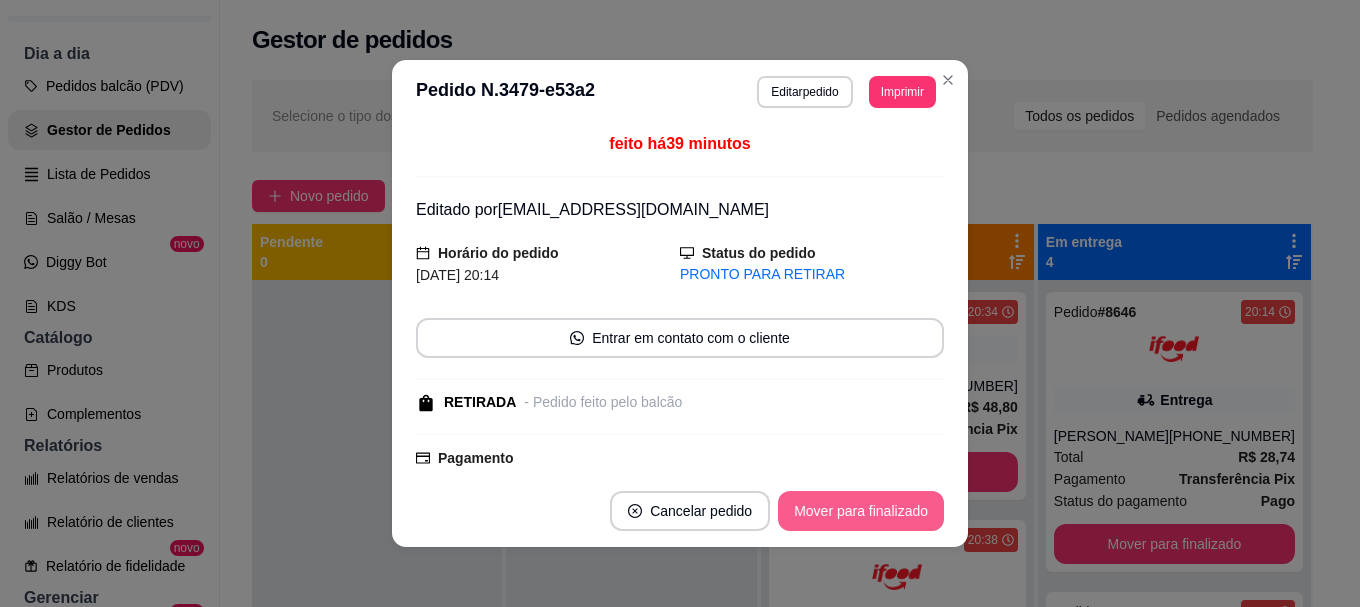 click on "Mover para finalizado" at bounding box center [861, 511] 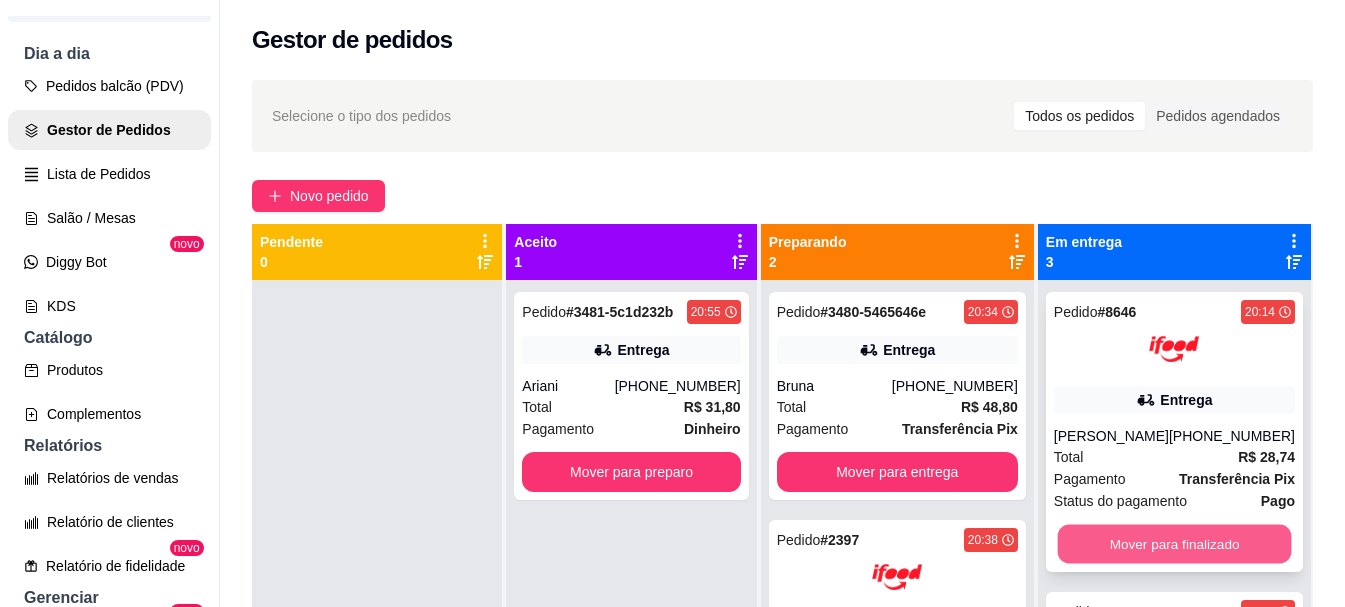 click on "Mover para finalizado" at bounding box center (1174, 544) 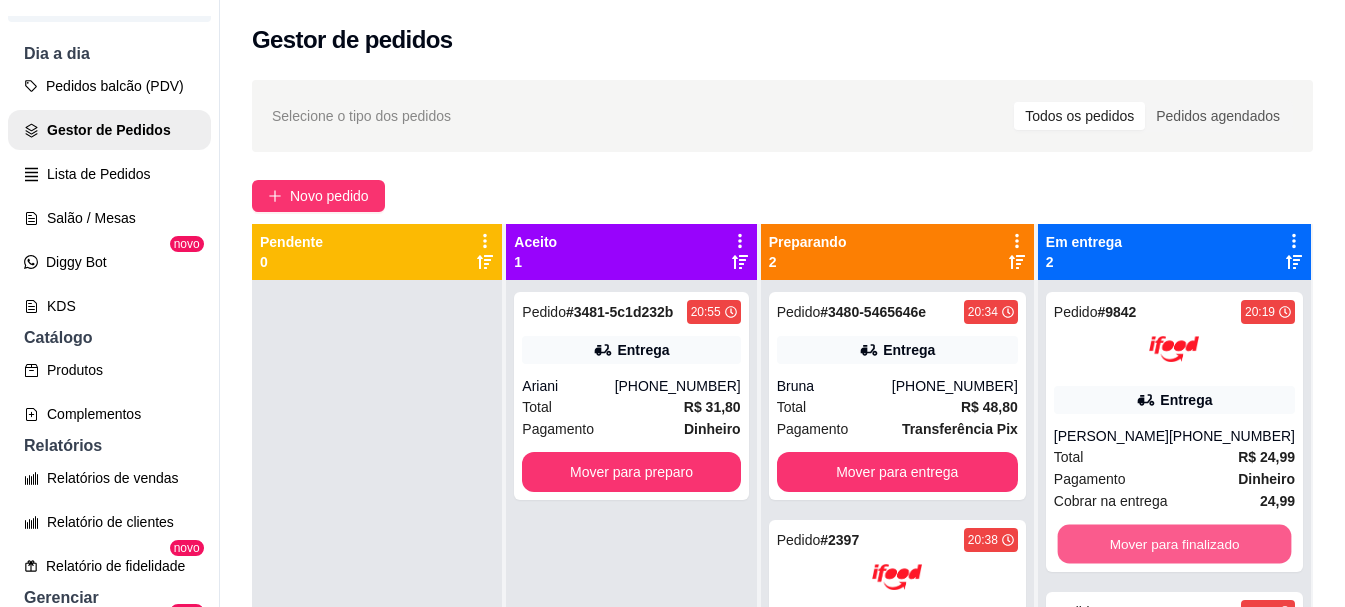 click on "Mover para finalizado" at bounding box center [1174, 544] 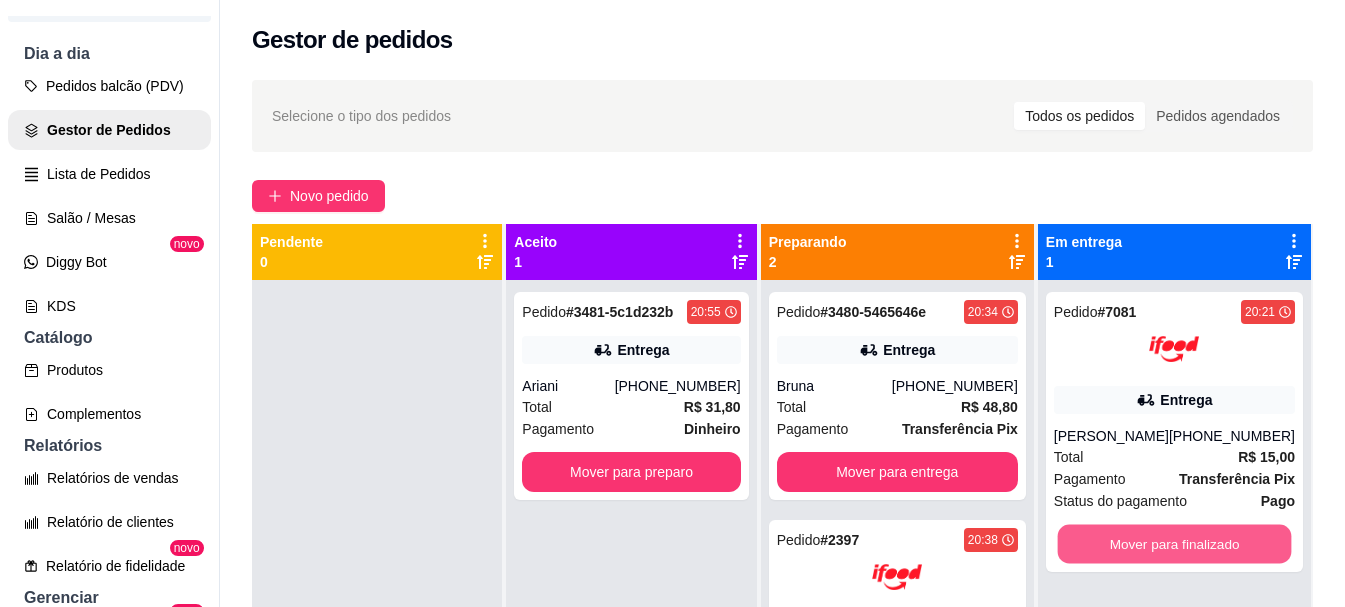 click on "Mover para finalizado" at bounding box center [1174, 544] 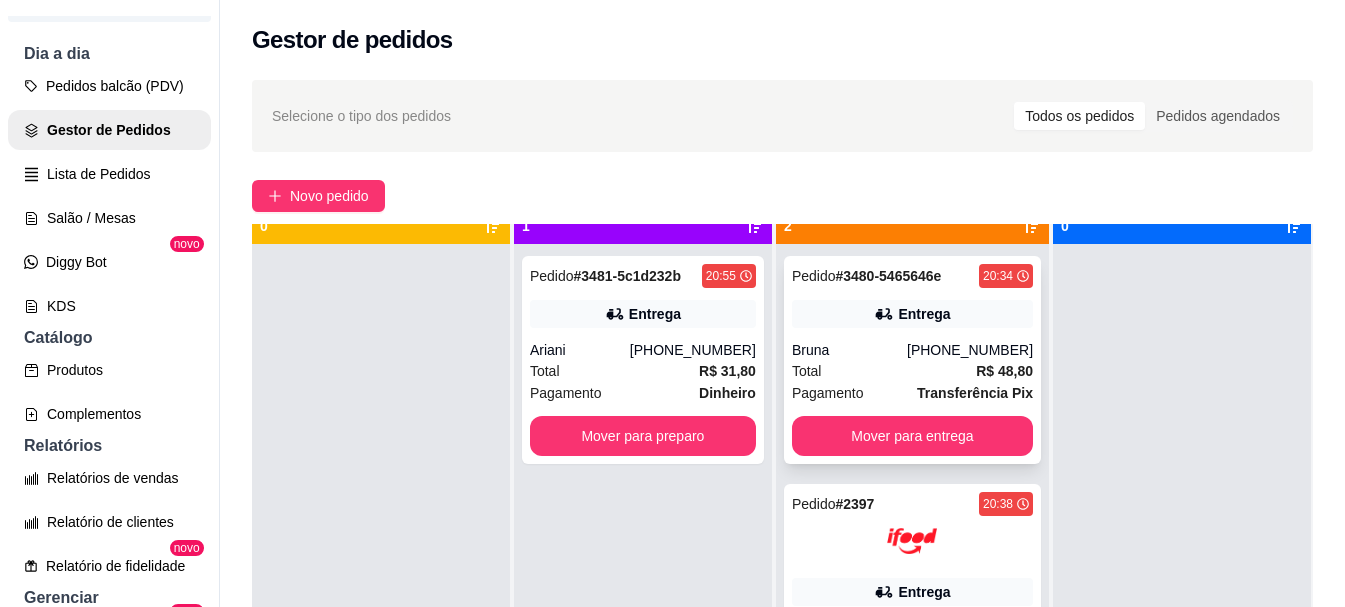 scroll, scrollTop: 56, scrollLeft: 0, axis: vertical 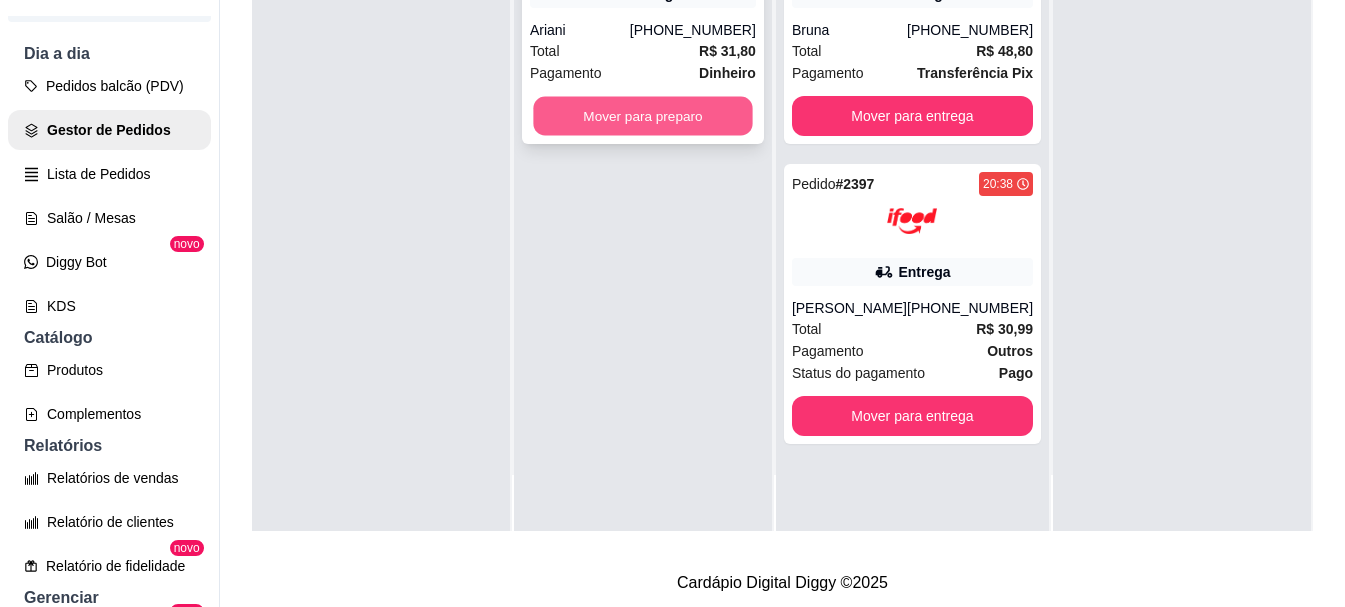 click on "Mover para preparo" at bounding box center (642, 116) 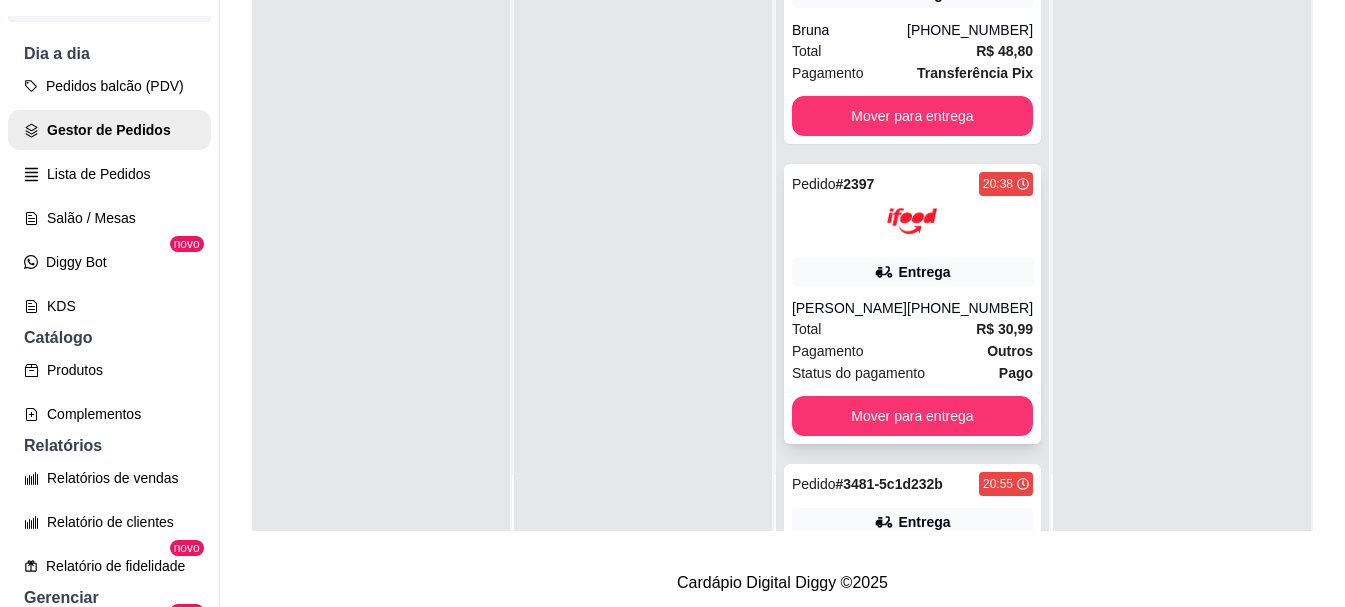 scroll, scrollTop: 0, scrollLeft: 0, axis: both 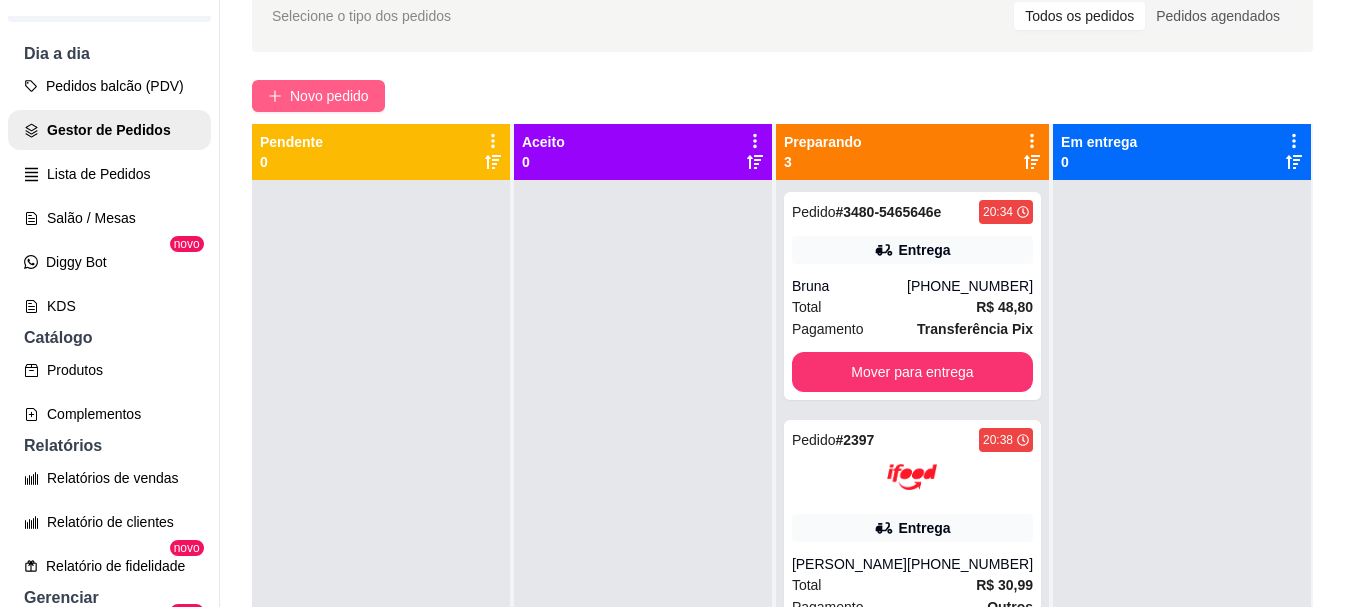 click on "Novo pedido" at bounding box center (329, 96) 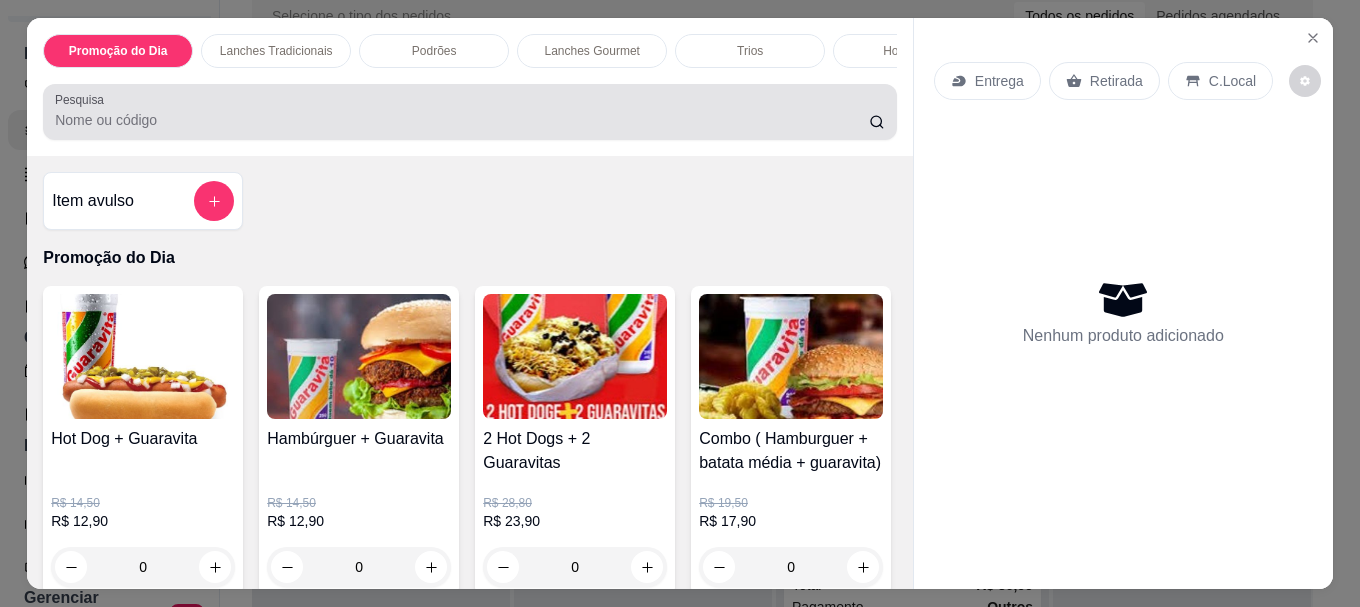 click at bounding box center (470, 112) 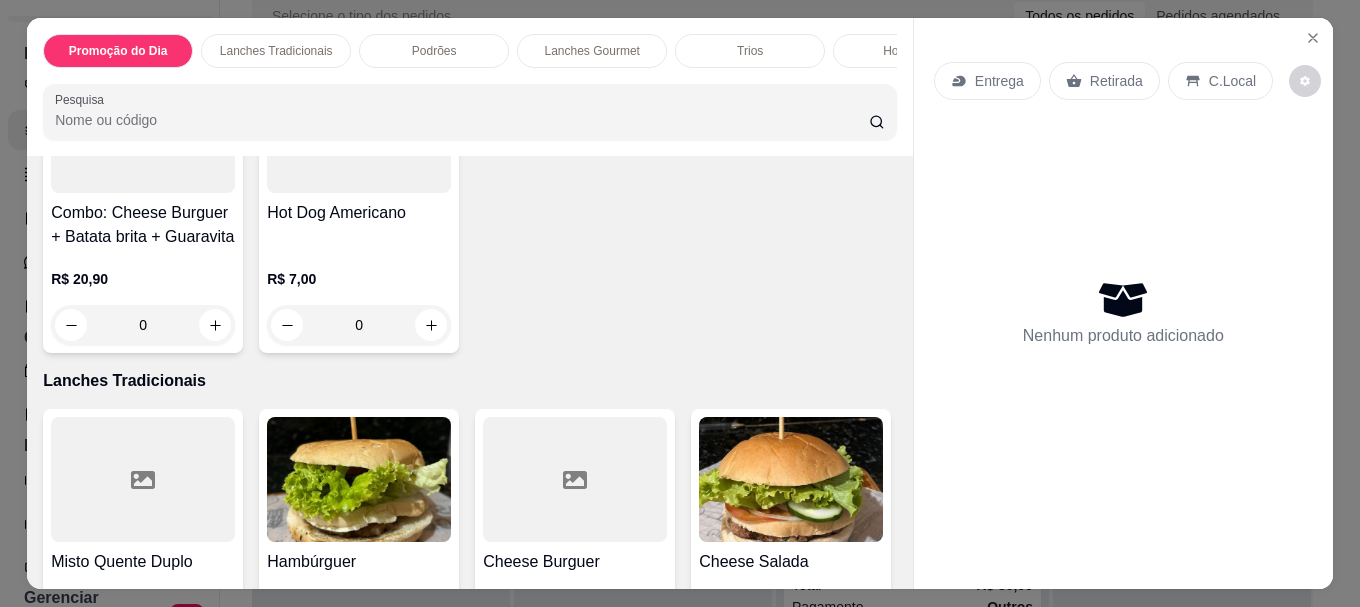 scroll, scrollTop: 700, scrollLeft: 0, axis: vertical 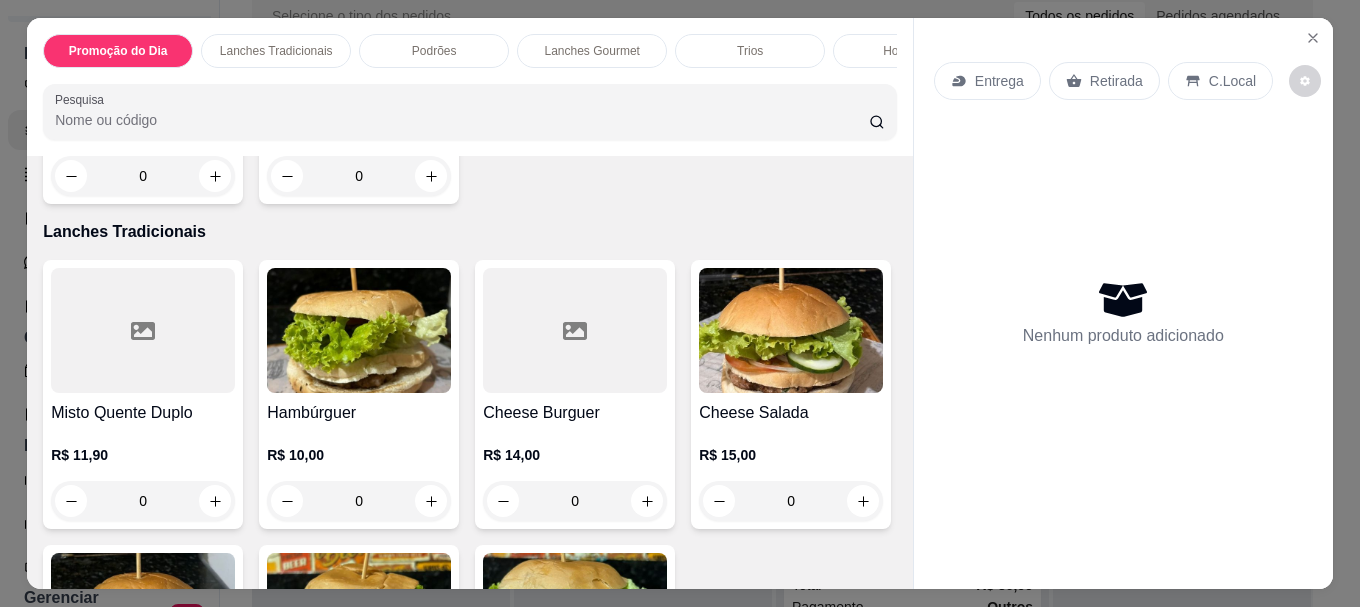 click at bounding box center [359, 330] 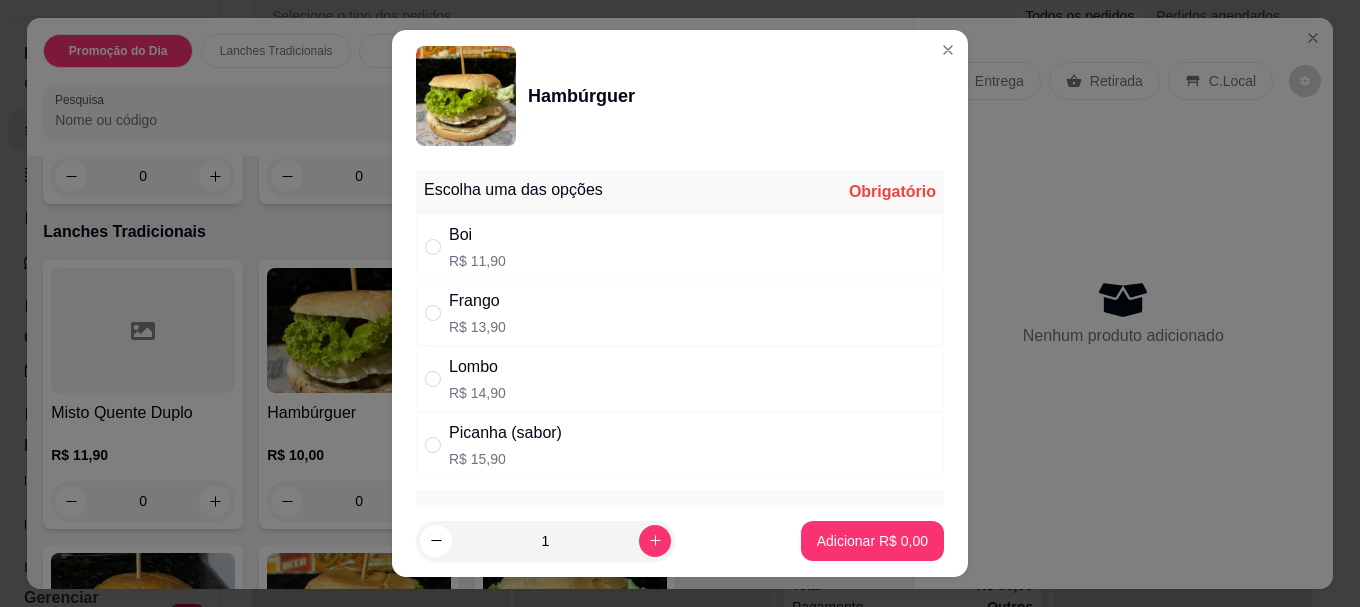click at bounding box center (437, 247) 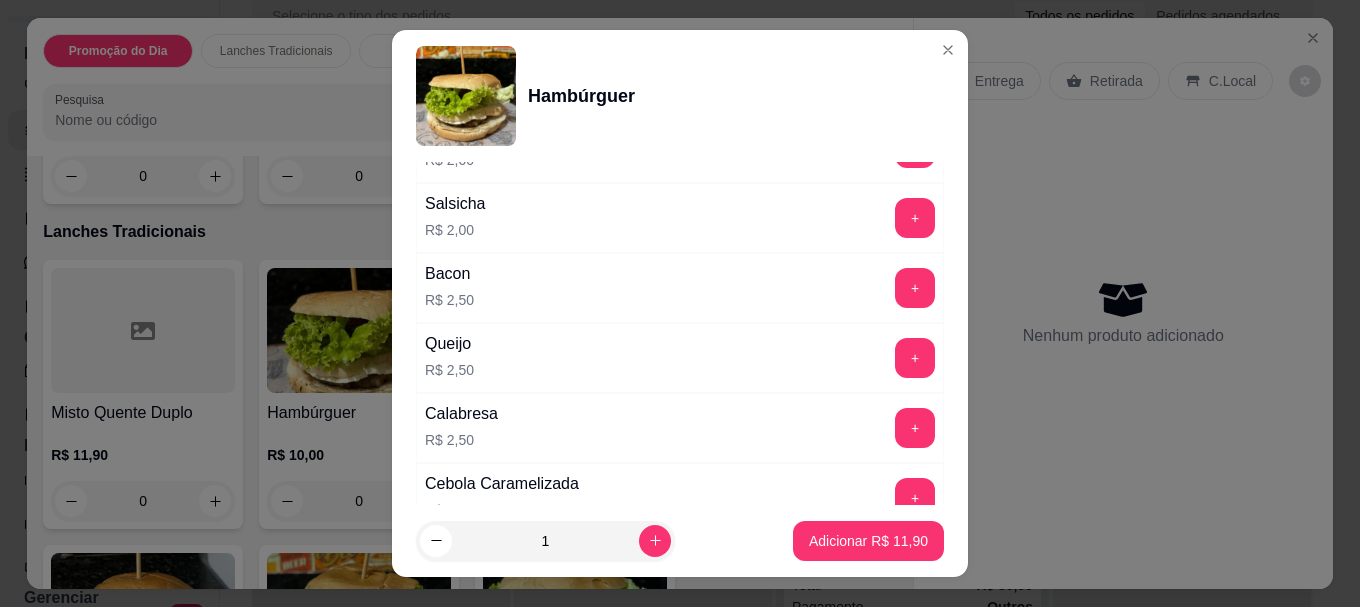 scroll, scrollTop: 1100, scrollLeft: 0, axis: vertical 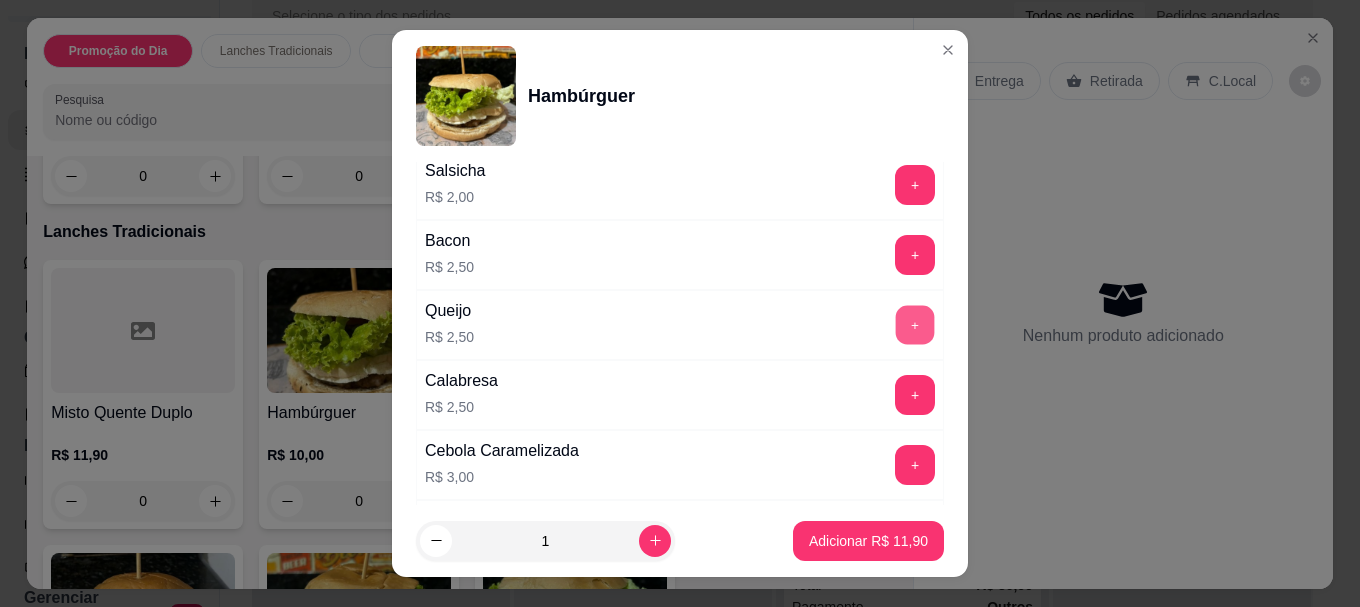 click on "+" at bounding box center [915, 325] 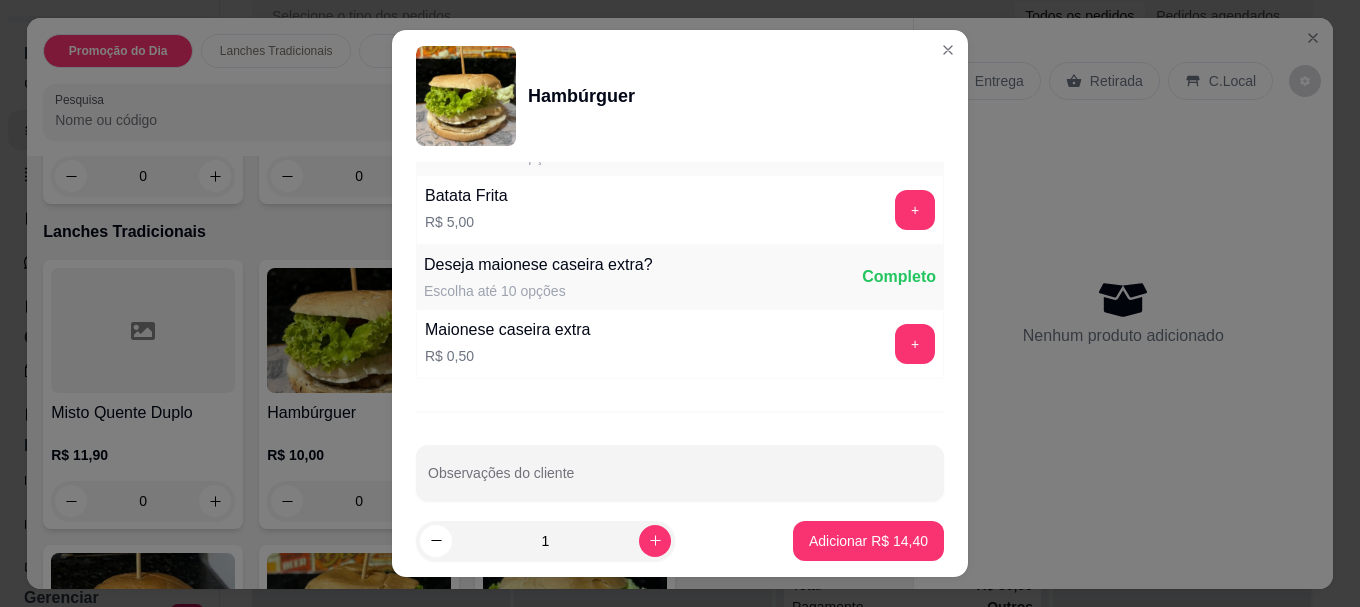 scroll, scrollTop: 1653, scrollLeft: 0, axis: vertical 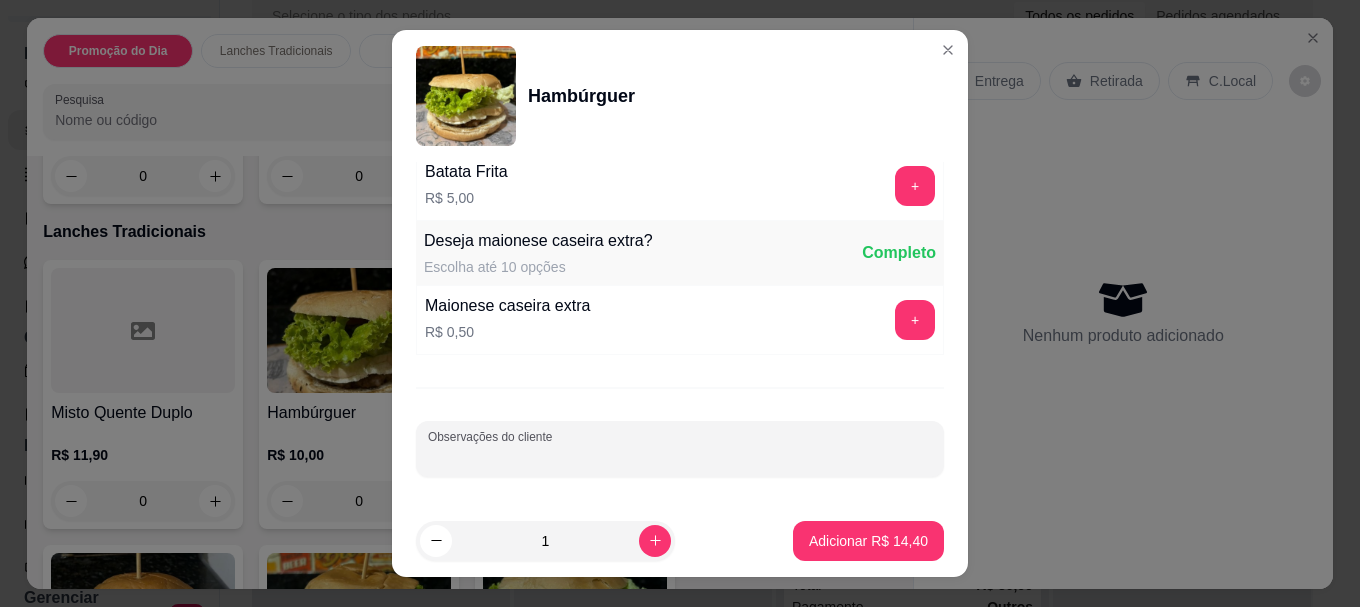 click on "Observações do cliente" at bounding box center (680, 457) 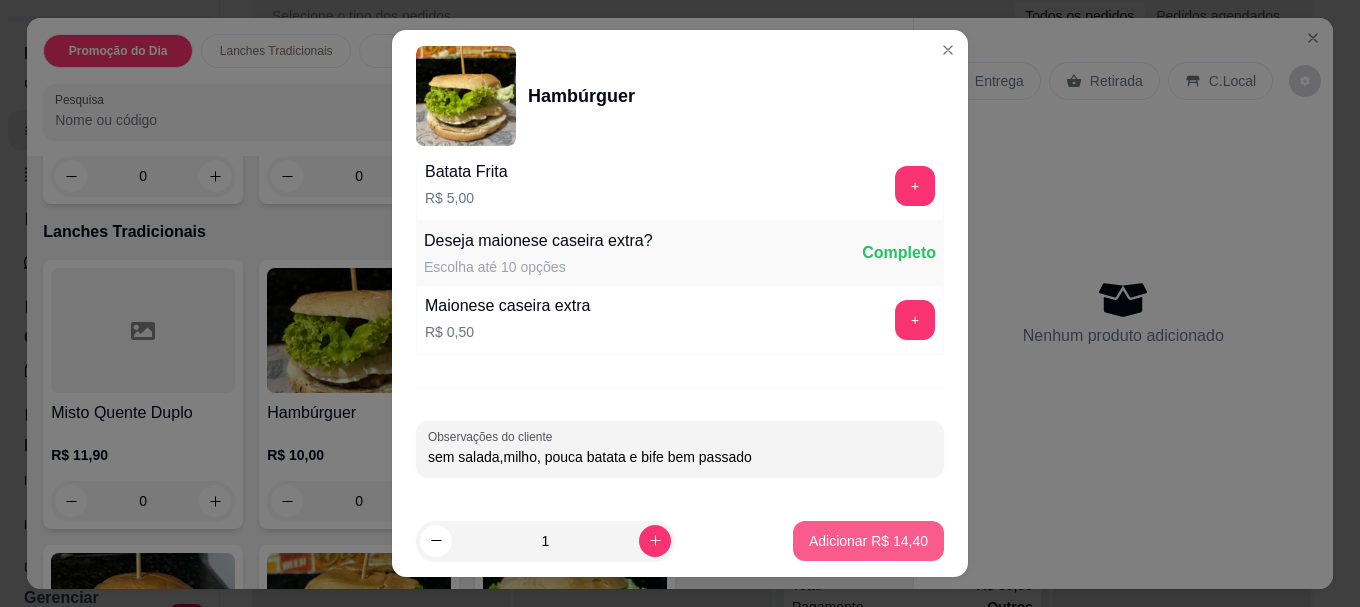type on "sem salada,milho, pouca batata e bife bem passado" 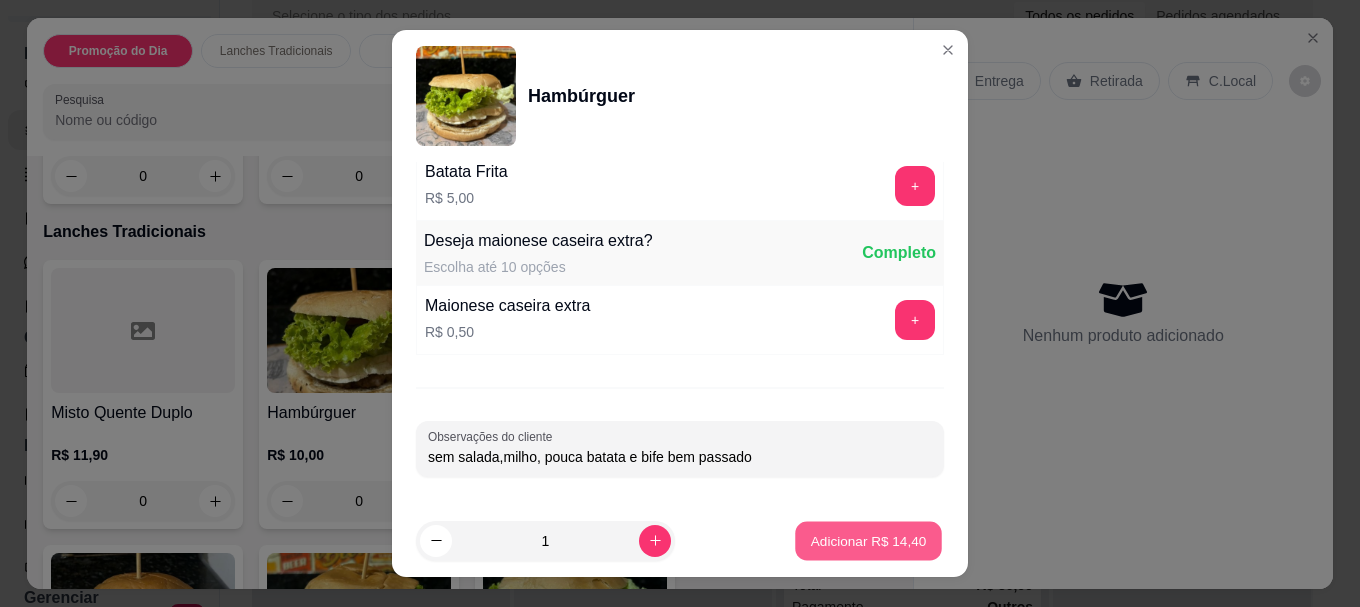 click on "Adicionar   R$ 14,40" at bounding box center [869, 540] 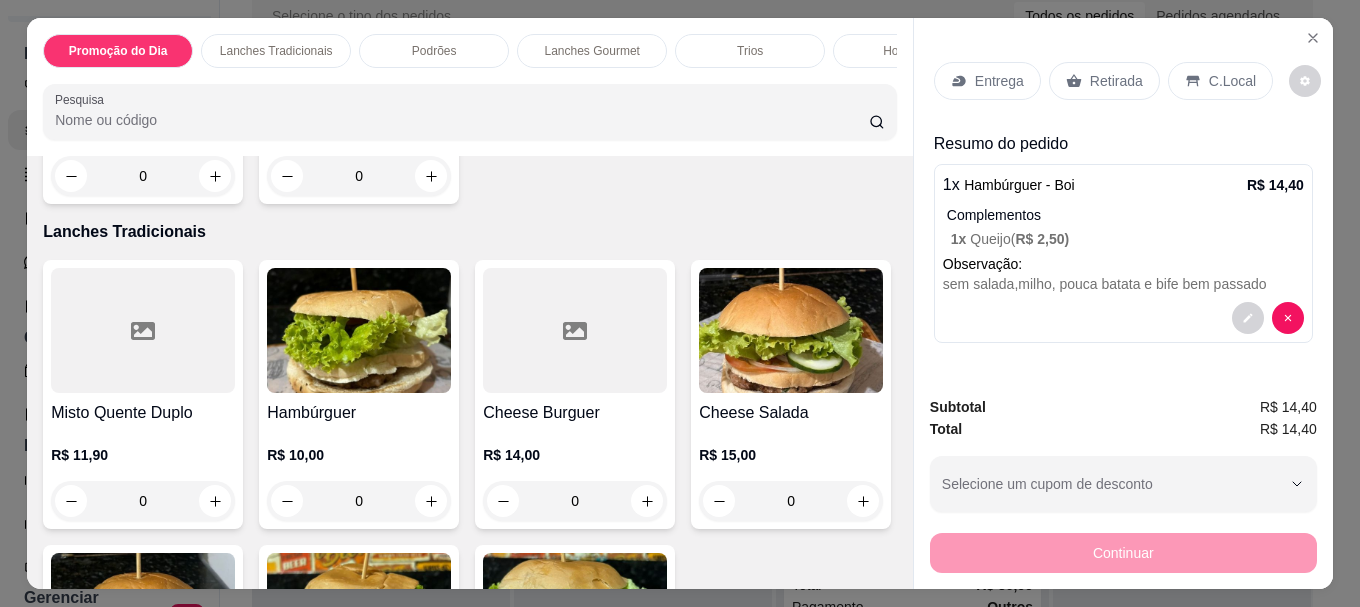 click on "Entrega" at bounding box center [999, 81] 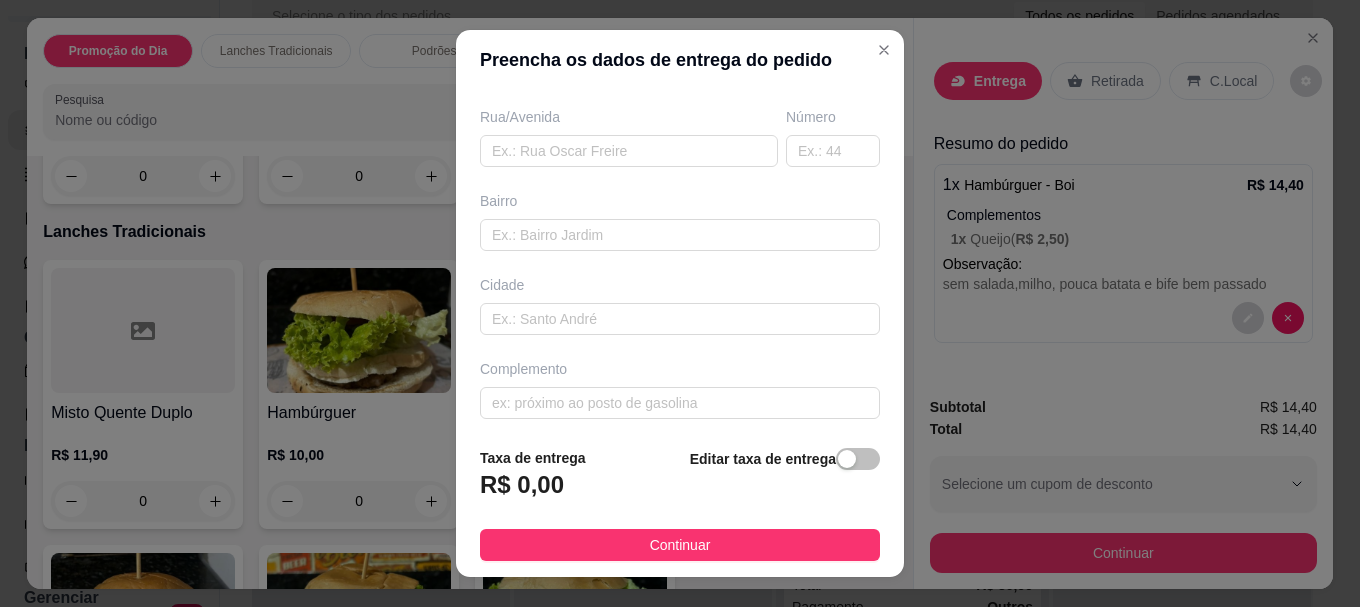 scroll, scrollTop: 333, scrollLeft: 0, axis: vertical 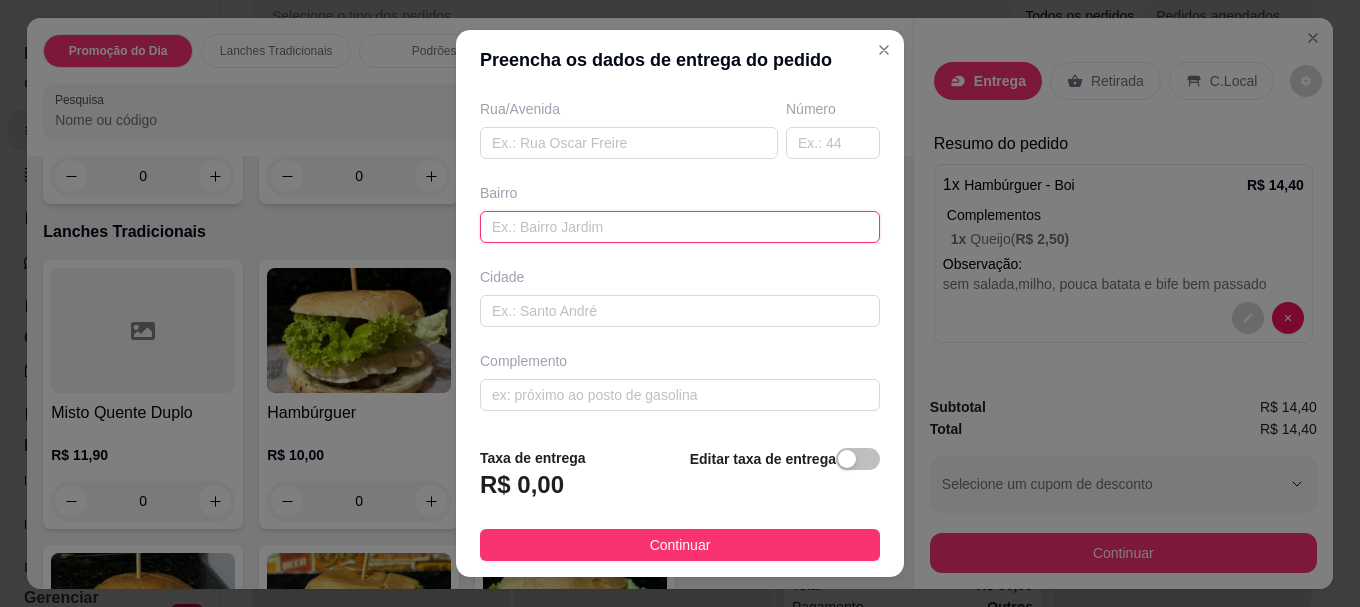 click at bounding box center [680, 227] 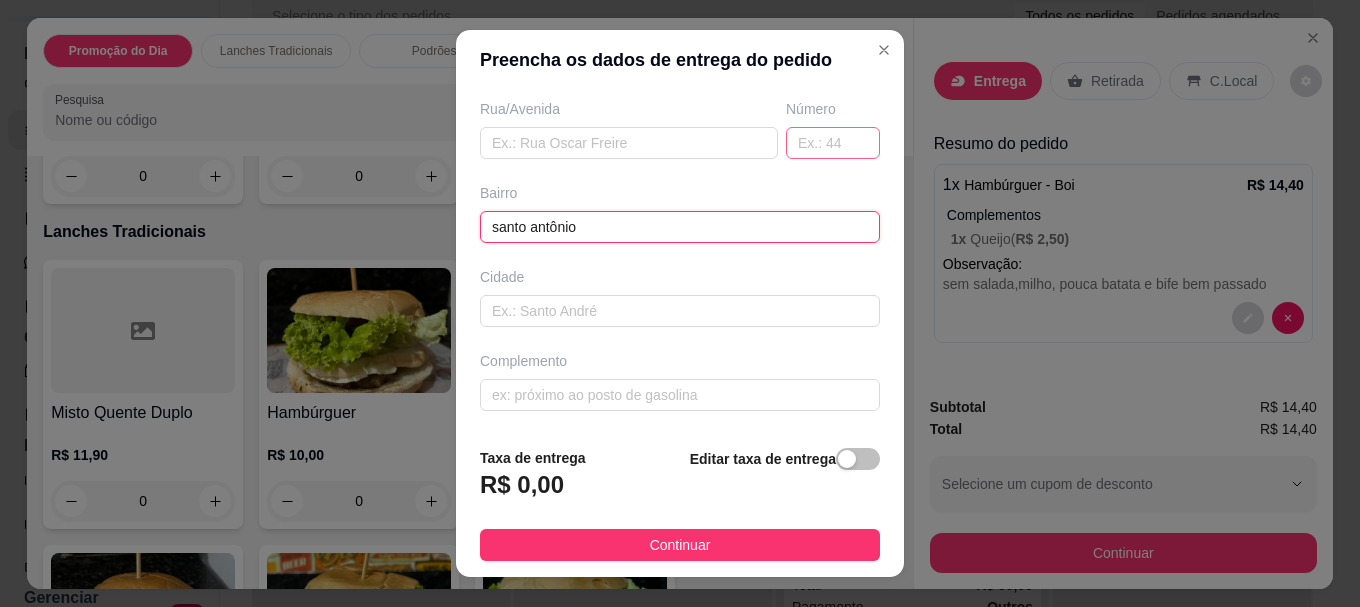 type on "santo antônio" 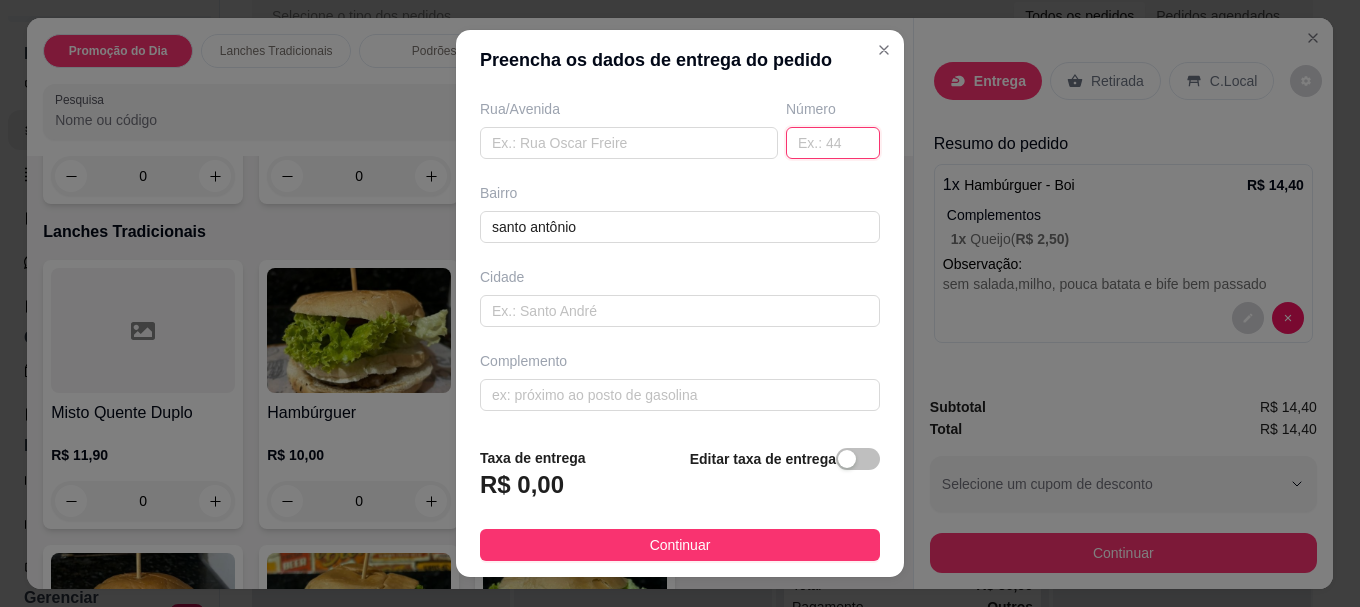 click at bounding box center [833, 143] 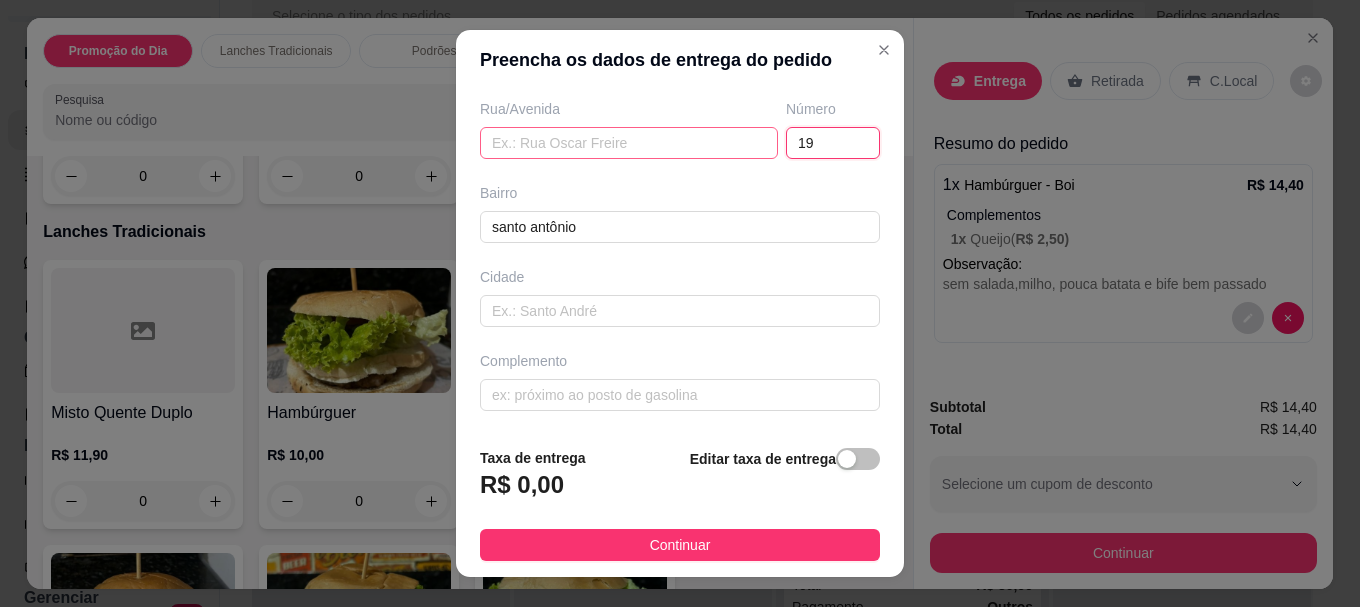 type on "19" 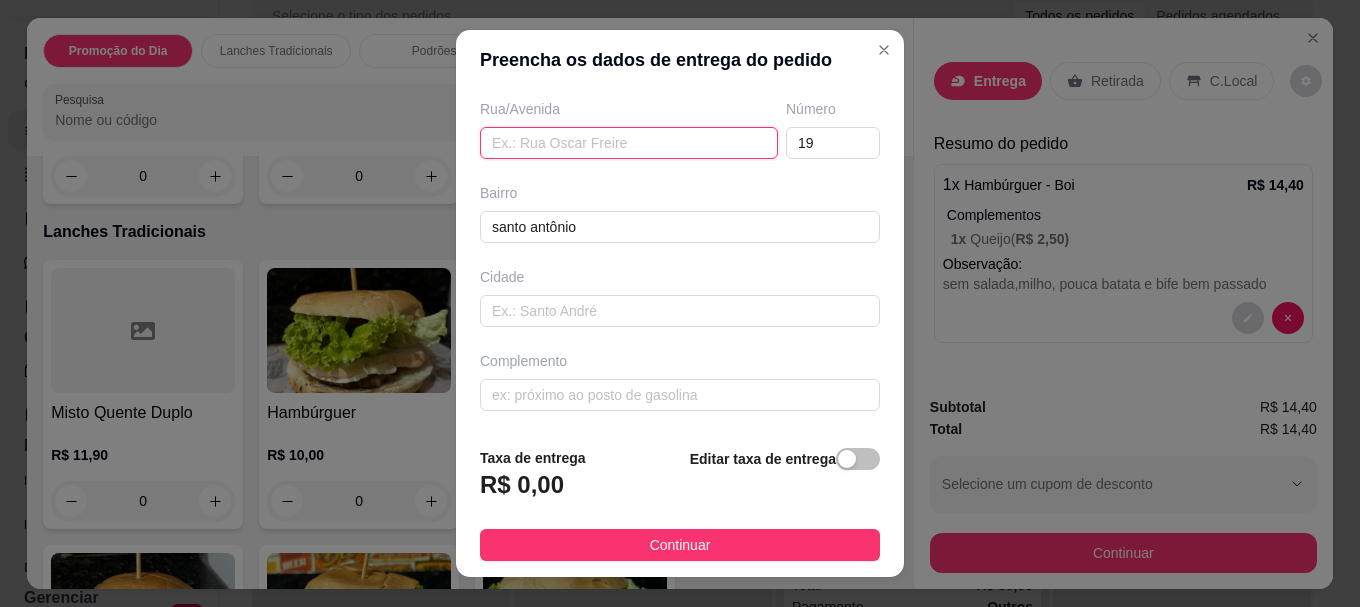 click at bounding box center (629, 143) 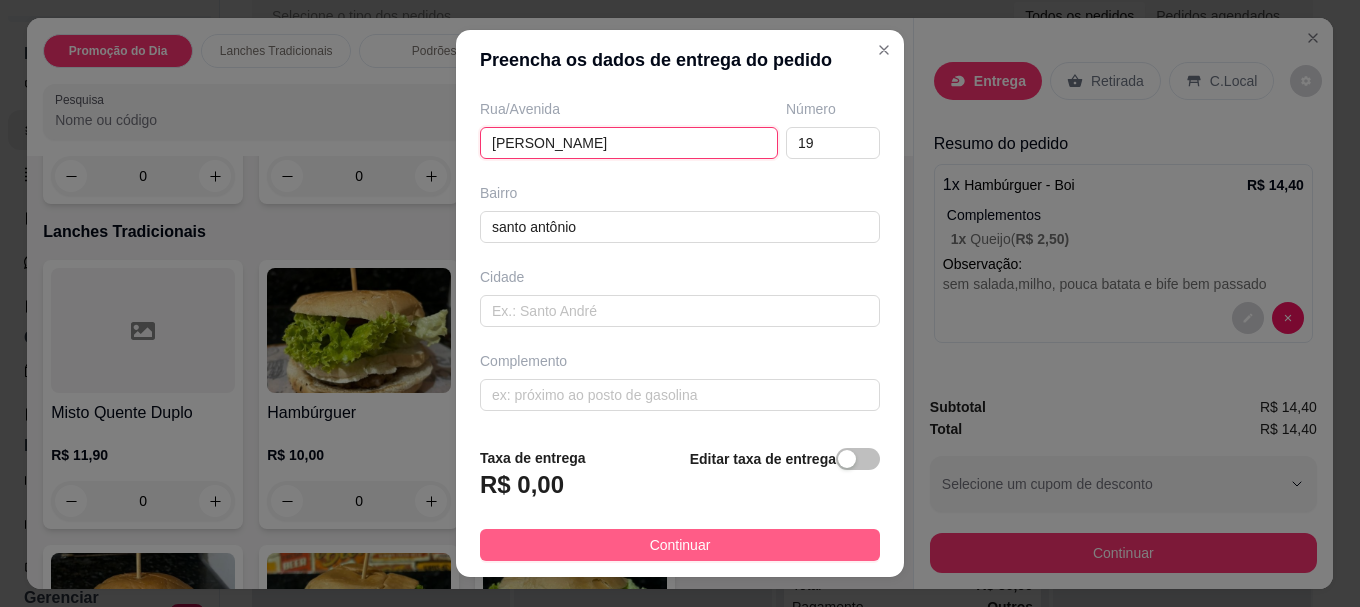 type on "[PERSON_NAME]" 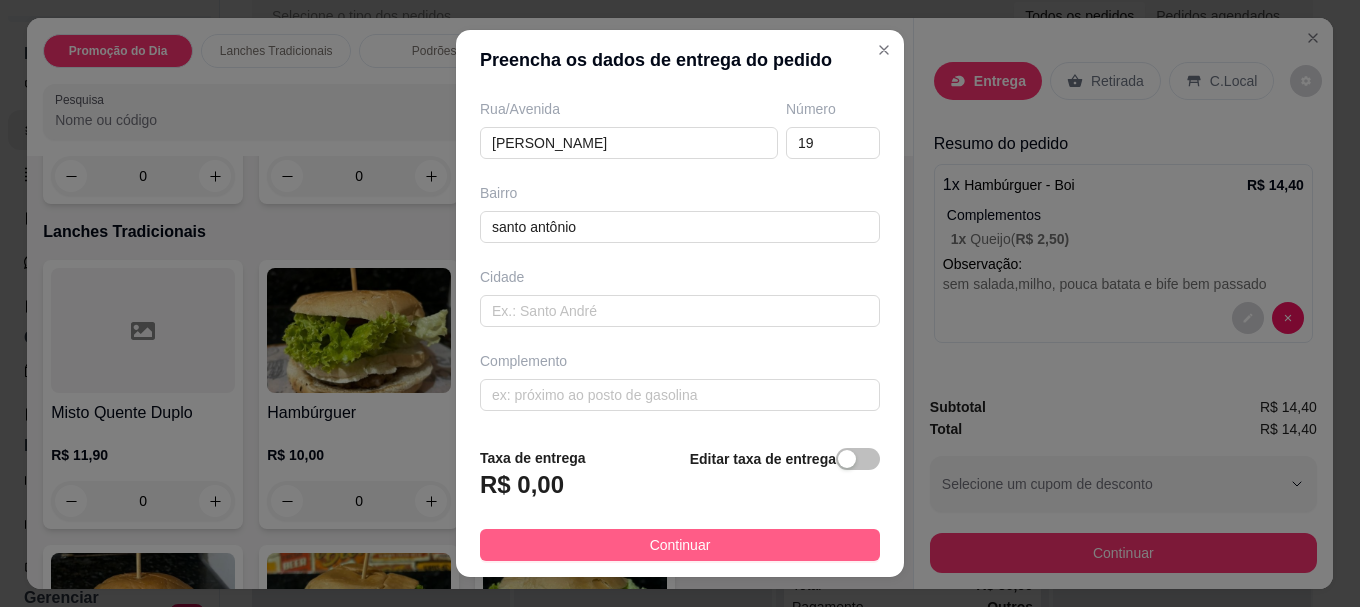 click on "Continuar" at bounding box center [680, 545] 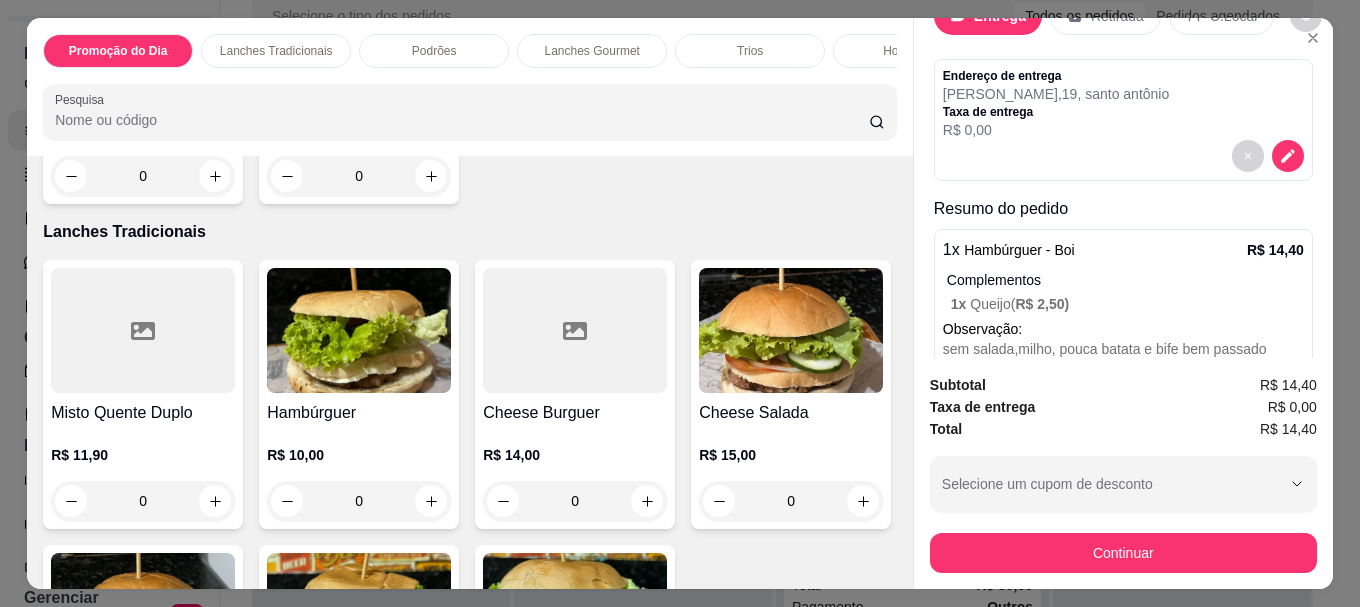scroll, scrollTop: 100, scrollLeft: 0, axis: vertical 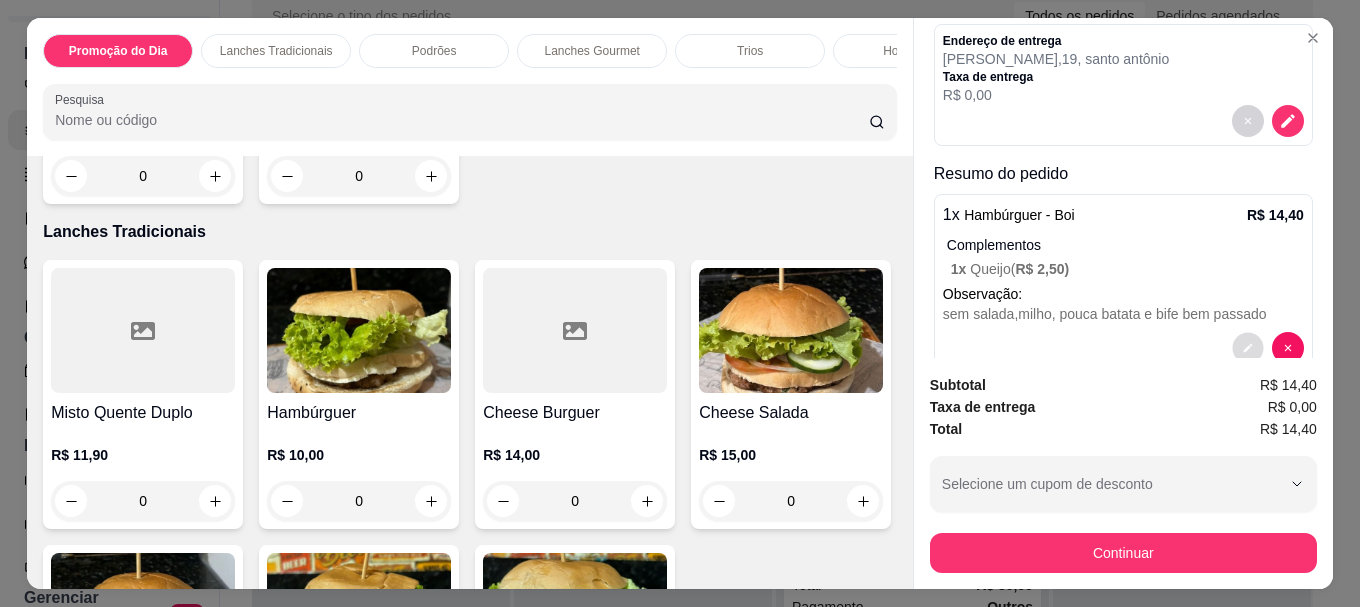 click 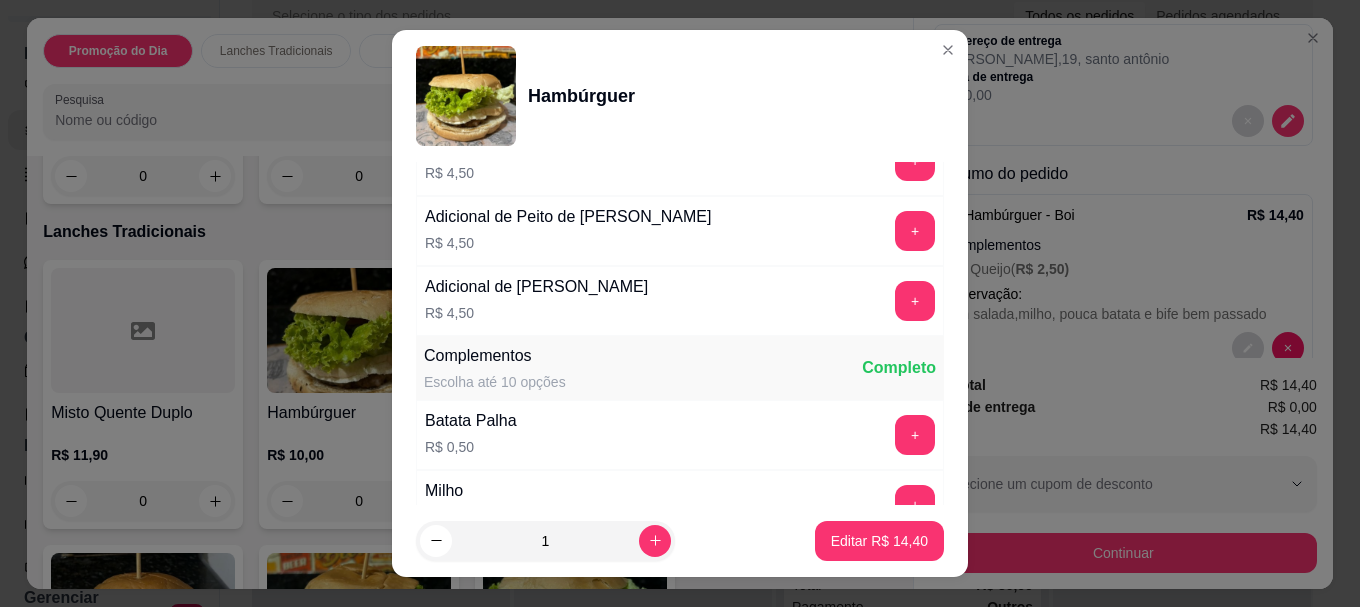 scroll, scrollTop: 600, scrollLeft: 0, axis: vertical 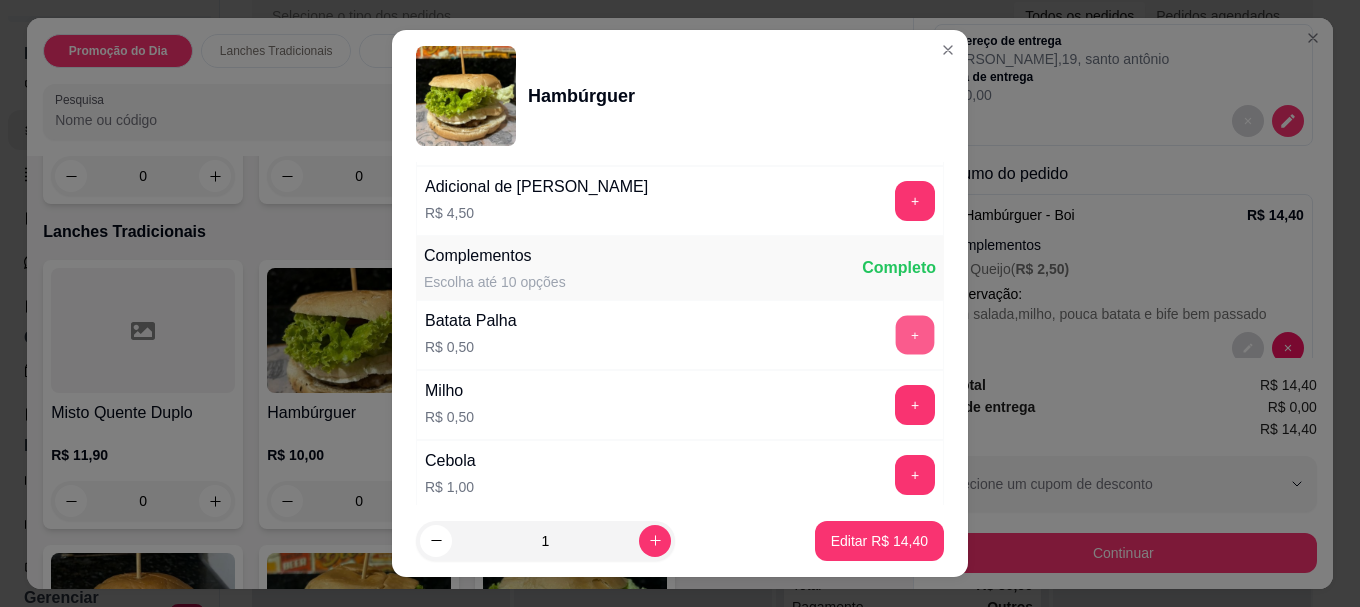 click on "+" at bounding box center [915, 335] 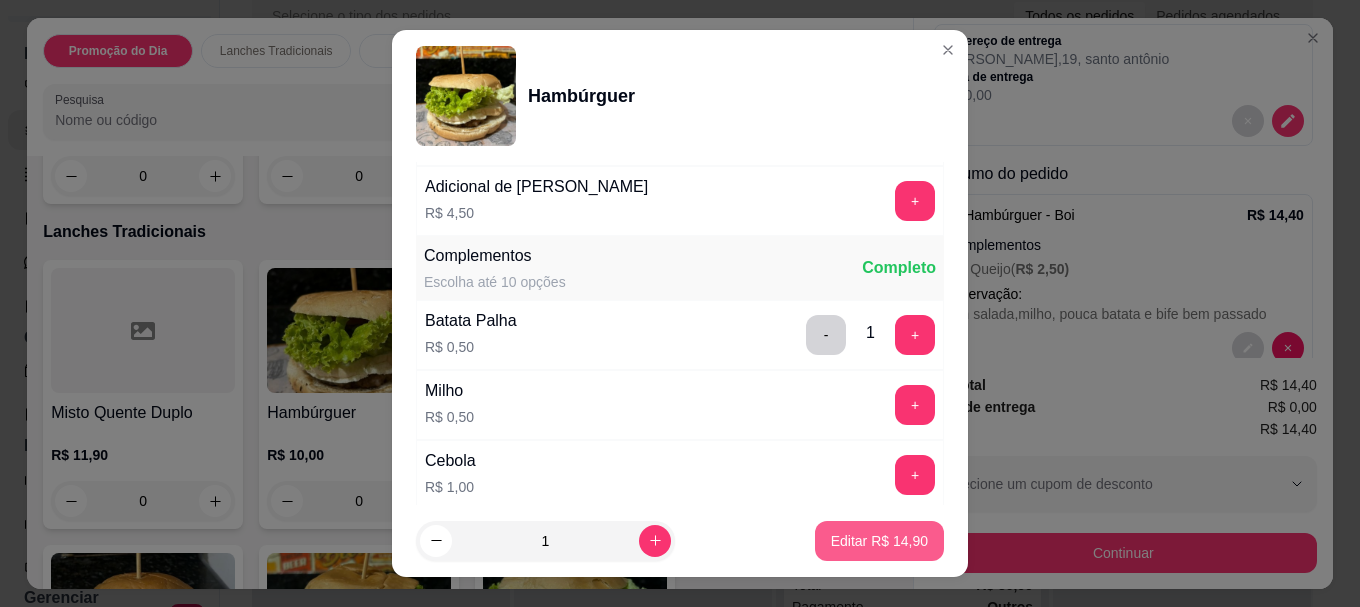 click on "Editar   R$ 14,90" at bounding box center (879, 541) 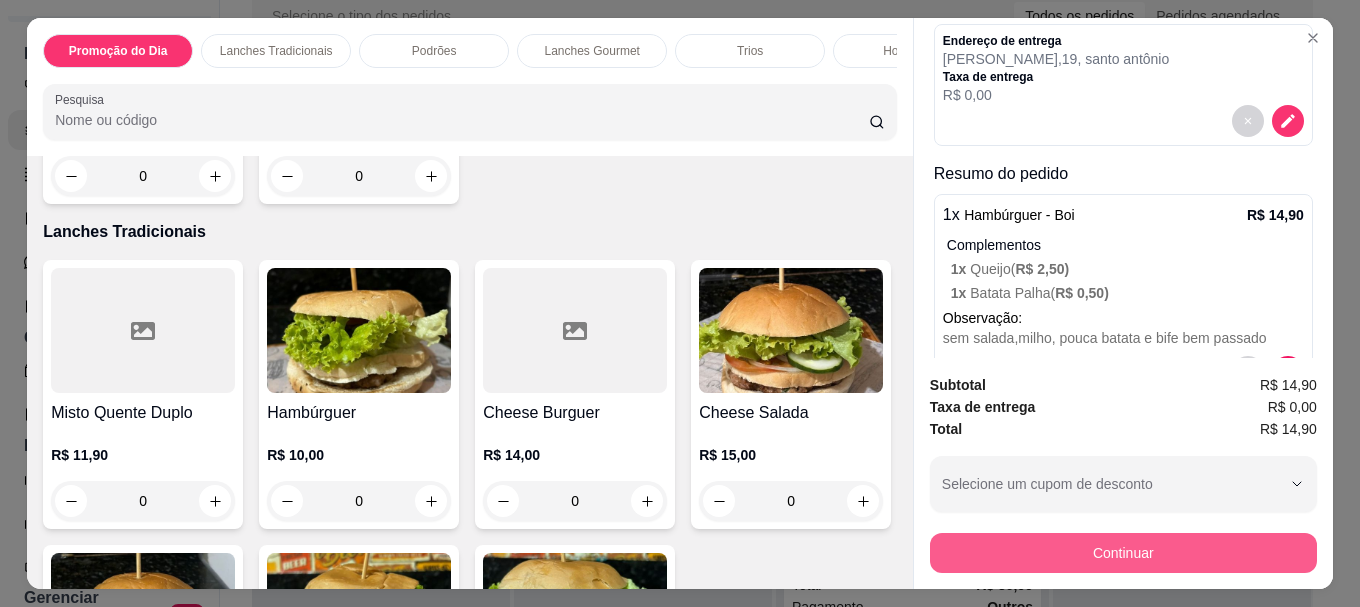 click on "Continuar" at bounding box center [1123, 553] 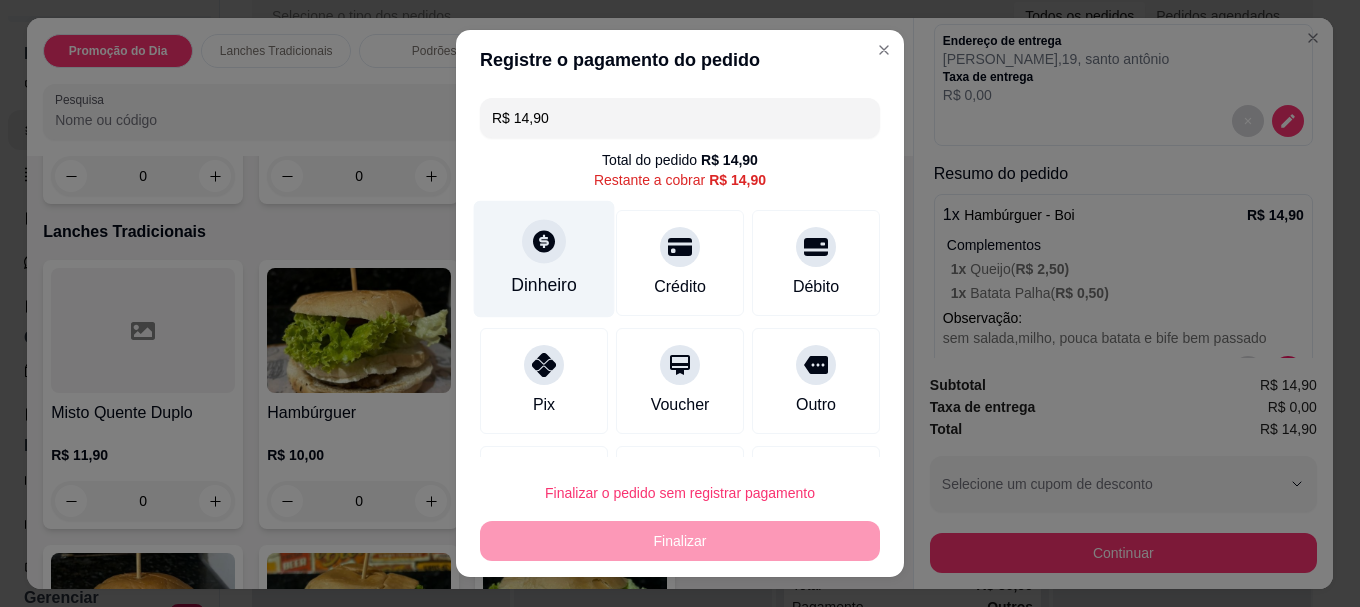 click 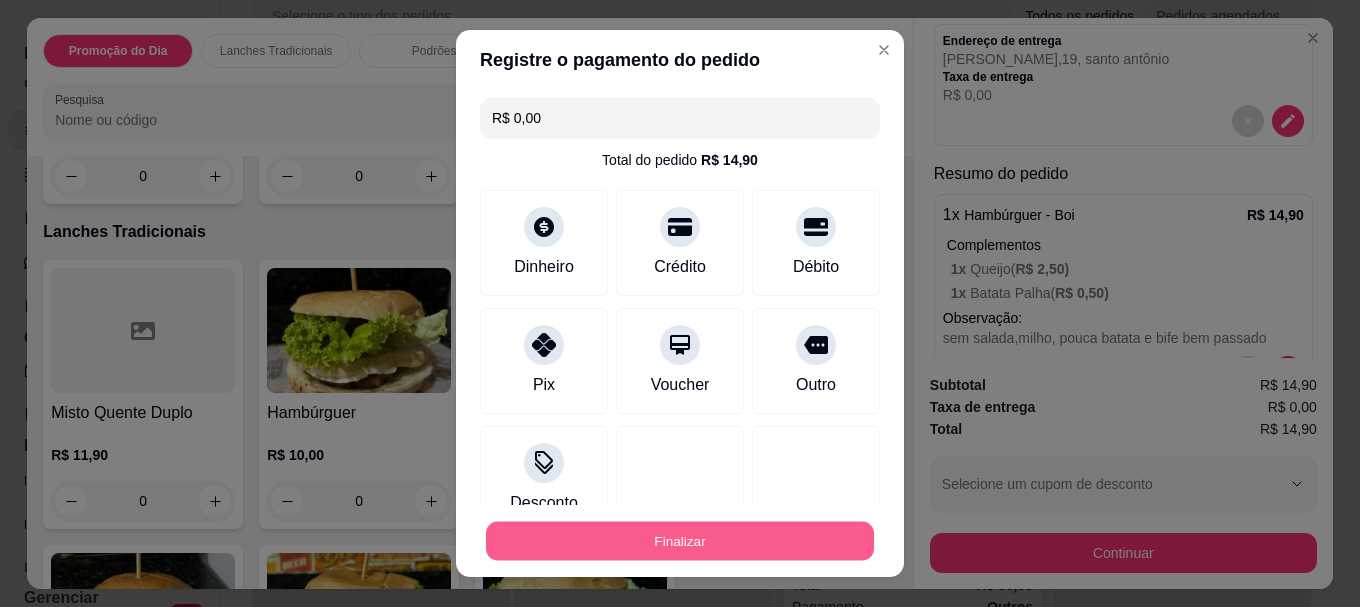 click on "Finalizar" at bounding box center [680, 540] 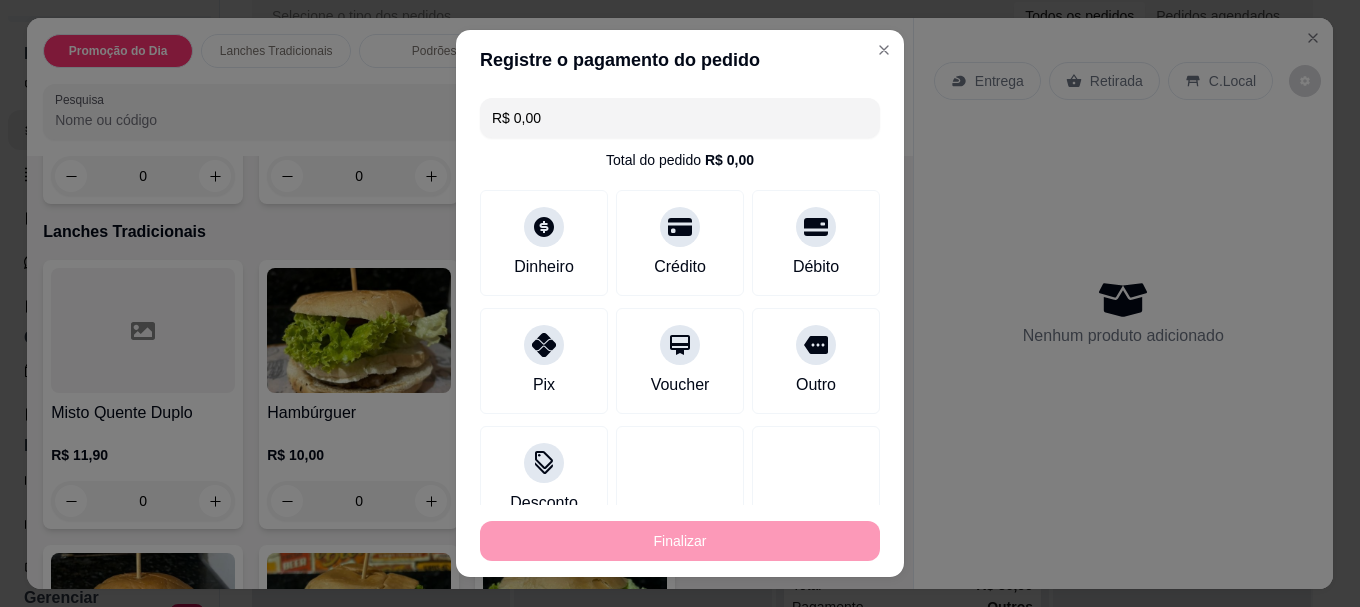 type on "-R$ 14,90" 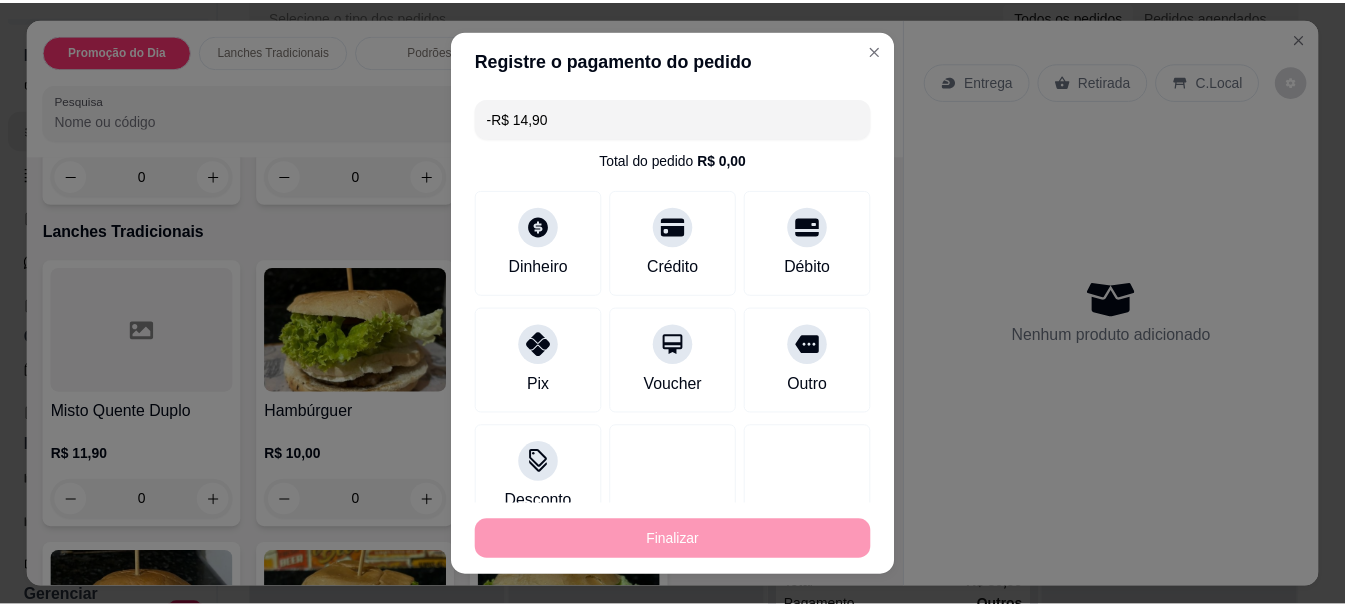 scroll, scrollTop: 0, scrollLeft: 0, axis: both 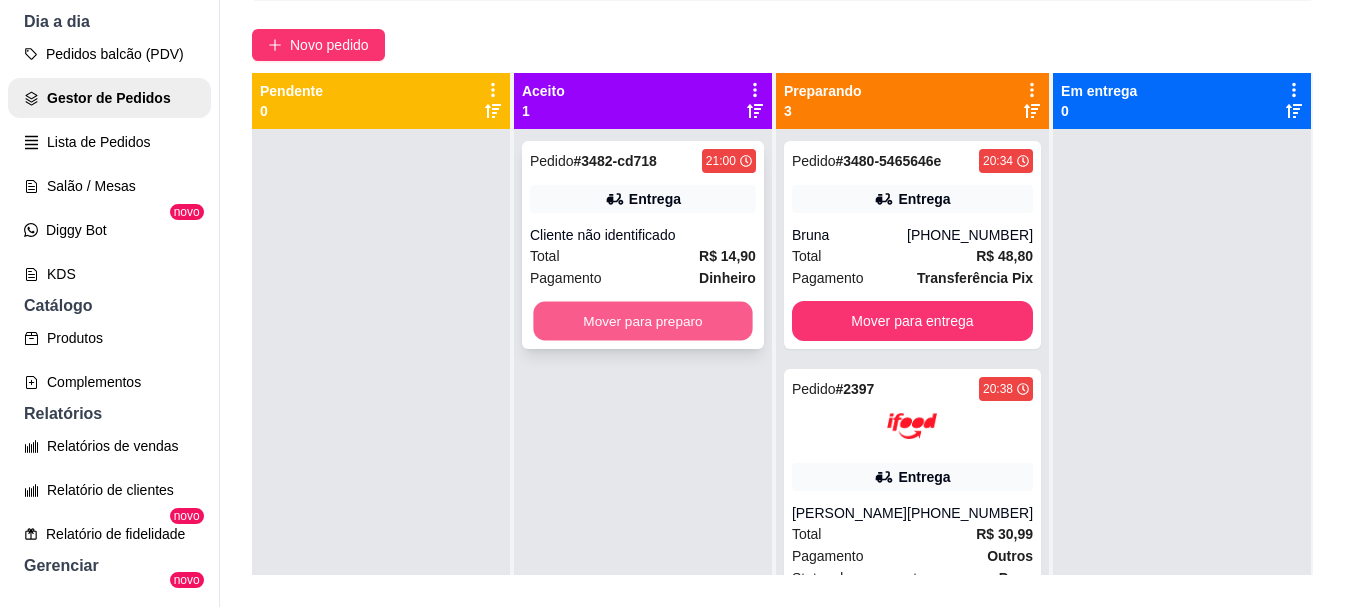 click on "Mover para preparo" at bounding box center (642, 321) 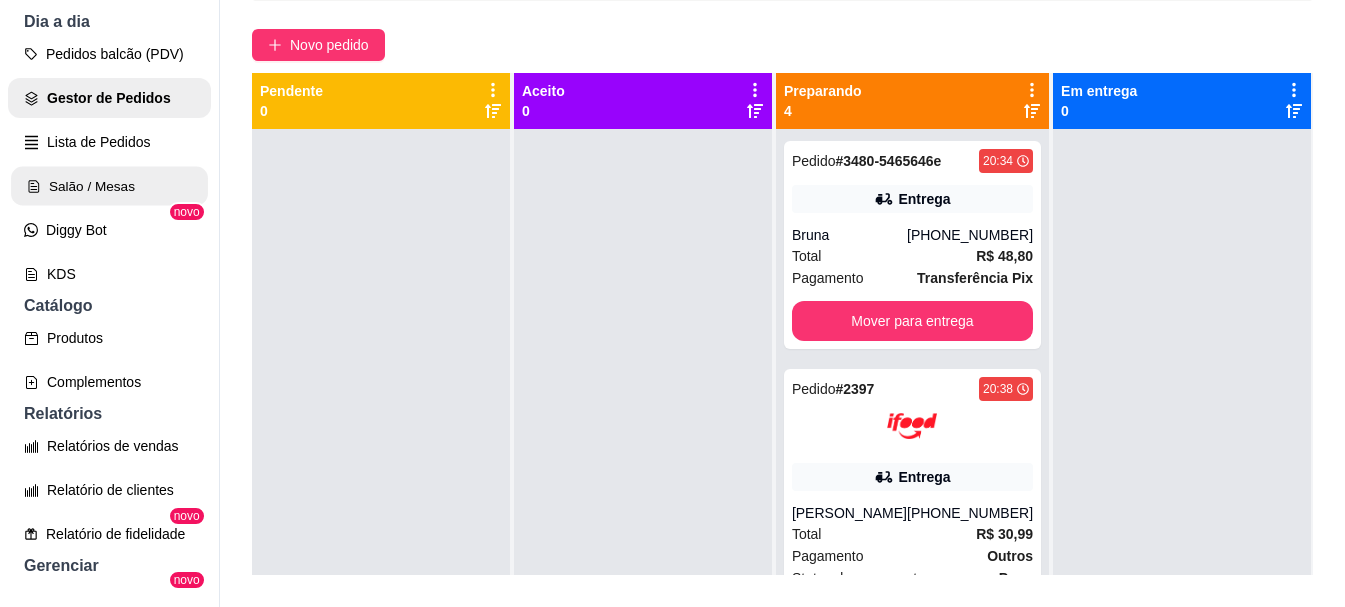 click on "Salão / Mesas" at bounding box center [109, 186] 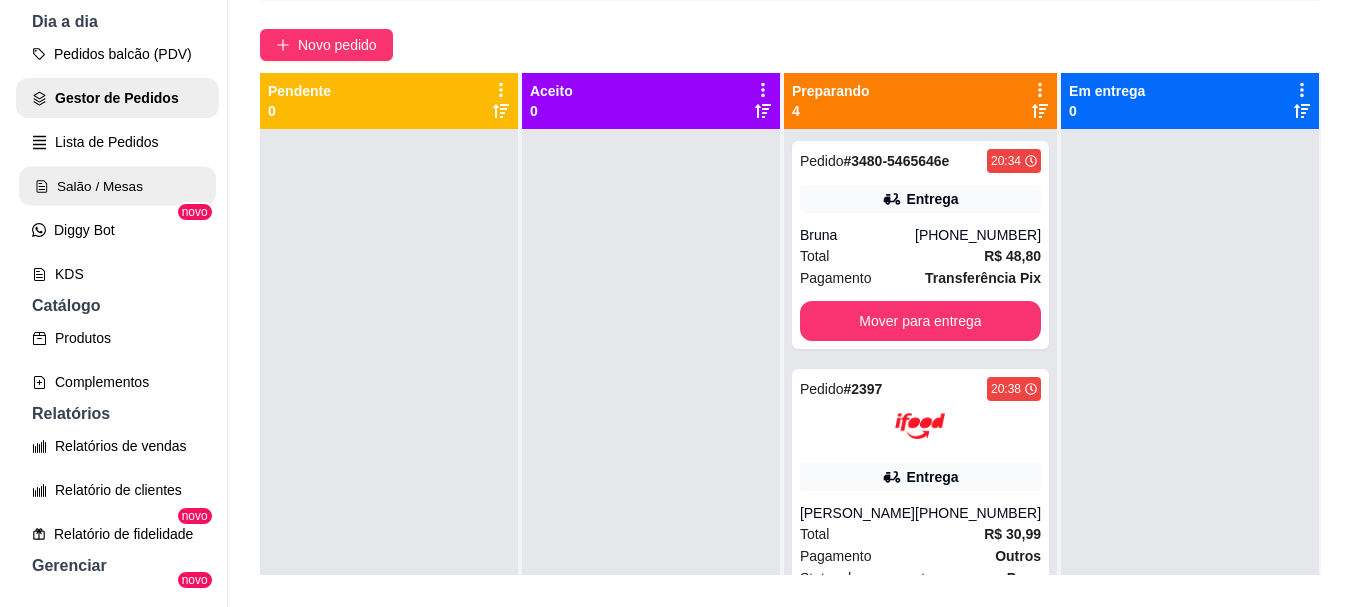 scroll, scrollTop: 0, scrollLeft: 0, axis: both 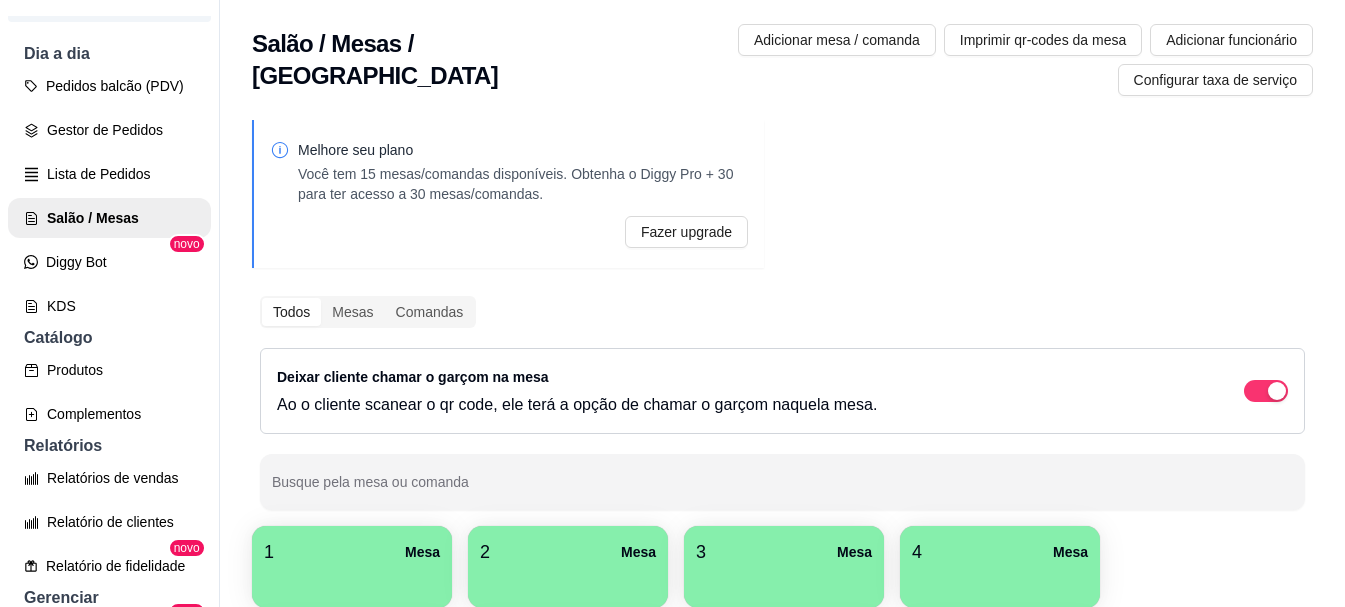 click on "Mesa" at bounding box center [422, 552] 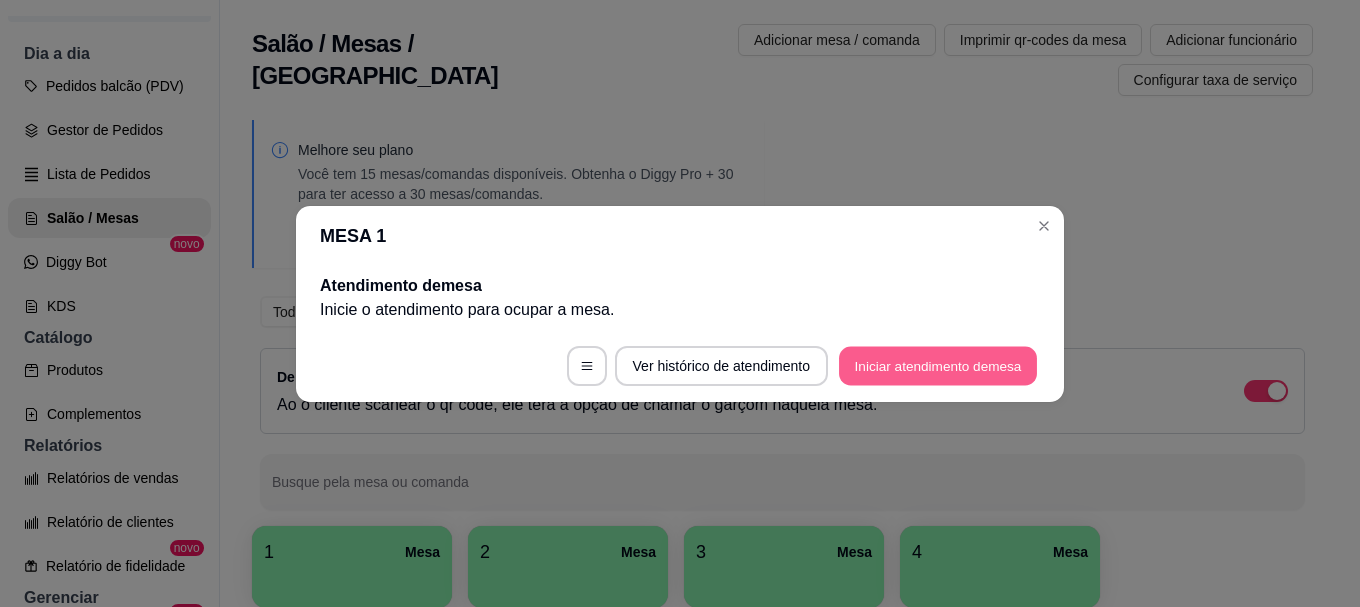 click on "Iniciar atendimento de  mesa" at bounding box center (938, 365) 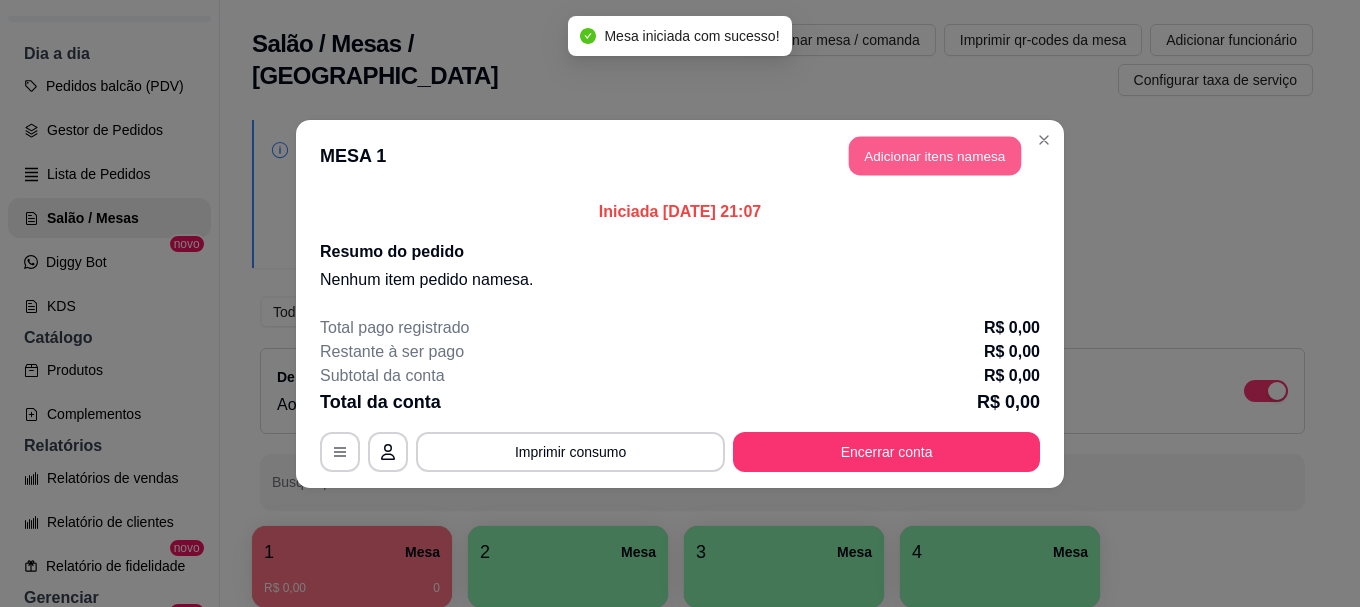 click on "Adicionar itens na  mesa" at bounding box center (935, 155) 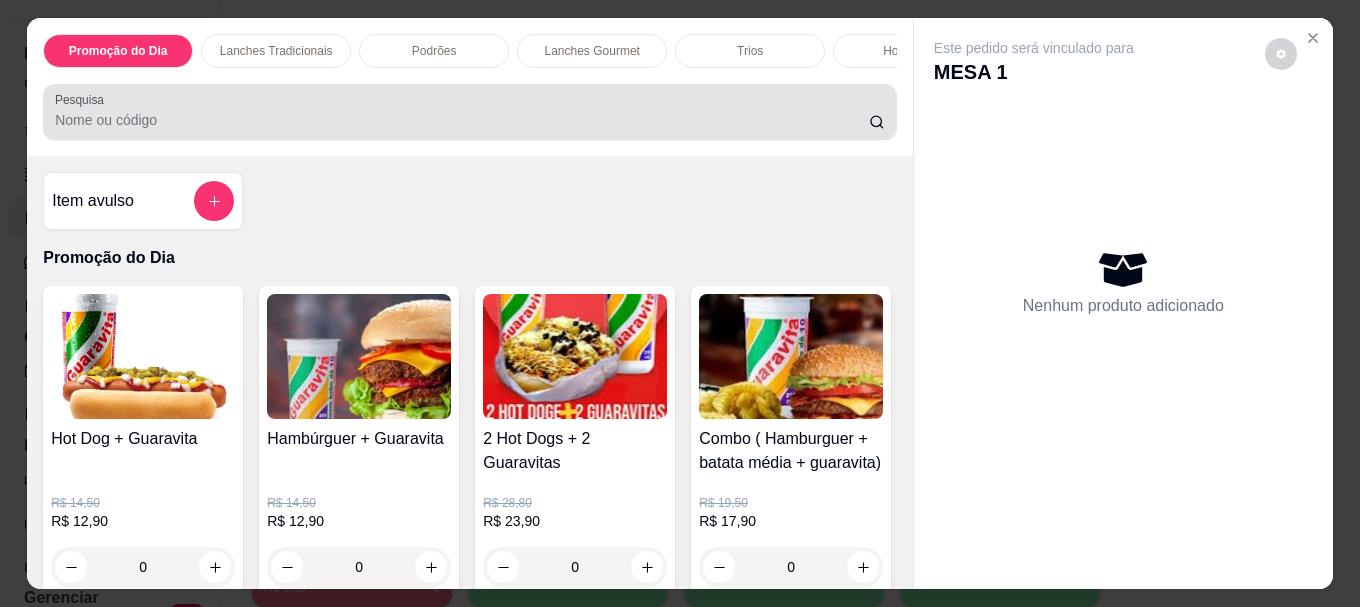 click on "Pesquisa" at bounding box center (462, 120) 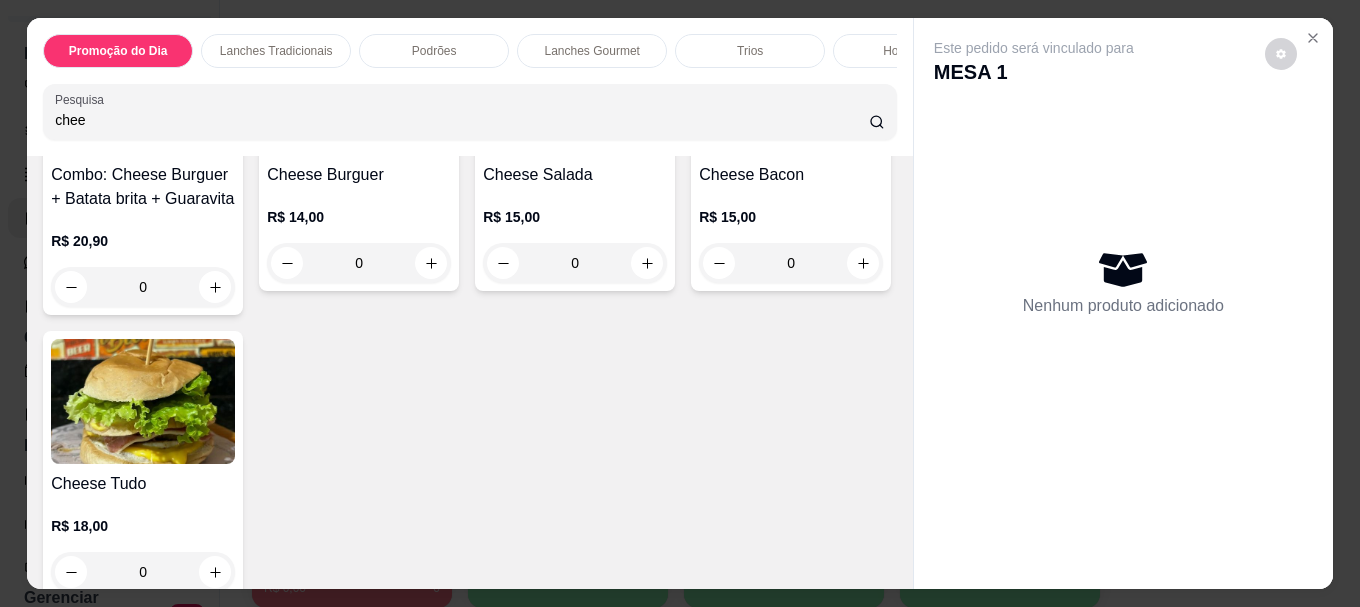 scroll, scrollTop: 300, scrollLeft: 0, axis: vertical 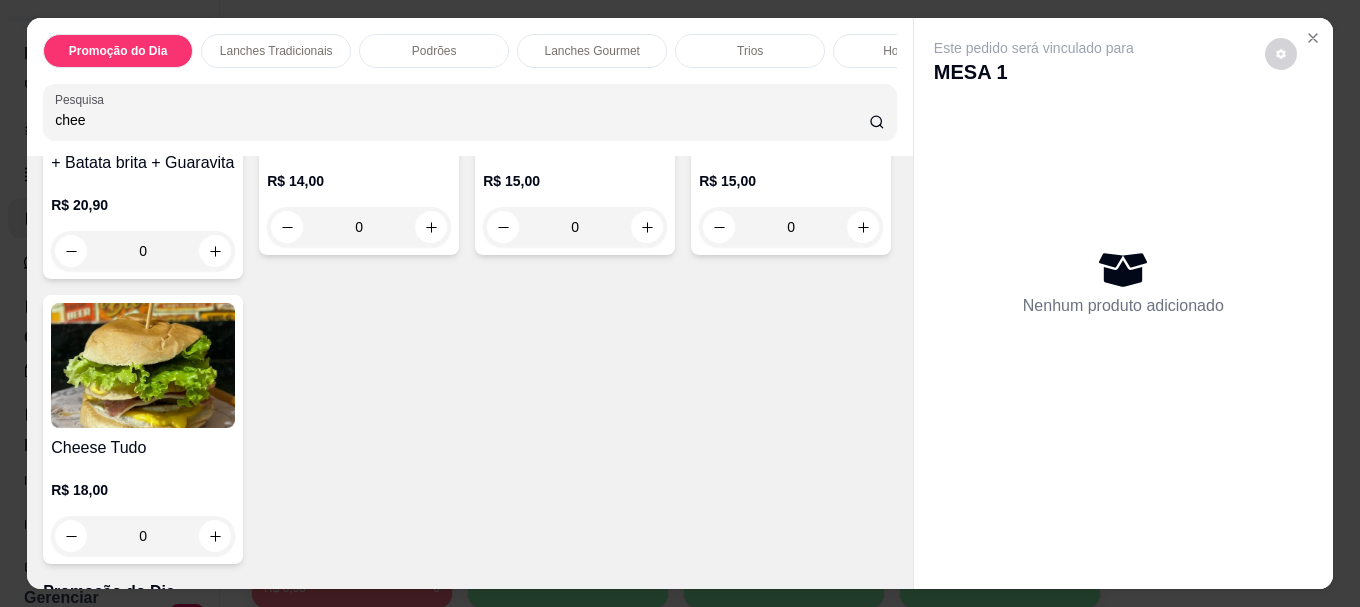 type on "chee" 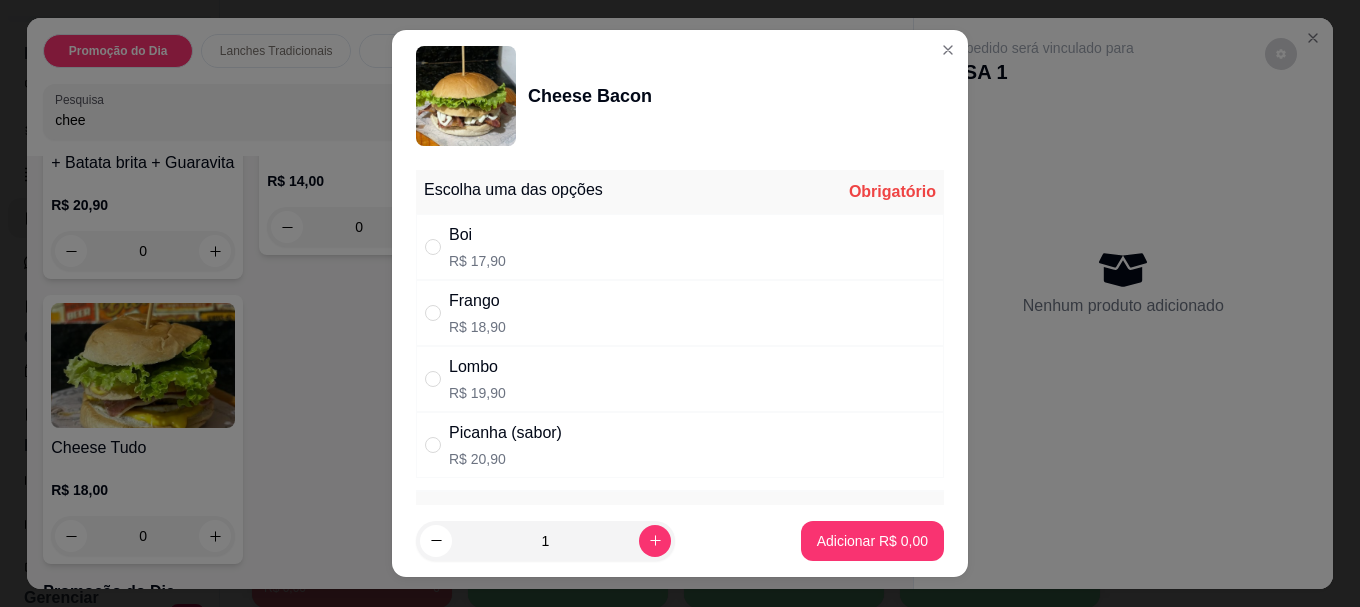 click on "Boi R$ 17,90" at bounding box center (680, 247) 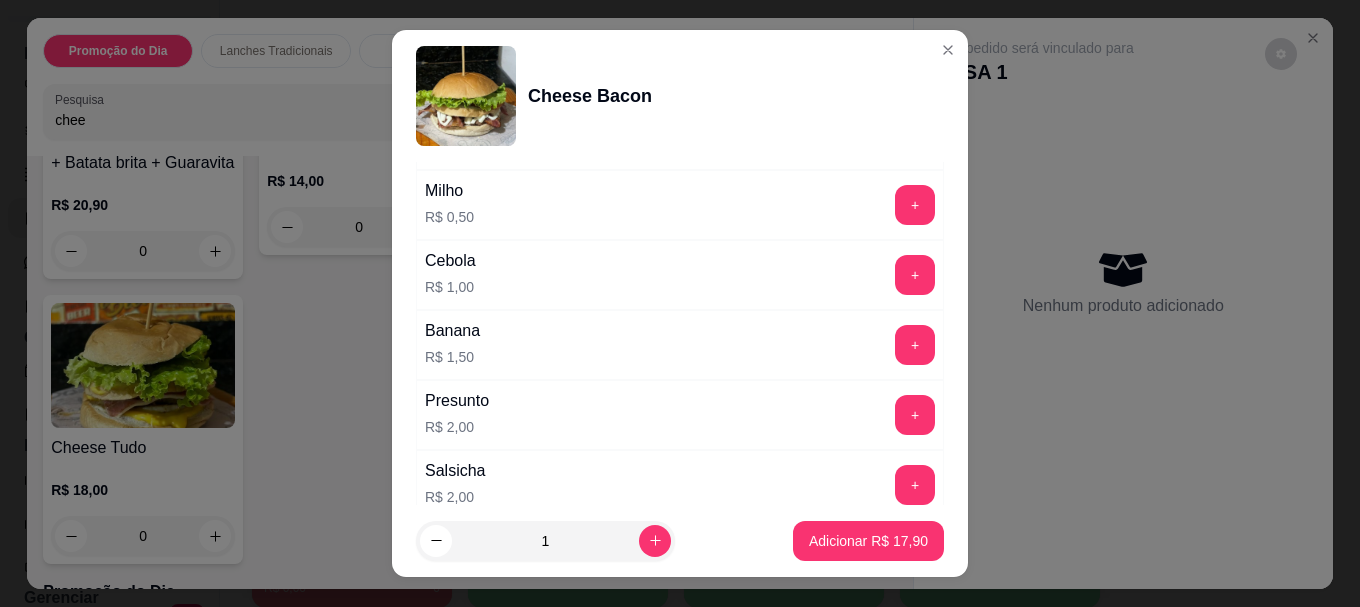 scroll, scrollTop: 900, scrollLeft: 0, axis: vertical 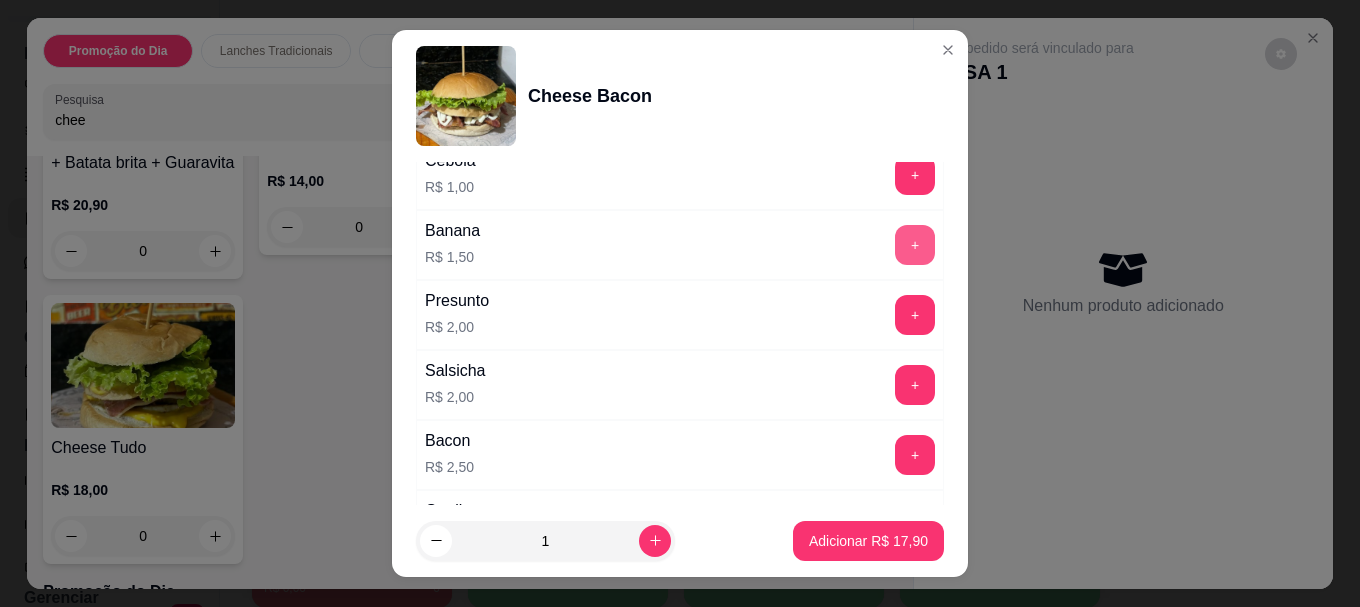 click on "+" at bounding box center [915, 245] 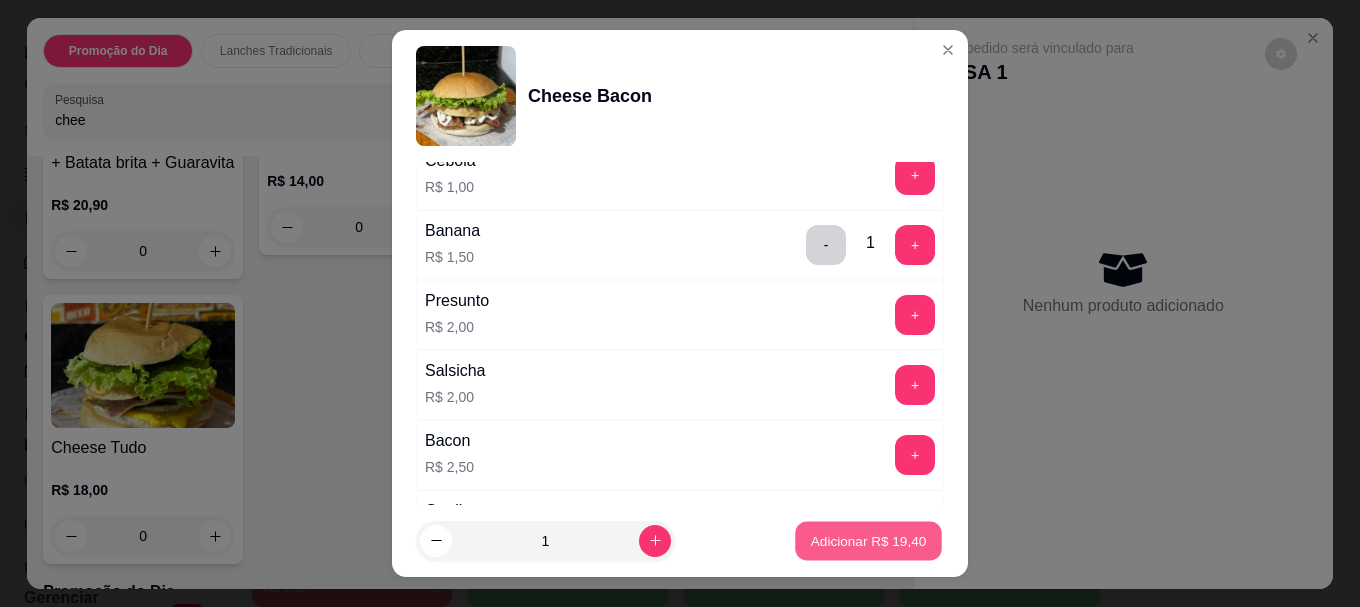 click on "Adicionar   R$ 19,40" at bounding box center [869, 540] 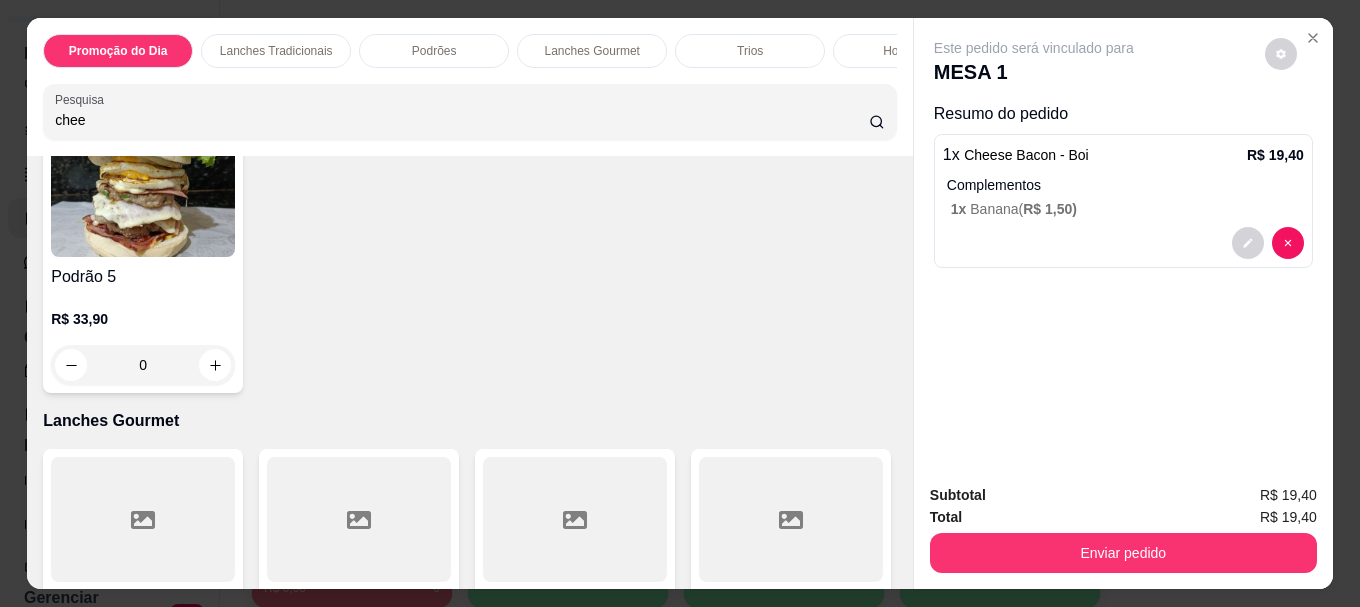 scroll, scrollTop: 2400, scrollLeft: 0, axis: vertical 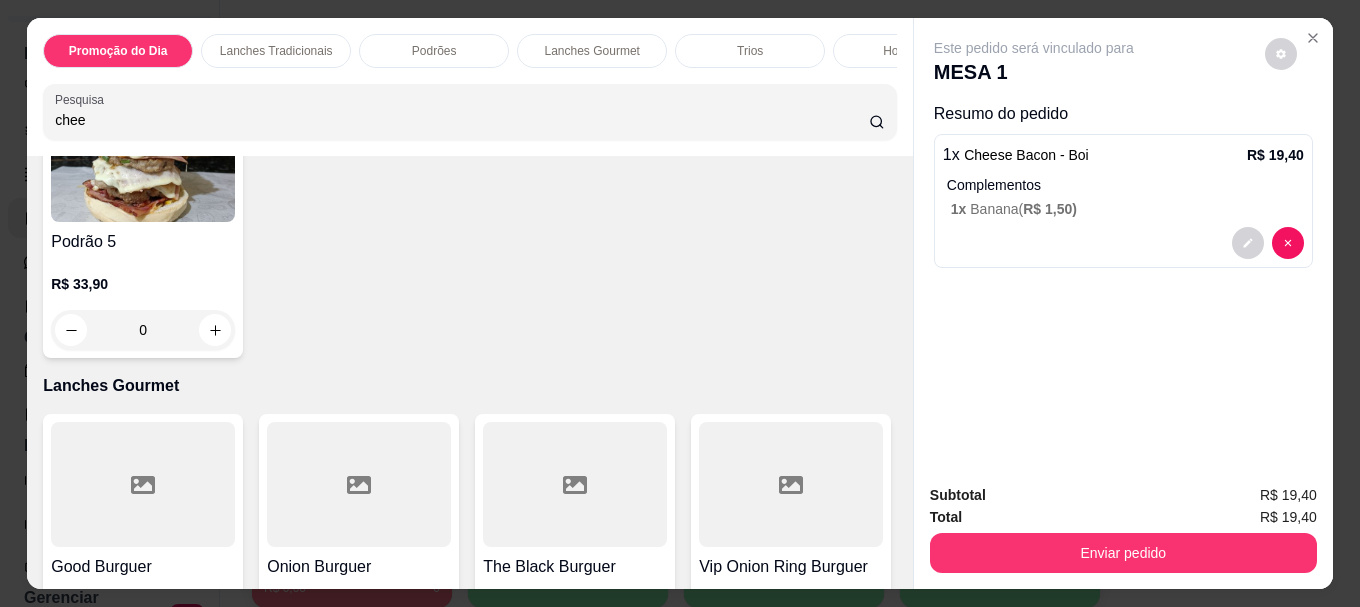 click 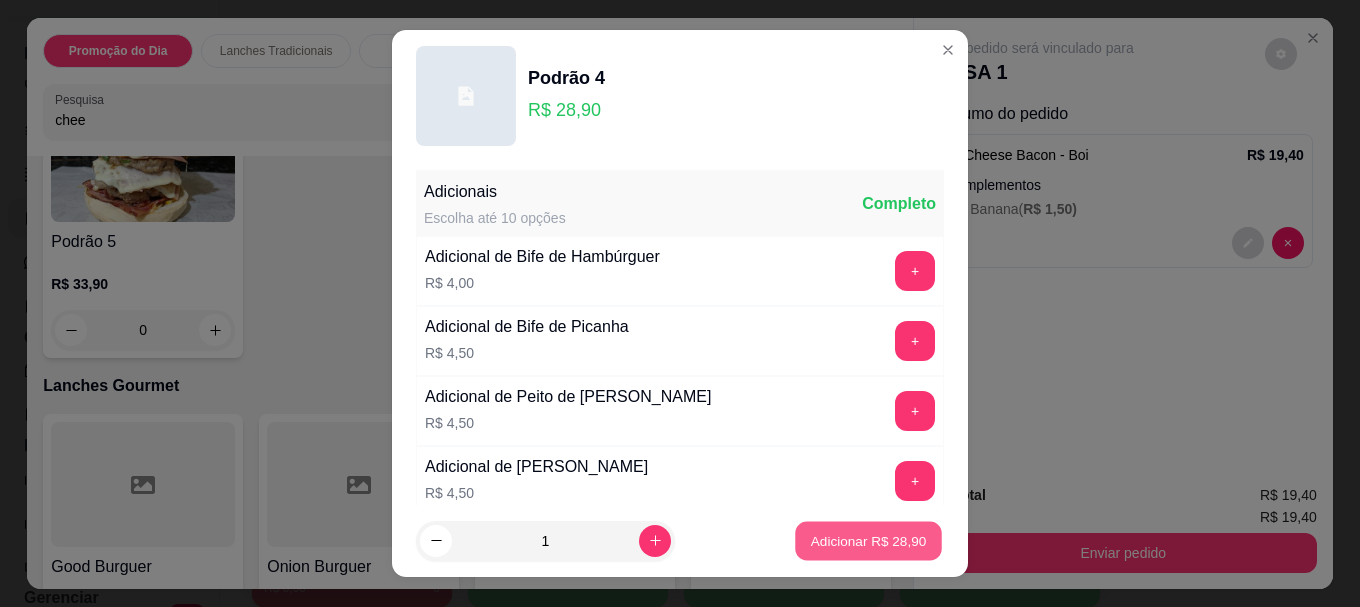 click on "Adicionar   R$ 28,90" at bounding box center (869, 540) 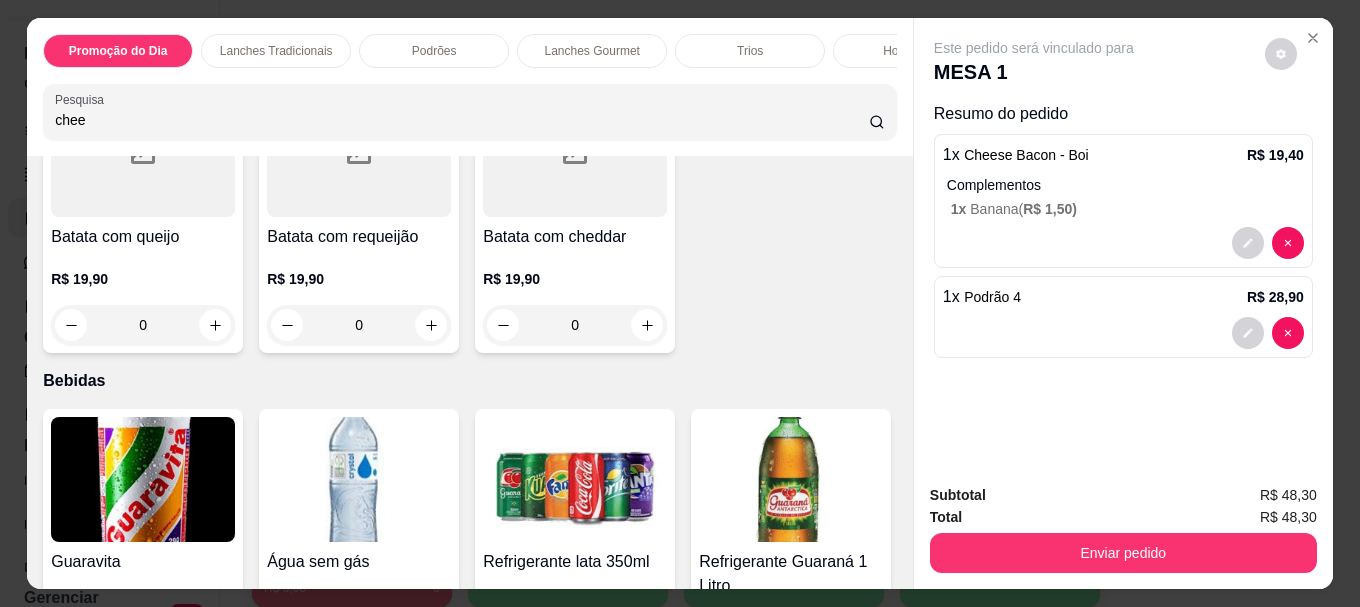 scroll, scrollTop: 6200, scrollLeft: 0, axis: vertical 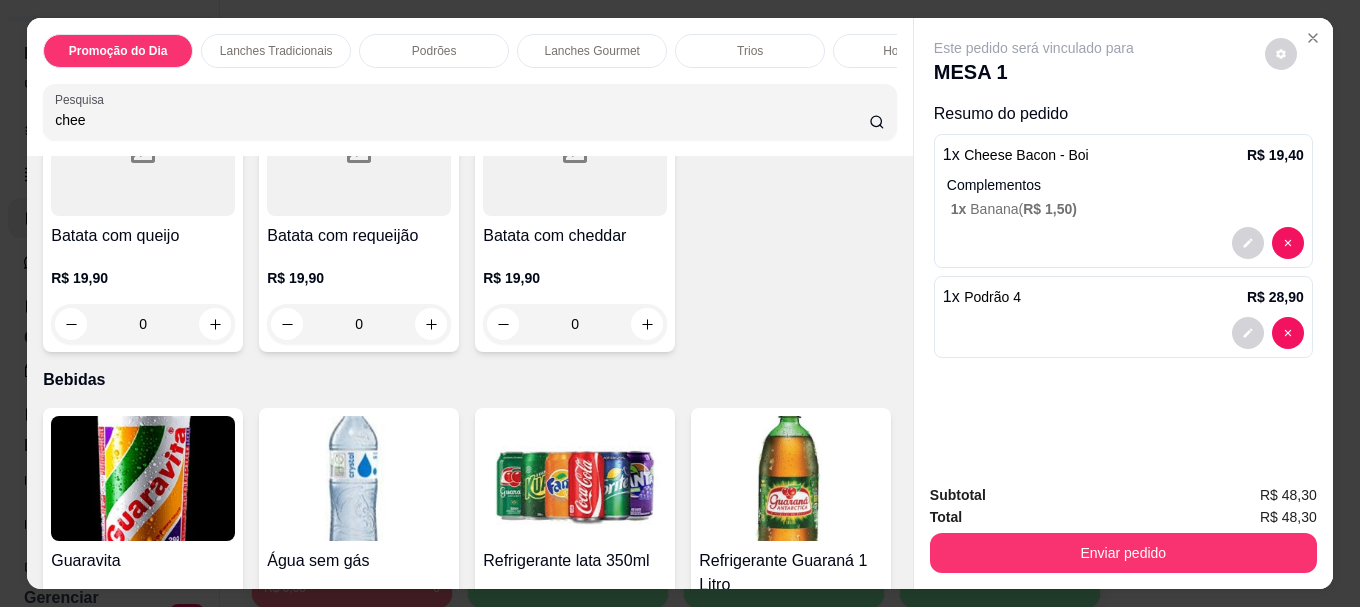 click on "Batata simples" at bounding box center (575, -370) 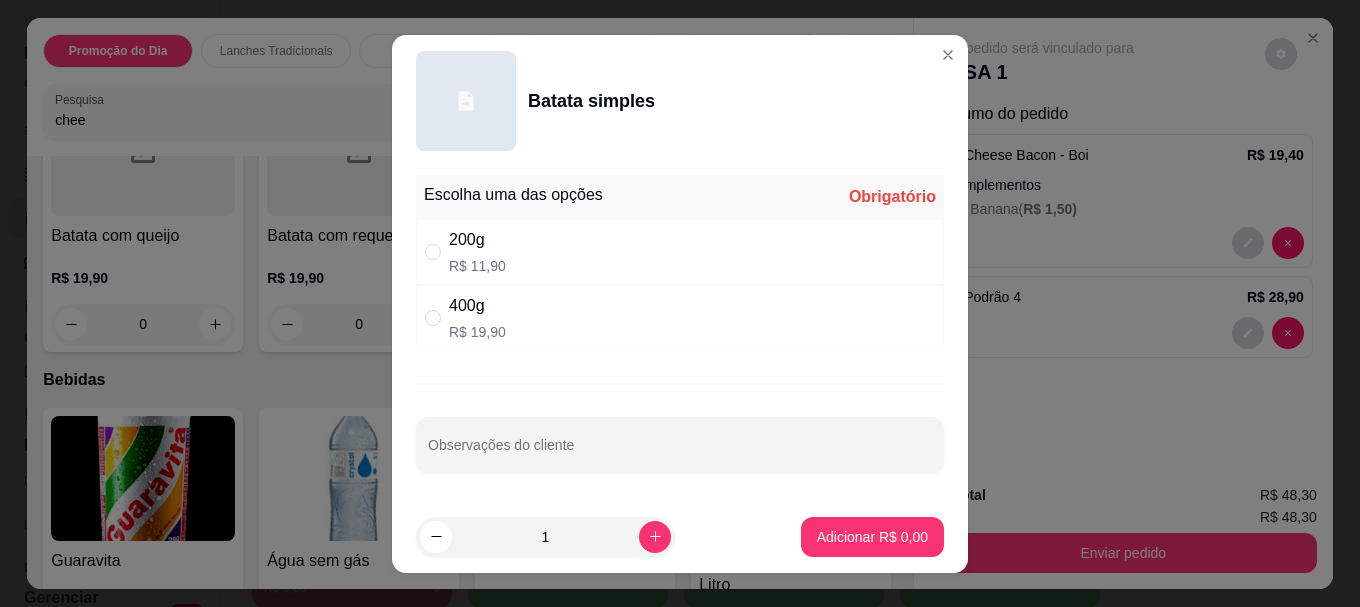 click at bounding box center (437, 318) 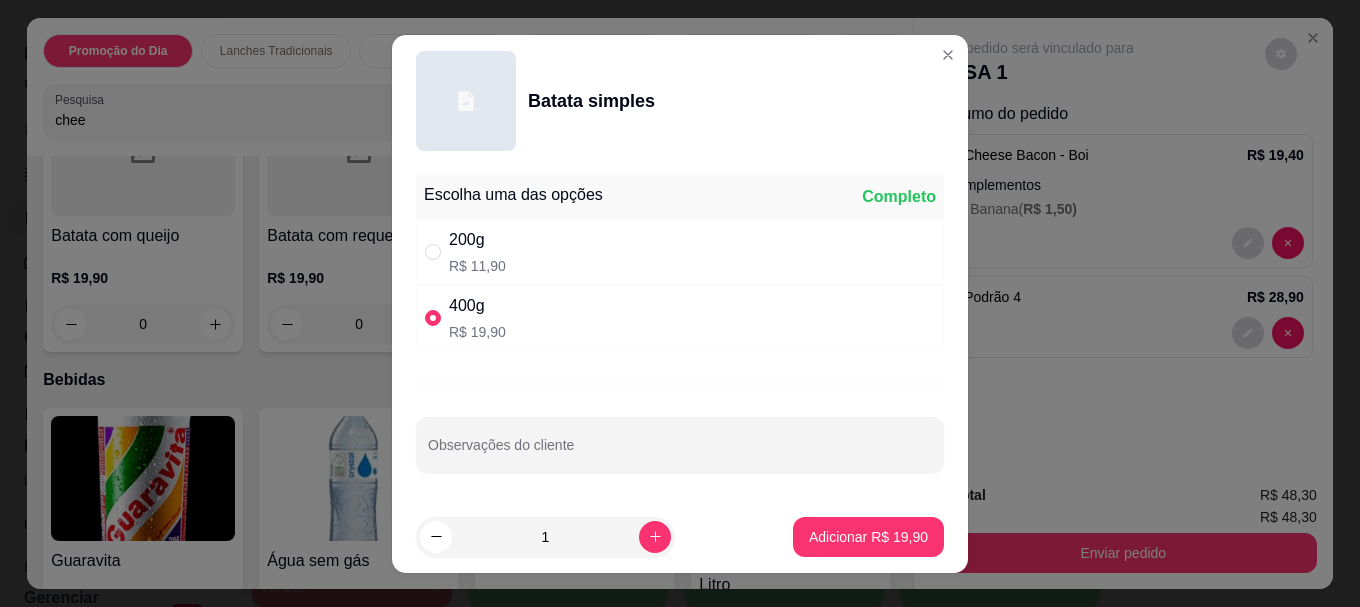 radio on "true" 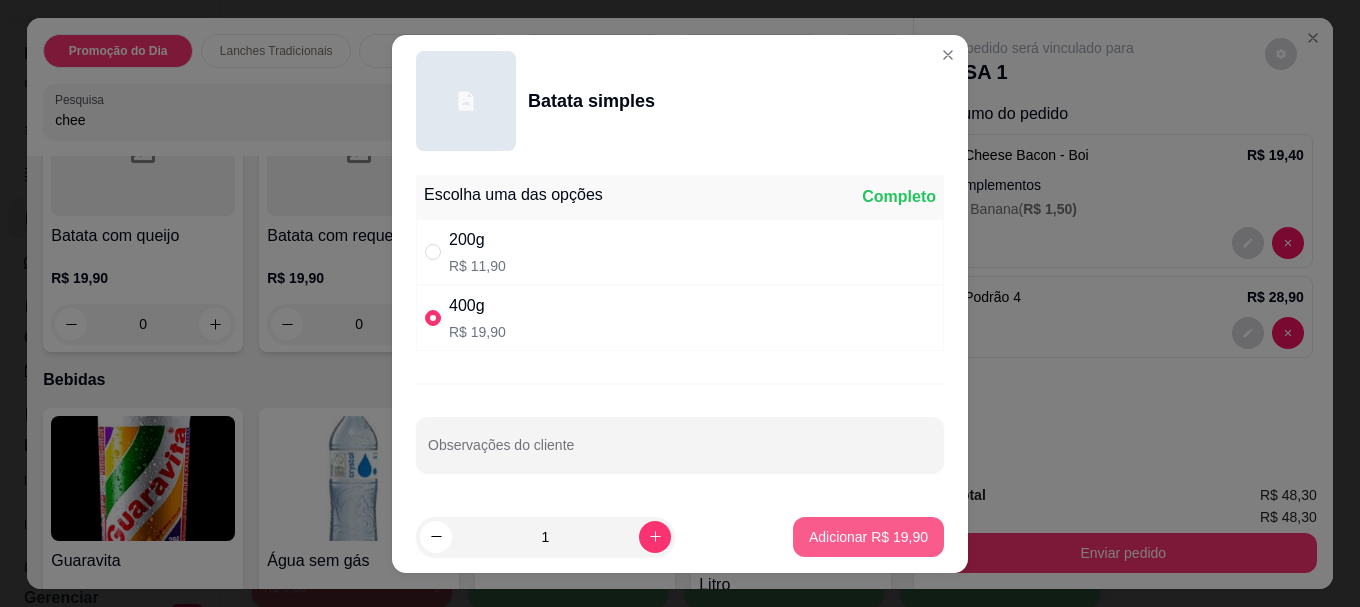 click on "Adicionar   R$ 19,90" at bounding box center [868, 537] 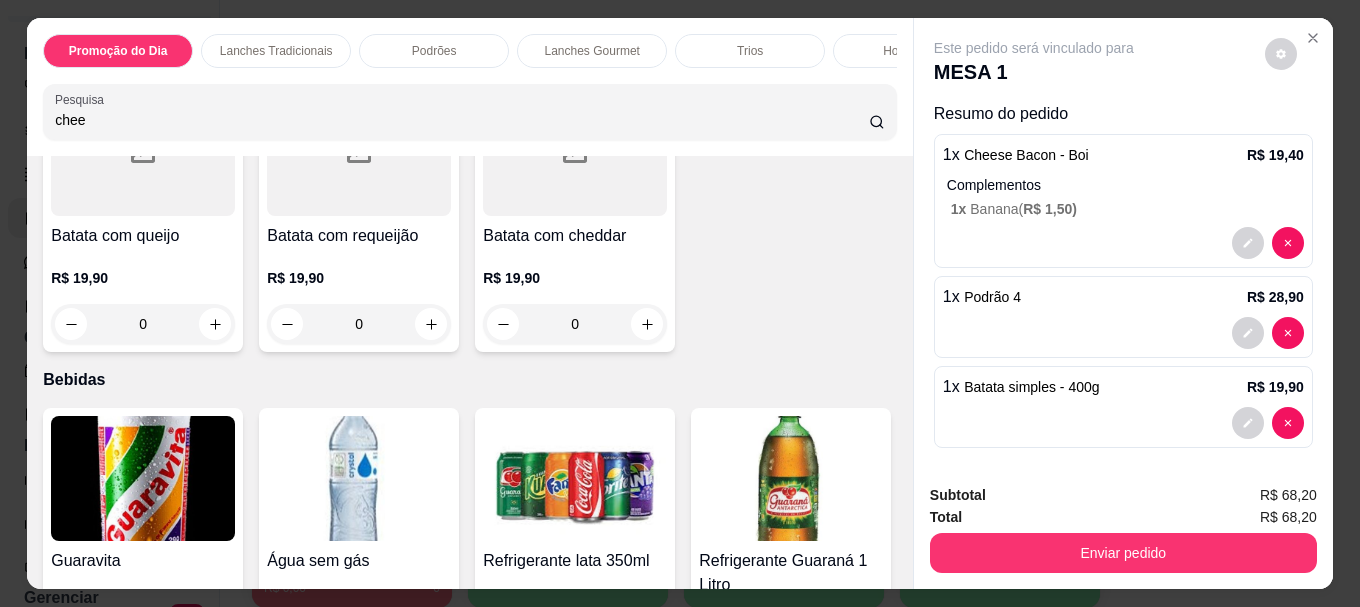 type on "1" 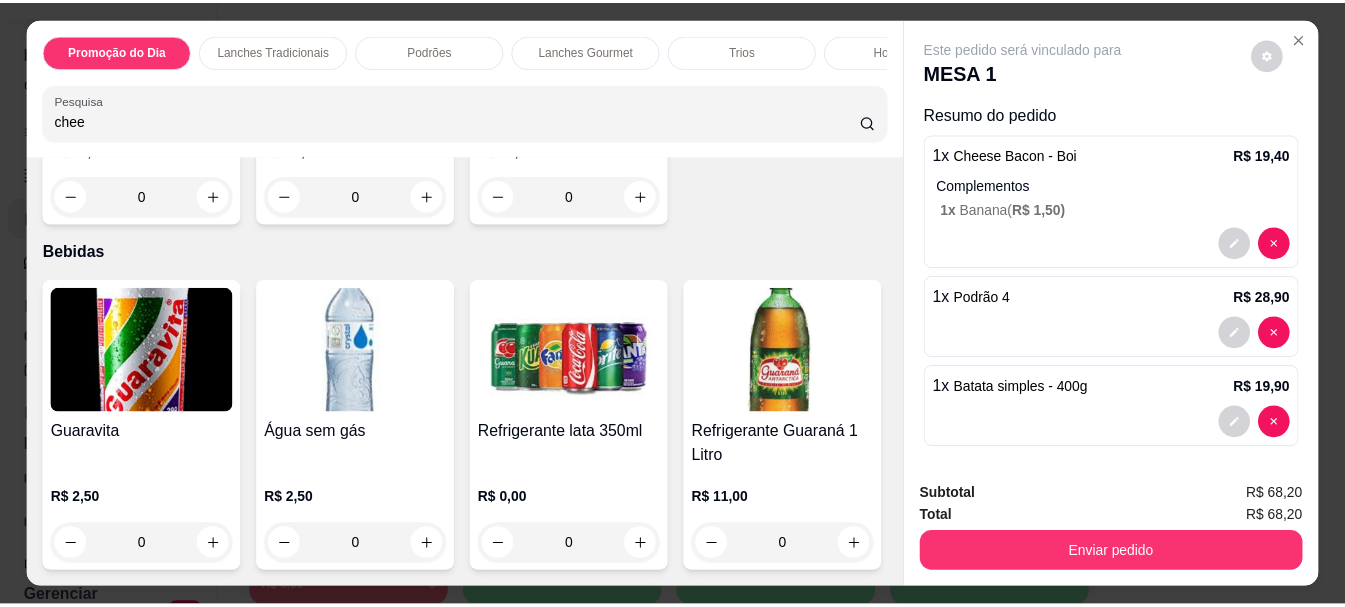 scroll, scrollTop: 7400, scrollLeft: 0, axis: vertical 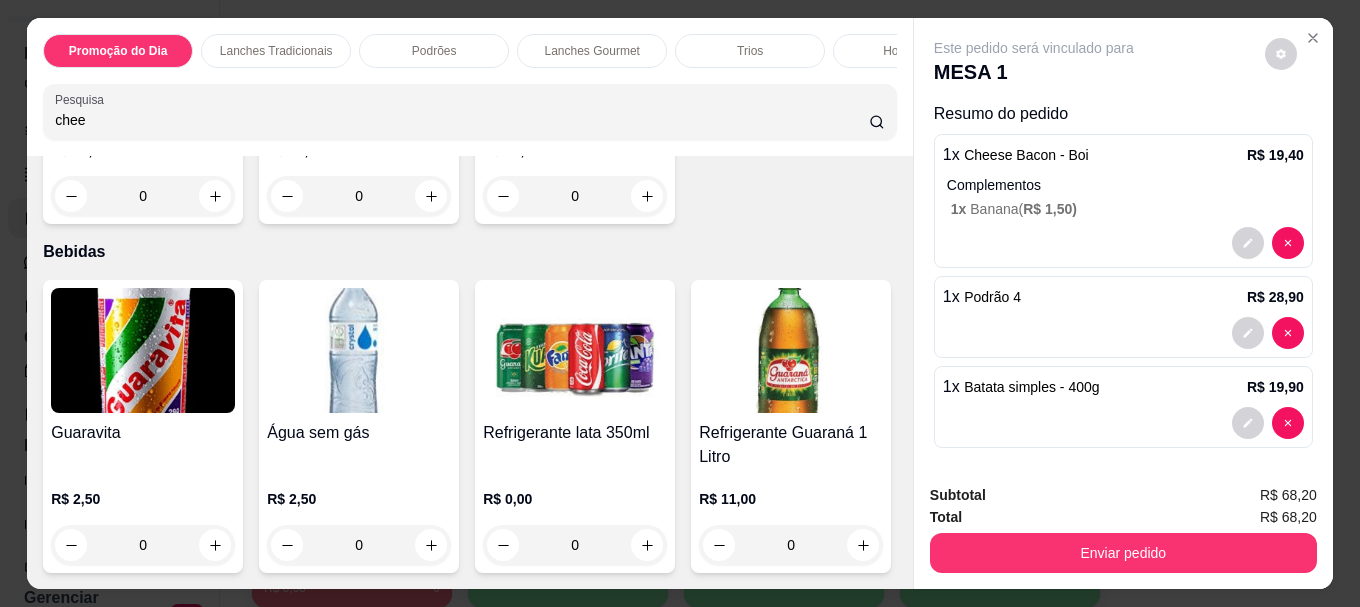 click at bounding box center [791, 350] 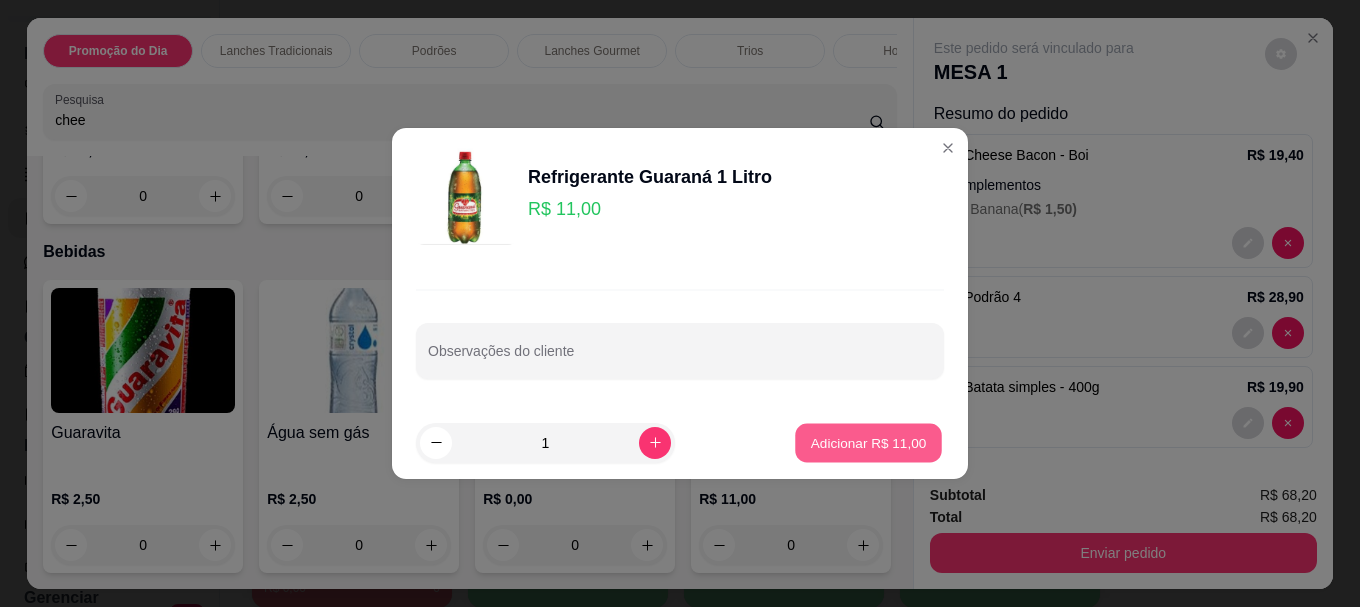 click on "Adicionar   R$ 11,00" at bounding box center [869, 442] 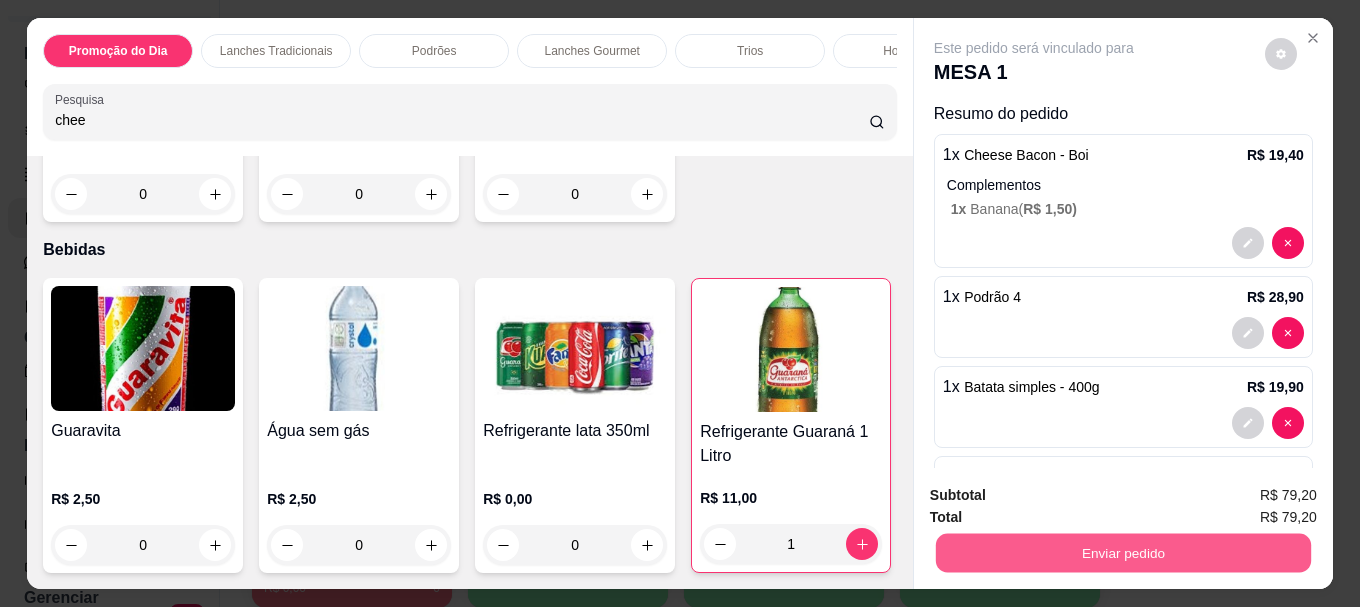 click on "Enviar pedido" at bounding box center [1123, 552] 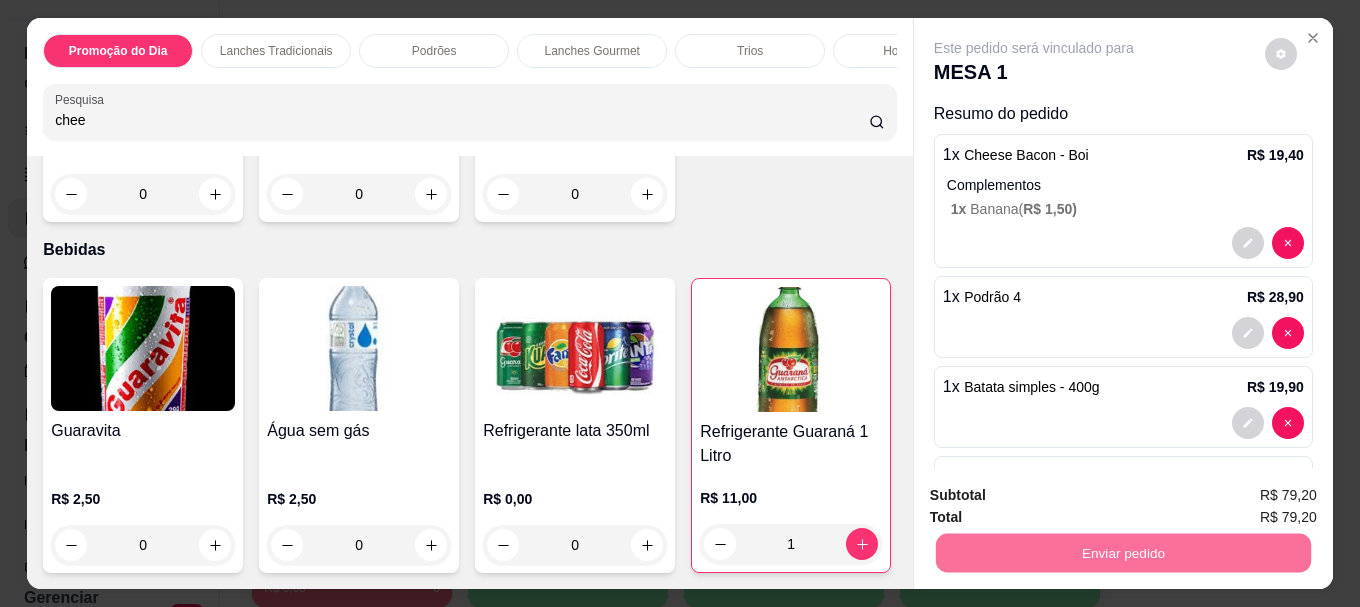 click on "Não registrar e enviar pedido" at bounding box center [1057, 496] 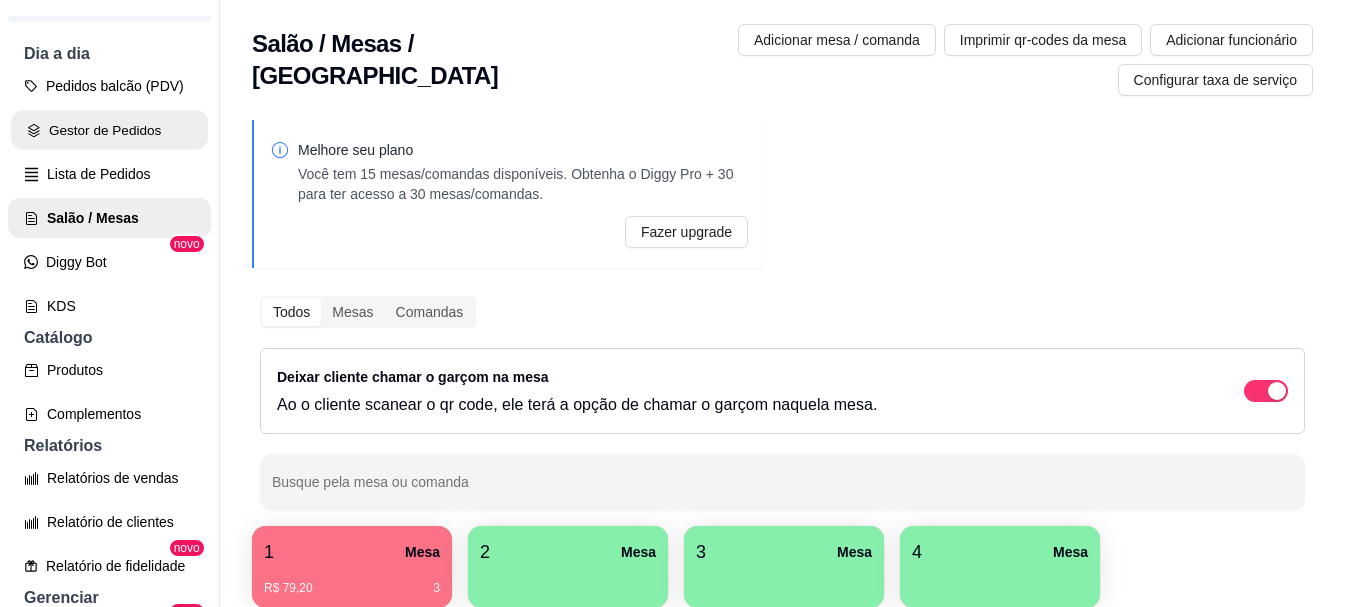 click on "Gestor de Pedidos" at bounding box center (109, 130) 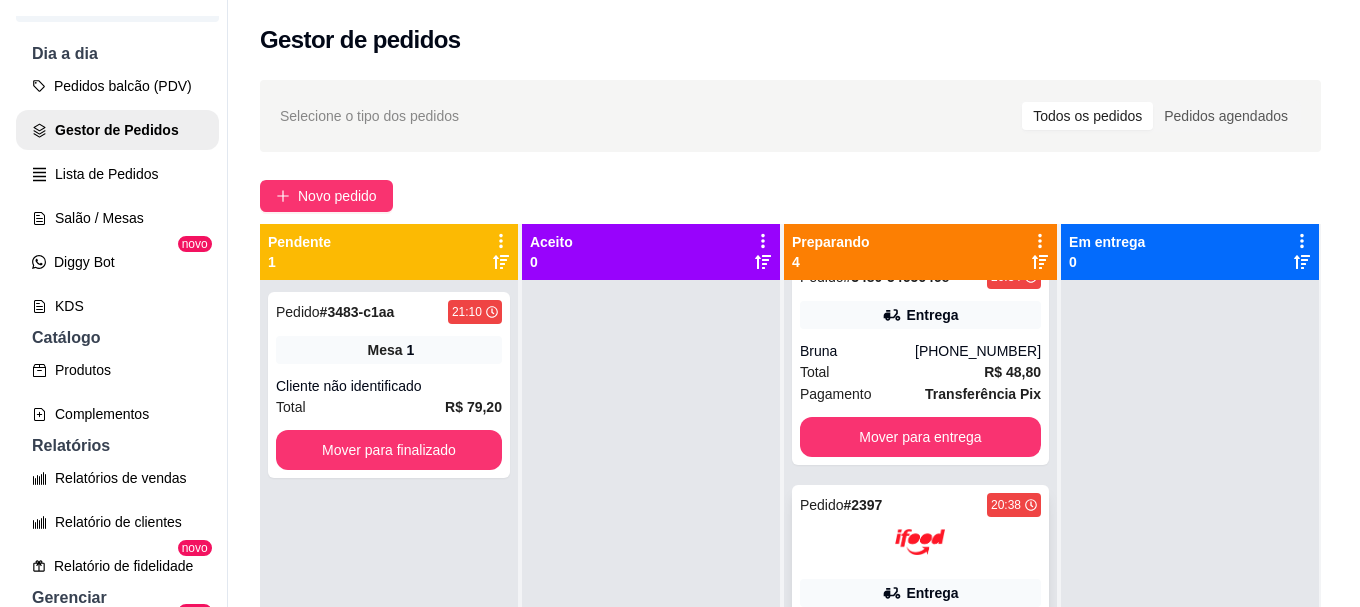 scroll, scrollTop: 0, scrollLeft: 0, axis: both 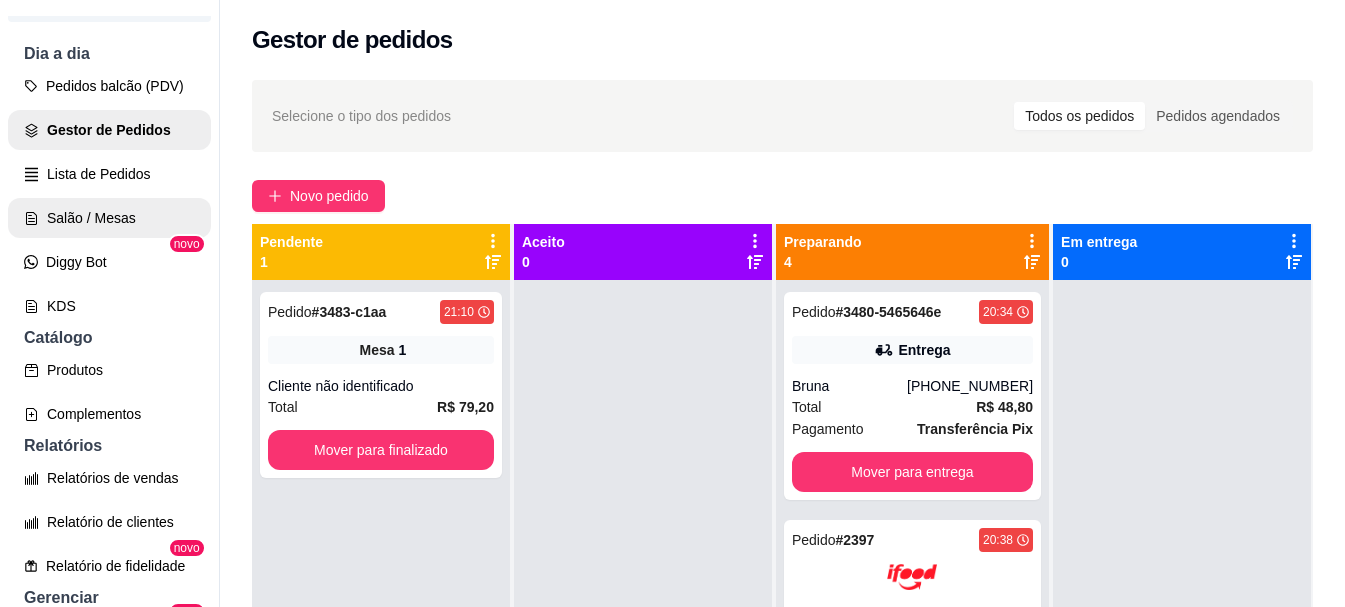 click on "Salão / Mesas" at bounding box center (109, 218) 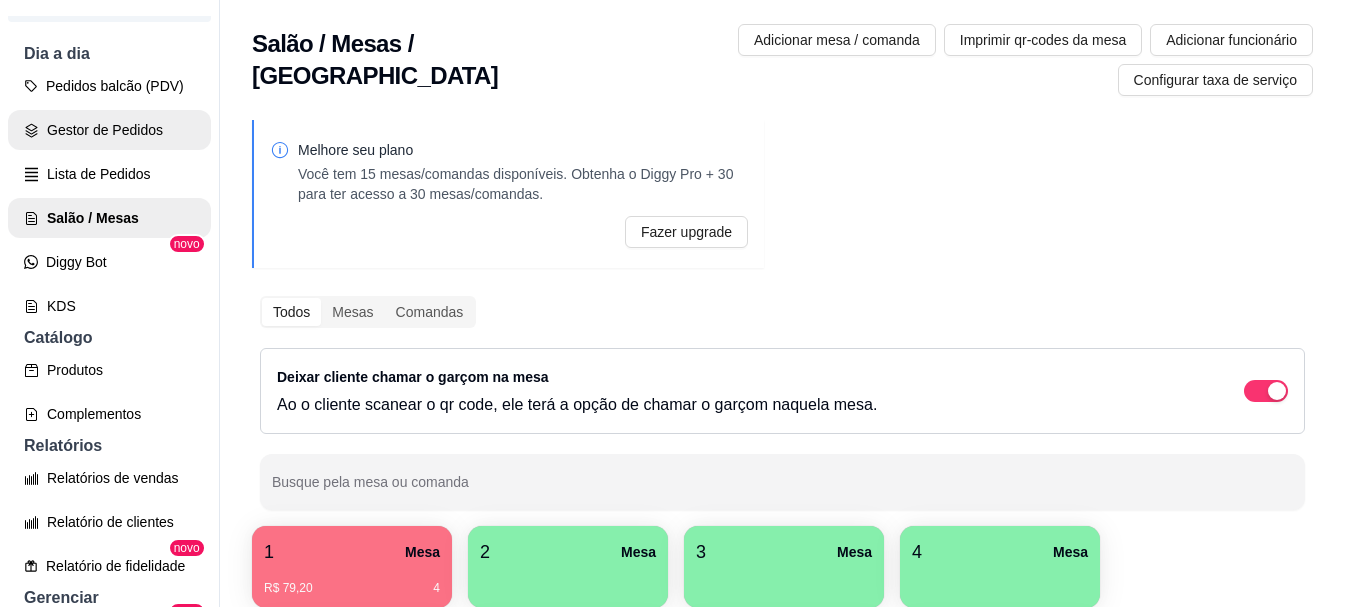 click on "Gestor de Pedidos" at bounding box center [109, 130] 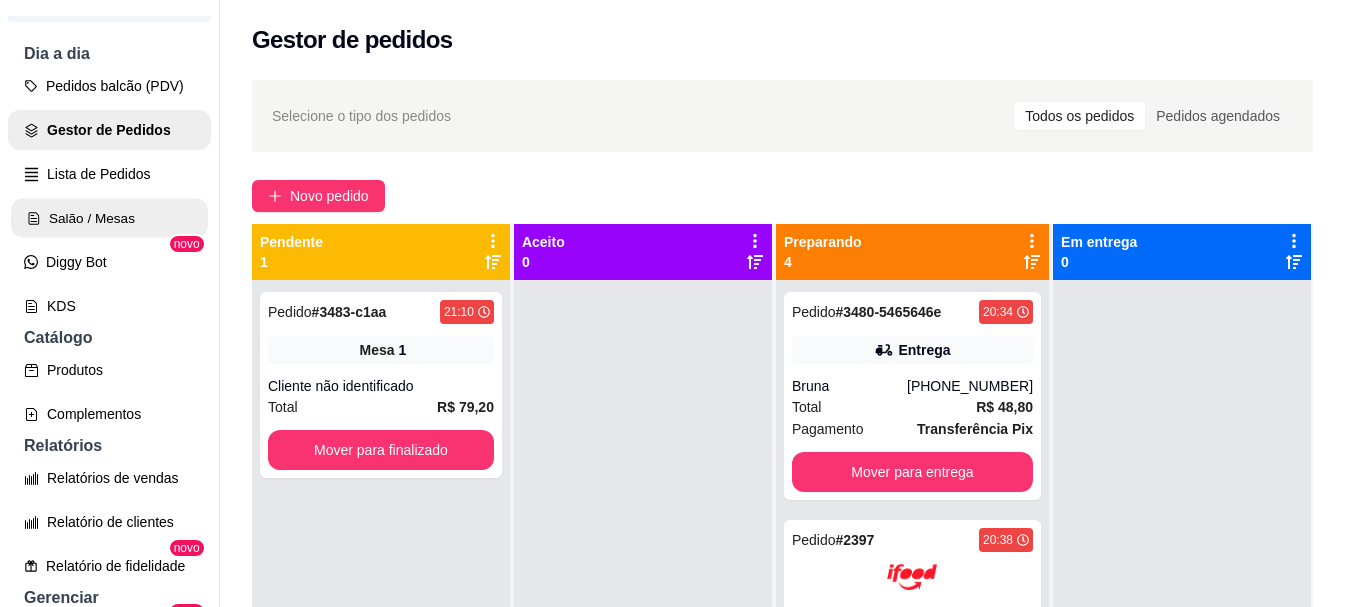 click on "Salão / Mesas" at bounding box center [109, 218] 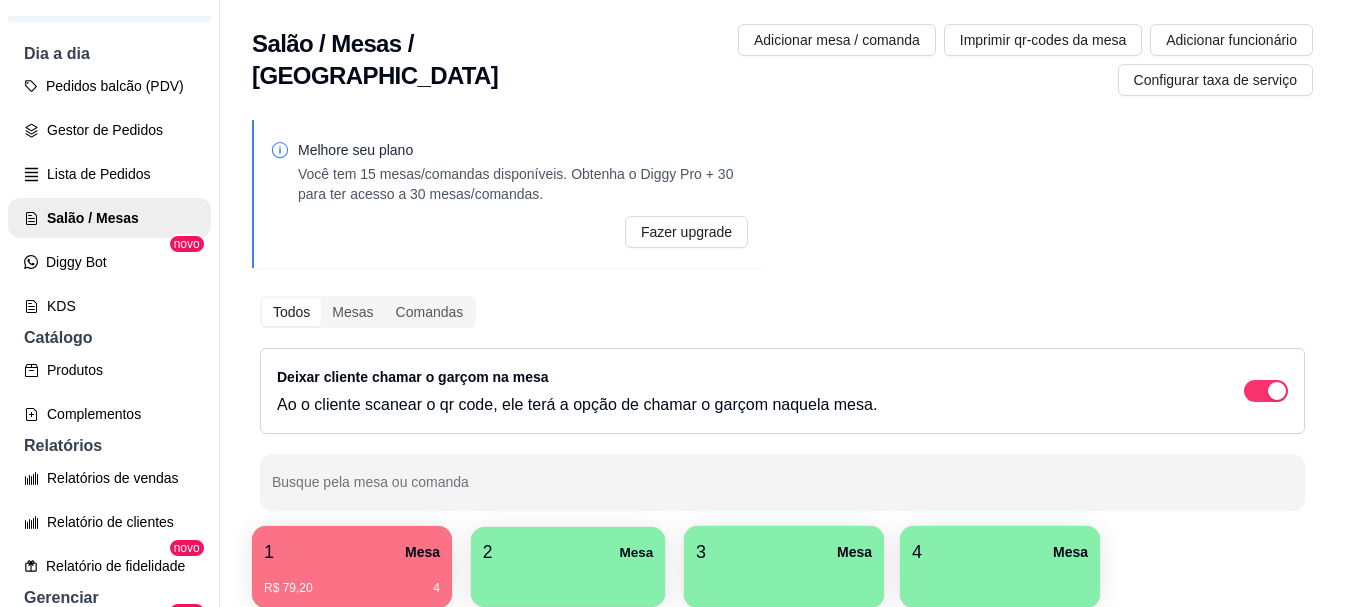 click on "Mesa" at bounding box center [636, 552] 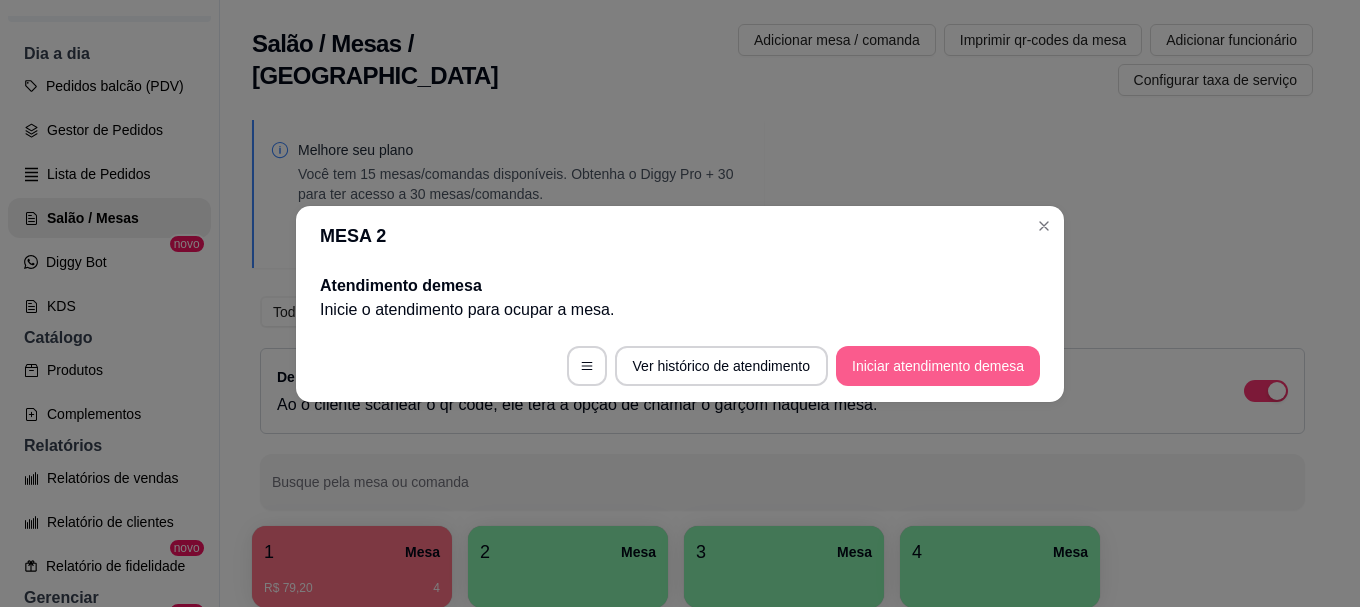 click on "Iniciar atendimento de  mesa" at bounding box center [938, 366] 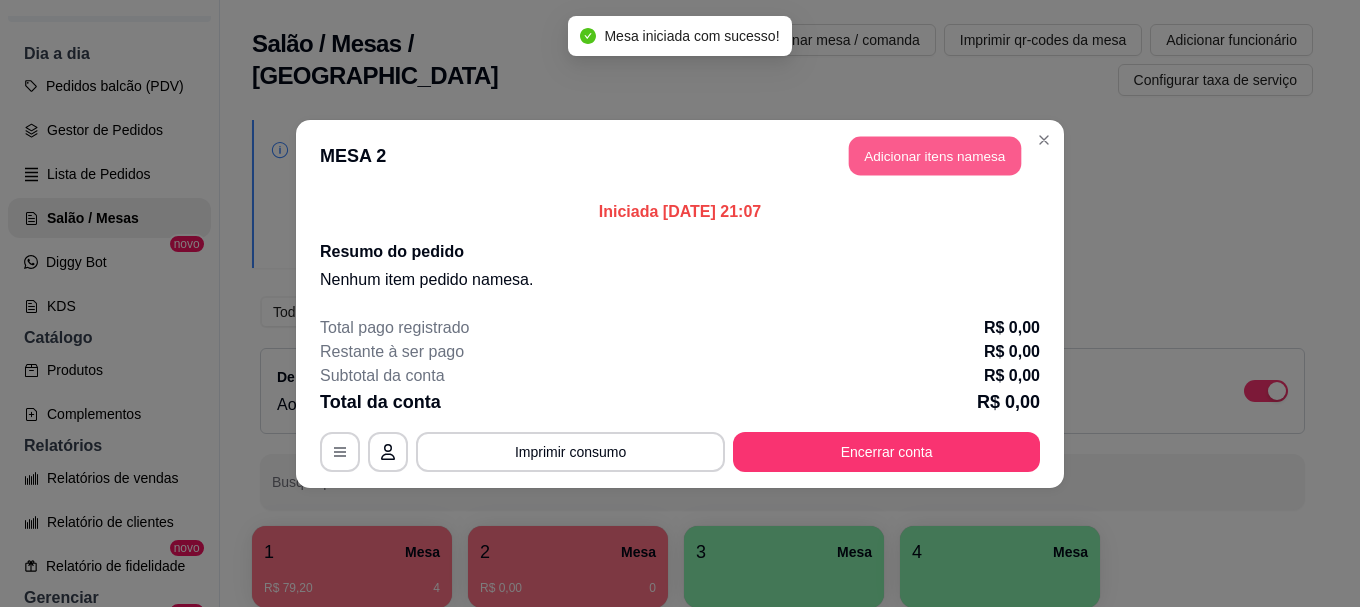 click on "Adicionar itens na  mesa" at bounding box center (935, 155) 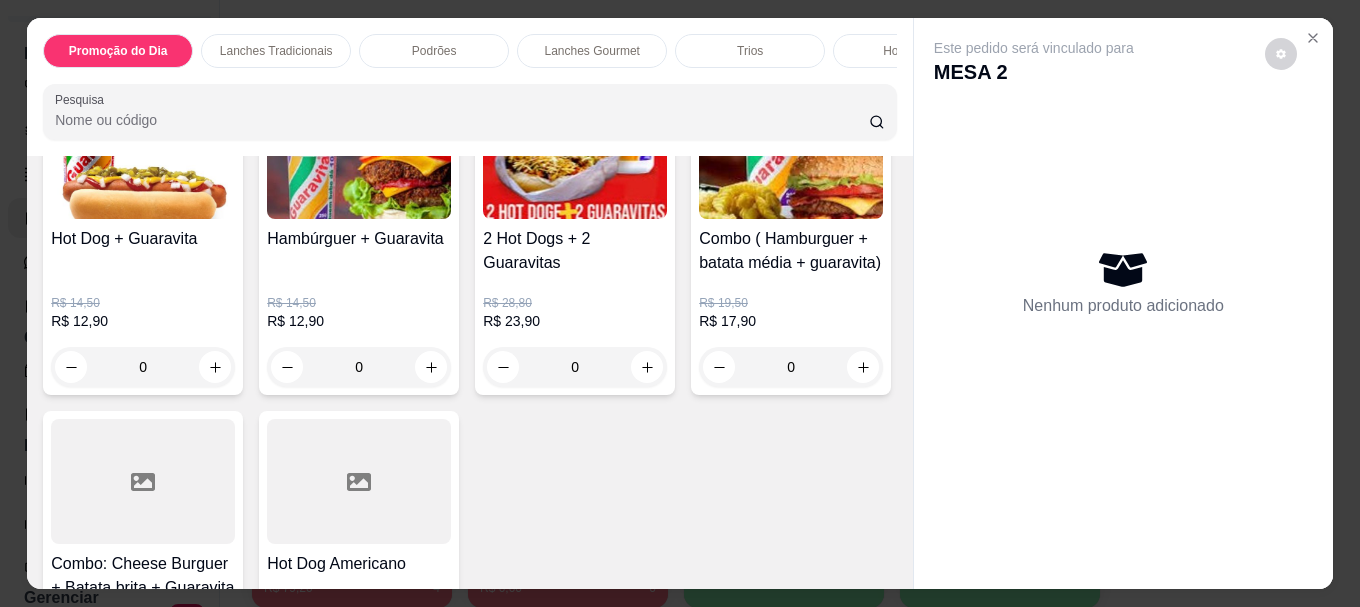 scroll, scrollTop: 0, scrollLeft: 0, axis: both 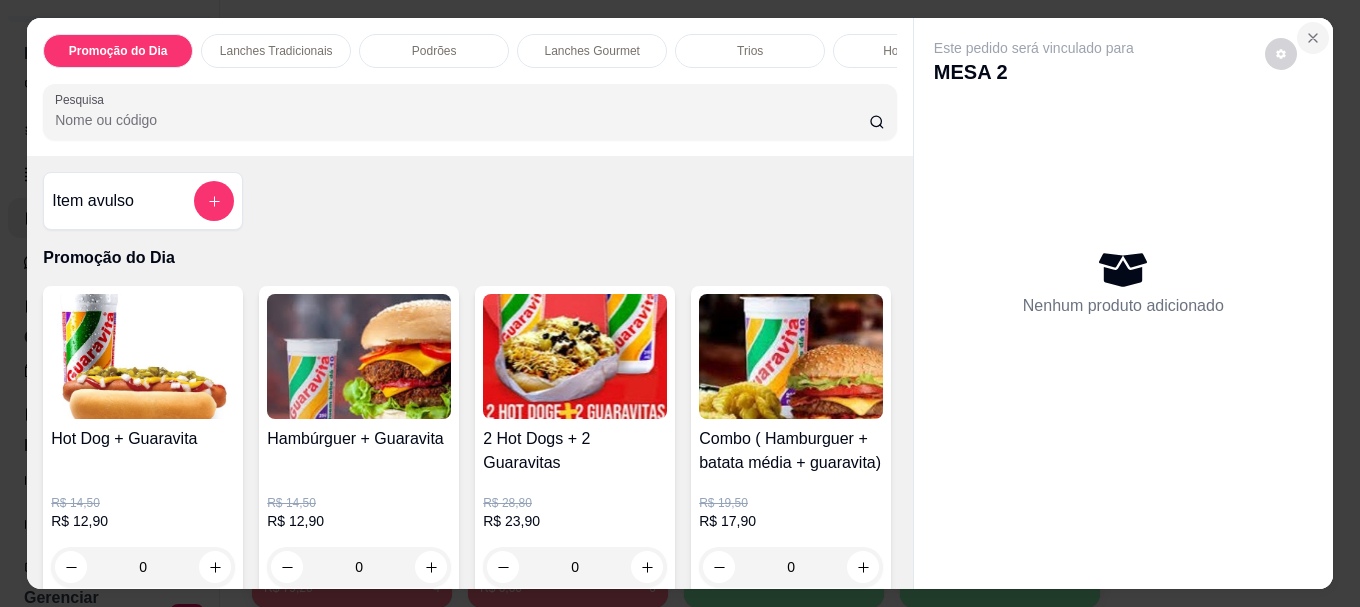 click 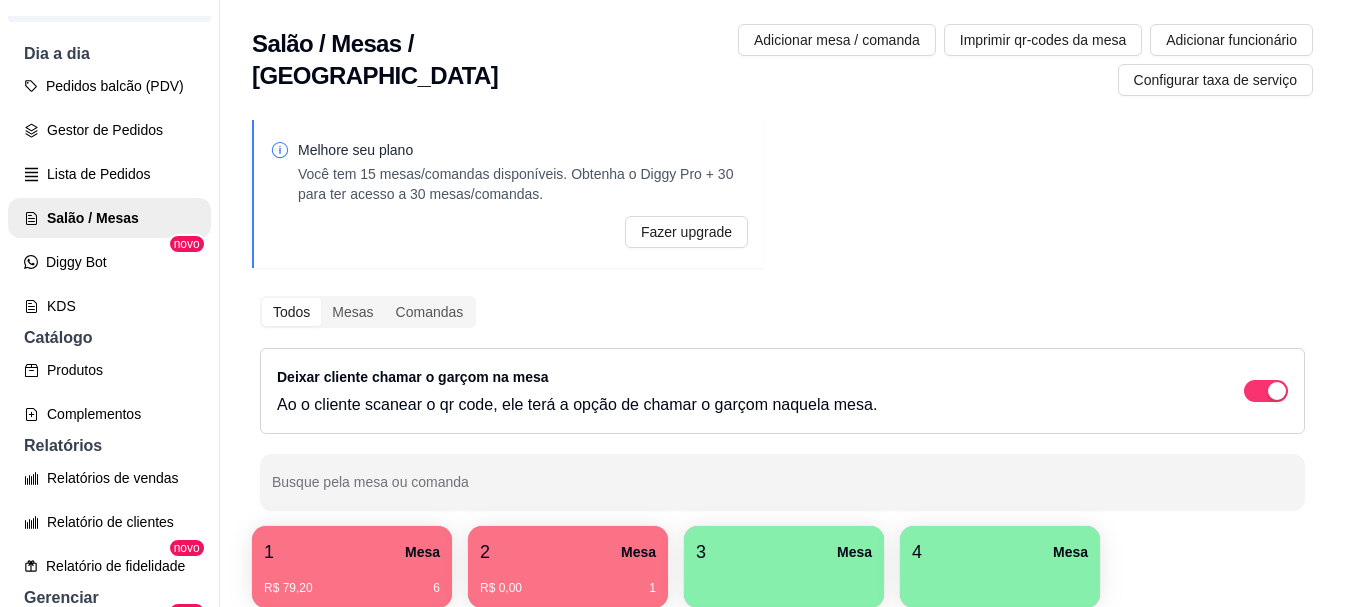 click on "2 Mesa" at bounding box center (568, 552) 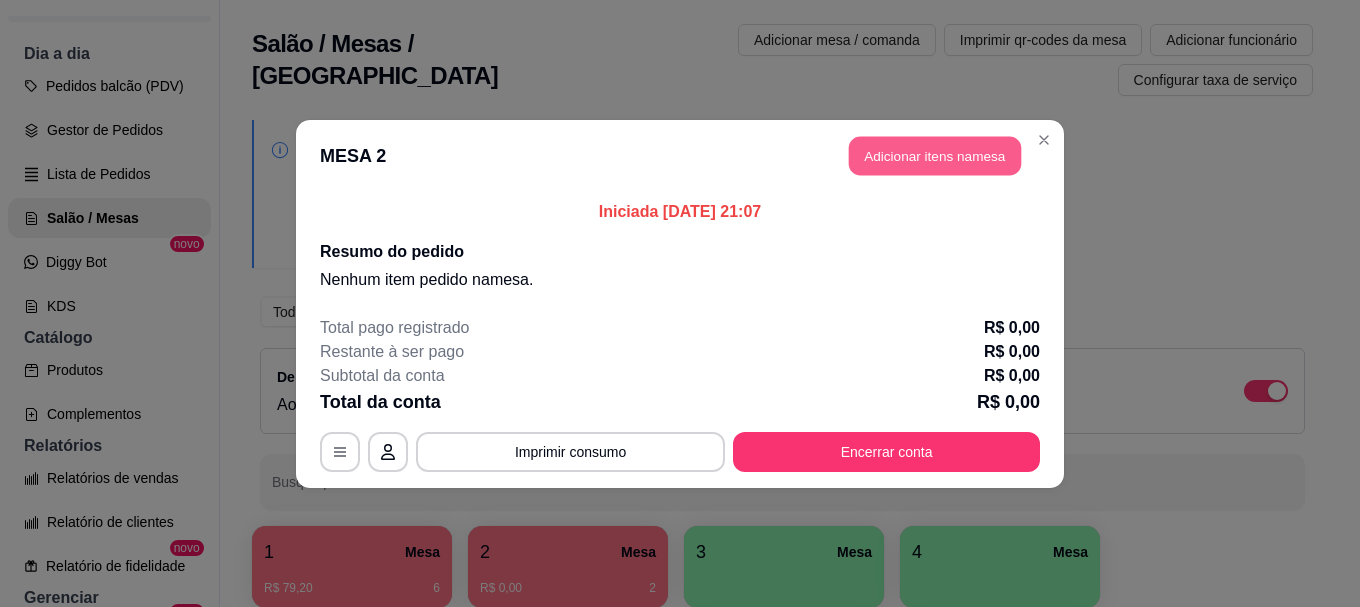 click on "Adicionar itens na  mesa" at bounding box center (935, 155) 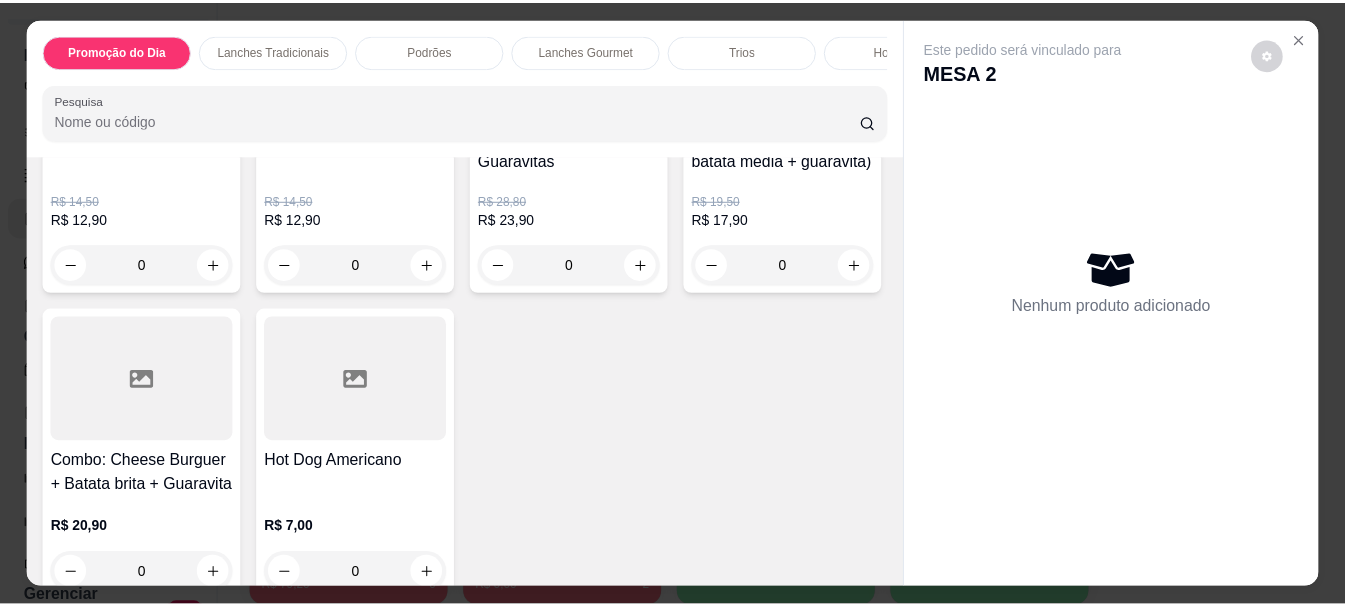 scroll, scrollTop: 300, scrollLeft: 0, axis: vertical 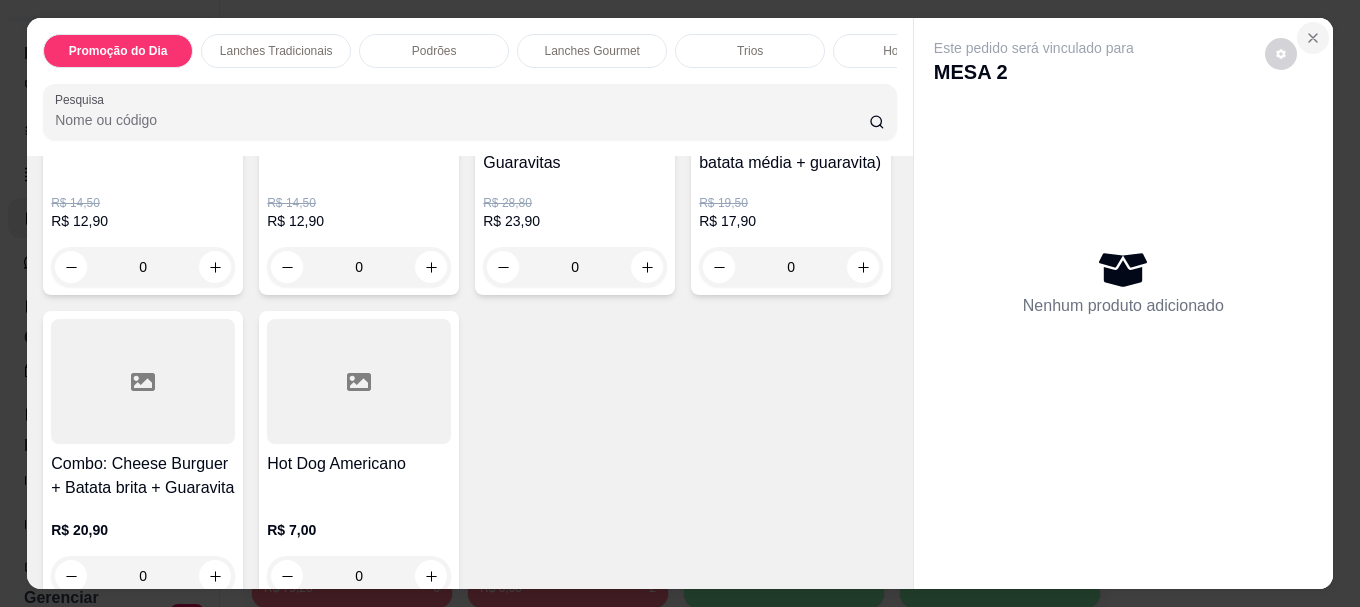 click 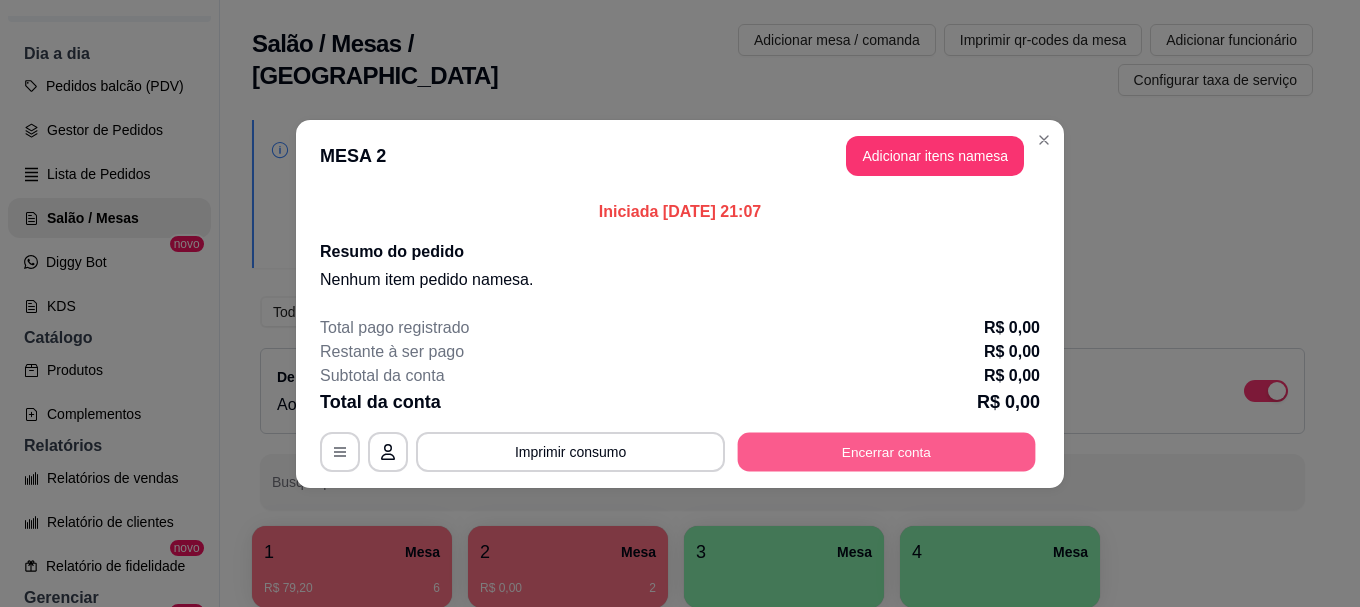 click on "Encerrar conta" at bounding box center [887, 451] 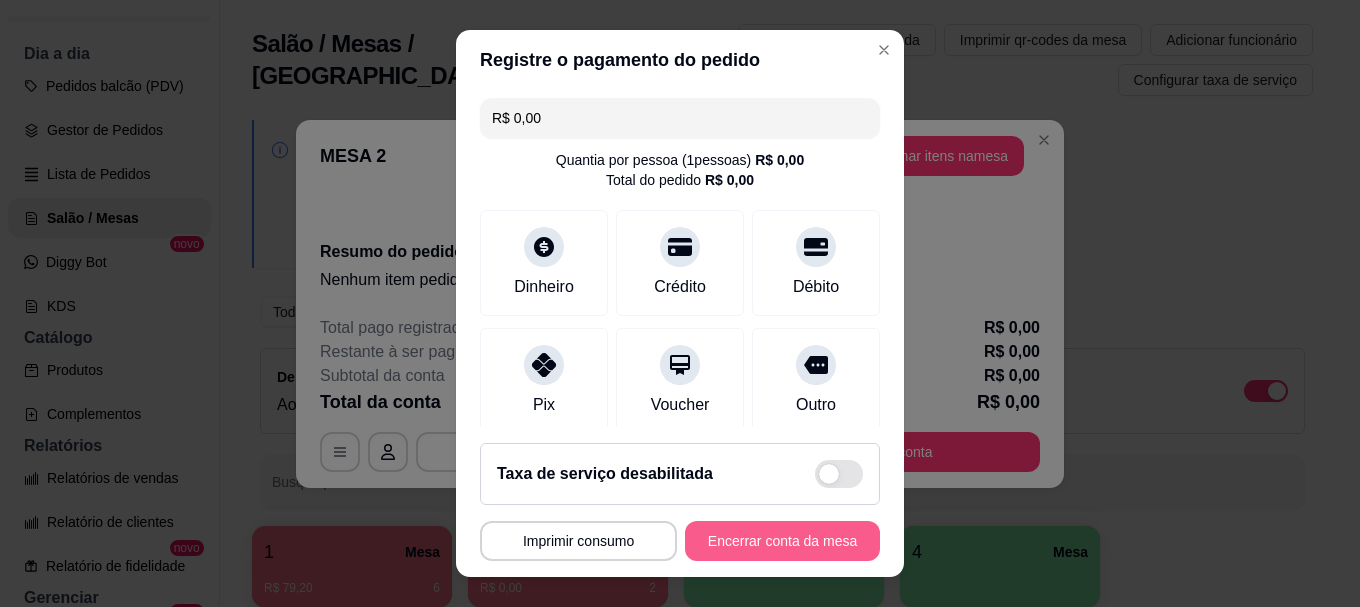 click on "Encerrar conta da mesa" at bounding box center (782, 541) 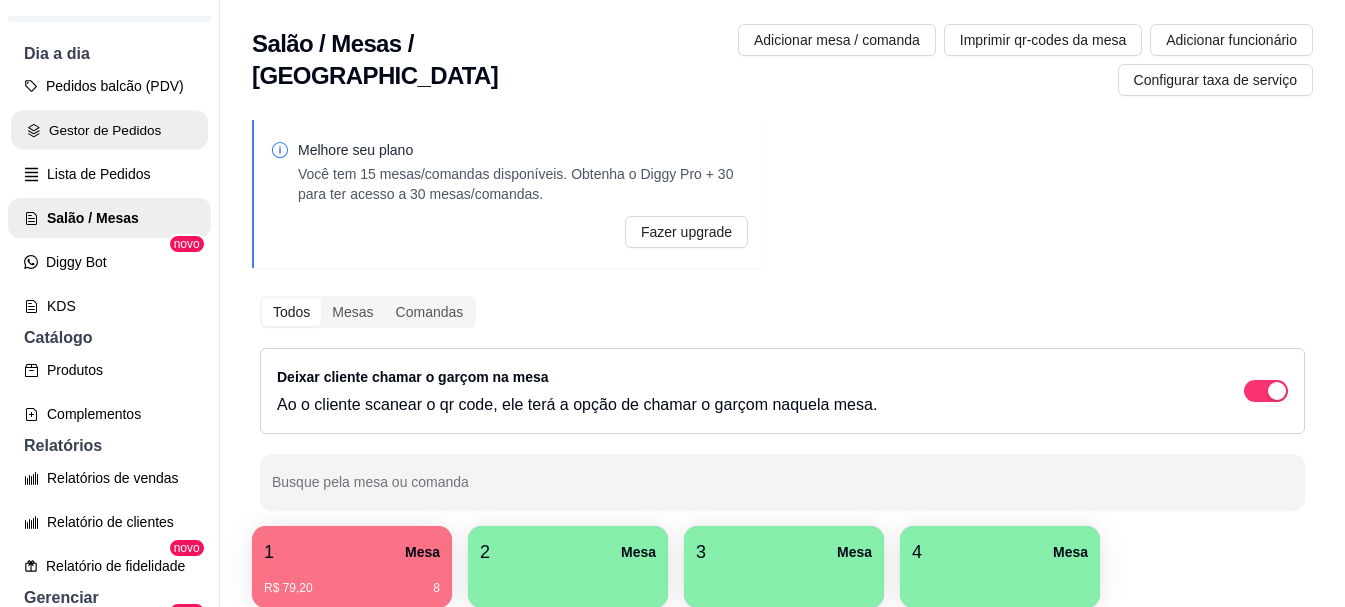 click on "Gestor de Pedidos" at bounding box center (109, 130) 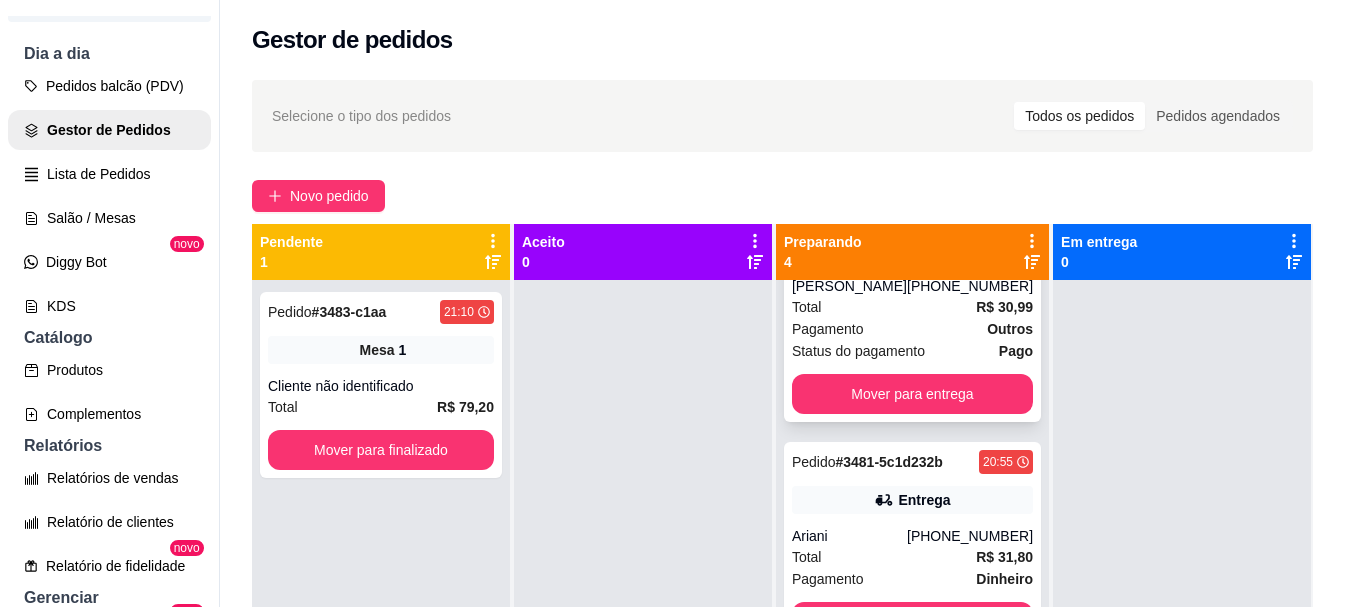 scroll, scrollTop: 397, scrollLeft: 0, axis: vertical 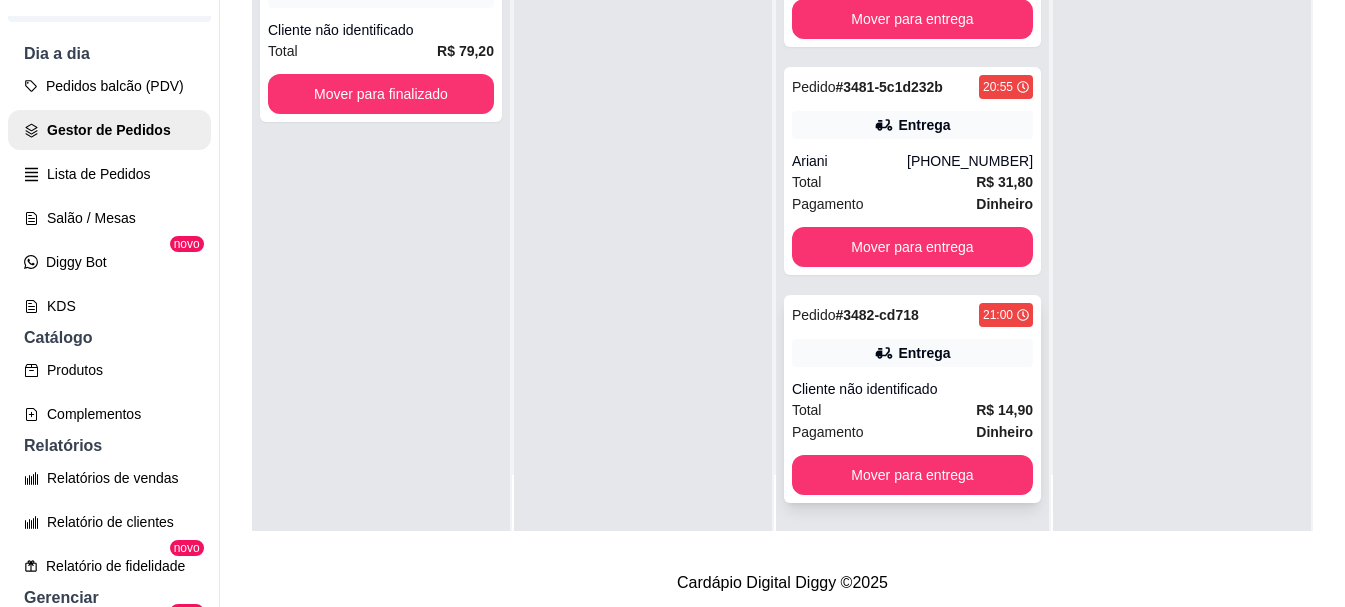 click on "Entrega" at bounding box center [912, 353] 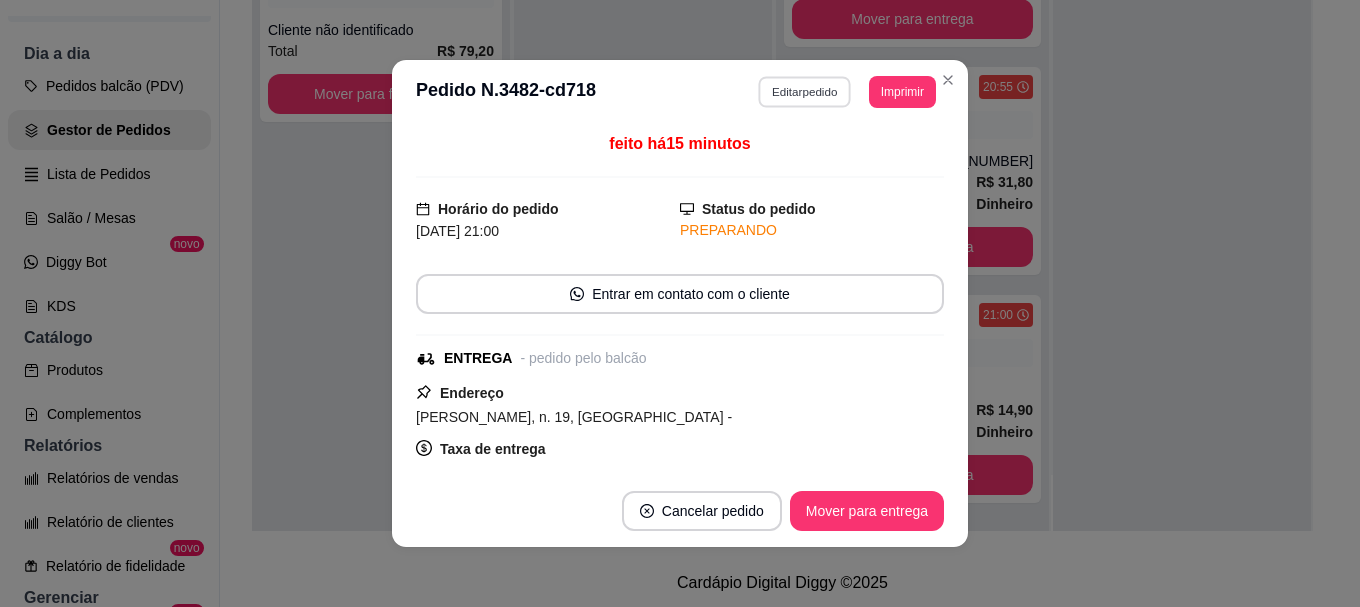 click on "Editar  pedido" at bounding box center (805, 91) 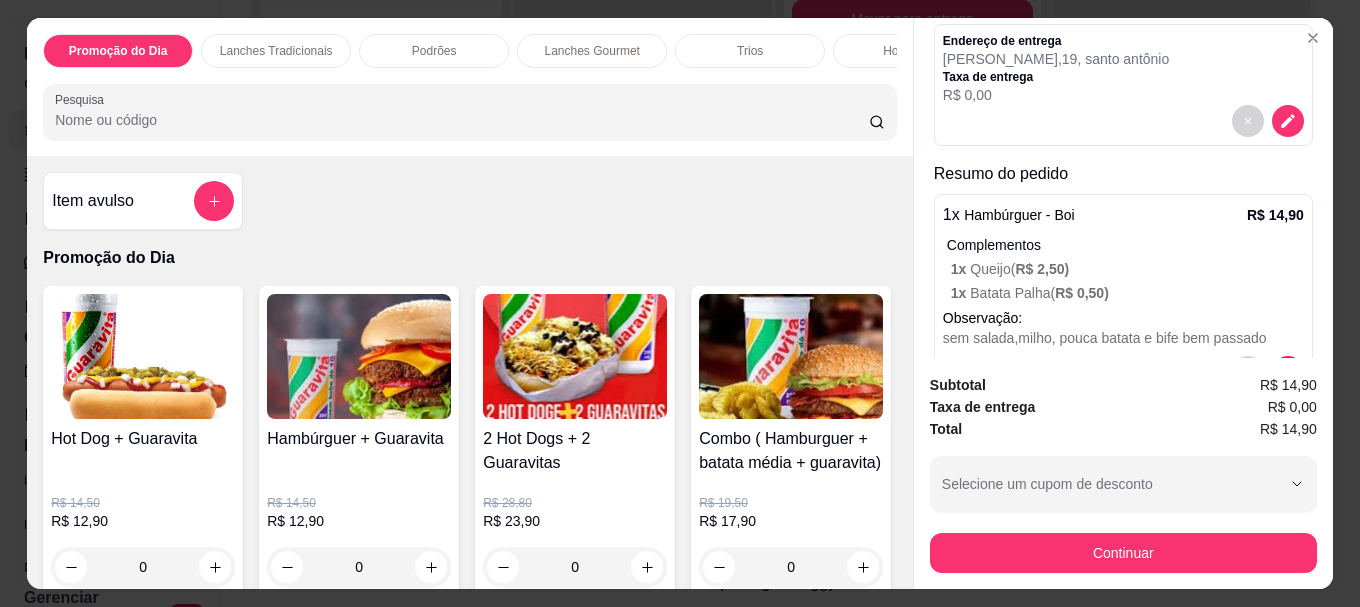 scroll, scrollTop: 167, scrollLeft: 0, axis: vertical 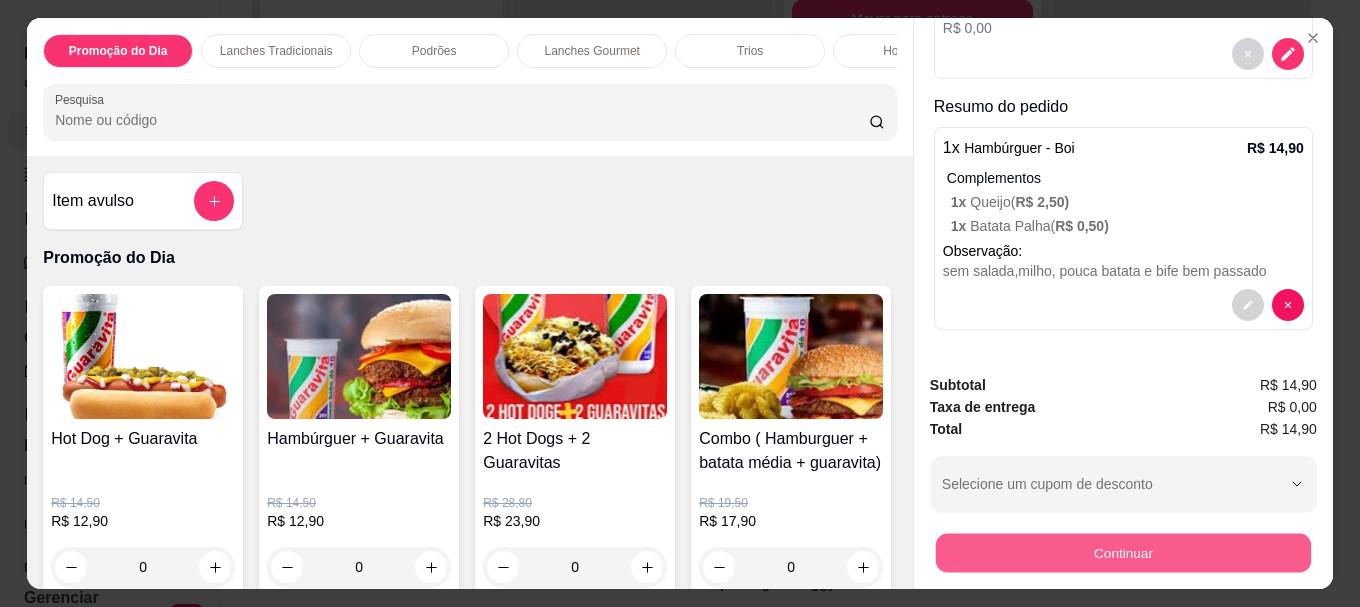 click on "Continuar" at bounding box center [1123, 552] 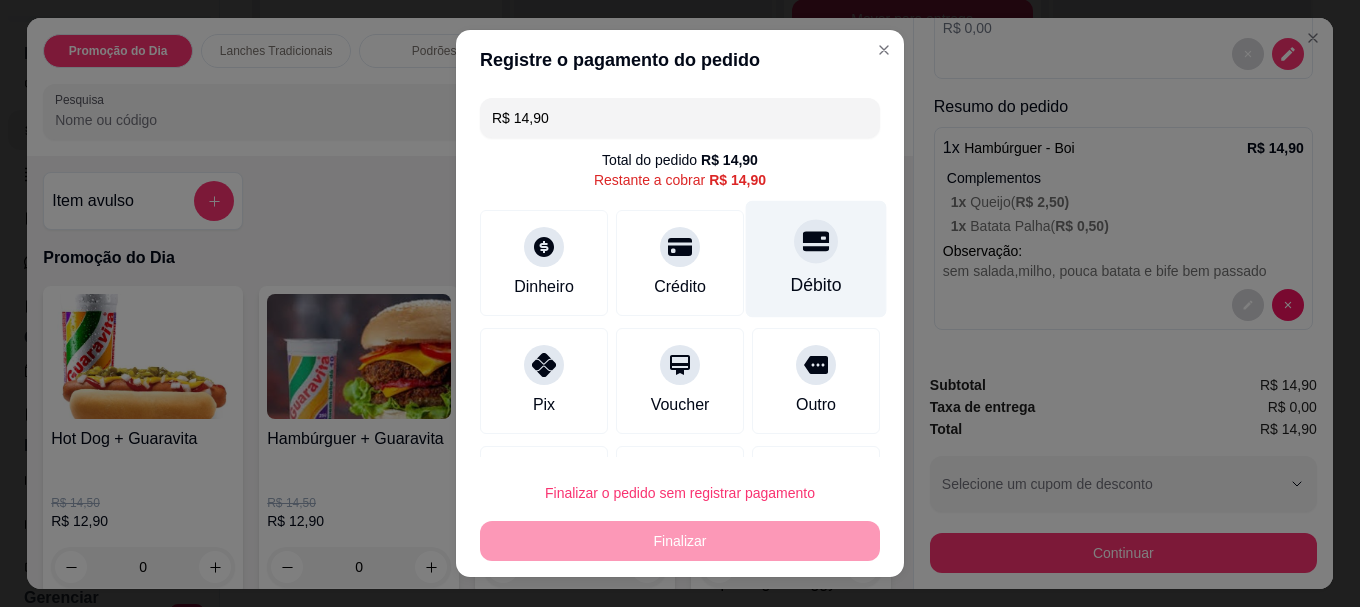 click at bounding box center (816, 242) 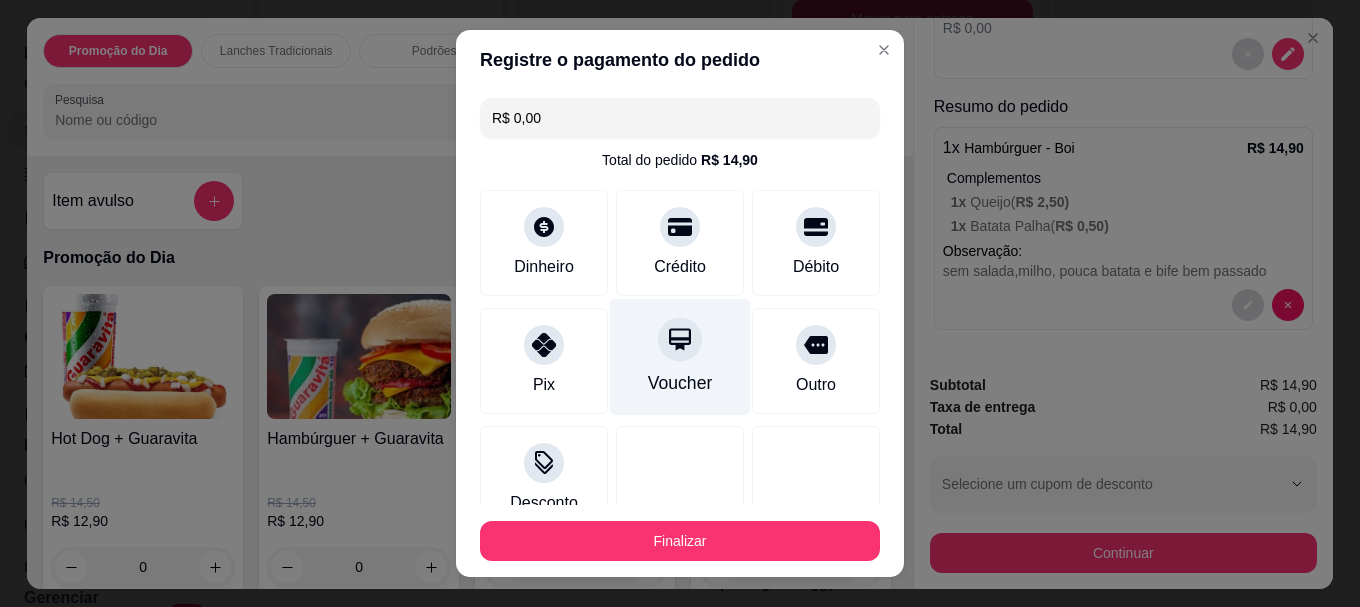 scroll, scrollTop: 139, scrollLeft: 0, axis: vertical 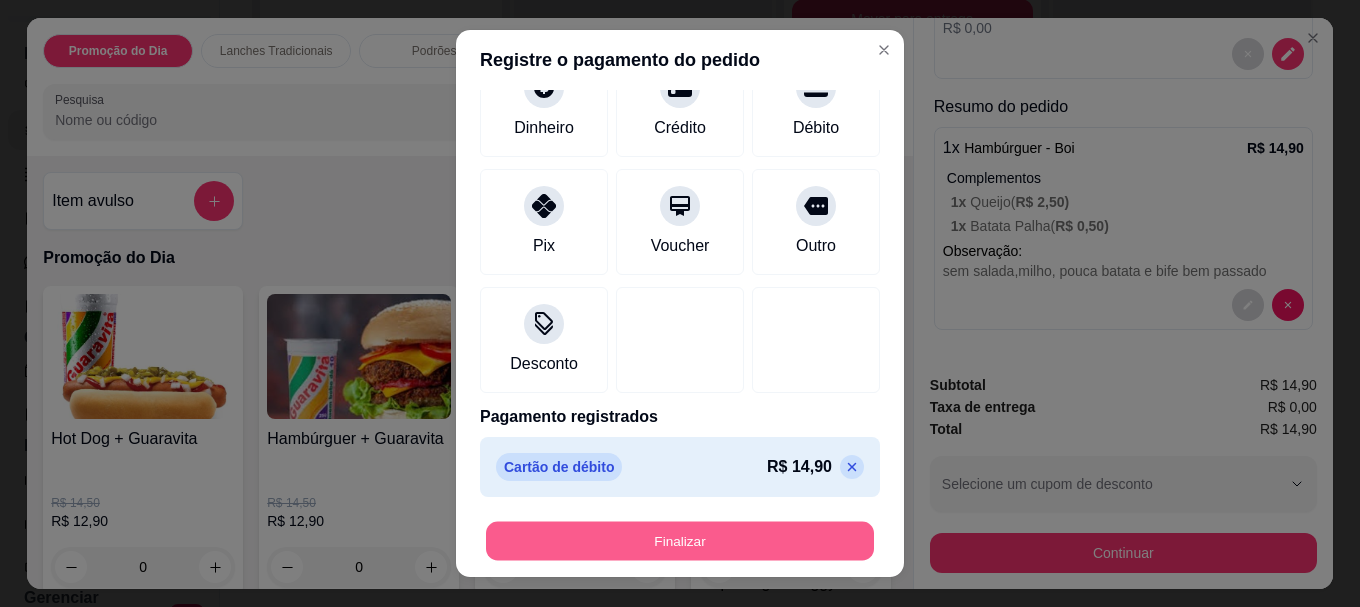 click on "Finalizar" at bounding box center [680, 540] 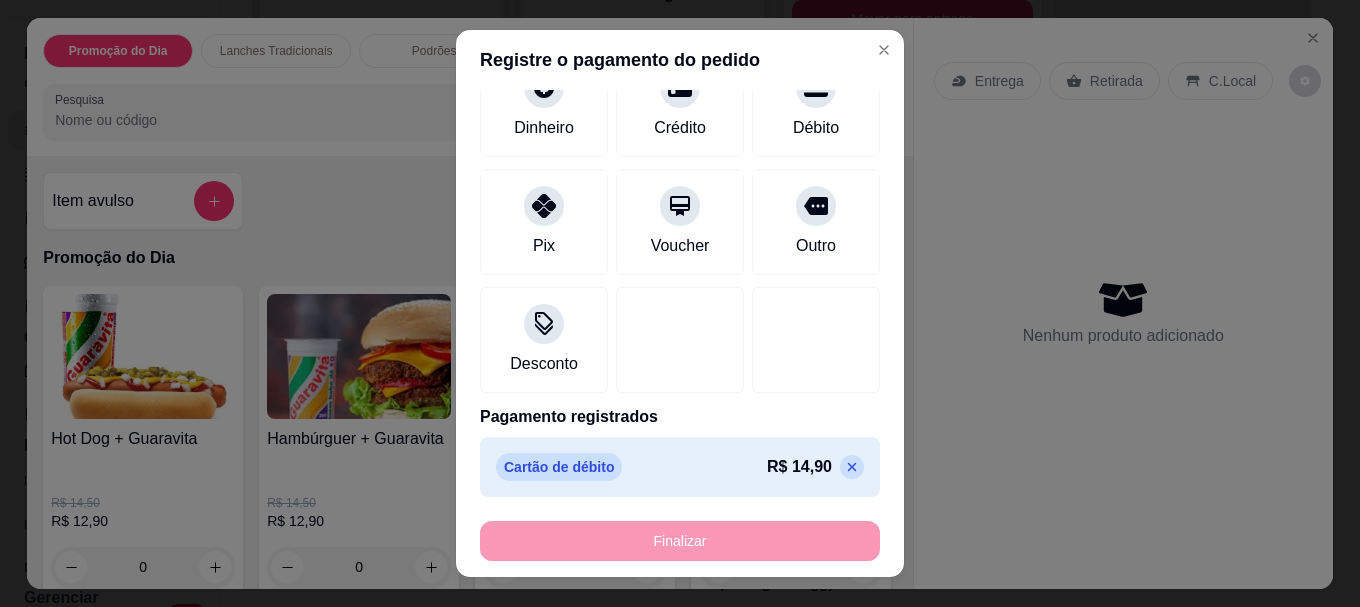 type on "-R$ 14,90" 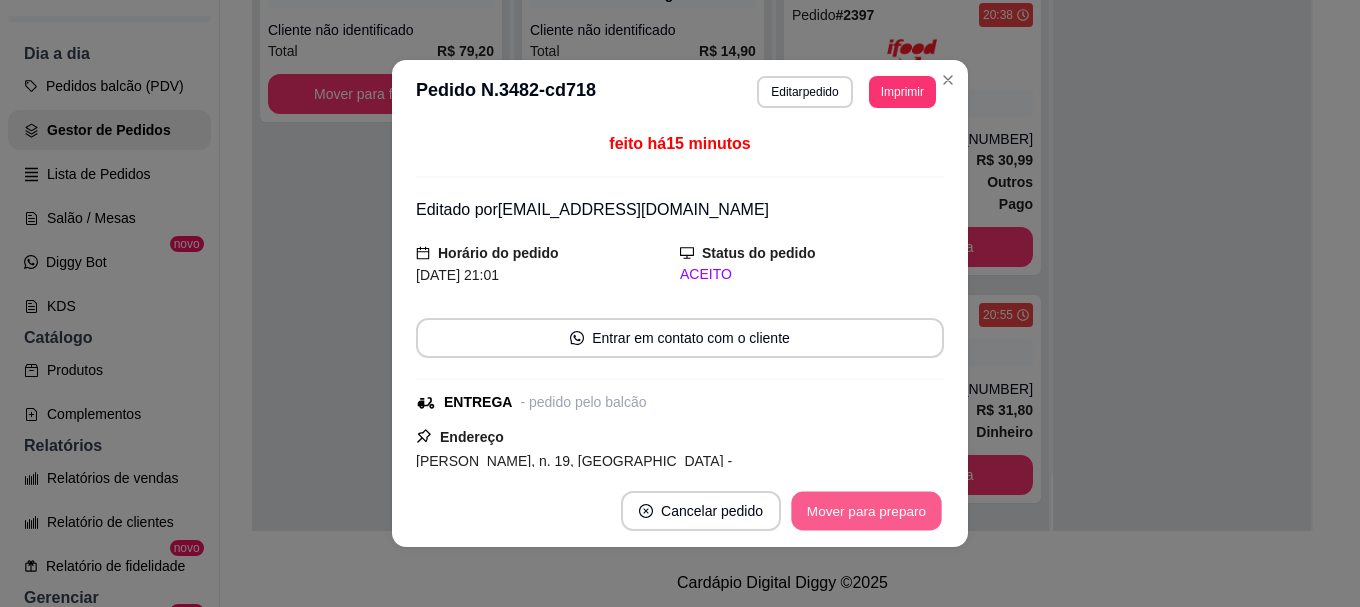 click on "Mover para preparo" at bounding box center (866, 511) 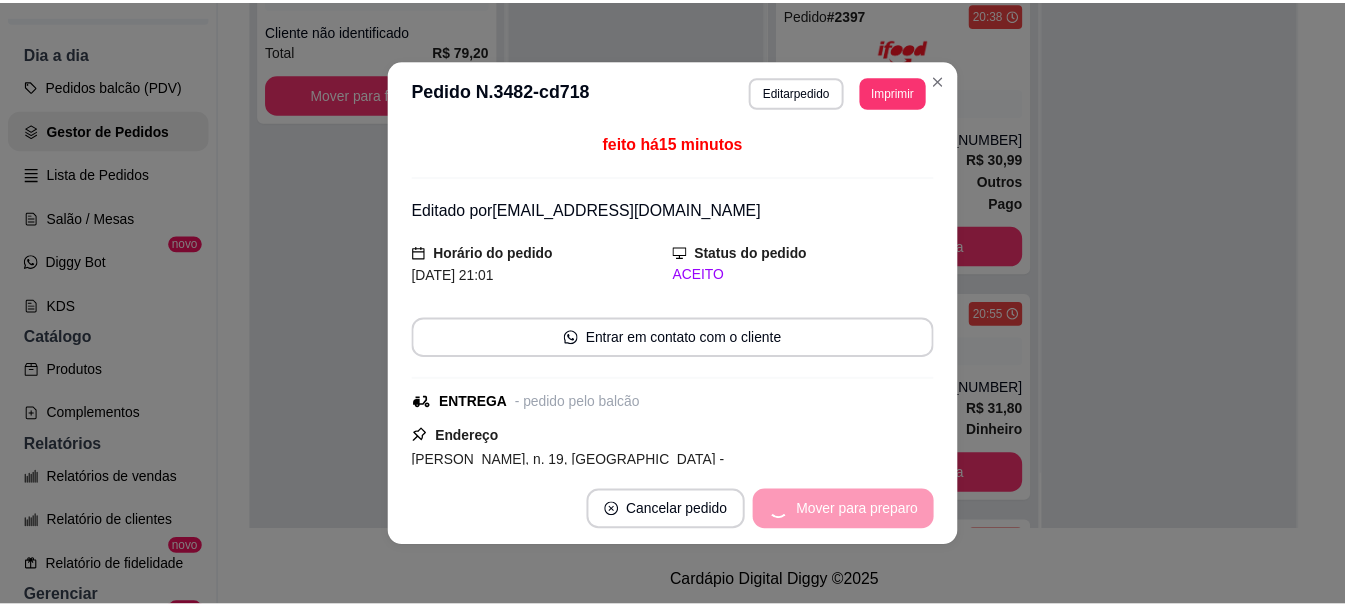 scroll, scrollTop: 397, scrollLeft: 0, axis: vertical 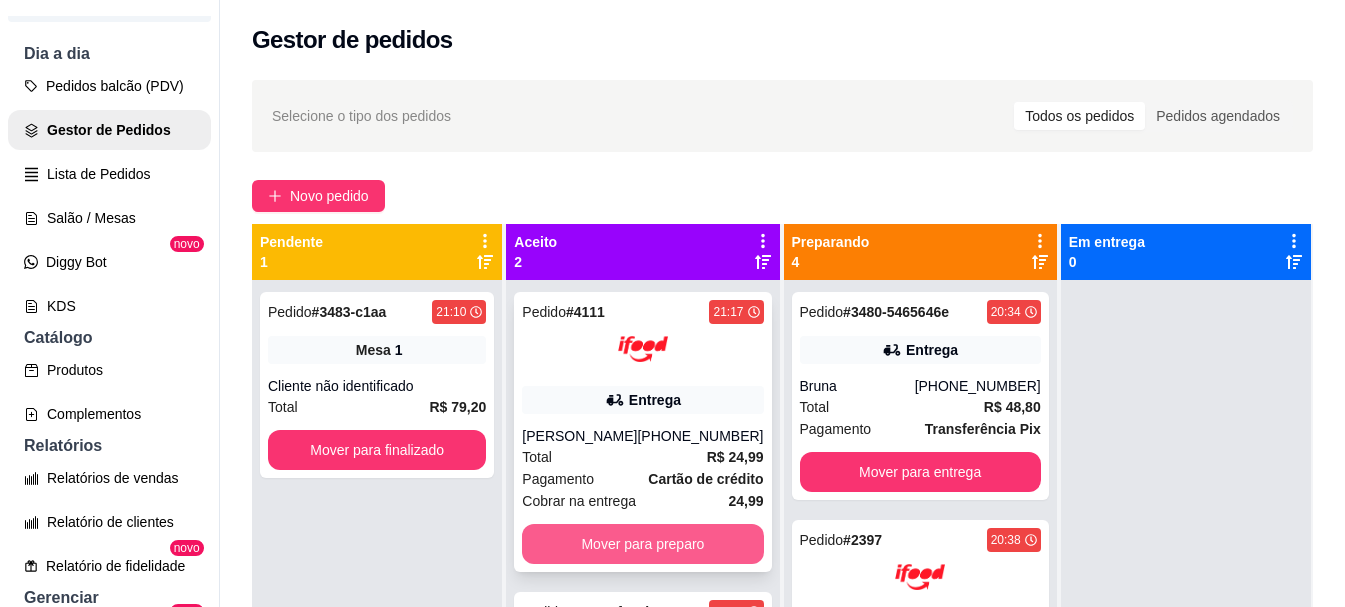 click on "Mover para preparo" at bounding box center (642, 544) 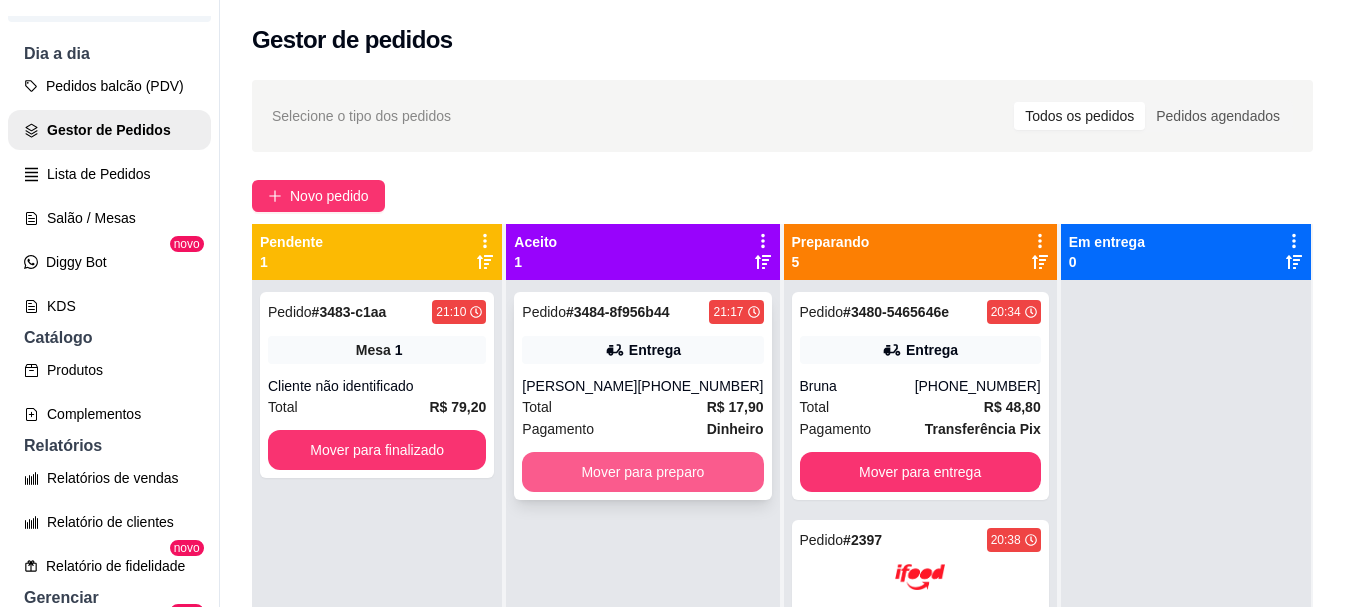 click on "Mover para preparo" at bounding box center (642, 472) 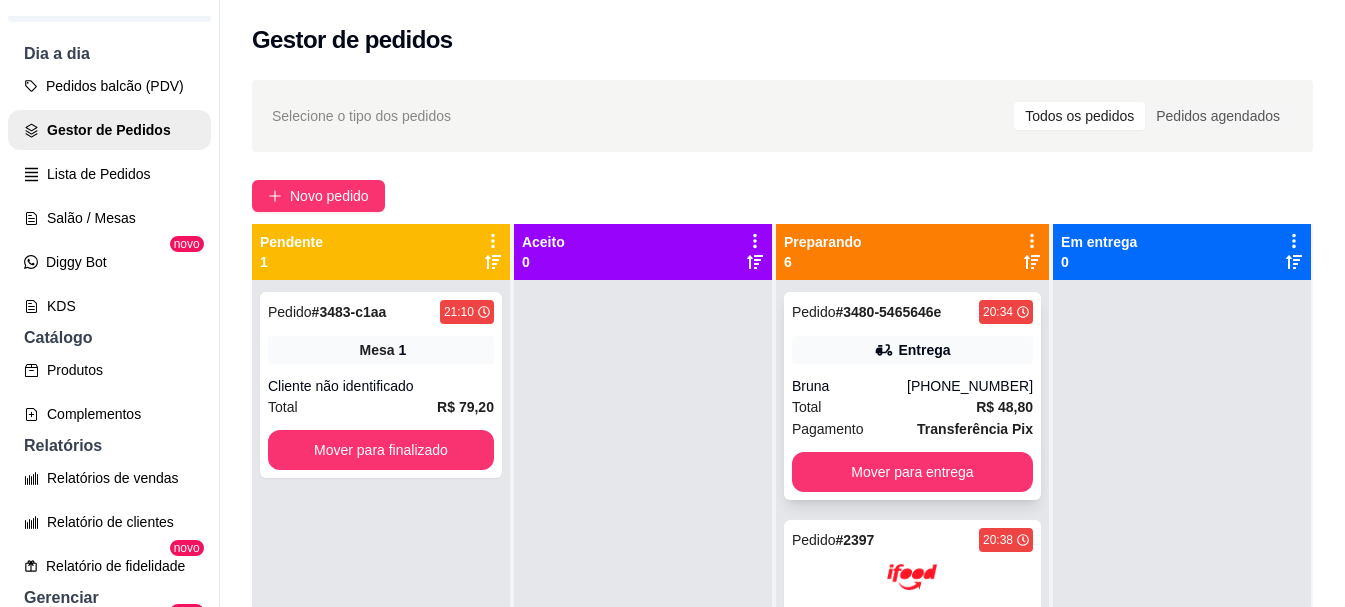 click on "Pedido  # 3480-5465646e 20:34 Entrega Bruna [PHONE_NUMBER] Total R$ 48,80 Pagamento Transferência Pix Mover para entrega" at bounding box center (912, 396) 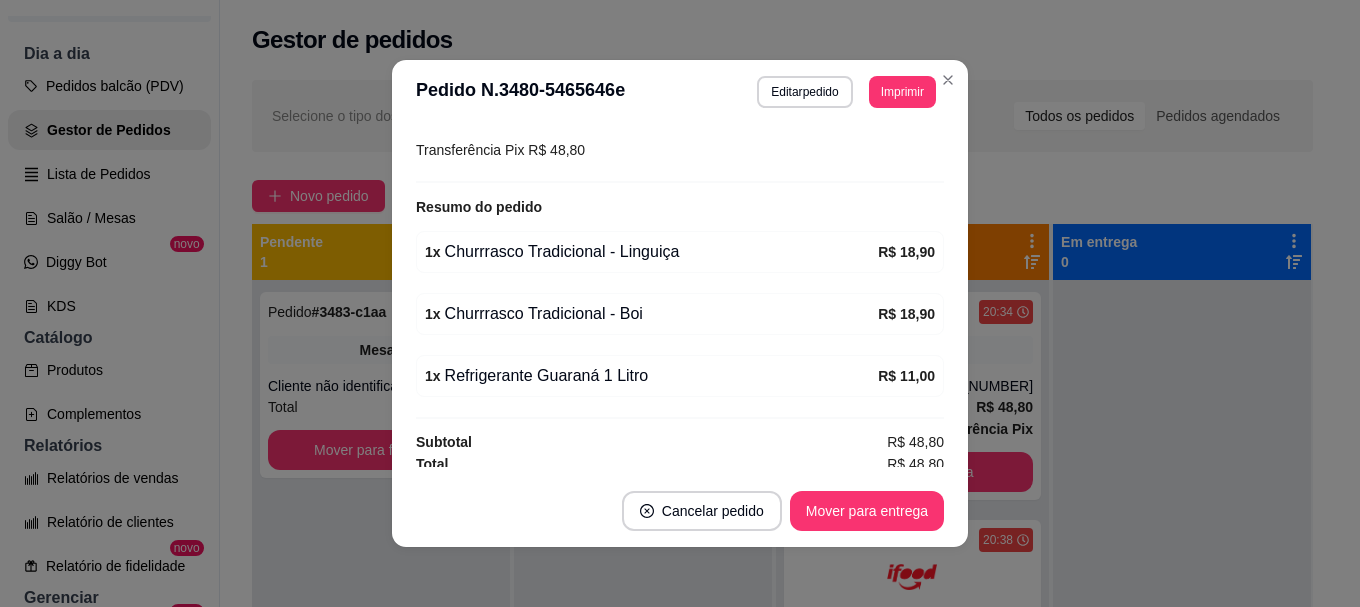scroll, scrollTop: 566, scrollLeft: 0, axis: vertical 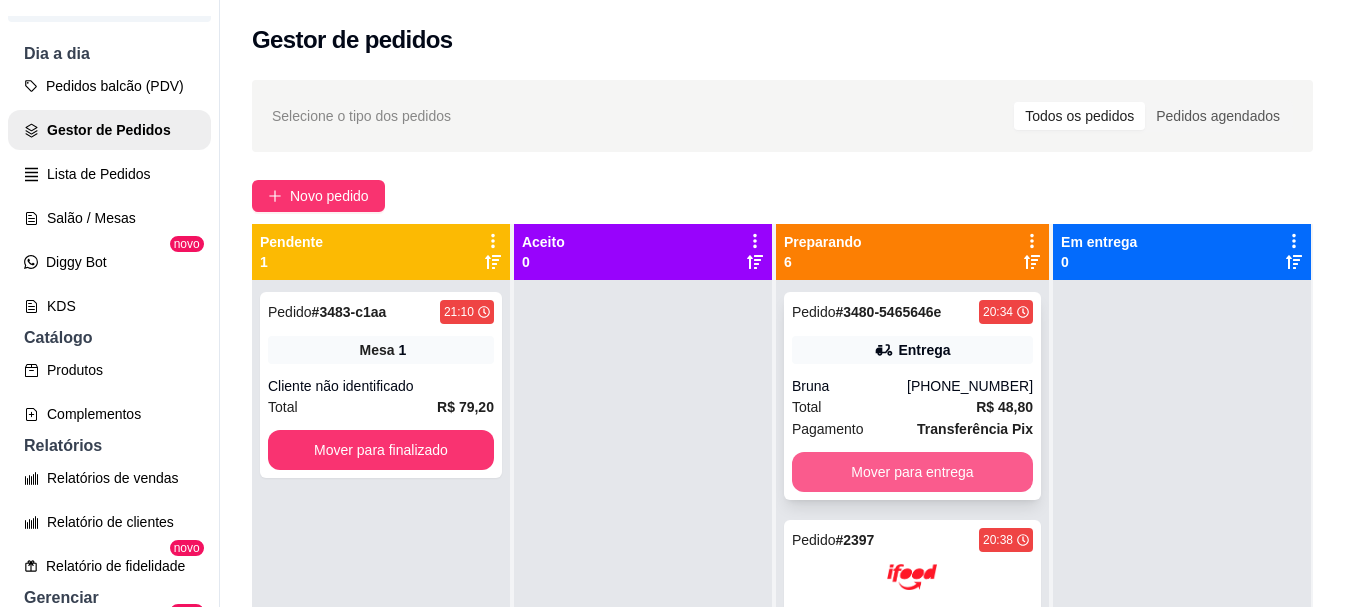 click on "Mover para entrega" at bounding box center [912, 472] 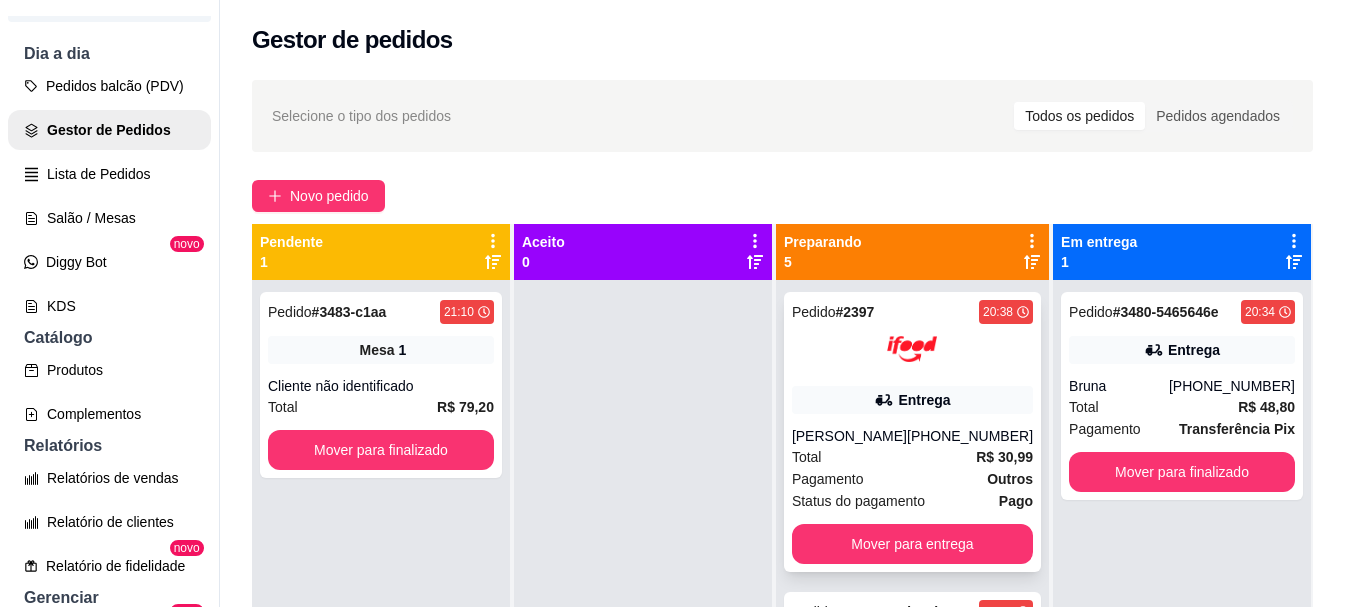 click on "[PHONE_NUMBER]" at bounding box center [970, 436] 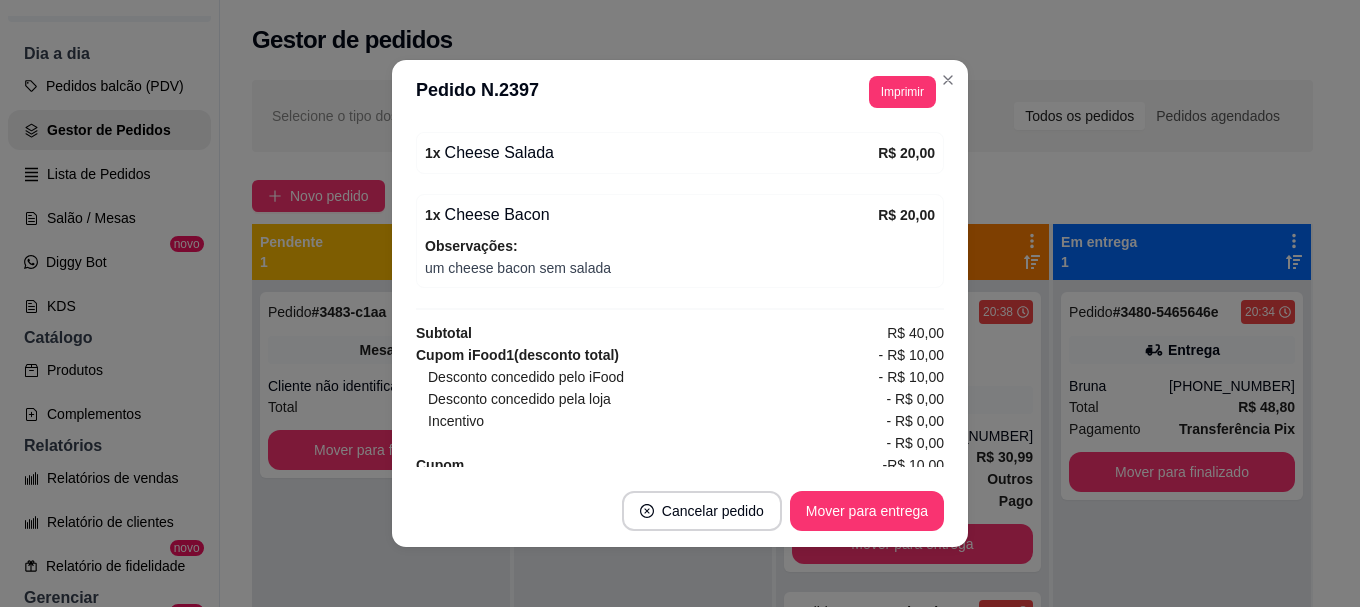 scroll, scrollTop: 786, scrollLeft: 0, axis: vertical 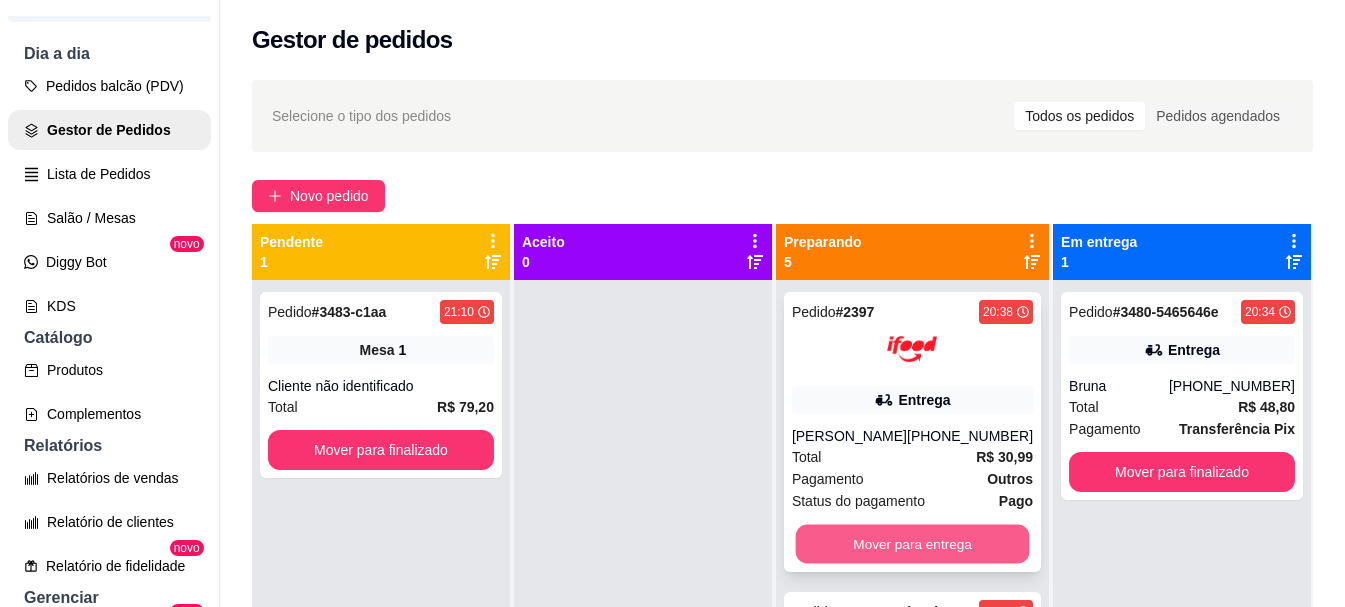 click on "Mover para entrega" at bounding box center (912, 544) 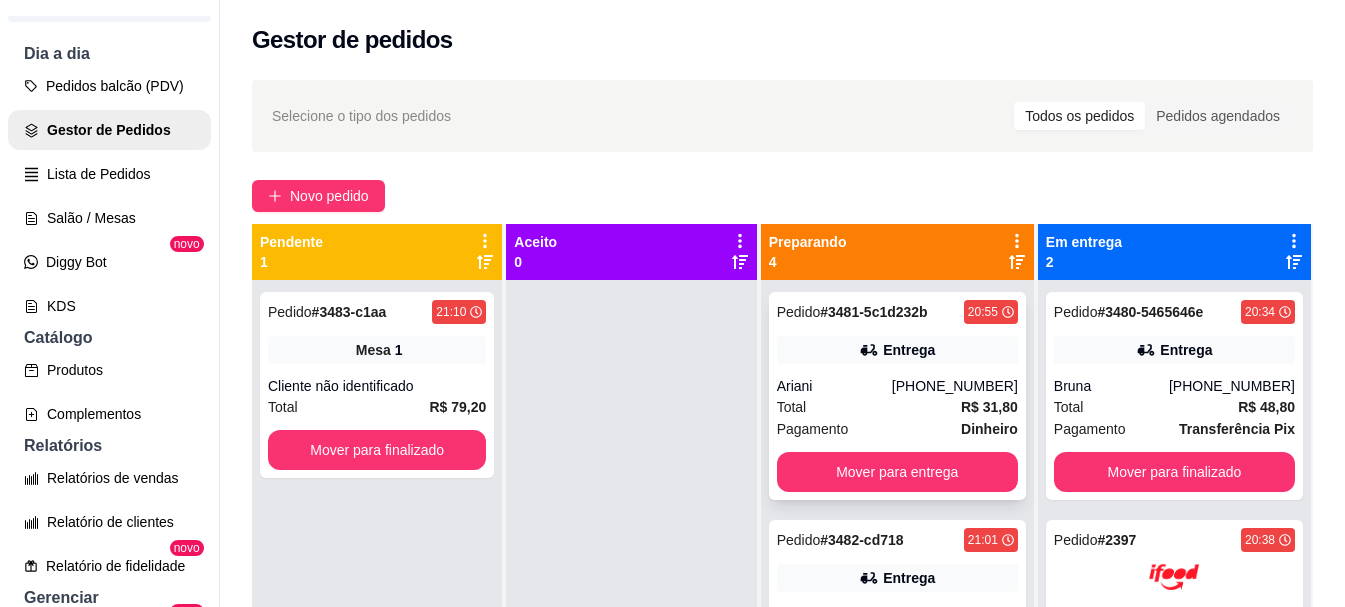 click on "Ariani" at bounding box center (834, 386) 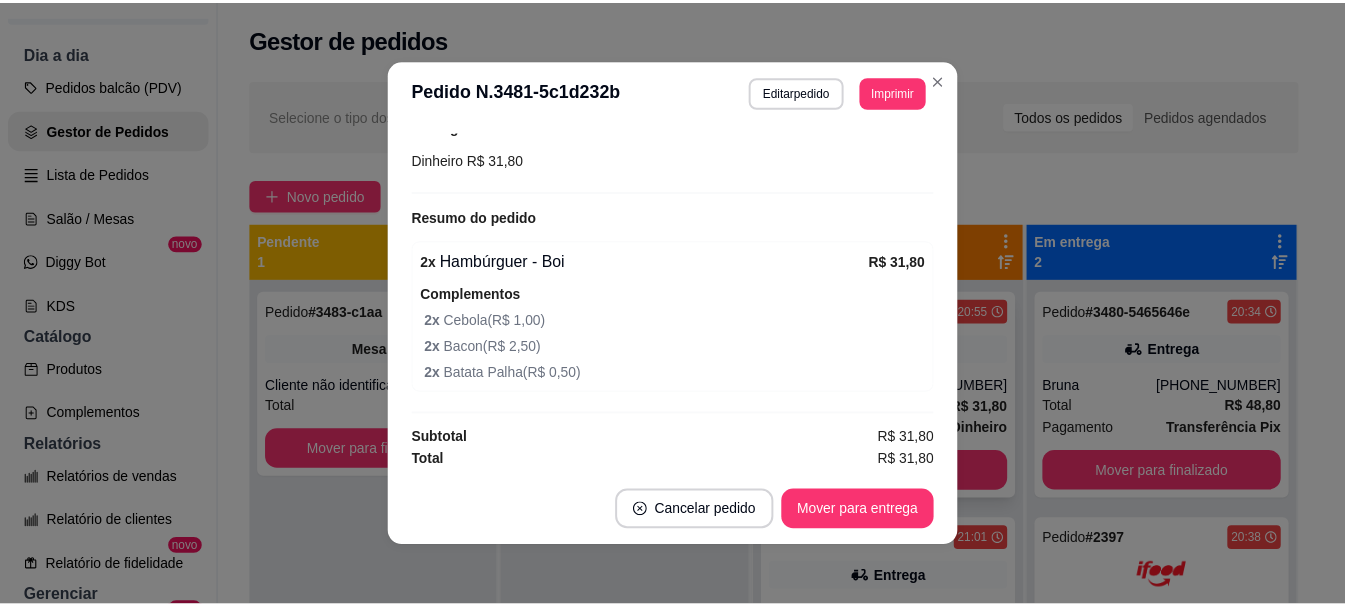 scroll, scrollTop: 552, scrollLeft: 0, axis: vertical 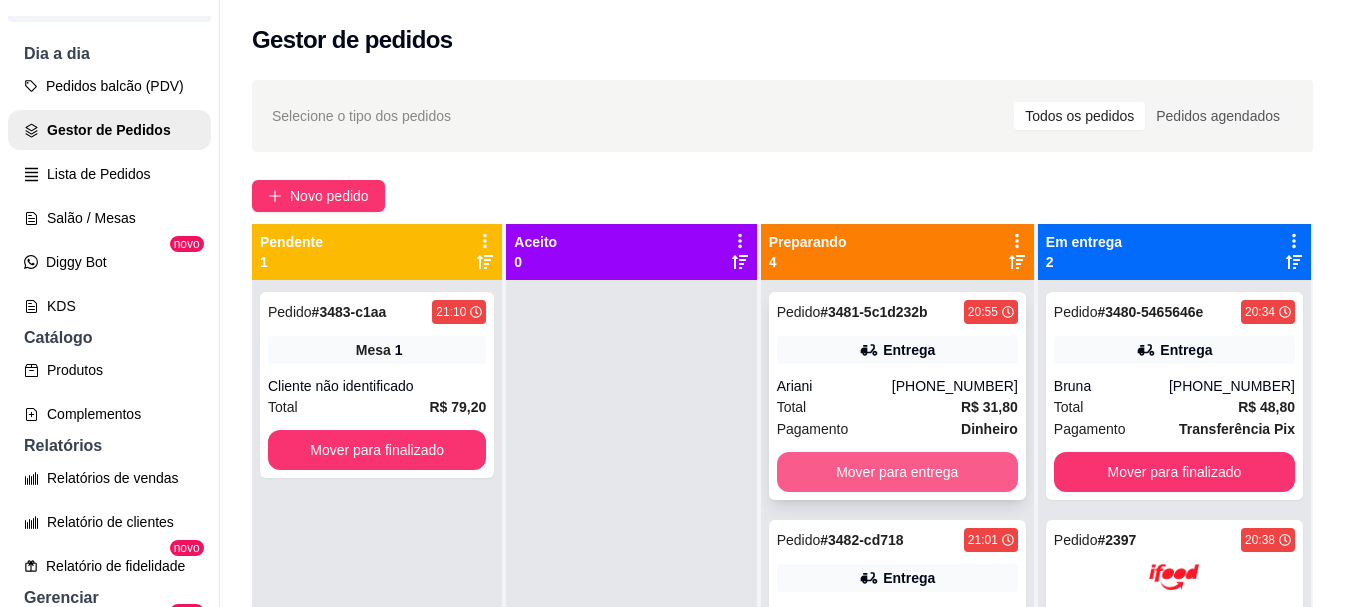 click on "Mover para entrega" at bounding box center [897, 472] 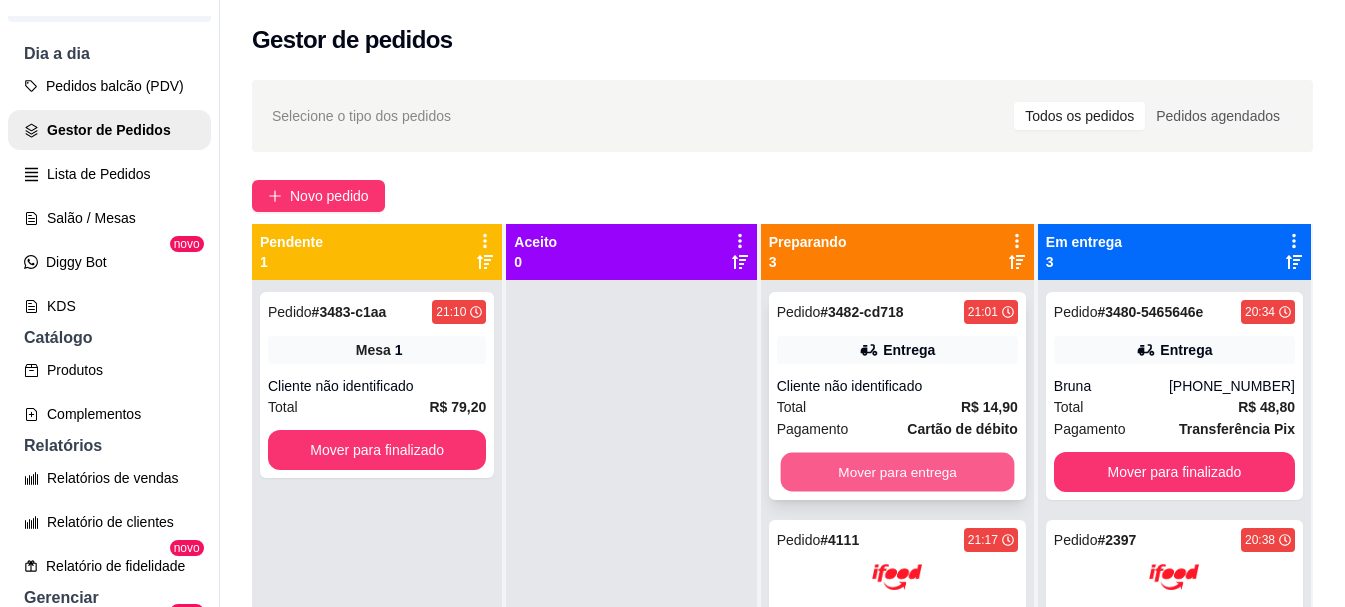 click on "Mover para entrega" at bounding box center [897, 472] 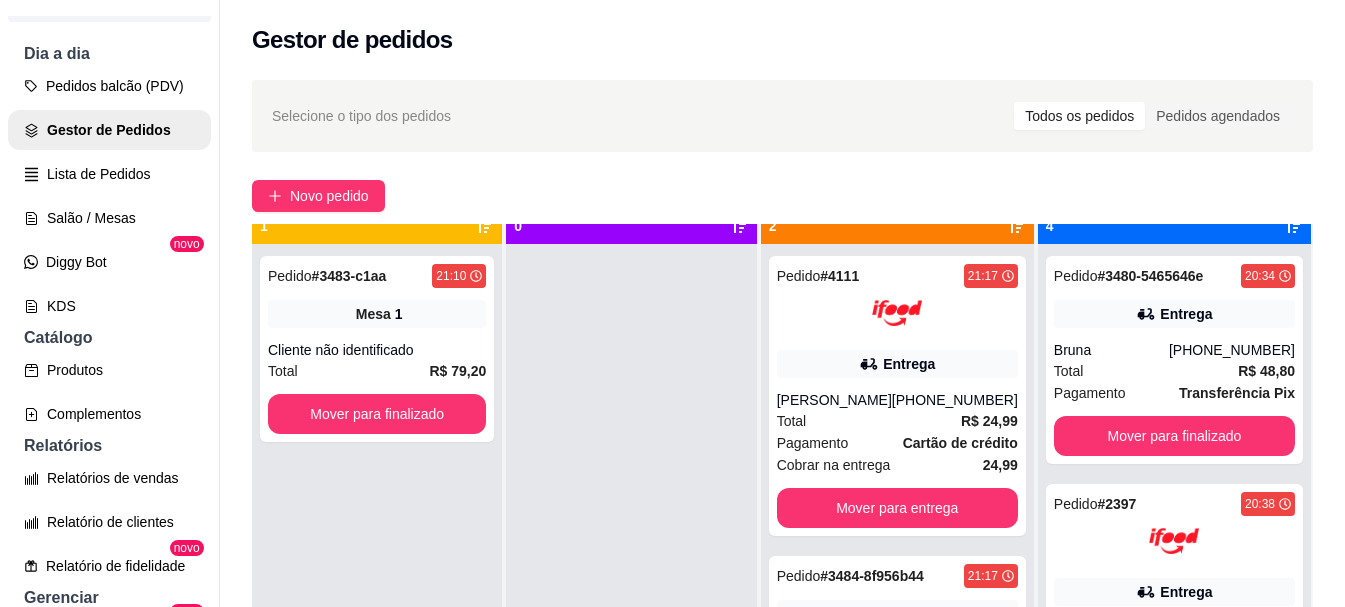 scroll, scrollTop: 56, scrollLeft: 0, axis: vertical 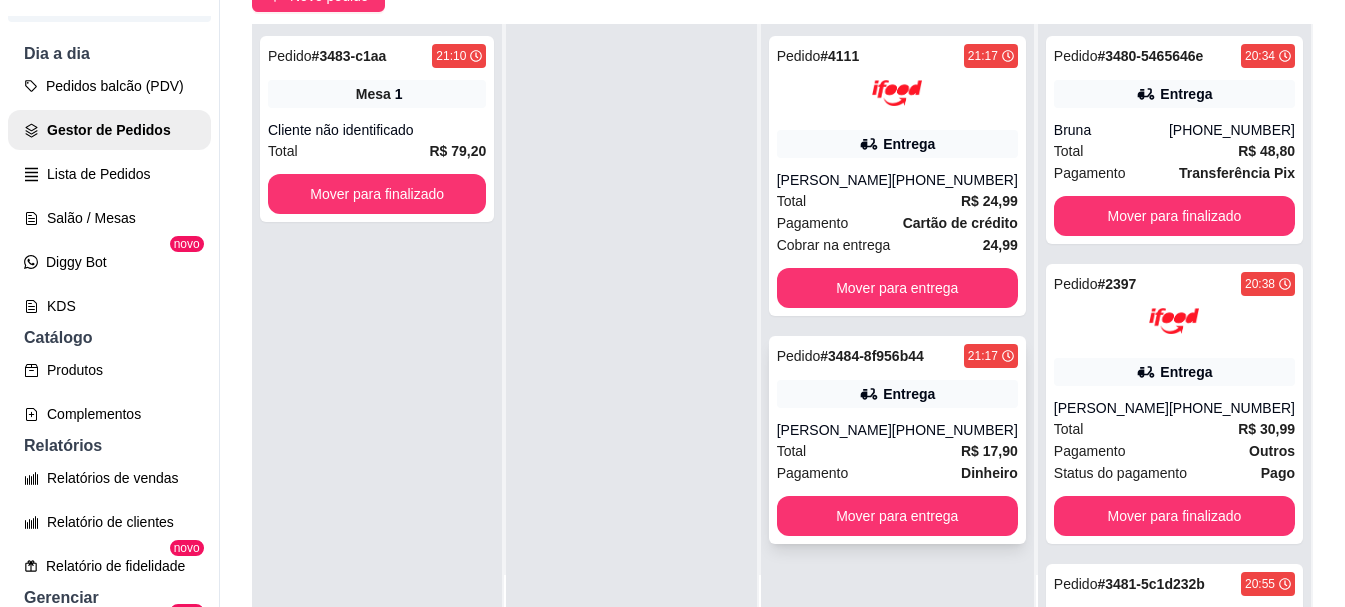 click on "Pedido  # 3484-8f956b44 21:17 Entrega [PERSON_NAME]  [PHONE_NUMBER] Total R$ 17,90 Pagamento Dinheiro Mover para entrega" at bounding box center (897, 440) 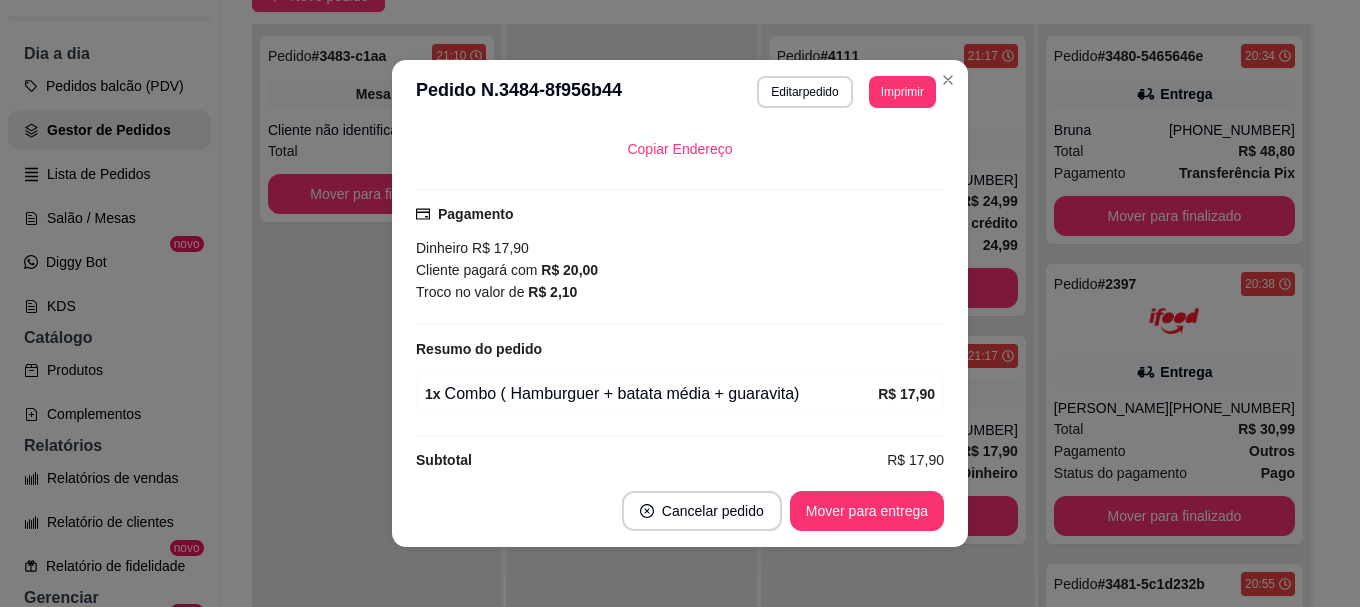 scroll, scrollTop: 486, scrollLeft: 0, axis: vertical 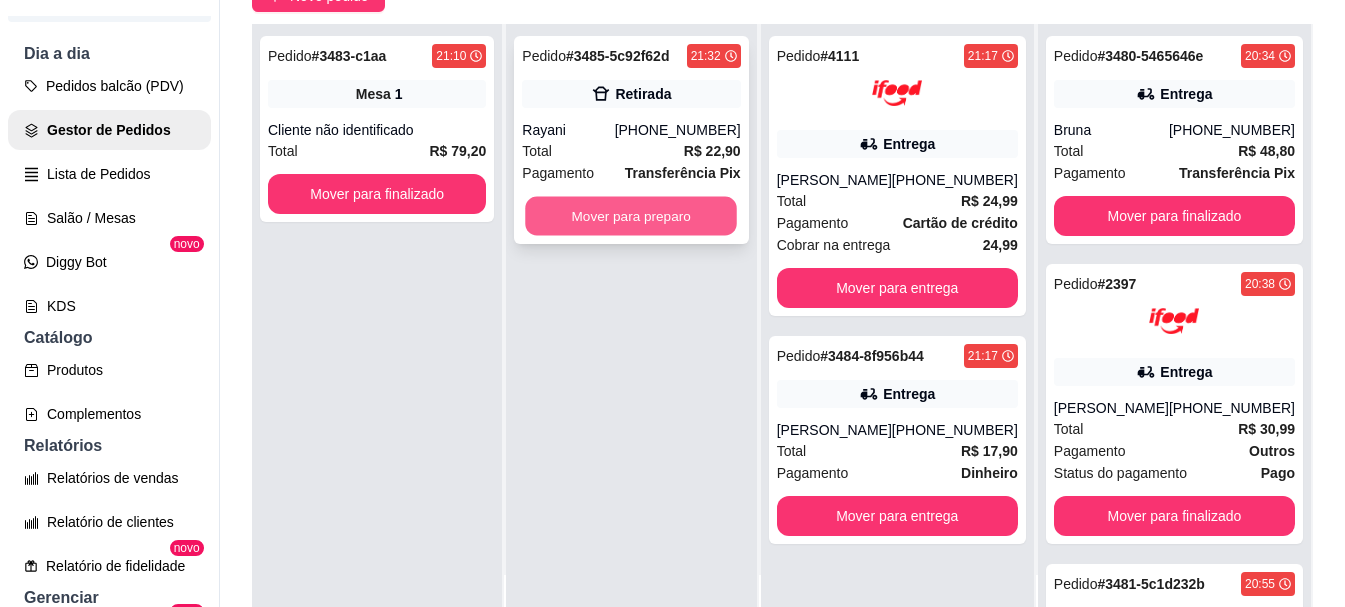 click on "Mover para preparo" at bounding box center [632, 216] 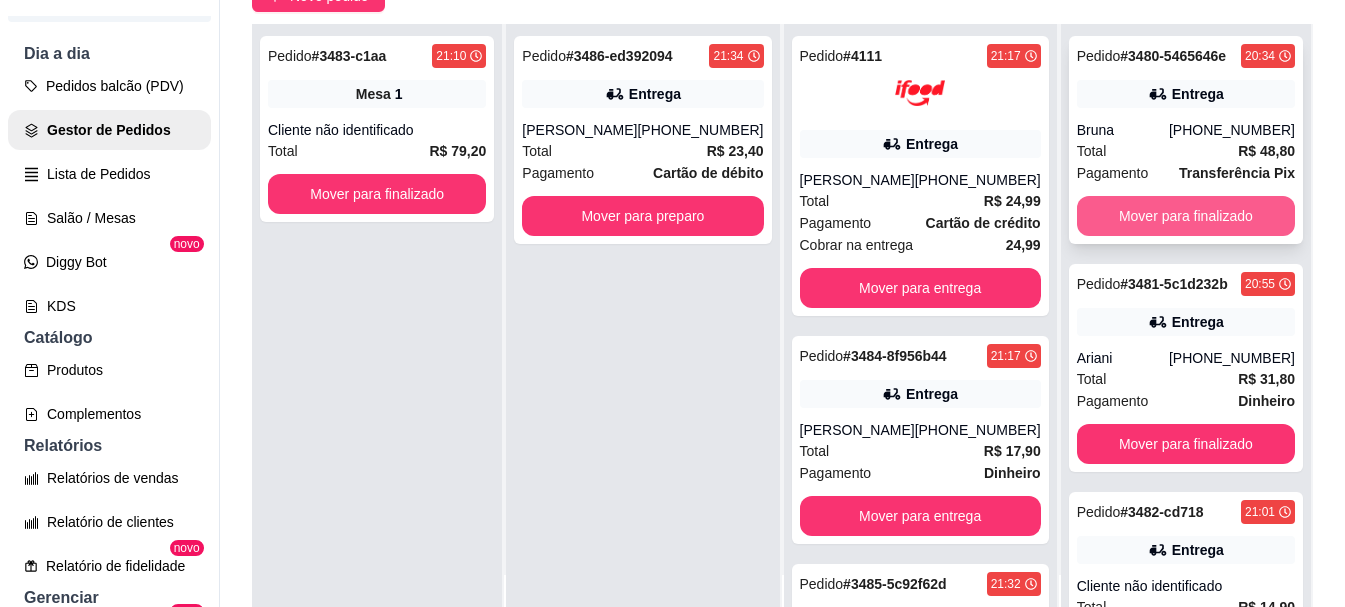 scroll, scrollTop: 0, scrollLeft: 0, axis: both 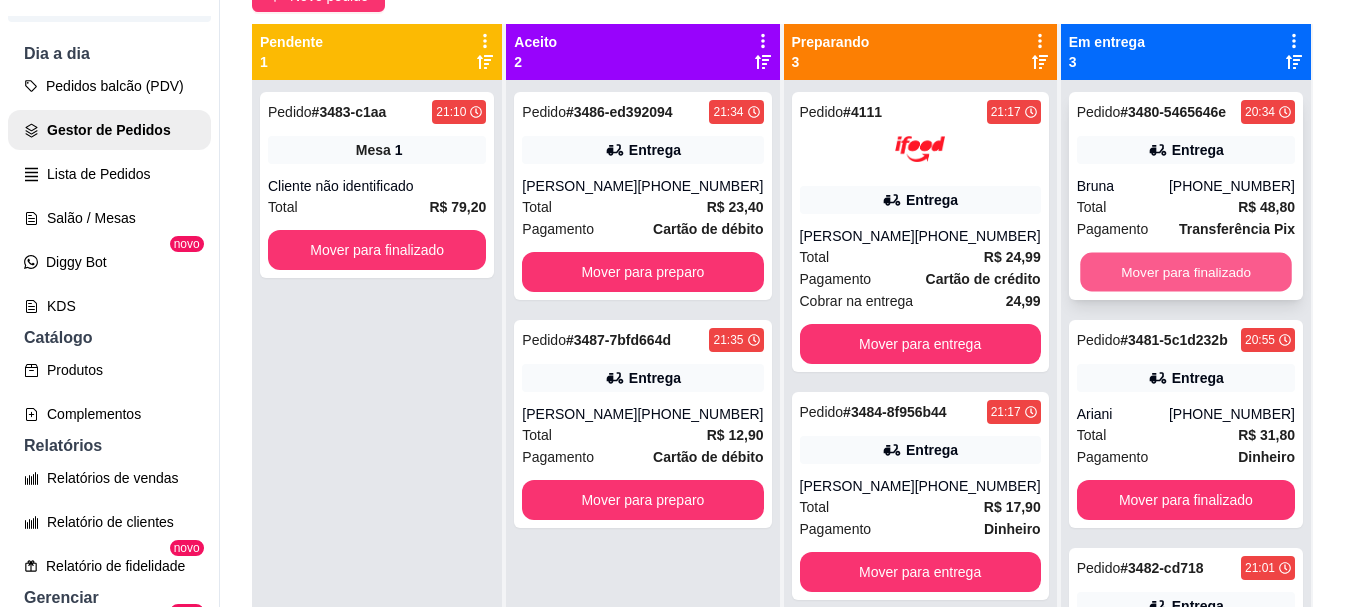 click on "Mover para finalizado" at bounding box center [1186, 272] 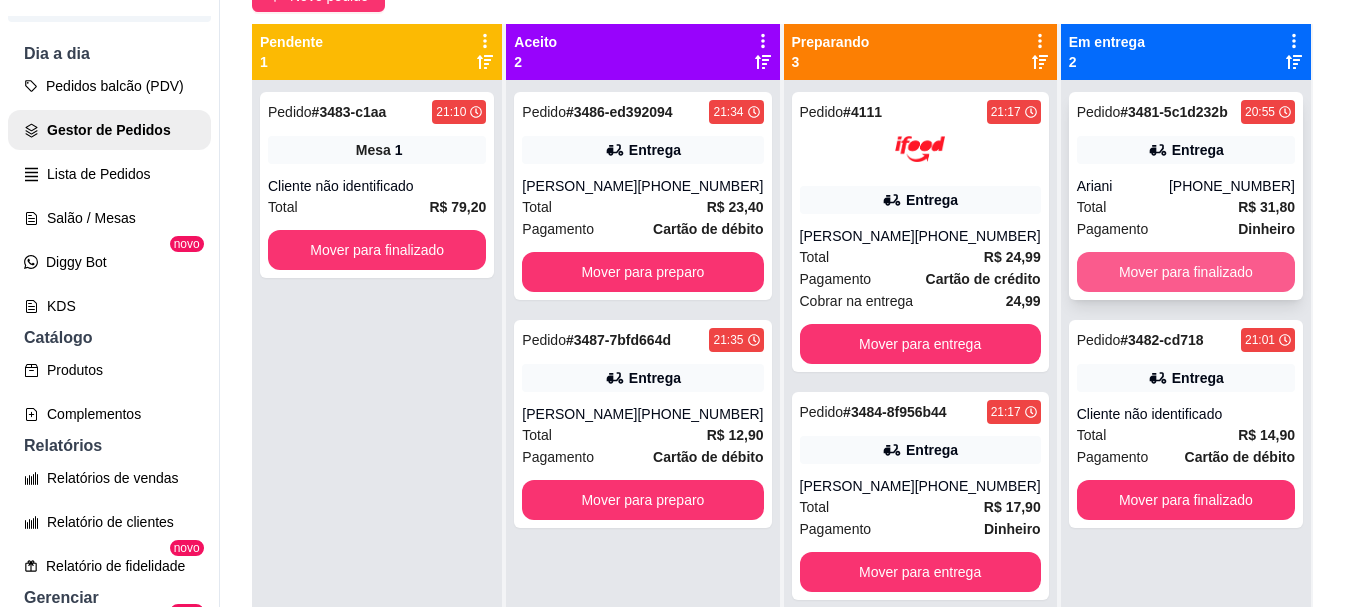 click on "Mover para finalizado" at bounding box center (1186, 272) 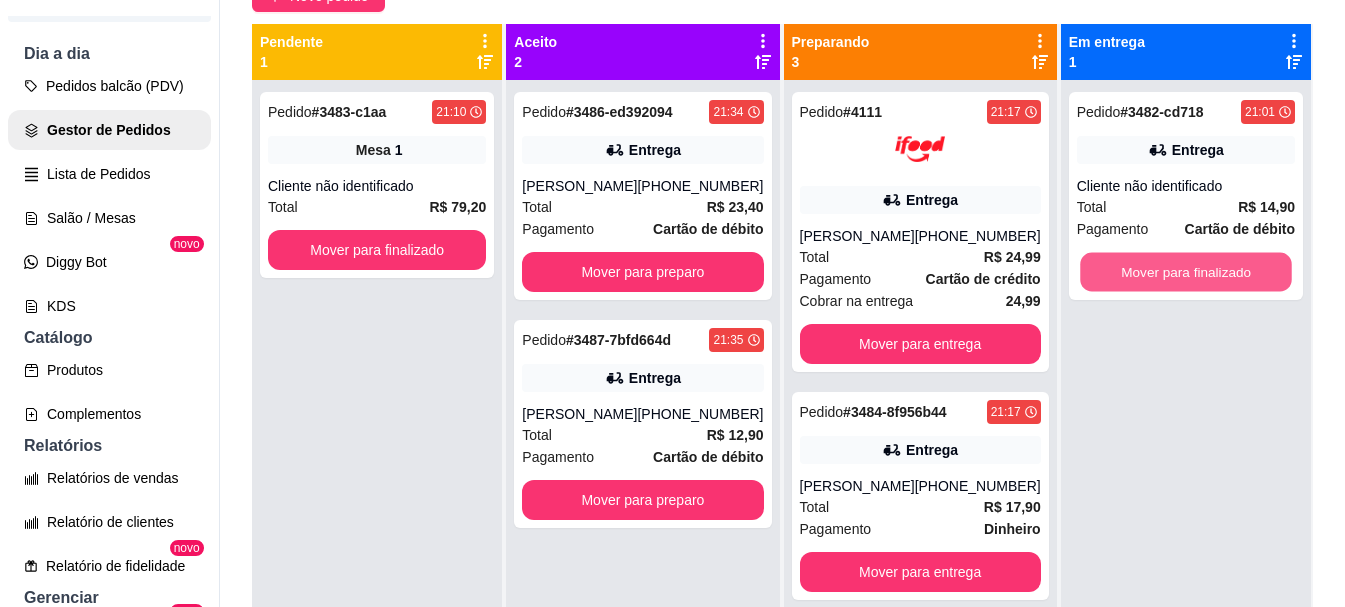 click on "Mover para finalizado" at bounding box center [1186, 272] 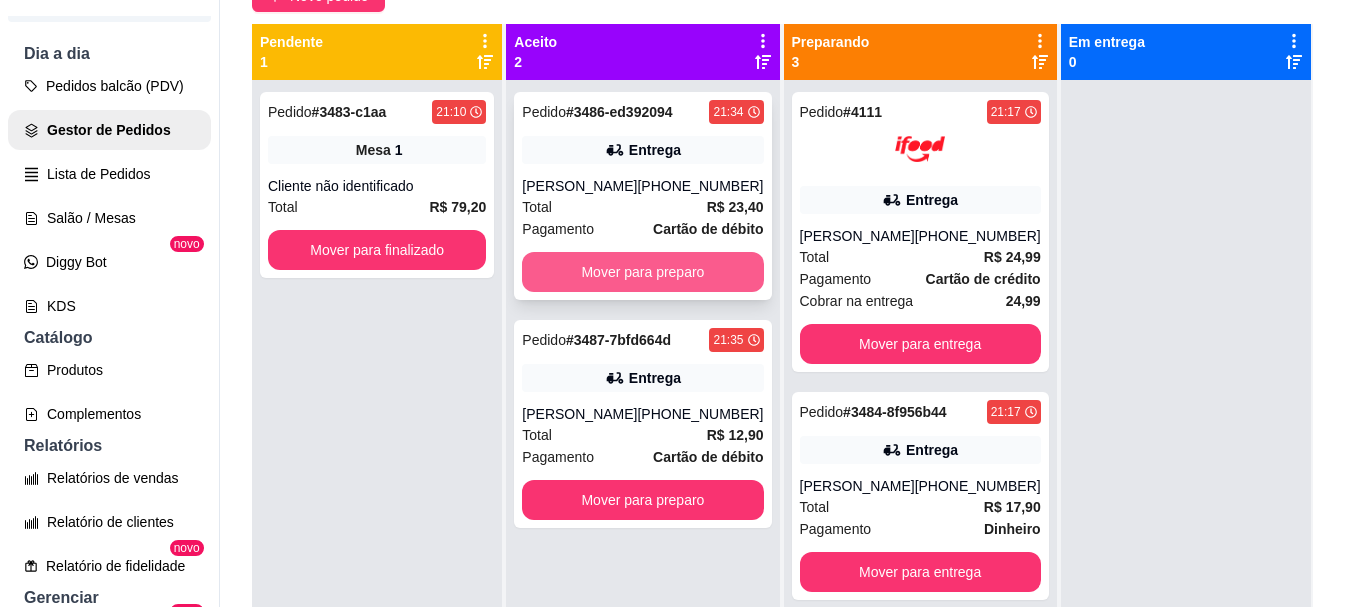 click on "Mover para preparo" at bounding box center (642, 272) 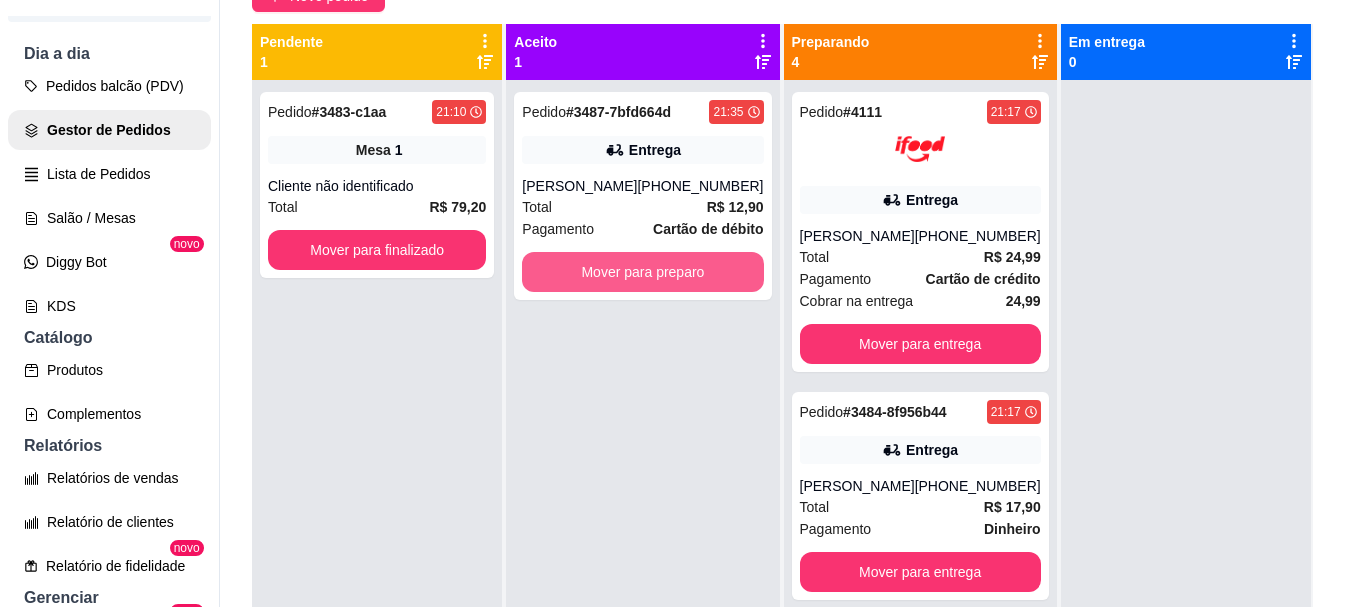 click on "Mover para preparo" at bounding box center [642, 272] 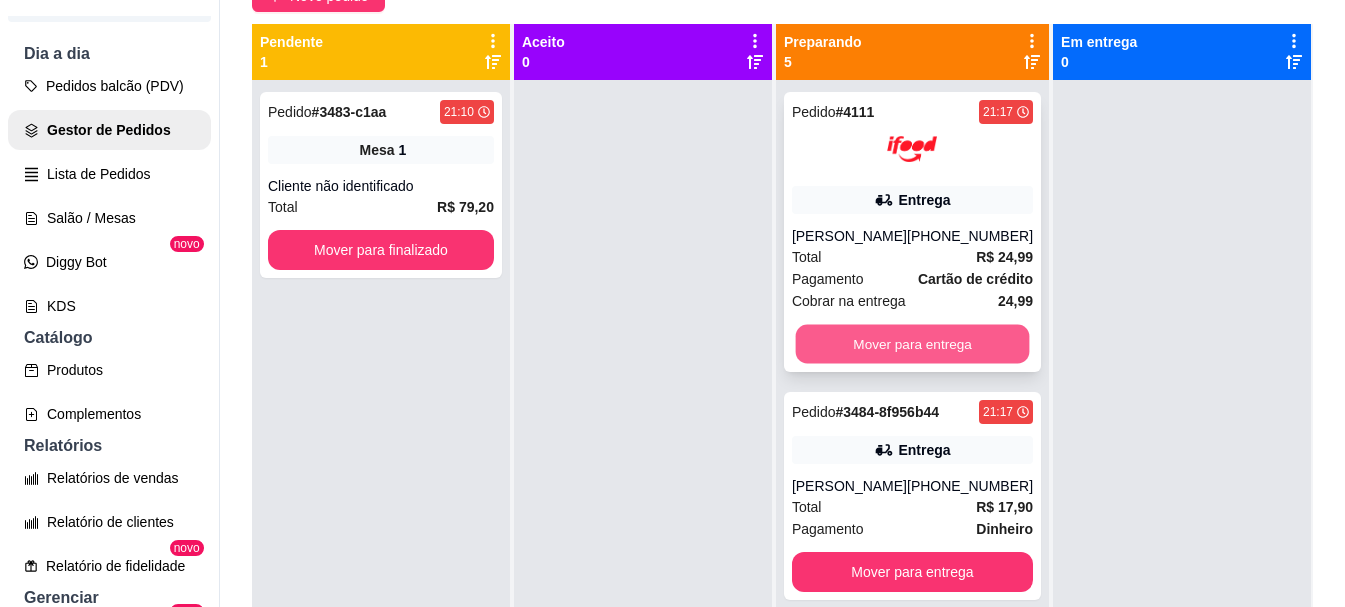 click on "Mover para entrega" at bounding box center (912, 344) 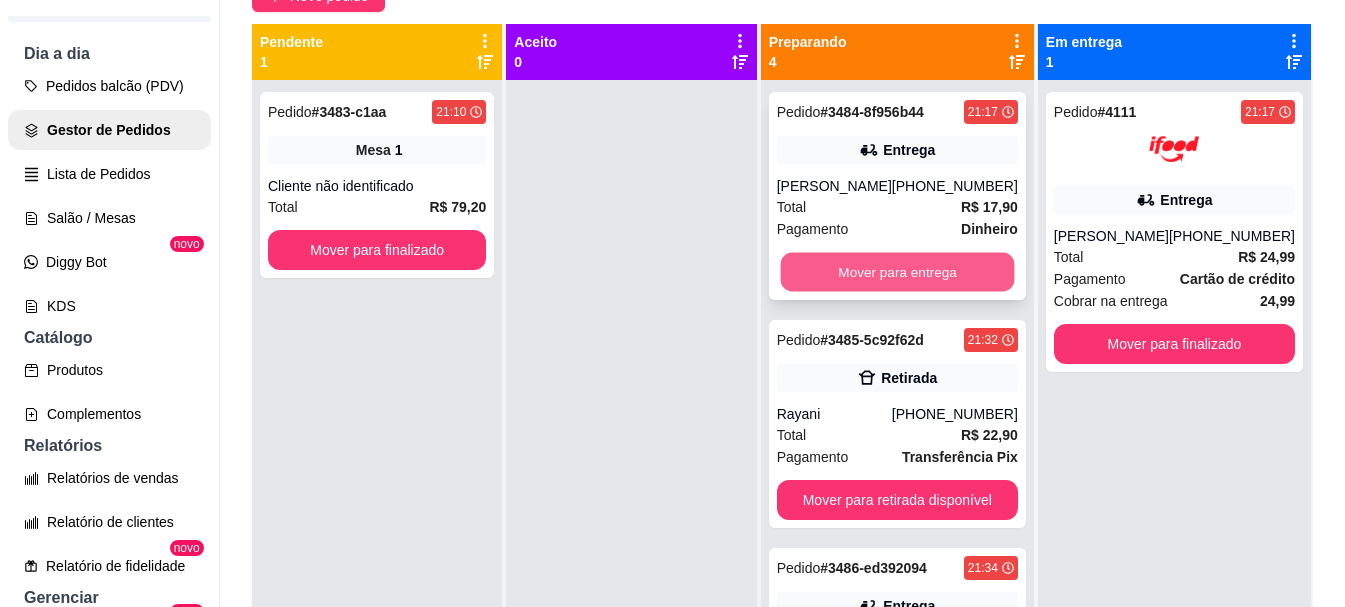 click on "Mover para entrega" at bounding box center [897, 272] 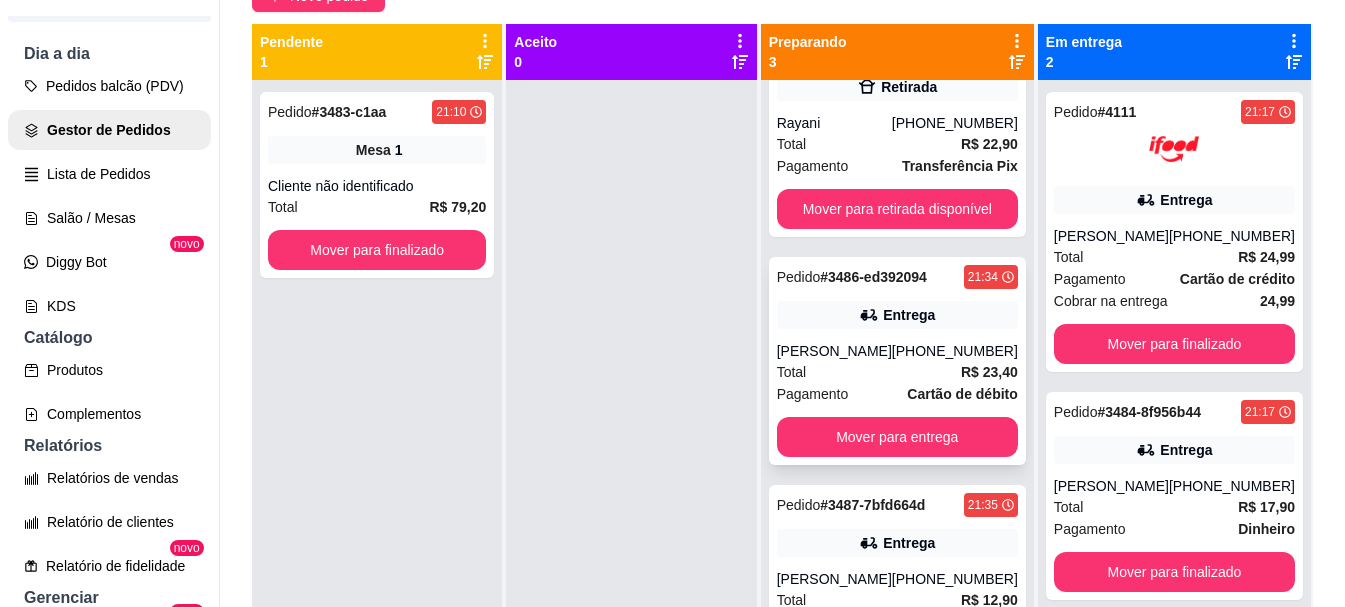 scroll, scrollTop: 97, scrollLeft: 0, axis: vertical 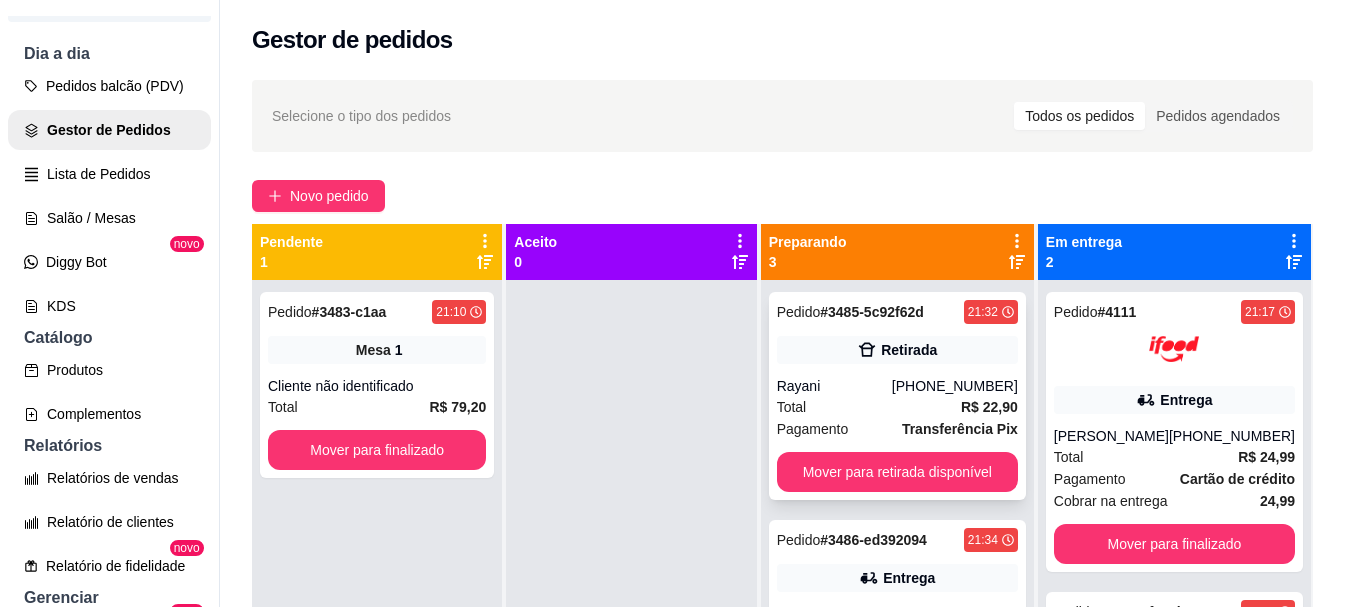 click on "Pedido  # 3485-5c92f62d 21:32 Retirada Rayani [PHONE_NUMBER] Total R$ 22,90 Pagamento Transferência Pix Mover para retirada disponível" at bounding box center (897, 396) 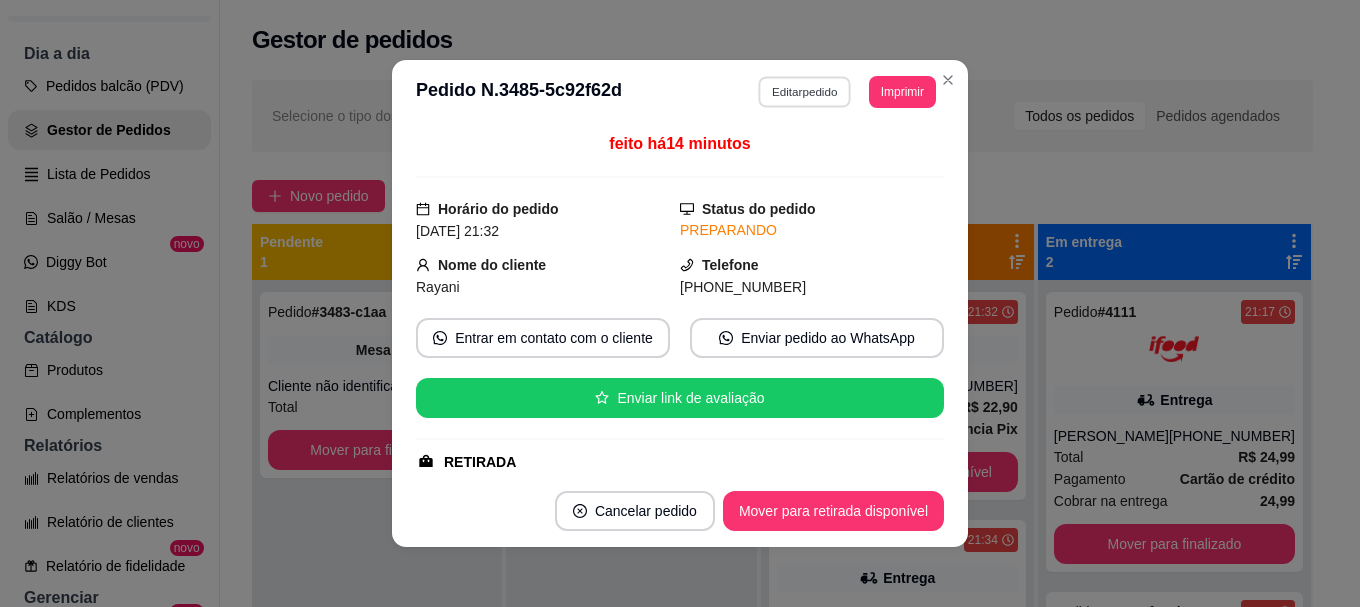 click on "Editar  pedido" at bounding box center [805, 91] 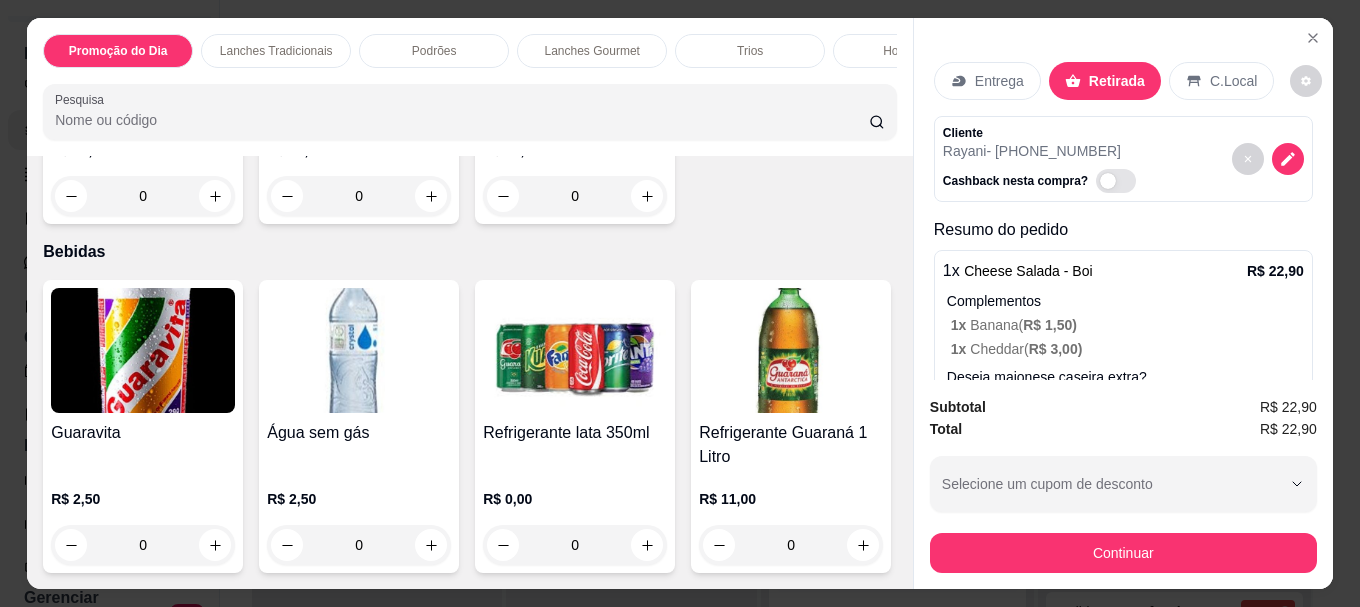 scroll, scrollTop: 6788, scrollLeft: 0, axis: vertical 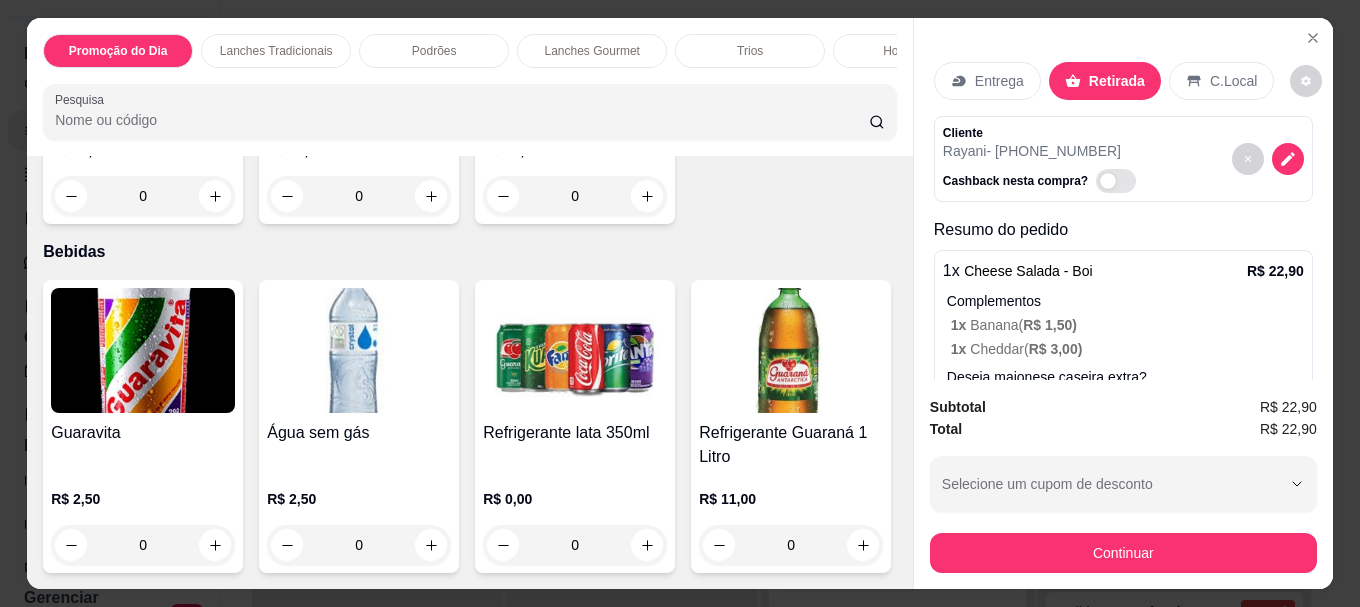 click on "Refrigerante lata 350ml" at bounding box center (575, 433) 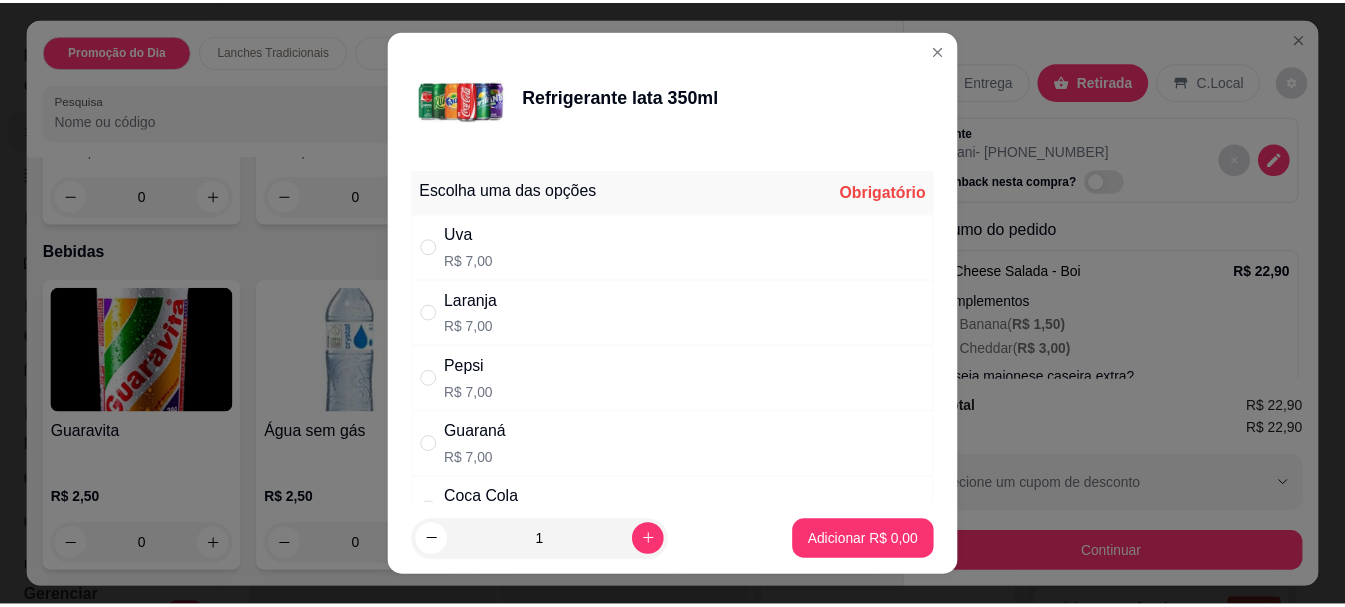 scroll, scrollTop: 100, scrollLeft: 0, axis: vertical 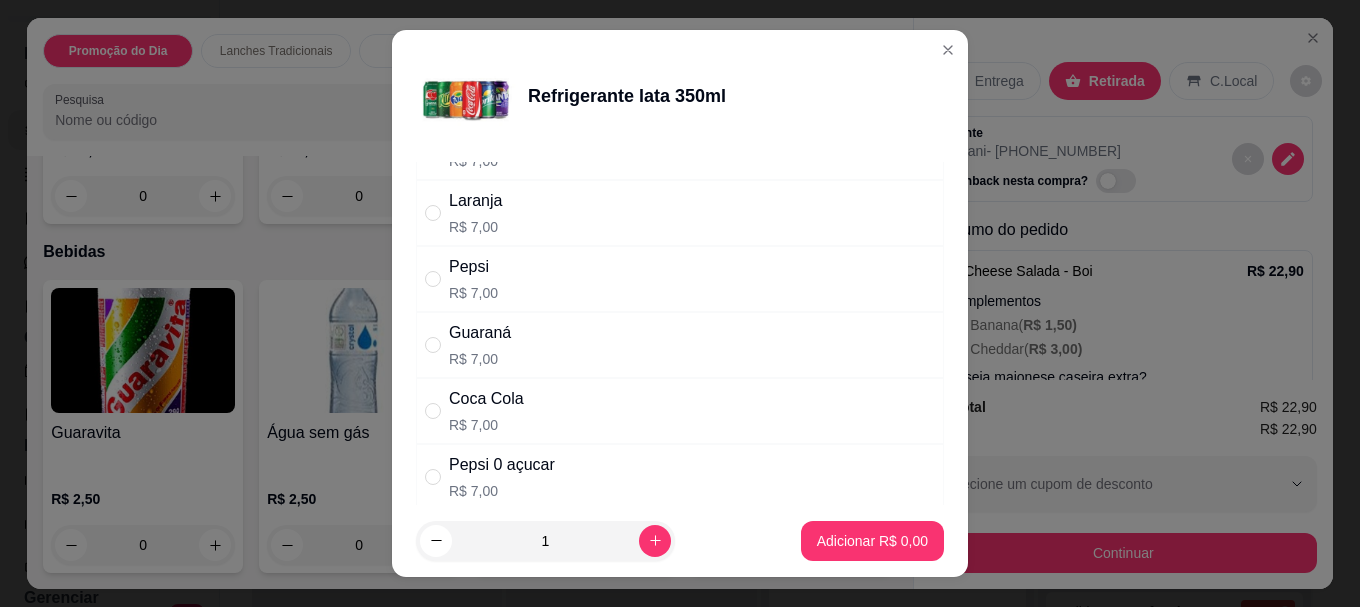 click on "Coca Cola" at bounding box center (486, 399) 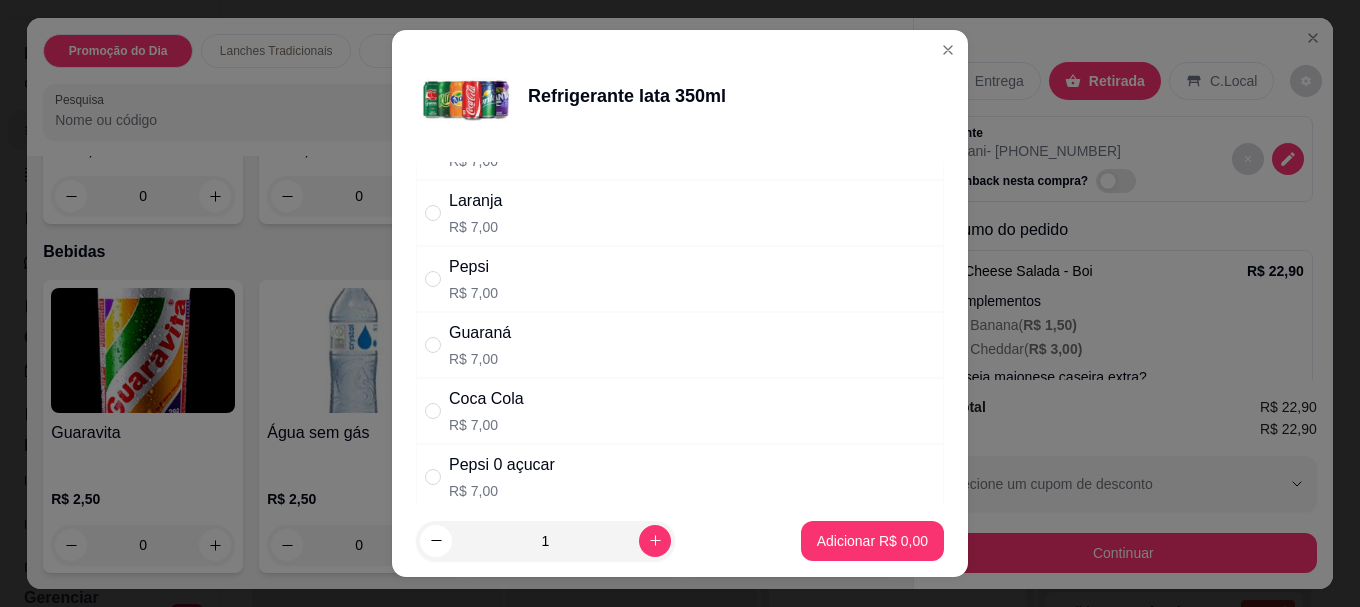radio on "true" 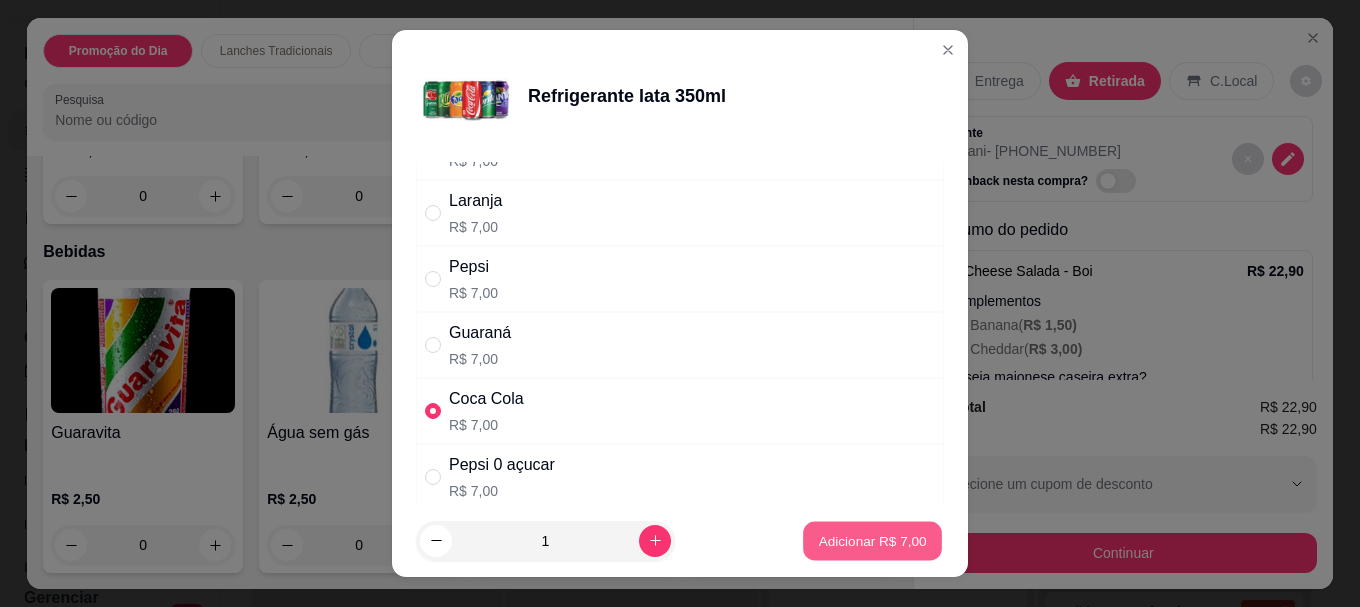 click on "Adicionar   R$ 7,00" at bounding box center [872, 540] 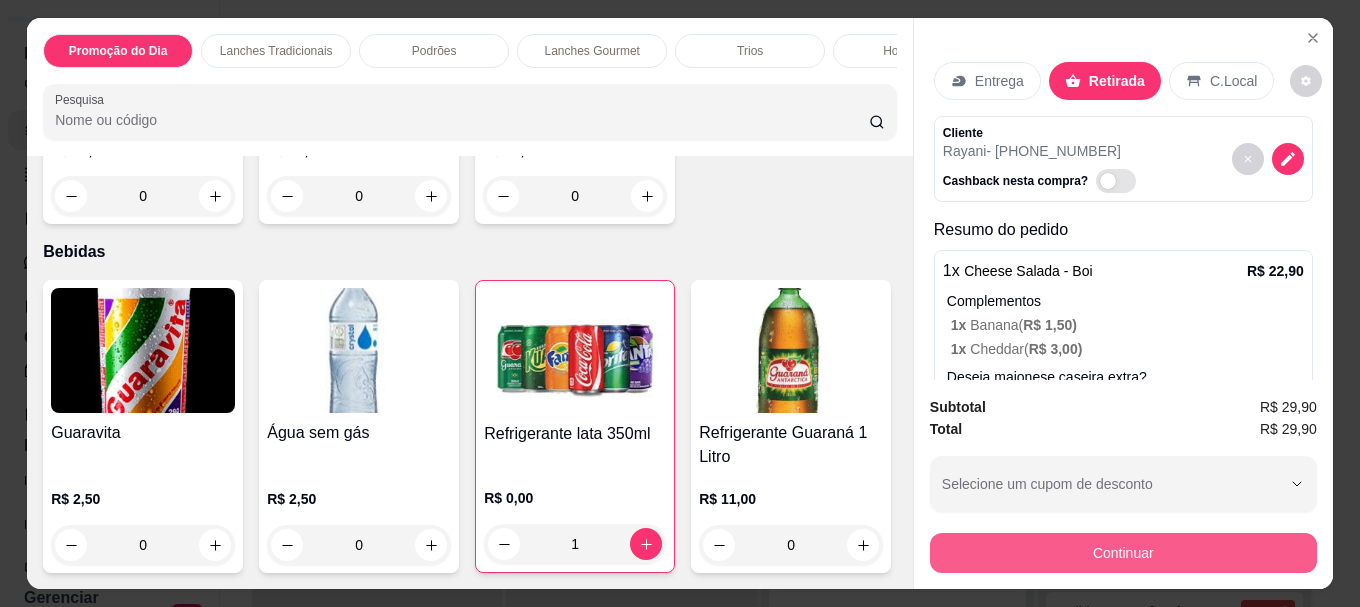 click on "Continuar" at bounding box center (1123, 553) 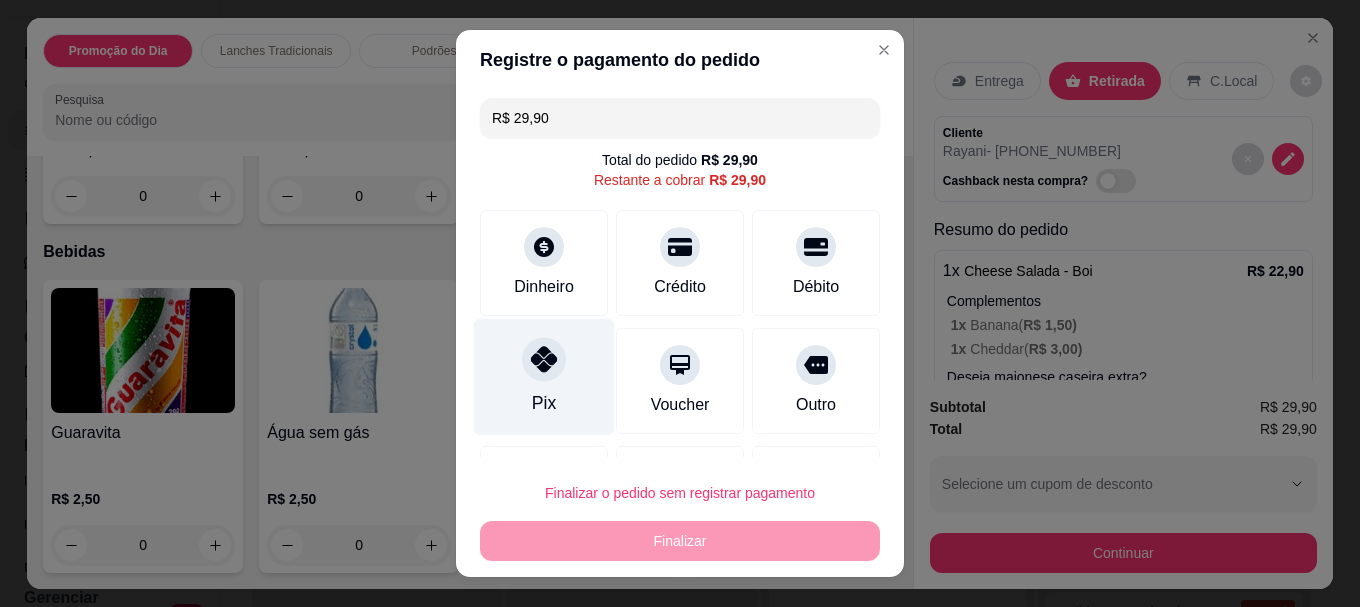 click 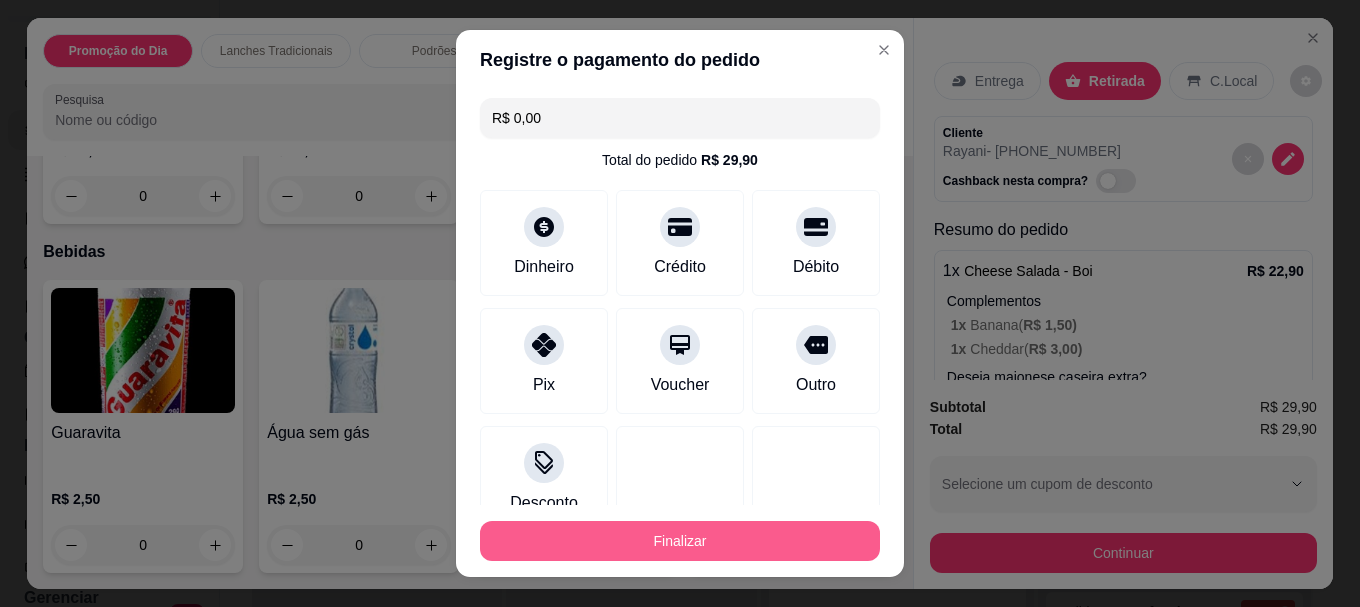 click on "Finalizar" at bounding box center (680, 541) 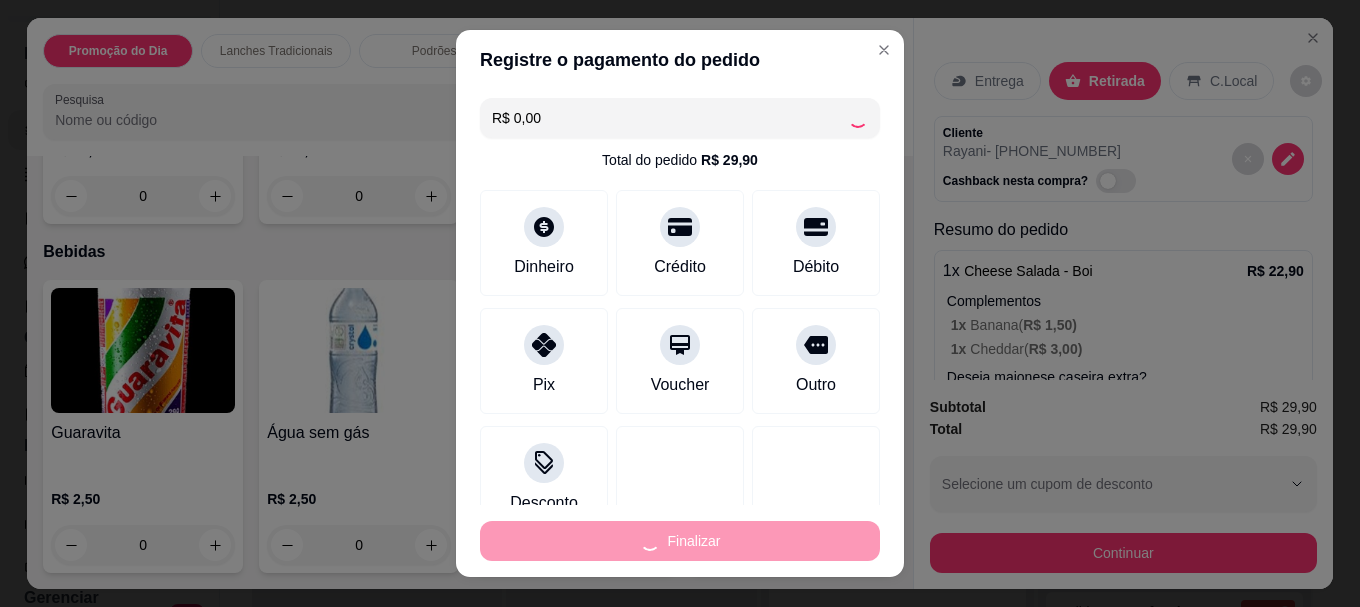 type on "0" 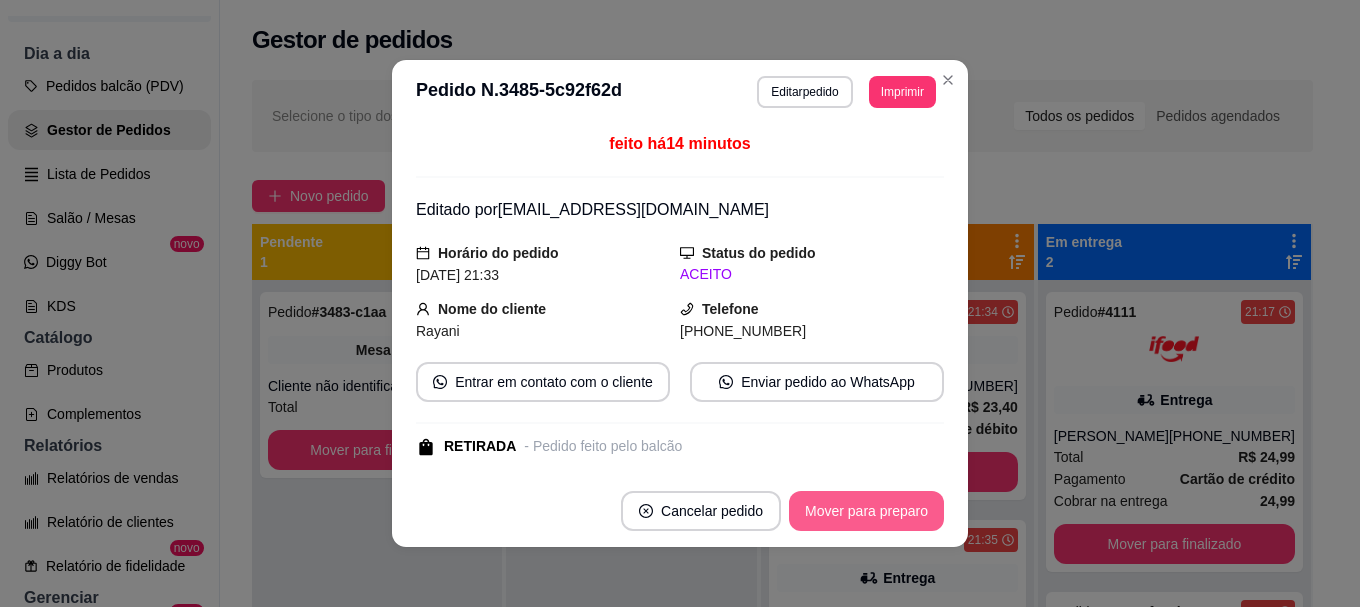 click on "Mover para preparo" at bounding box center [866, 511] 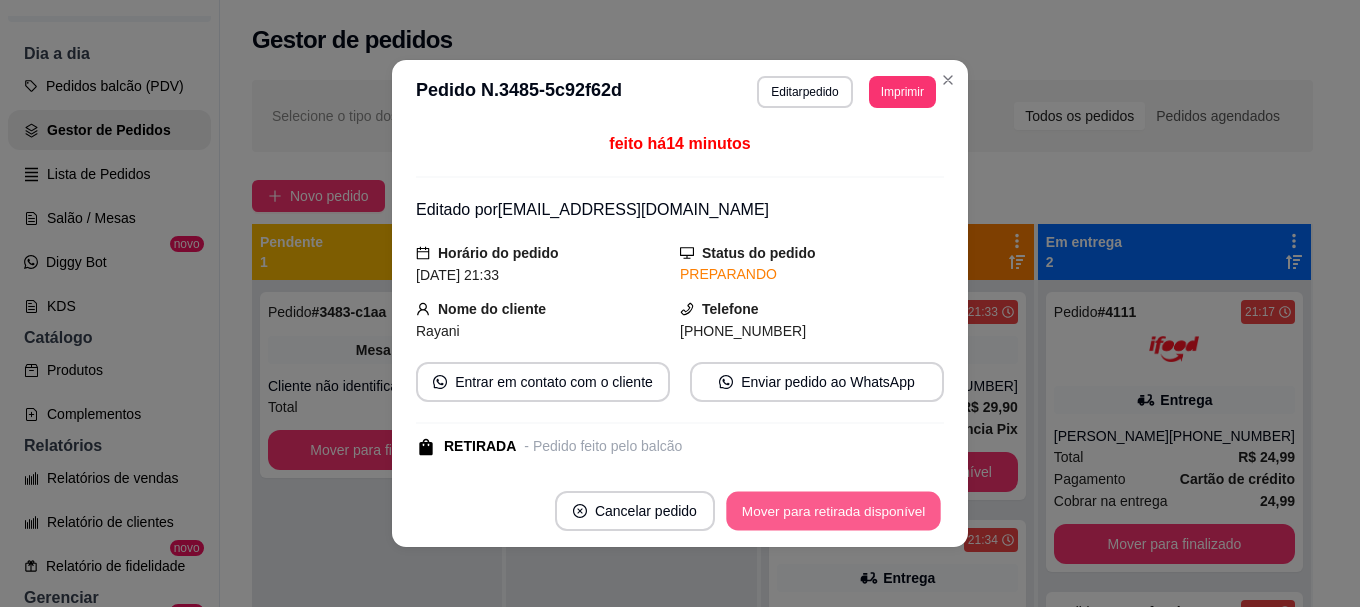 click on "Mover para retirada disponível" at bounding box center [833, 511] 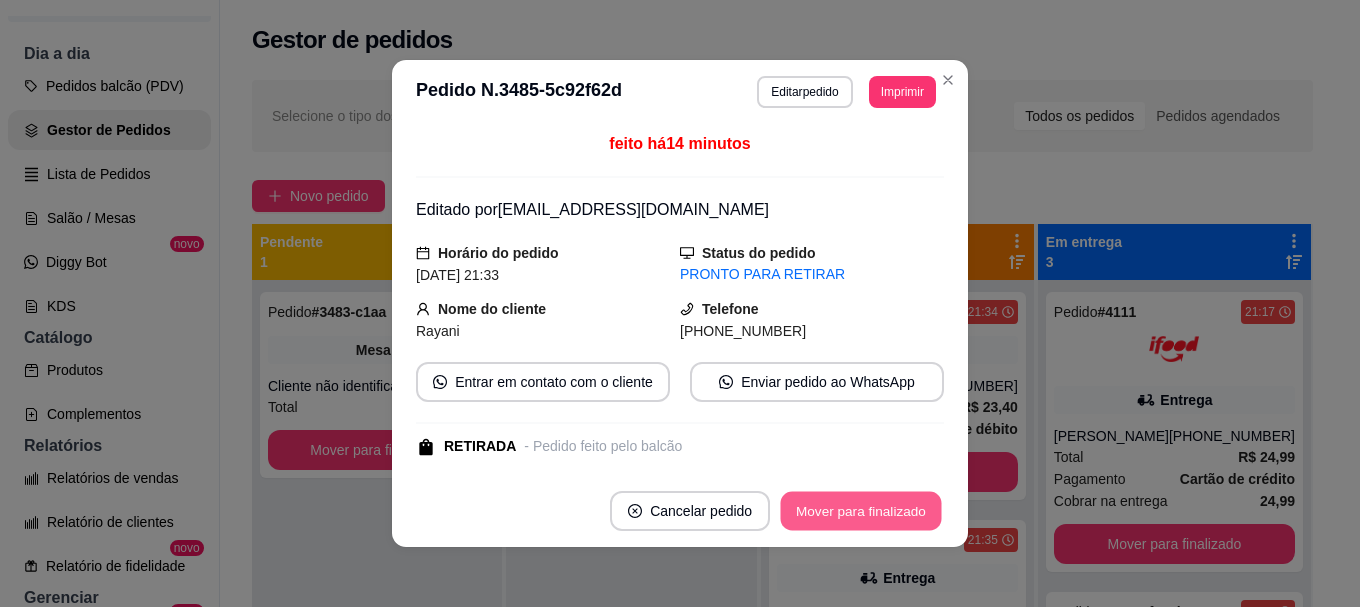 click on "Mover para finalizado" at bounding box center (861, 511) 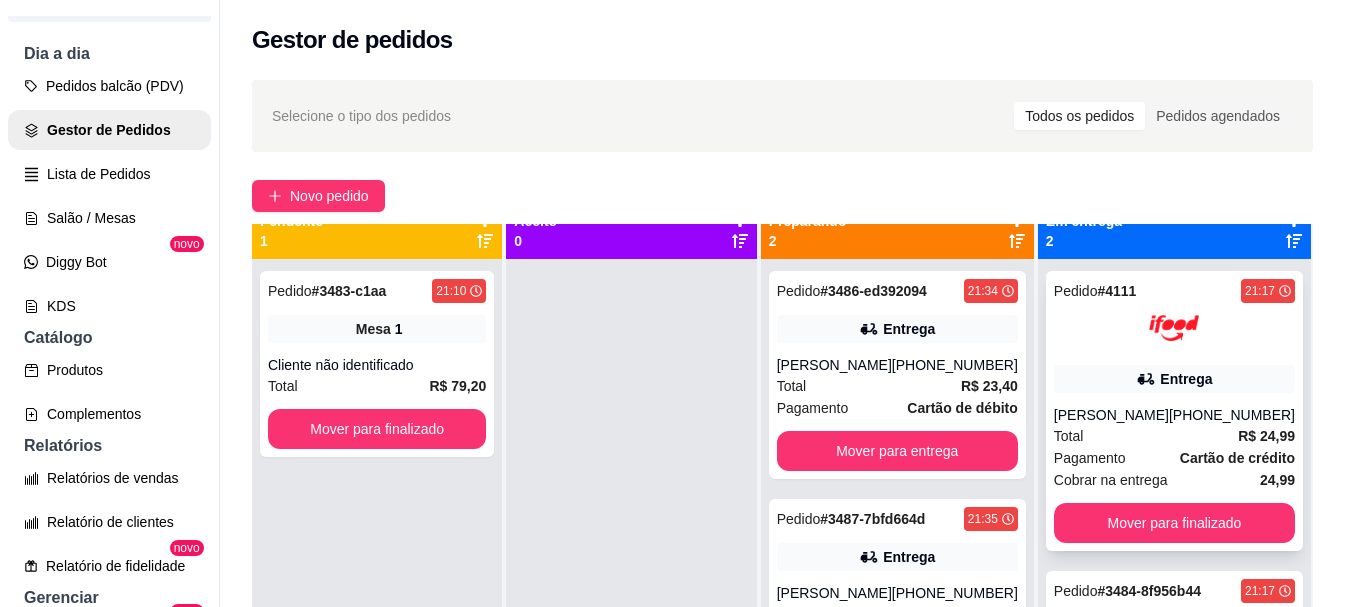 scroll, scrollTop: 56, scrollLeft: 0, axis: vertical 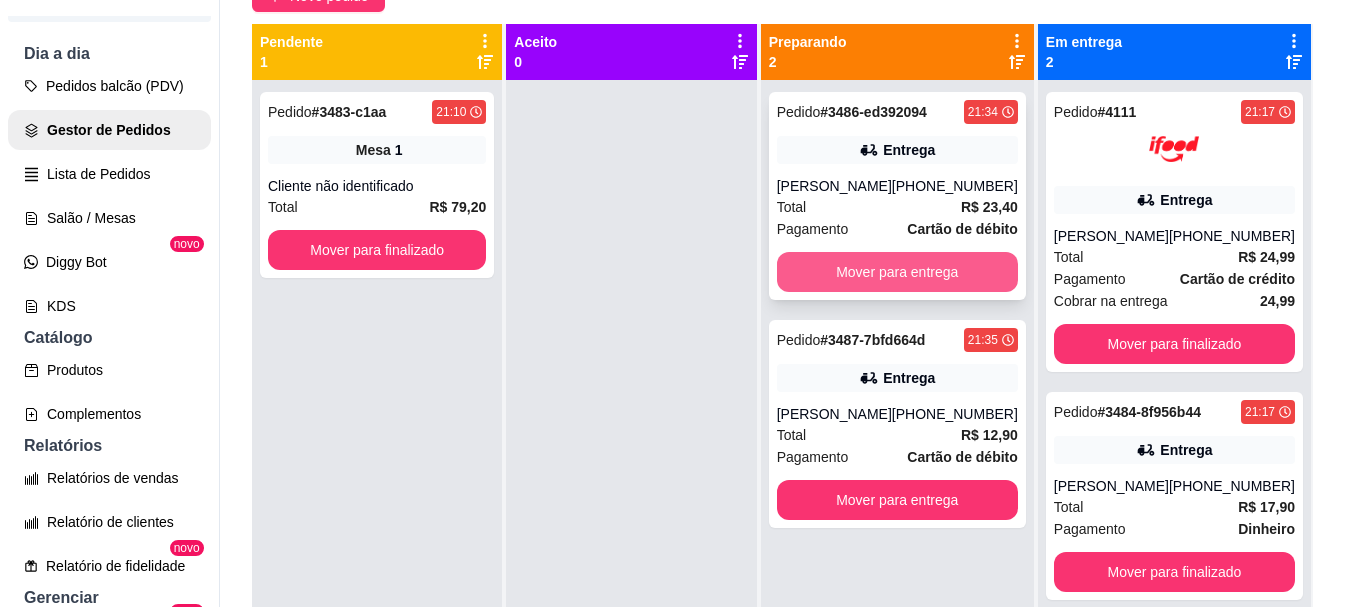click on "Mover para entrega" at bounding box center [897, 272] 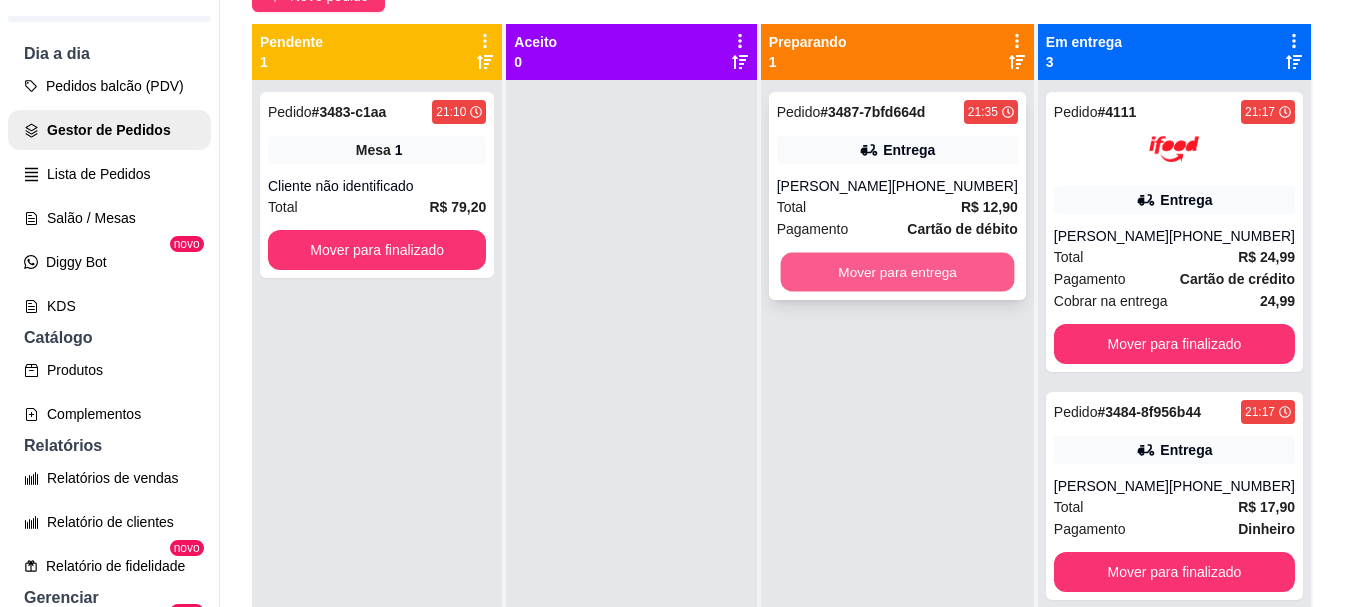 click on "Mover para entrega" at bounding box center (897, 272) 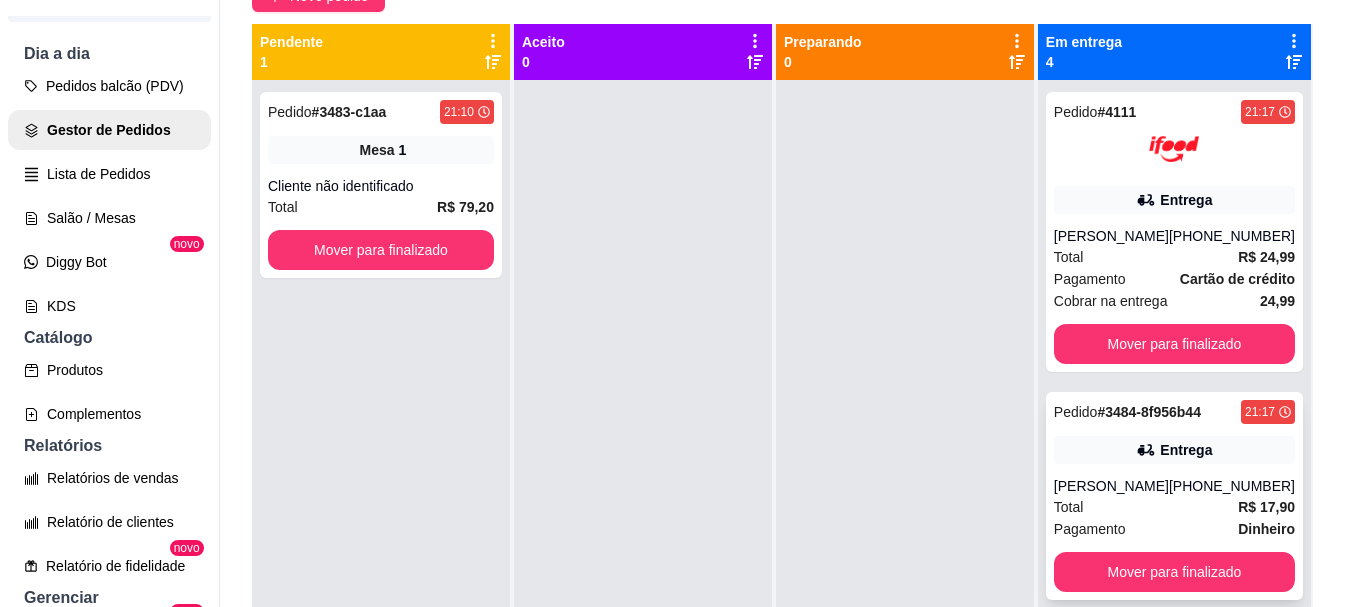 click on "Entrega" at bounding box center (1186, 450) 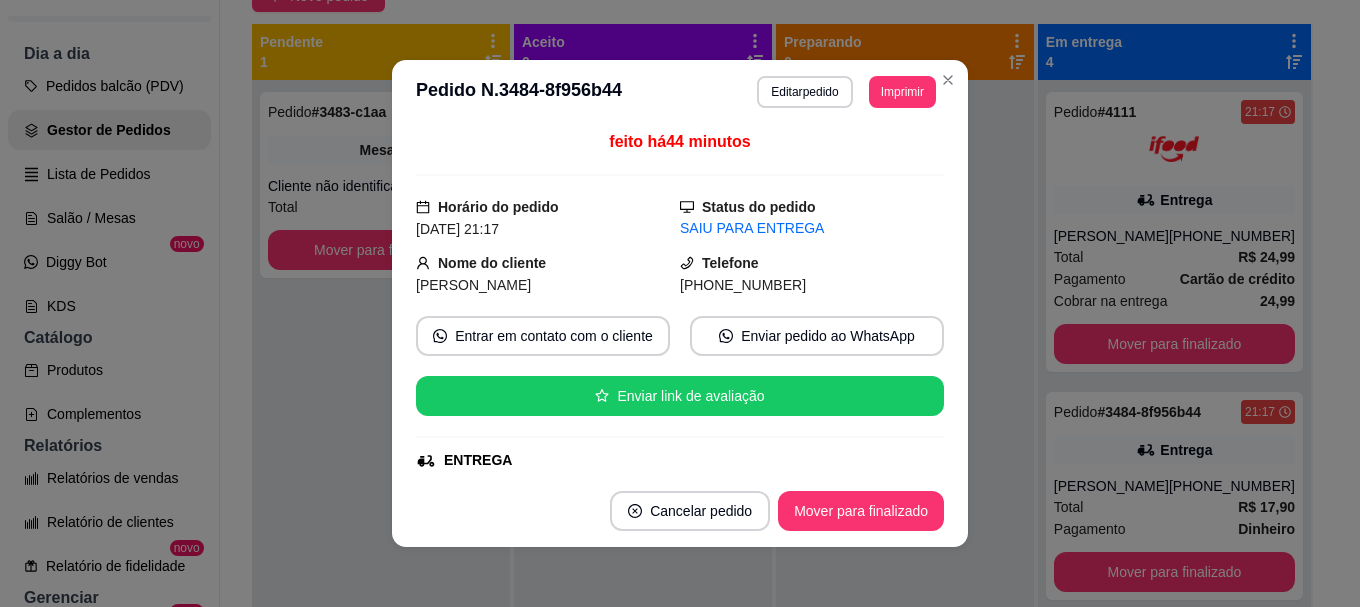 scroll, scrollTop: 0, scrollLeft: 0, axis: both 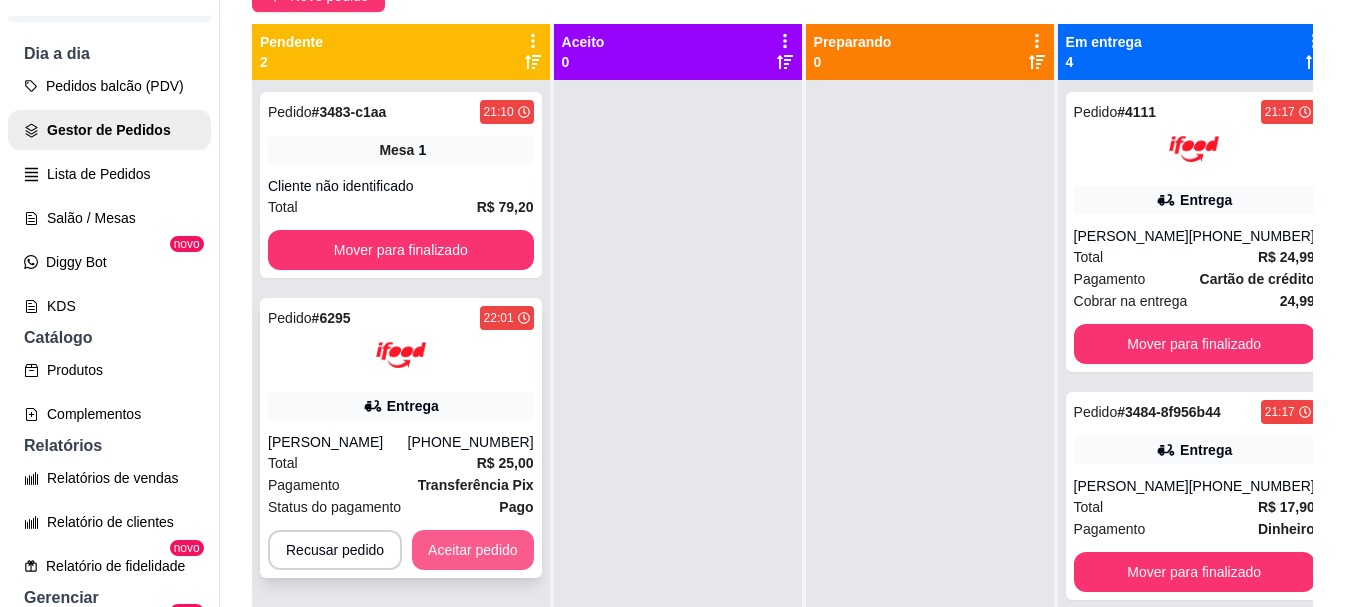 click on "Aceitar pedido" at bounding box center (473, 550) 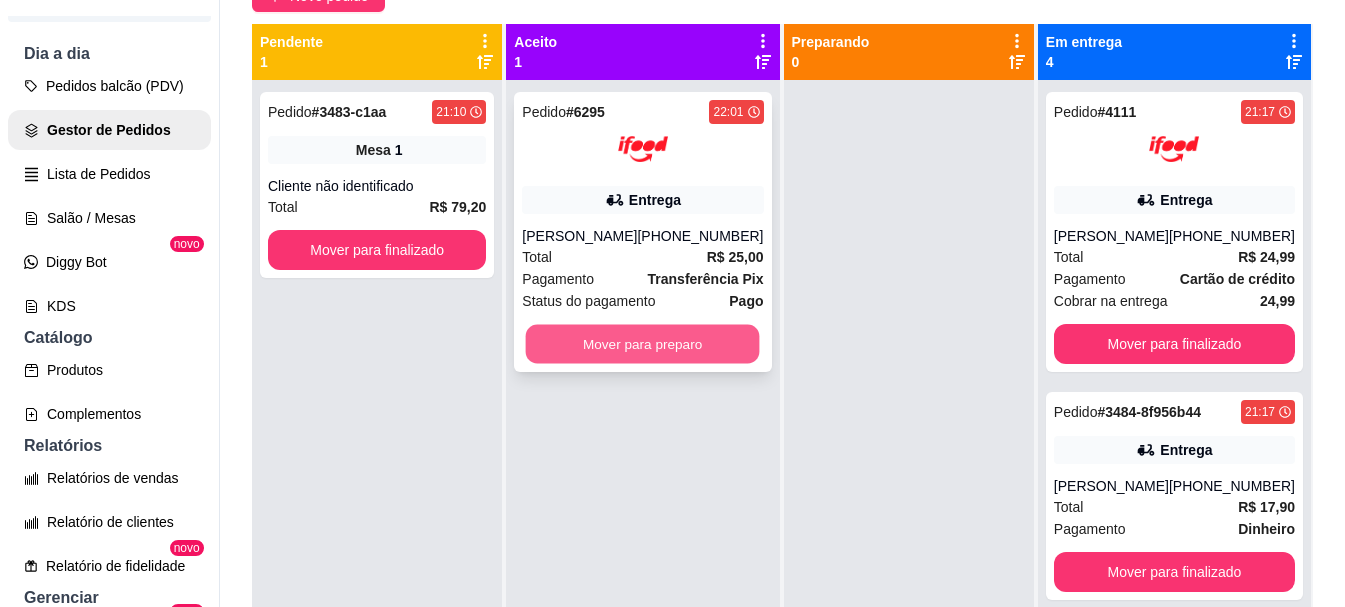 click on "Mover para preparo" at bounding box center [643, 344] 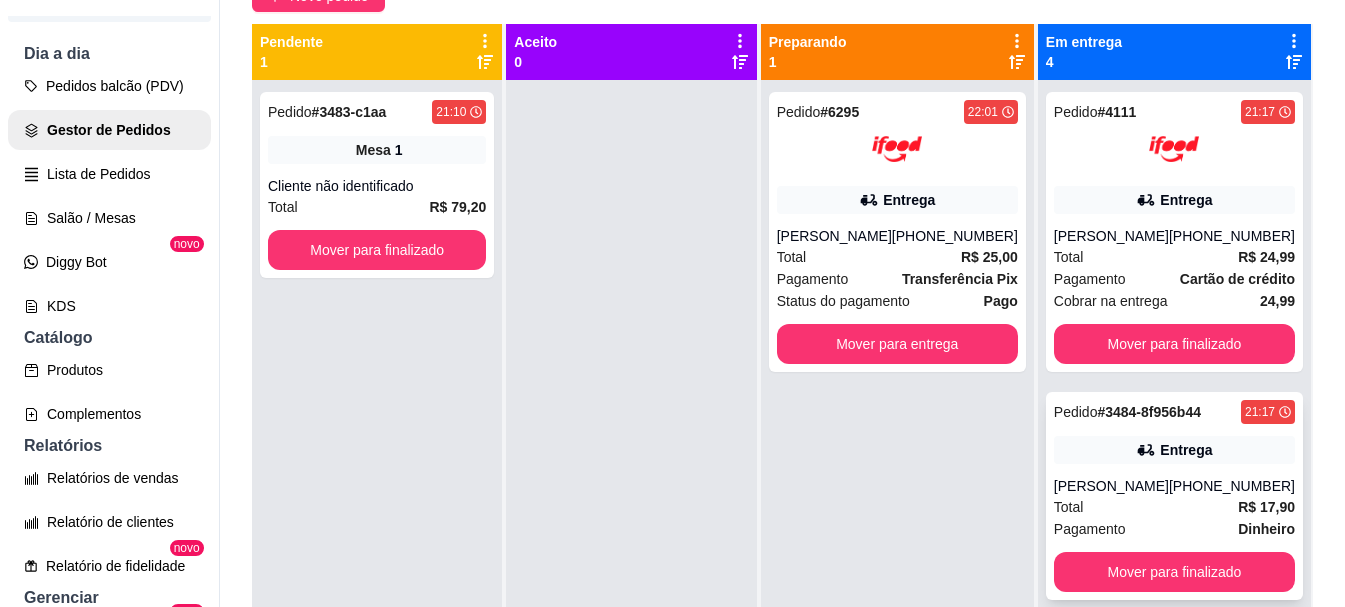 click on "[PERSON_NAME]" at bounding box center (1111, 486) 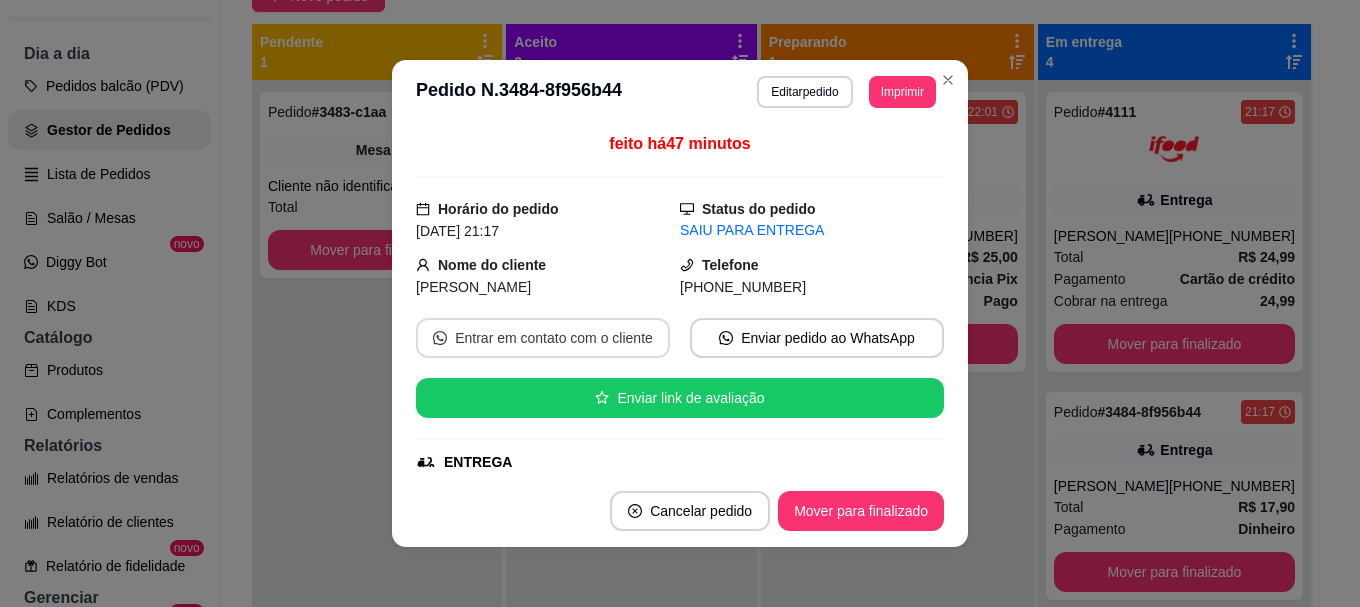 click on "Entrar em contato com o cliente" at bounding box center [543, 338] 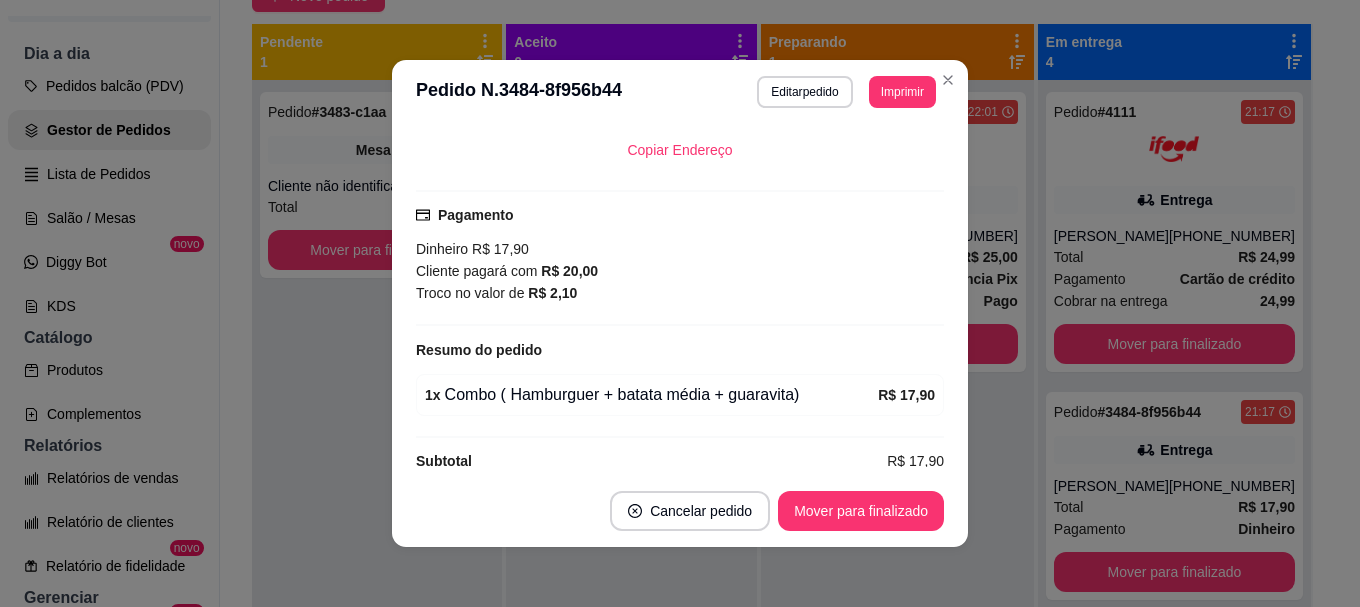 scroll, scrollTop: 486, scrollLeft: 0, axis: vertical 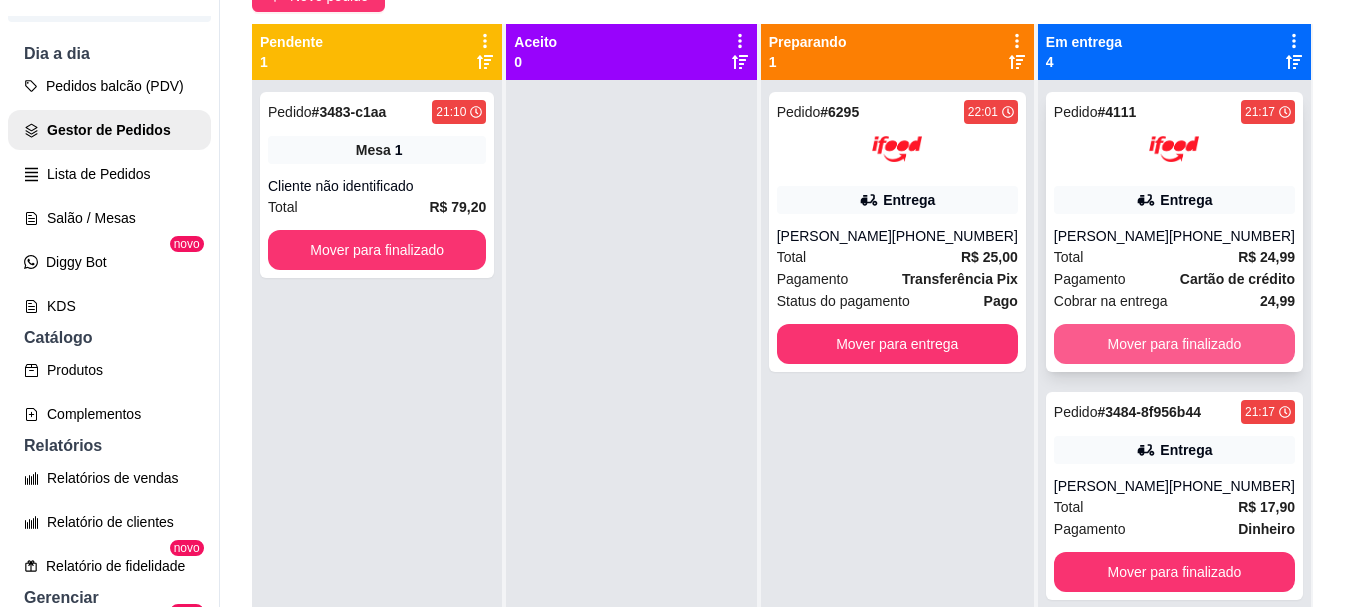 click on "Mover para finalizado" at bounding box center [1174, 344] 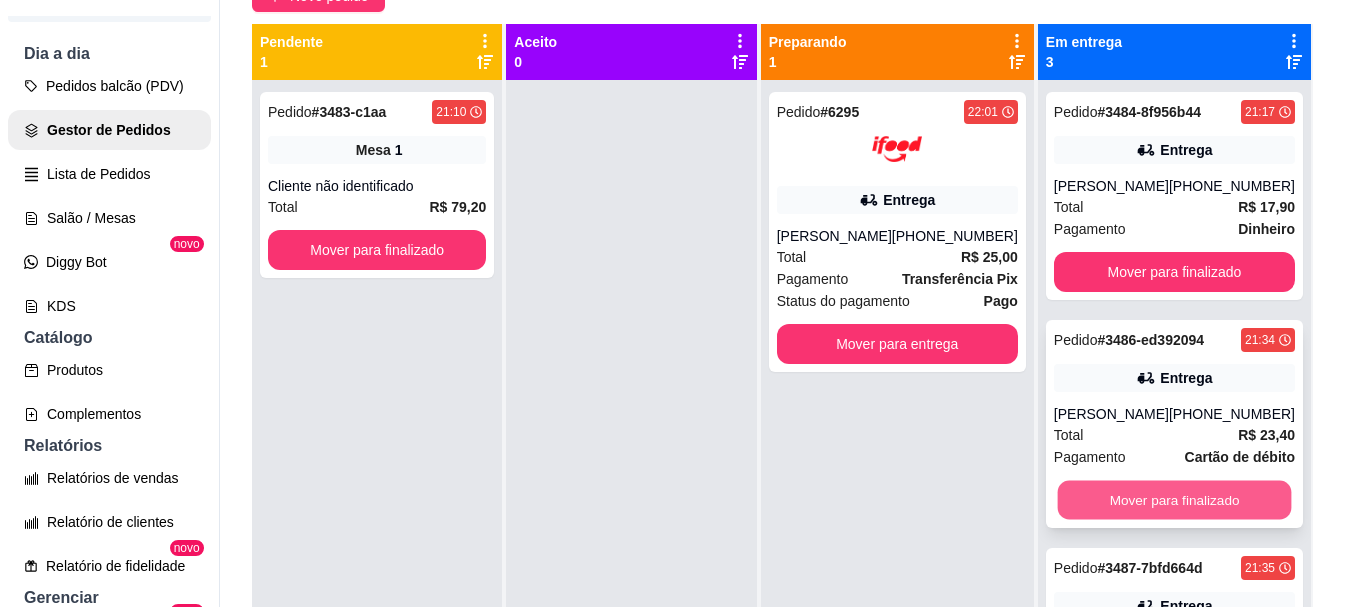 click on "Mover para finalizado" at bounding box center (1174, 500) 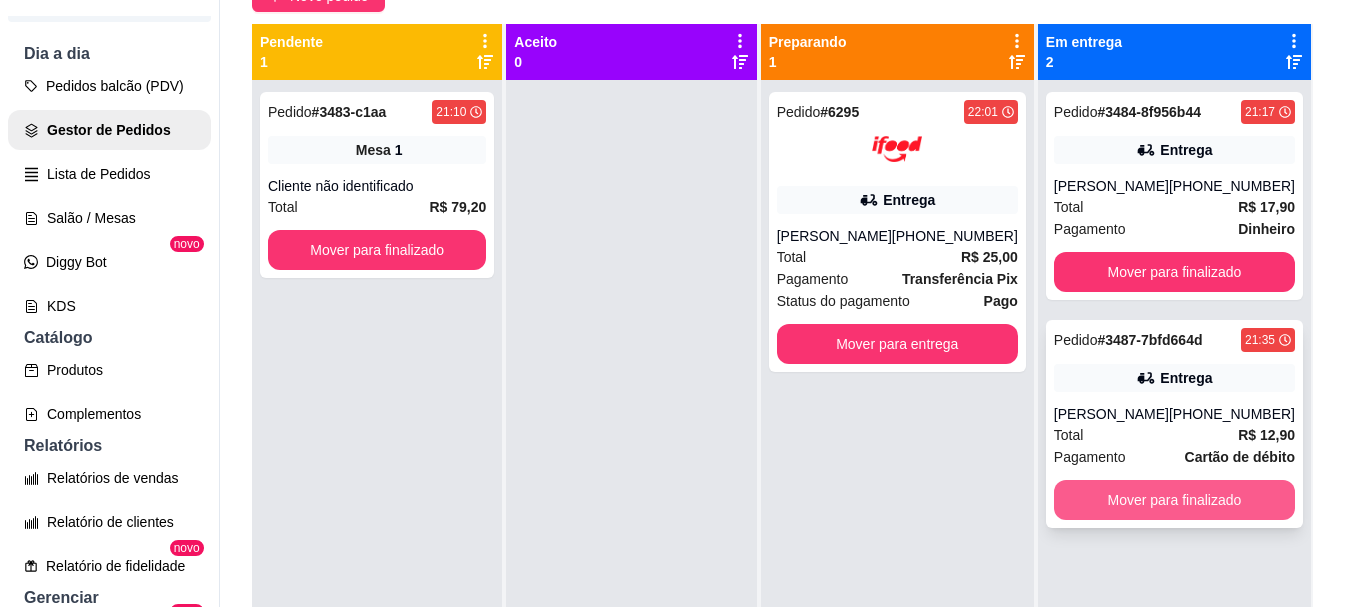 click on "Mover para finalizado" at bounding box center (1174, 500) 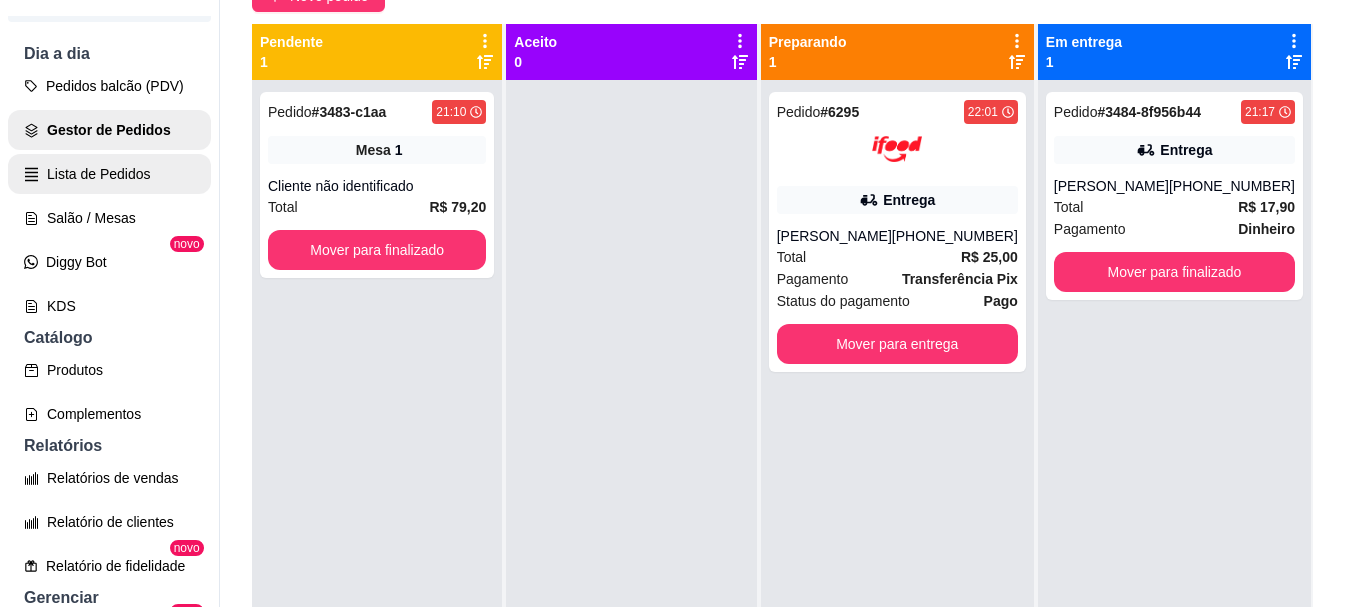 click on "Lista de Pedidos" at bounding box center [109, 174] 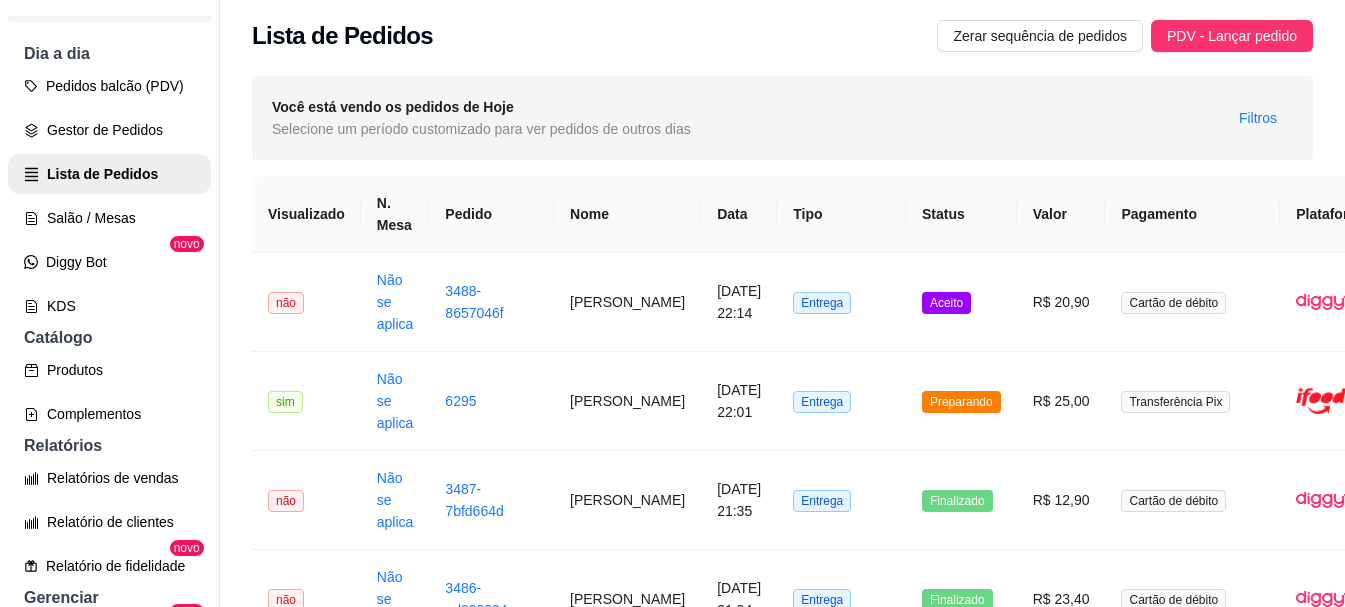 scroll, scrollTop: 0, scrollLeft: 0, axis: both 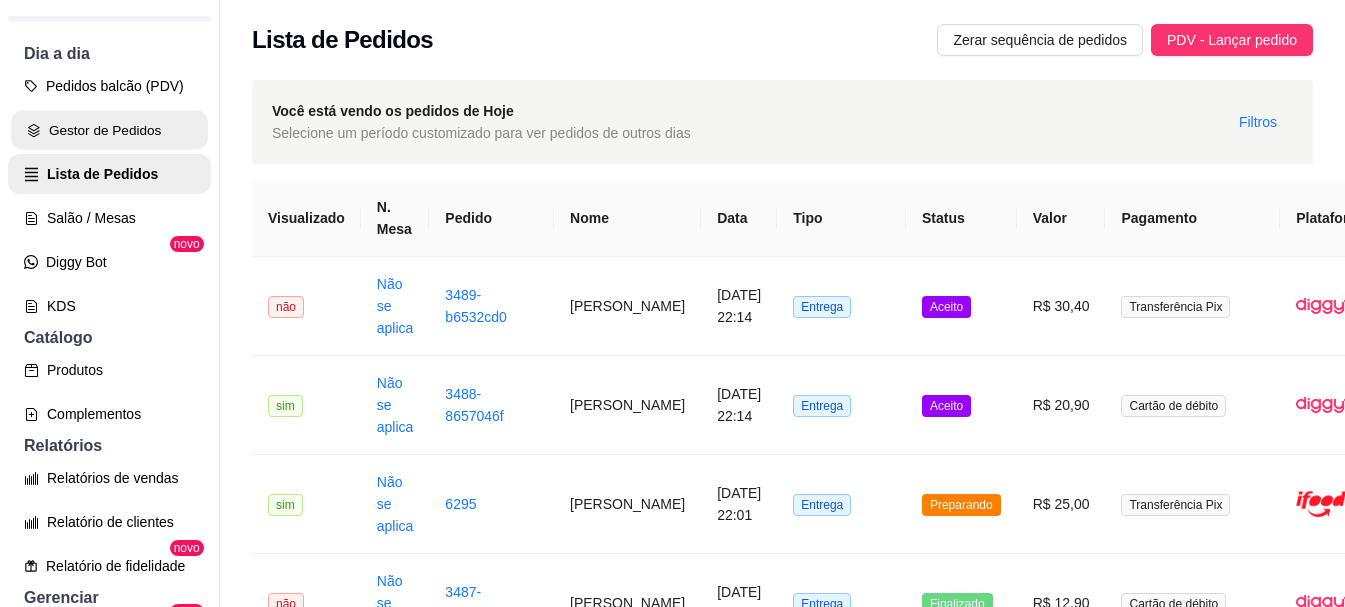 click on "Gestor de Pedidos" at bounding box center [109, 130] 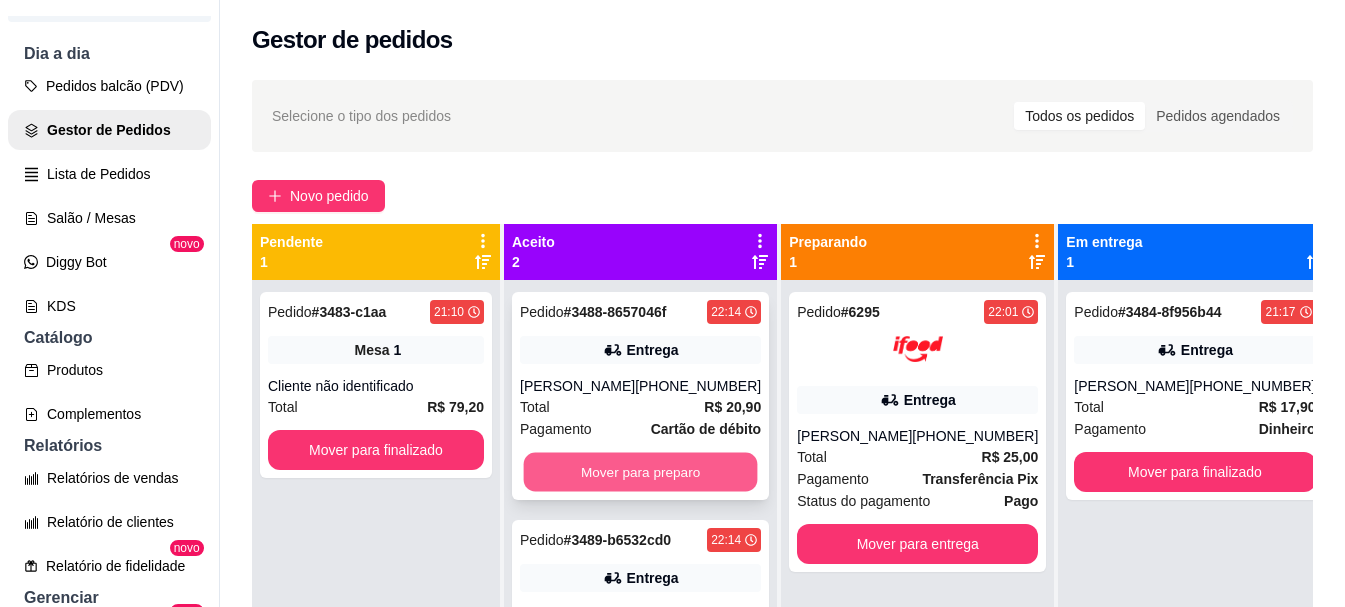 click on "Mover para preparo" at bounding box center (641, 472) 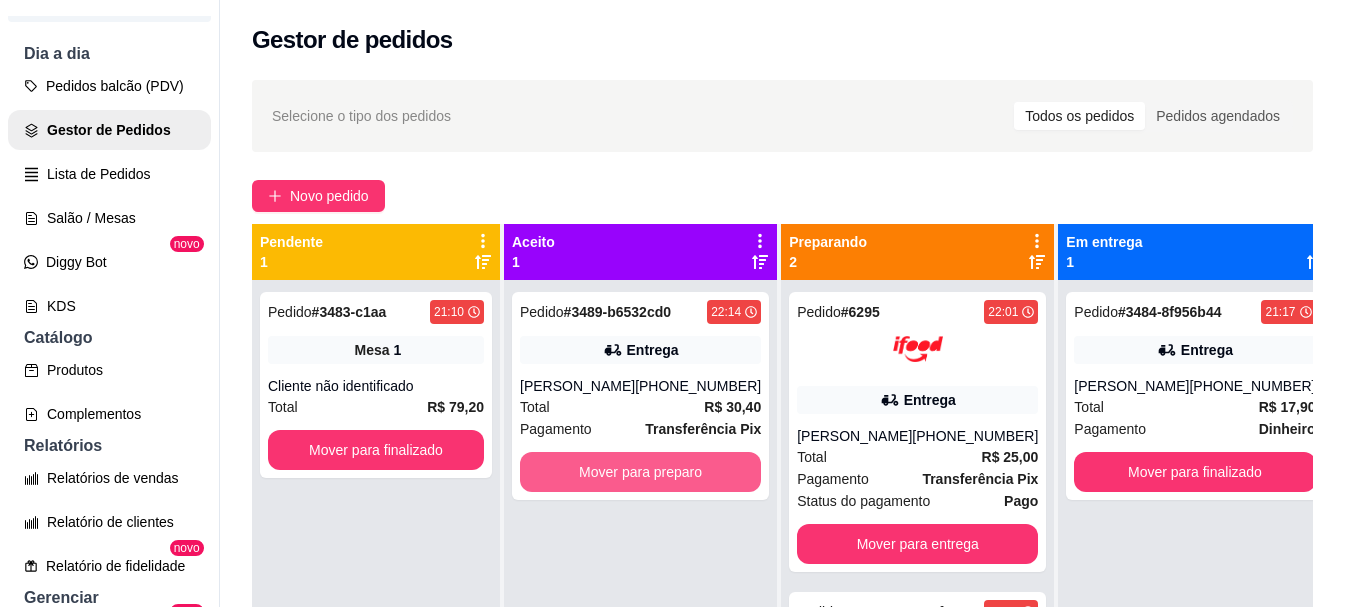 click on "Mover para preparo" at bounding box center (640, 472) 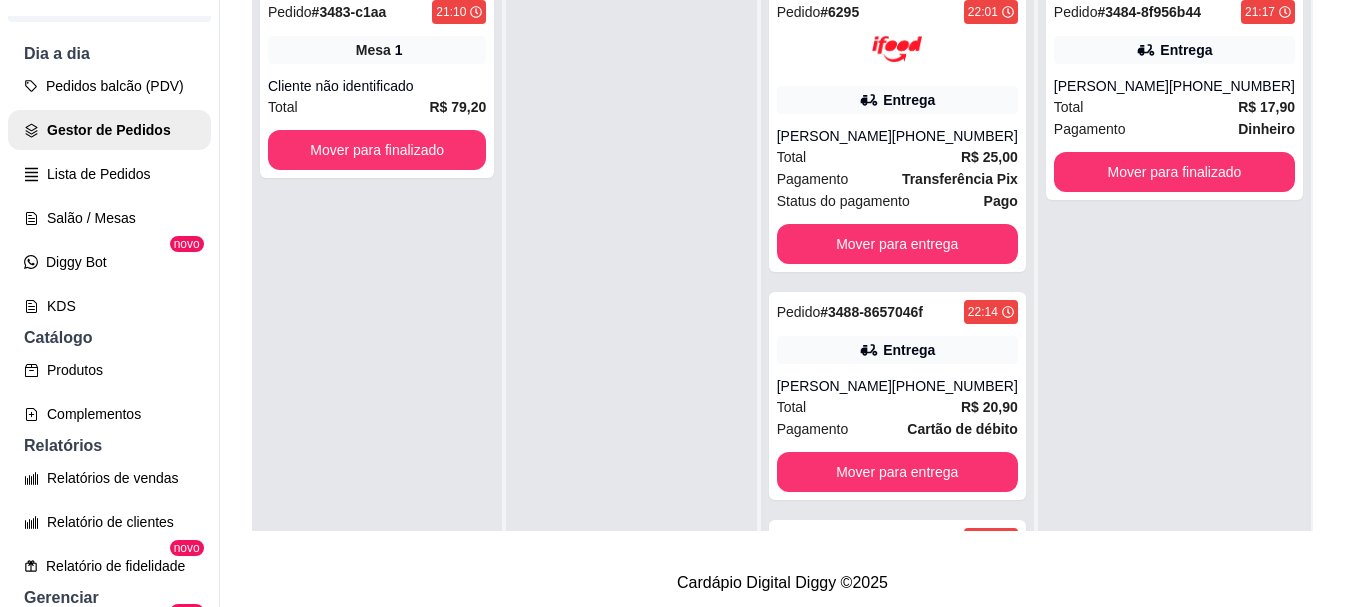 scroll, scrollTop: 319, scrollLeft: 0, axis: vertical 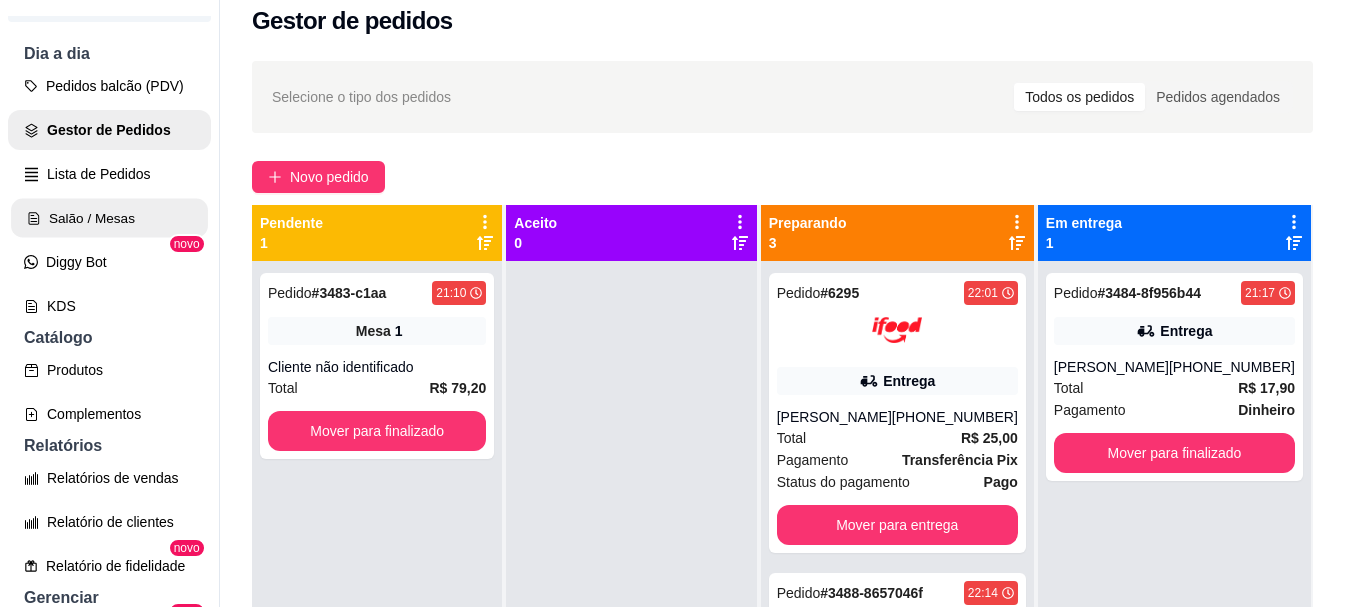 click on "Salão / Mesas" at bounding box center [109, 218] 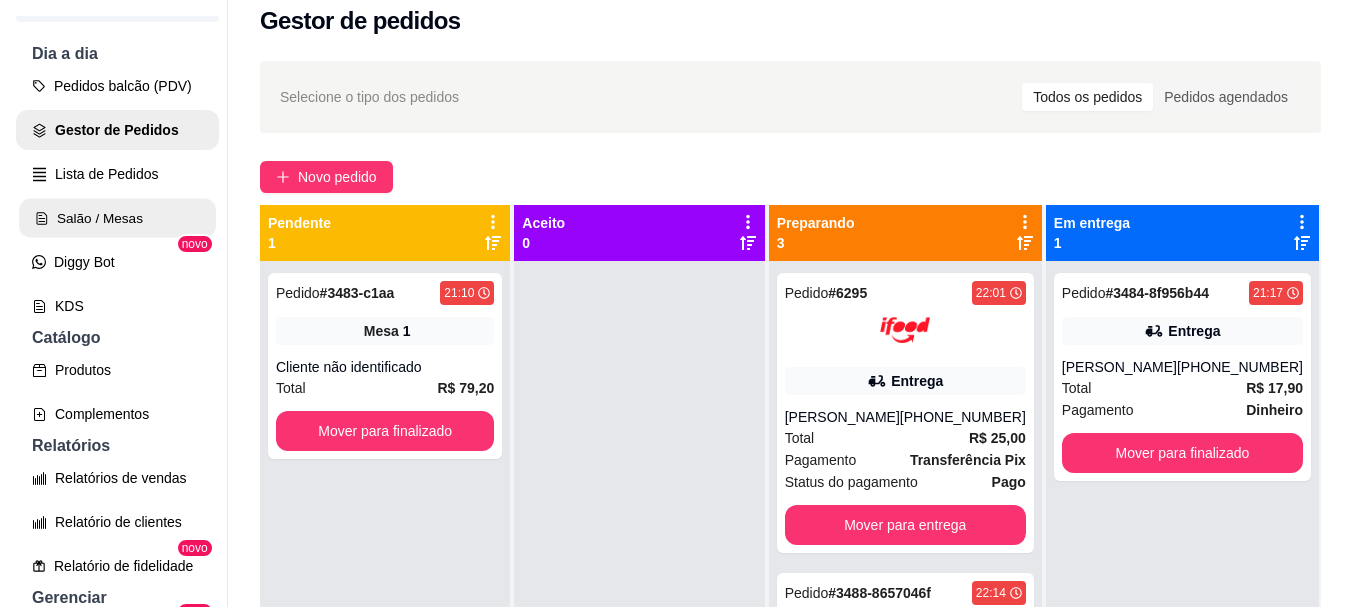 scroll, scrollTop: 0, scrollLeft: 0, axis: both 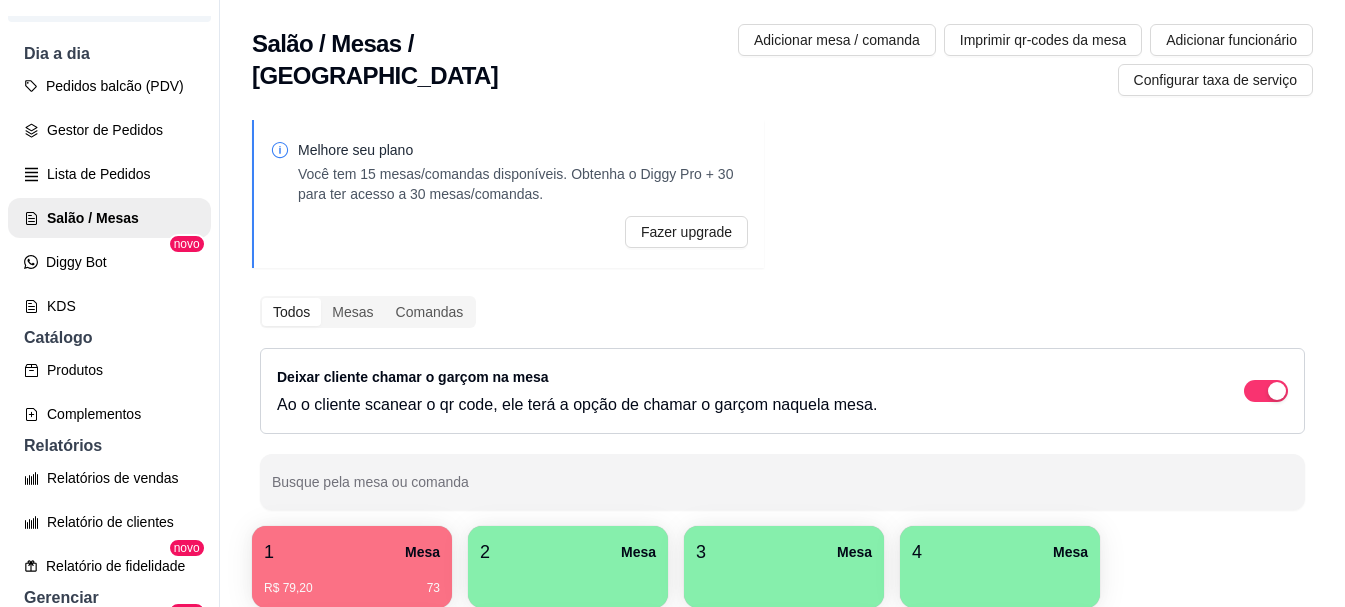 click on "1 Mesa" at bounding box center (352, 552) 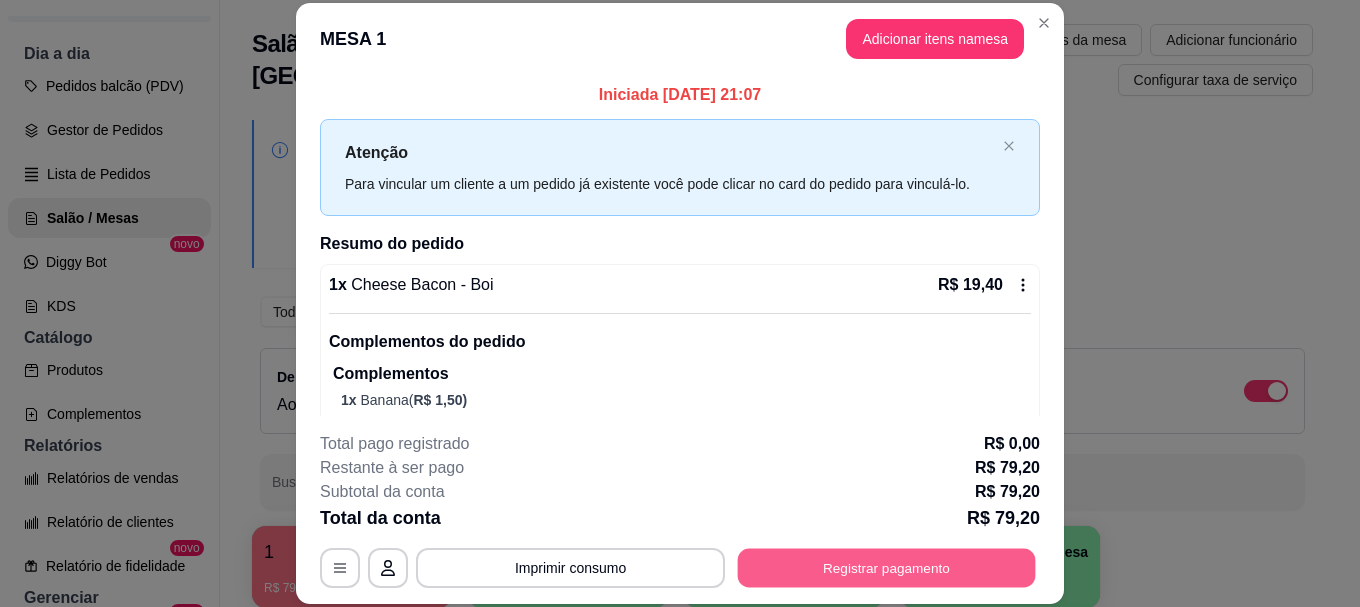 click on "Registrar pagamento" at bounding box center [887, 568] 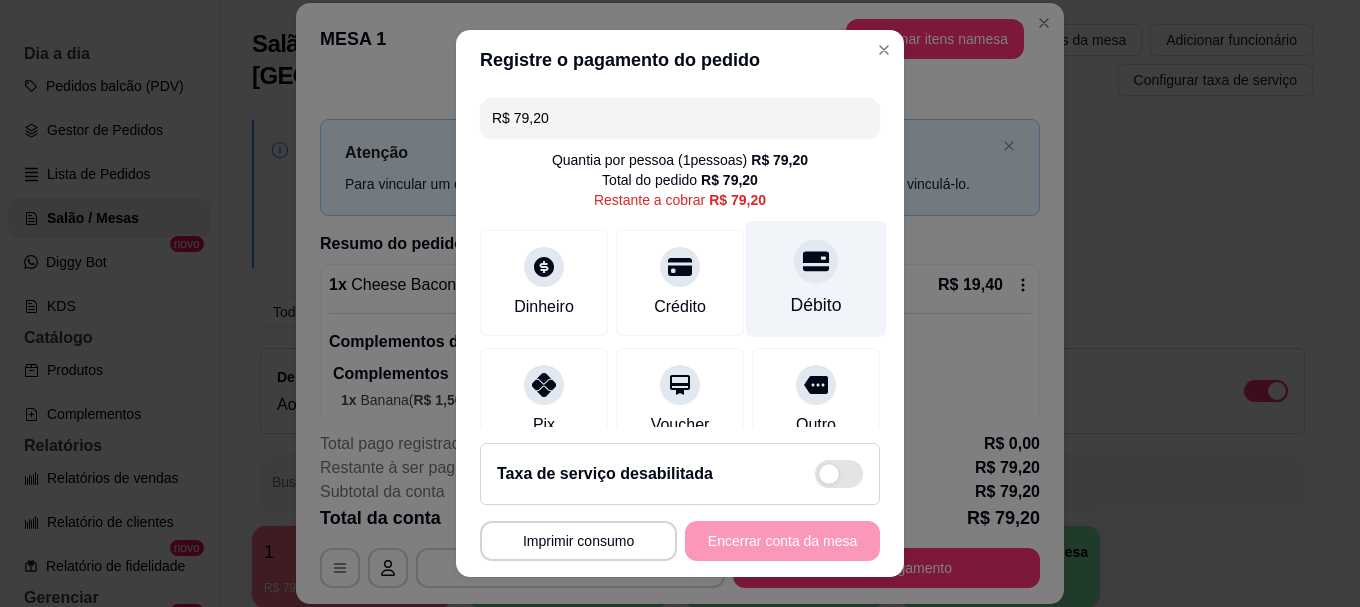 click on "Débito" at bounding box center [816, 279] 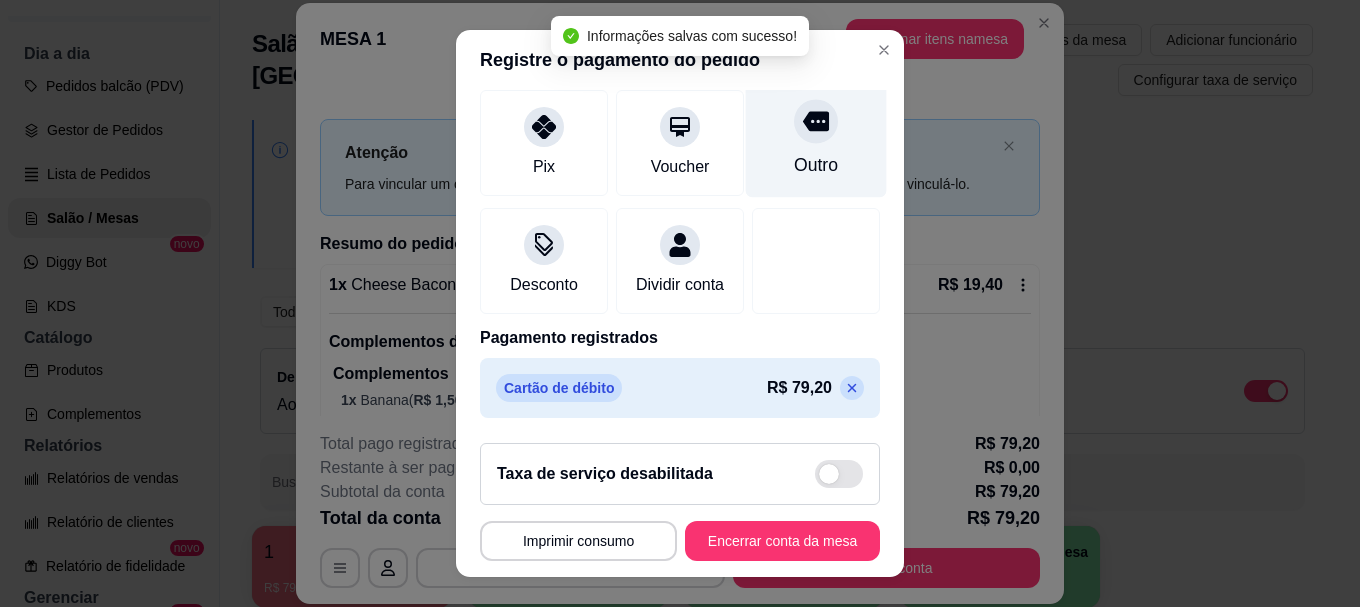 scroll, scrollTop: 261, scrollLeft: 0, axis: vertical 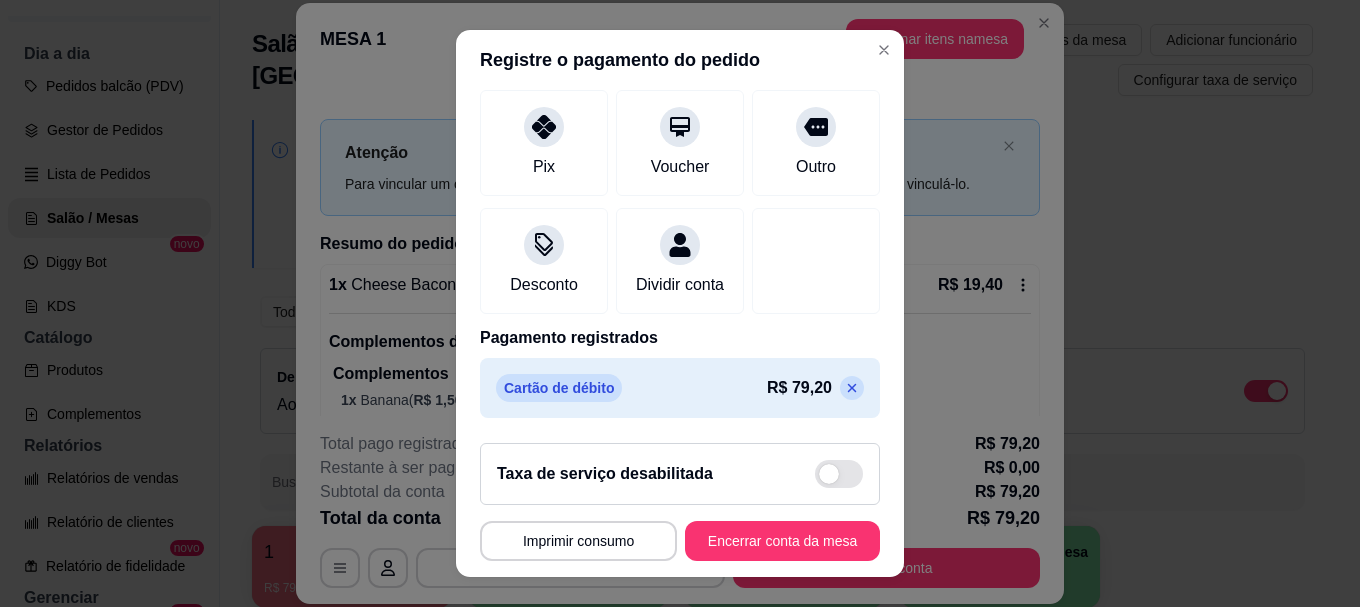 click 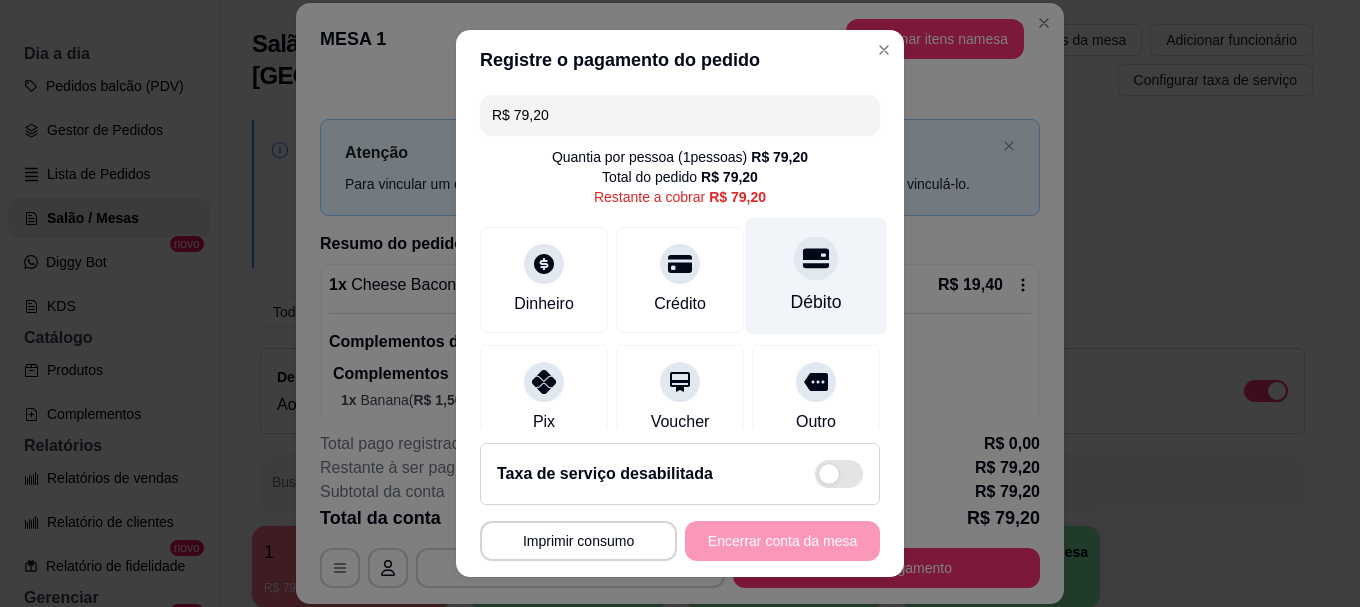 scroll, scrollTop: 0, scrollLeft: 0, axis: both 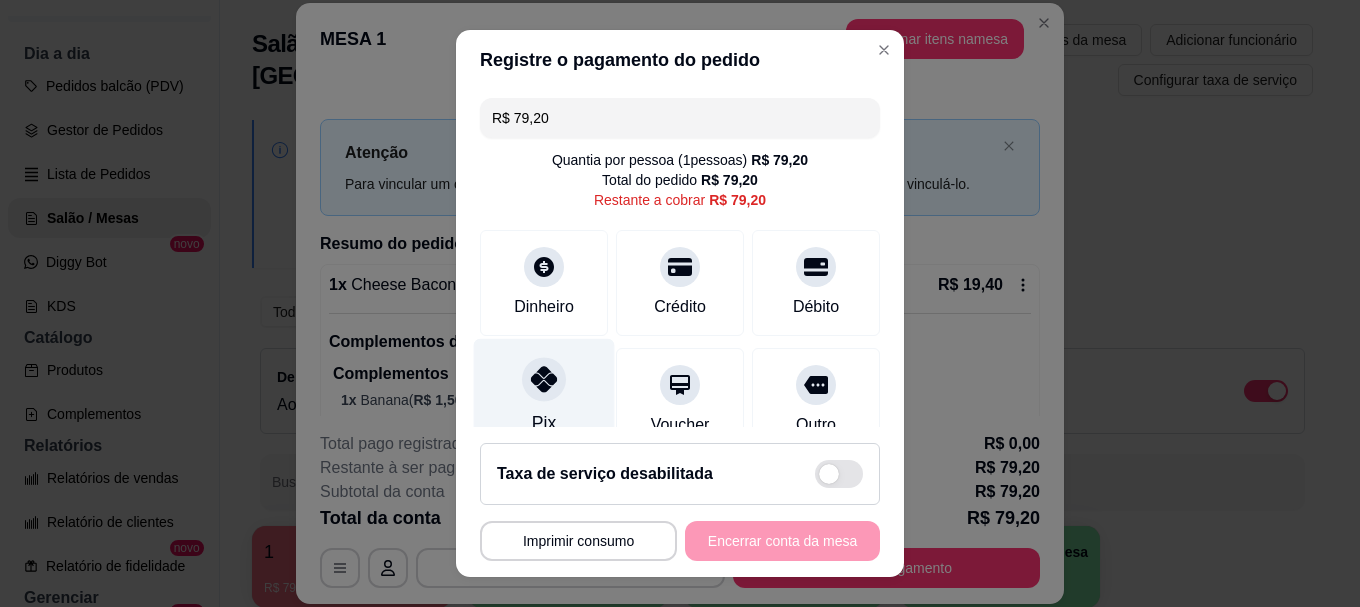 click 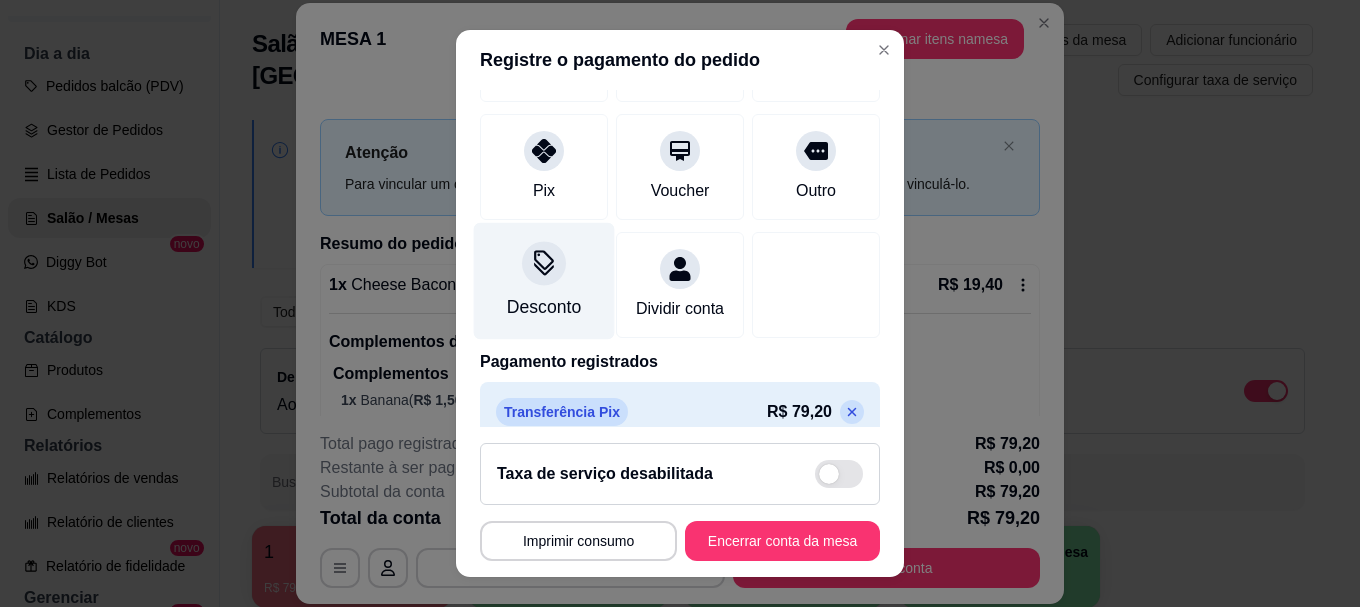 scroll, scrollTop: 261, scrollLeft: 0, axis: vertical 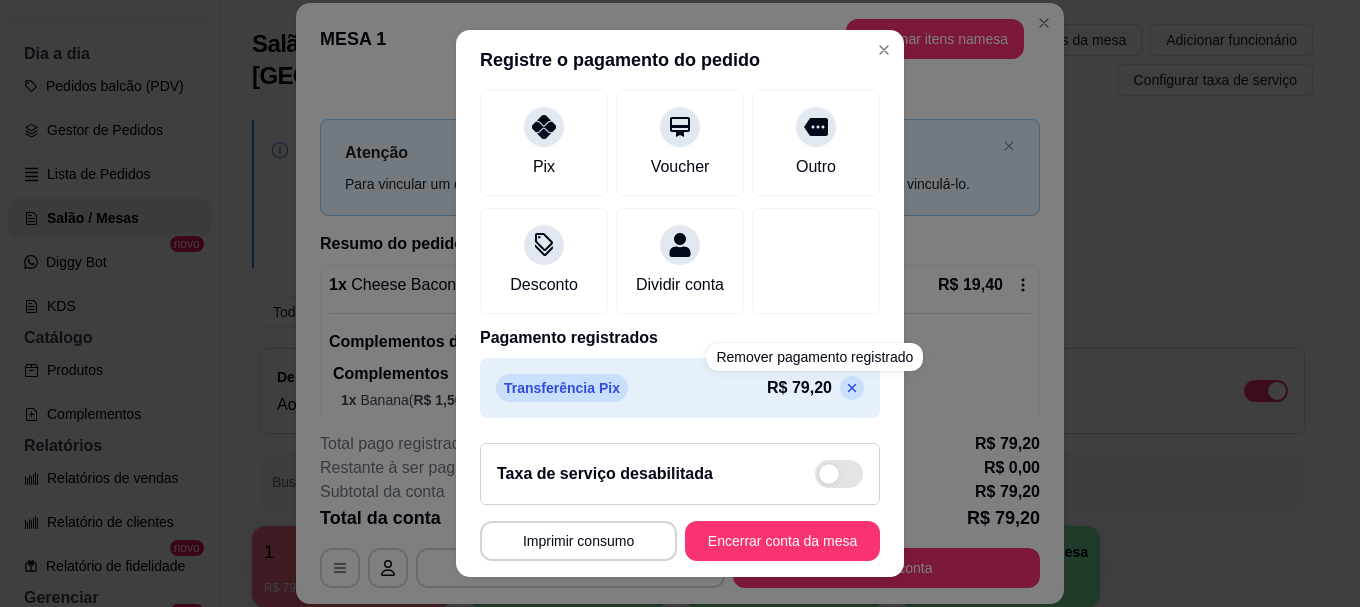 click 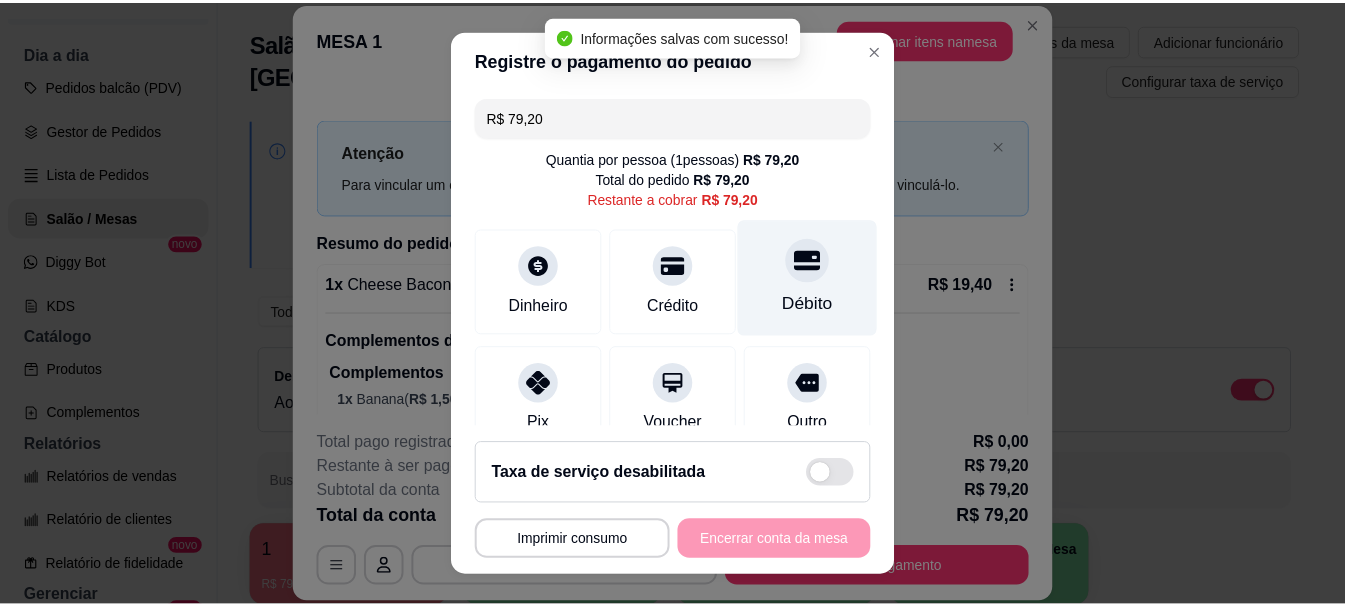 scroll, scrollTop: 0, scrollLeft: 0, axis: both 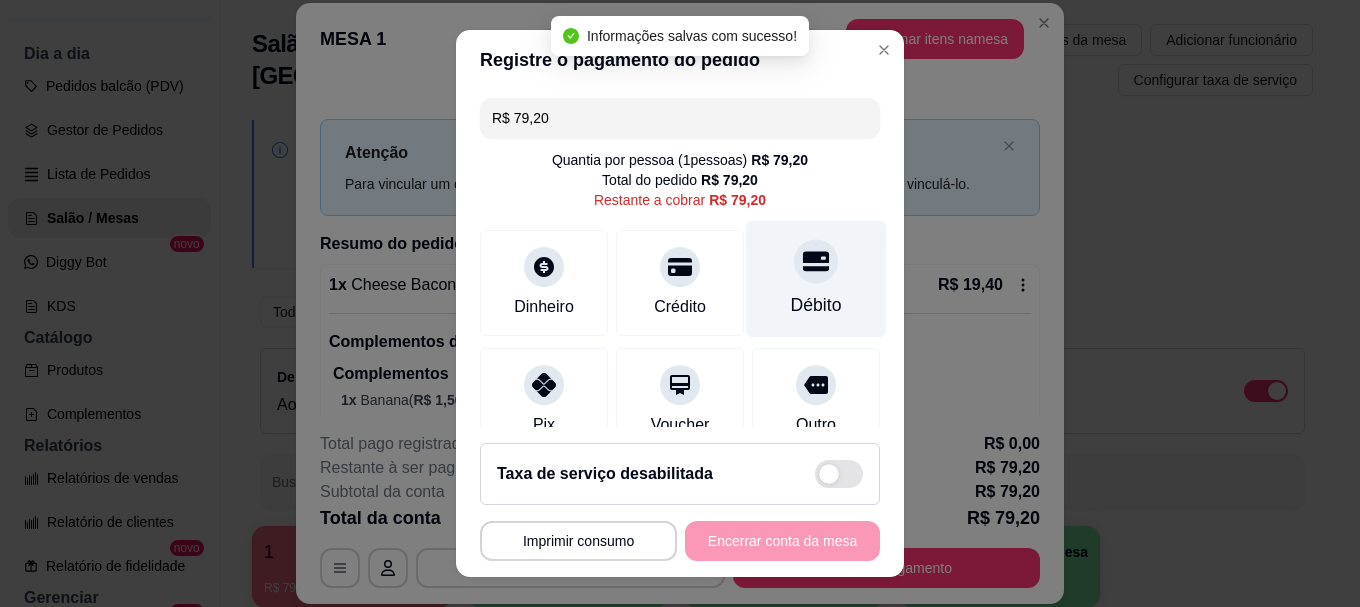 click at bounding box center [816, 262] 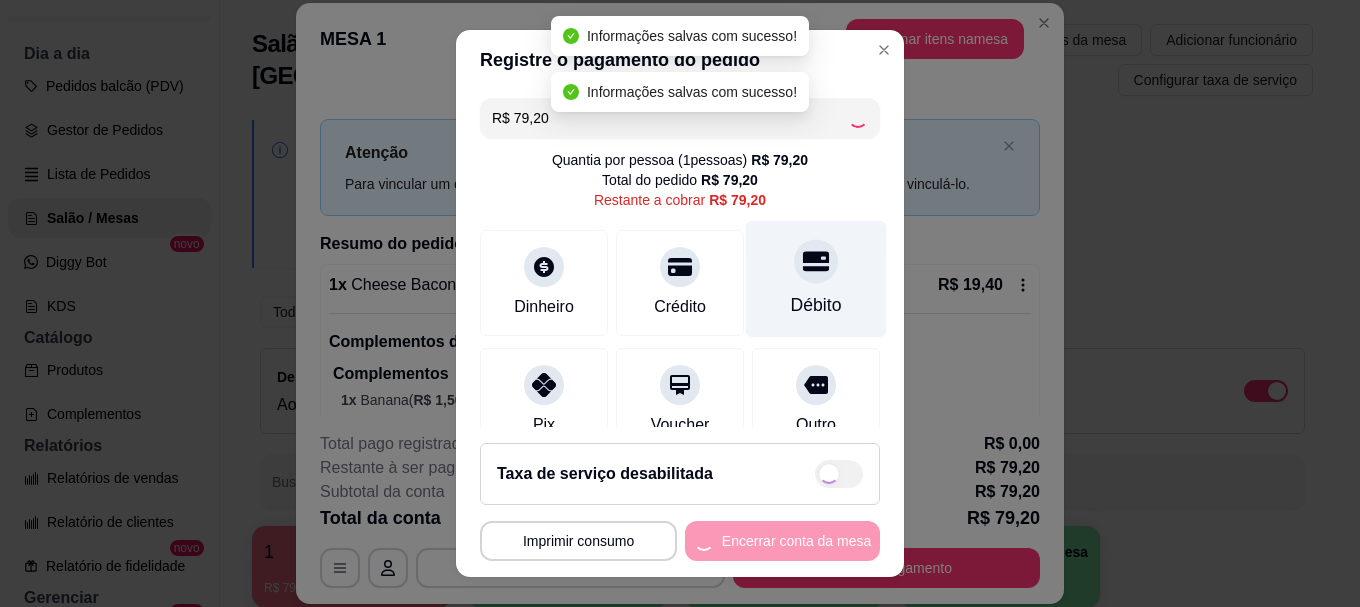 type on "R$ 0,00" 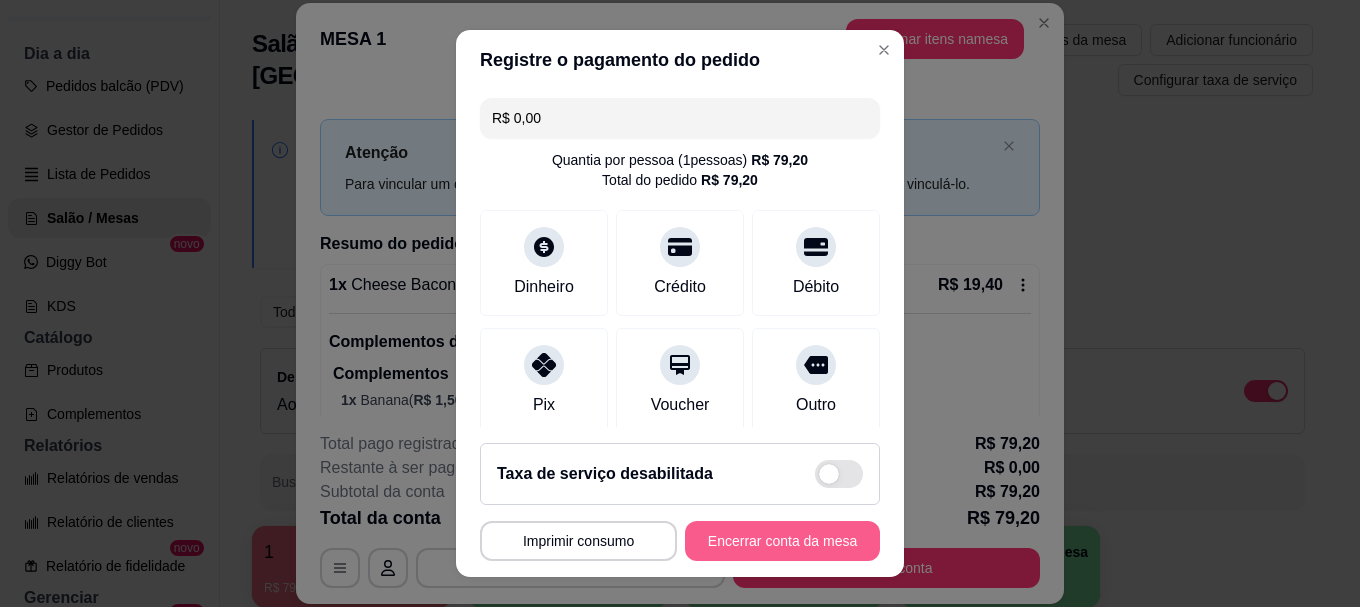 click on "Encerrar conta da mesa" at bounding box center [782, 541] 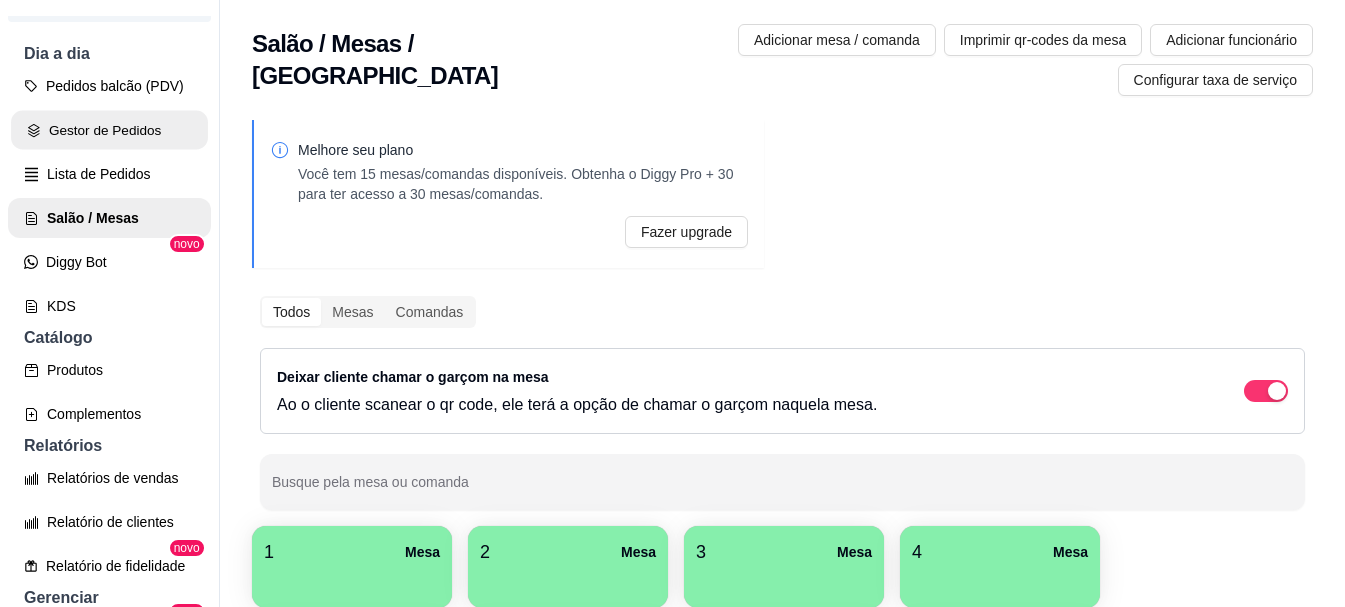 click on "Gestor de Pedidos" at bounding box center [109, 130] 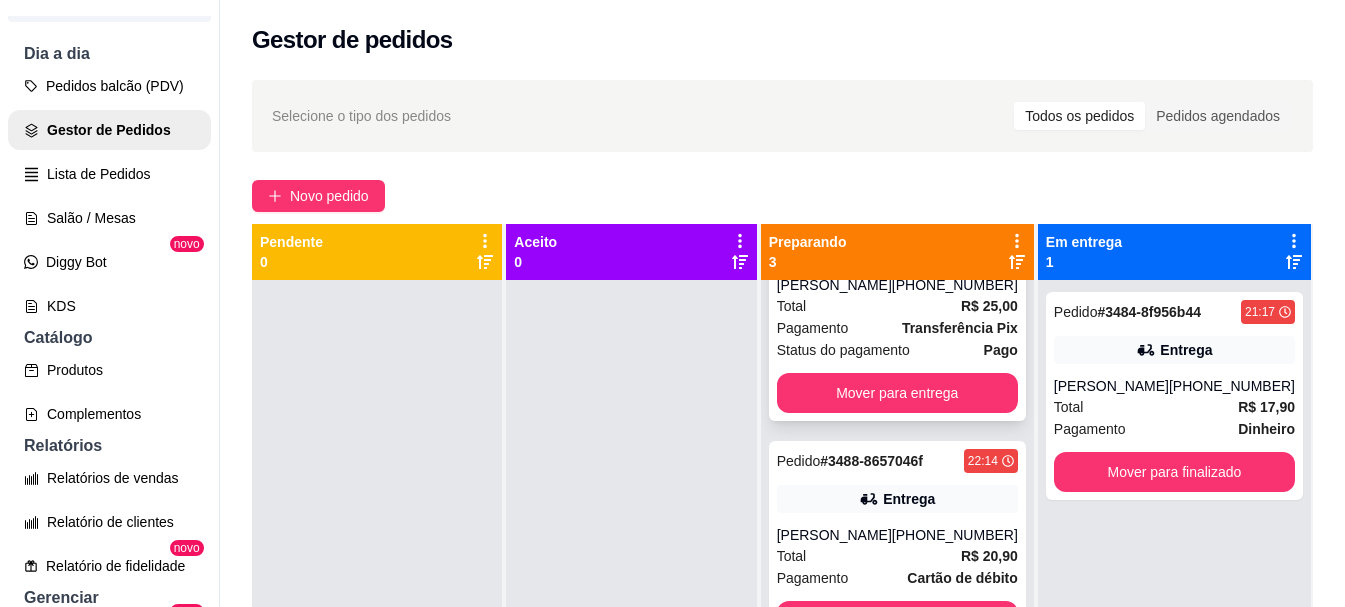 scroll, scrollTop: 169, scrollLeft: 0, axis: vertical 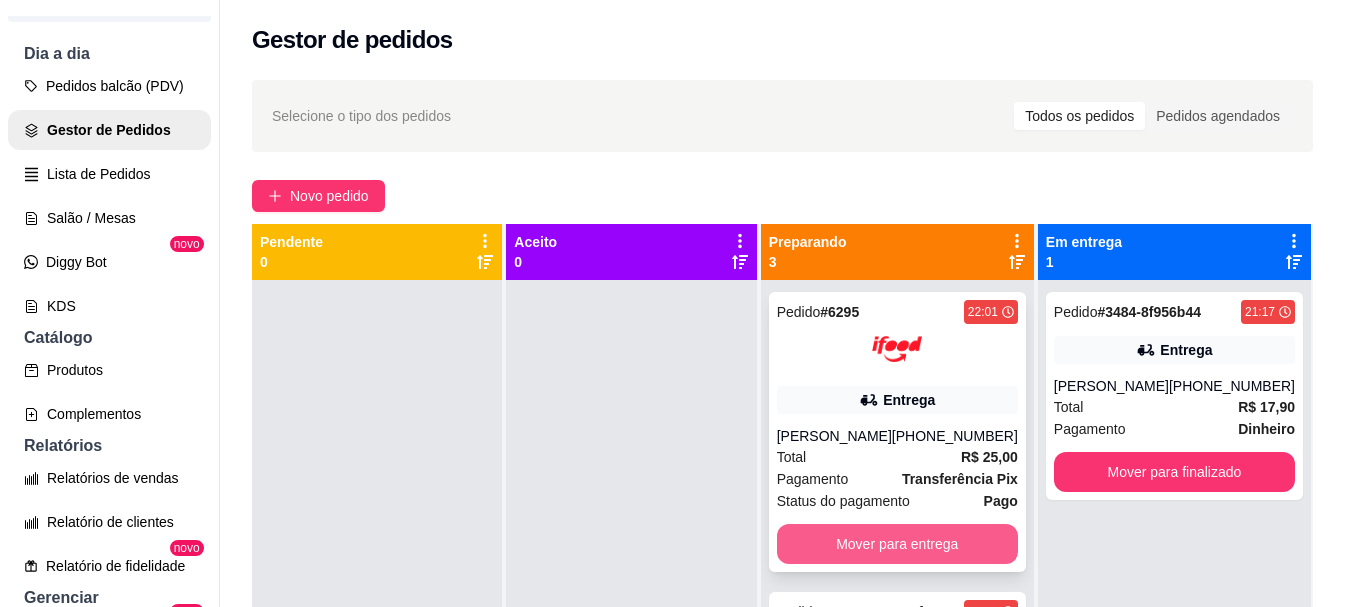 click on "Mover para entrega" at bounding box center (897, 544) 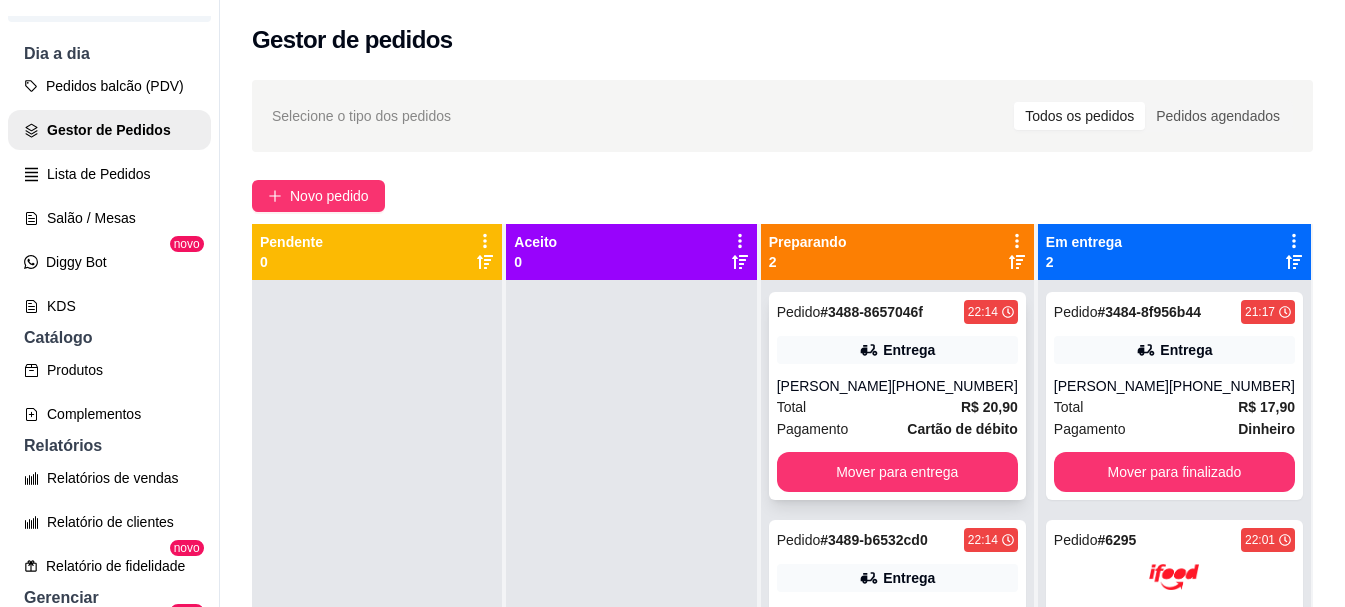 scroll, scrollTop: 56, scrollLeft: 0, axis: vertical 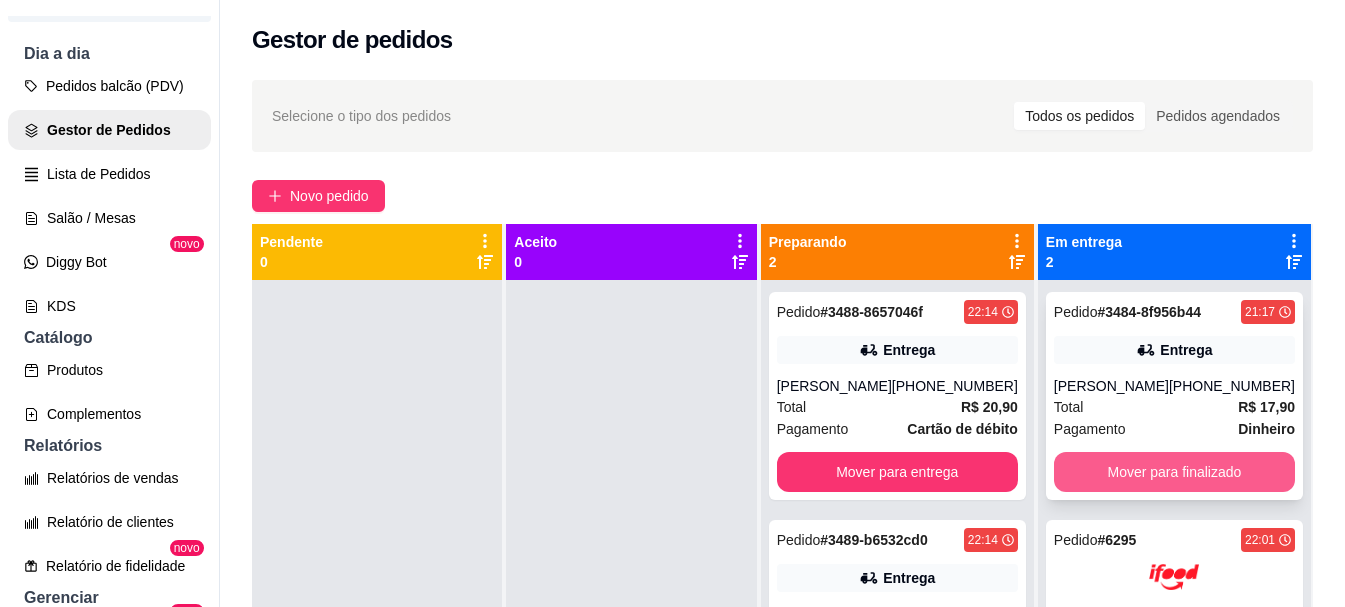 click on "Mover para finalizado" at bounding box center [1174, 472] 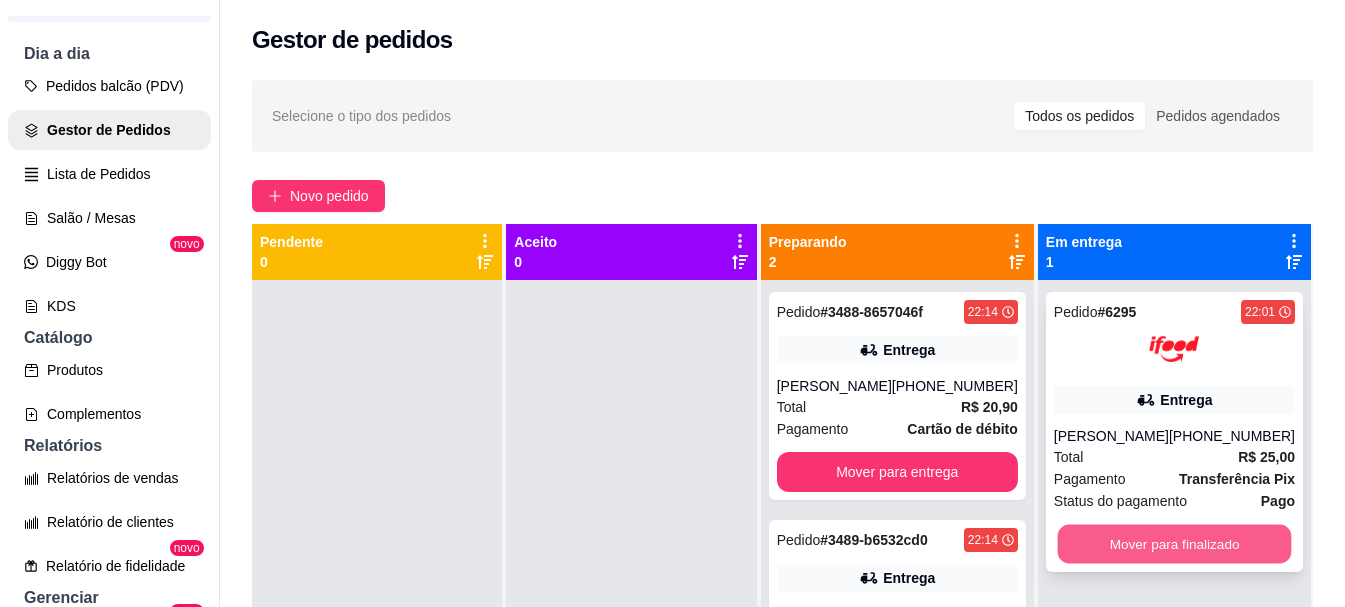 click on "Mover para finalizado" at bounding box center (1174, 544) 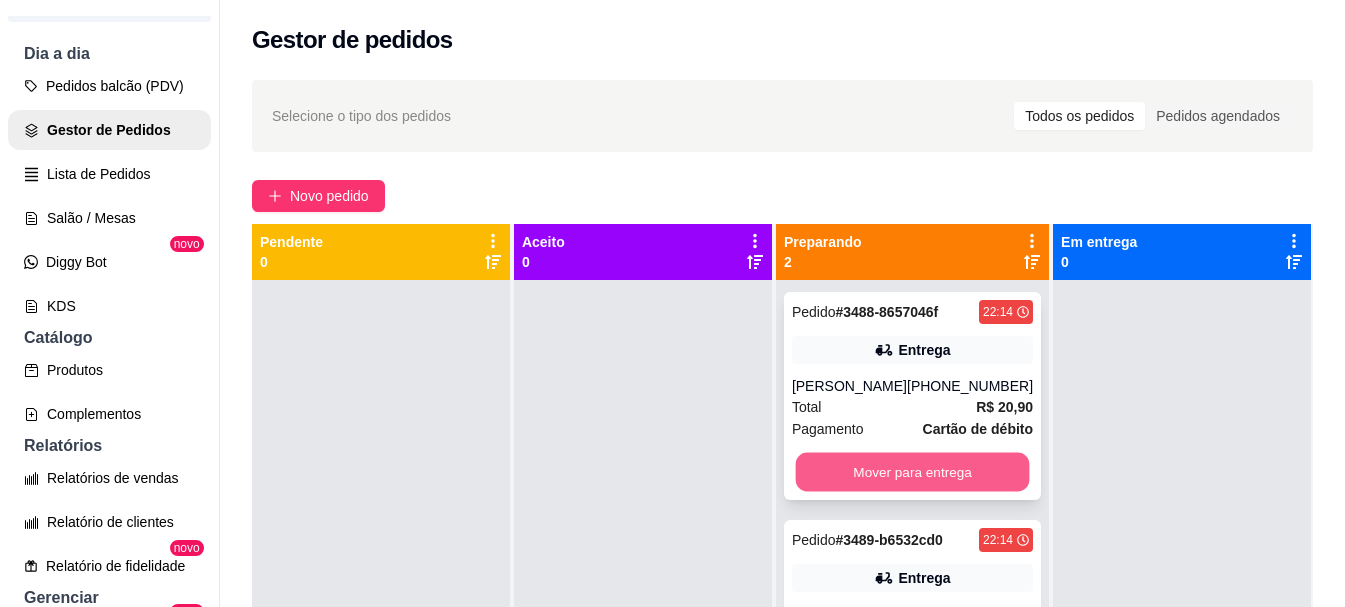 click on "Mover para entrega" at bounding box center (912, 472) 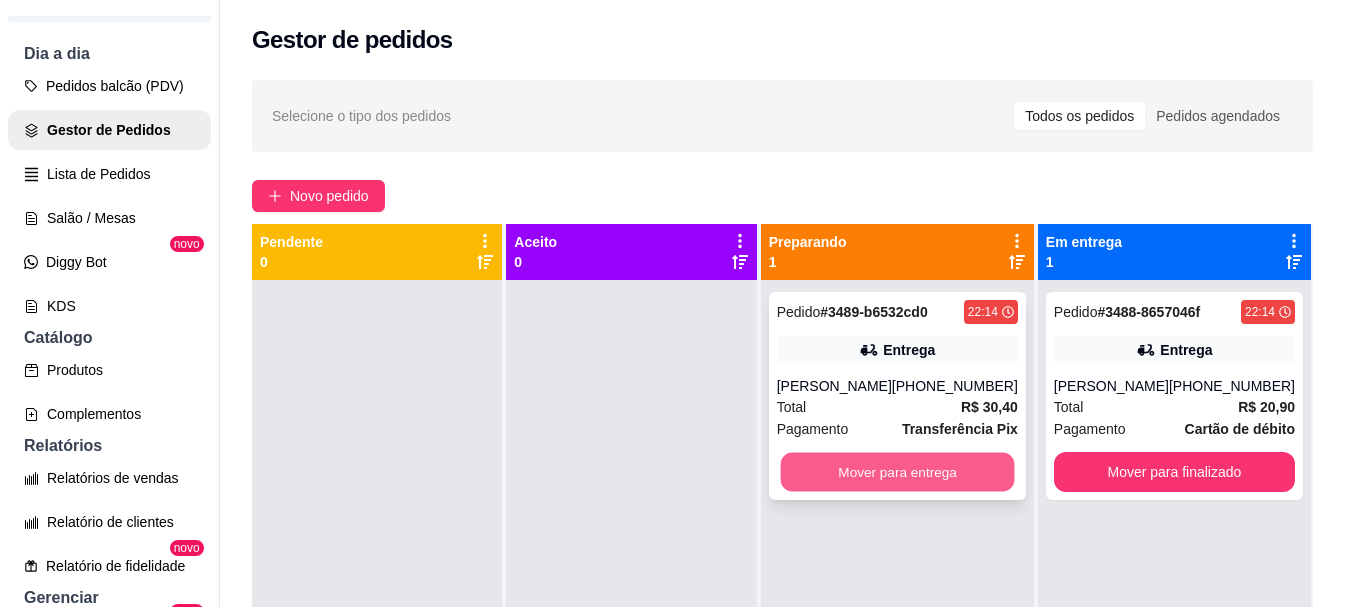 click on "Mover para entrega" at bounding box center (897, 472) 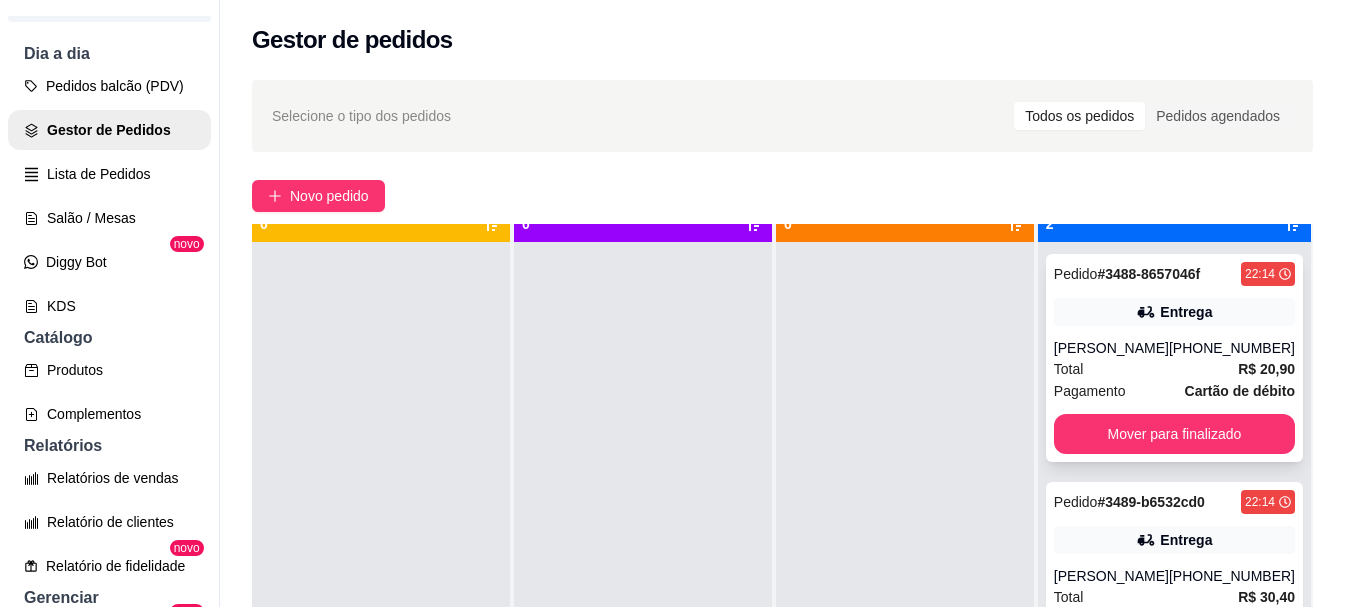 scroll, scrollTop: 56, scrollLeft: 0, axis: vertical 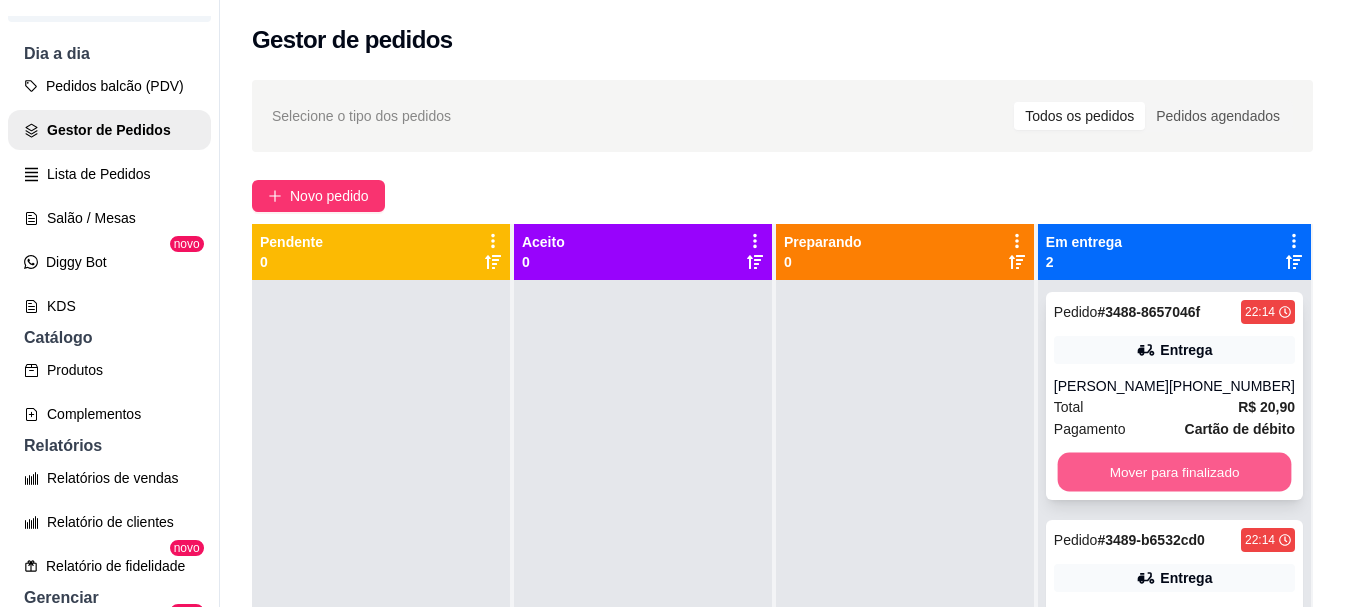 click on "Mover para finalizado" at bounding box center (1174, 472) 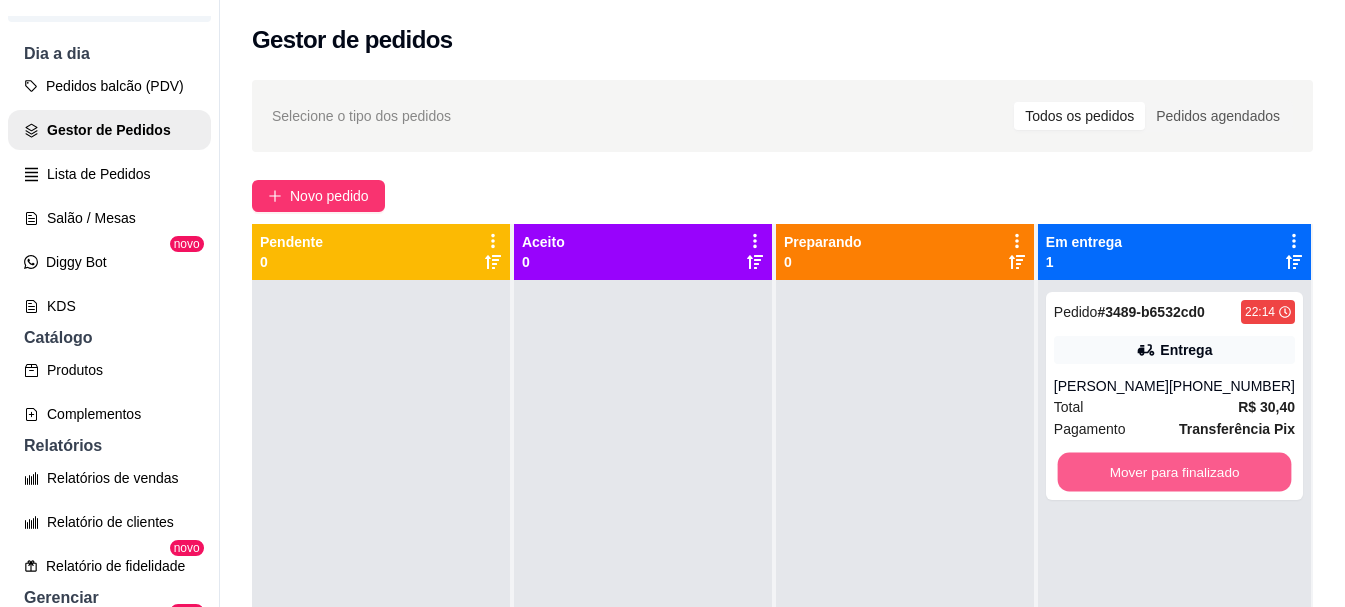 click on "Mover para finalizado" at bounding box center (1174, 472) 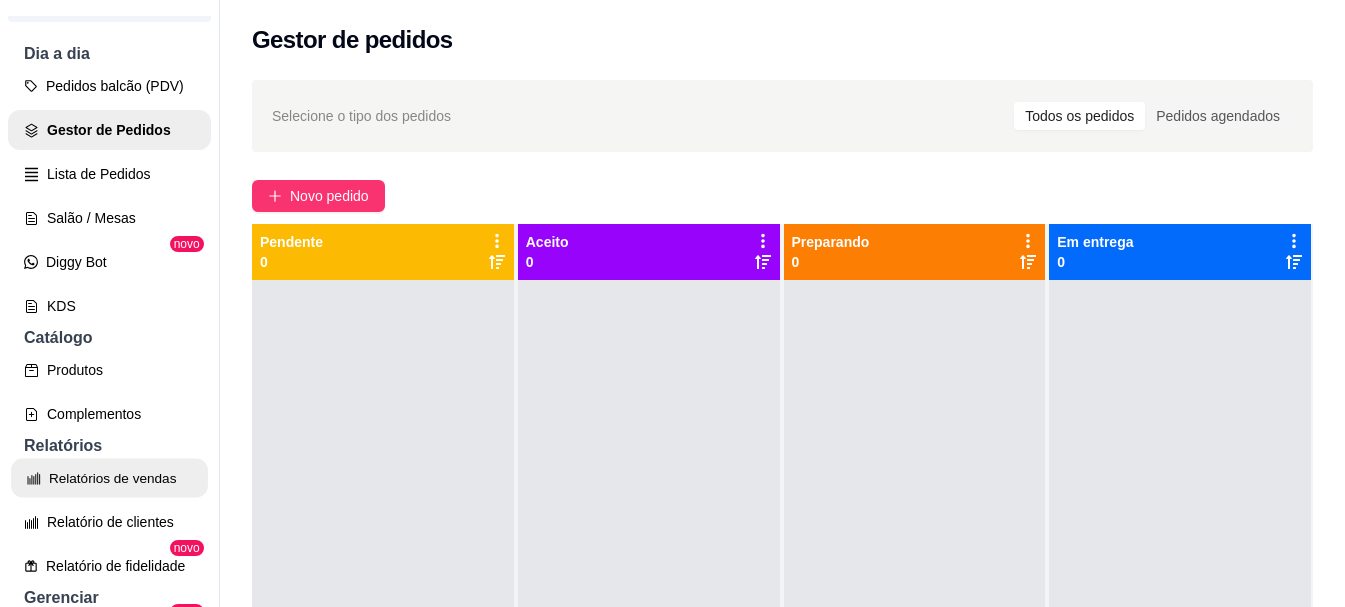 click on "Relatórios de vendas" at bounding box center (109, 478) 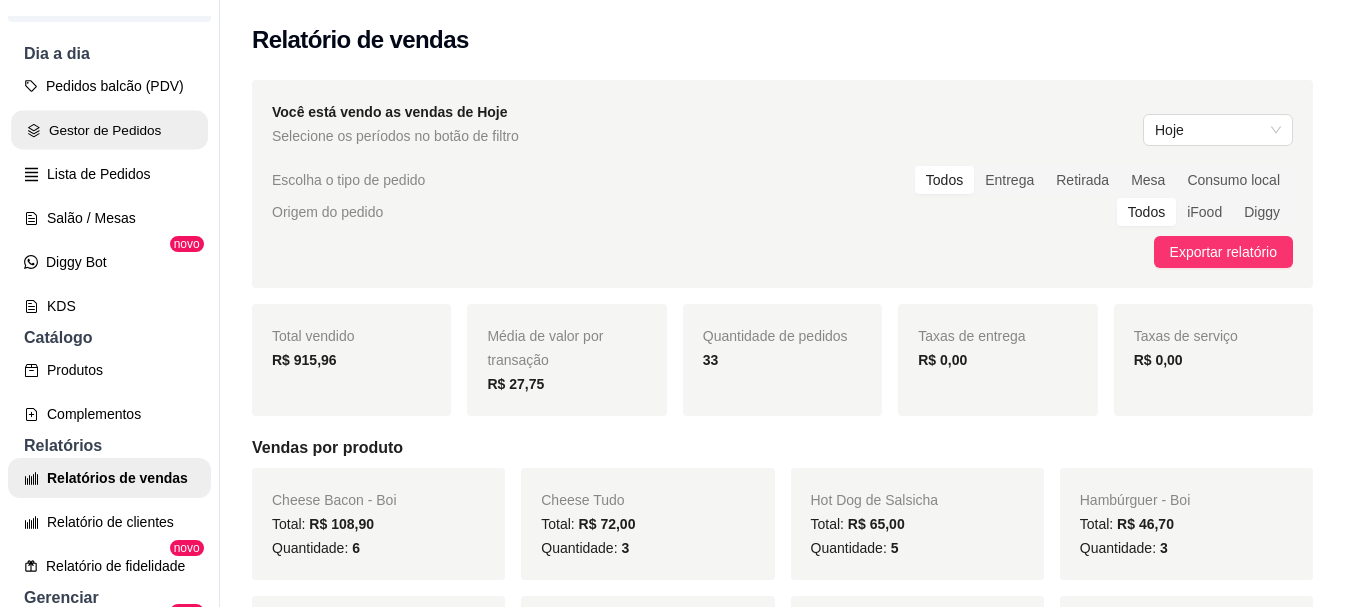 click on "Gestor de Pedidos" at bounding box center [109, 130] 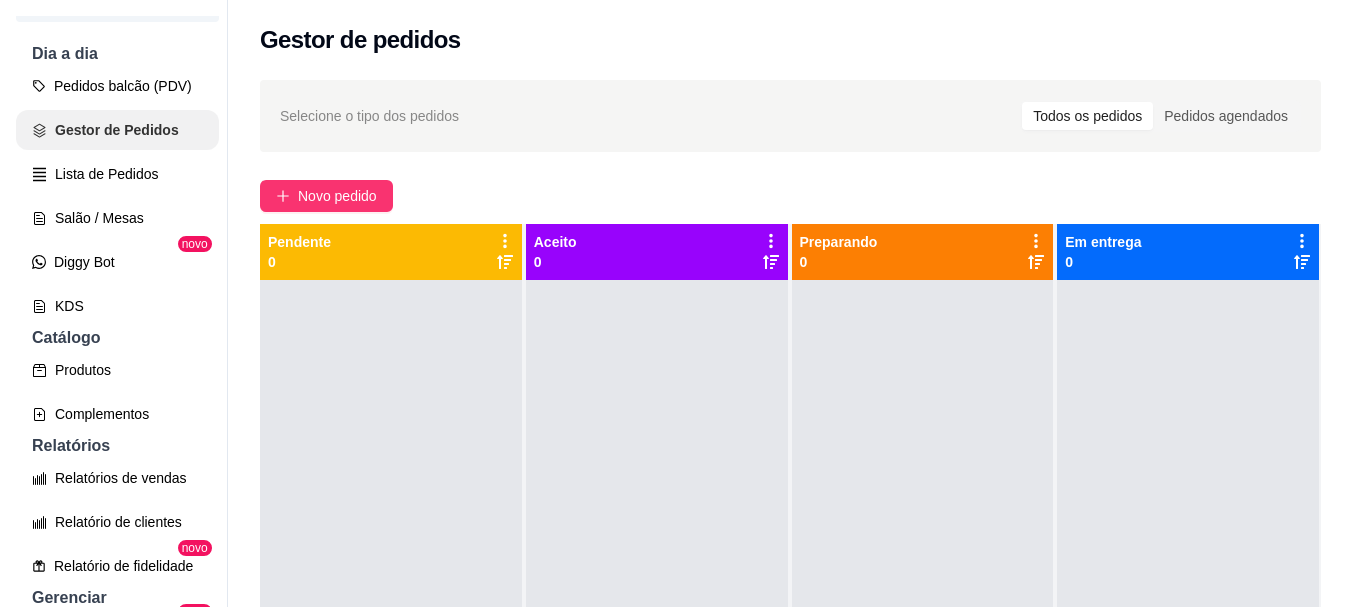 scroll, scrollTop: 0, scrollLeft: 0, axis: both 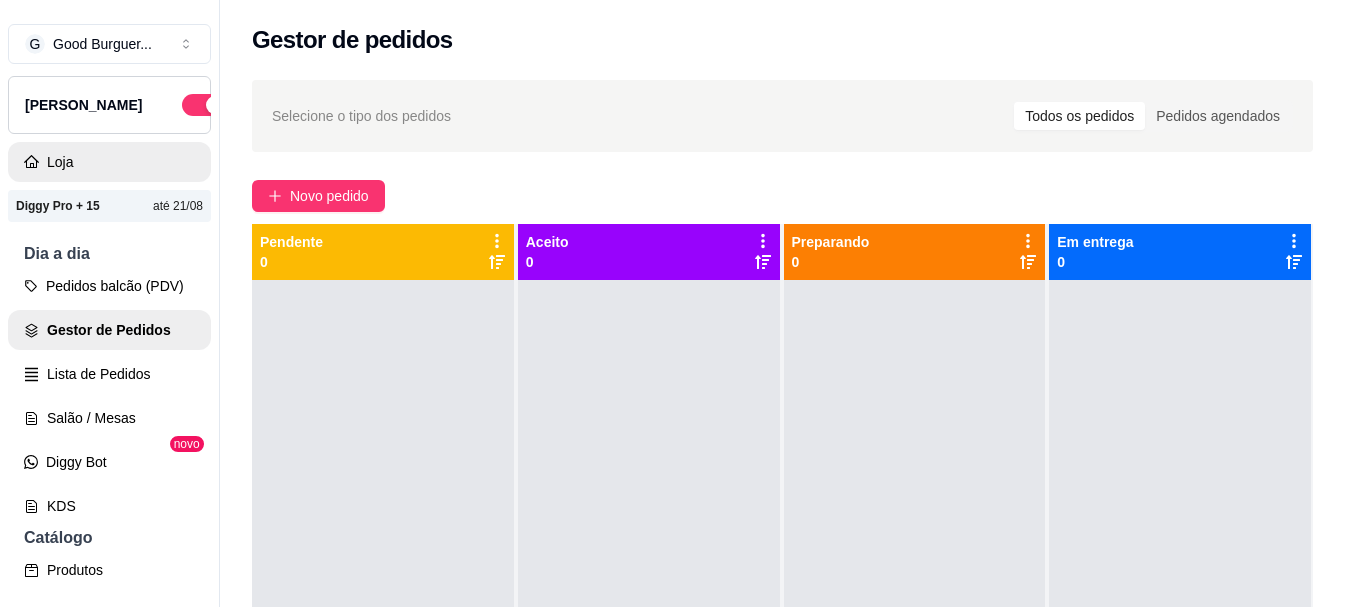 click on "Loja" at bounding box center [109, 162] 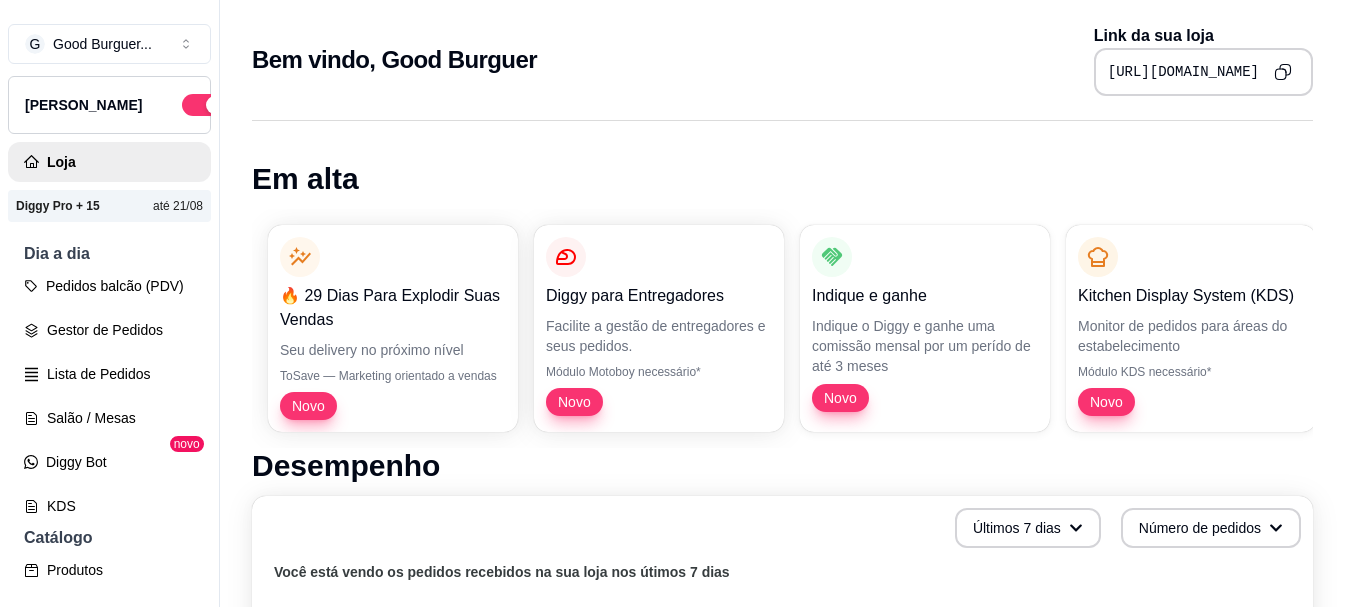 click 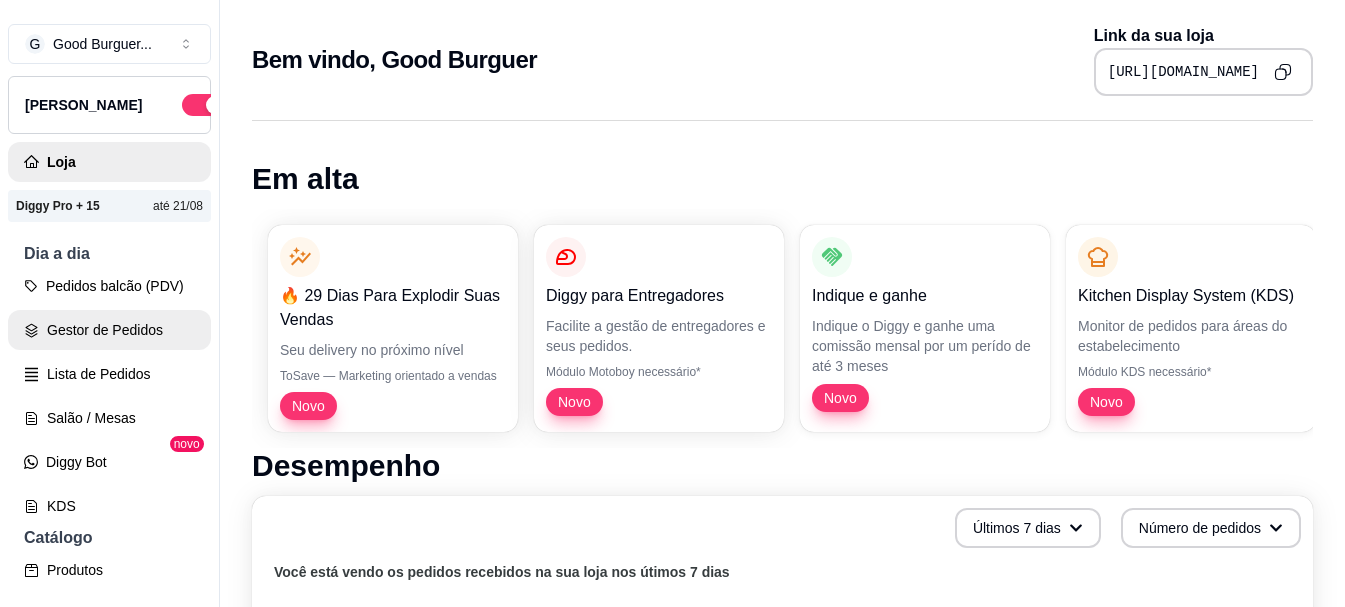 click on "Gestor de Pedidos" at bounding box center [109, 330] 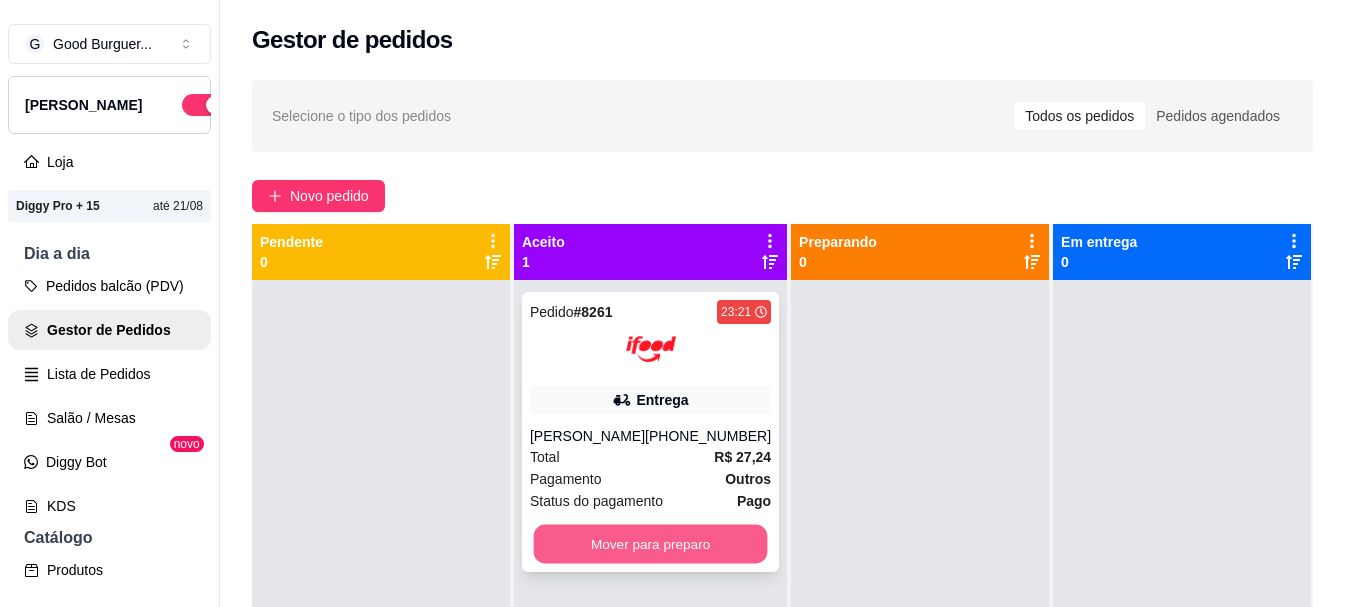 click on "Mover para preparo" at bounding box center [651, 544] 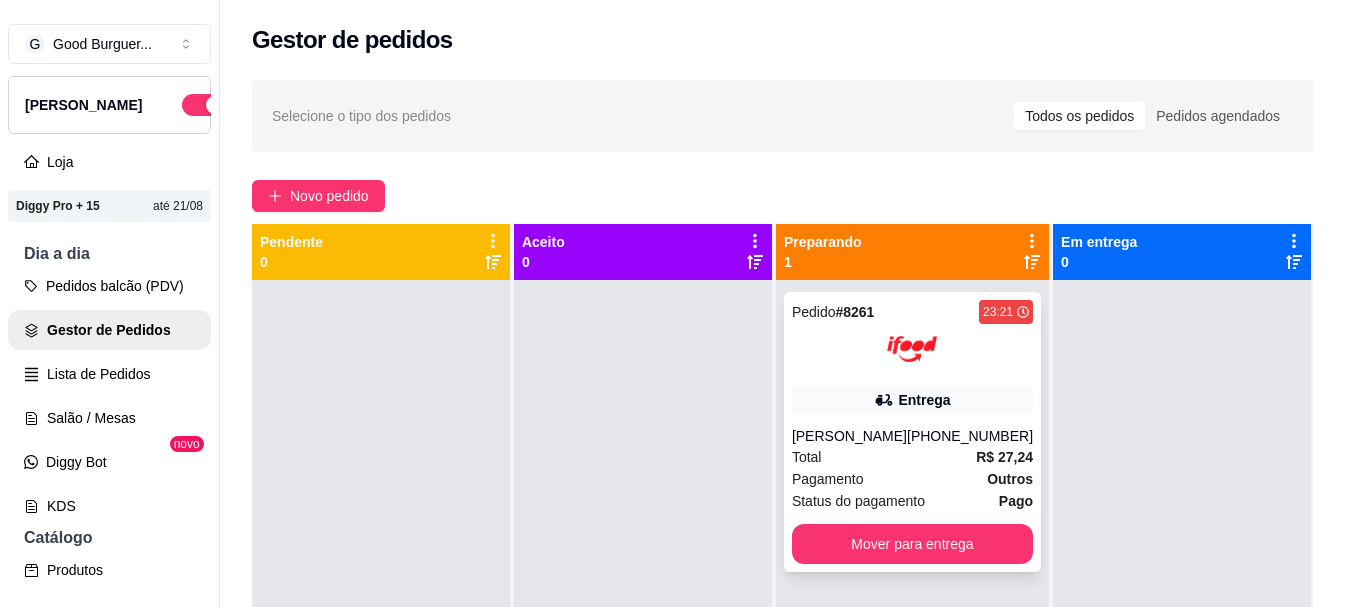 click on "[PERSON_NAME]" at bounding box center (849, 436) 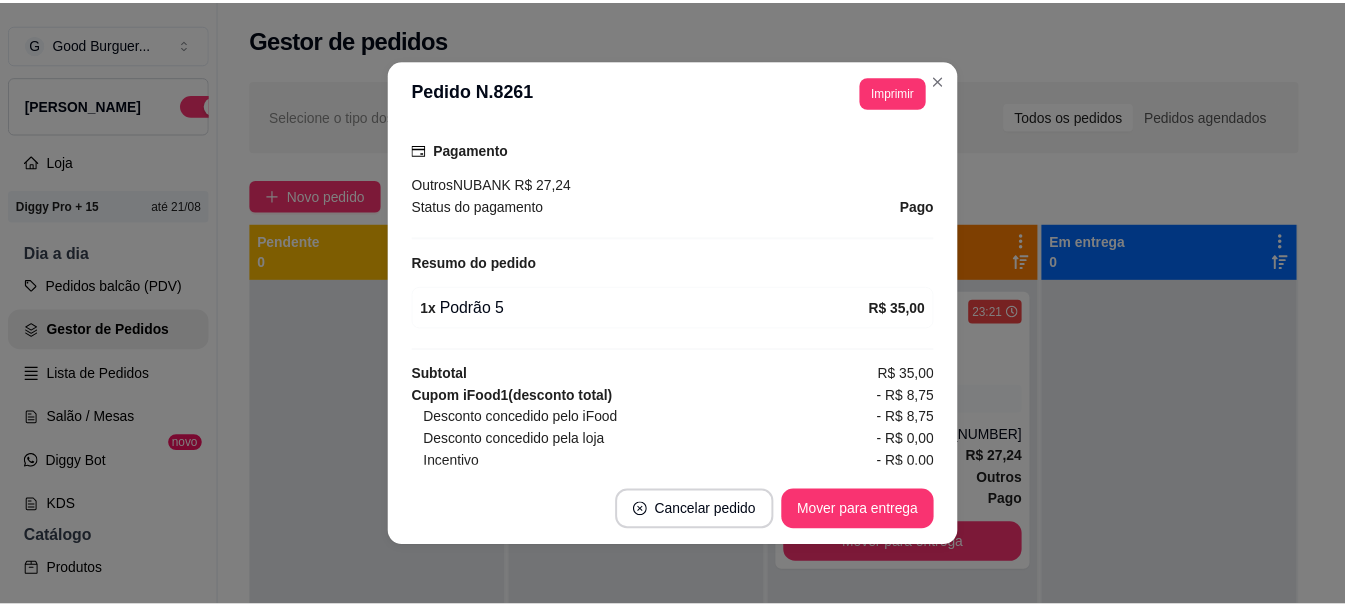 scroll, scrollTop: 672, scrollLeft: 0, axis: vertical 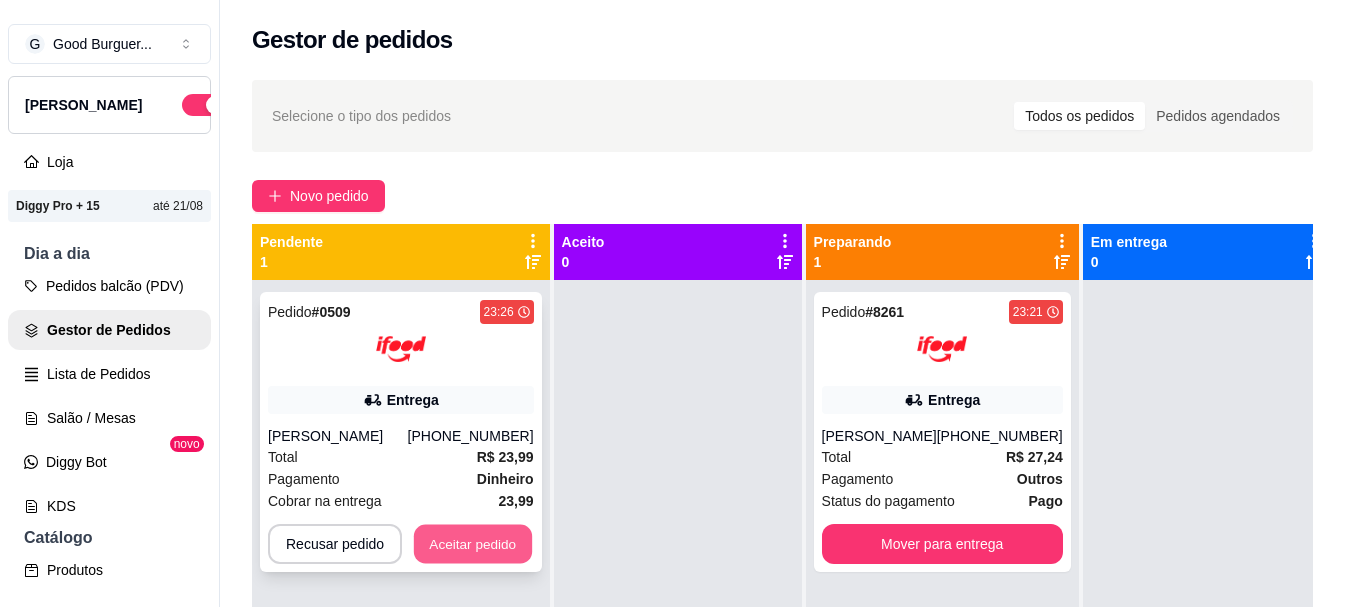 click on "Aceitar pedido" at bounding box center [473, 544] 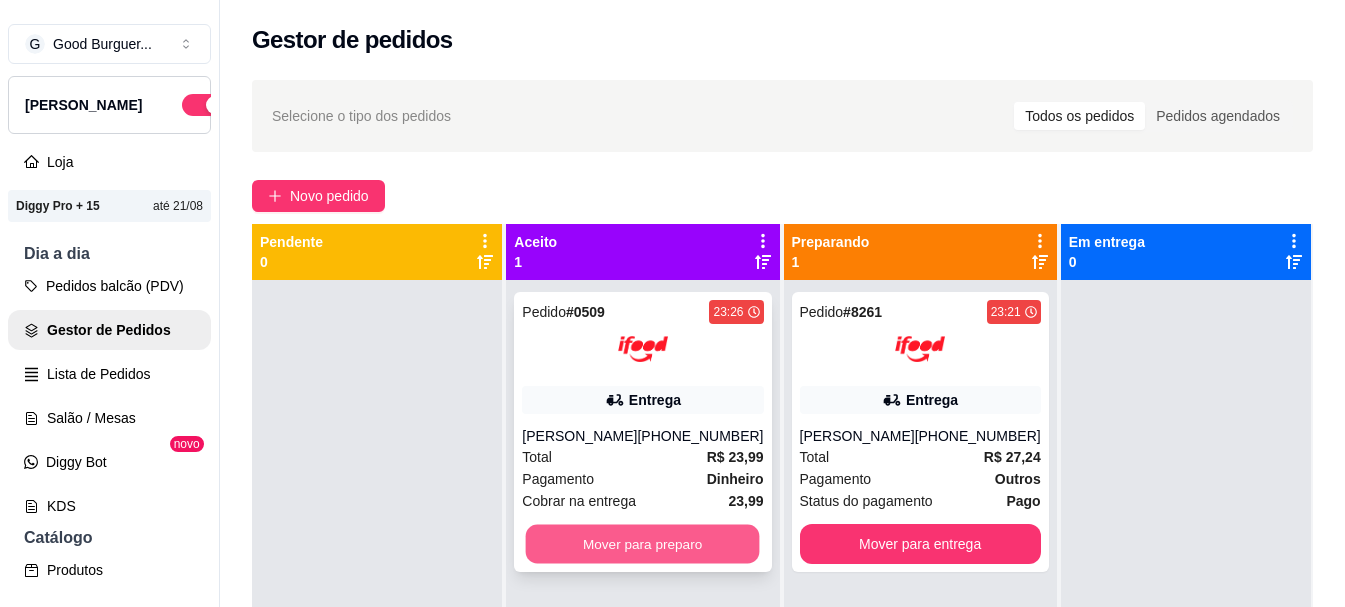click on "Mover para preparo" at bounding box center [643, 544] 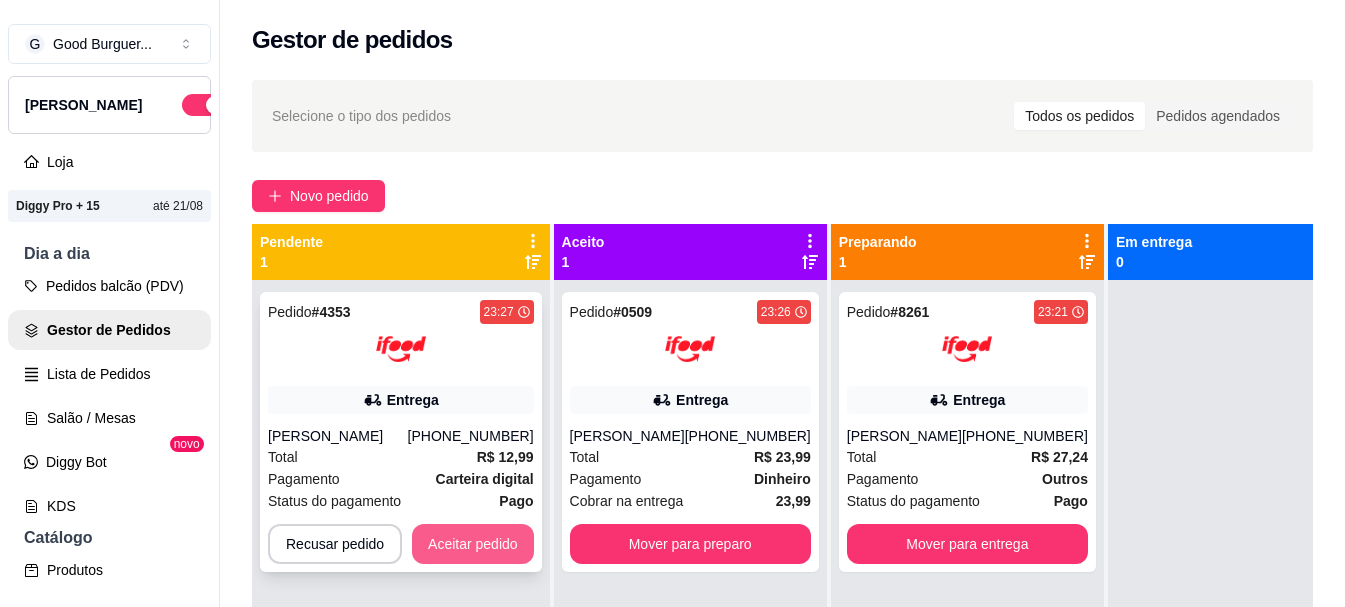 click on "Aceitar pedido" at bounding box center [473, 544] 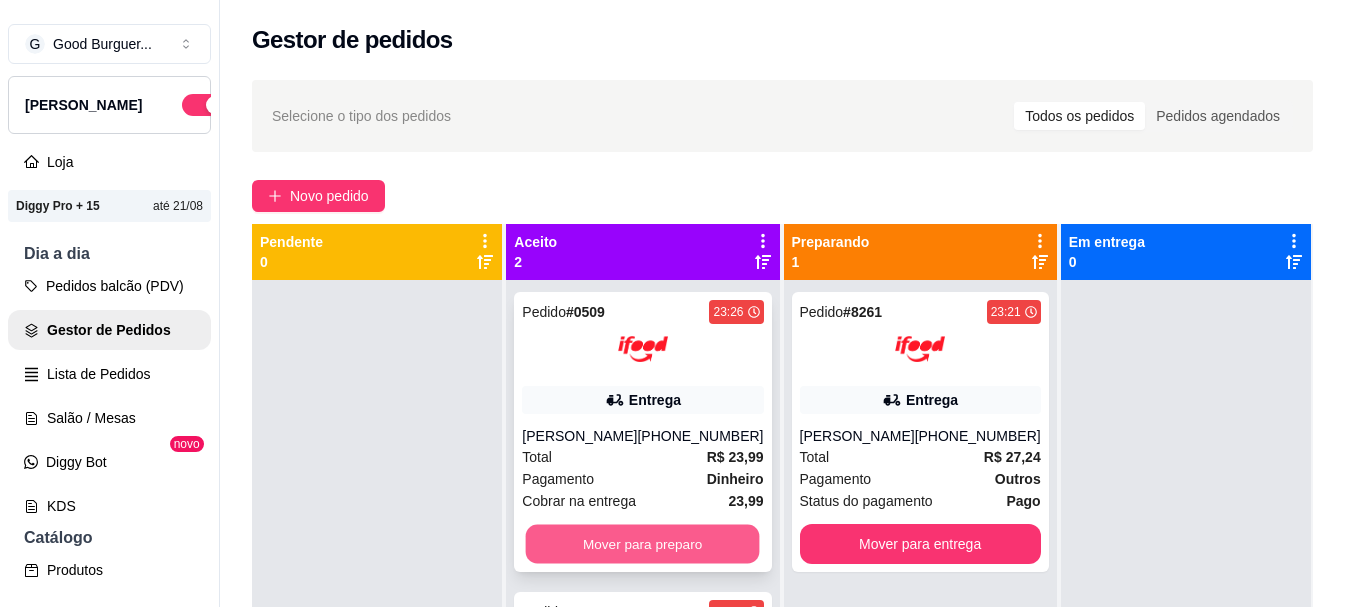 click on "Mover para preparo" at bounding box center (643, 544) 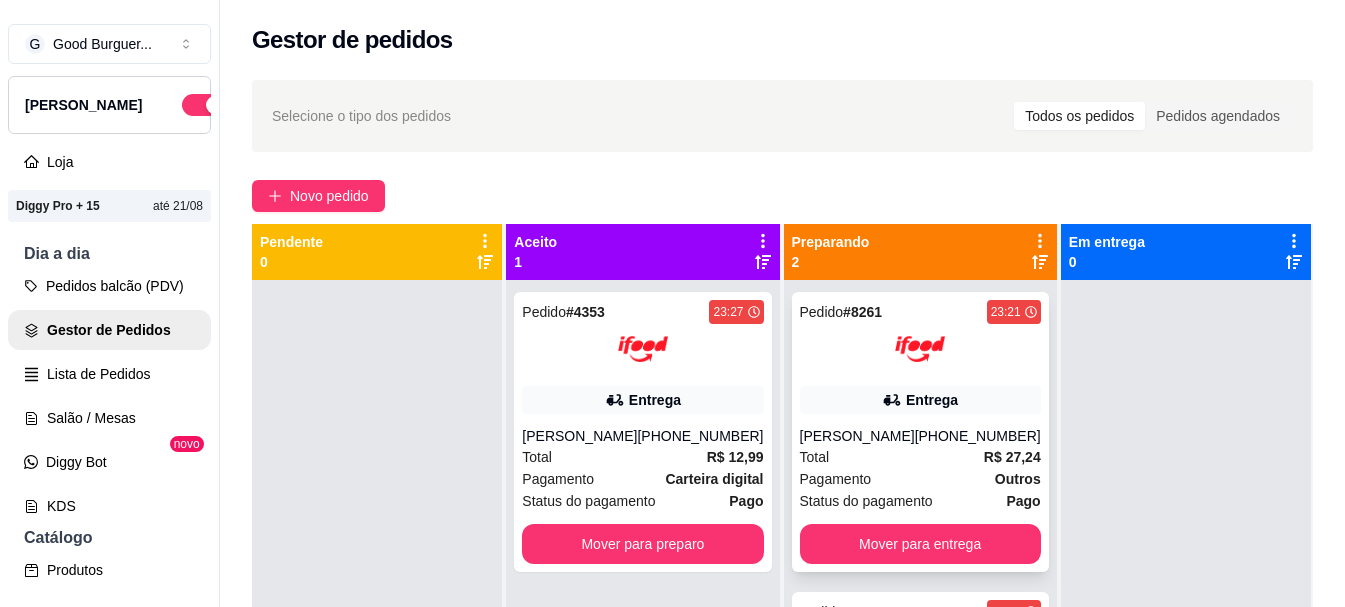 scroll, scrollTop: 13, scrollLeft: 0, axis: vertical 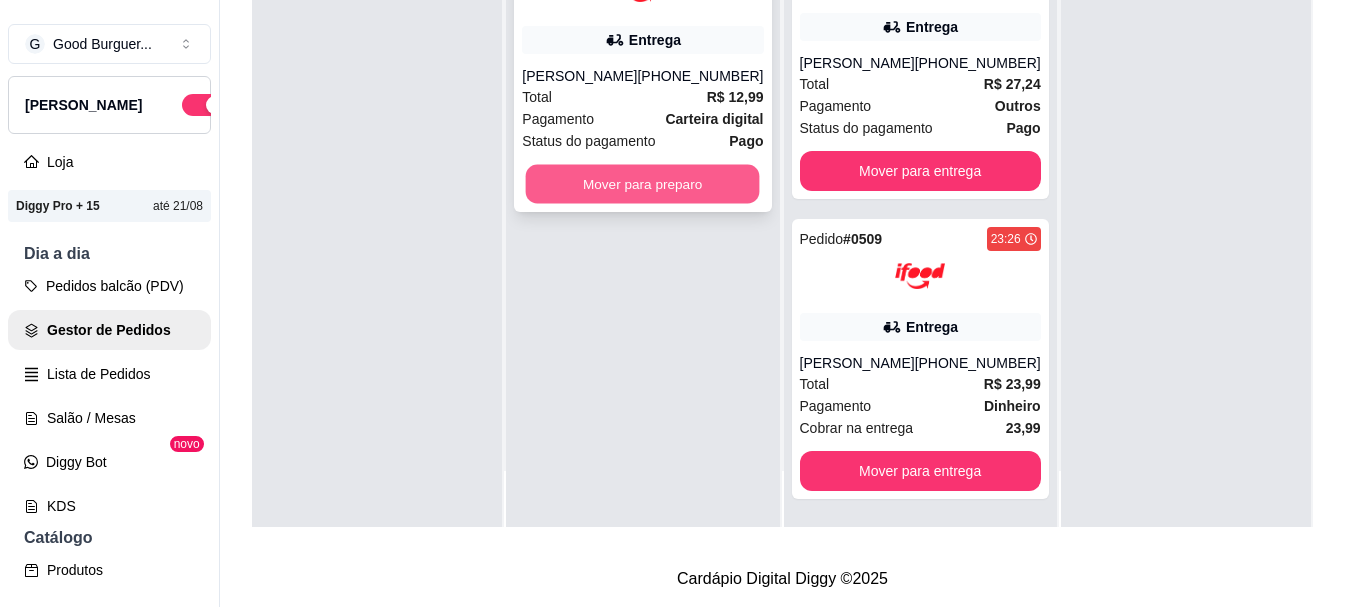 click on "Mover para preparo" at bounding box center (643, 184) 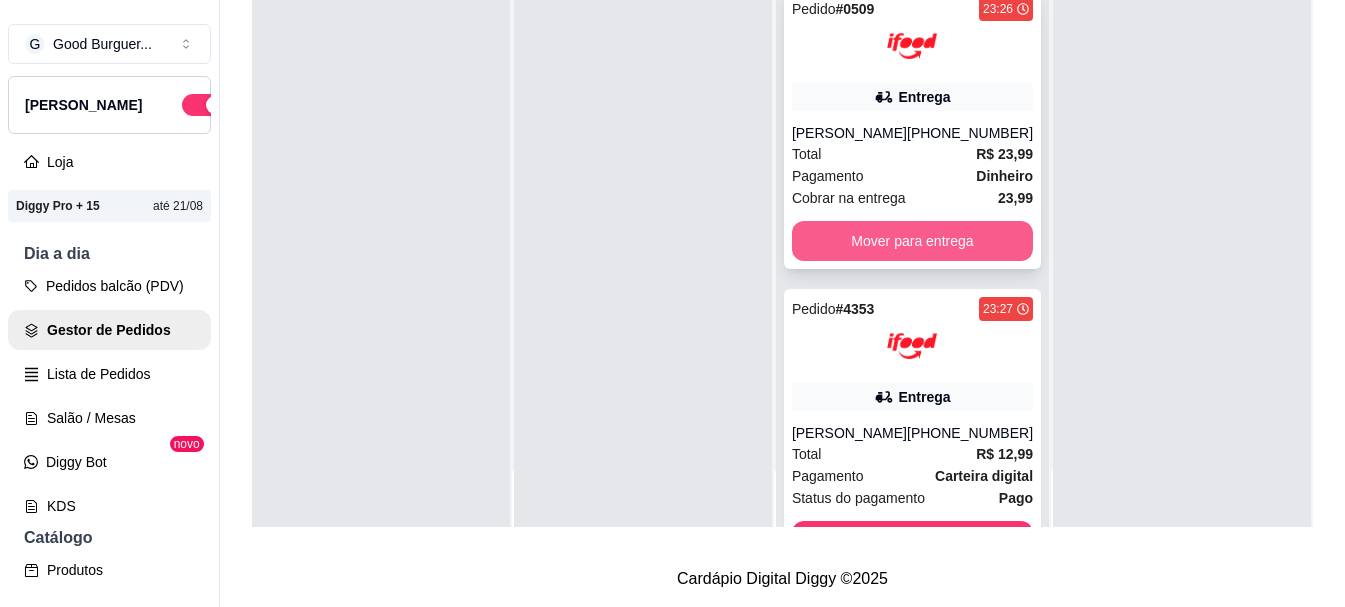 scroll, scrollTop: 313, scrollLeft: 0, axis: vertical 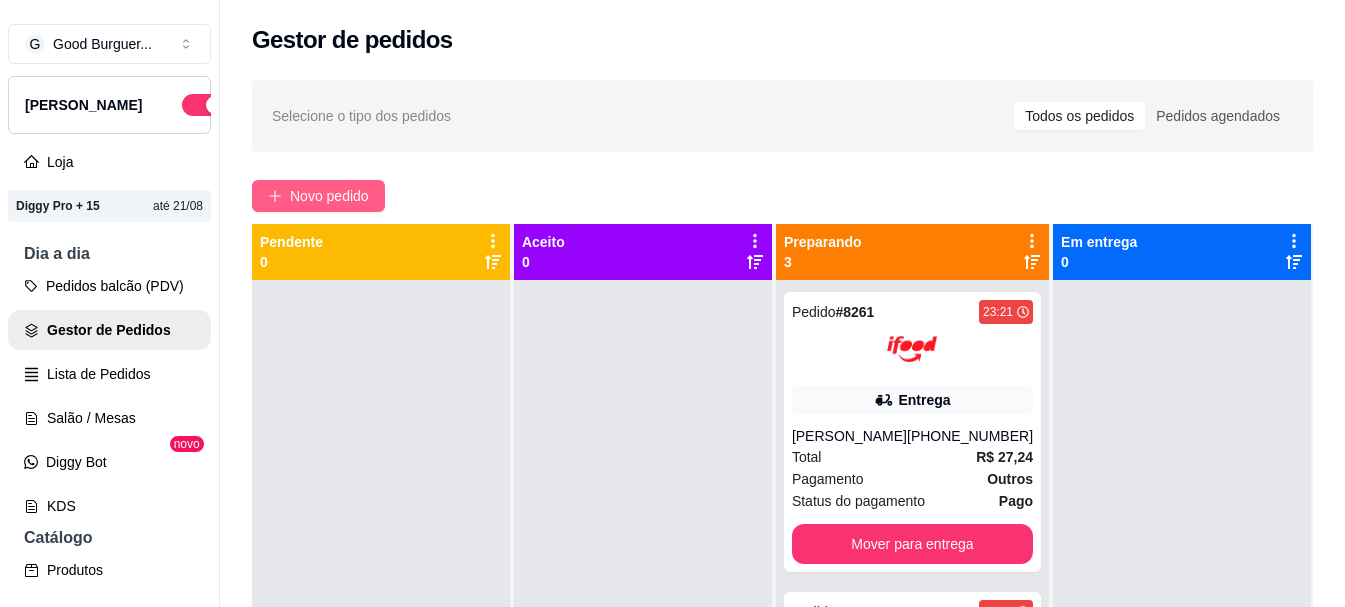click on "Novo pedido" at bounding box center (329, 196) 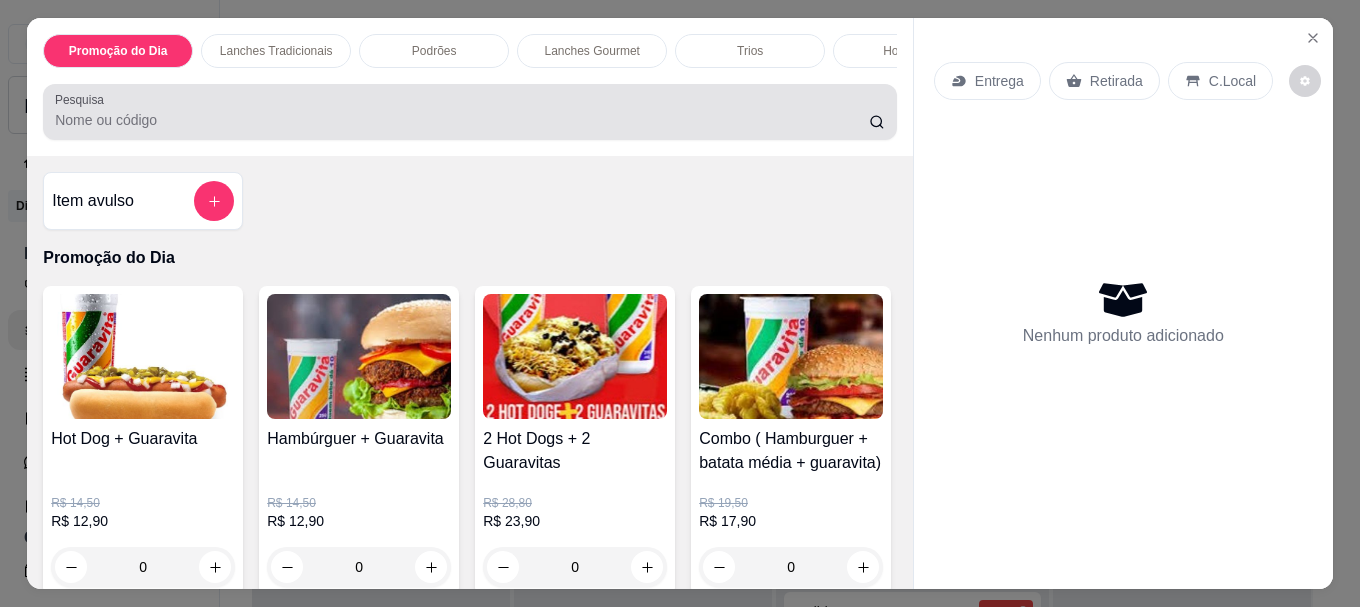 click at bounding box center (470, 112) 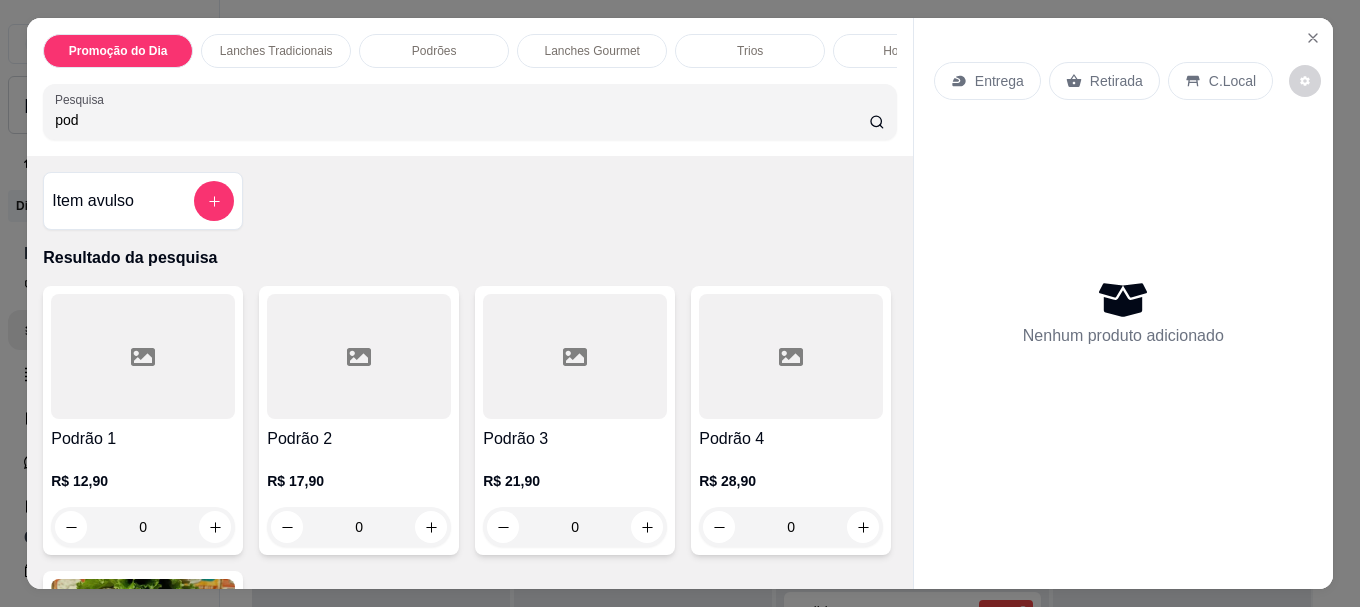 type on "pod" 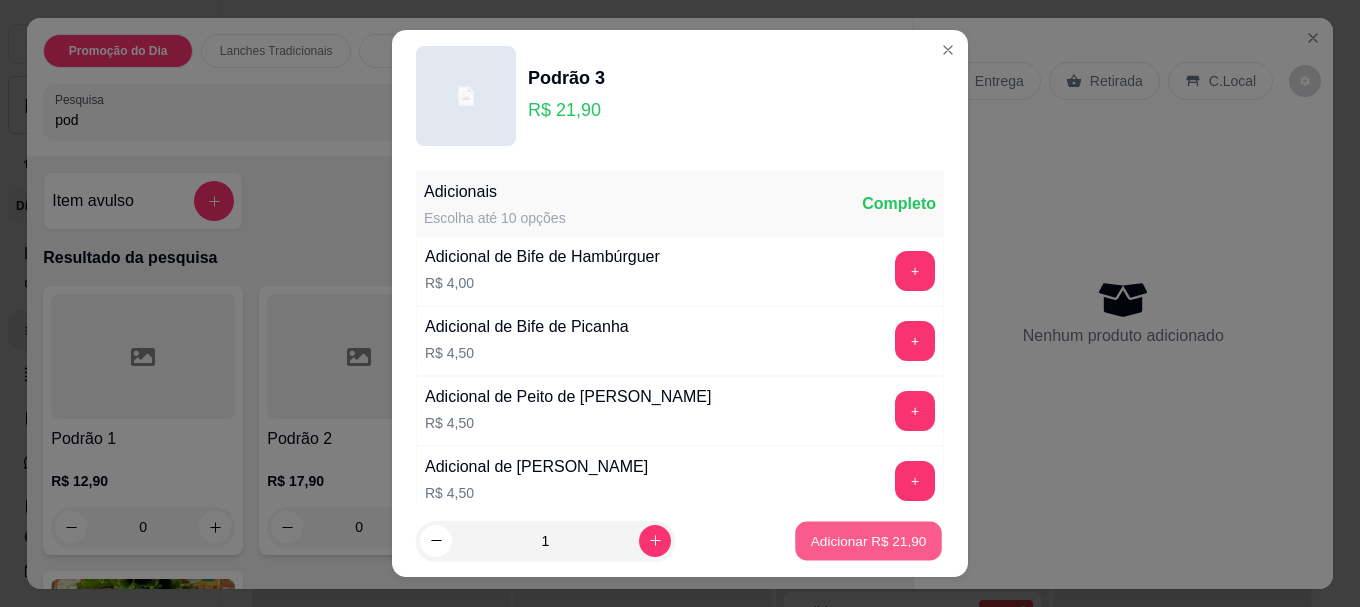 click on "Adicionar   R$ 21,90" at bounding box center (869, 540) 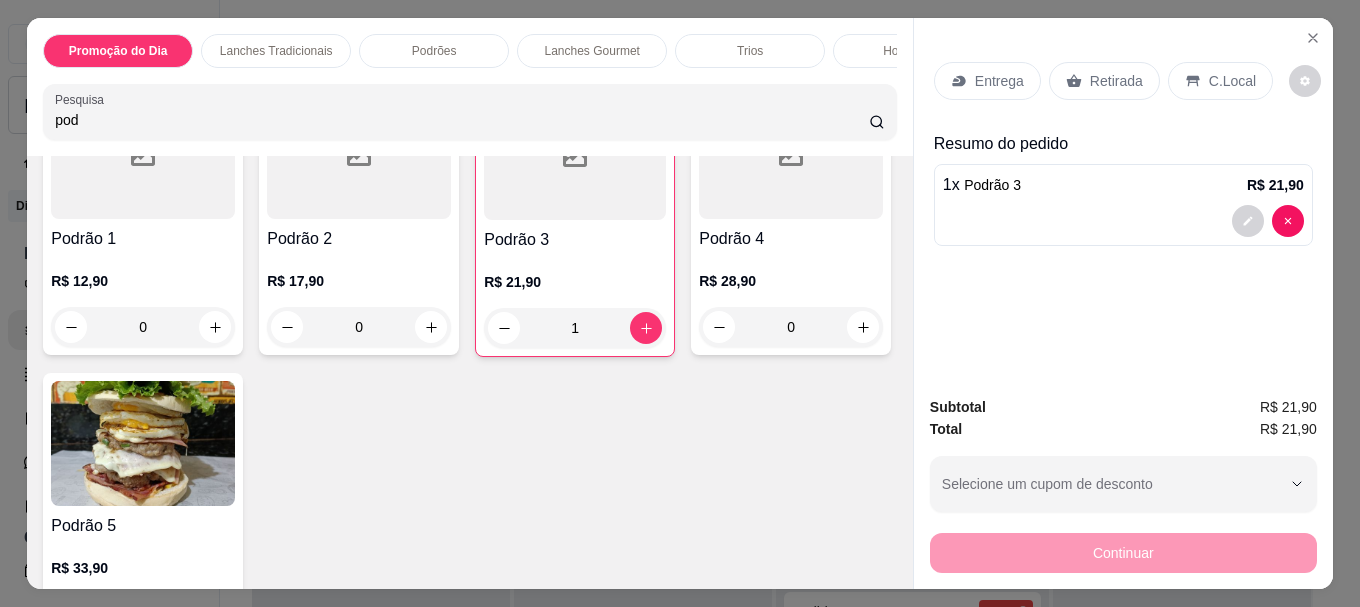 scroll, scrollTop: 300, scrollLeft: 0, axis: vertical 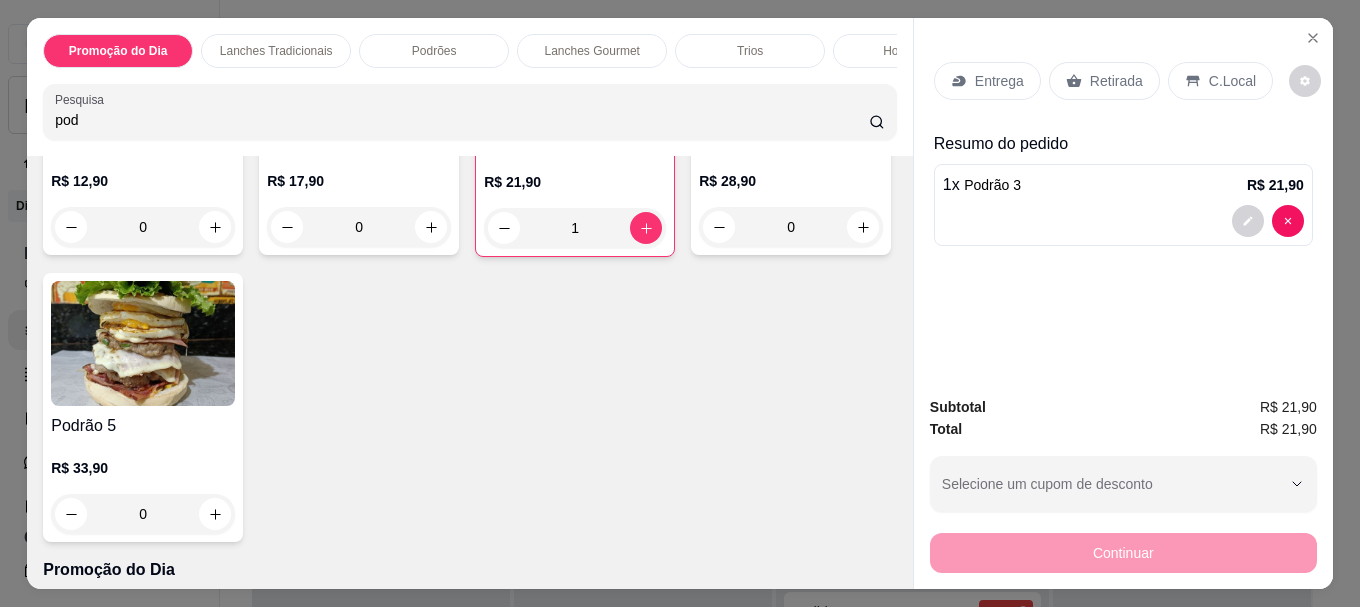 click at bounding box center (791, 56) 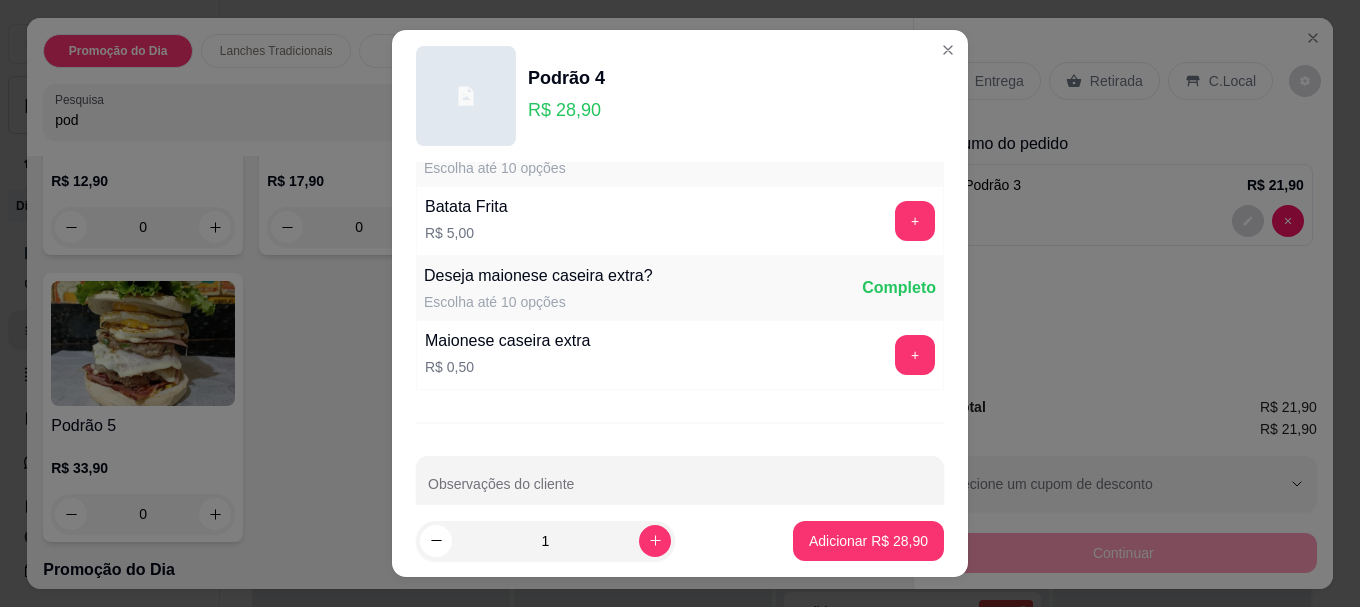 scroll, scrollTop: 1333, scrollLeft: 0, axis: vertical 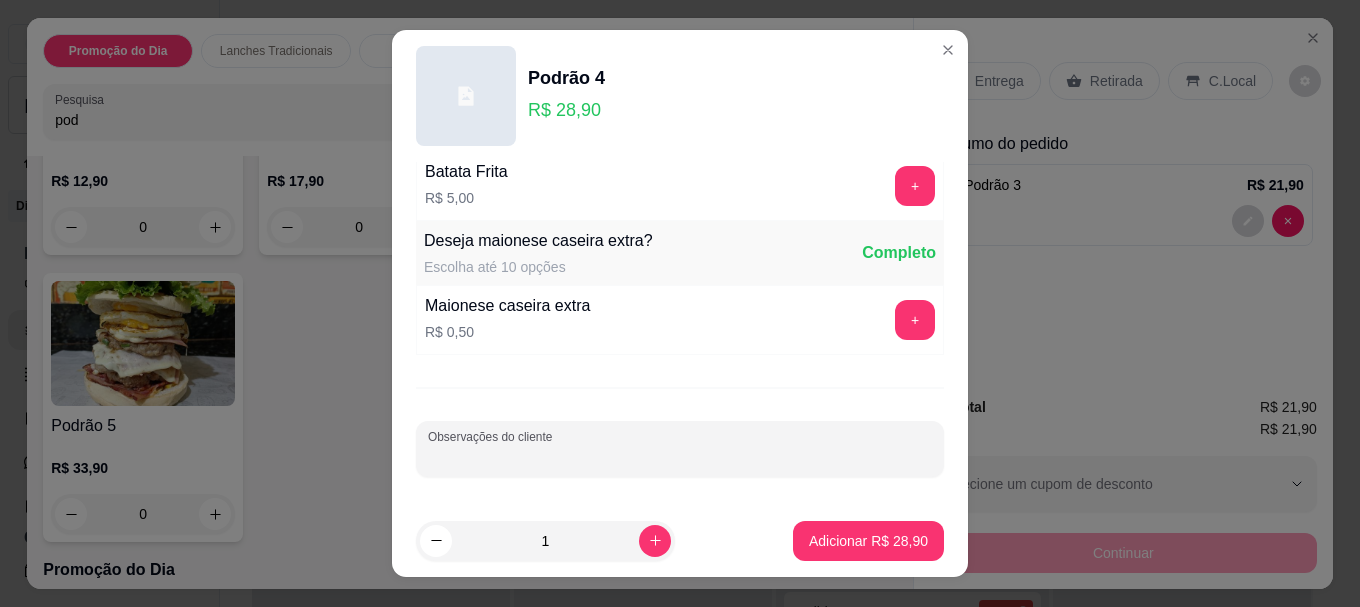 click on "Observações do cliente" at bounding box center (680, 457) 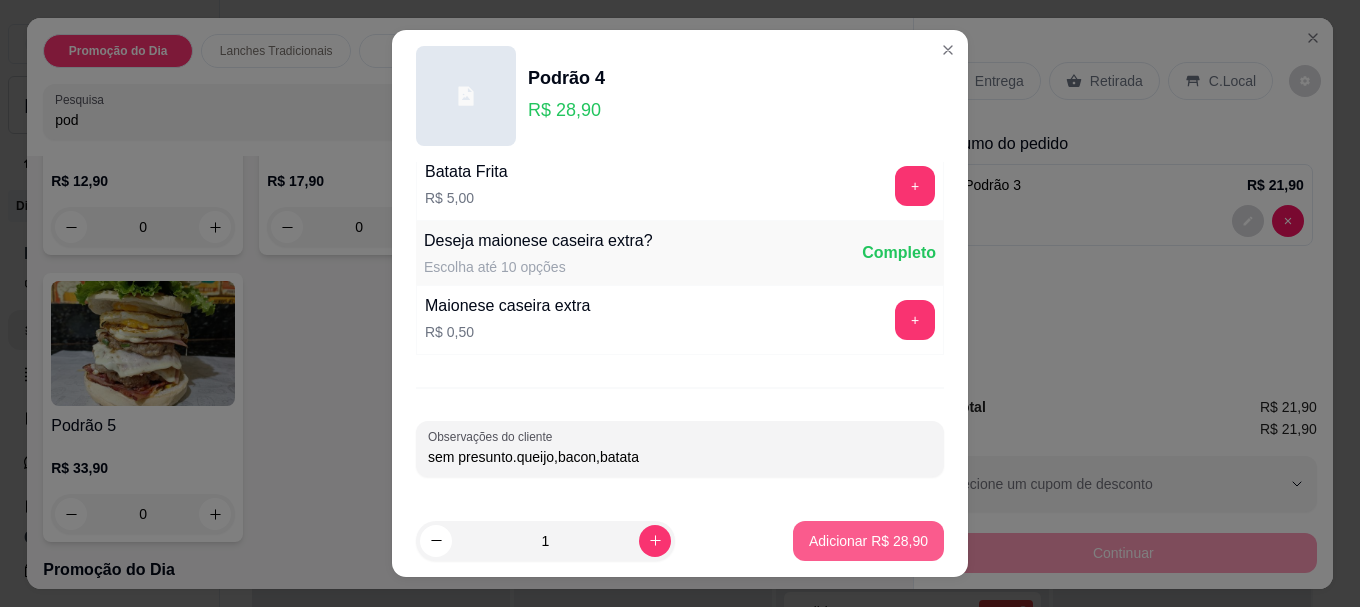 type on "sem presunto.queijo,bacon,batata" 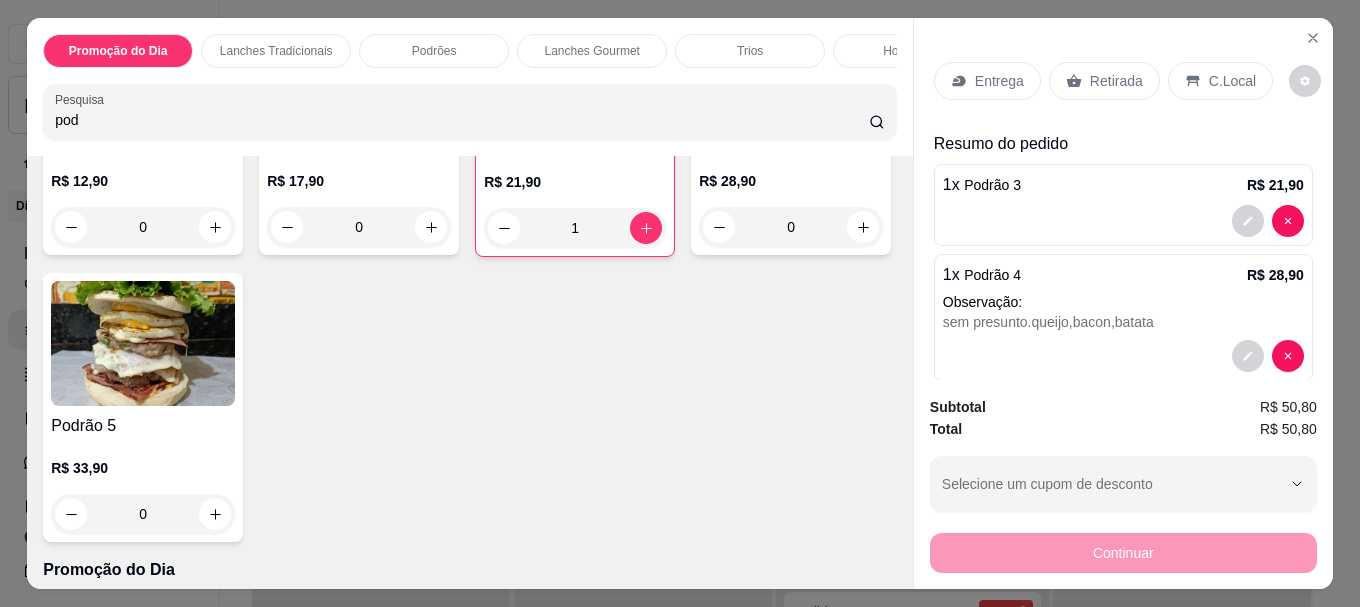 click on "Retirada" at bounding box center [1116, 81] 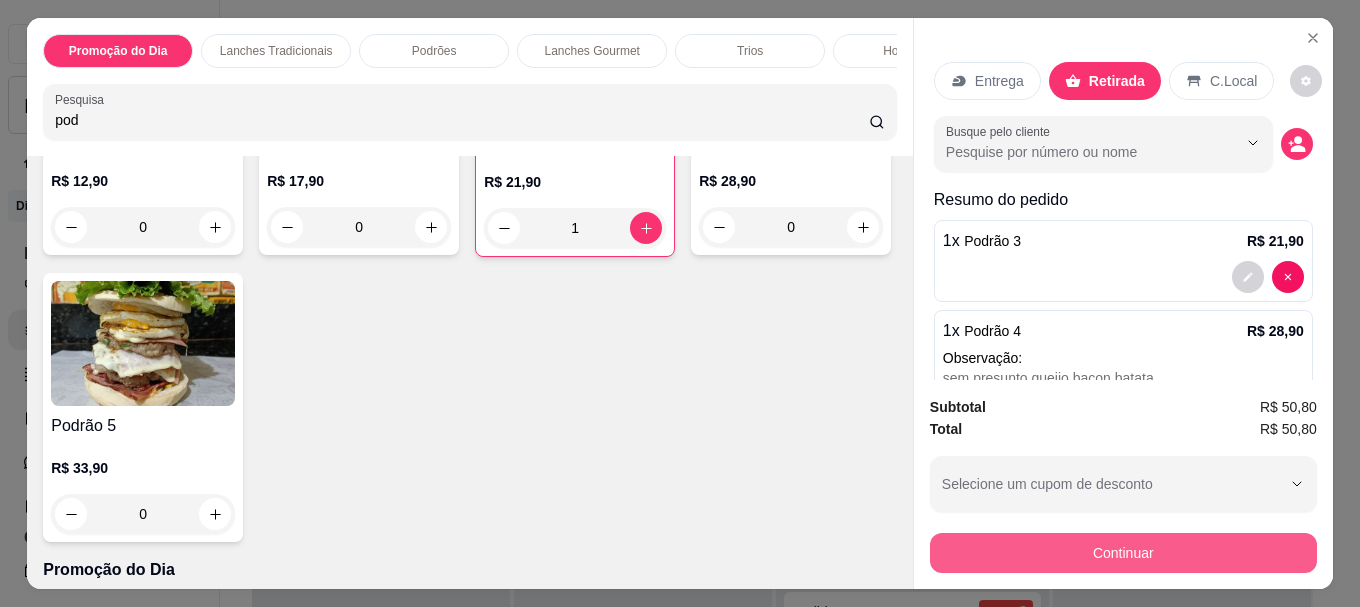 click on "Continuar" at bounding box center [1123, 553] 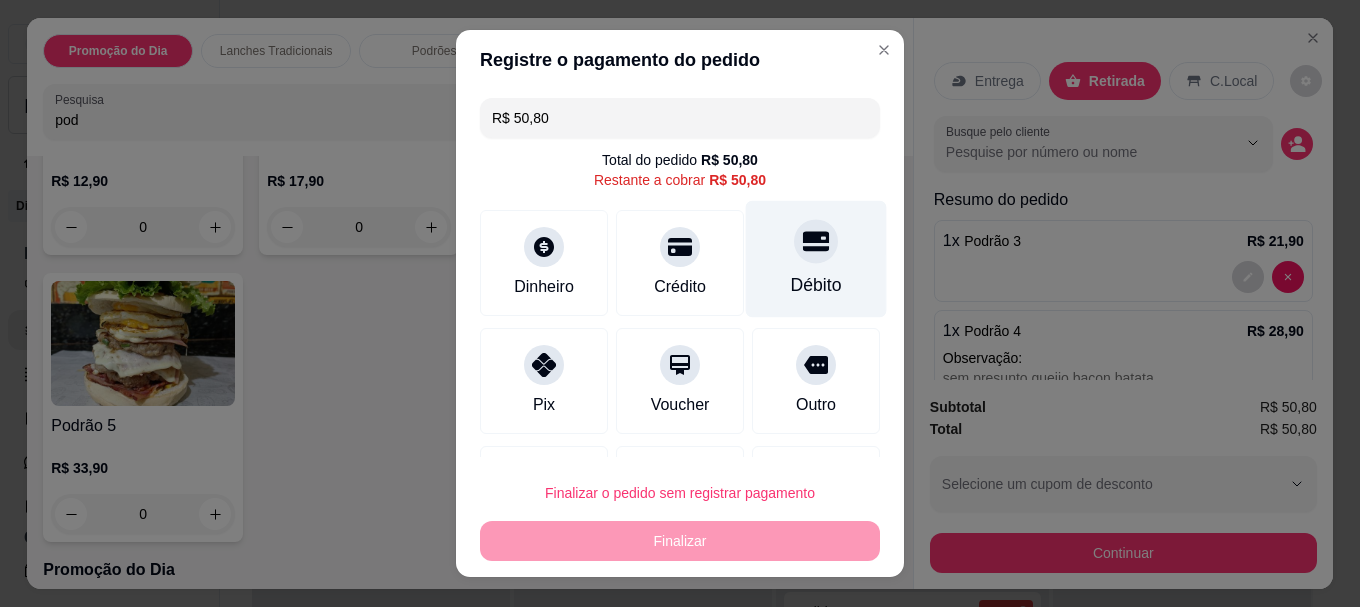 click 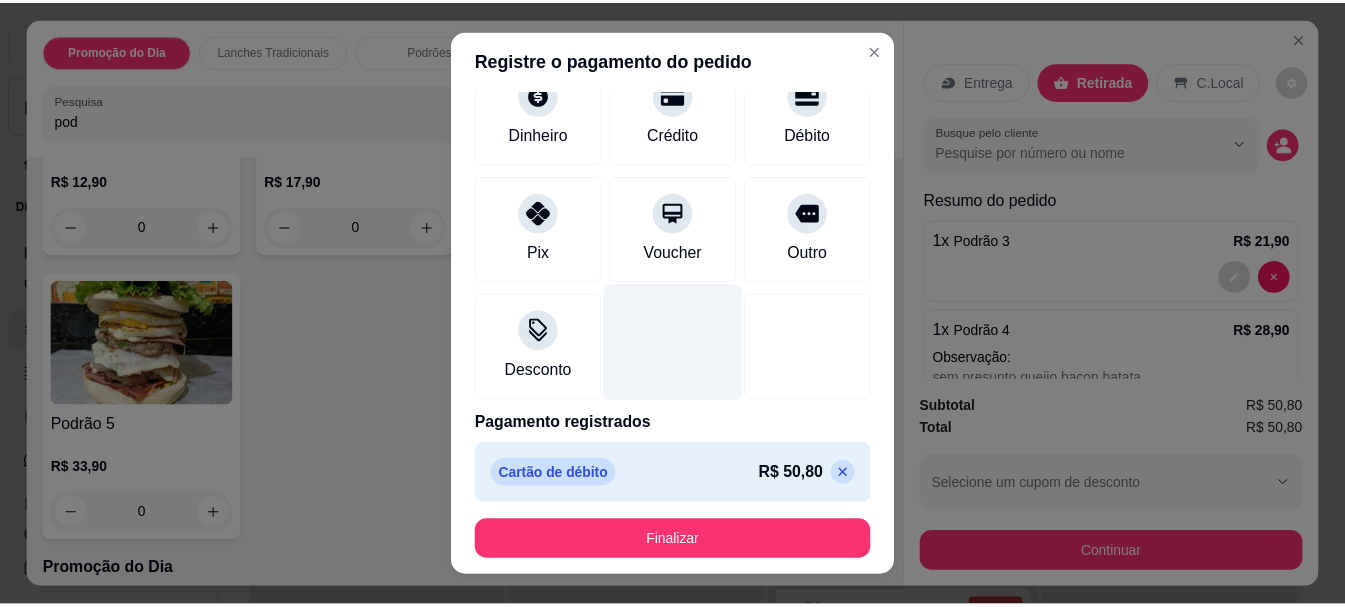 scroll, scrollTop: 139, scrollLeft: 0, axis: vertical 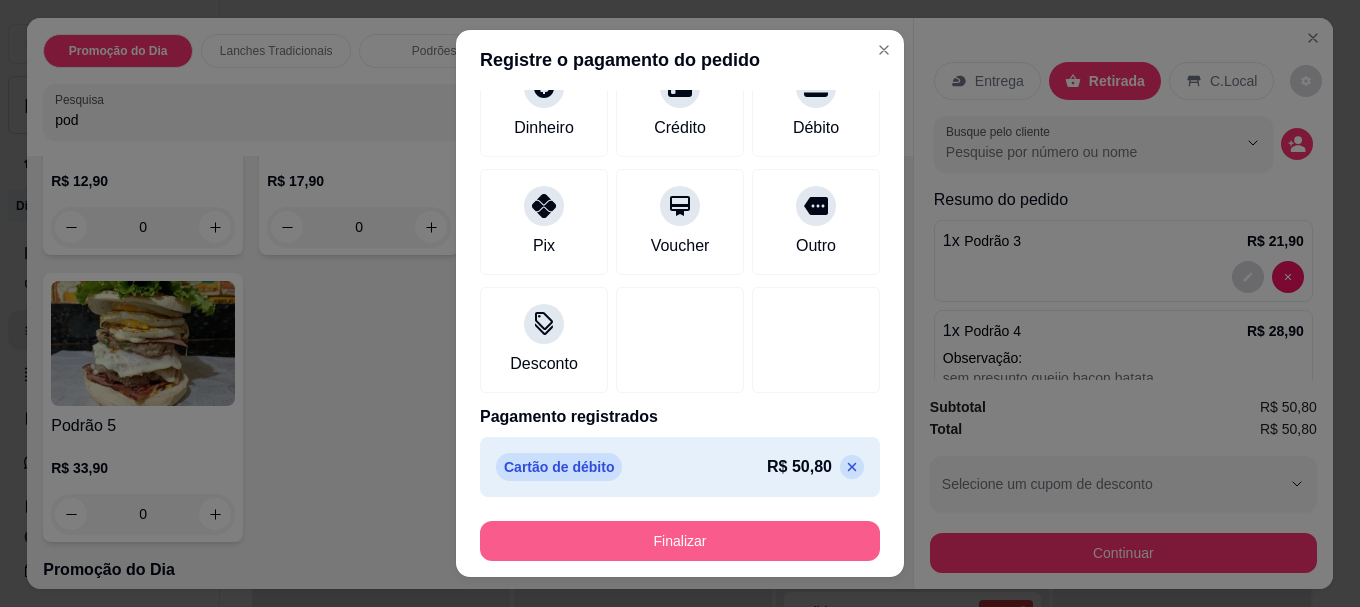 click on "Finalizar" at bounding box center [680, 541] 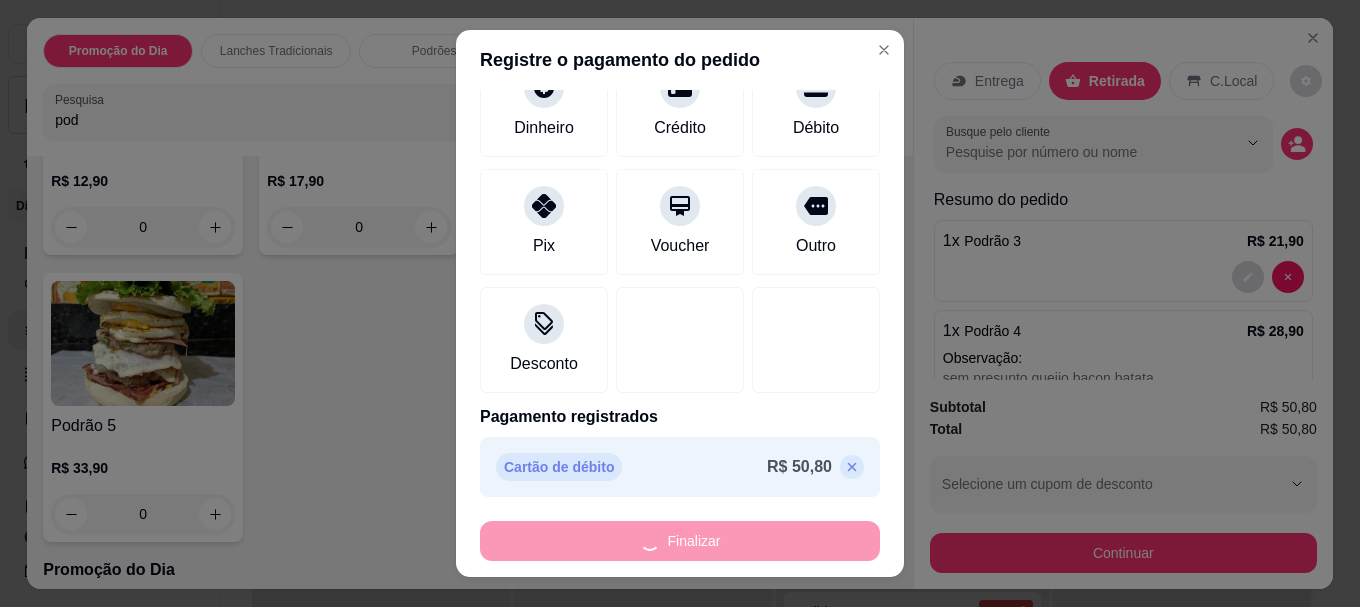 type on "0" 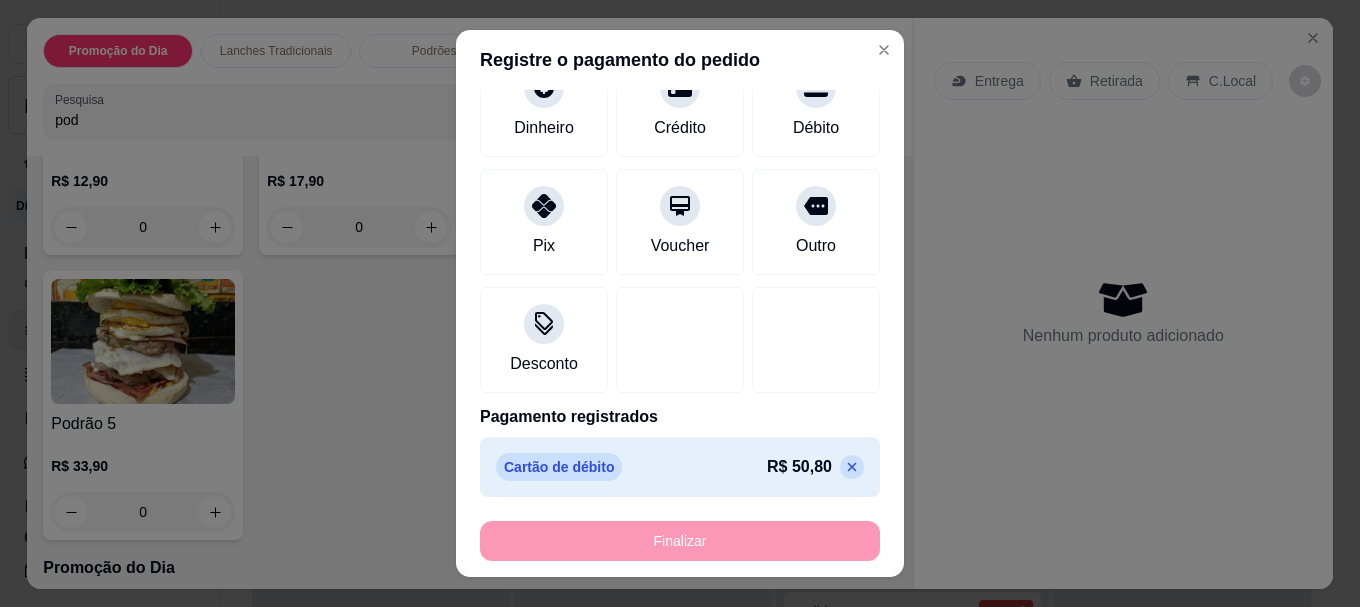 type on "-R$ 50,80" 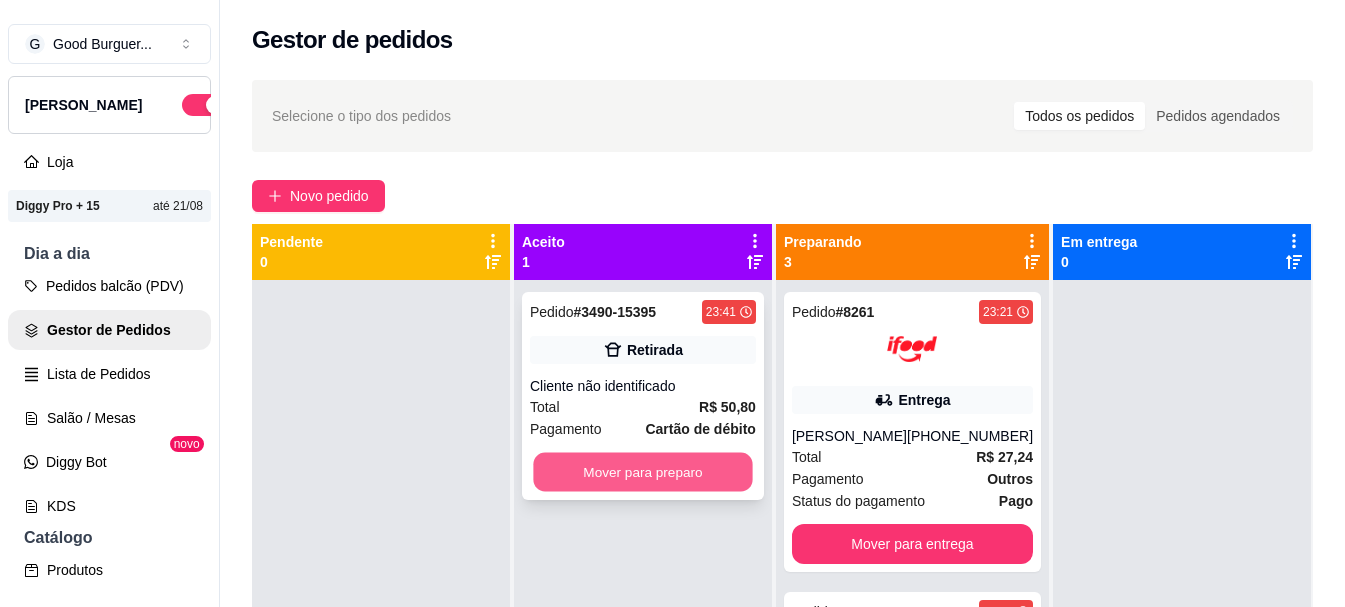 click on "Mover para preparo" at bounding box center [642, 472] 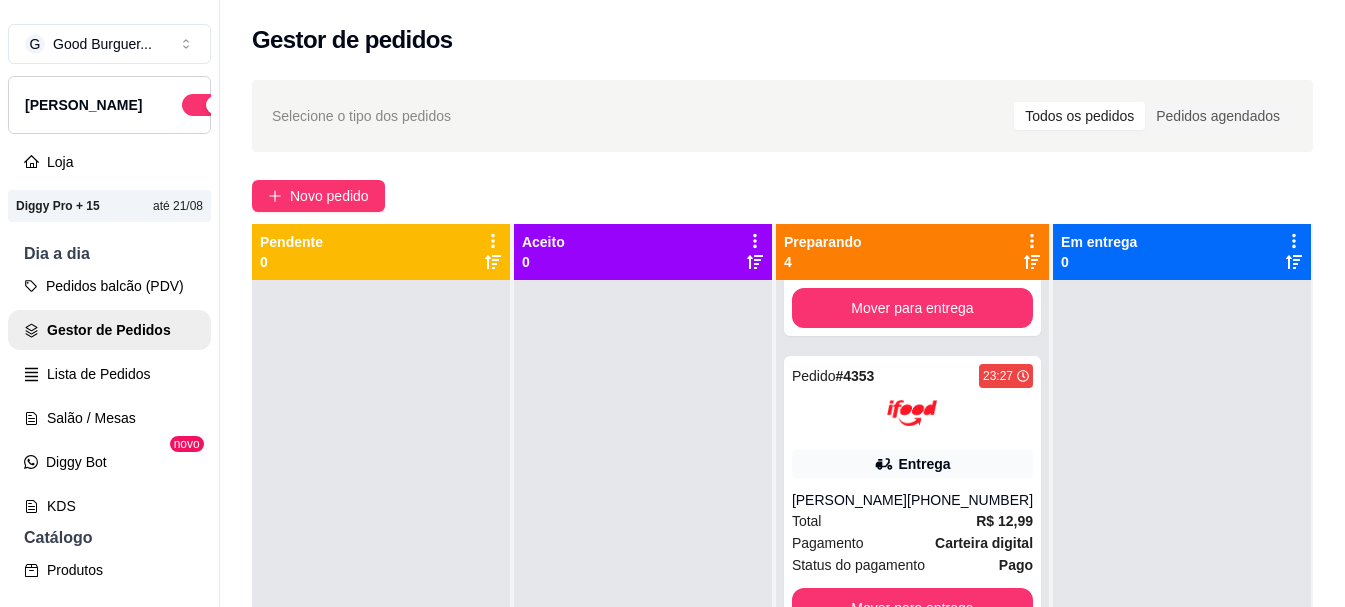 scroll, scrollTop: 541, scrollLeft: 0, axis: vertical 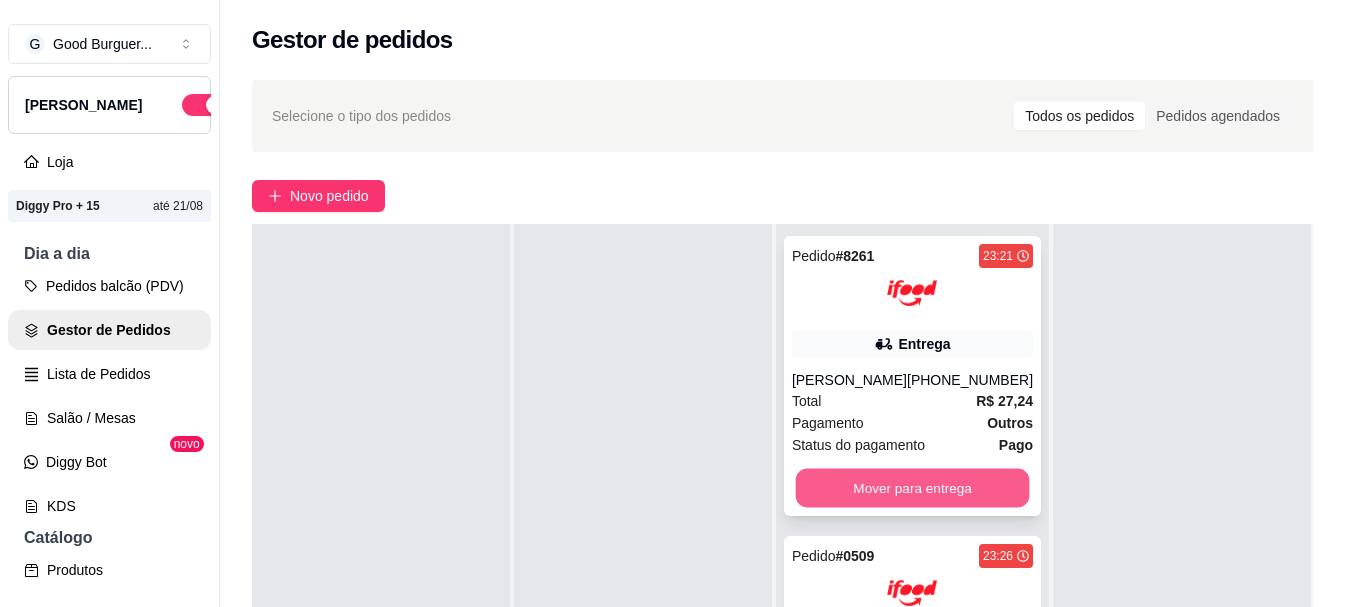 click on "Mover para entrega" at bounding box center (912, 488) 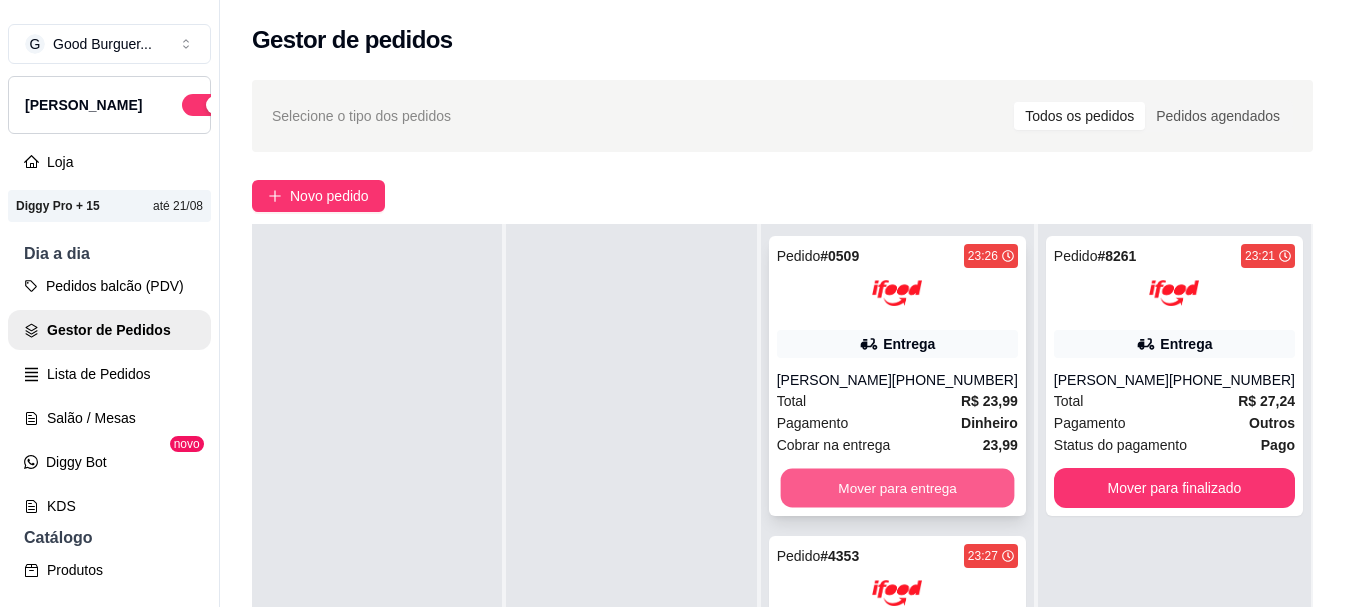click on "Mover para entrega" at bounding box center (897, 488) 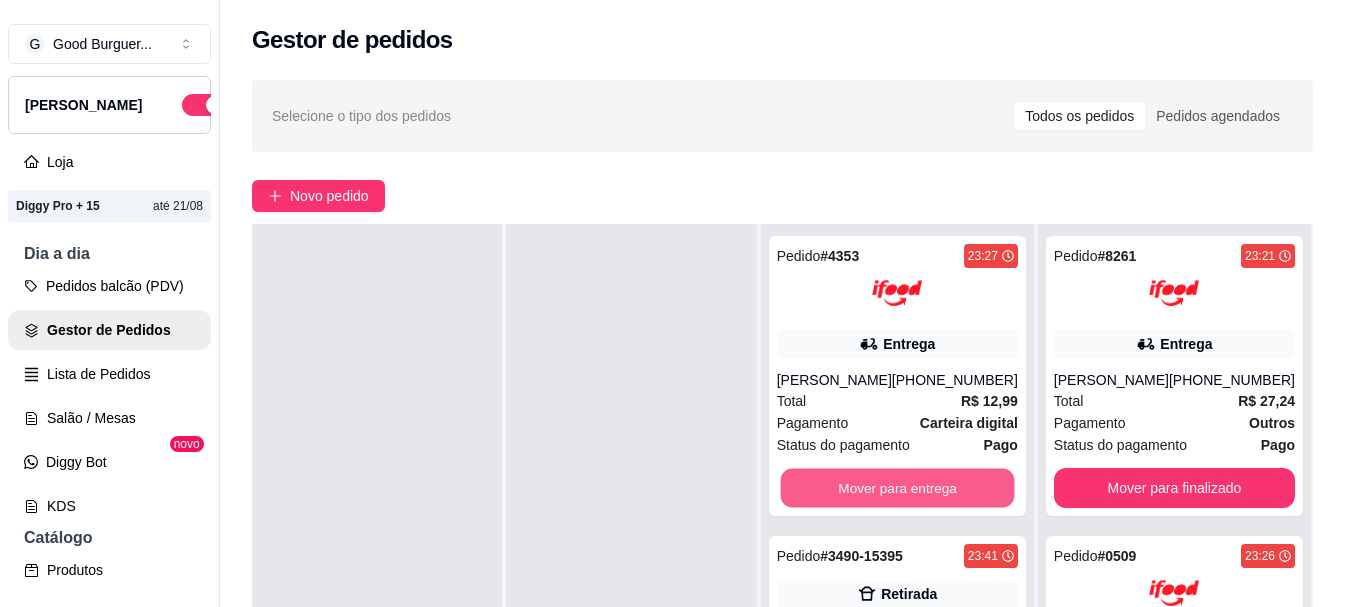 click on "Mover para entrega" at bounding box center [897, 488] 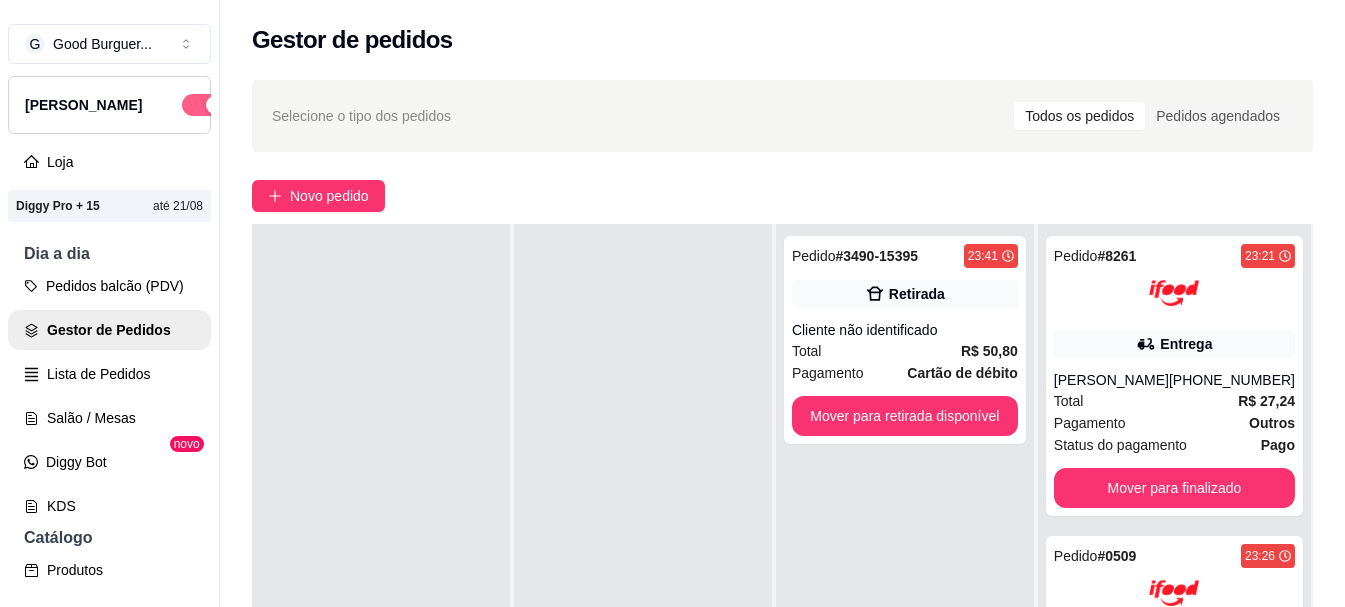click at bounding box center (204, 105) 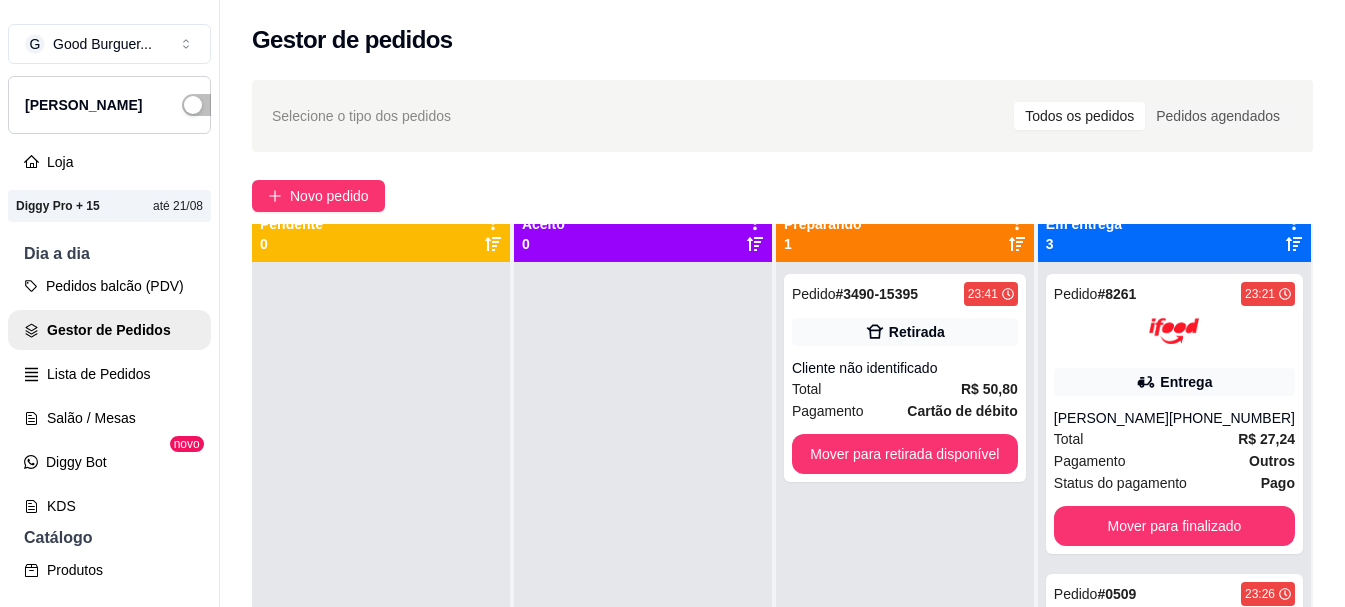scroll, scrollTop: 0, scrollLeft: 0, axis: both 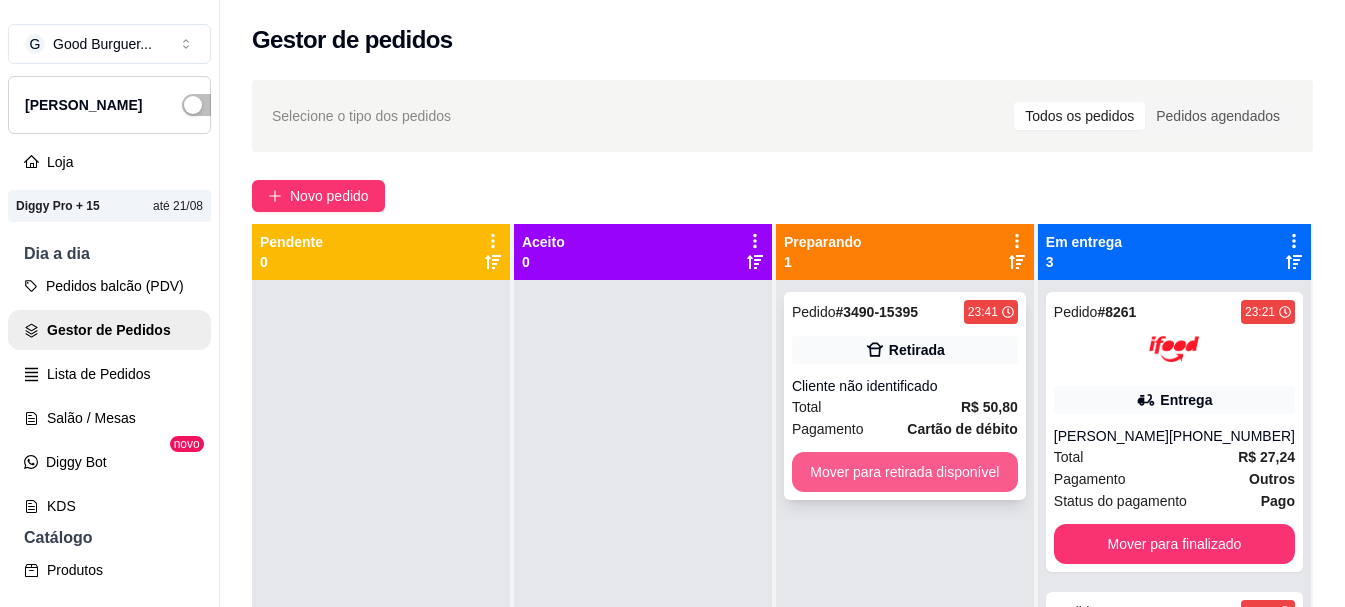 click on "Mover para retirada disponível" at bounding box center (905, 472) 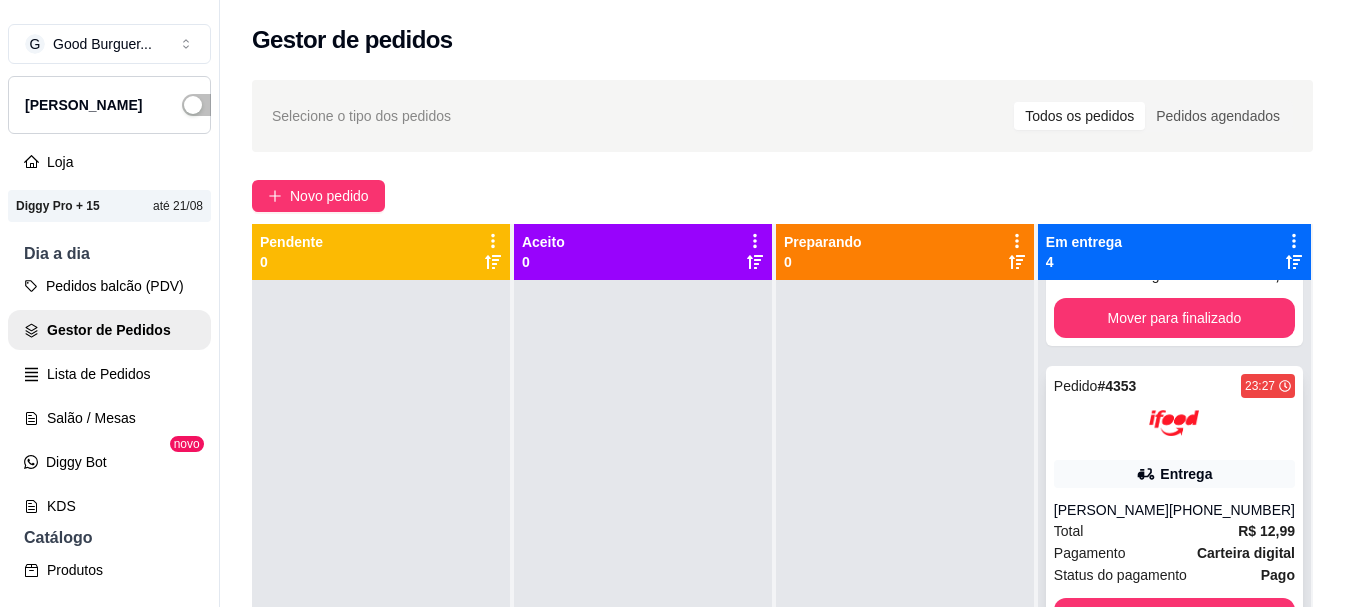 scroll, scrollTop: 541, scrollLeft: 0, axis: vertical 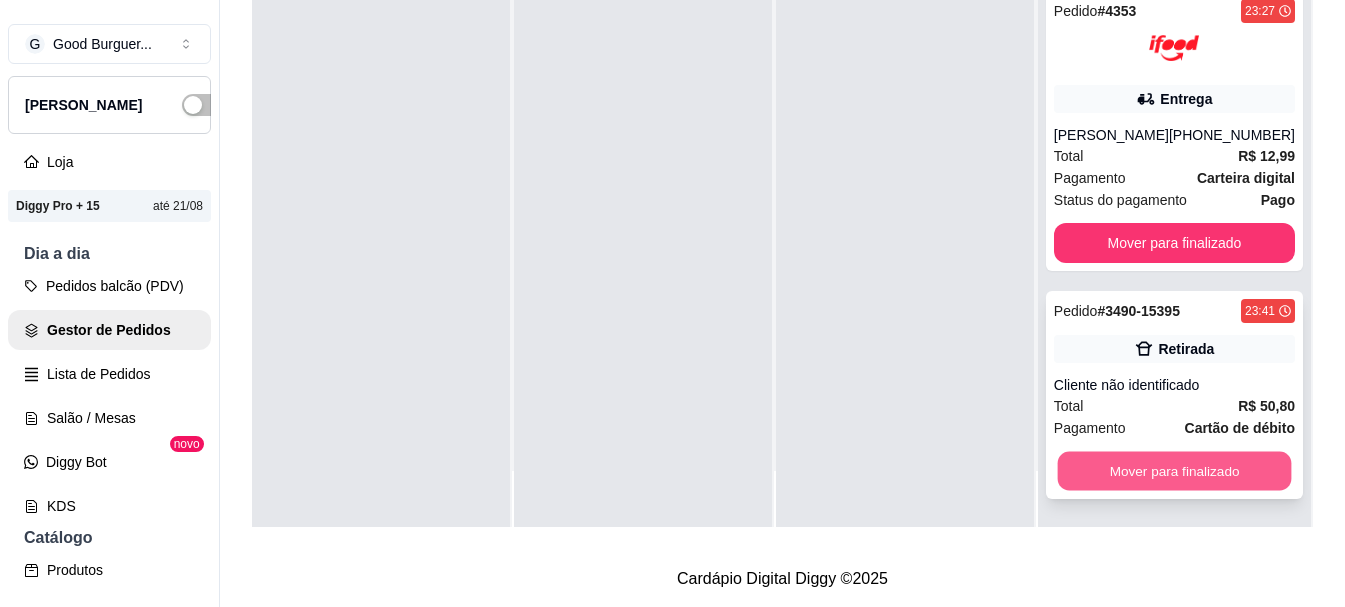 click on "Mover para finalizado" at bounding box center [1174, 471] 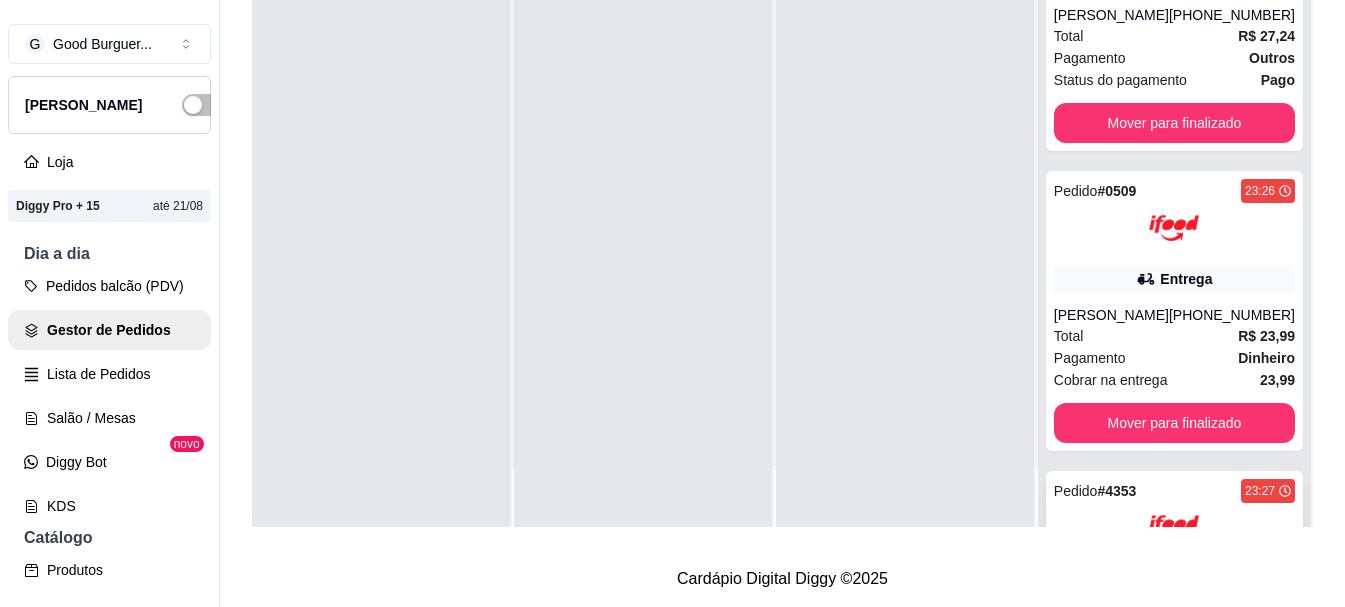 scroll, scrollTop: 0, scrollLeft: 0, axis: both 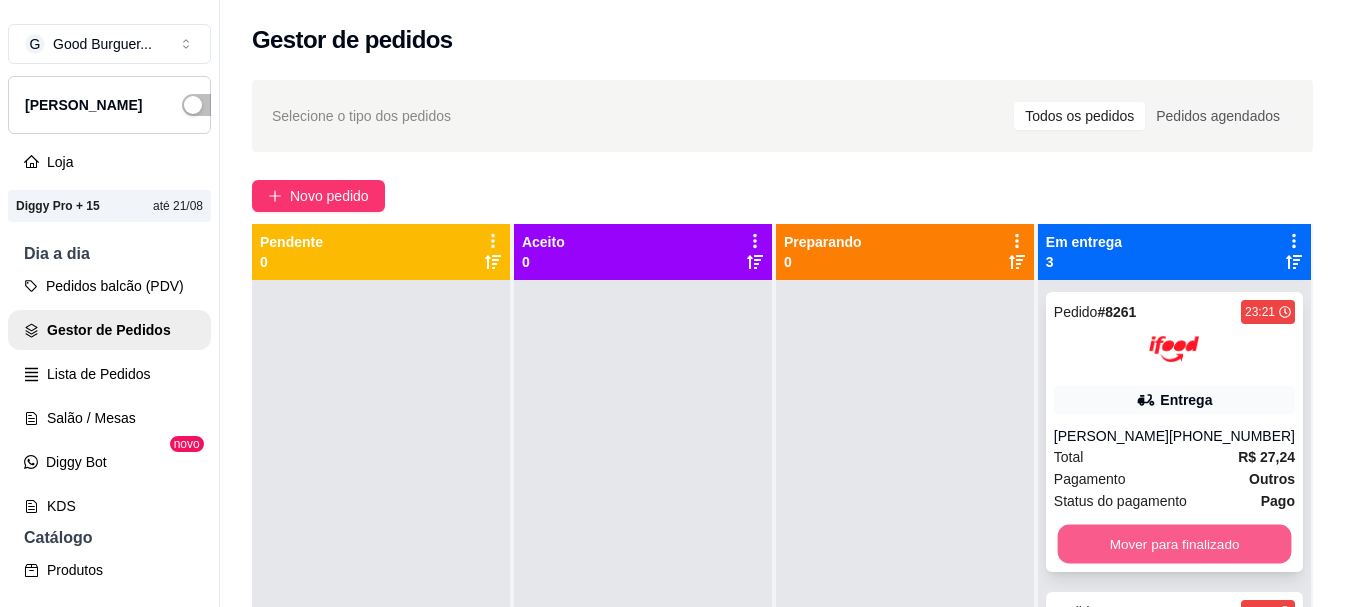 click on "Mover para finalizado" at bounding box center (1174, 544) 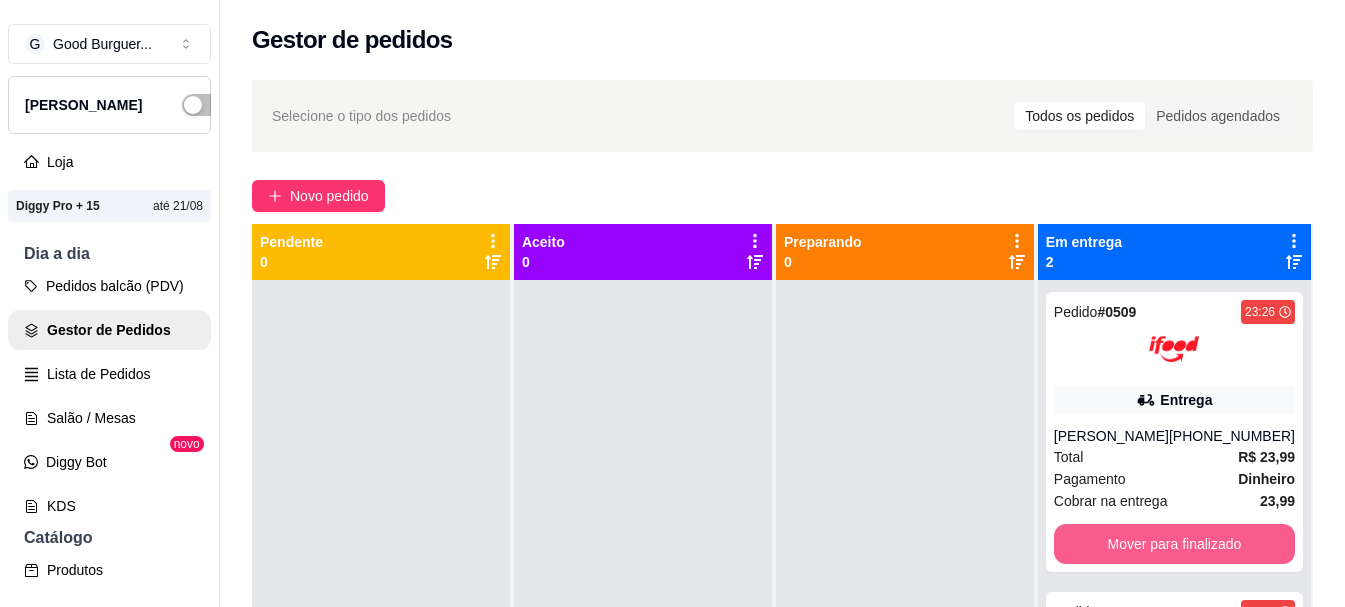 click on "Mover para finalizado" at bounding box center (1174, 544) 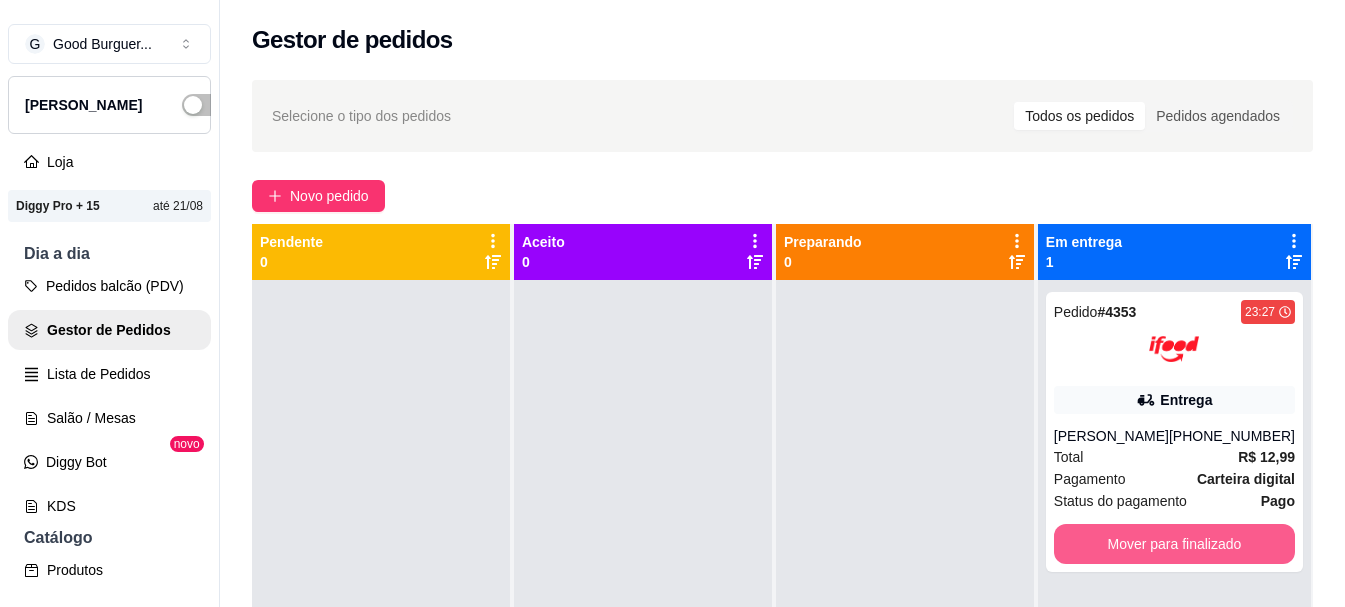 click on "Mover para finalizado" at bounding box center (1174, 544) 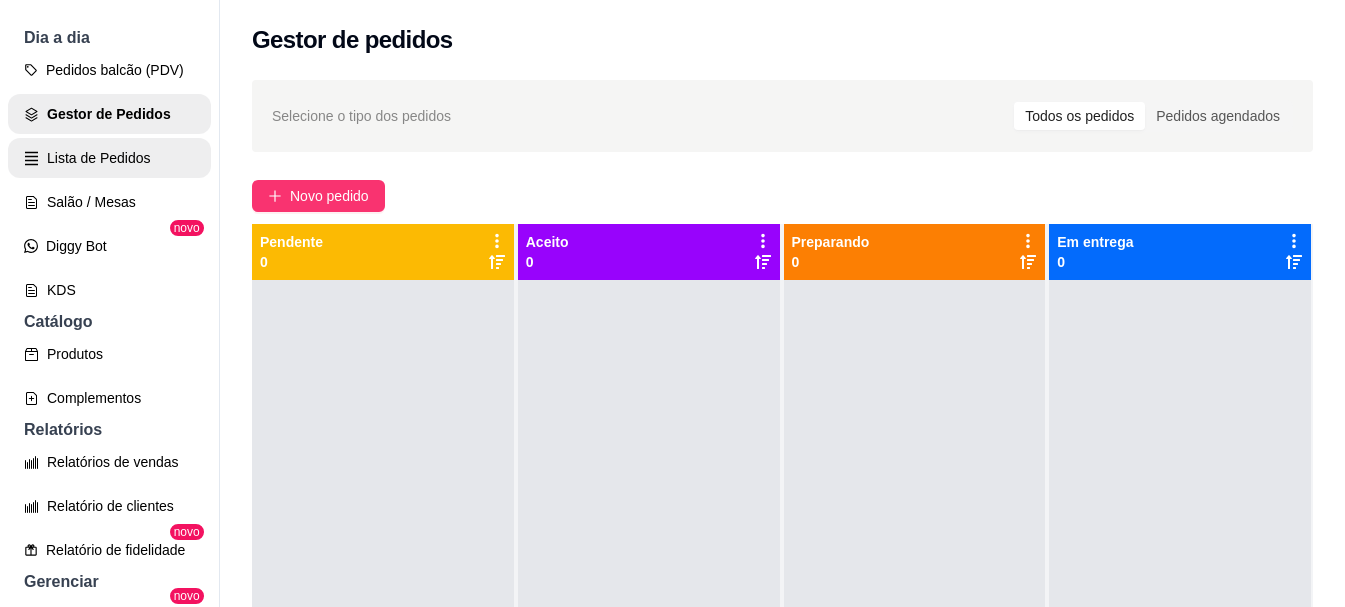 scroll, scrollTop: 300, scrollLeft: 0, axis: vertical 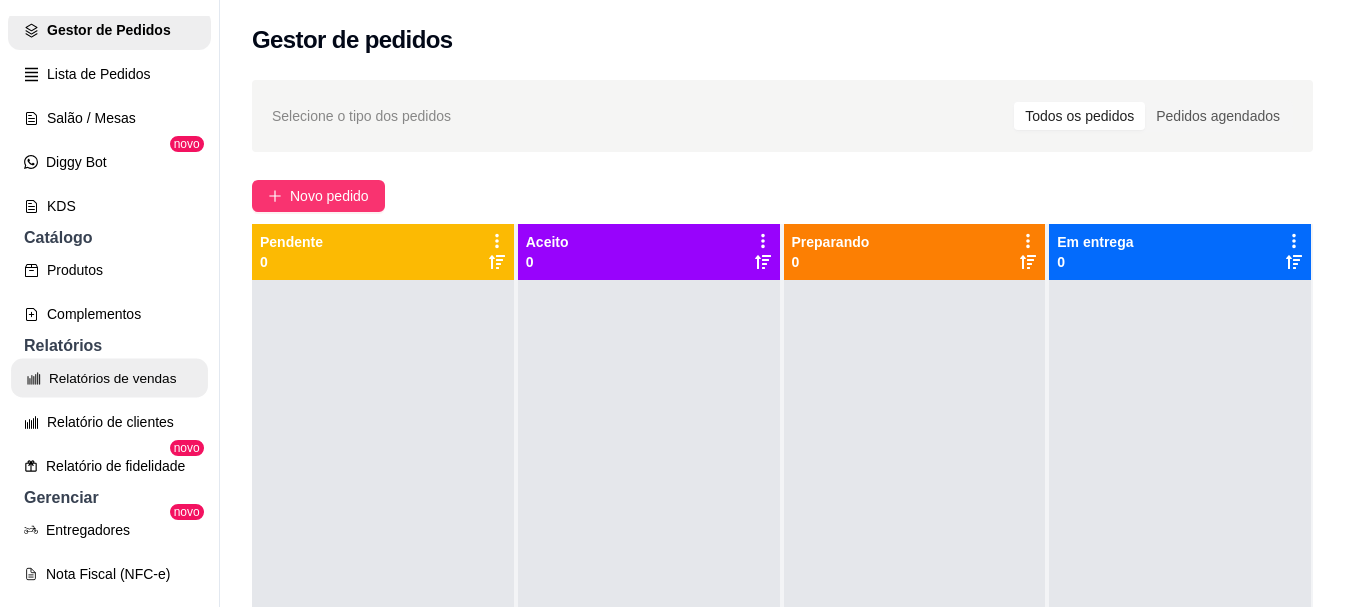 click on "Relatórios de vendas" at bounding box center (109, 378) 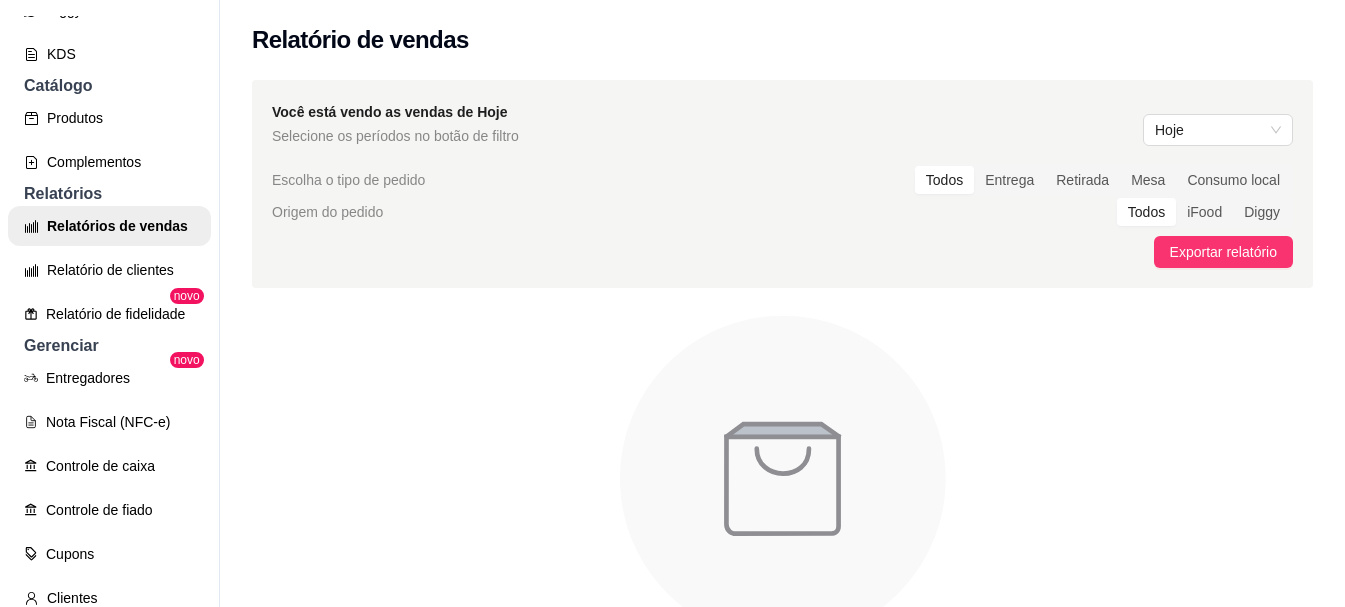 scroll, scrollTop: 500, scrollLeft: 0, axis: vertical 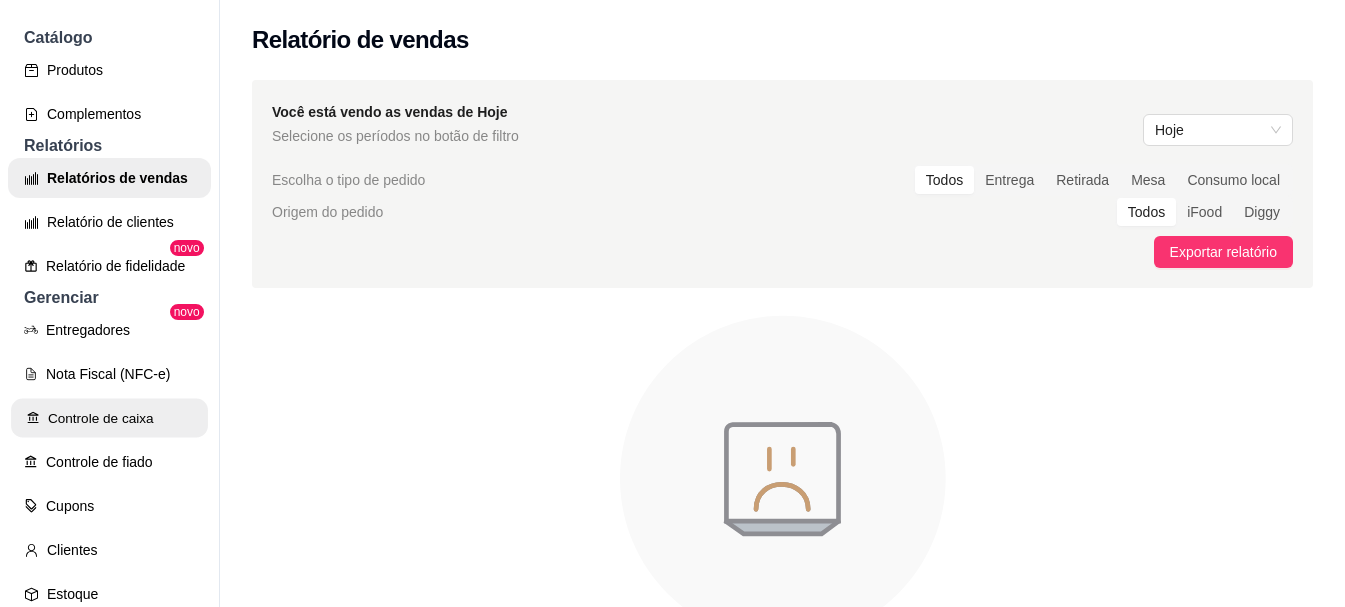 click on "Controle de caixa" at bounding box center [109, 418] 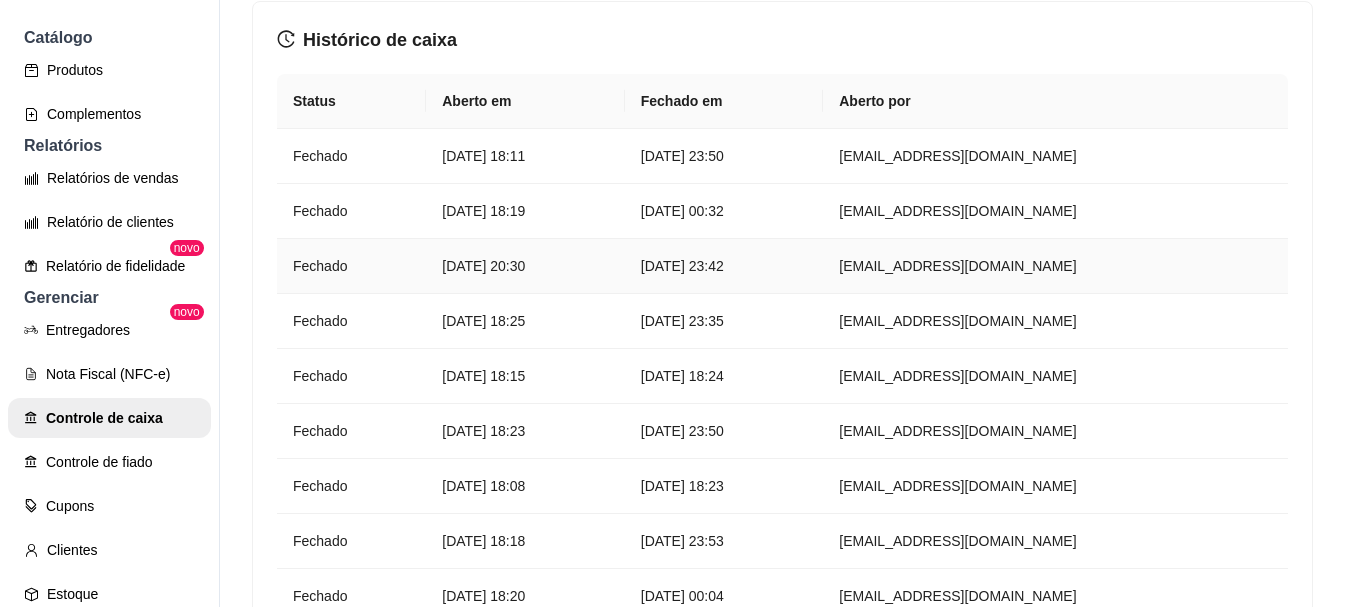scroll, scrollTop: 300, scrollLeft: 0, axis: vertical 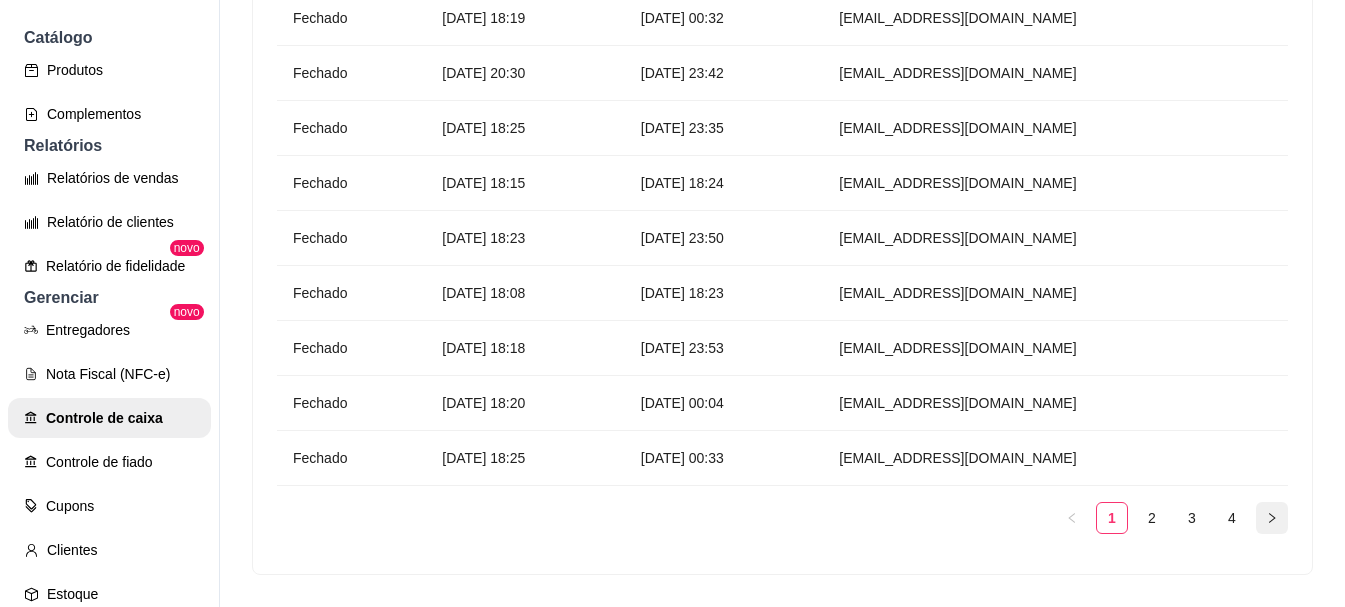 click 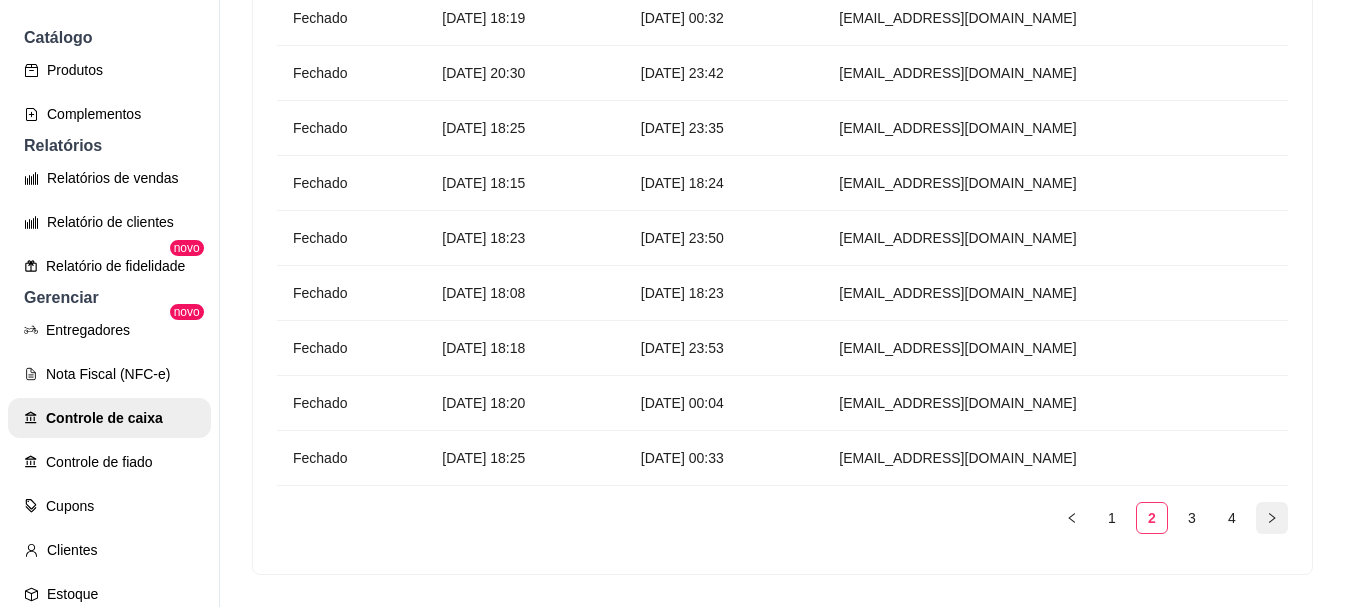 click 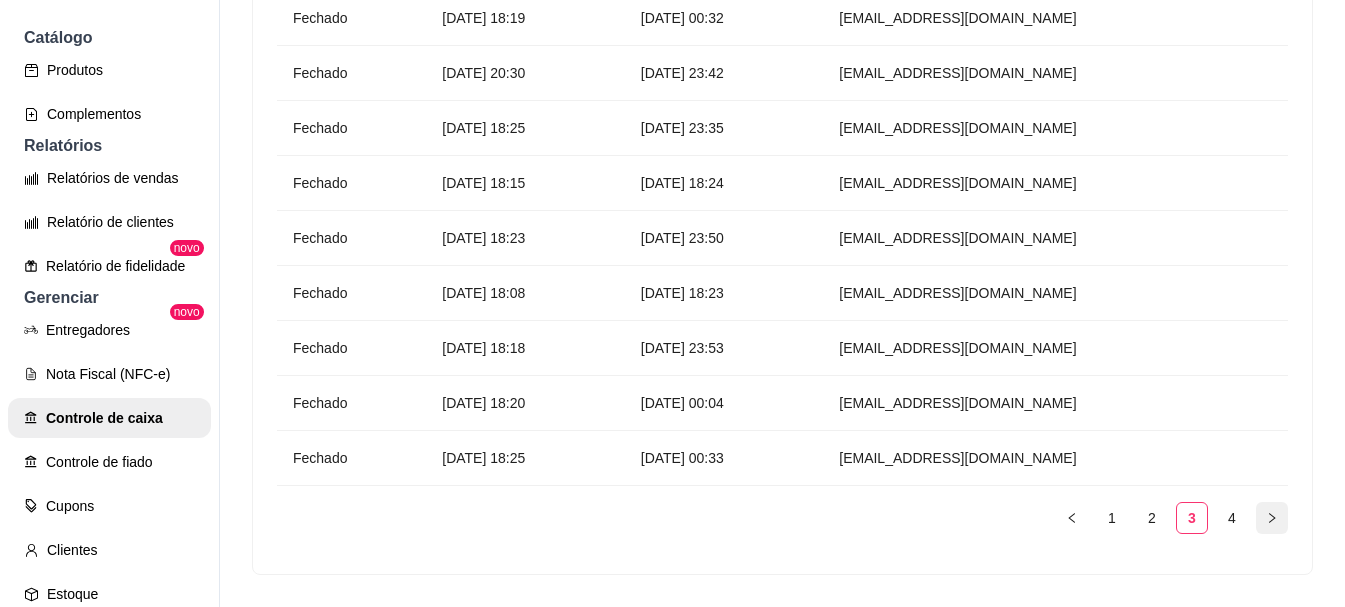 click 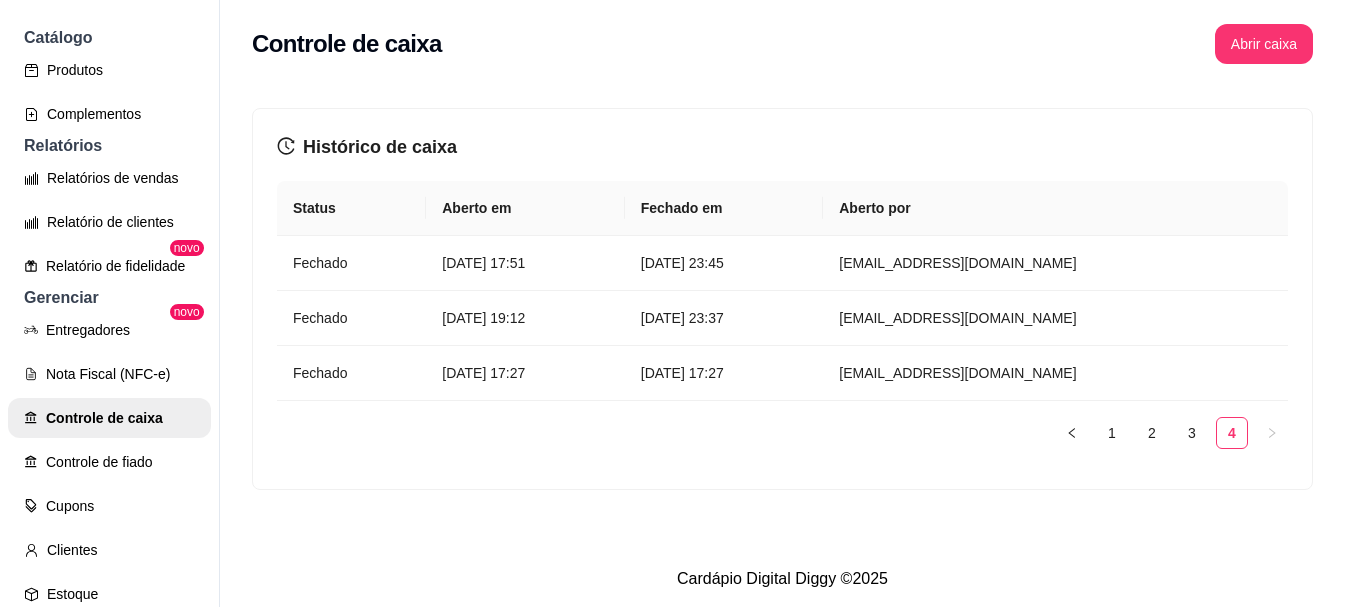scroll, scrollTop: 0, scrollLeft: 0, axis: both 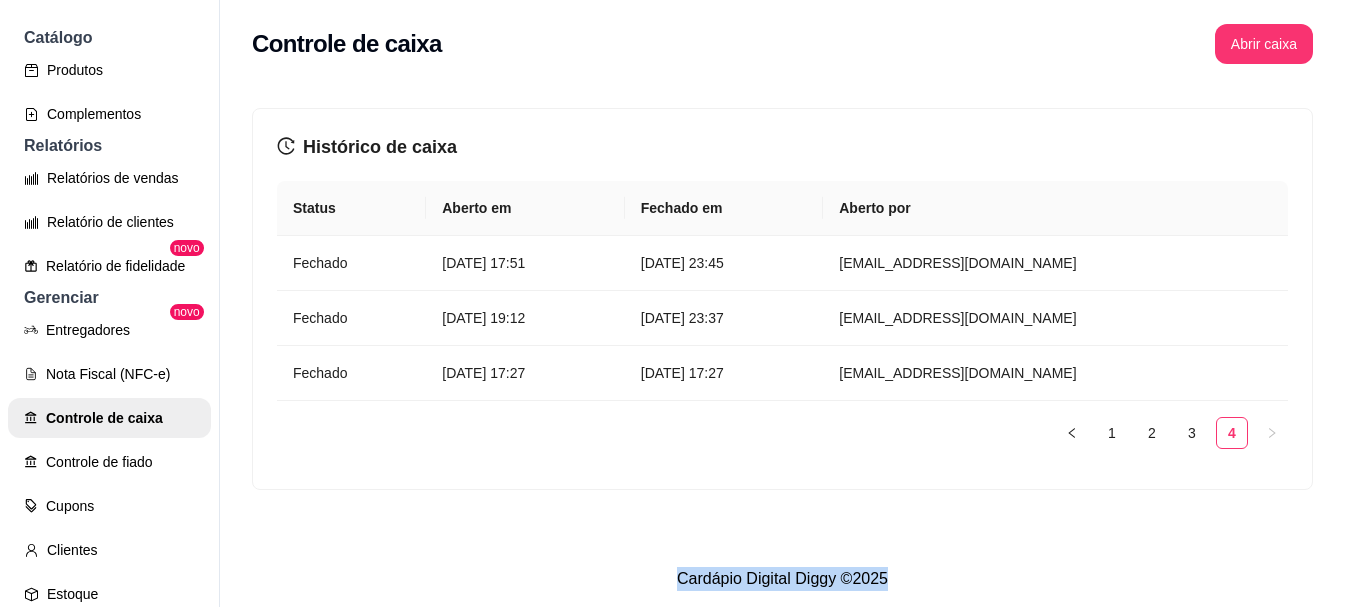 click on "Controle de caixa Abrir caixa Histórico de caixa Status Aberto em [GEOGRAPHIC_DATA] em [GEOGRAPHIC_DATA] por Fechado [DATE] 17:51 [DATE] 23:45 [EMAIL_ADDRESS][DOMAIN_NAME] Fechado [DATE] 19:12 [DATE] 23:37 [EMAIL_ADDRESS][DOMAIN_NAME] Fechado [DATE] 17:27 [DATE] 17:27 [EMAIL_ADDRESS][DOMAIN_NAME] 1 2 3 4" at bounding box center [782, 275] 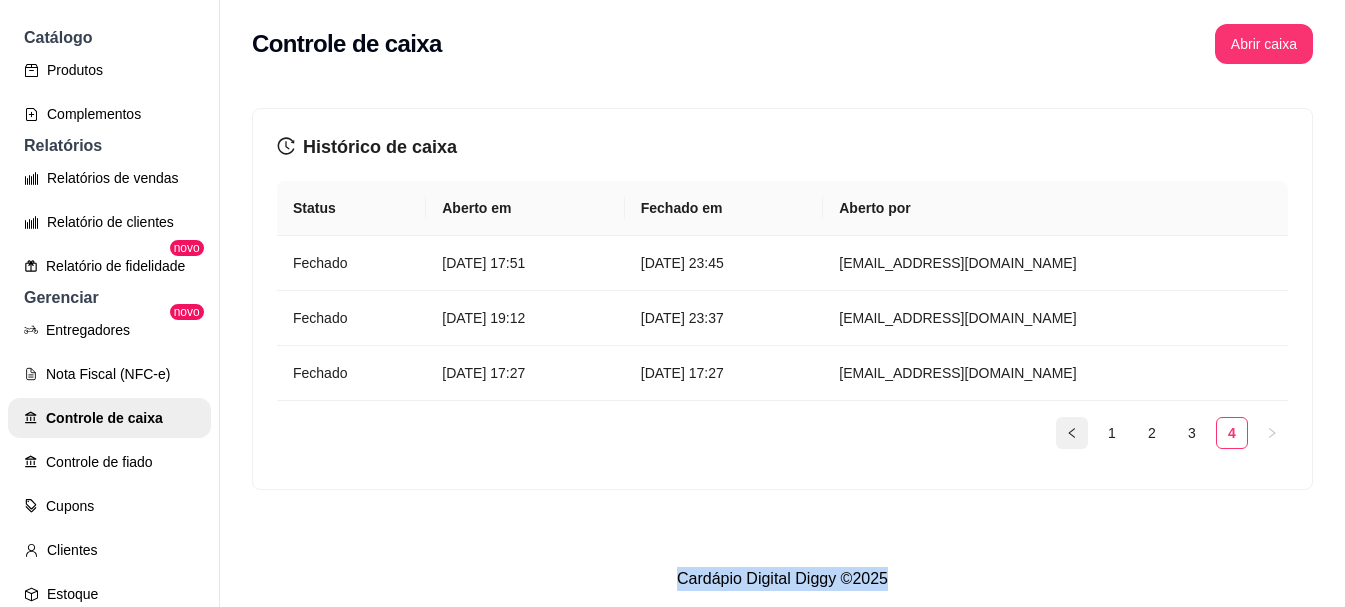 click 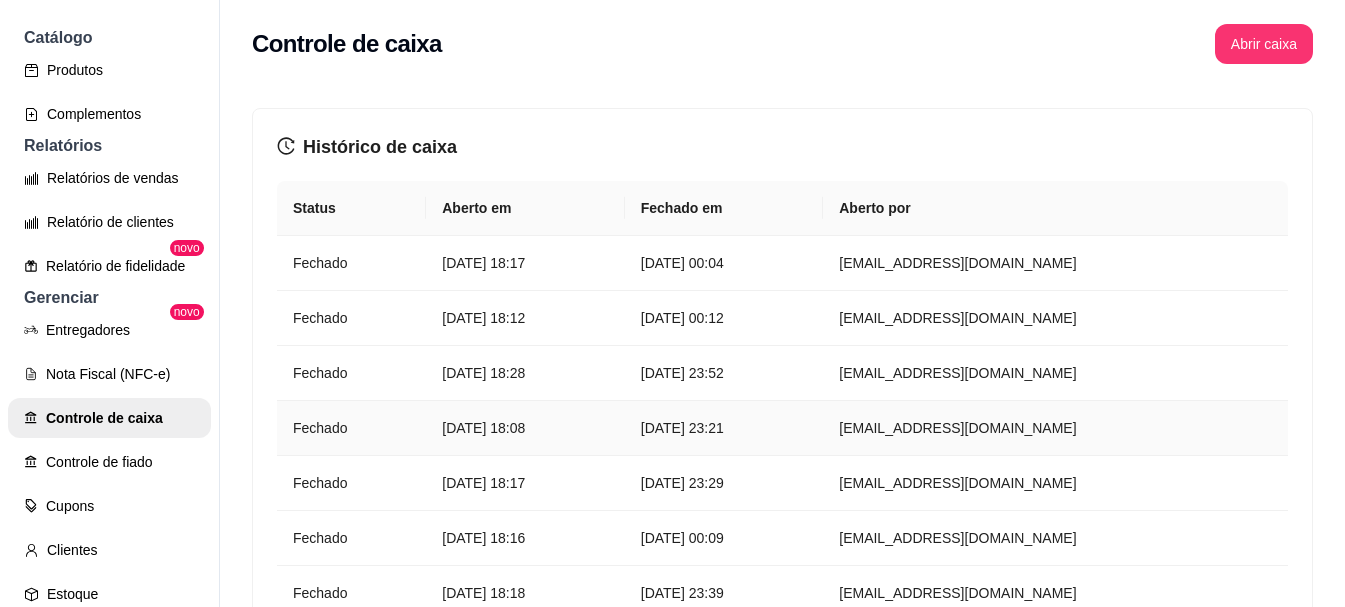 click on "[EMAIL_ADDRESS][DOMAIN_NAME]" at bounding box center (1055, 428) 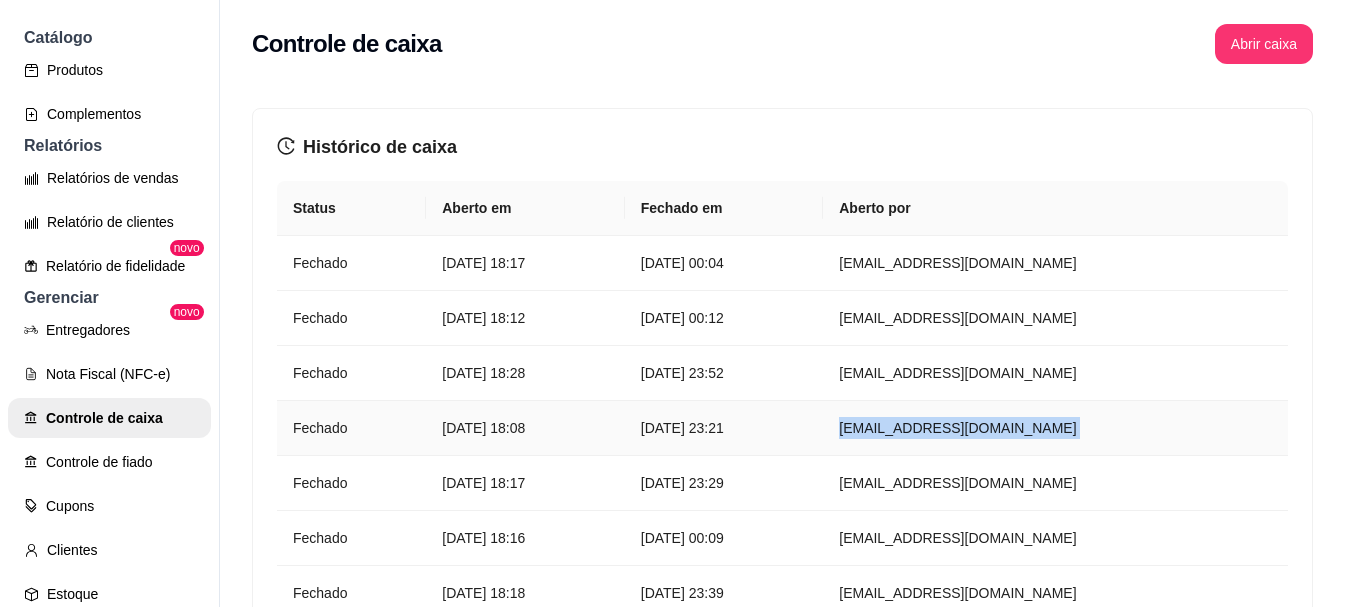 click on "[EMAIL_ADDRESS][DOMAIN_NAME]" at bounding box center (1055, 428) 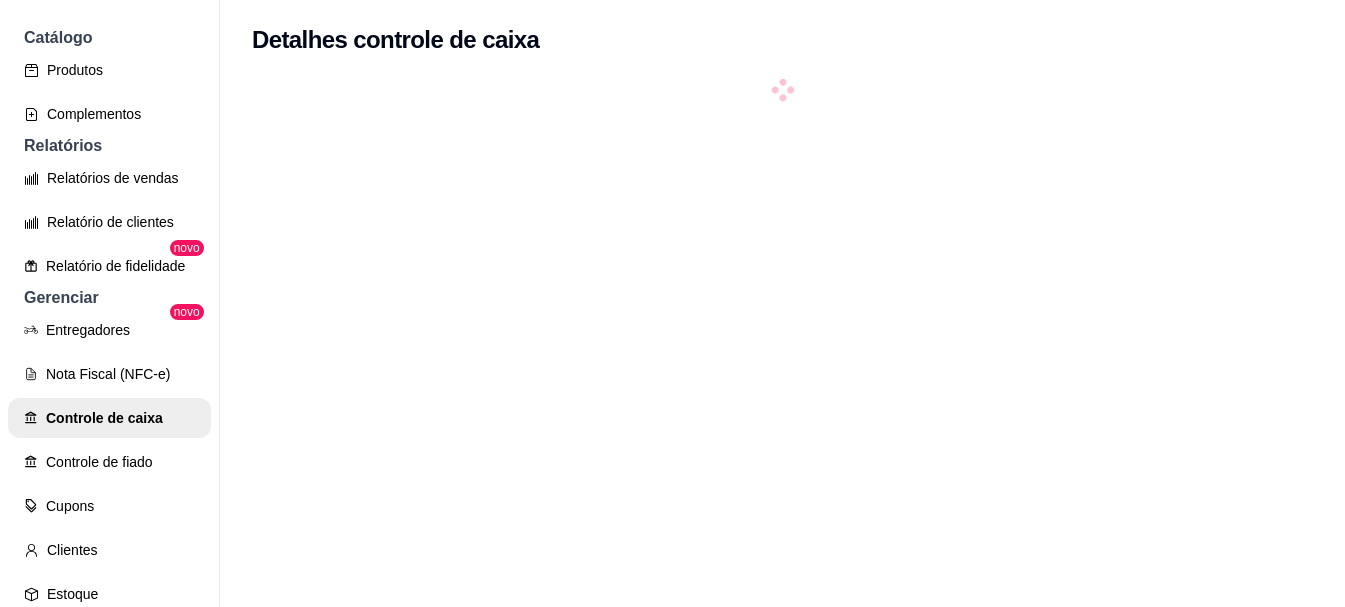 click at bounding box center [782, 383] 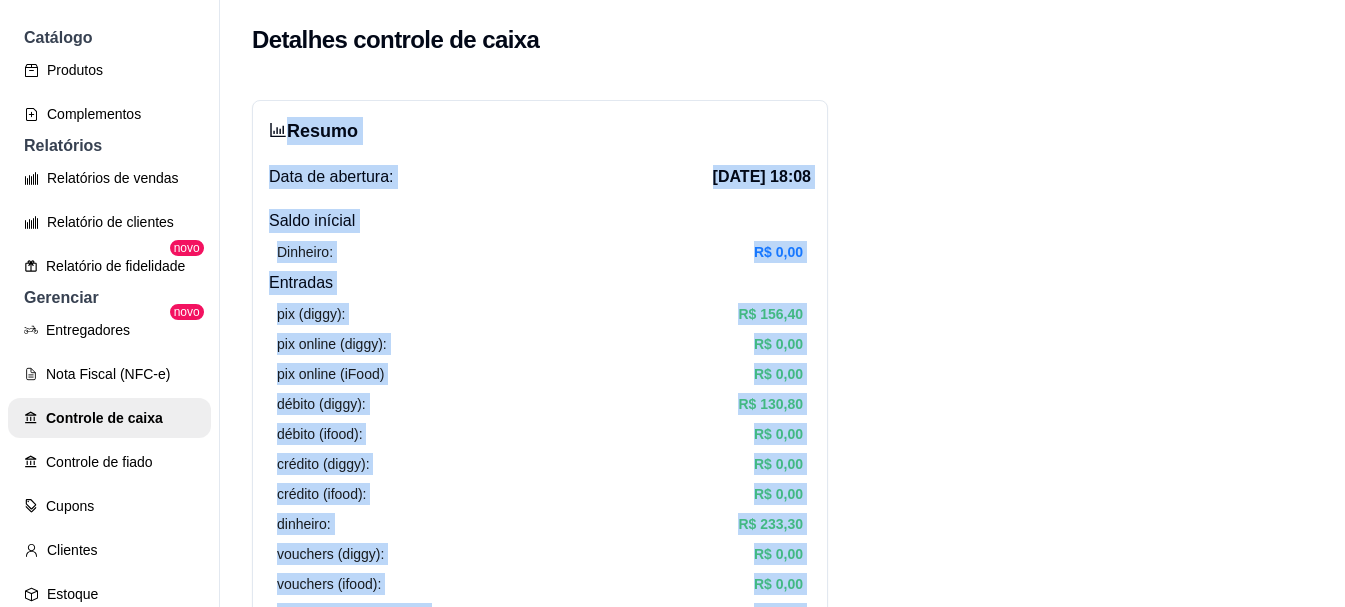 click on "Resumo Data de abertura: [DATE] 18:08 Saldo inícial Dinheiro: R$ 0,00 Entradas pix (diggy): R$ 156,40 pix online (diggy): R$ 0,00 pix online (iFood) R$ 0,00 débito (diggy): R$ 130,80 débito (ifood): R$ 0,00 crédito (diggy): R$ 0,00 crédito (ifood): R$ 0,00 dinheiro: R$ 233,30 vouchers (diggy): R$ 0,00 vouchers (ifood): R$ 0,00 sem pagamento (diggy): R$ 0,00 fiado: R$ 0,00 outros: R$ 0,00 Saídas pix (diggy): R$ 0,00 dinheiro: R$ 0,00 débito (diggy): R$ 0,00 débito (ifood): R$ 0,00 crédito (diggy): R$ 0,00 crédito (ifood): R$ 0,00 vouchers (diggy): R$ 0,00 vouchers (ifood): R$ 0,00 outros: R$ 0,00 Saldo final dinheiro em caixa: R$ 233,30 total: R$ 520,50 Todos Pix Dinheiro Crédito Débito Voucher Outros Entrada R$ 520,50 Saída R$ 0,00 Saldo R$ 520,50 Tipo de pagamento Data - Hora Entrada ou Saída Descrição Valor Descrição Dinheiro [DATE] 00:03 Entrada Pedido #0238-9b9a R$ 12,50 Transferência Pix [DATE] 00:03 Entrada 1 2" at bounding box center [782, 1216] 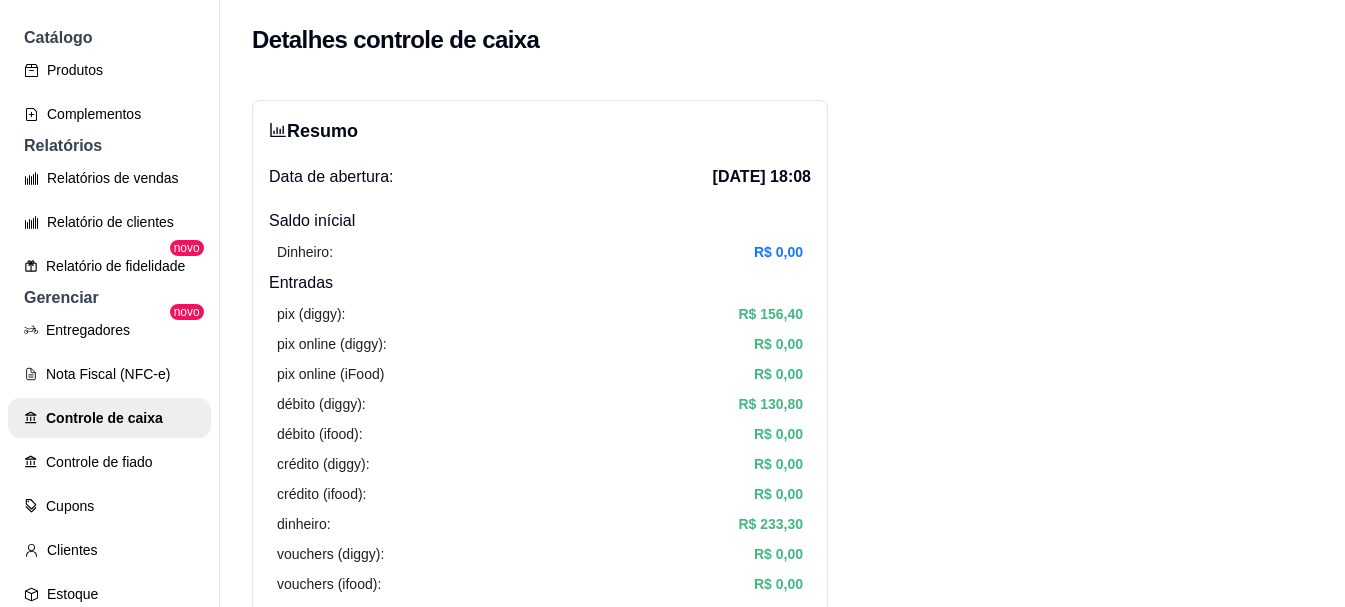 click on "Resumo Data de abertura: [DATE] 18:08 Saldo inícial Dinheiro: R$ 0,00 Entradas pix (diggy): R$ 156,40 pix online (diggy): R$ 0,00 pix online (iFood) R$ 0,00 débito (diggy): R$ 130,80 débito (ifood): R$ 0,00 crédito (diggy): R$ 0,00 crédito (ifood): R$ 0,00 dinheiro: R$ 233,30 vouchers (diggy): R$ 0,00 vouchers (ifood): R$ 0,00 sem pagamento (diggy): R$ 0,00 fiado: R$ 0,00 outros: R$ 0,00 Saídas pix (diggy): R$ 0,00 dinheiro: R$ 0,00 débito (diggy): R$ 0,00 débito (ifood): R$ 0,00 crédito (diggy): R$ 0,00 crédito (ifood): R$ 0,00 vouchers (diggy): R$ 0,00 vouchers (ifood): R$ 0,00 outros: R$ 0,00 Saldo final dinheiro em caixa: R$ 233,30 total: R$ 520,50 Todos Pix Dinheiro Crédito Débito Voucher Outros Entrada R$ 520,50 Saída R$ 0,00 Saldo R$ 520,50 Tipo de pagamento Data - Hora Entrada ou Saída Descrição Valor Descrição Dinheiro [DATE] 00:03 Entrada Pedido #0238-9b9a R$ 12,50 Transferência Pix [DATE] 00:03 Entrada 1 2" at bounding box center [782, 1216] 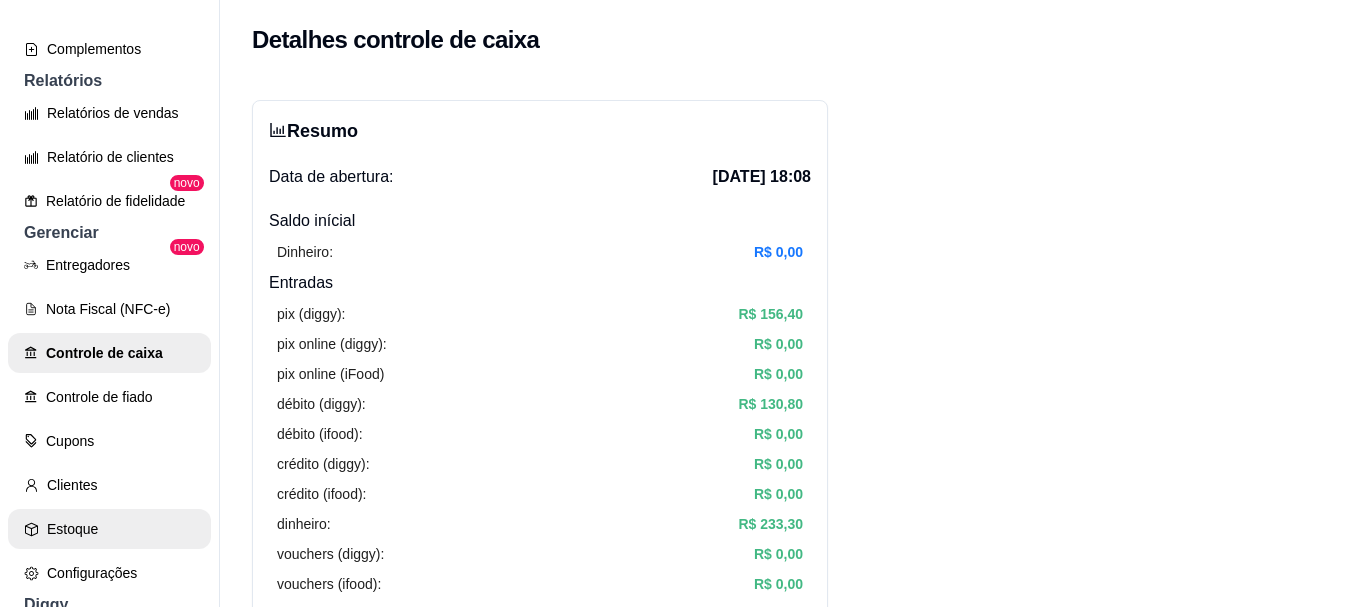 scroll, scrollTop: 563, scrollLeft: 0, axis: vertical 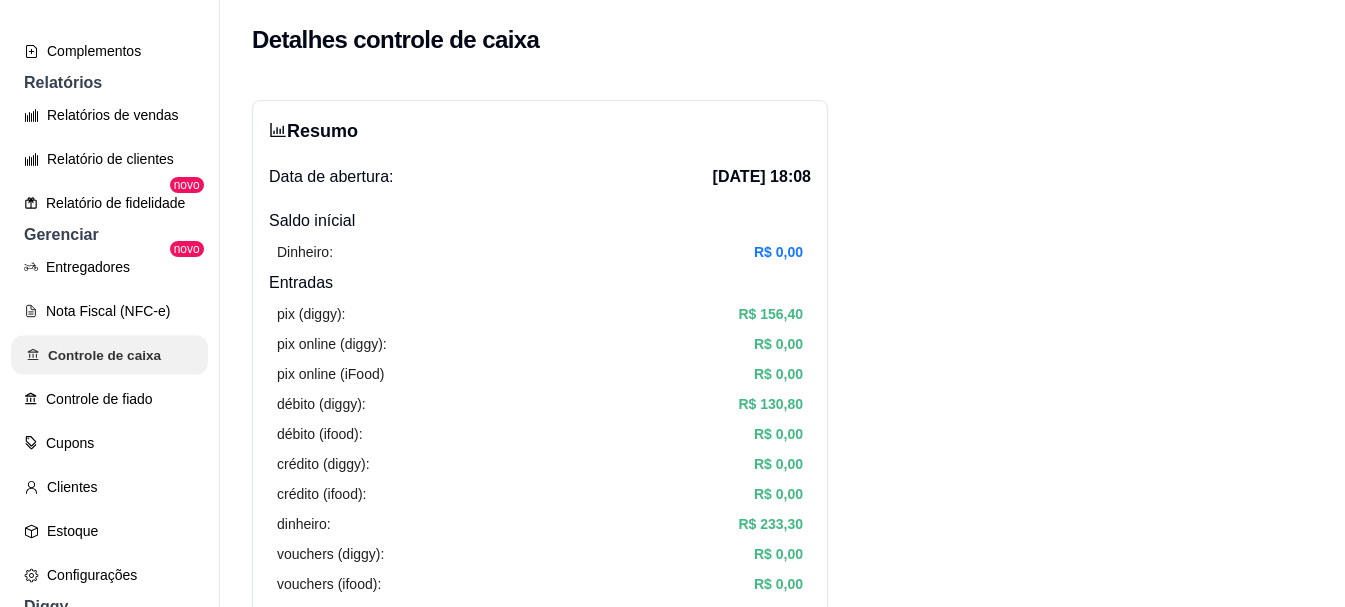 click on "Controle de caixa" at bounding box center [109, 355] 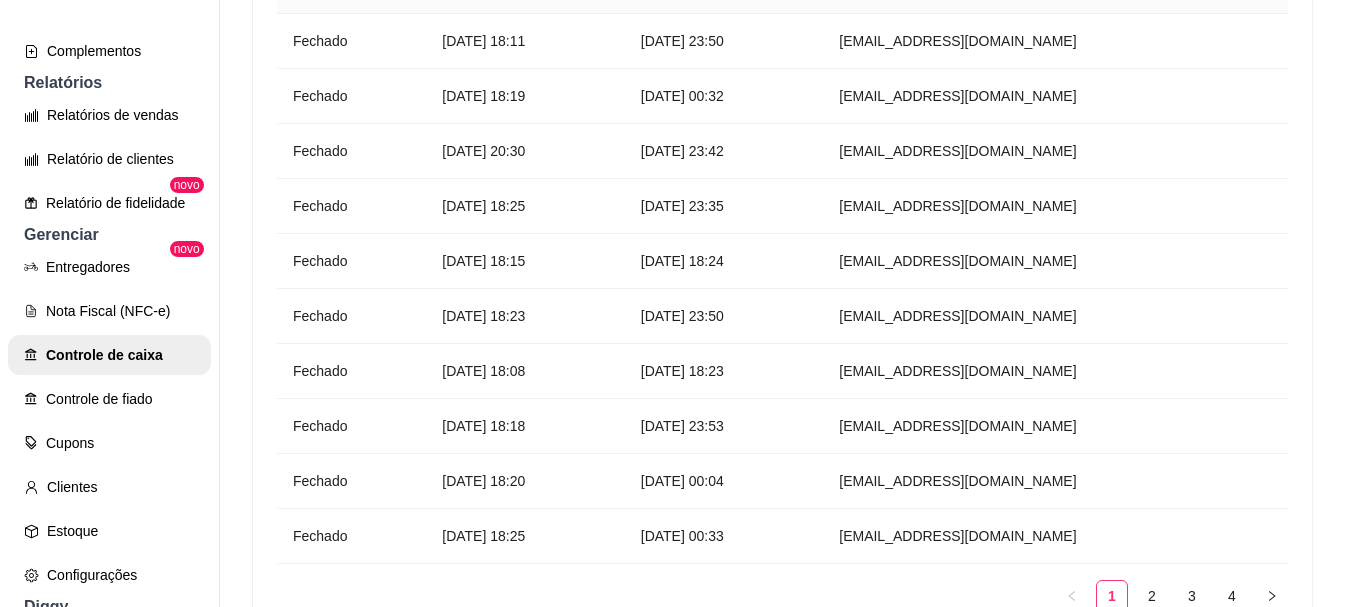 scroll, scrollTop: 0, scrollLeft: 0, axis: both 